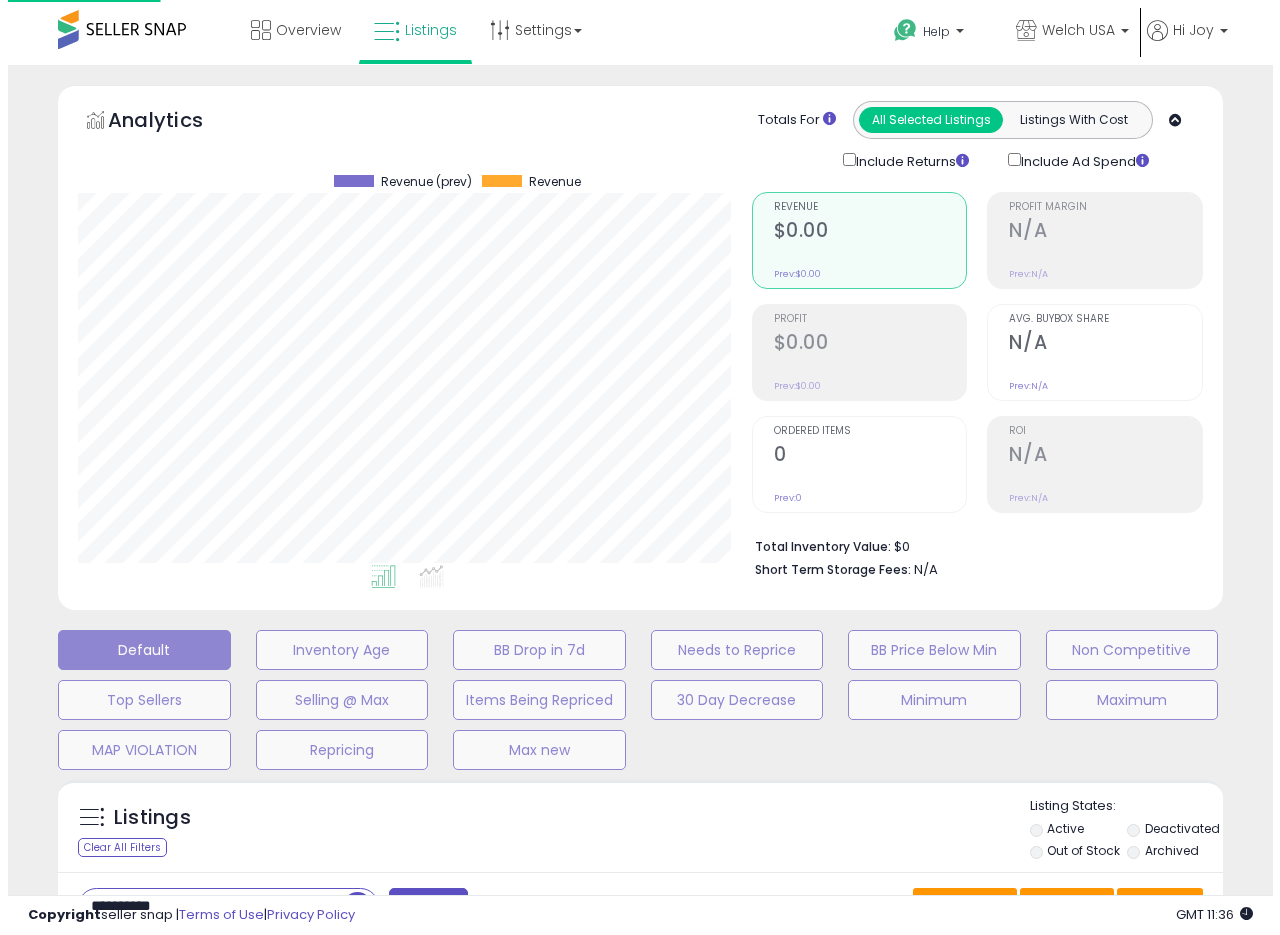 scroll, scrollTop: 335, scrollLeft: 0, axis: vertical 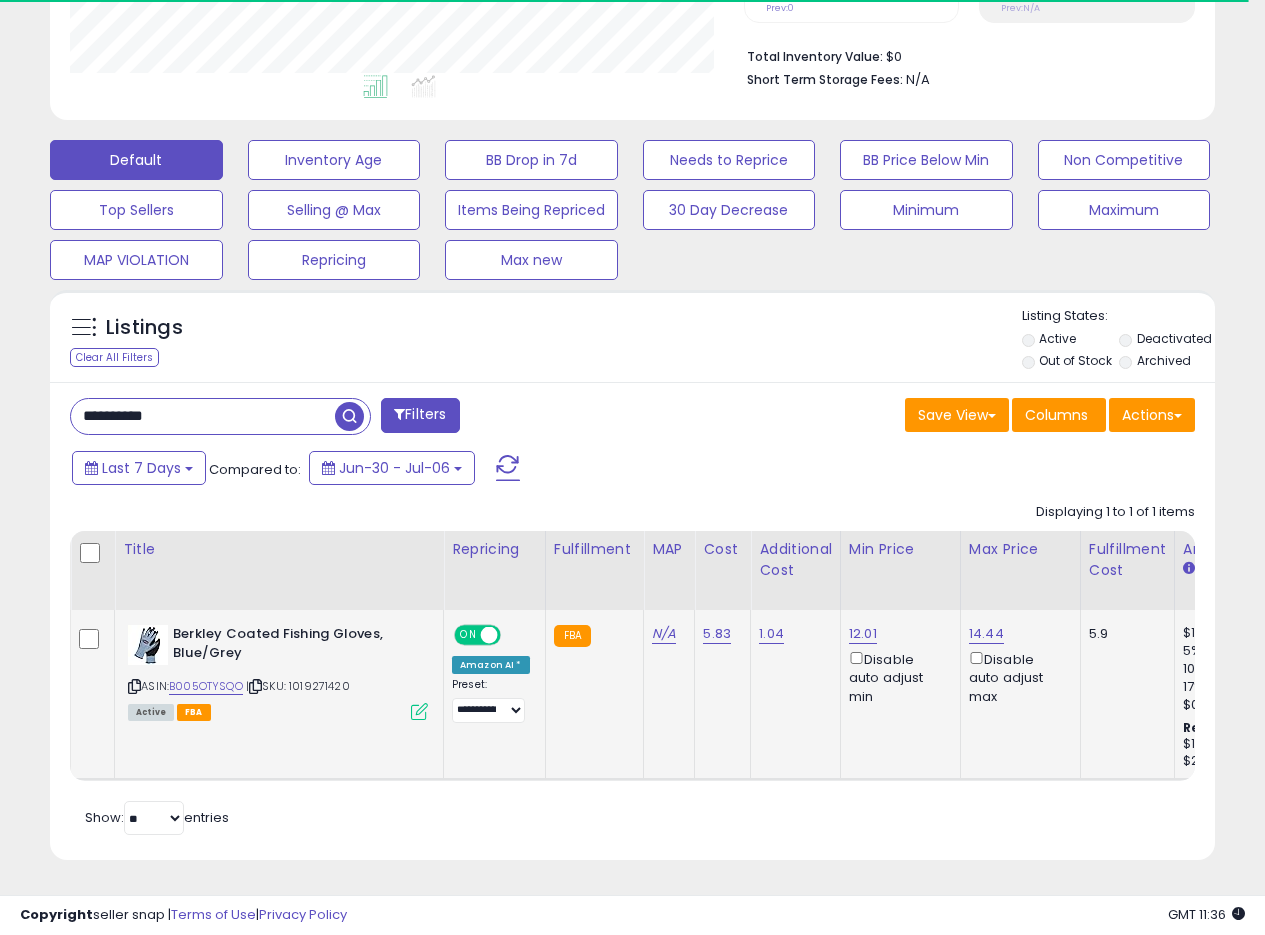 click at bounding box center (419, 711) 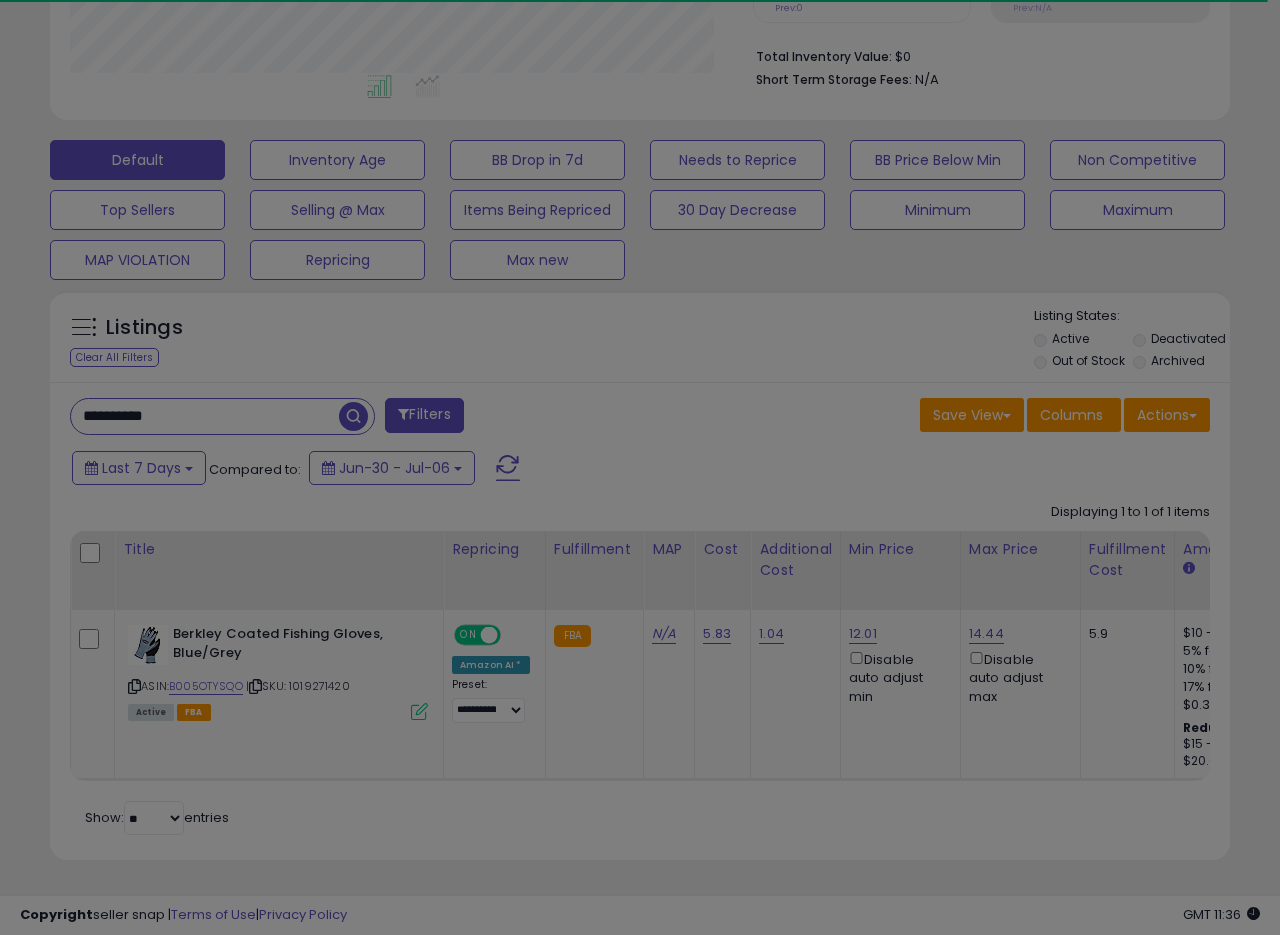 scroll, scrollTop: 999590, scrollLeft: 999317, axis: both 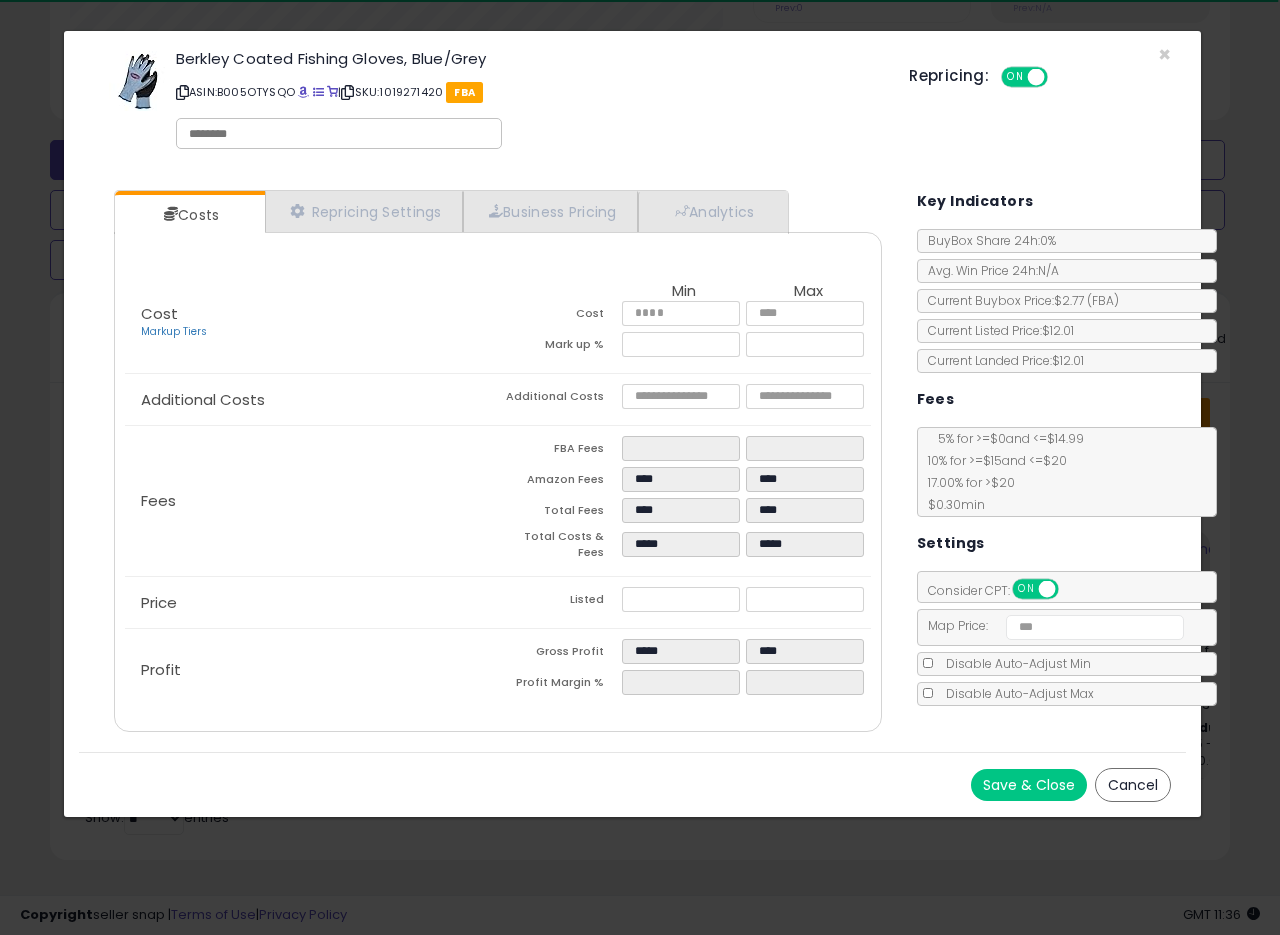 click on "Retrieving aggregations.." at bounding box center [982, -109] 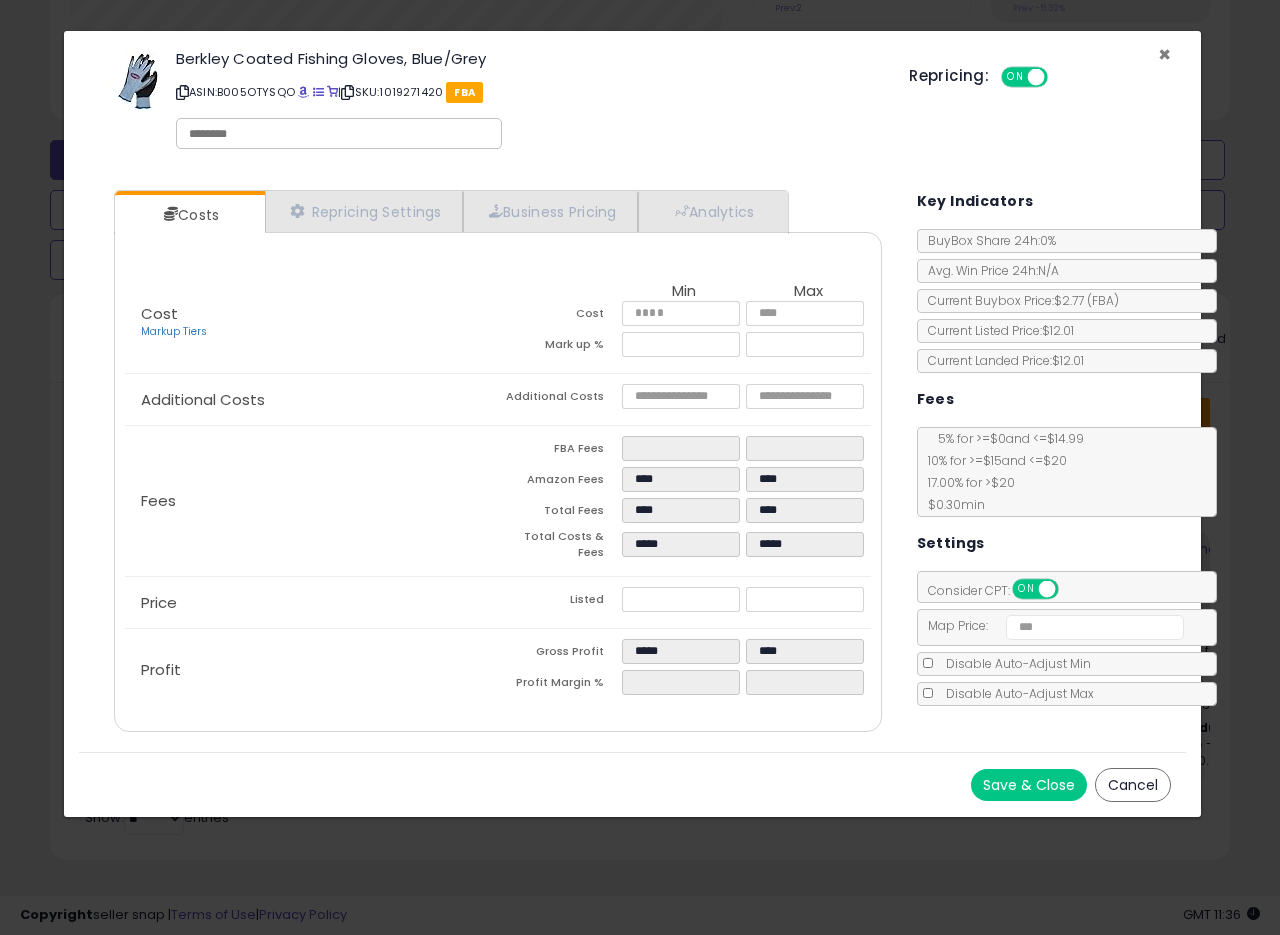 click on "× Close
Berkley Coated Fishing Gloves, Blue/Grey
ASIN:  [ASIN]
|
SKU:  [SKU]
FBA
Repricing:
ON   OFF" at bounding box center (632, 103) 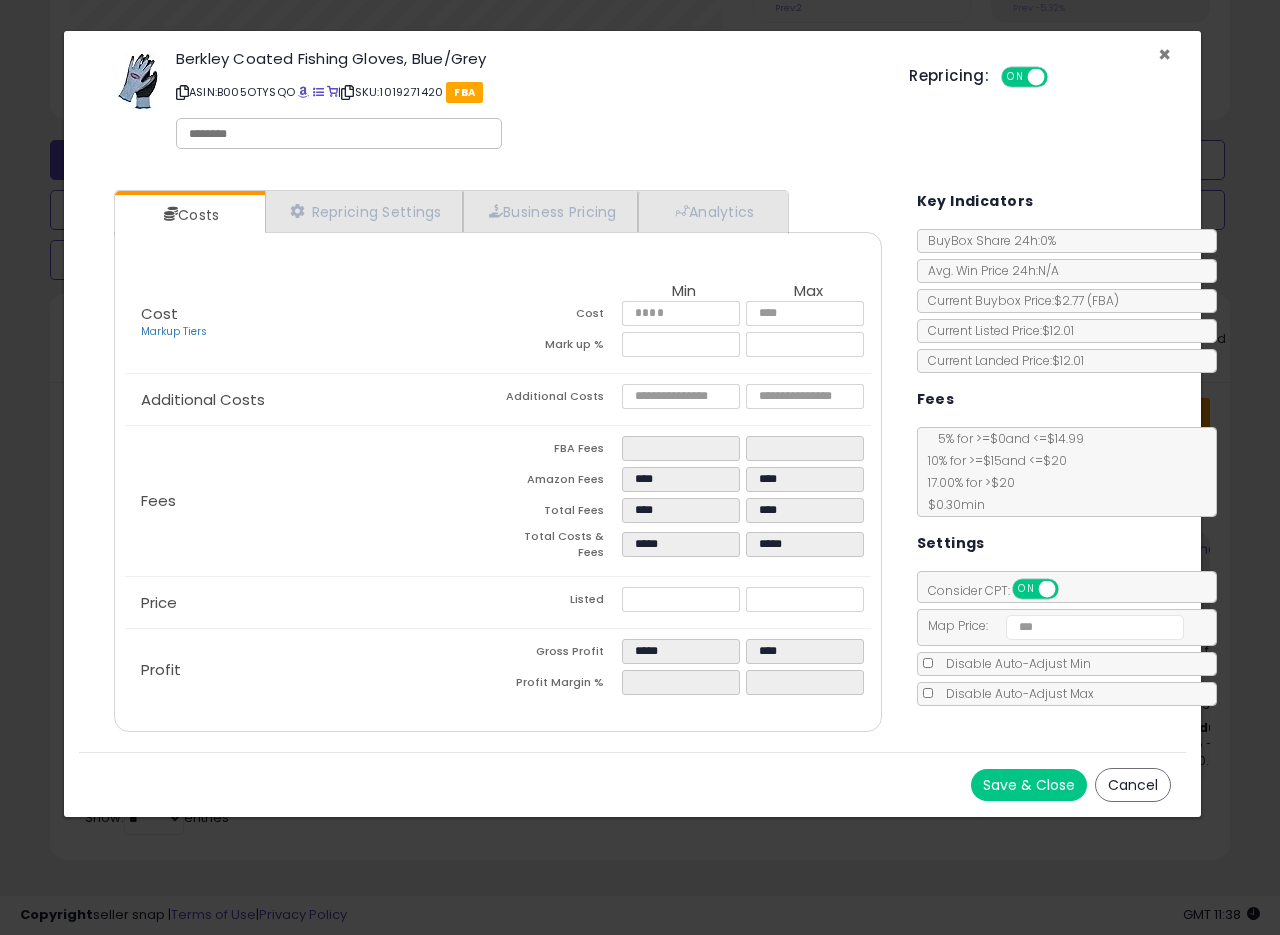 click on "×" at bounding box center [1164, 54] 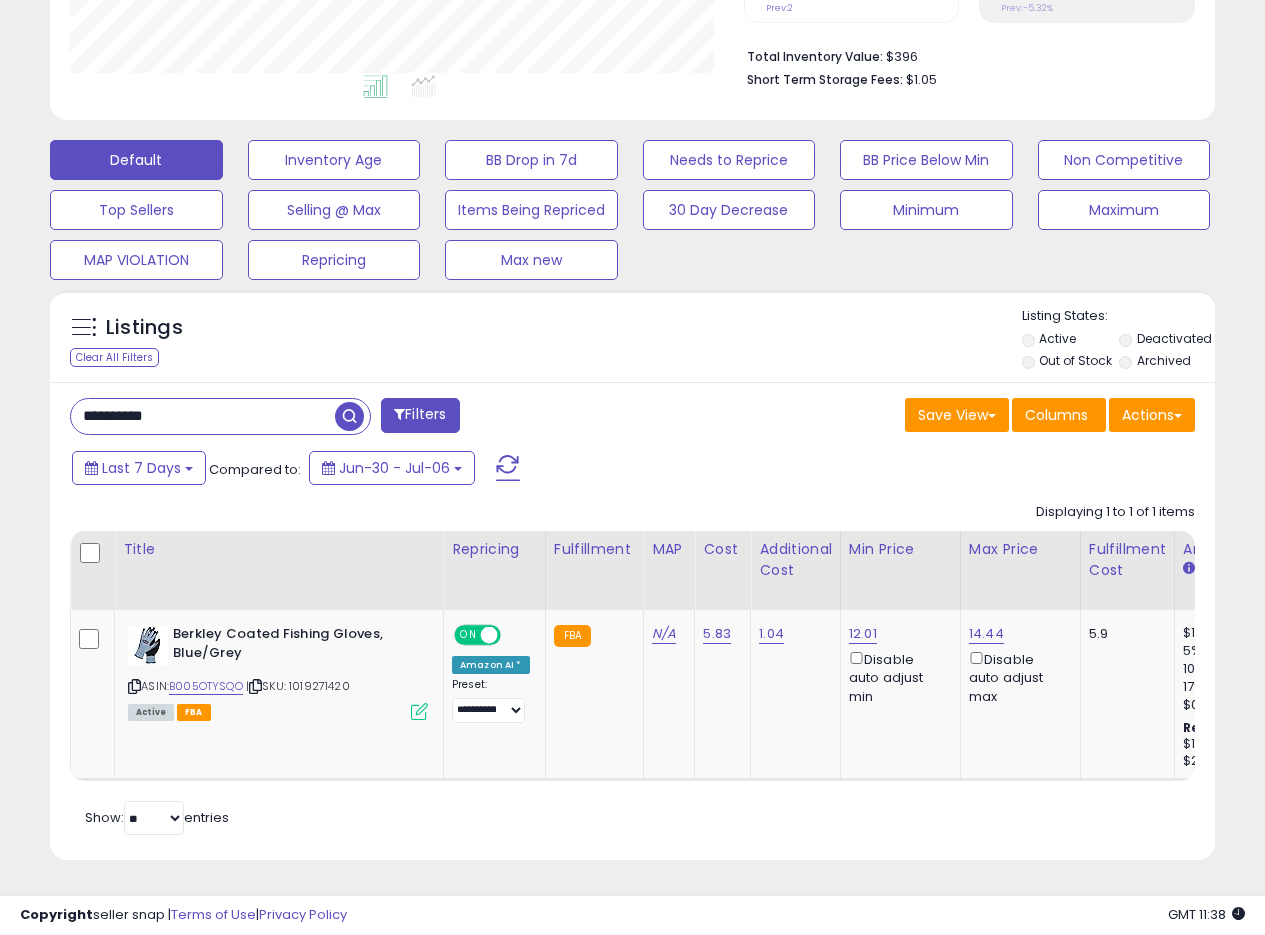 scroll, scrollTop: 410, scrollLeft: 674, axis: both 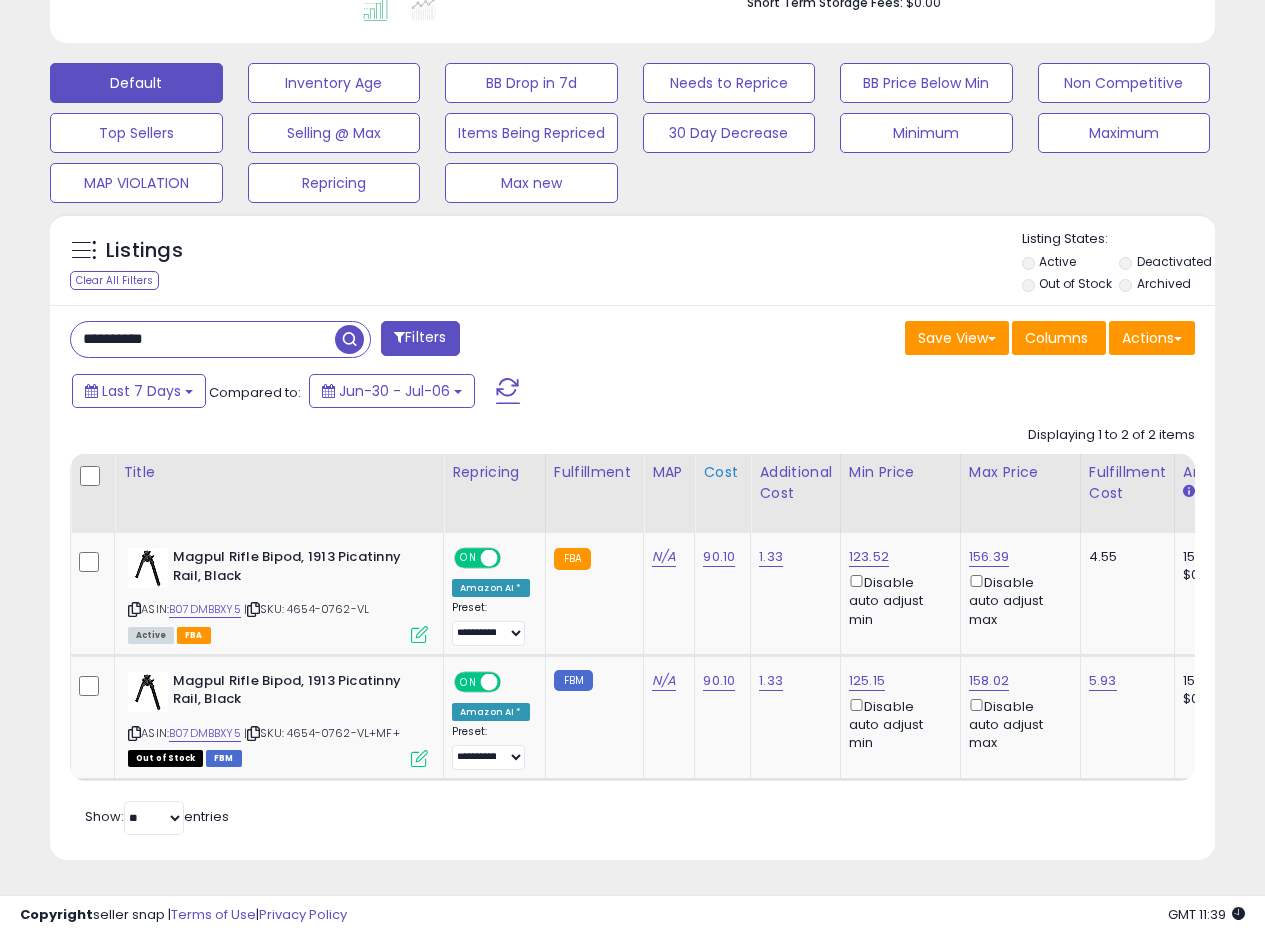 type 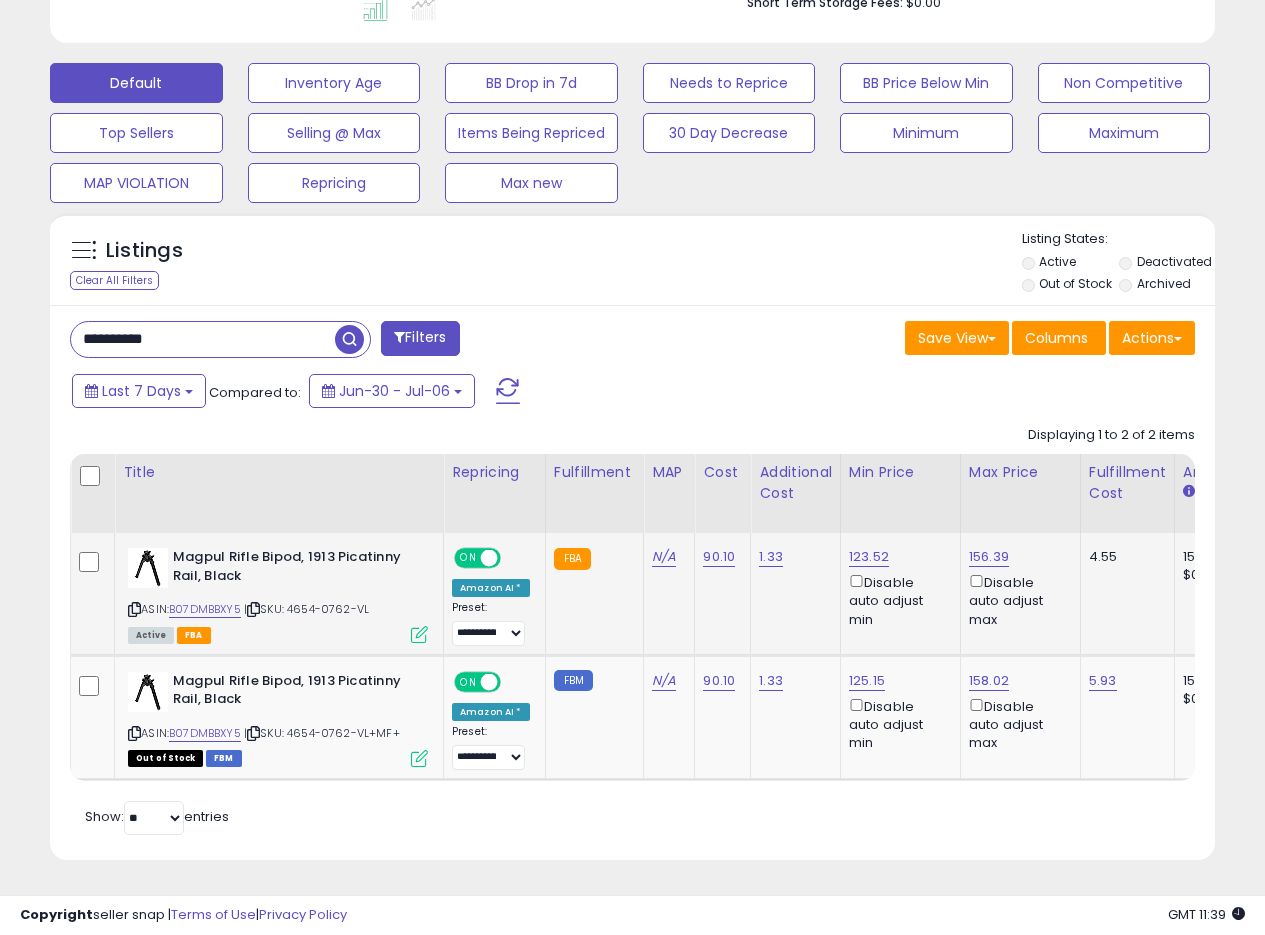 click at bounding box center (419, 634) 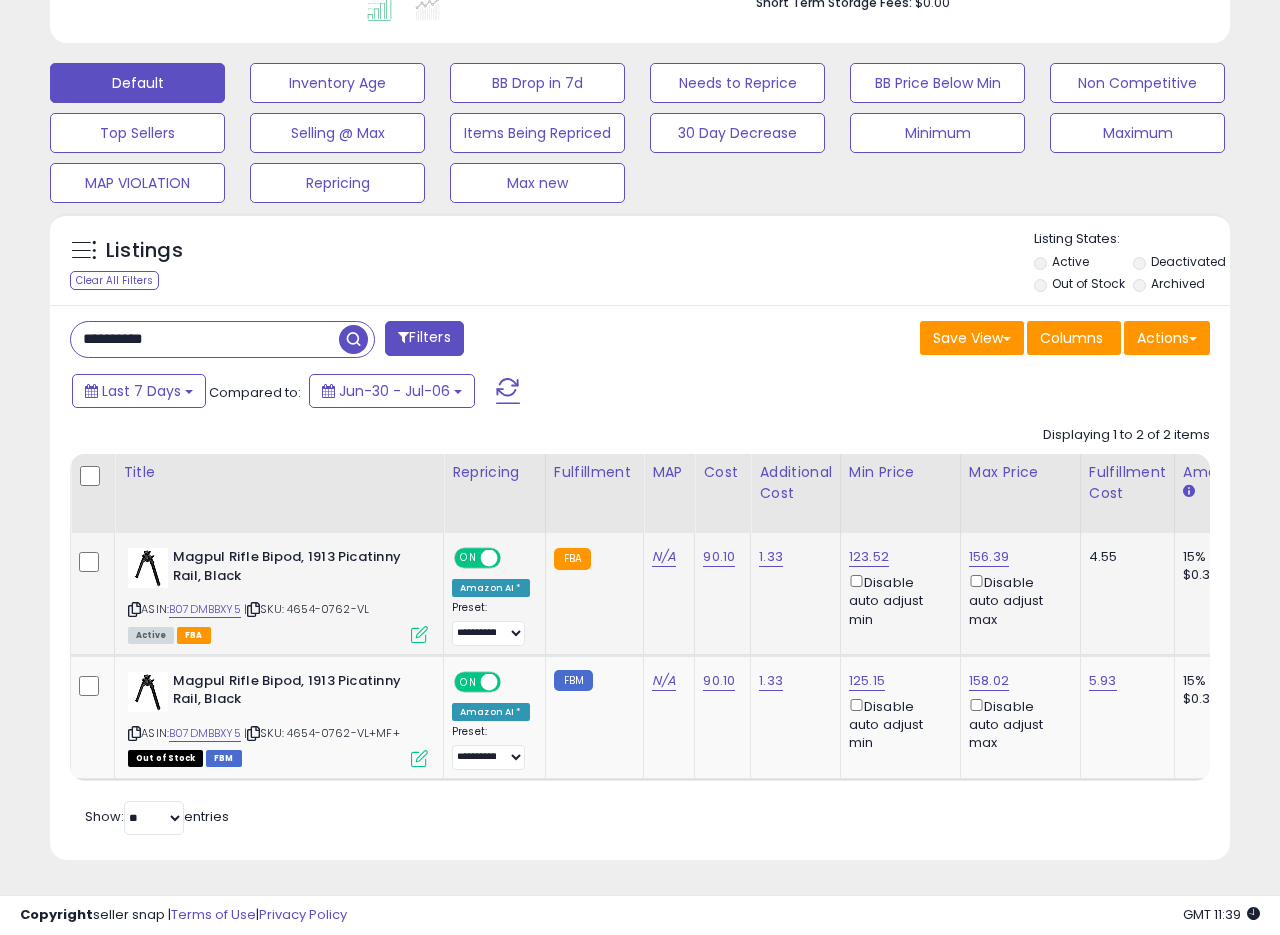 scroll, scrollTop: 999590, scrollLeft: 999317, axis: both 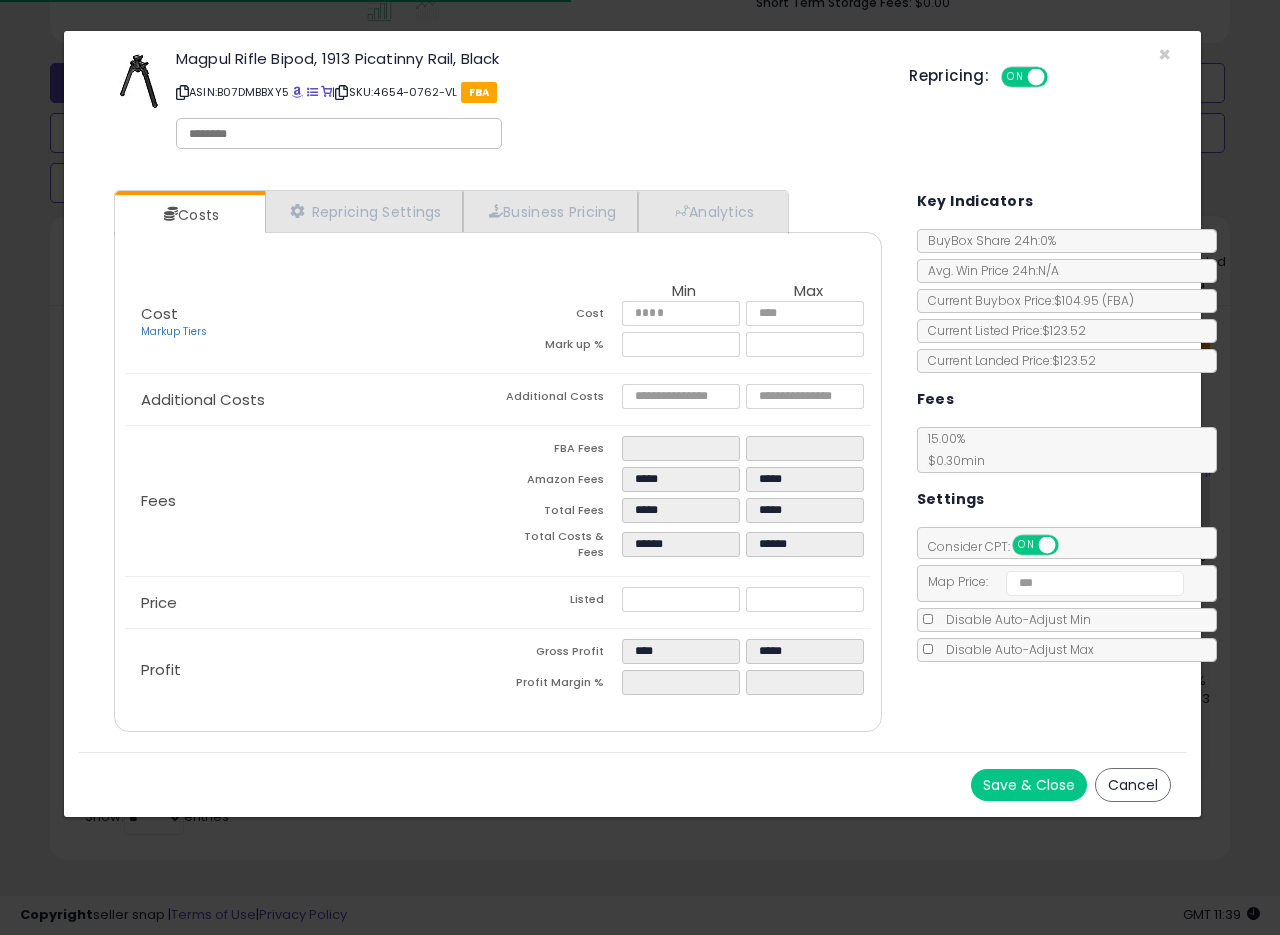 click on "Magpul Rifle Bipod, 1913 Picatinny Rail, Black
ASIN:  [ASIN]
|
SKU:  [SKU]
FBA
Repricing:
ON   OFF" at bounding box center [632, 103] 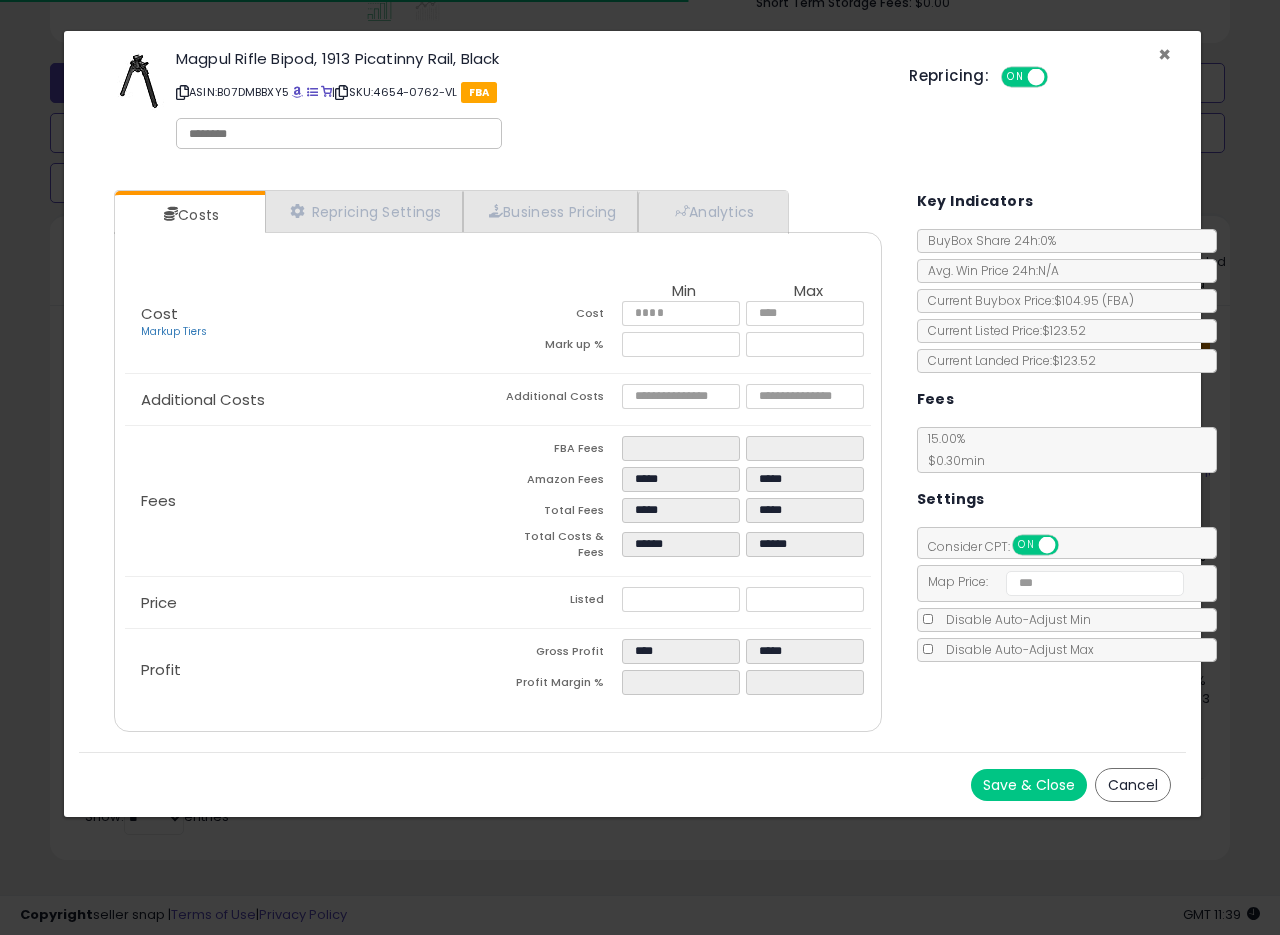 click on "×" at bounding box center [1164, 54] 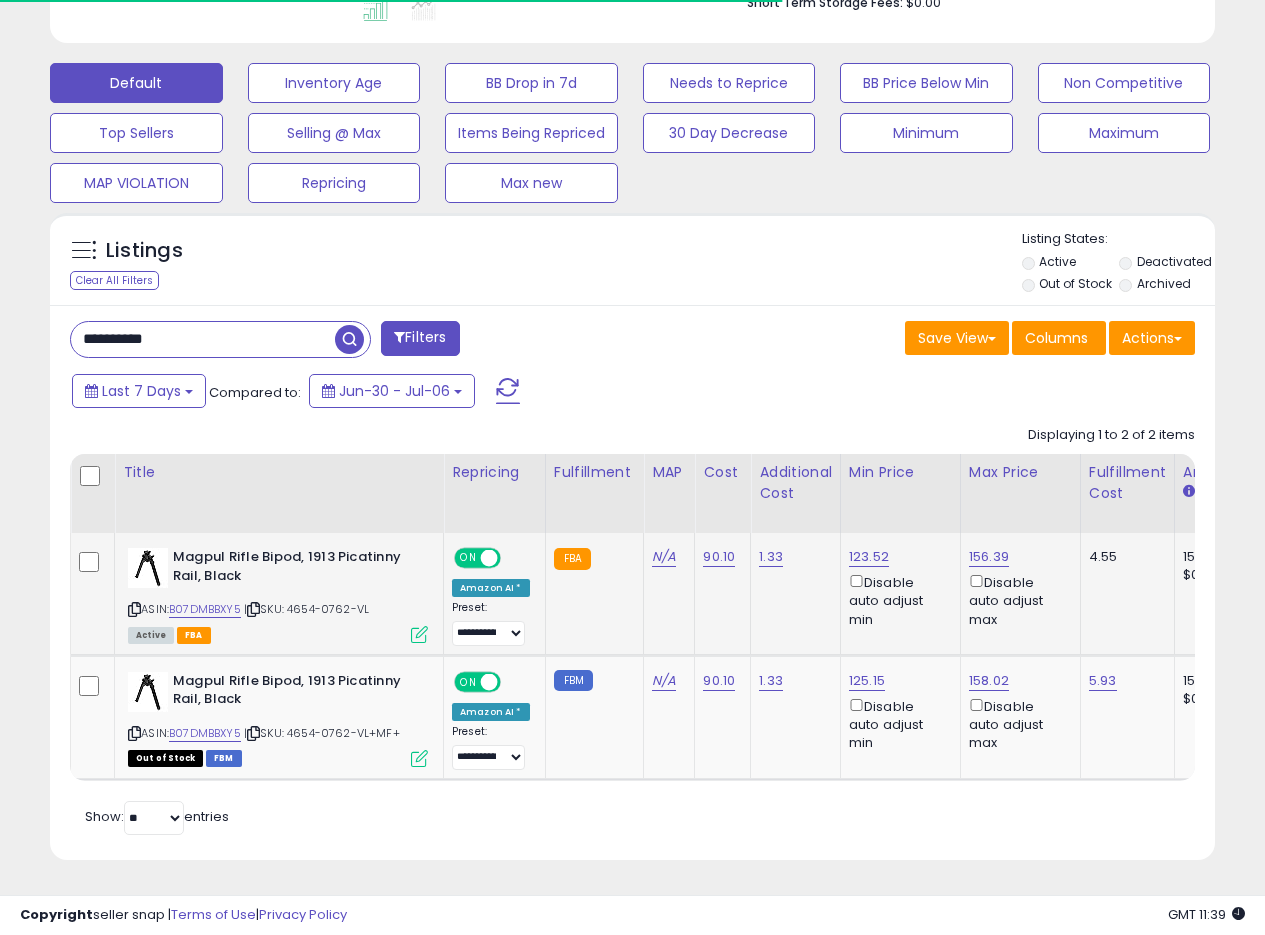 scroll, scrollTop: 410, scrollLeft: 674, axis: both 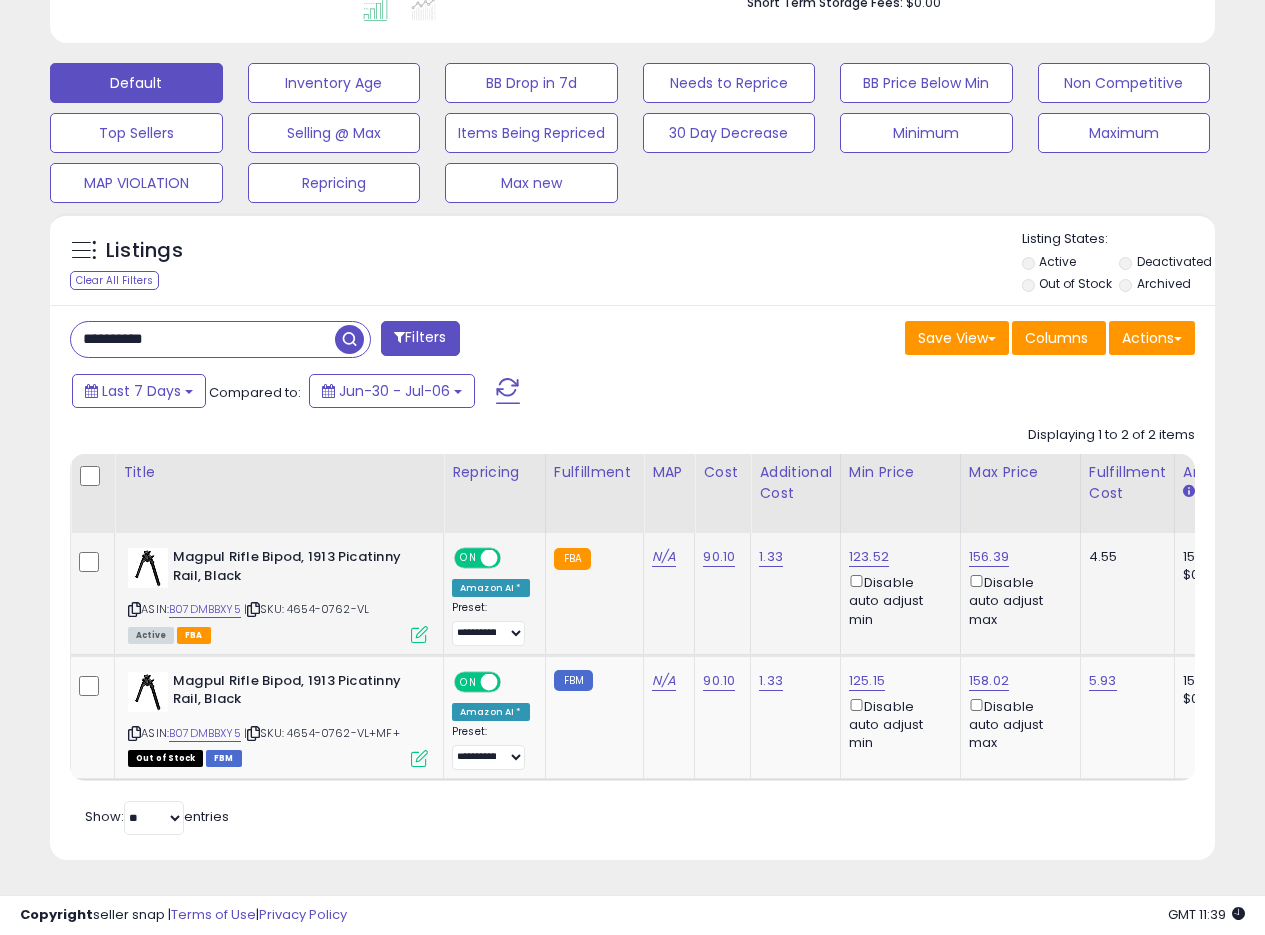 click on "90.10" 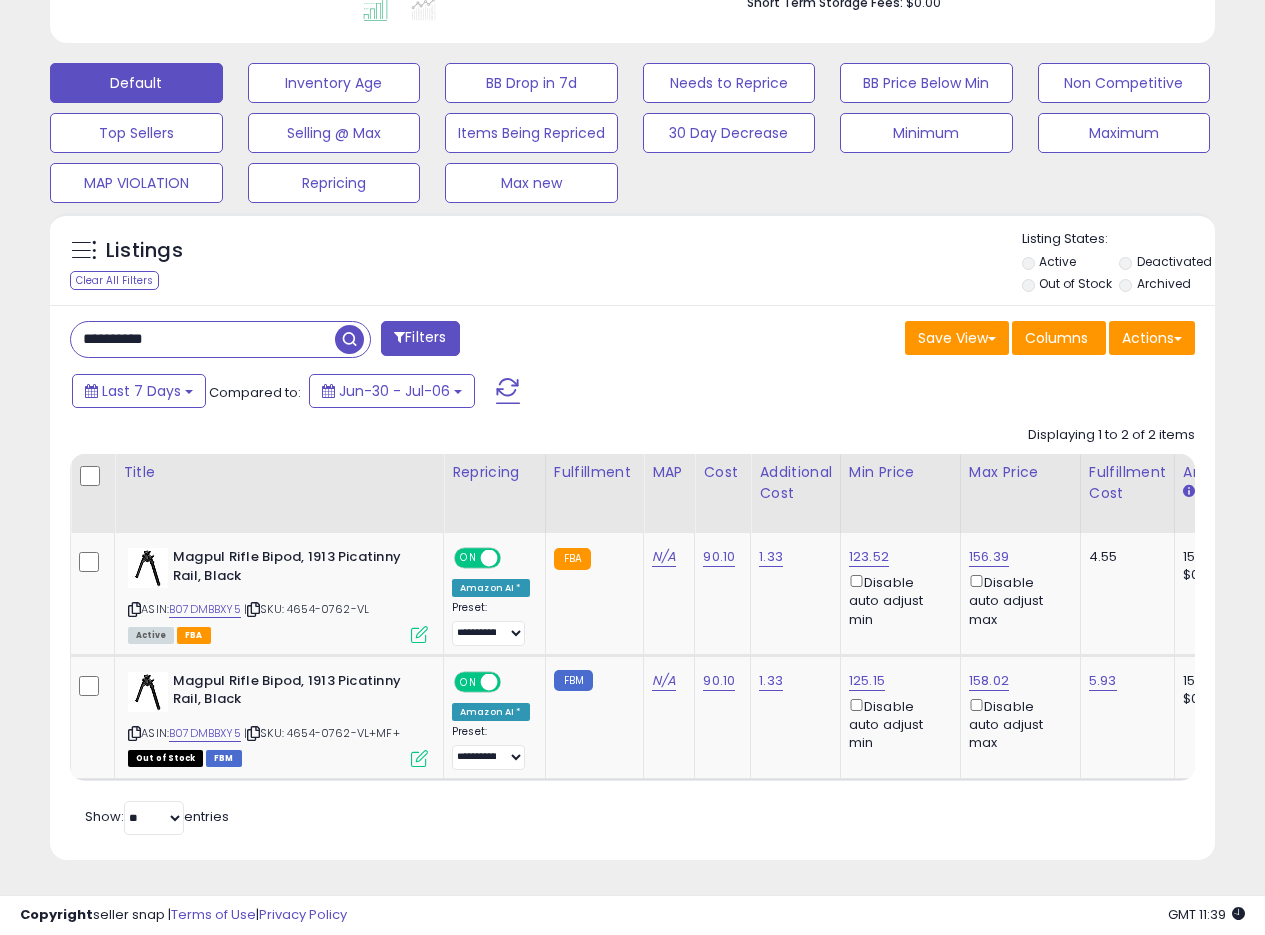 drag, startPoint x: 201, startPoint y: 325, endPoint x: 34, endPoint y: 317, distance: 167.19151 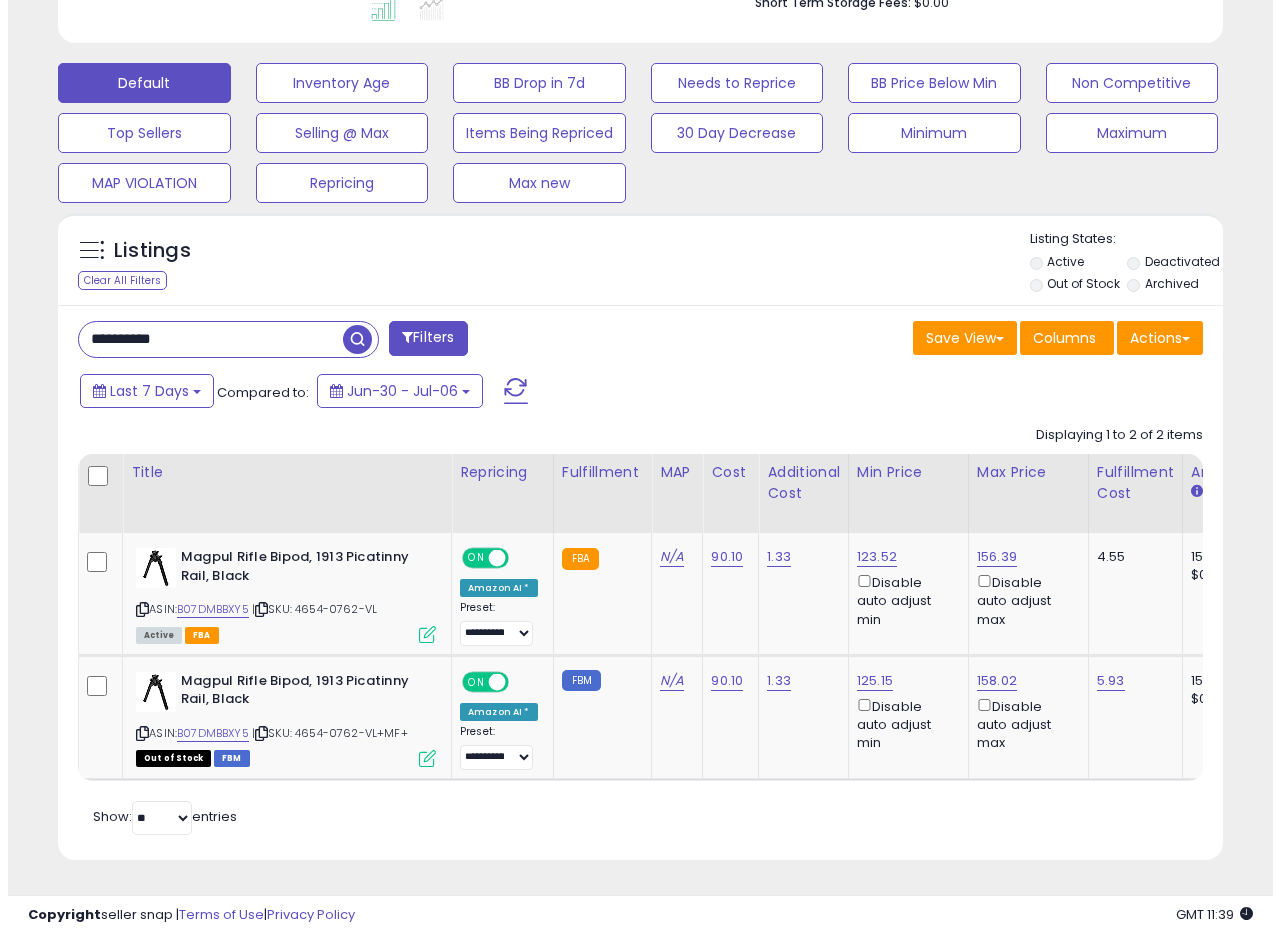 scroll, scrollTop: 335, scrollLeft: 0, axis: vertical 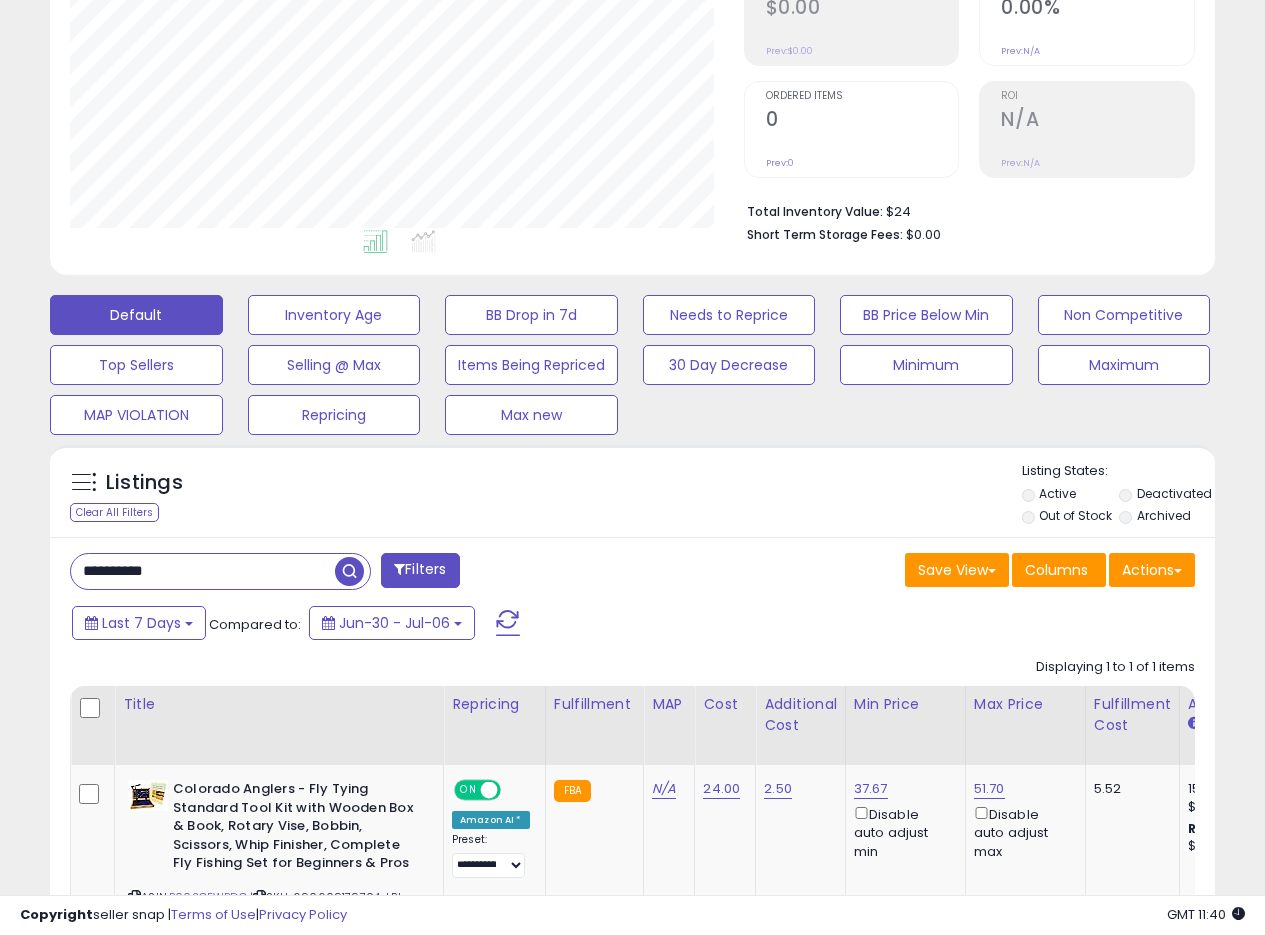 drag, startPoint x: 201, startPoint y: 569, endPoint x: 0, endPoint y: 563, distance: 201.08954 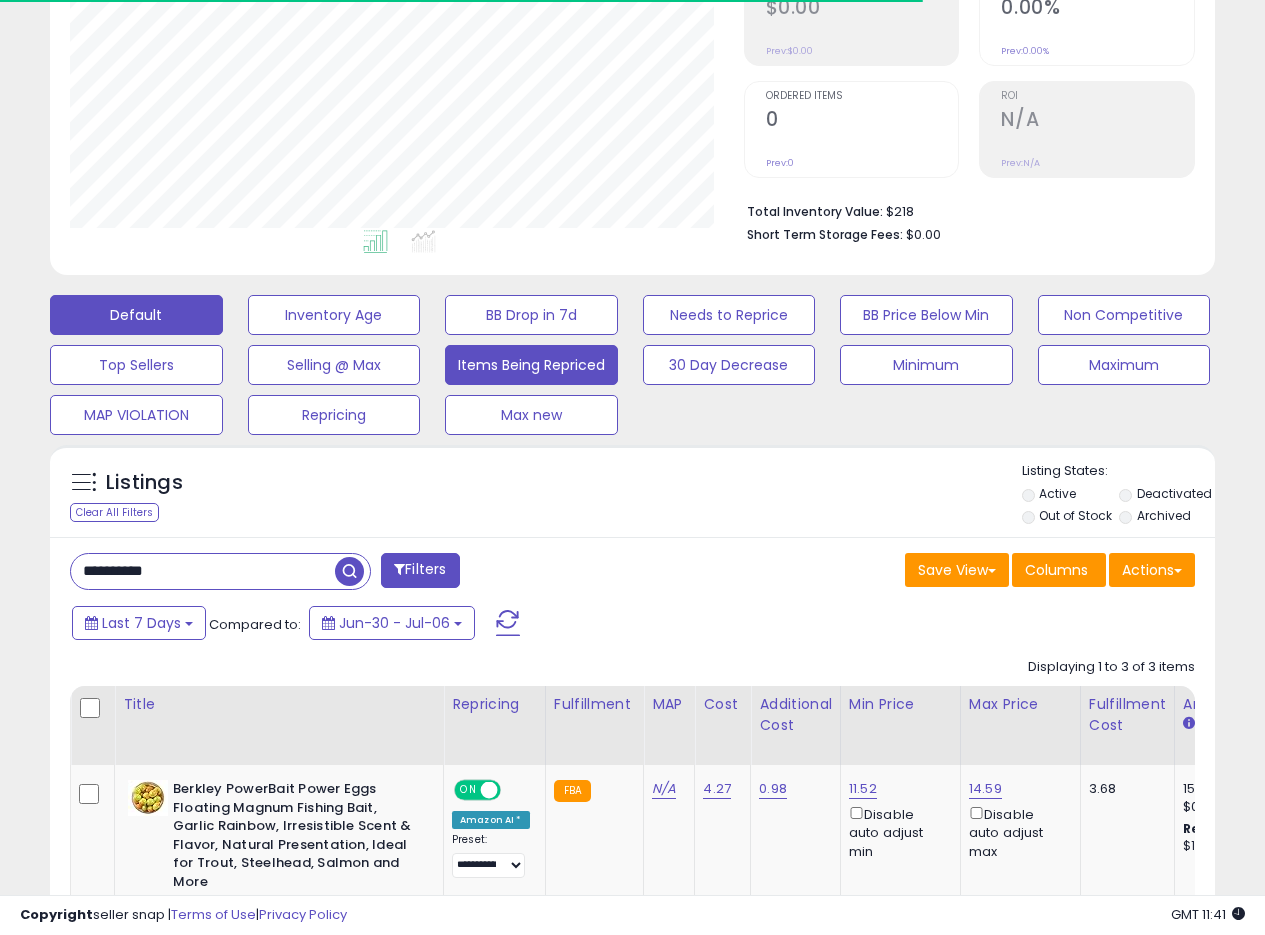 scroll, scrollTop: 999590, scrollLeft: 999326, axis: both 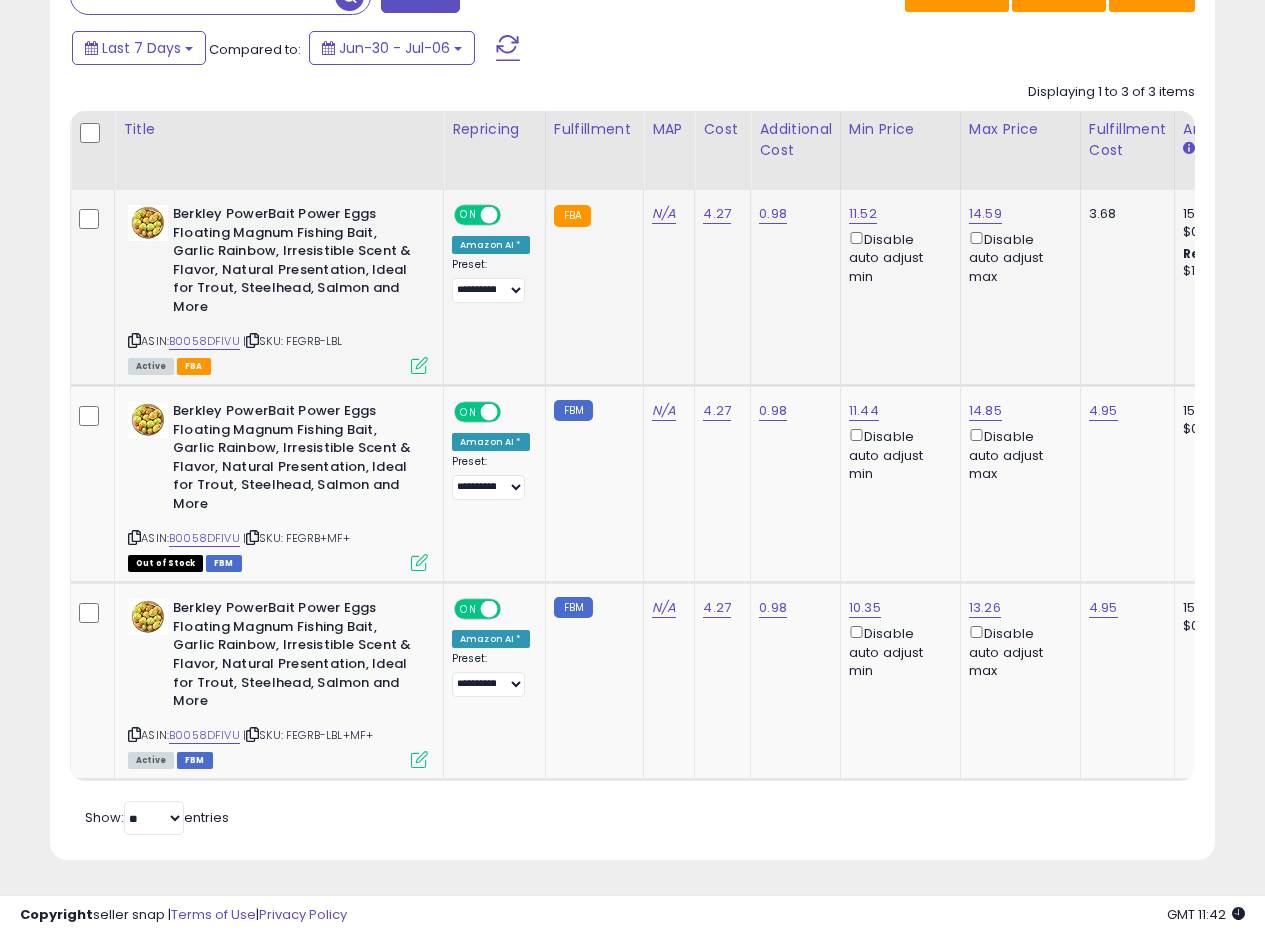 click at bounding box center [419, 365] 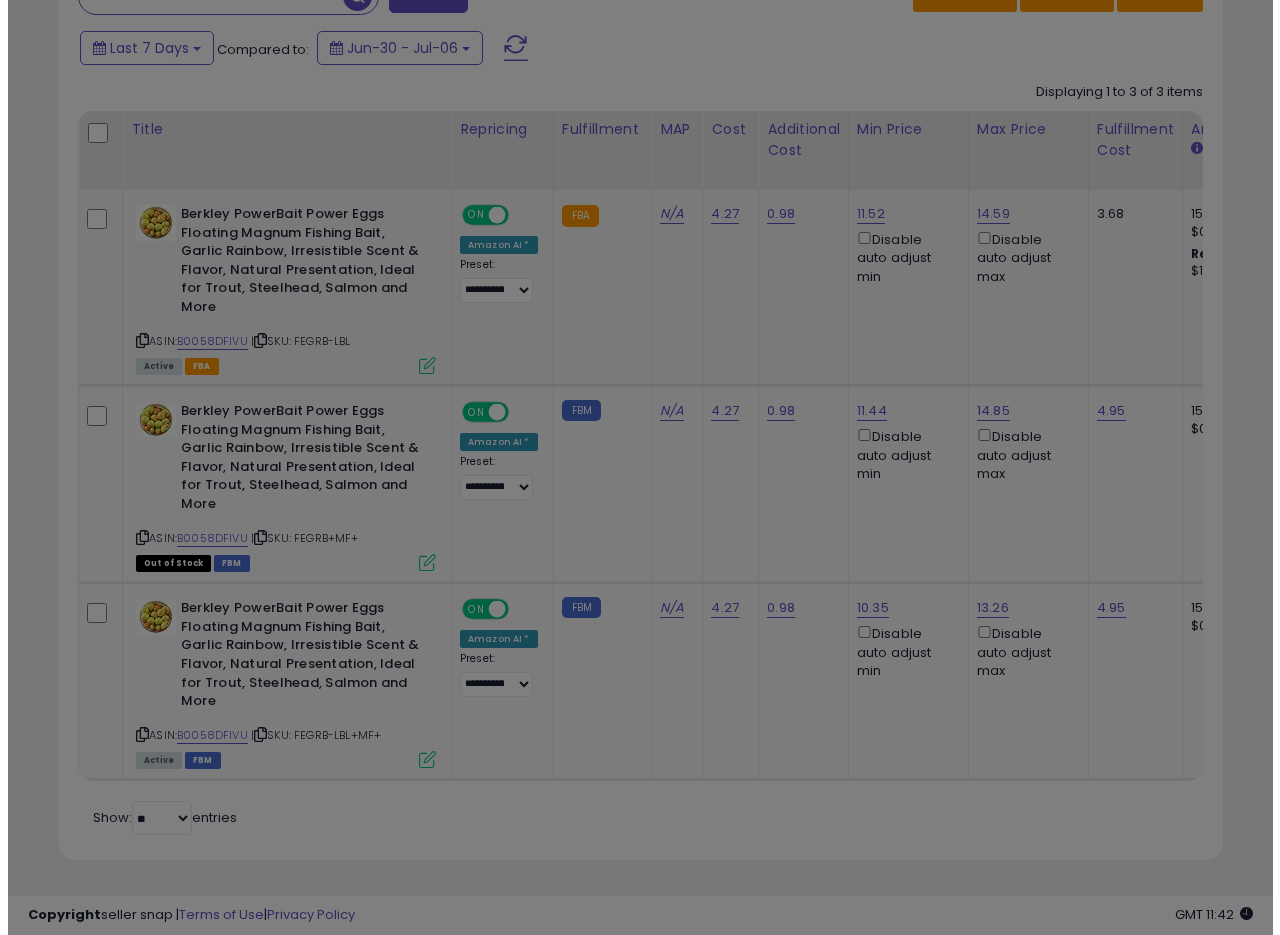 scroll, scrollTop: 999590, scrollLeft: 999317, axis: both 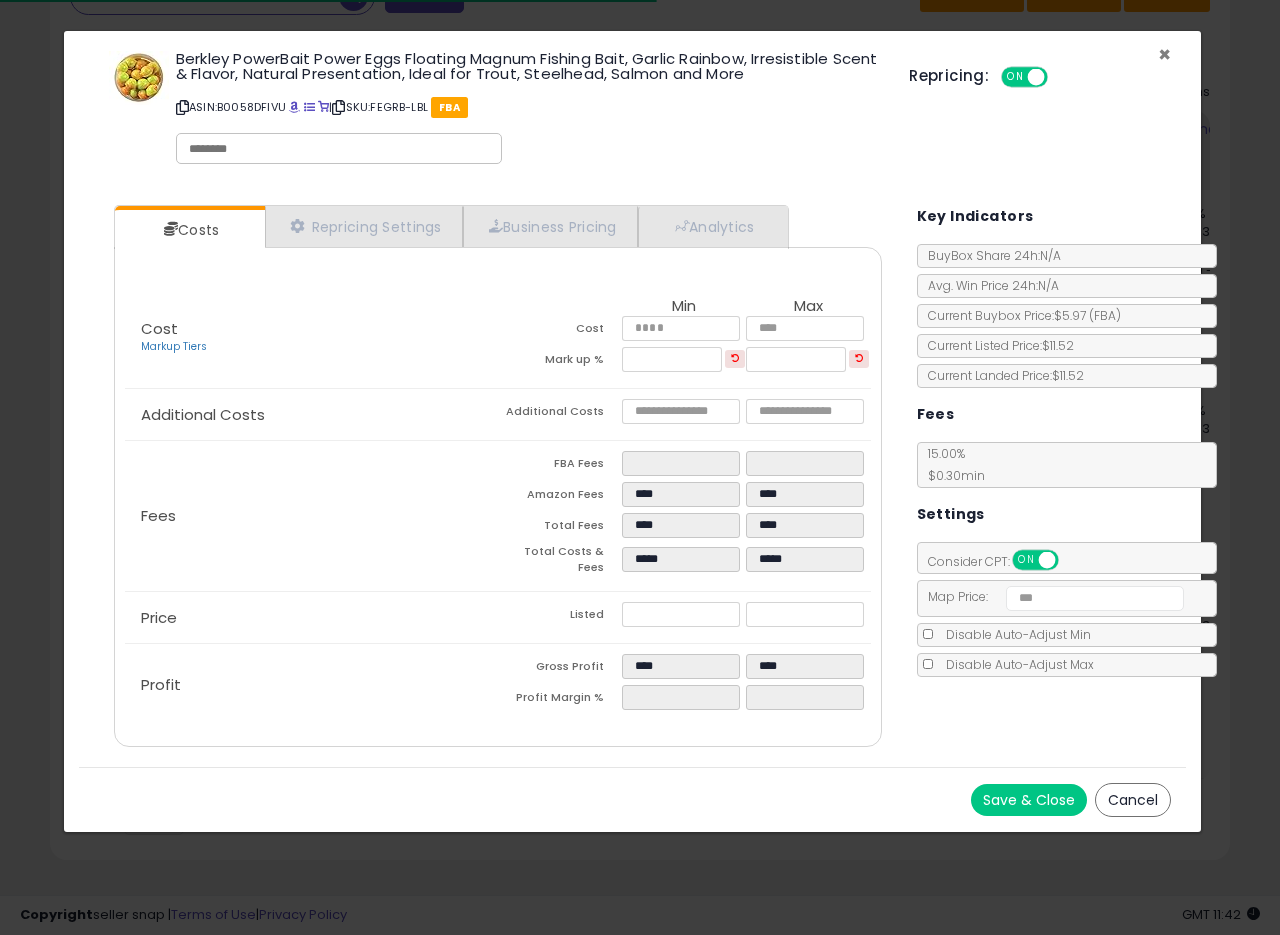 click on "×" at bounding box center (1164, 54) 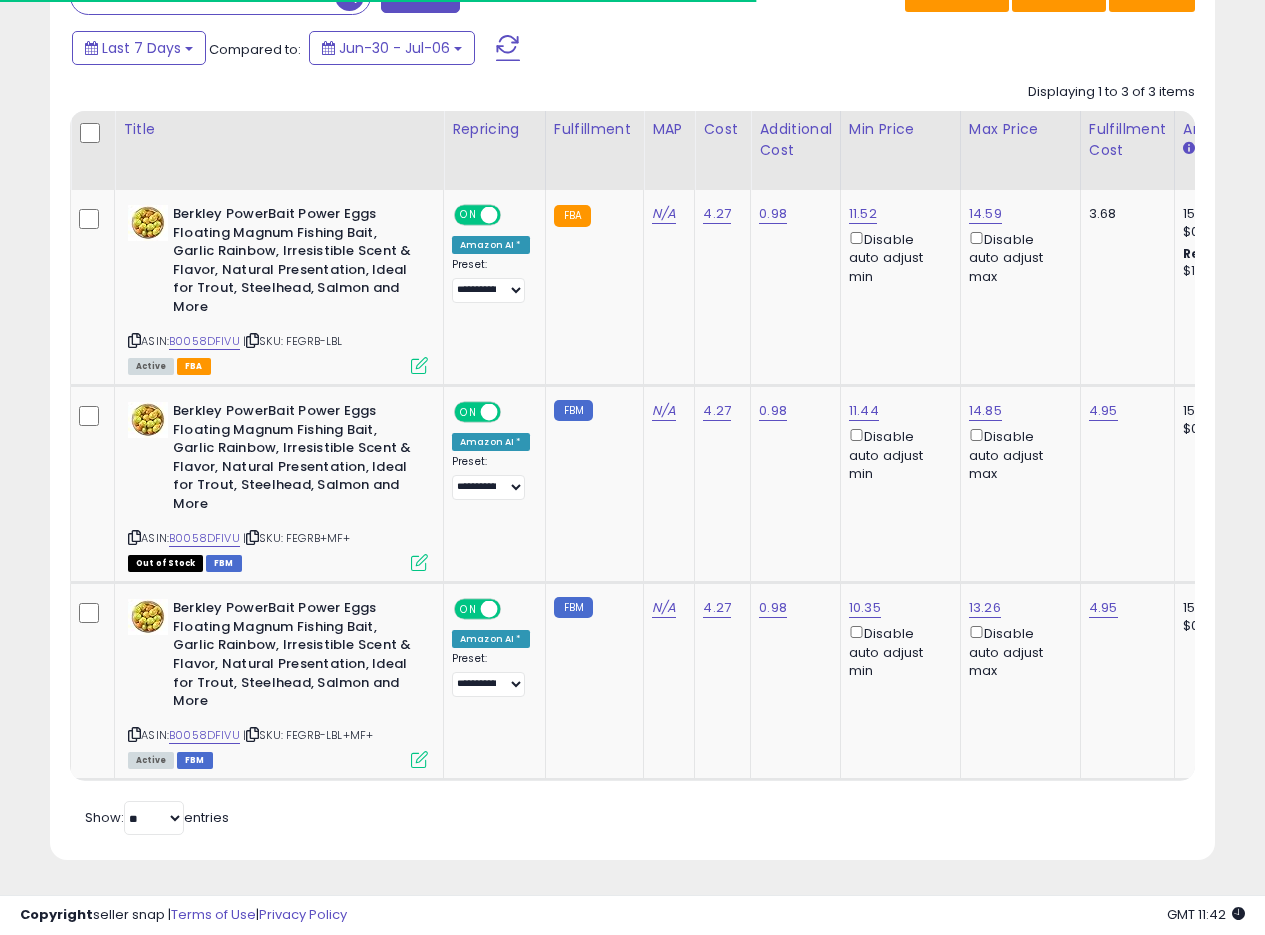 scroll, scrollTop: 410, scrollLeft: 674, axis: both 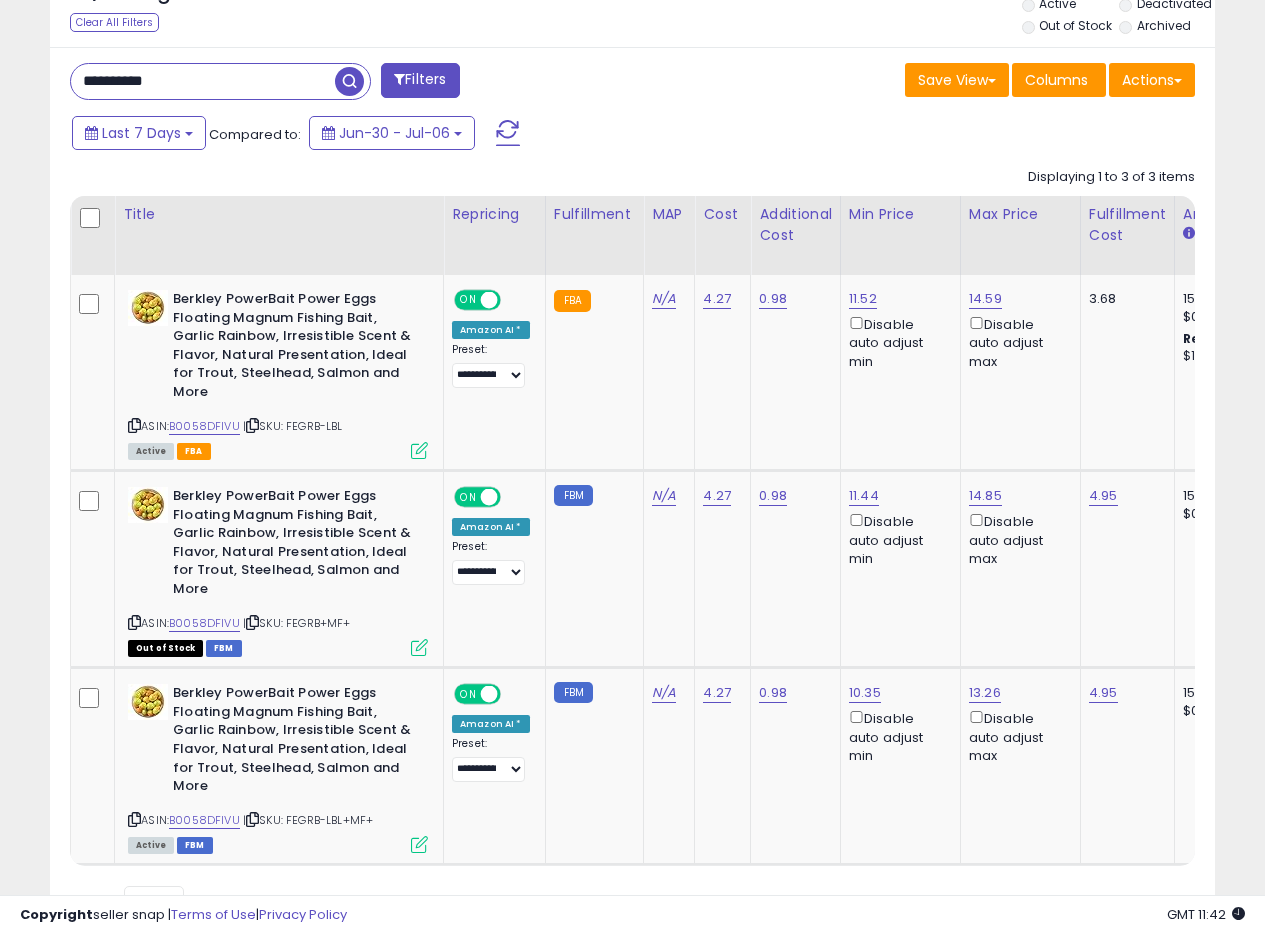 drag, startPoint x: 181, startPoint y: 77, endPoint x: 0, endPoint y: 51, distance: 182.85786 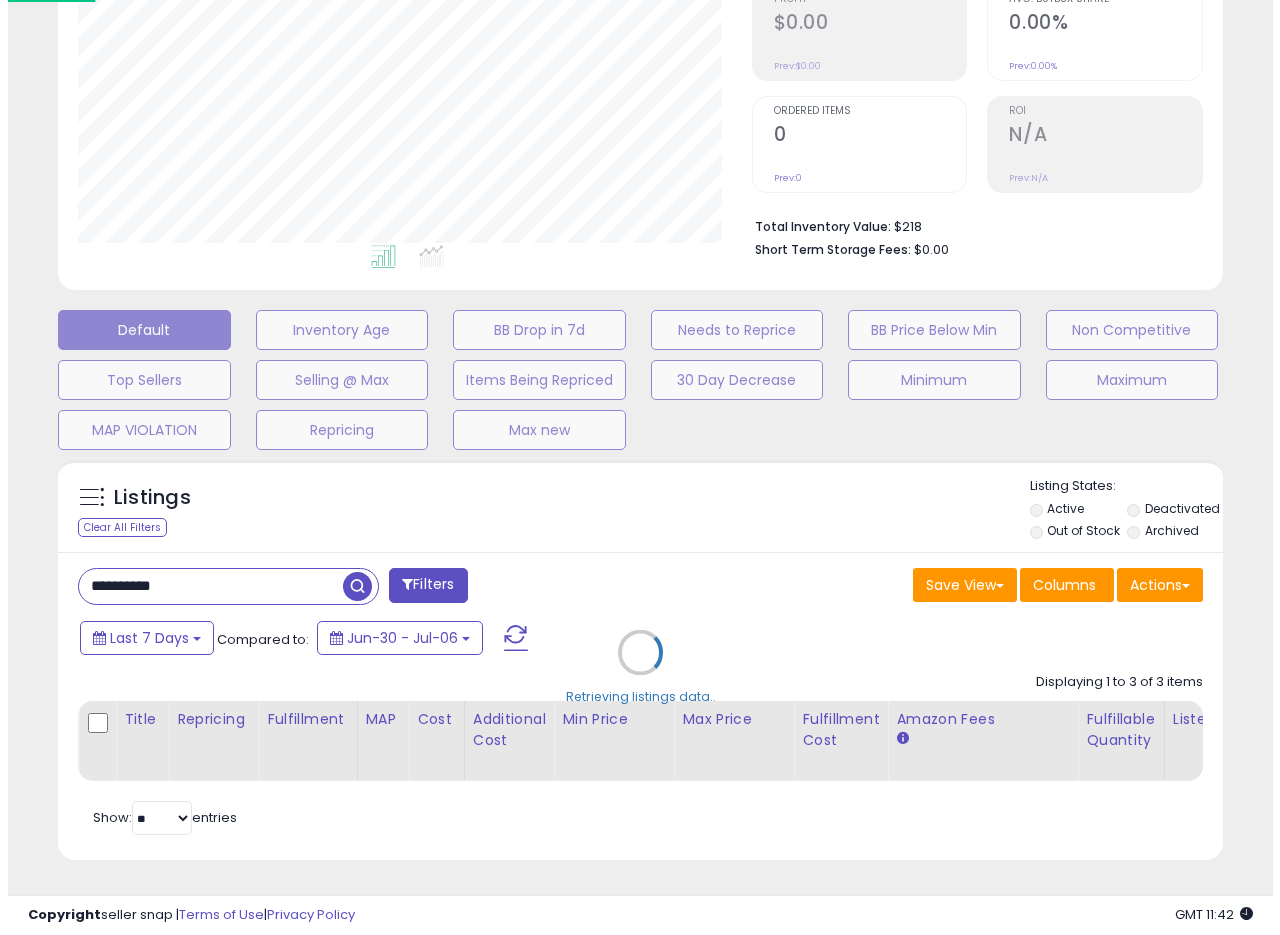scroll, scrollTop: 335, scrollLeft: 0, axis: vertical 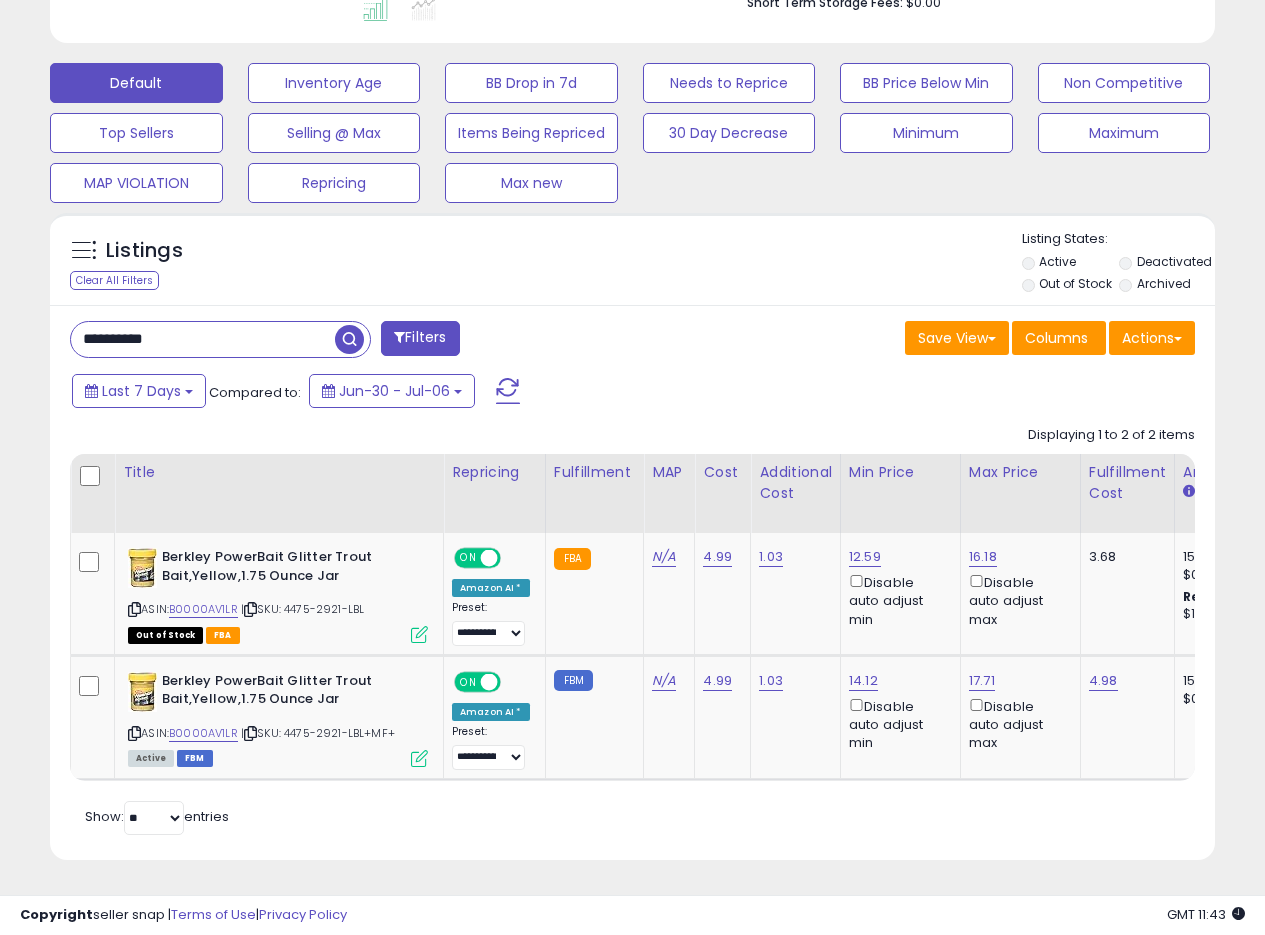 drag, startPoint x: 238, startPoint y: 330, endPoint x: 0, endPoint y: 313, distance: 238.60637 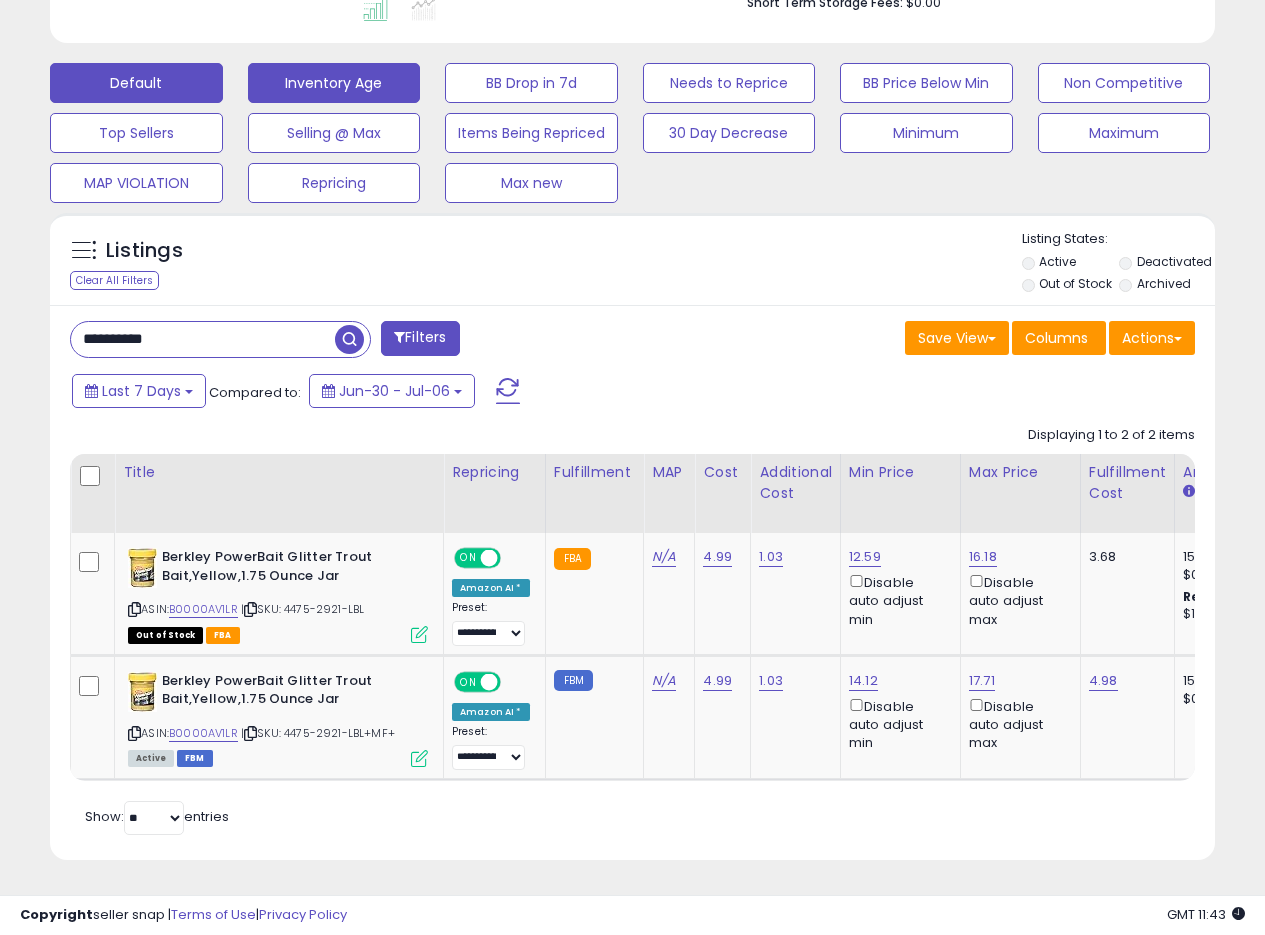 drag, startPoint x: 351, startPoint y: 326, endPoint x: 344, endPoint y: 317, distance: 11.401754 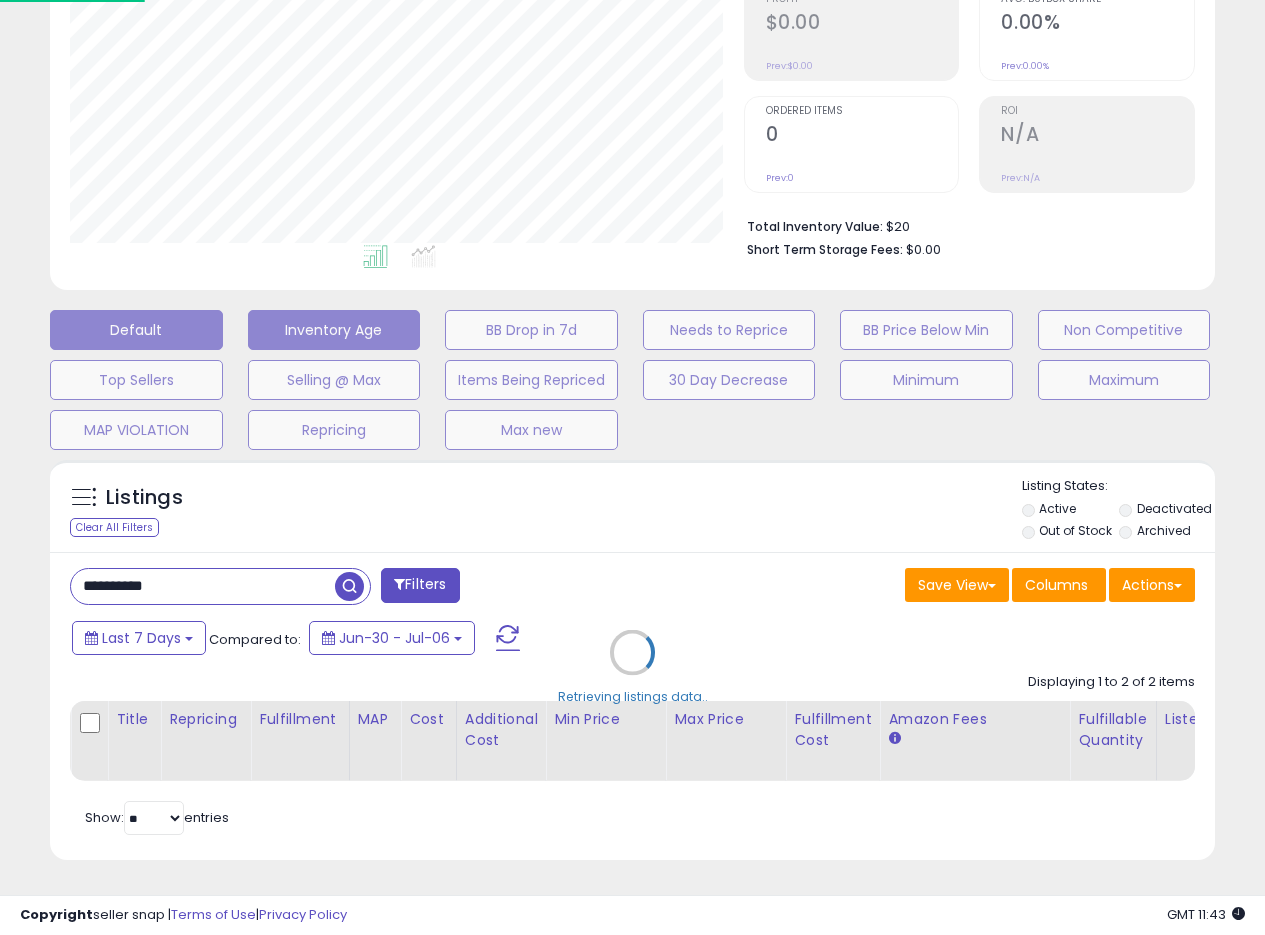 scroll, scrollTop: 999590, scrollLeft: 999317, axis: both 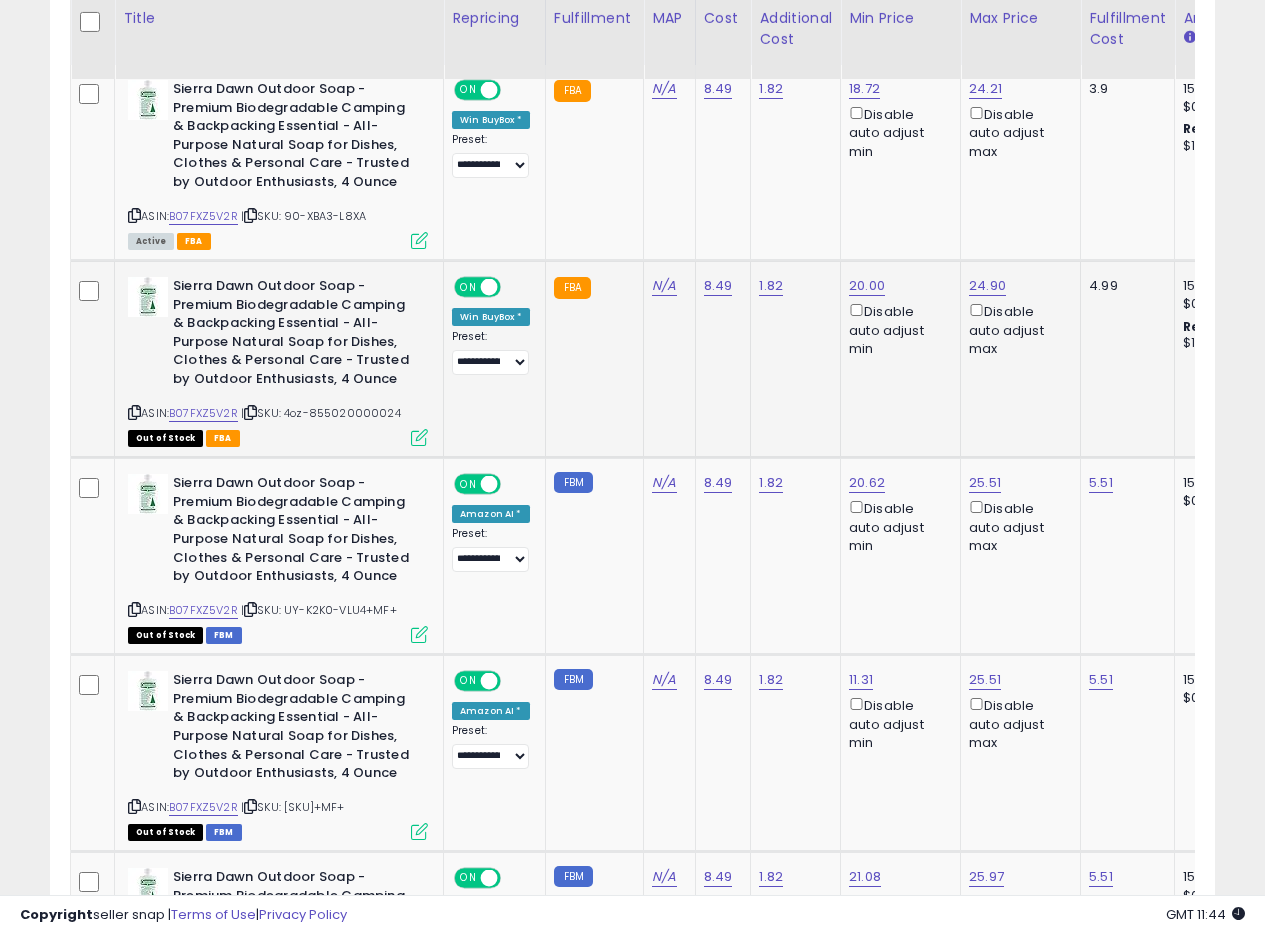 click at bounding box center (419, 437) 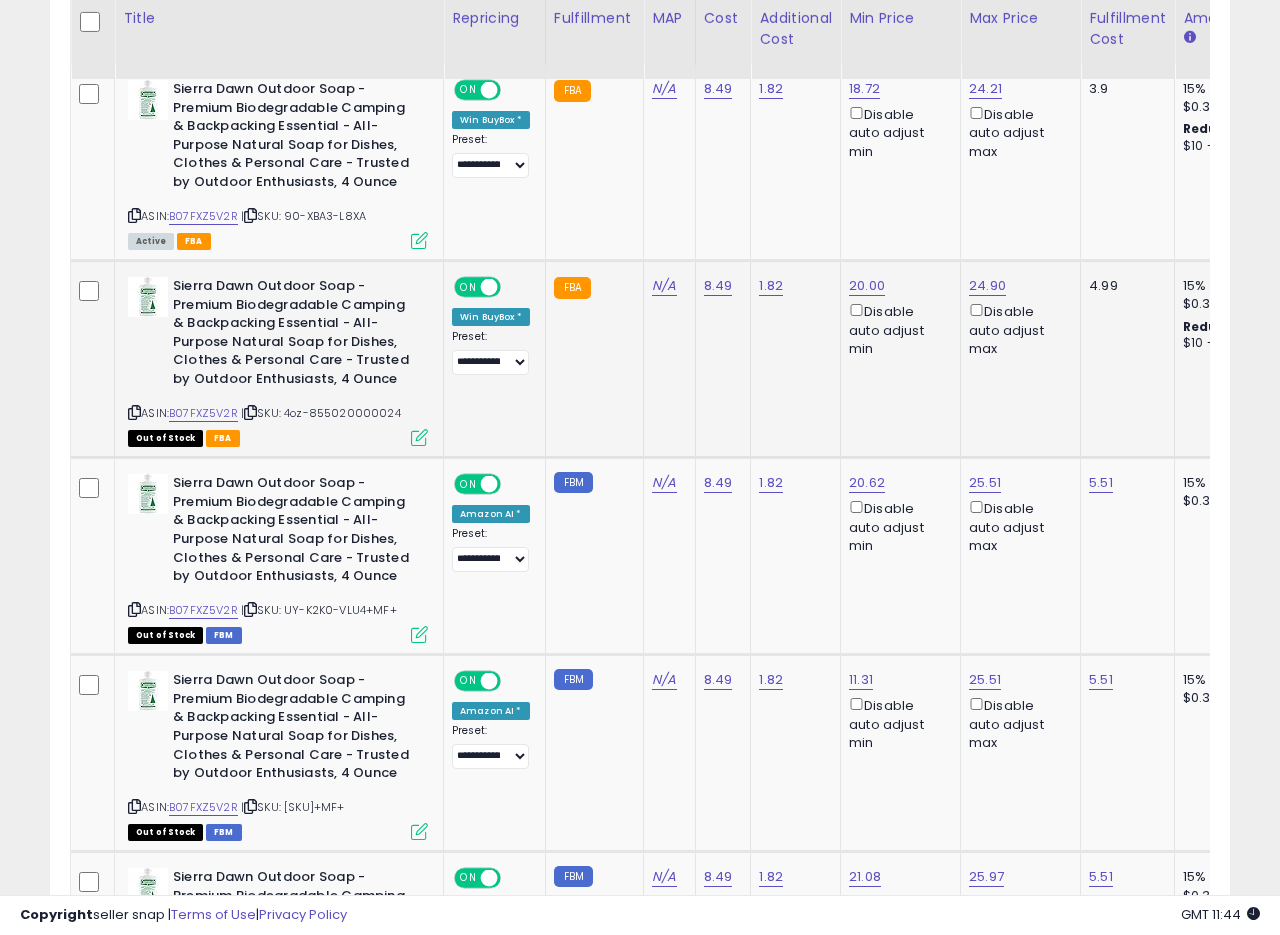 scroll, scrollTop: 999590, scrollLeft: 999317, axis: both 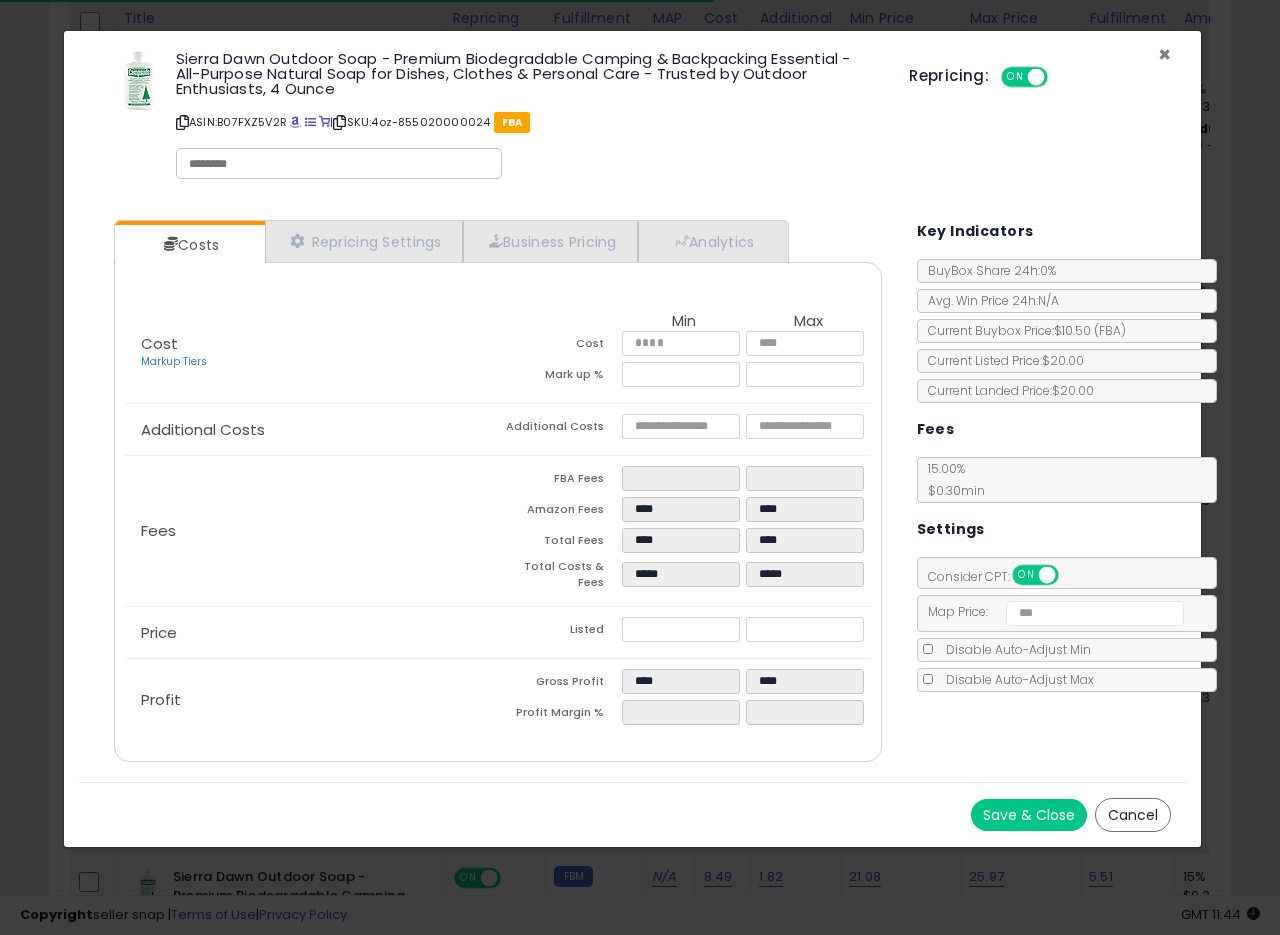 click on "×" at bounding box center [1164, 54] 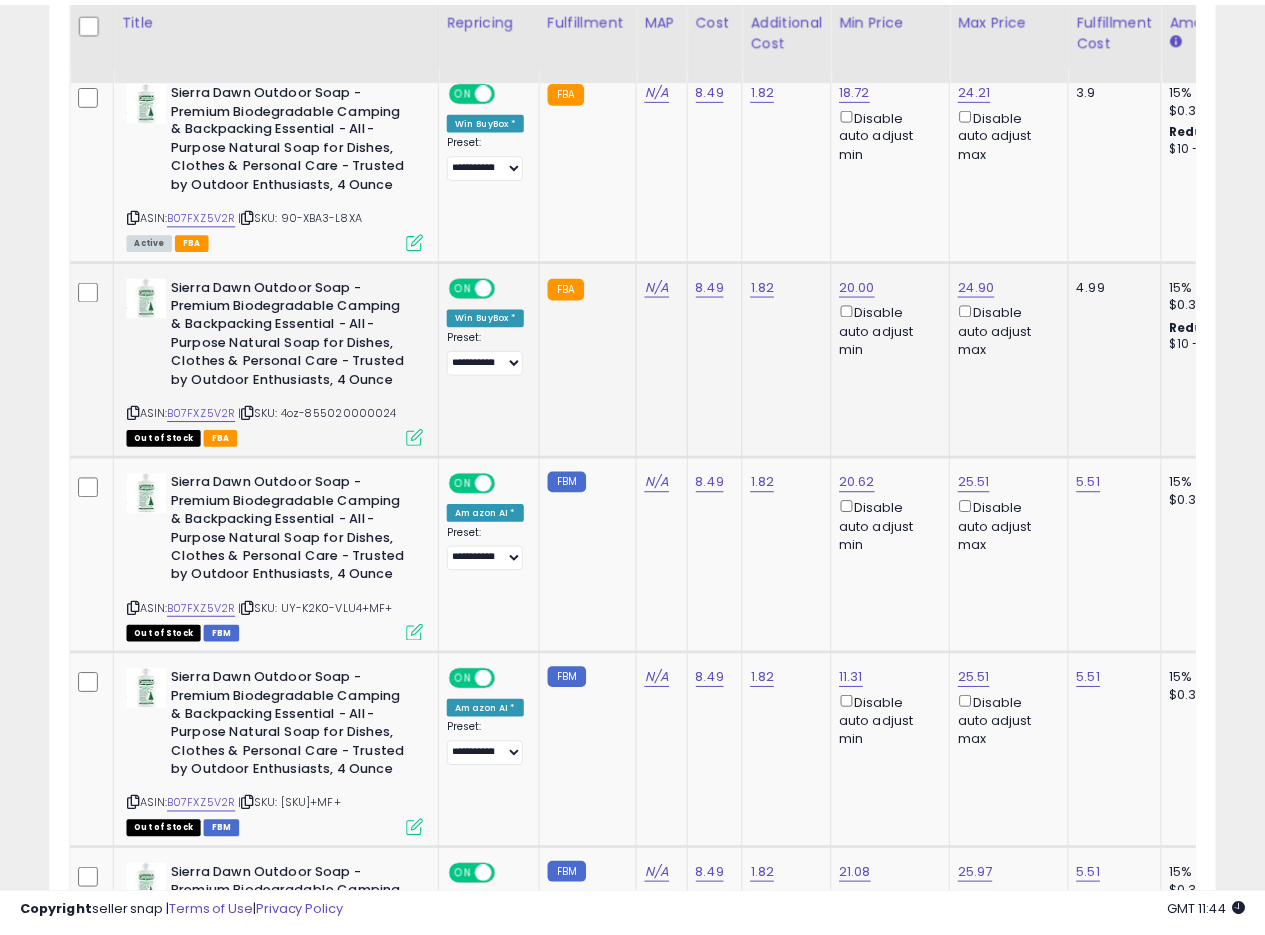 scroll, scrollTop: 410, scrollLeft: 674, axis: both 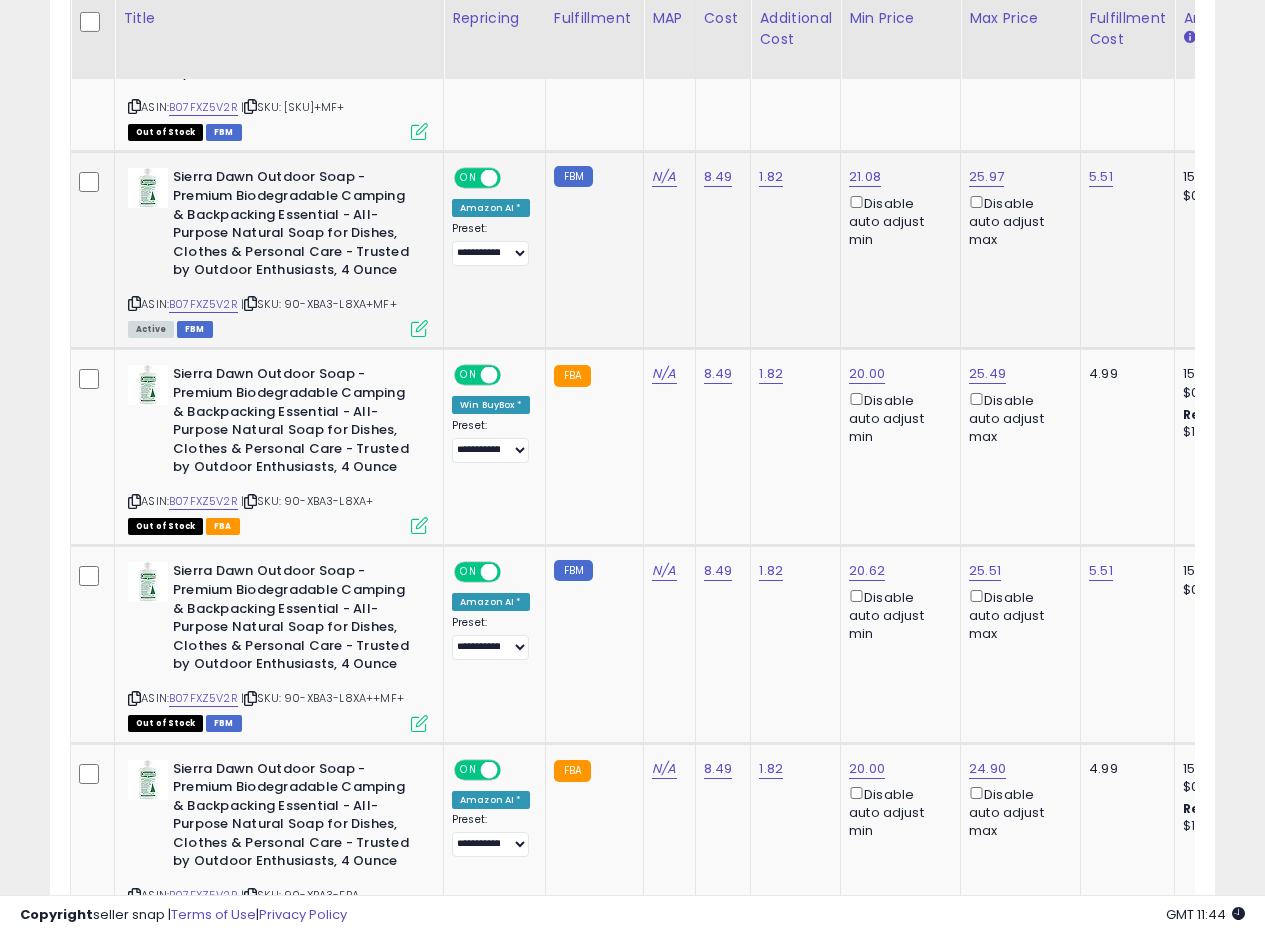 click at bounding box center (419, 328) 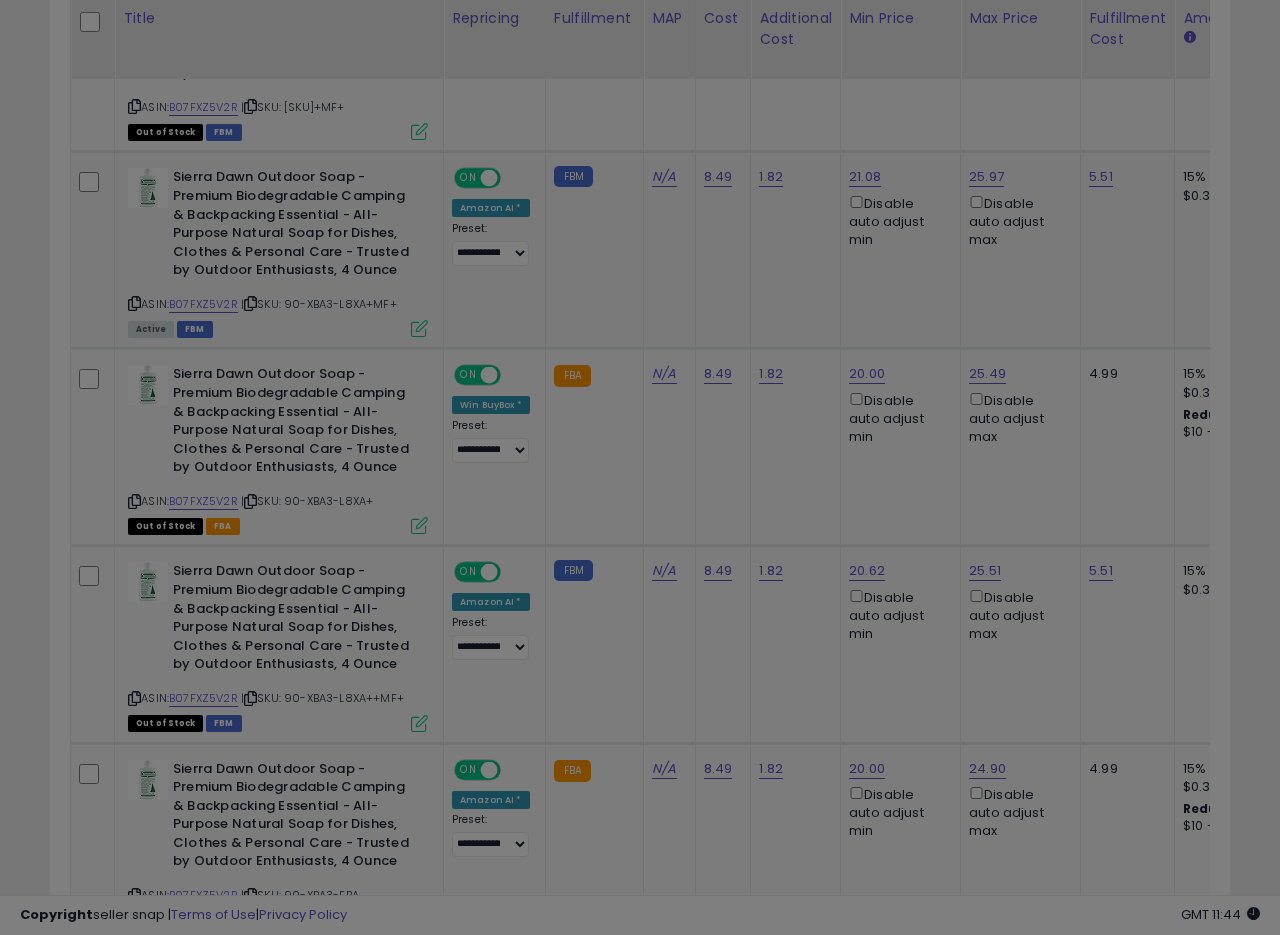 scroll, scrollTop: 999590, scrollLeft: 999317, axis: both 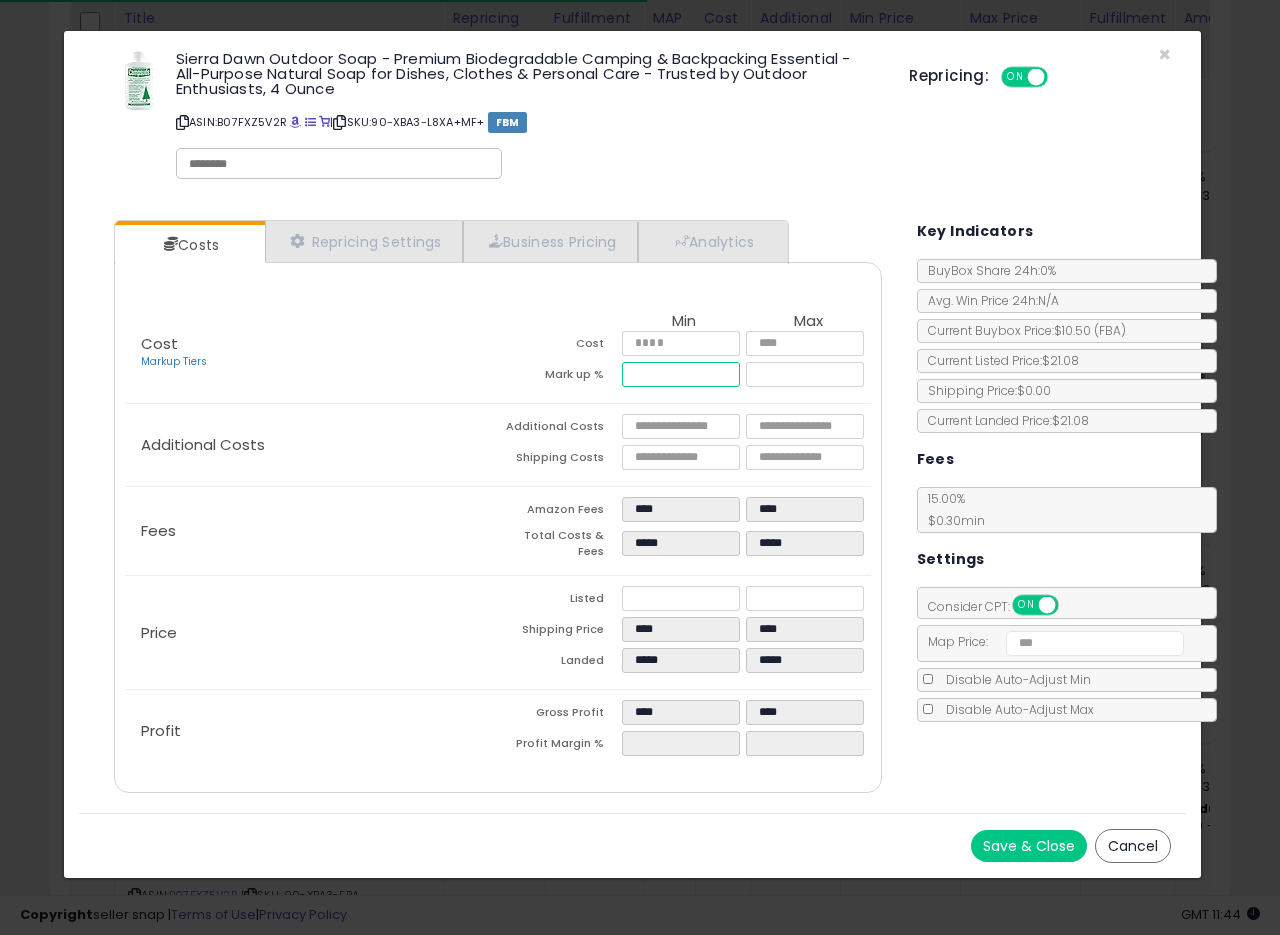 drag, startPoint x: 669, startPoint y: 378, endPoint x: 598, endPoint y: 382, distance: 71.11259 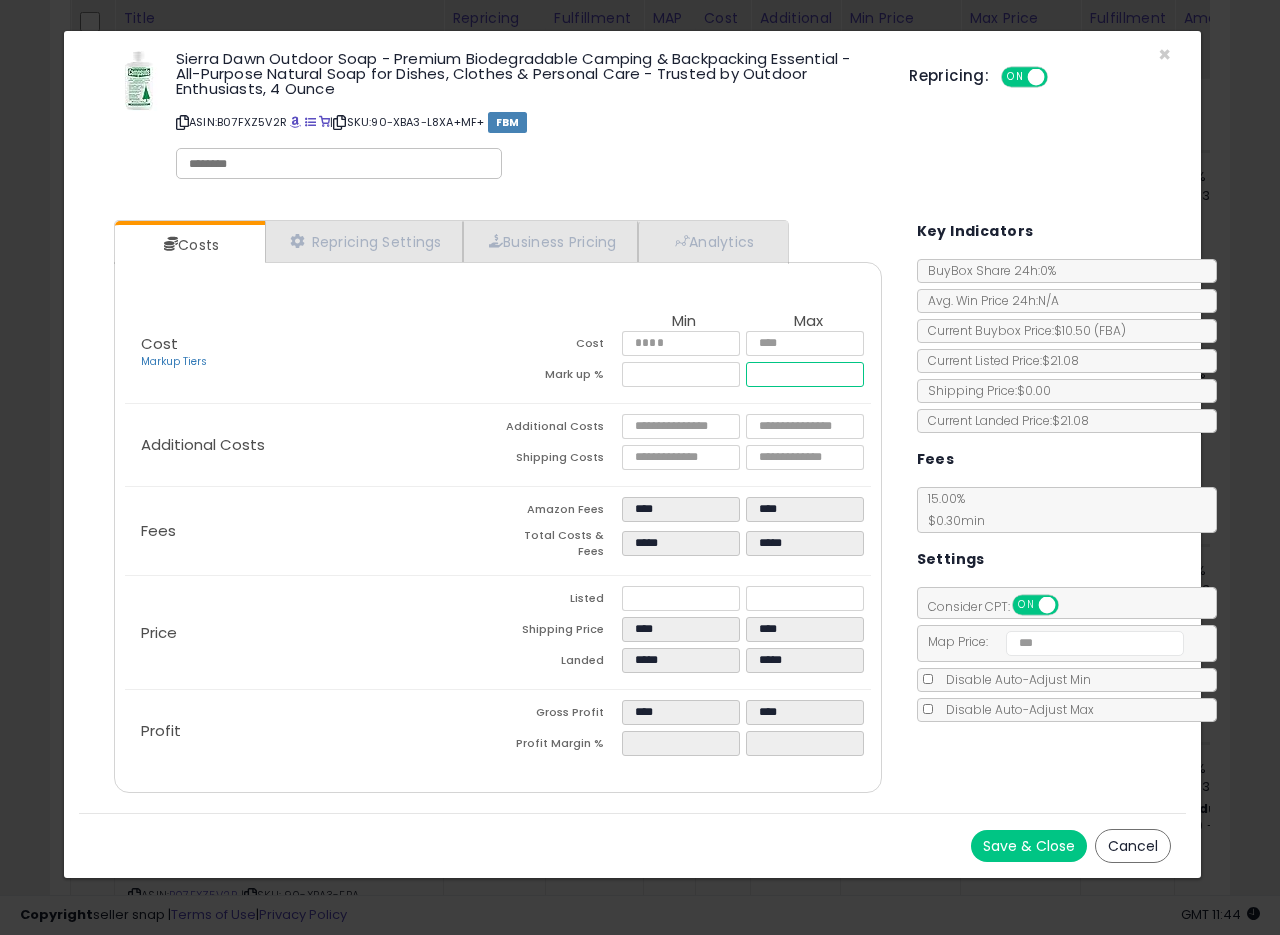 type on "*****" 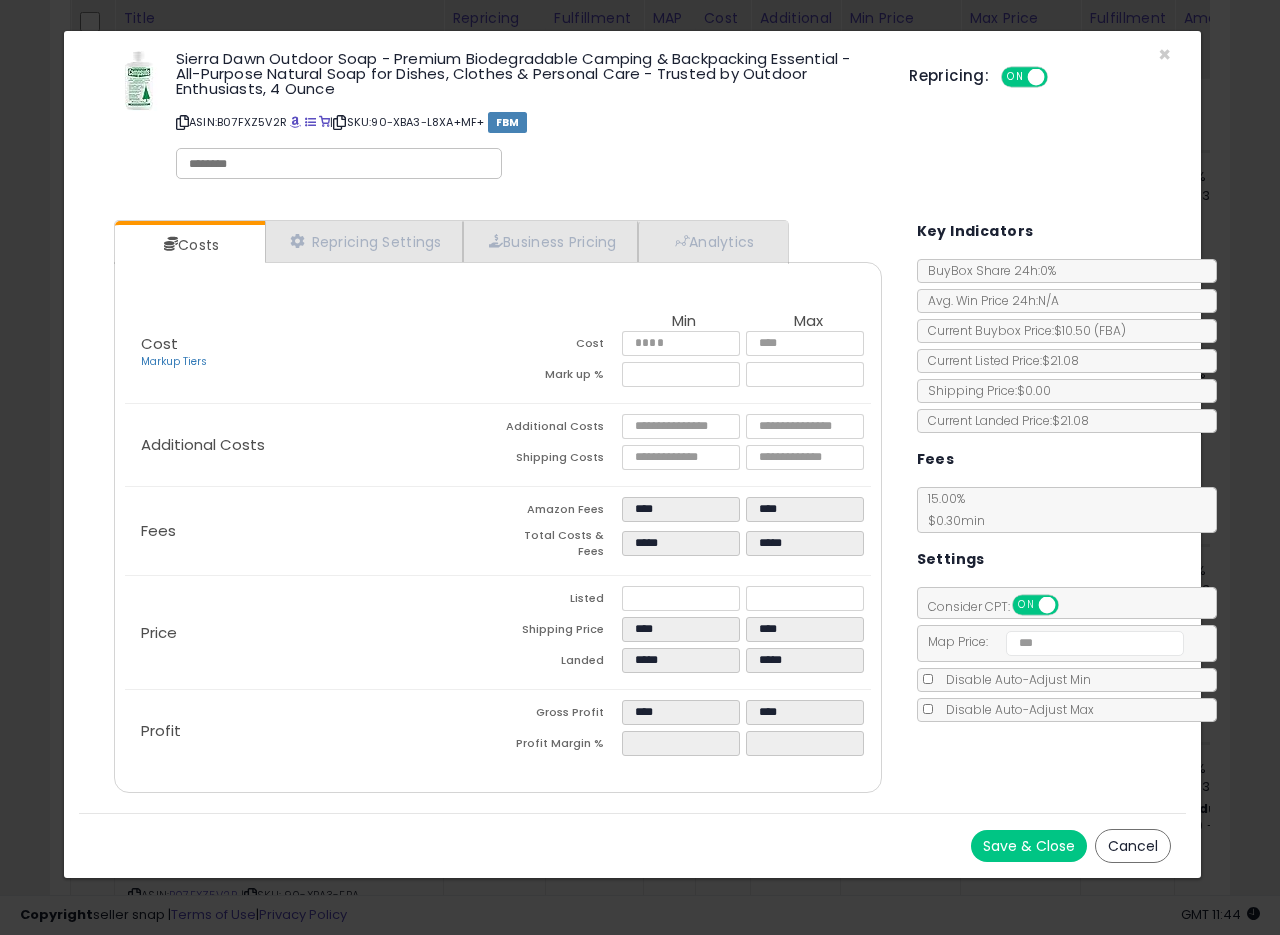 drag, startPoint x: 483, startPoint y: 444, endPoint x: 397, endPoint y: 149, distance: 307.28 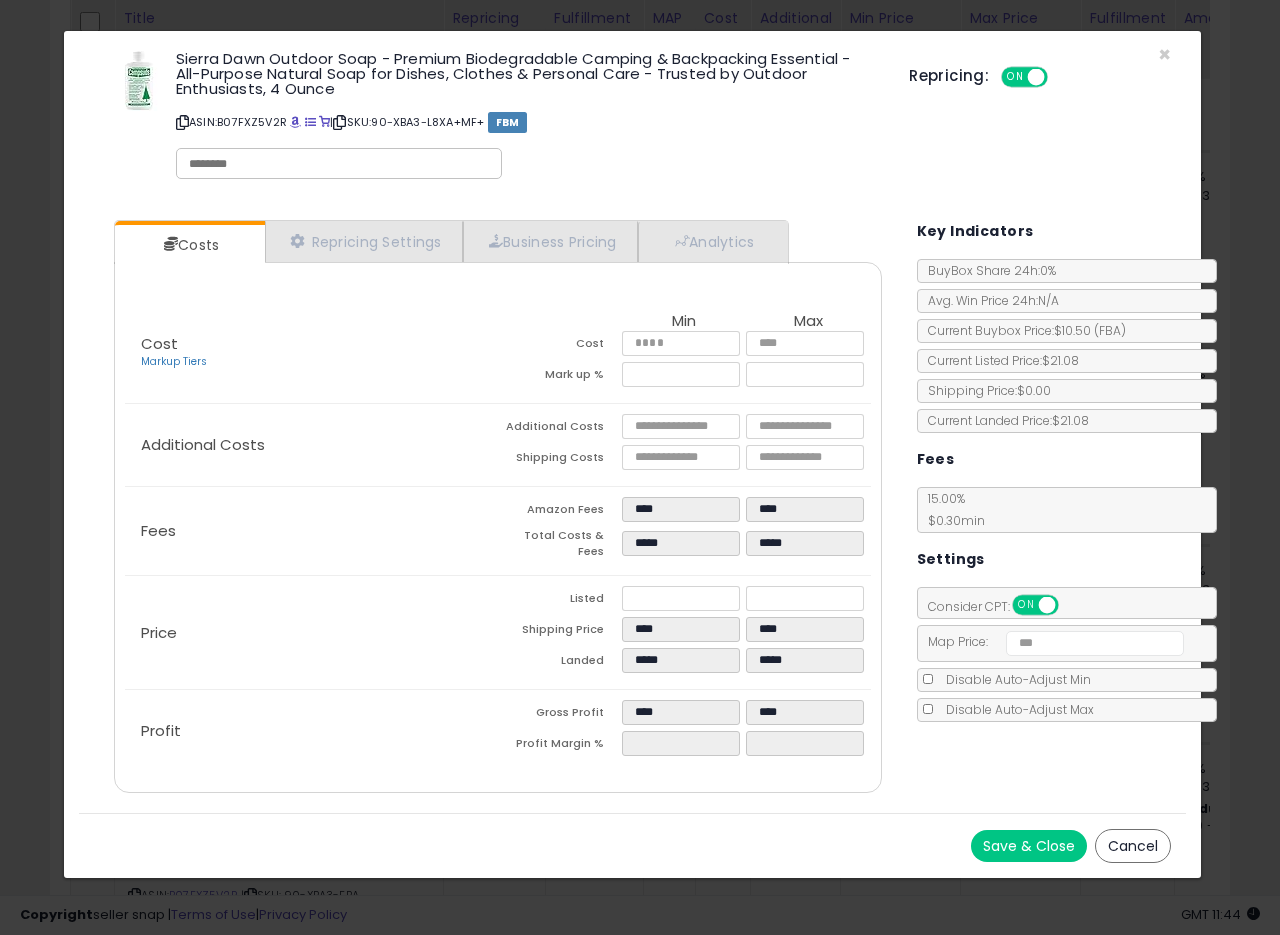 click on "Save & Close
Cancel" at bounding box center (632, 845) 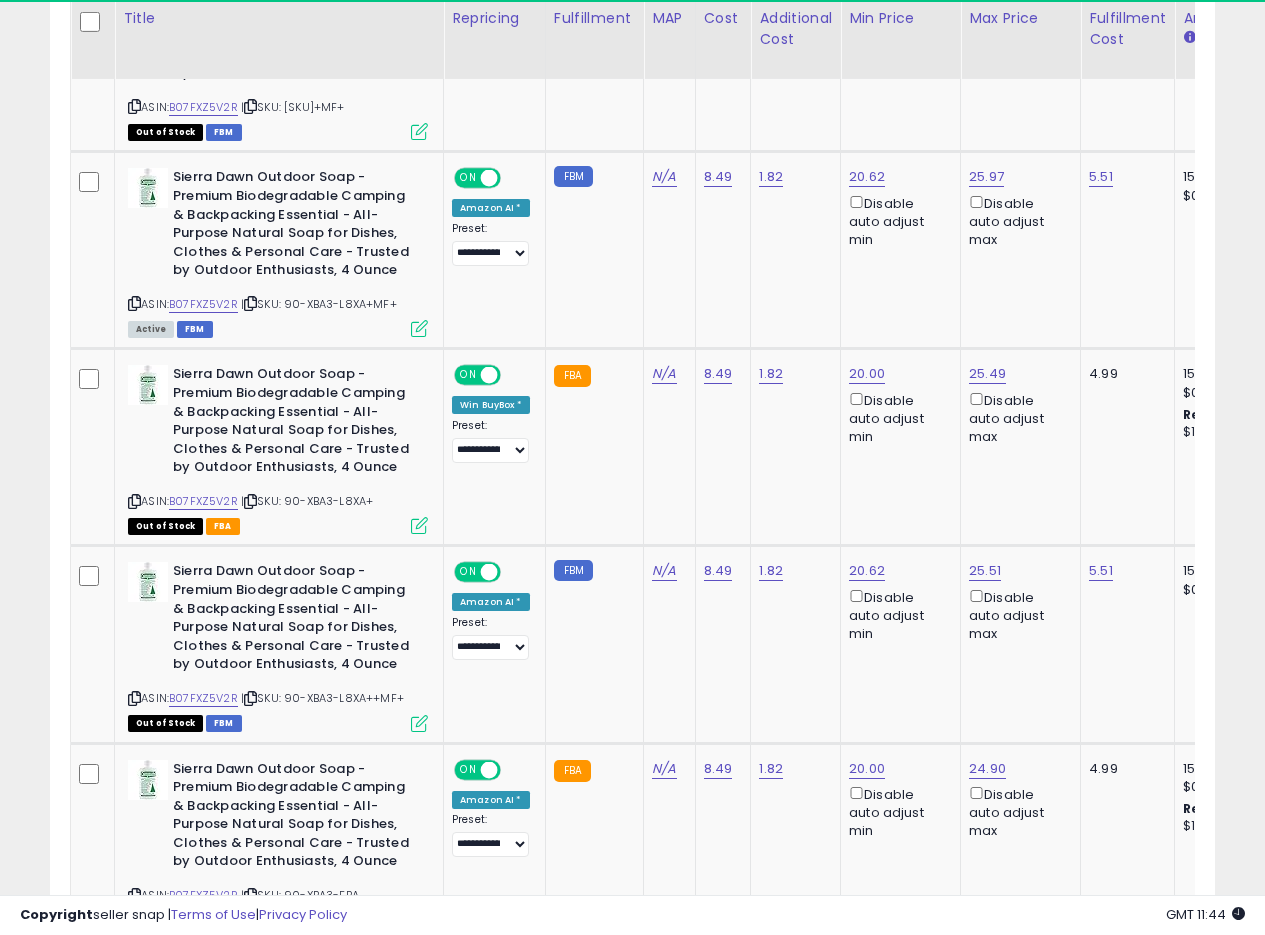 scroll, scrollTop: 410, scrollLeft: 674, axis: both 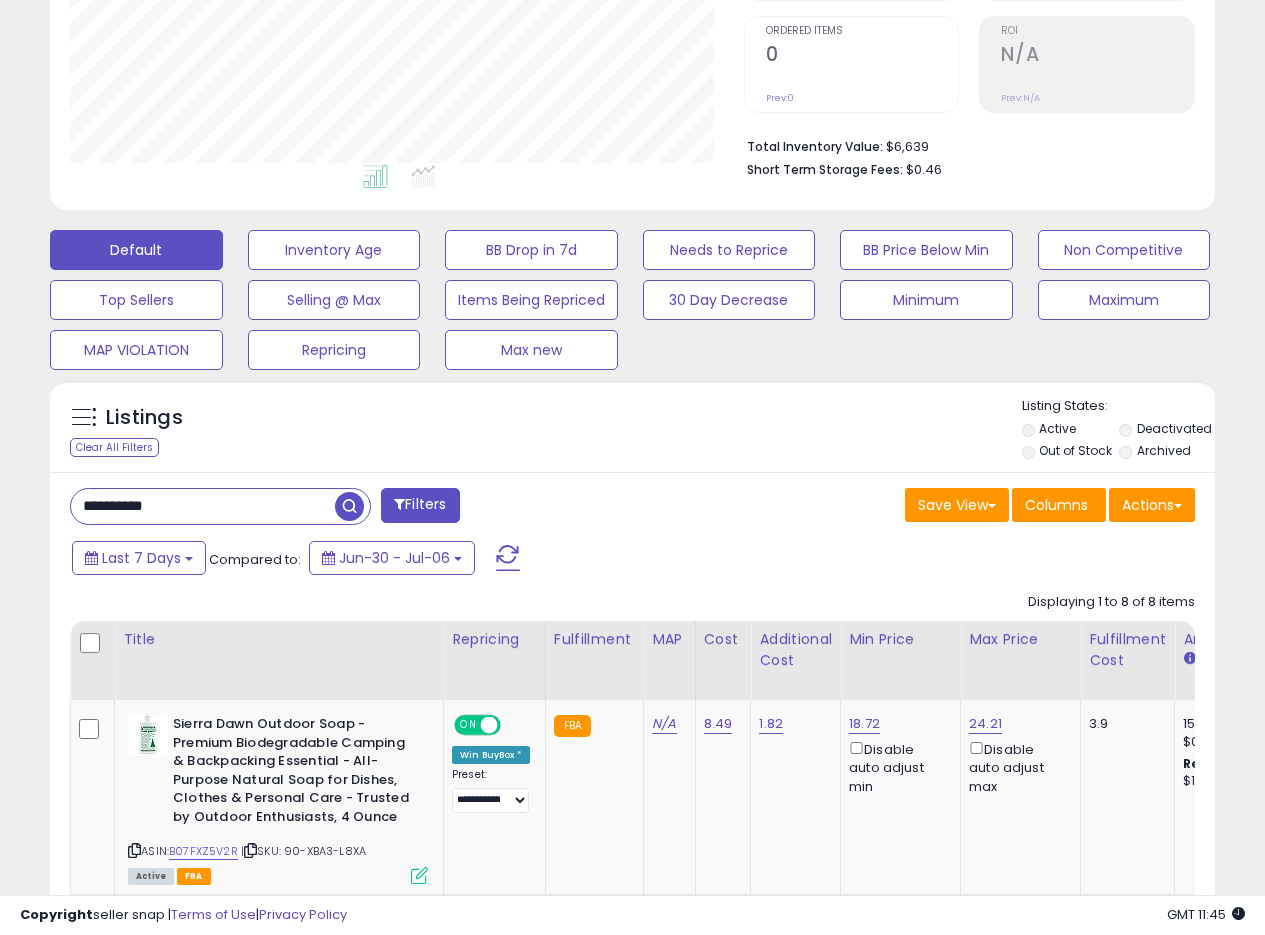 drag, startPoint x: 192, startPoint y: 513, endPoint x: 0, endPoint y: 504, distance: 192.21082 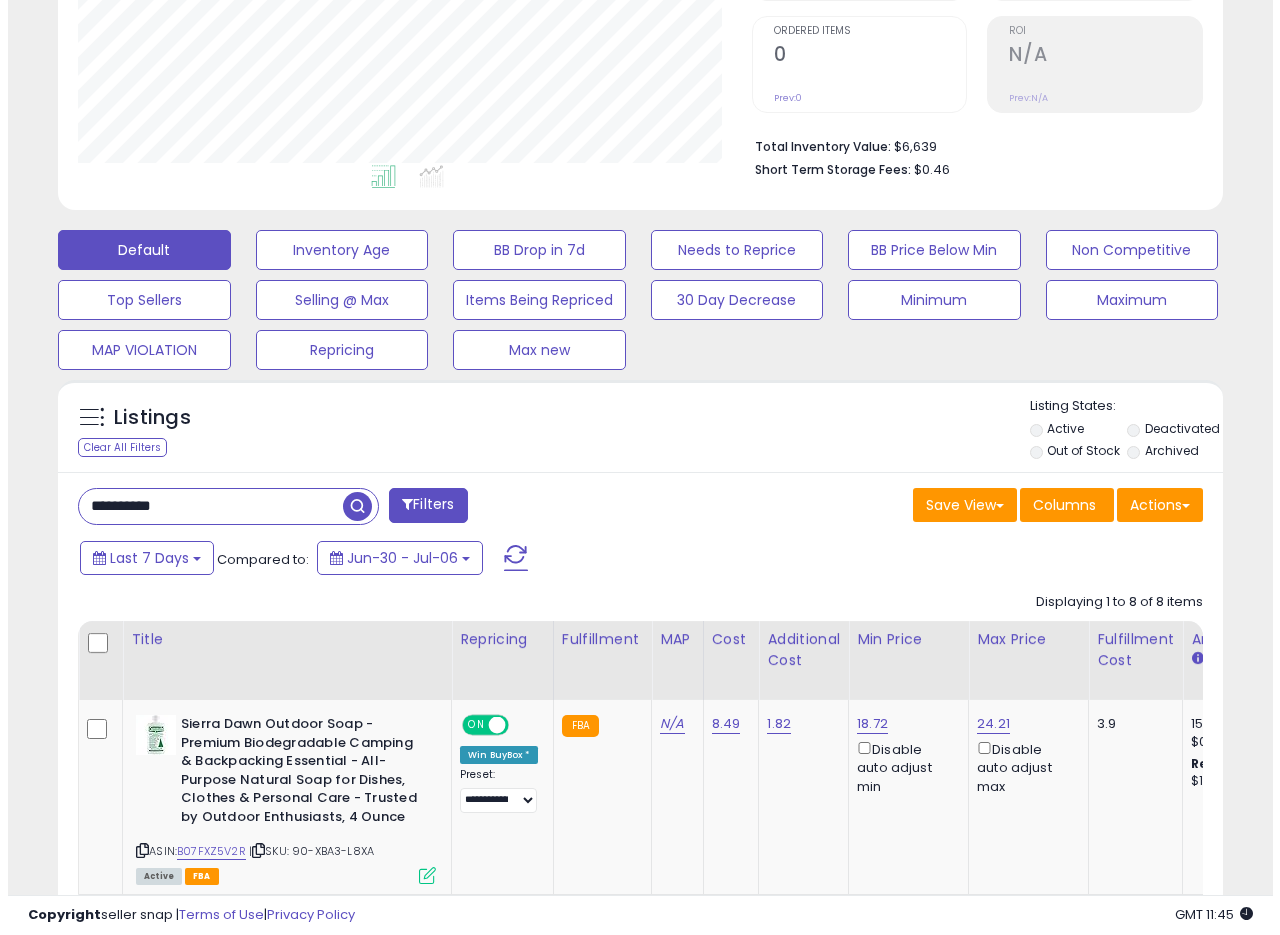 scroll, scrollTop: 335, scrollLeft: 0, axis: vertical 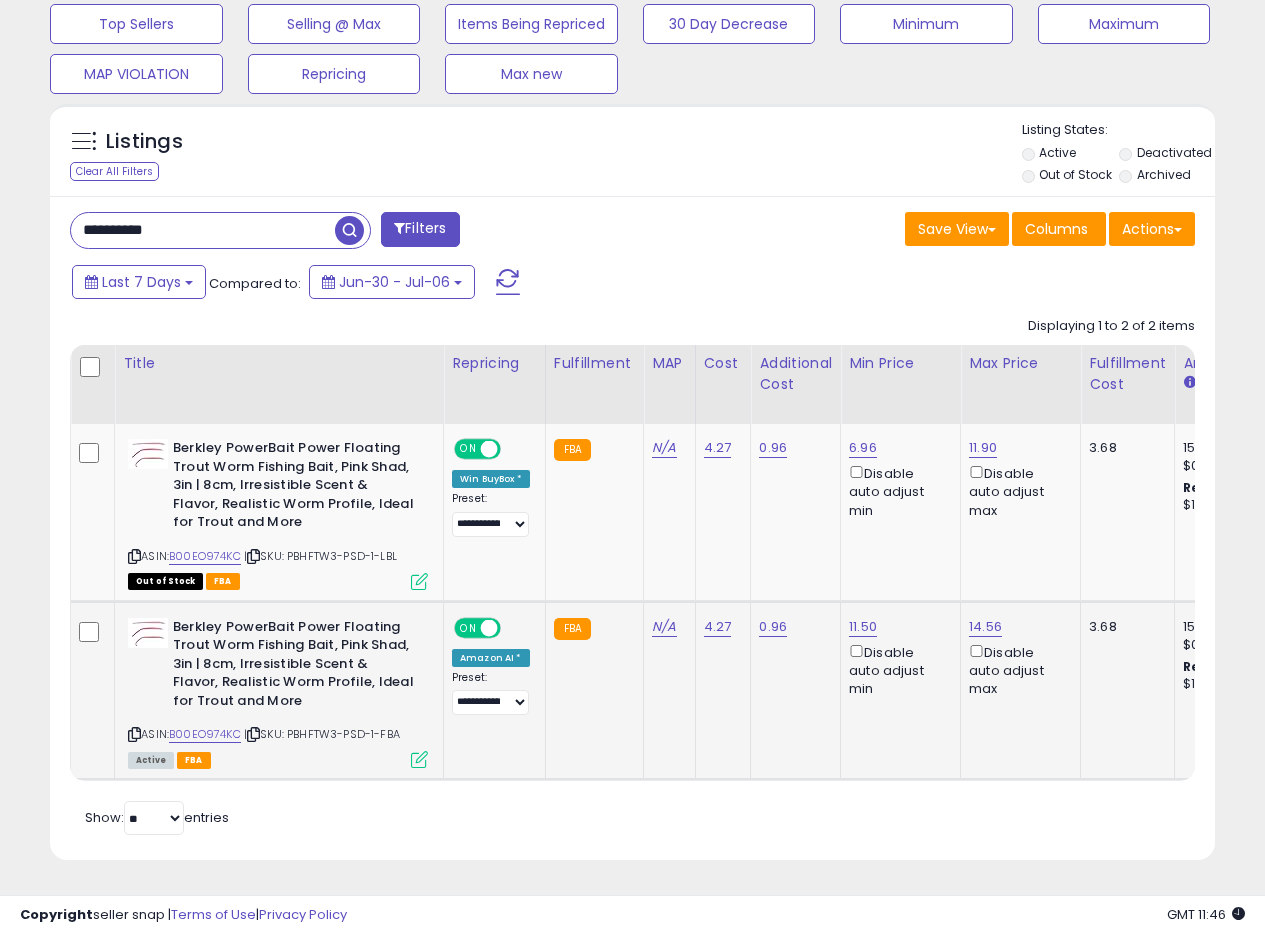 click on "ASIN:  [ASIN]    |   SKU: [SKU] Active FBA" at bounding box center (278, 692) 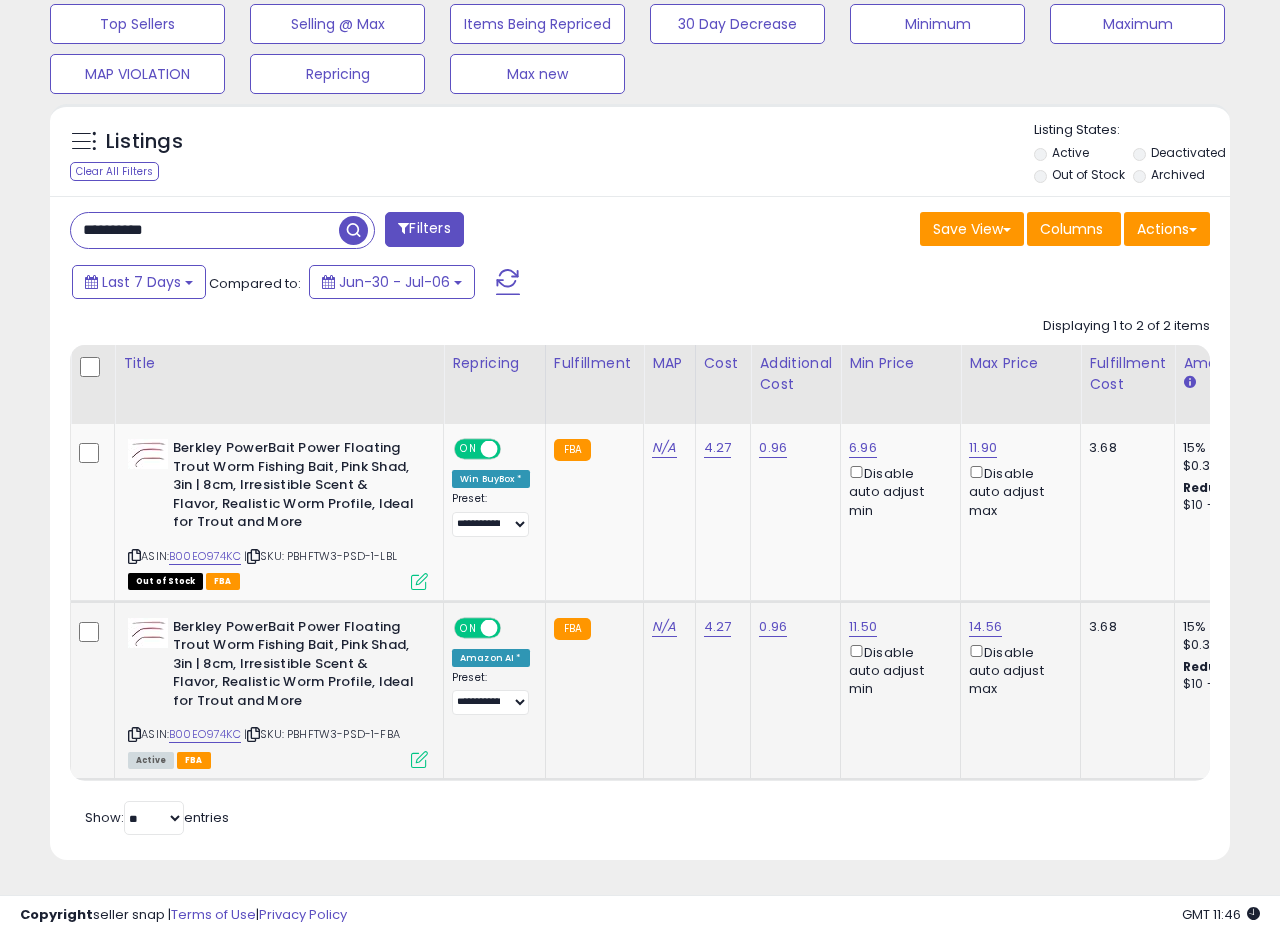 scroll, scrollTop: 999590, scrollLeft: 999317, axis: both 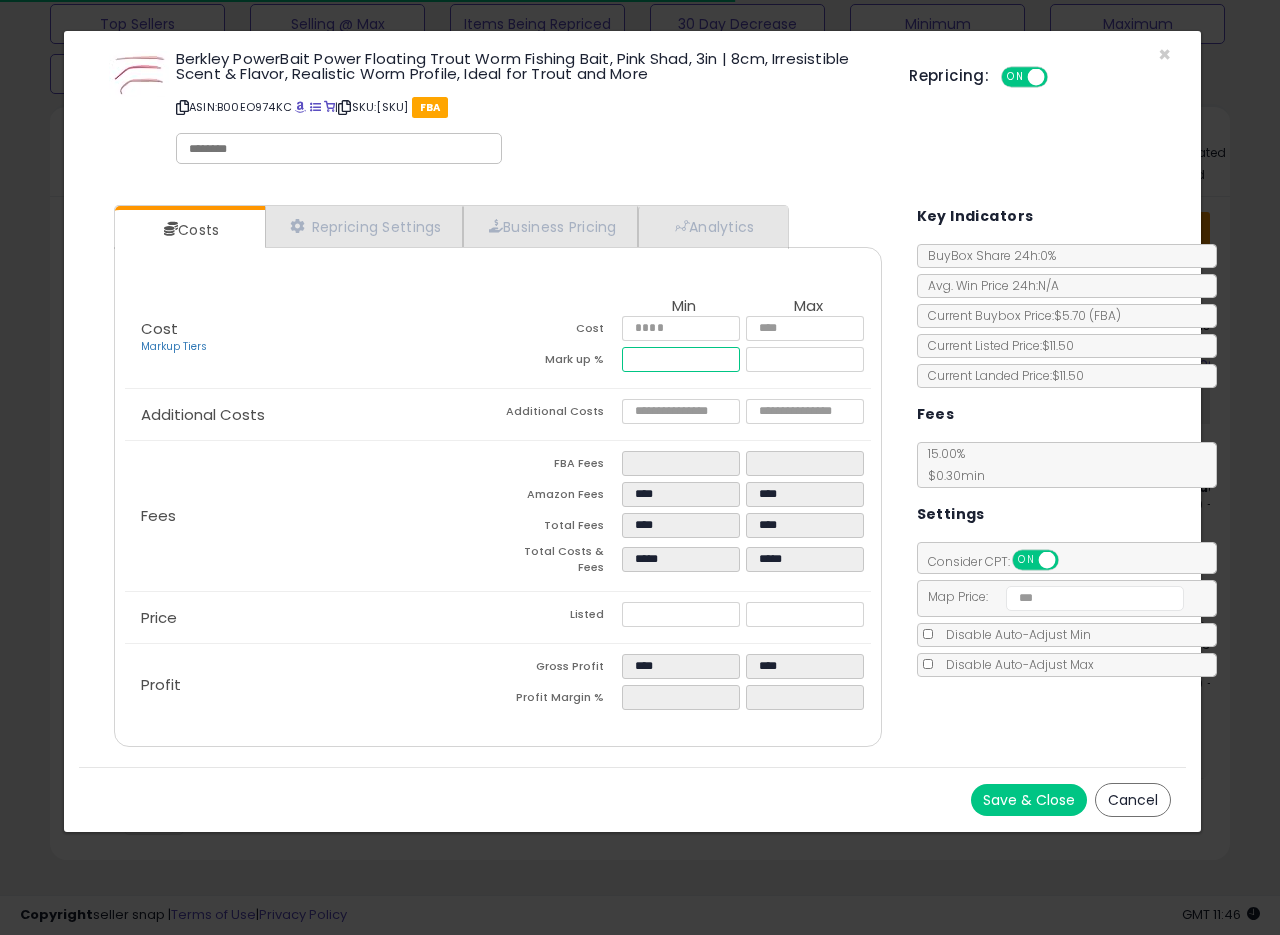 click on "*****" at bounding box center (681, 359) 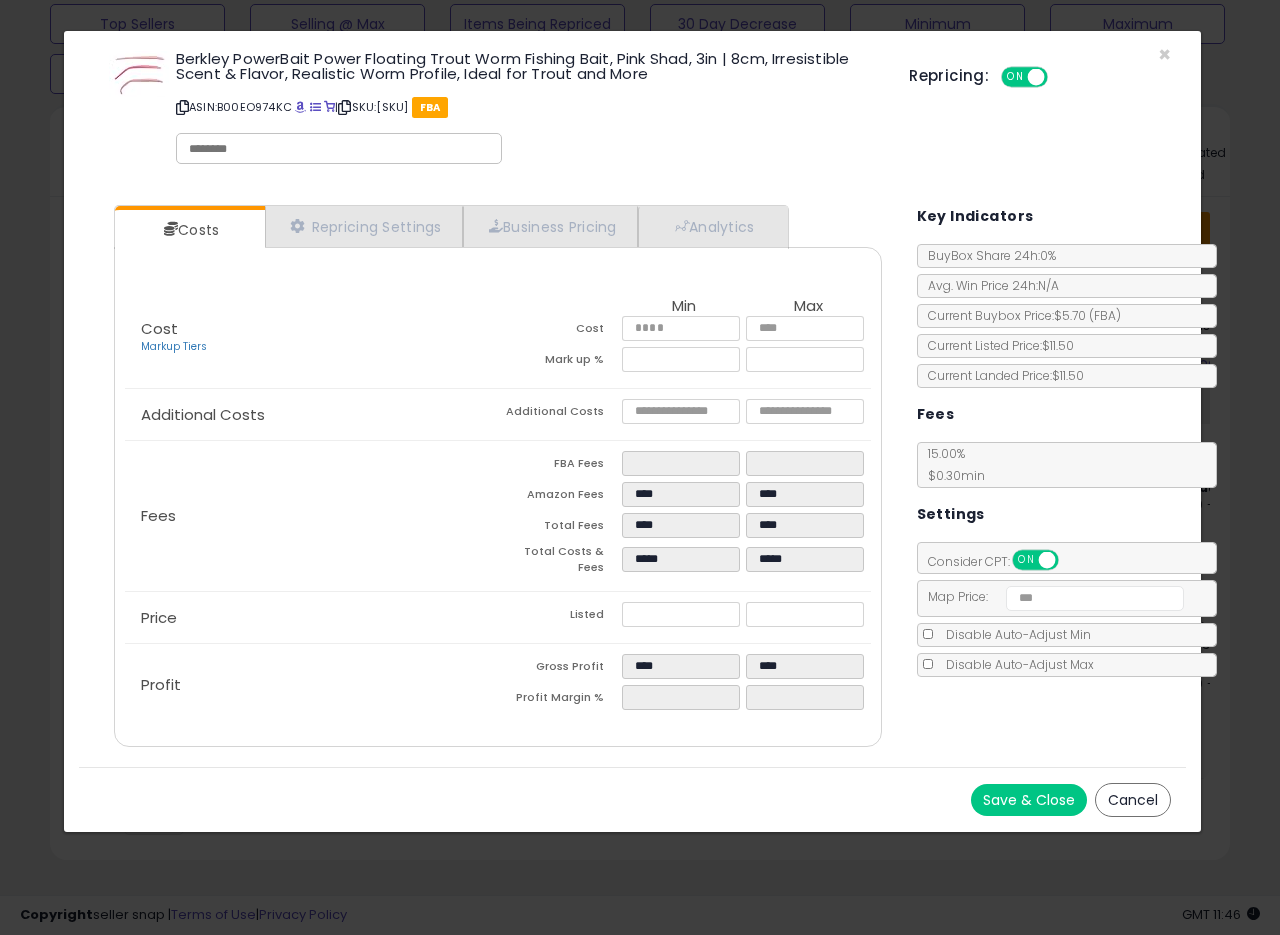 type on "*****" 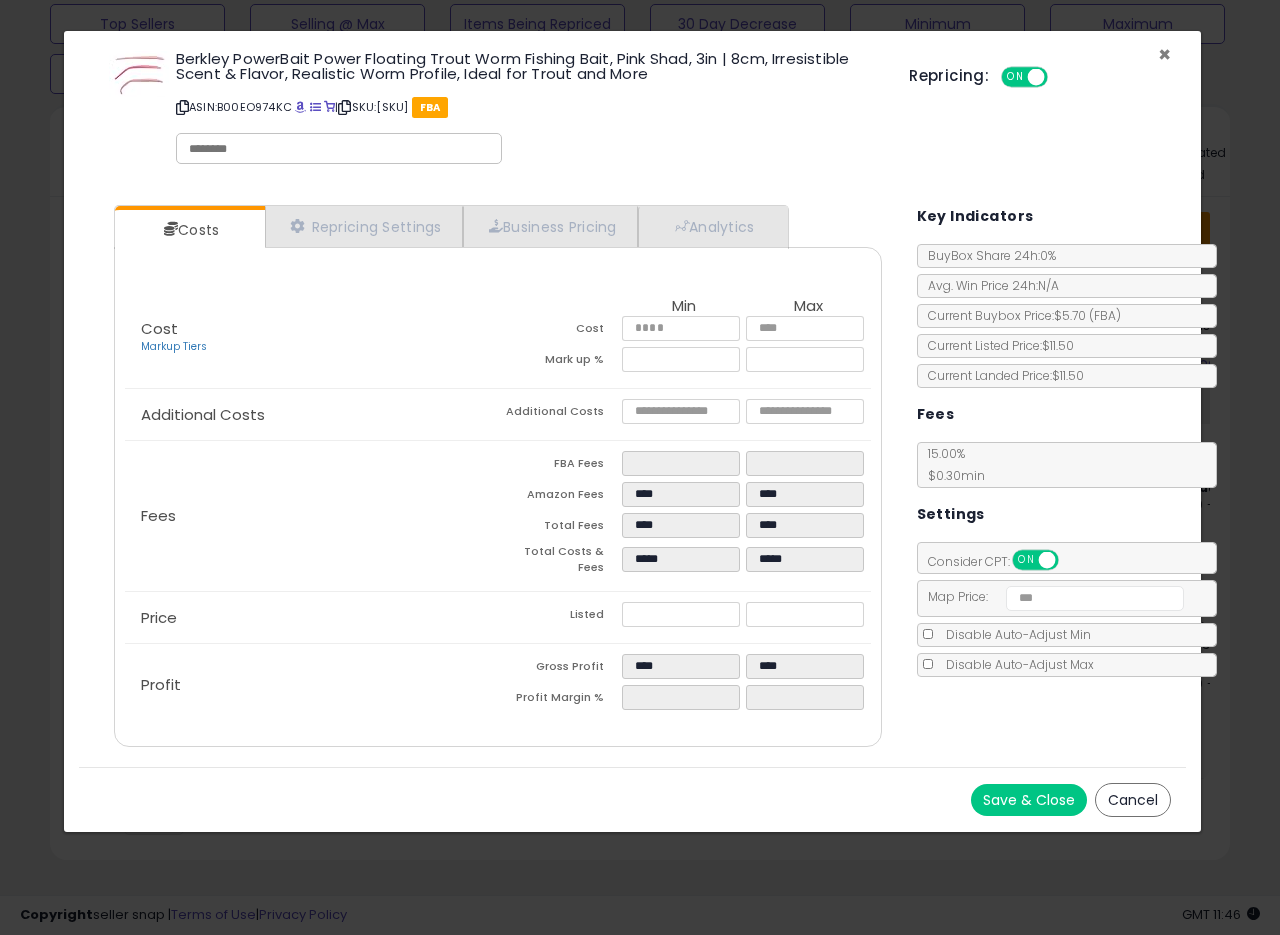 click on "×" at bounding box center (1164, 54) 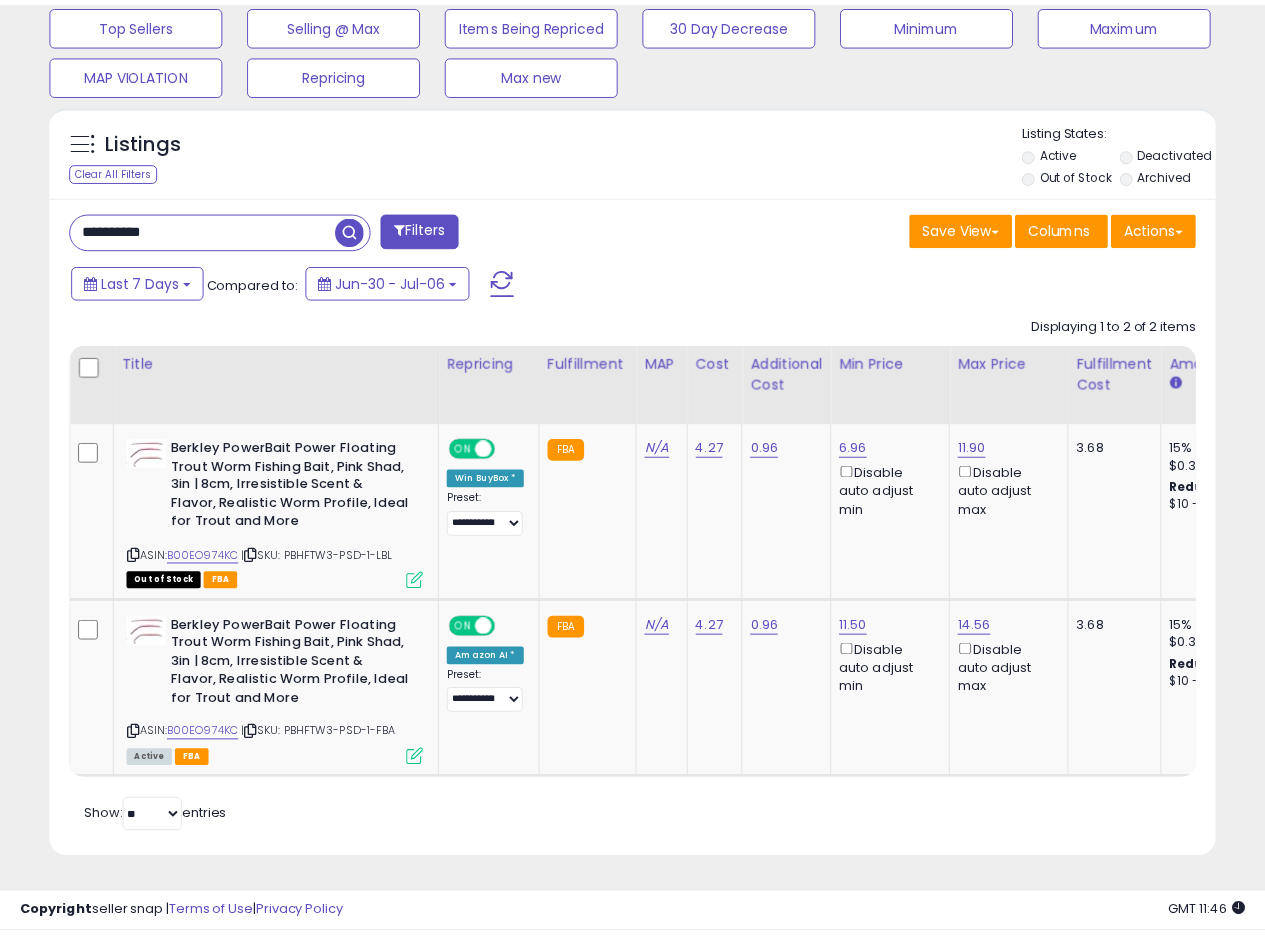 scroll, scrollTop: 410, scrollLeft: 674, axis: both 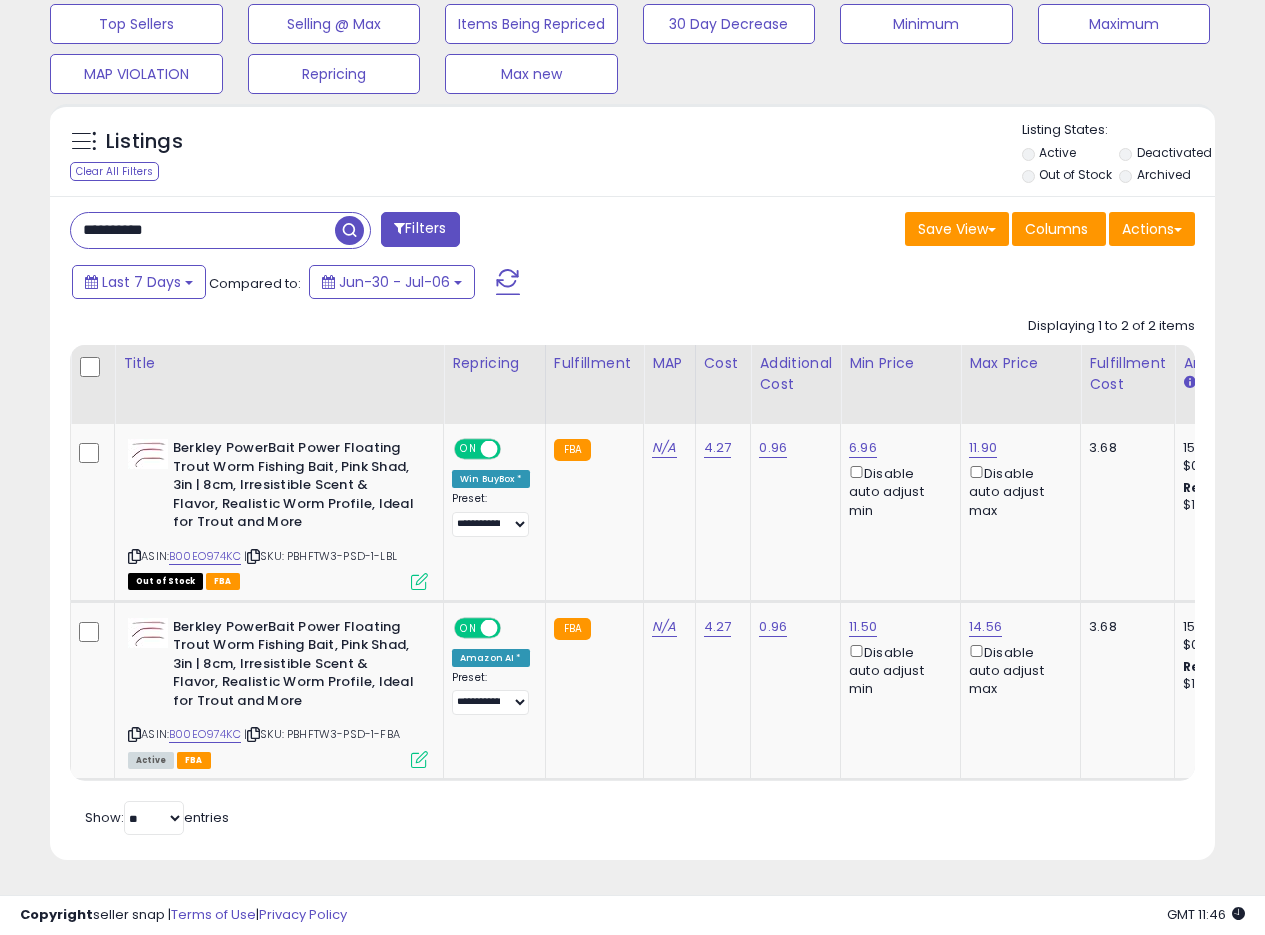 drag, startPoint x: 215, startPoint y: 222, endPoint x: 0, endPoint y: 186, distance: 217.99312 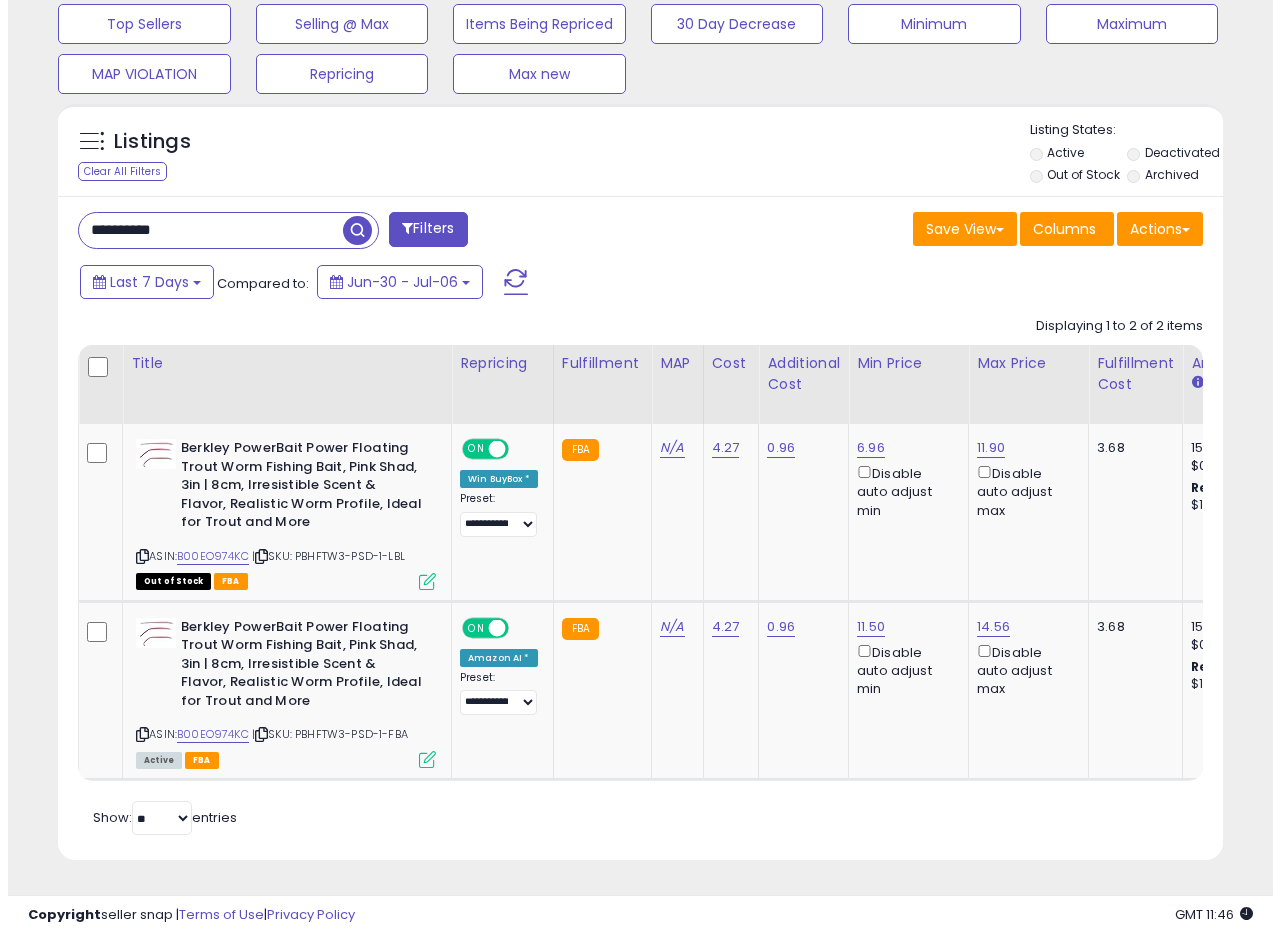 scroll, scrollTop: 335, scrollLeft: 0, axis: vertical 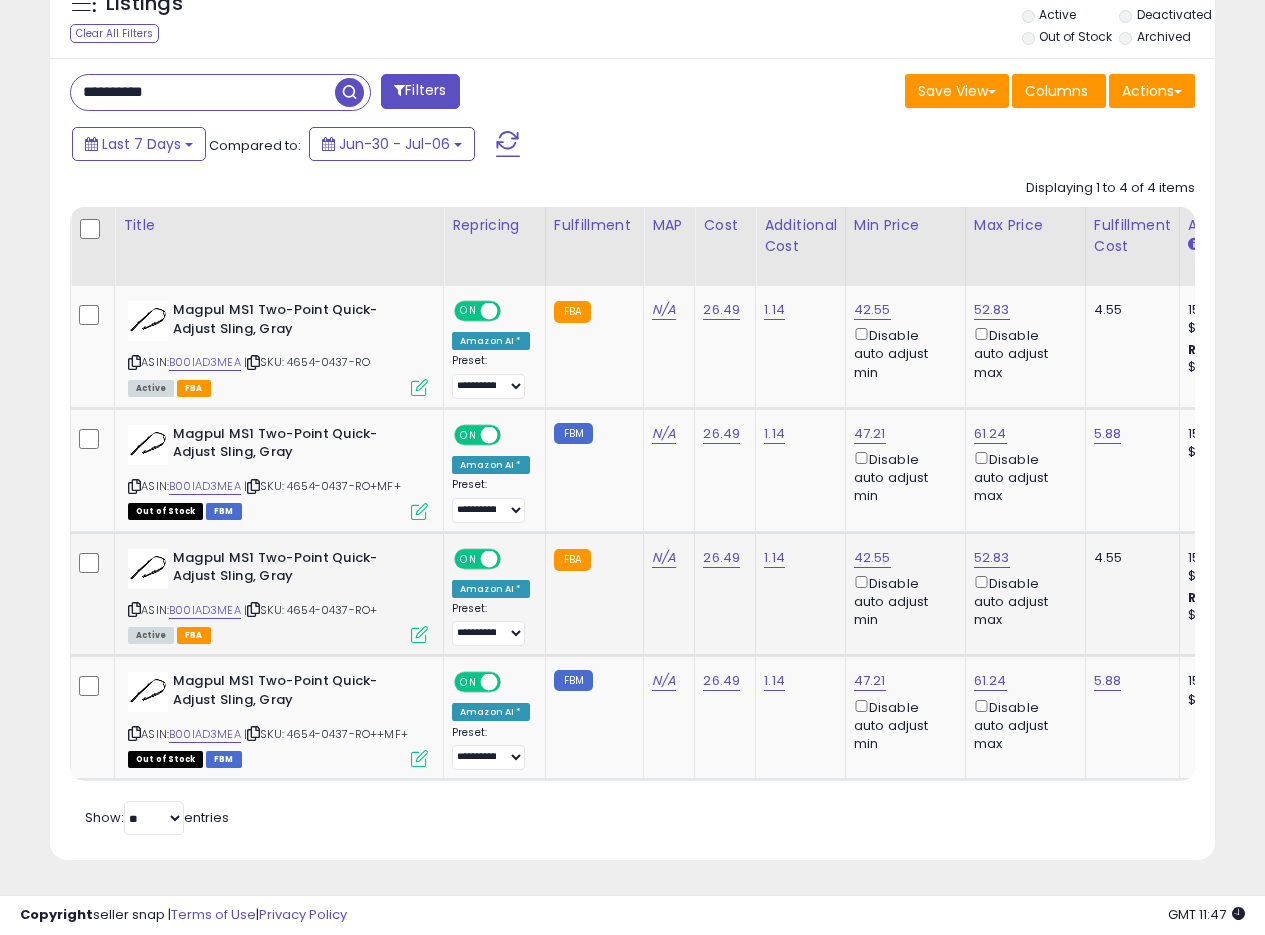 click at bounding box center (419, 634) 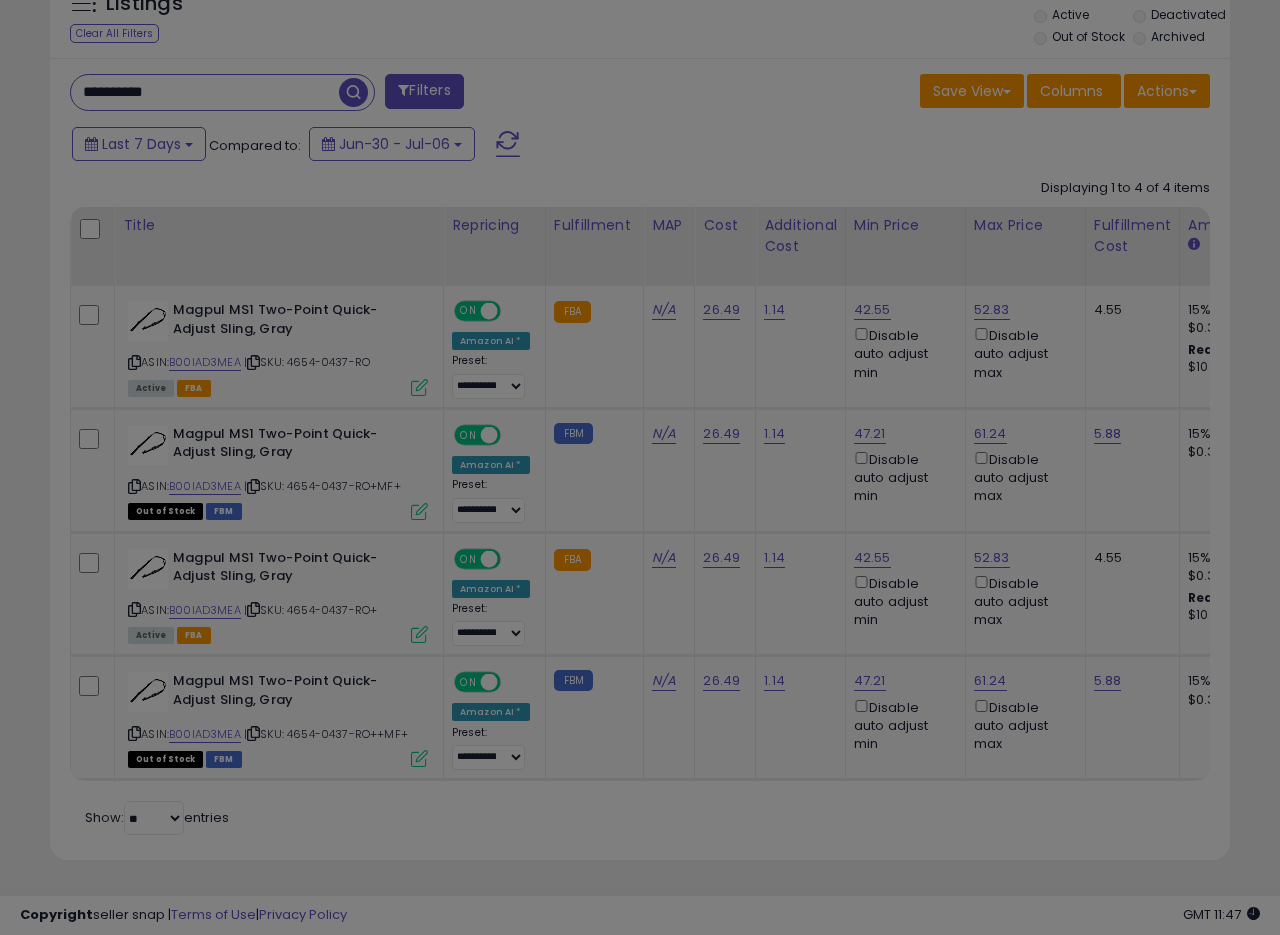 scroll, scrollTop: 999590, scrollLeft: 999317, axis: both 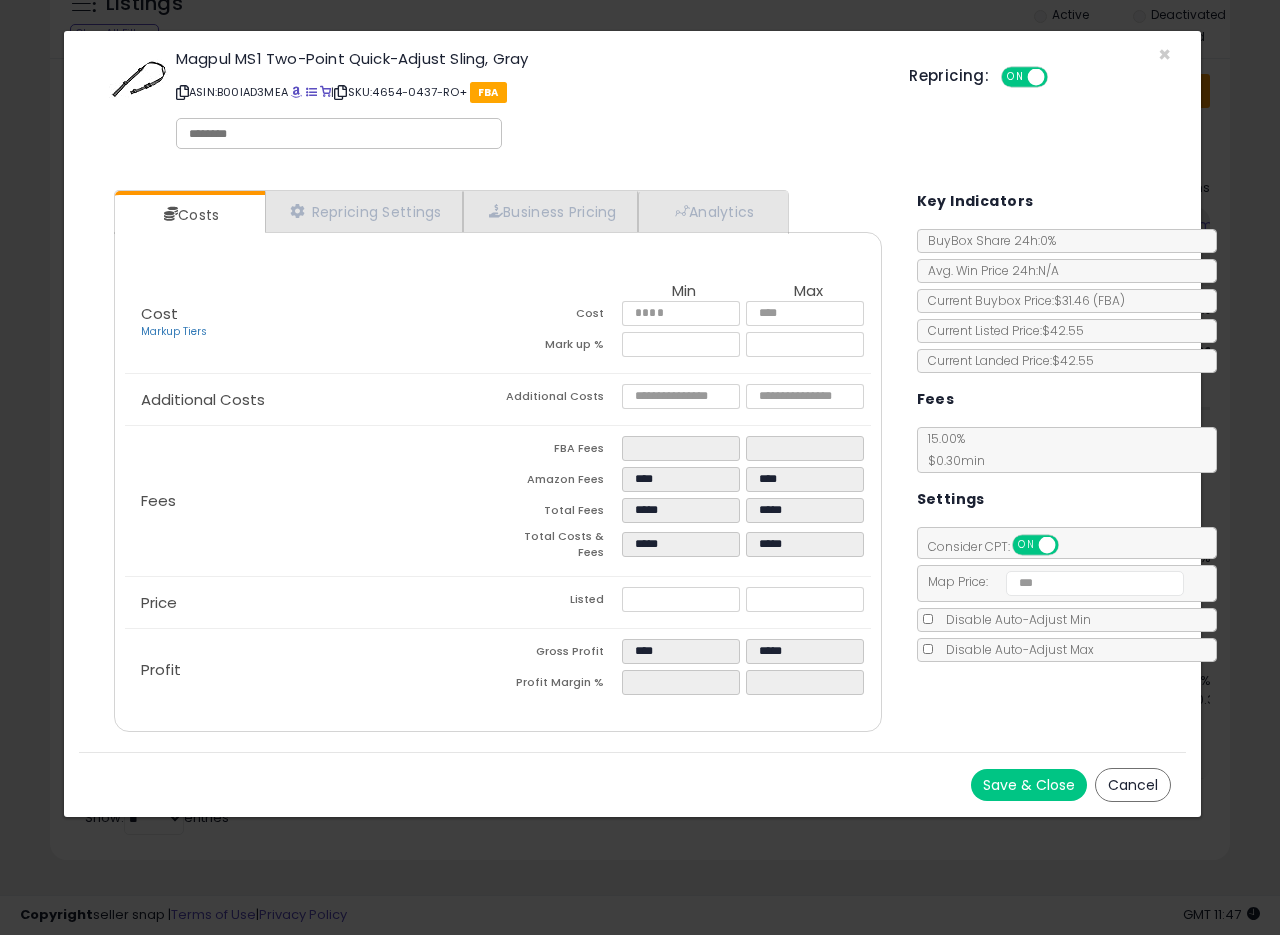 click on "Fees
FBA Fees
****
****
Amazon Fees
****
****
Total Fees
*****
*****
Total Costs & Fees
*****
*****" 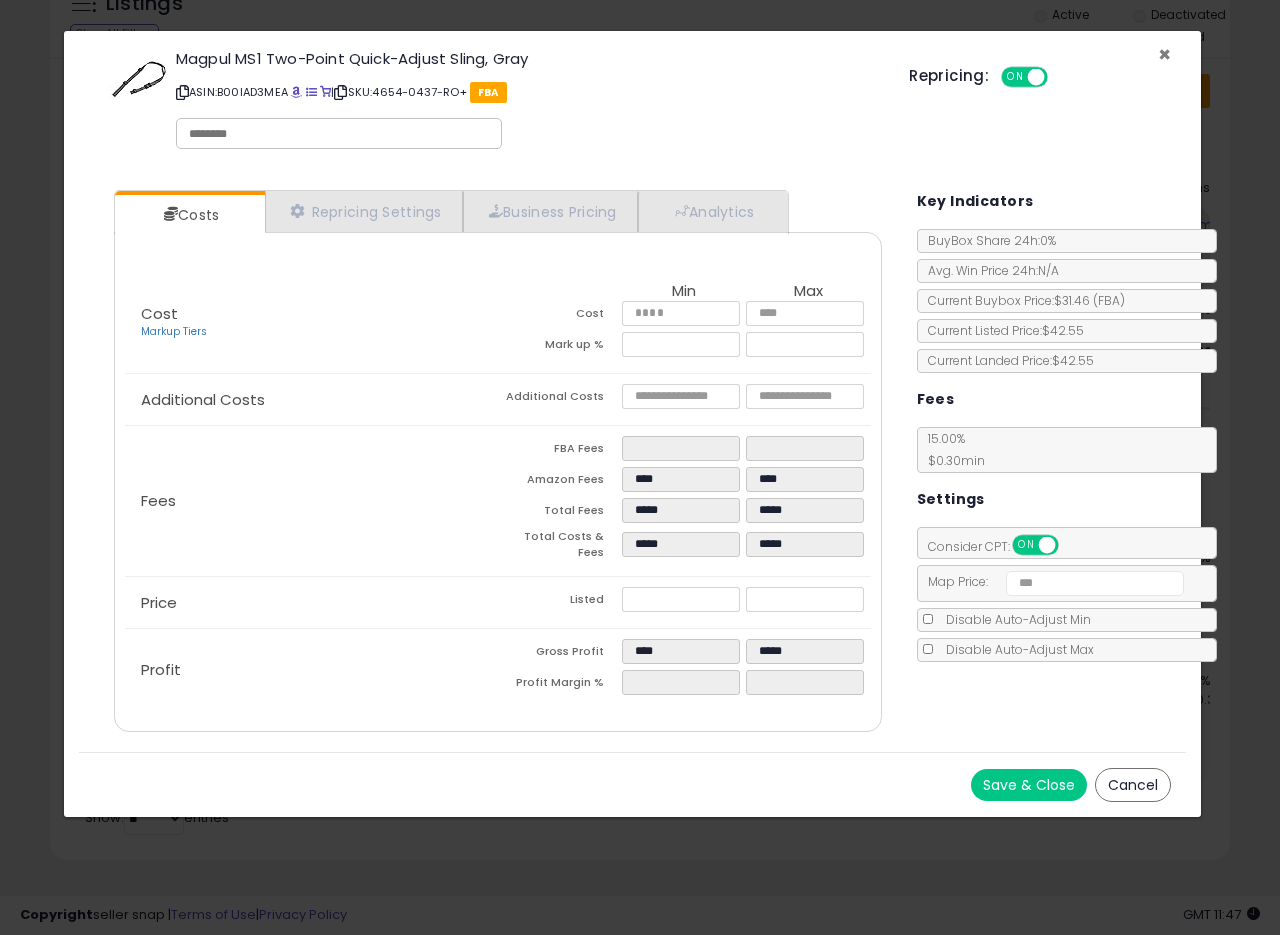 click on "×" at bounding box center [1164, 54] 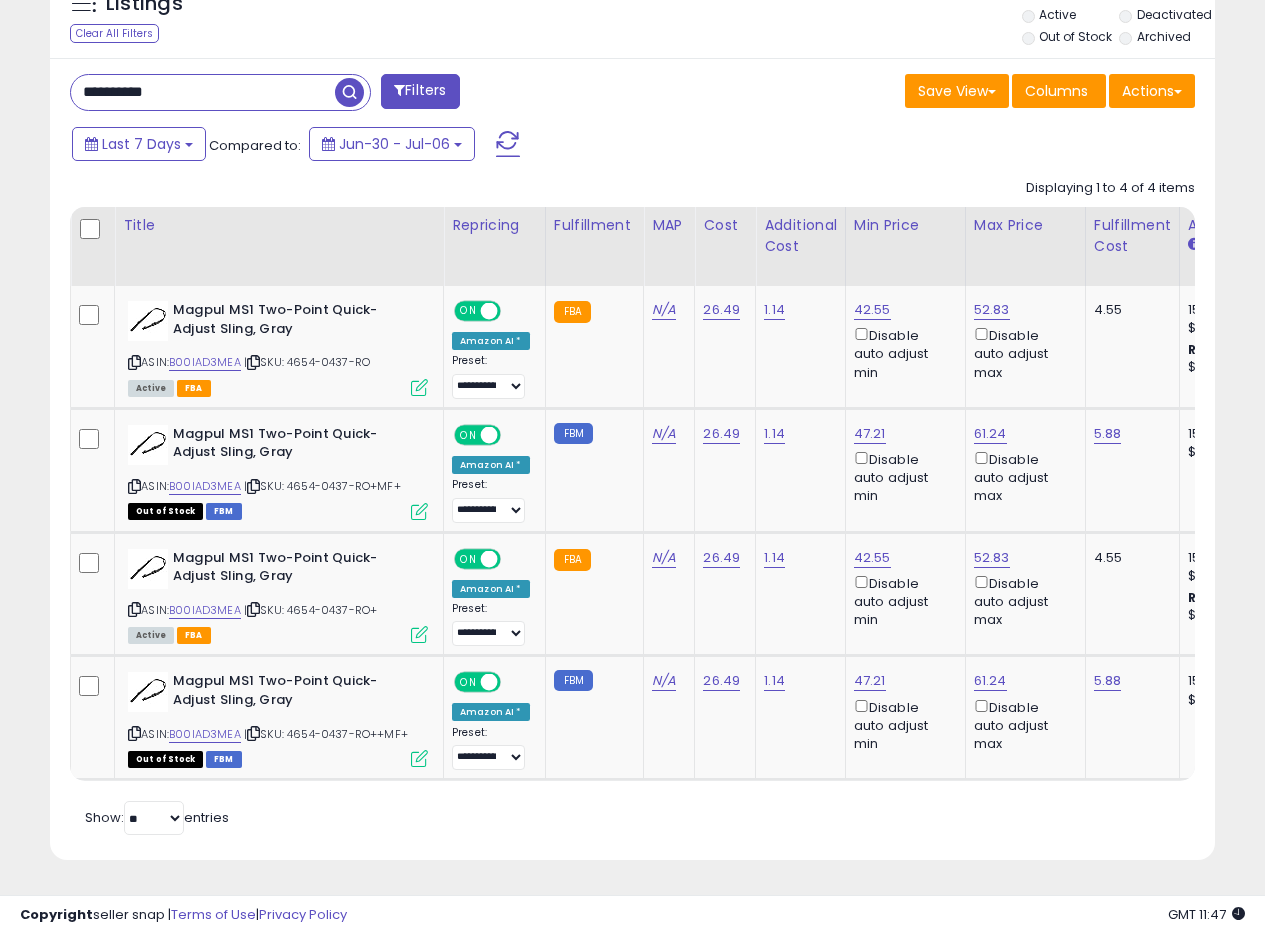 scroll, scrollTop: 410, scrollLeft: 674, axis: both 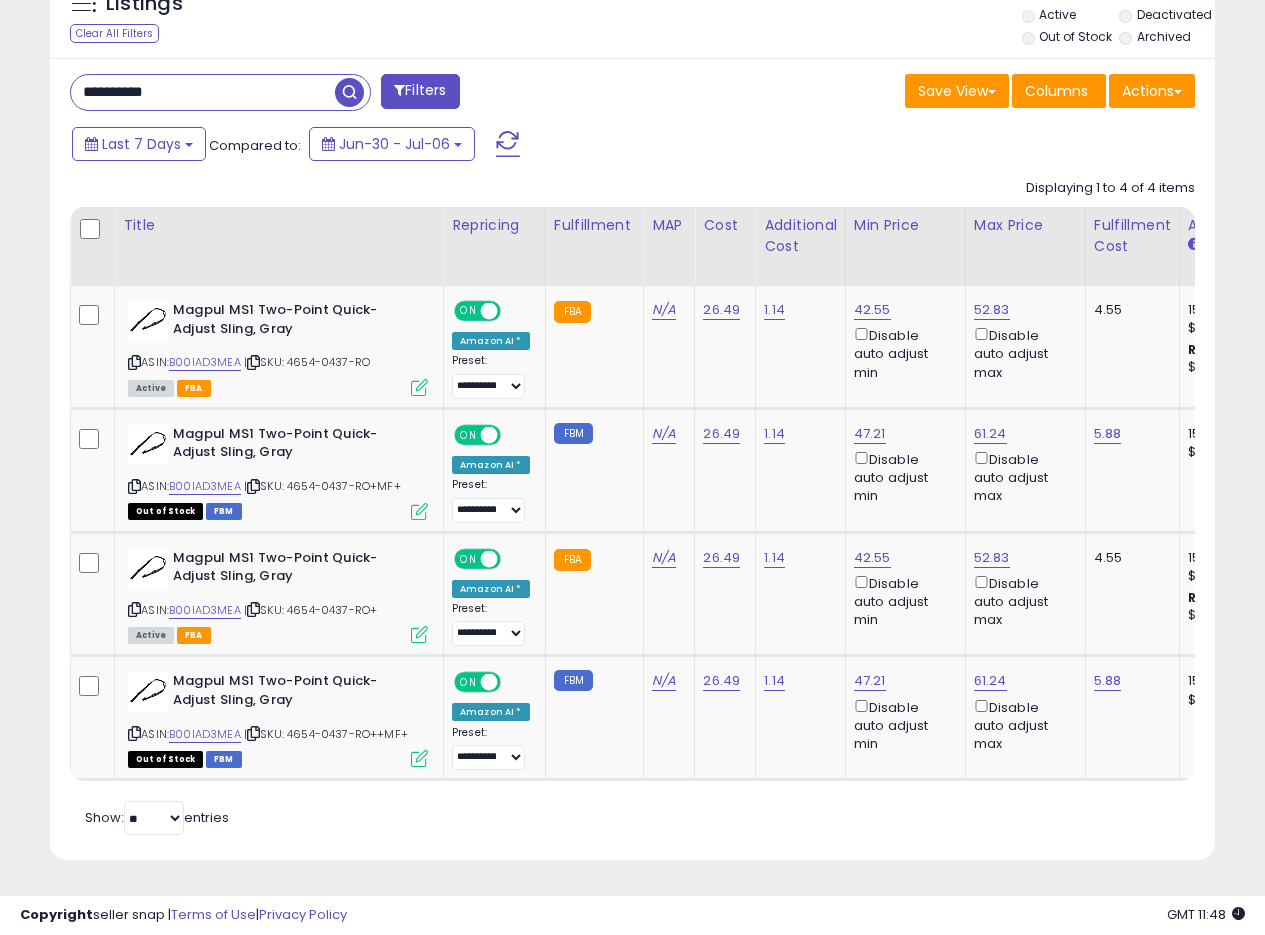 drag, startPoint x: 160, startPoint y: 80, endPoint x: 0, endPoint y: 50, distance: 162.78821 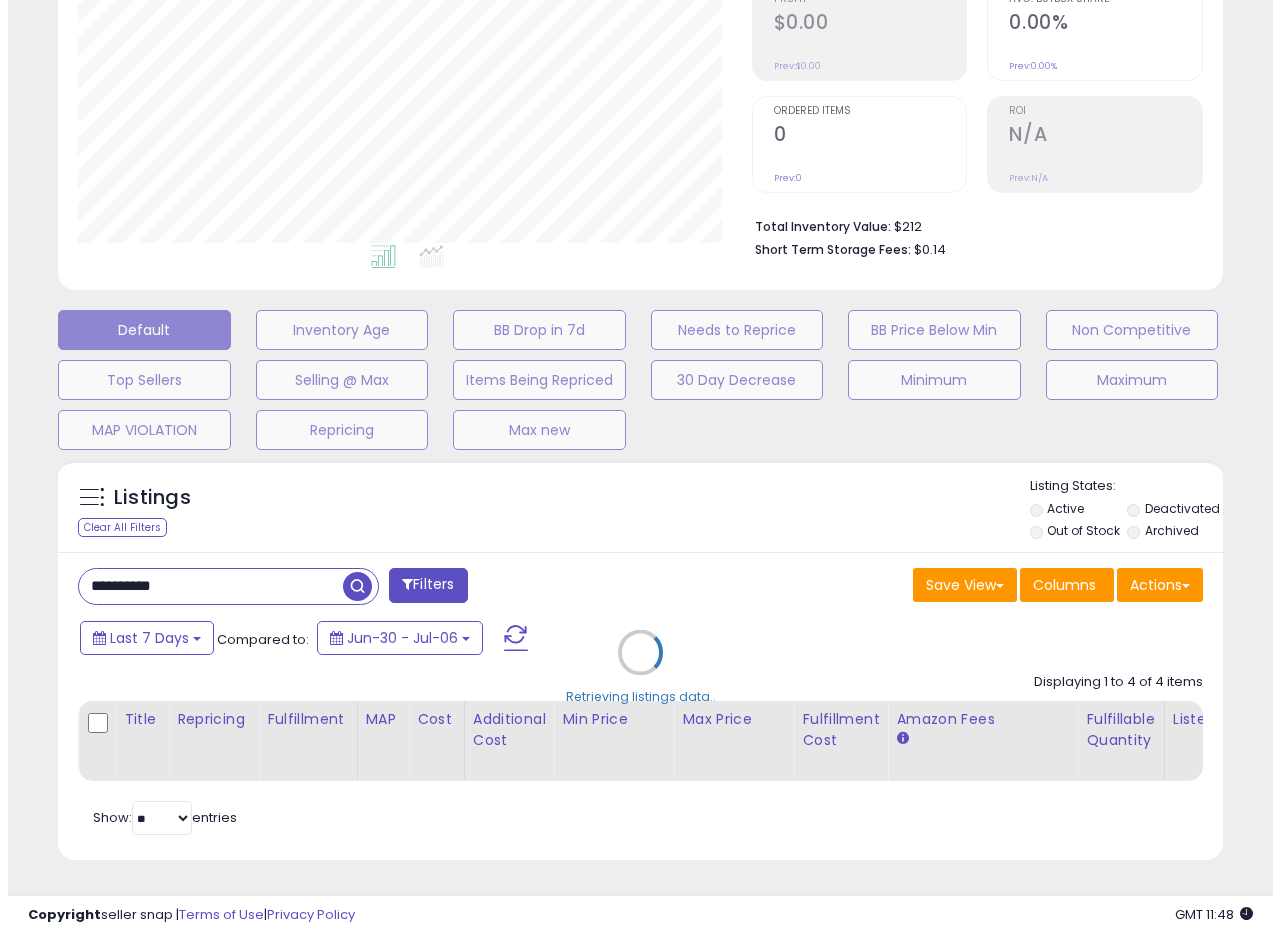 scroll, scrollTop: 335, scrollLeft: 0, axis: vertical 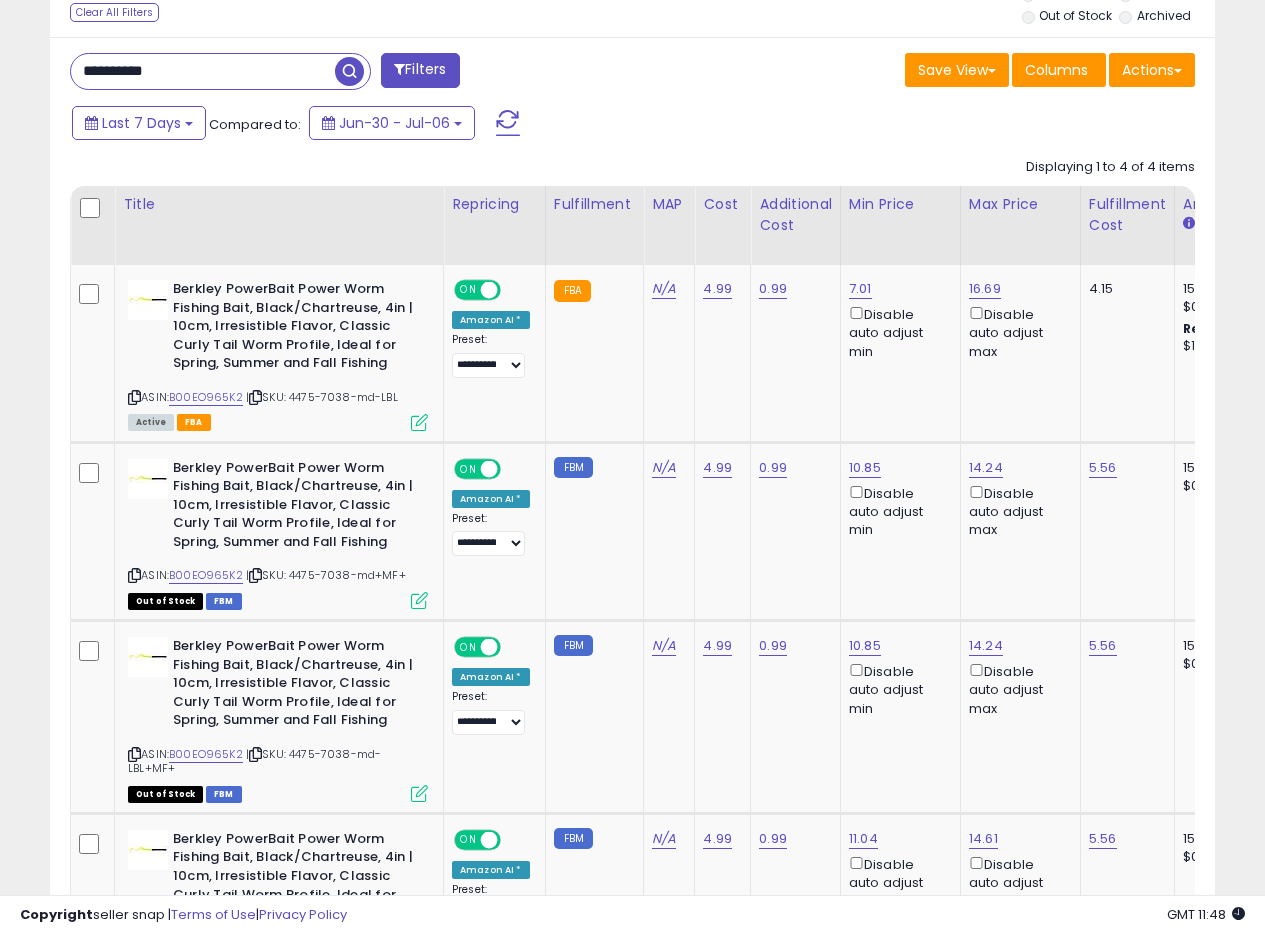 drag, startPoint x: 198, startPoint y: 75, endPoint x: 48, endPoint y: 127, distance: 158.75768 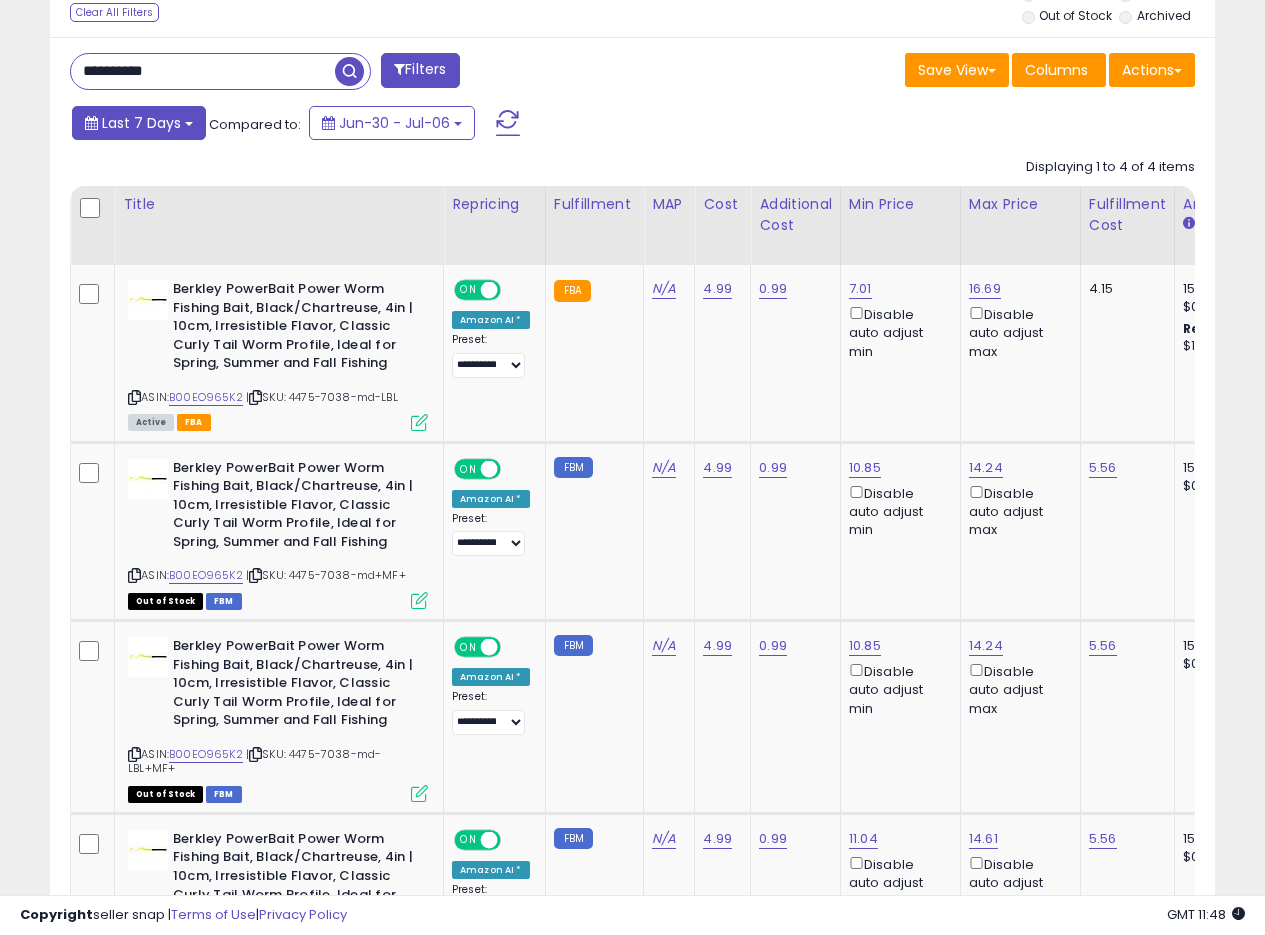 paste 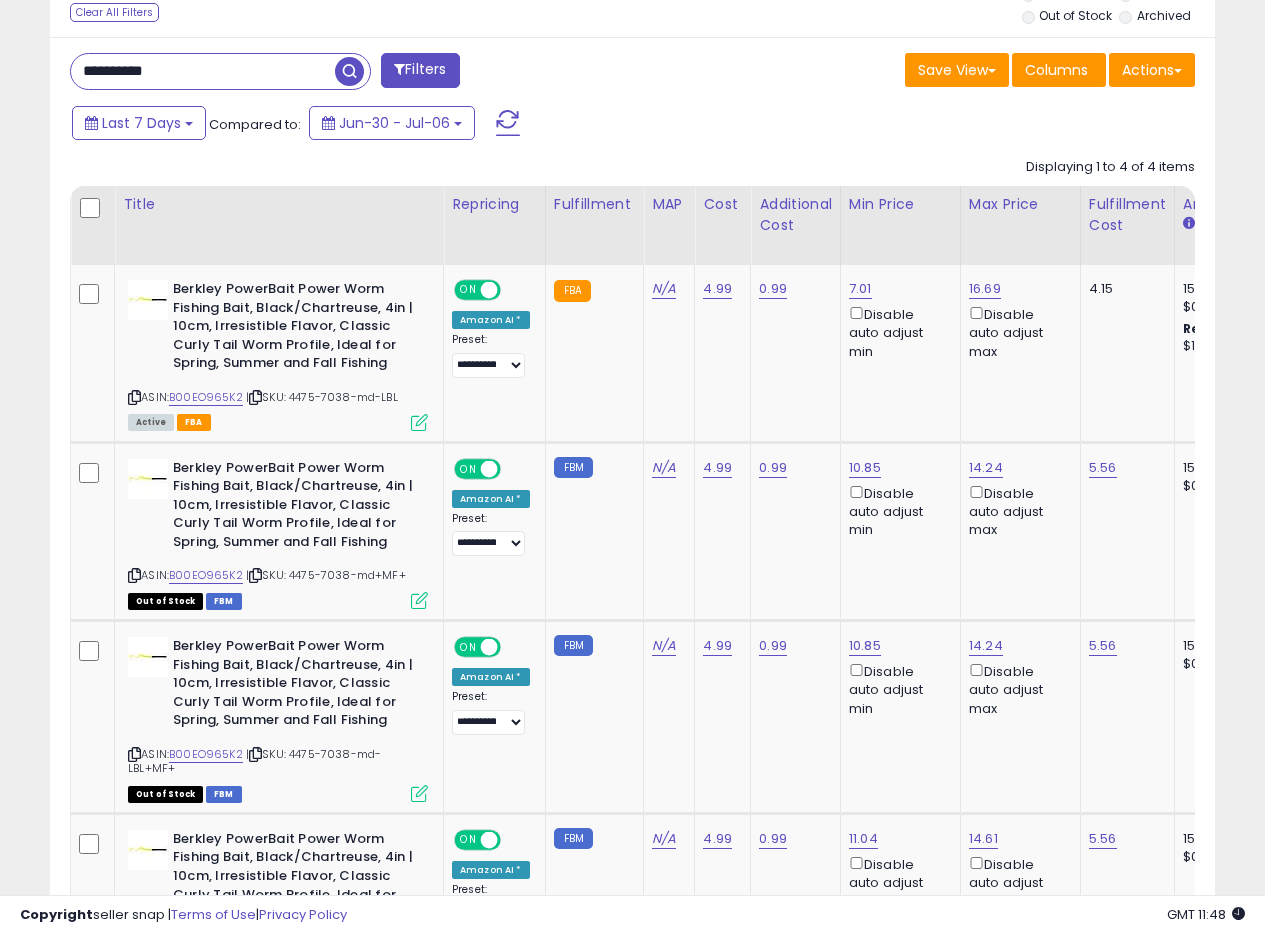 click at bounding box center [349, 71] 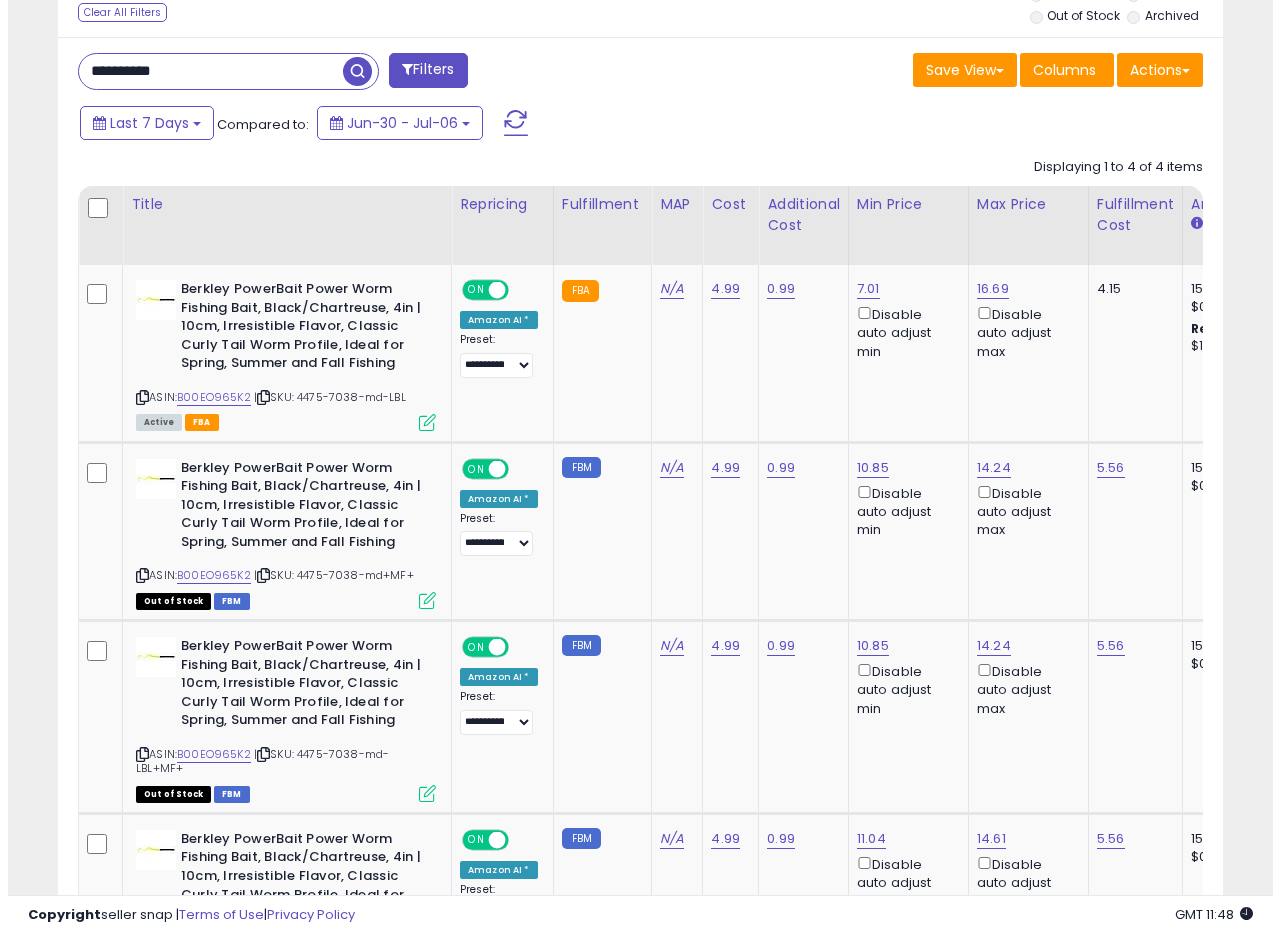 scroll, scrollTop: 335, scrollLeft: 0, axis: vertical 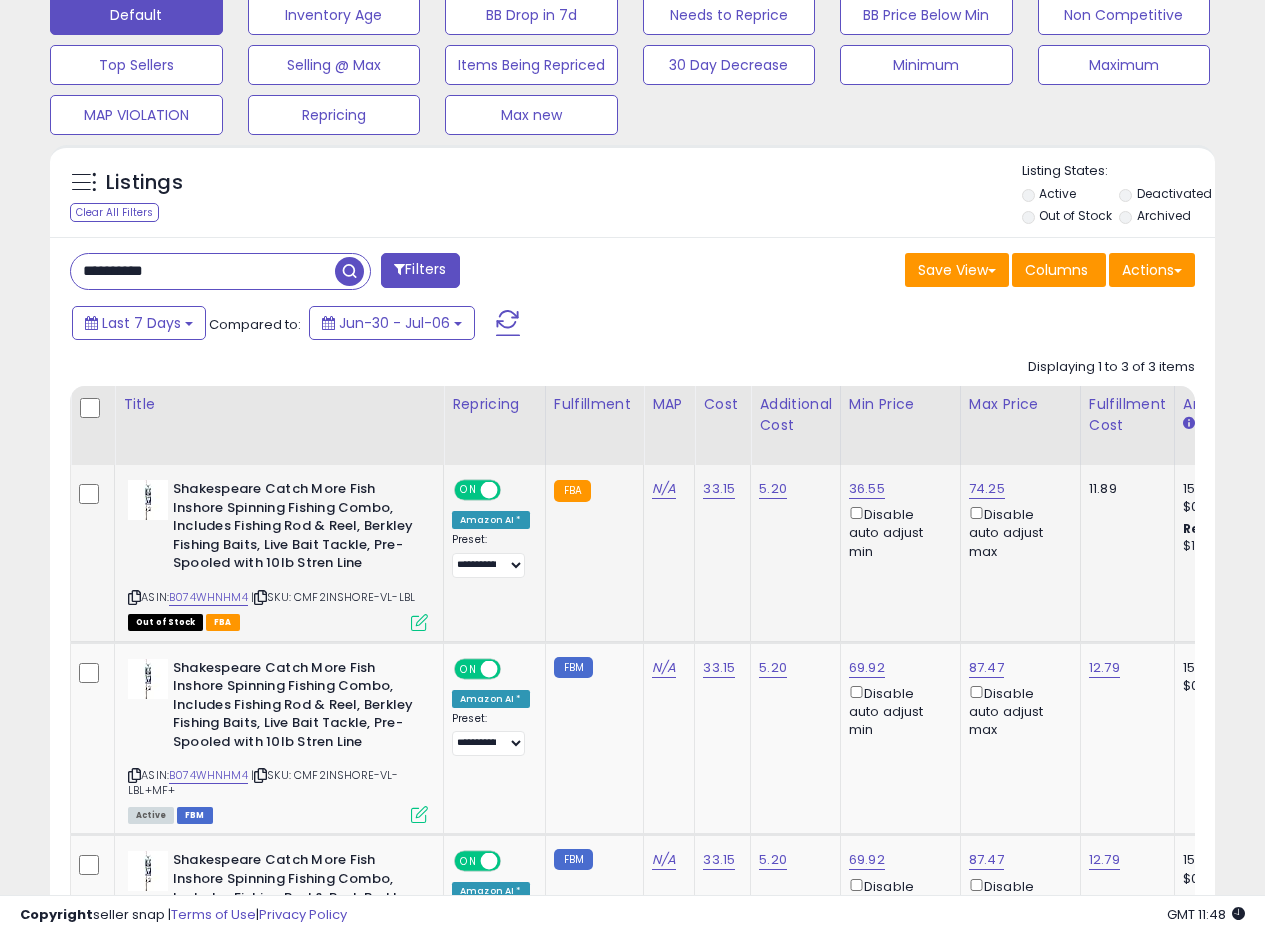 click at bounding box center [419, 622] 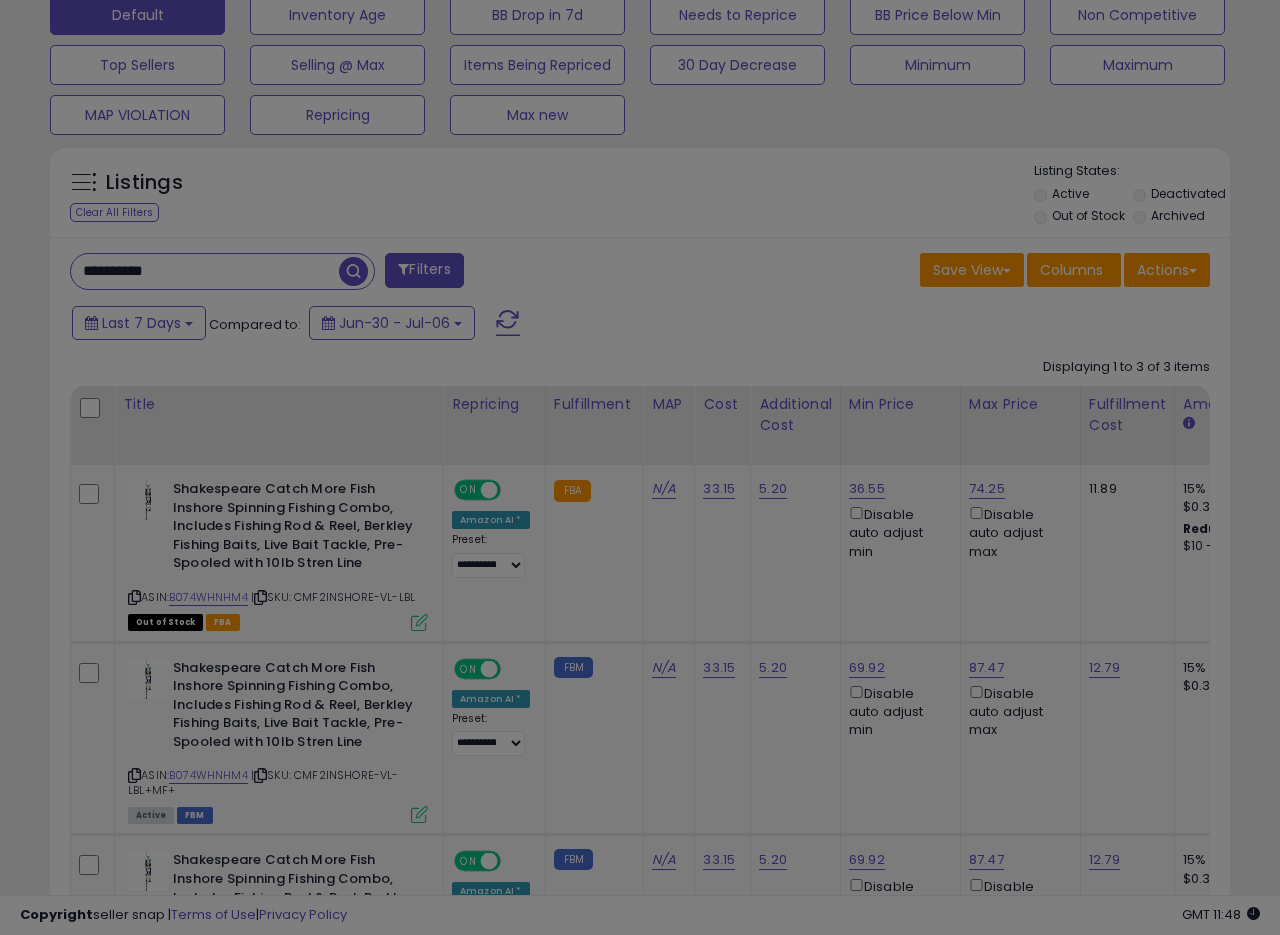 scroll, scrollTop: 999590, scrollLeft: 999317, axis: both 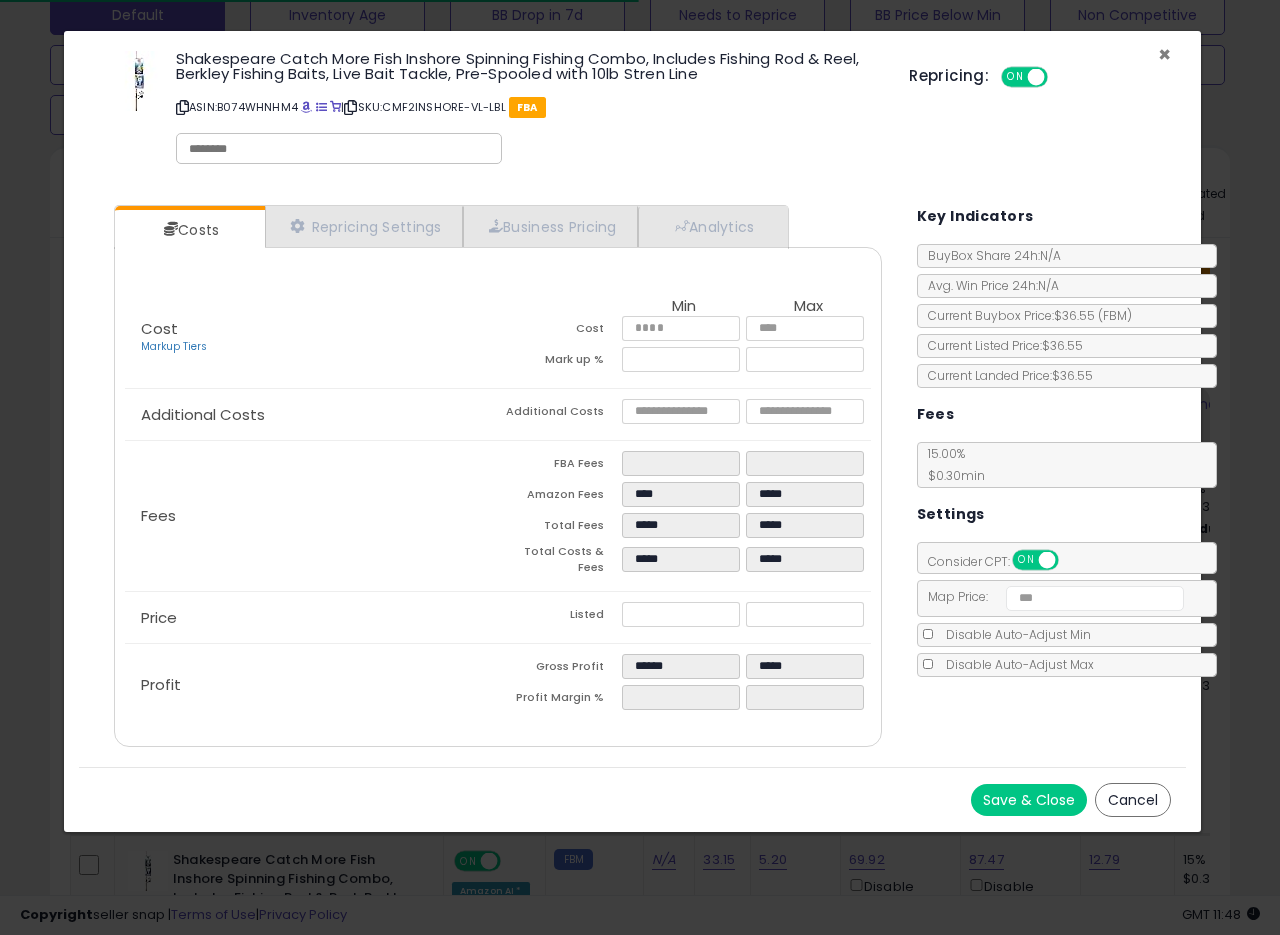 click on "×" at bounding box center [1164, 54] 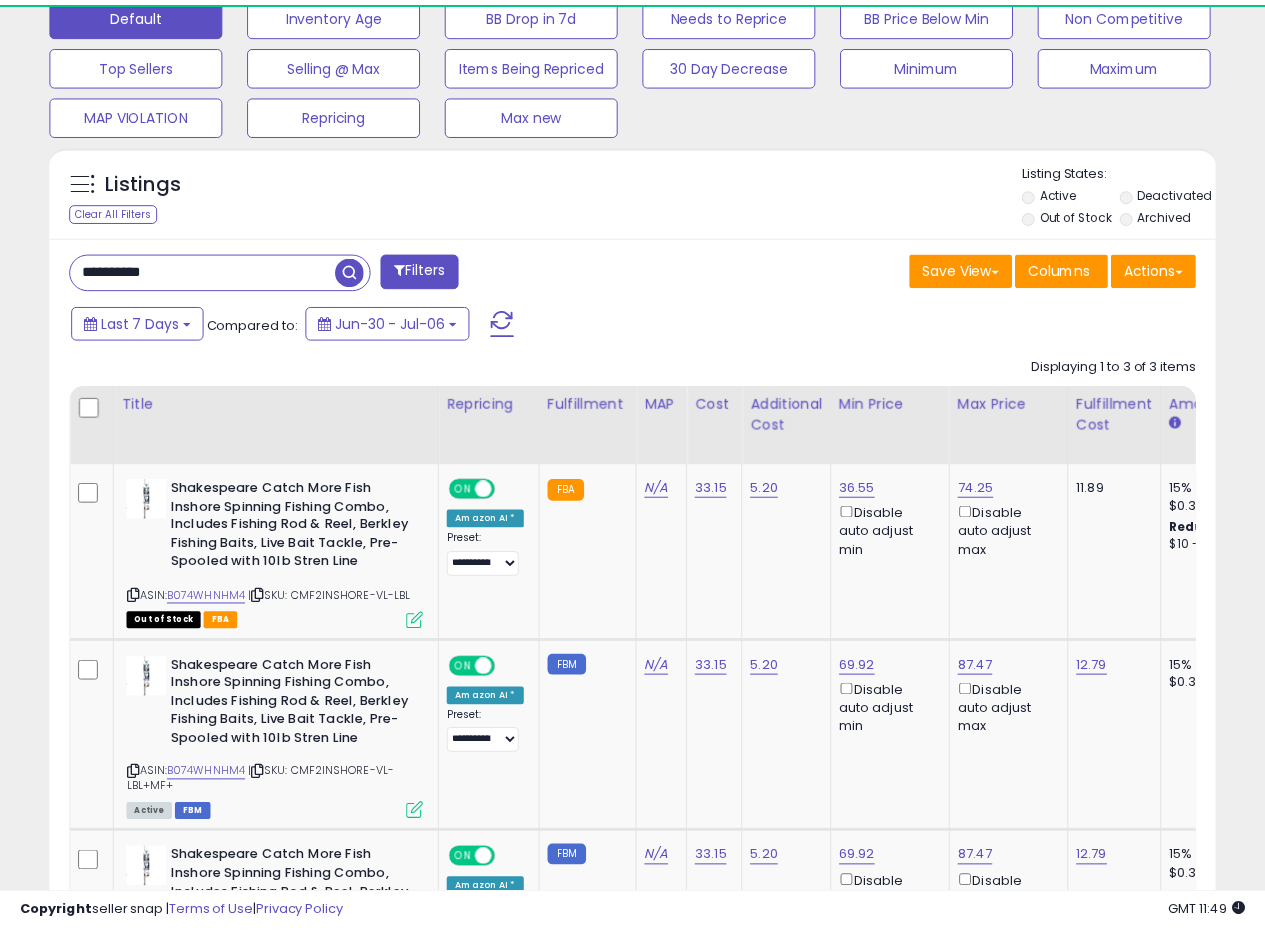 scroll, scrollTop: 410, scrollLeft: 674, axis: both 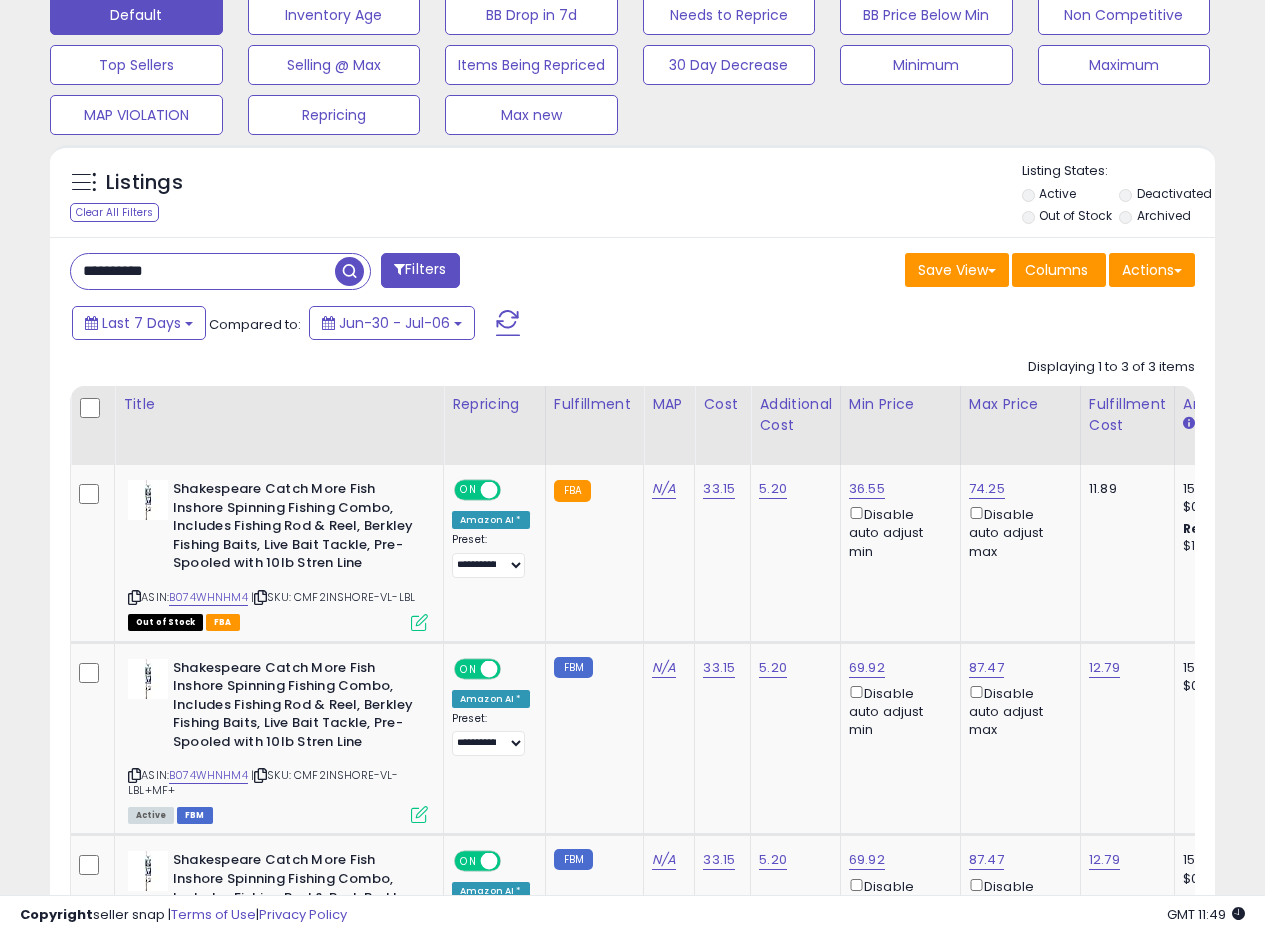 drag, startPoint x: 218, startPoint y: 263, endPoint x: 0, endPoint y: 250, distance: 218.38727 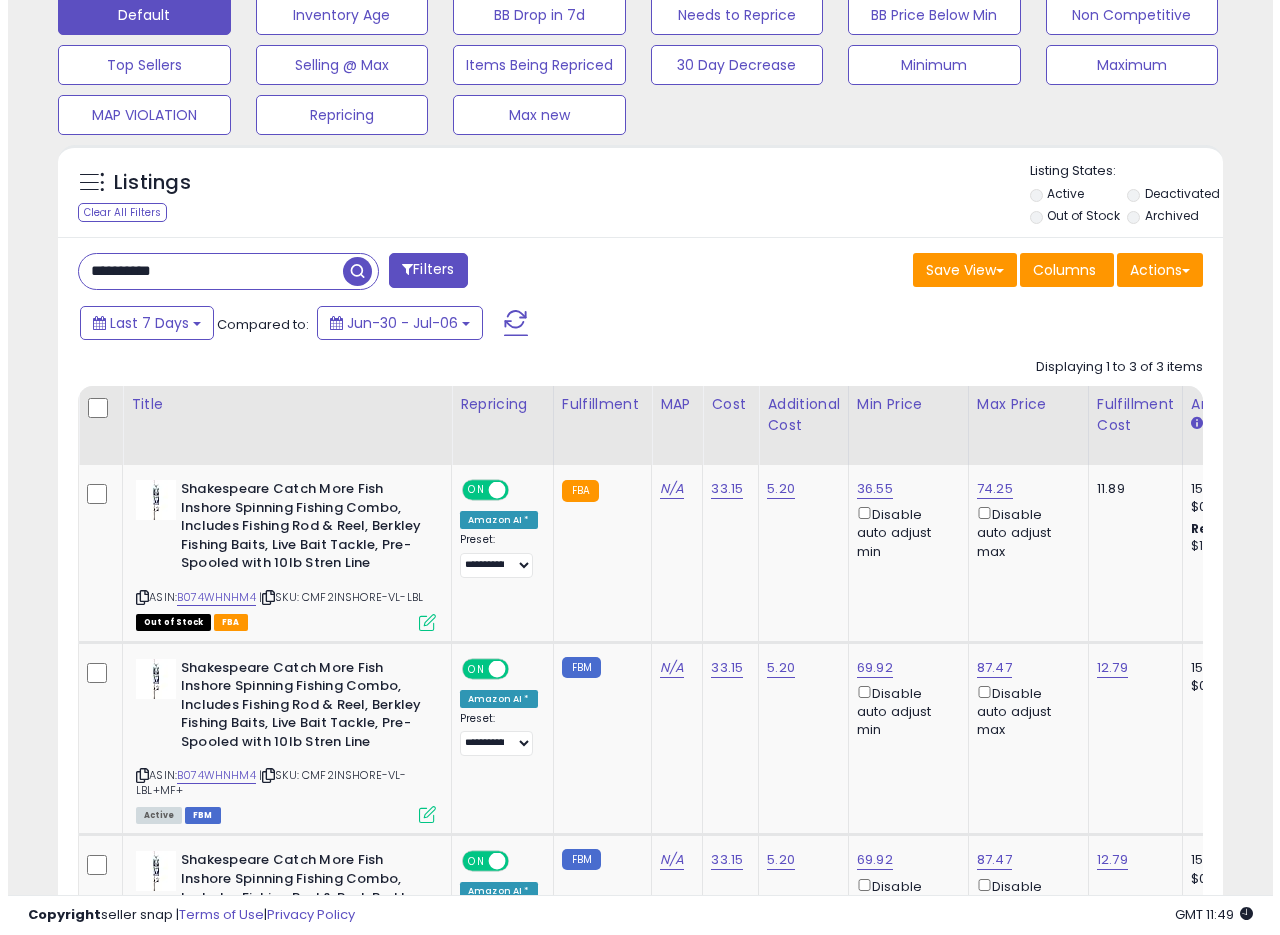 scroll, scrollTop: 335, scrollLeft: 0, axis: vertical 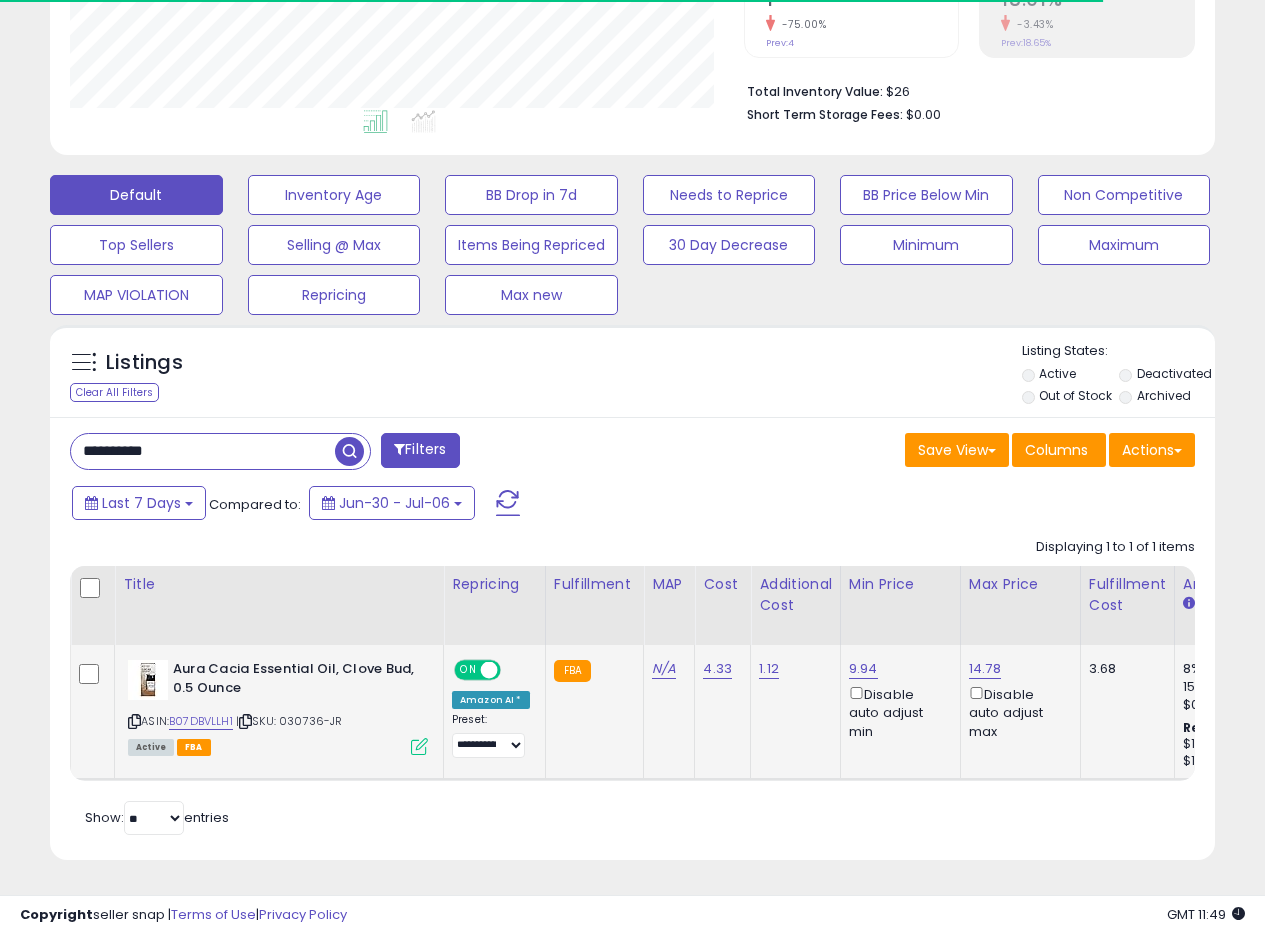 click at bounding box center [419, 746] 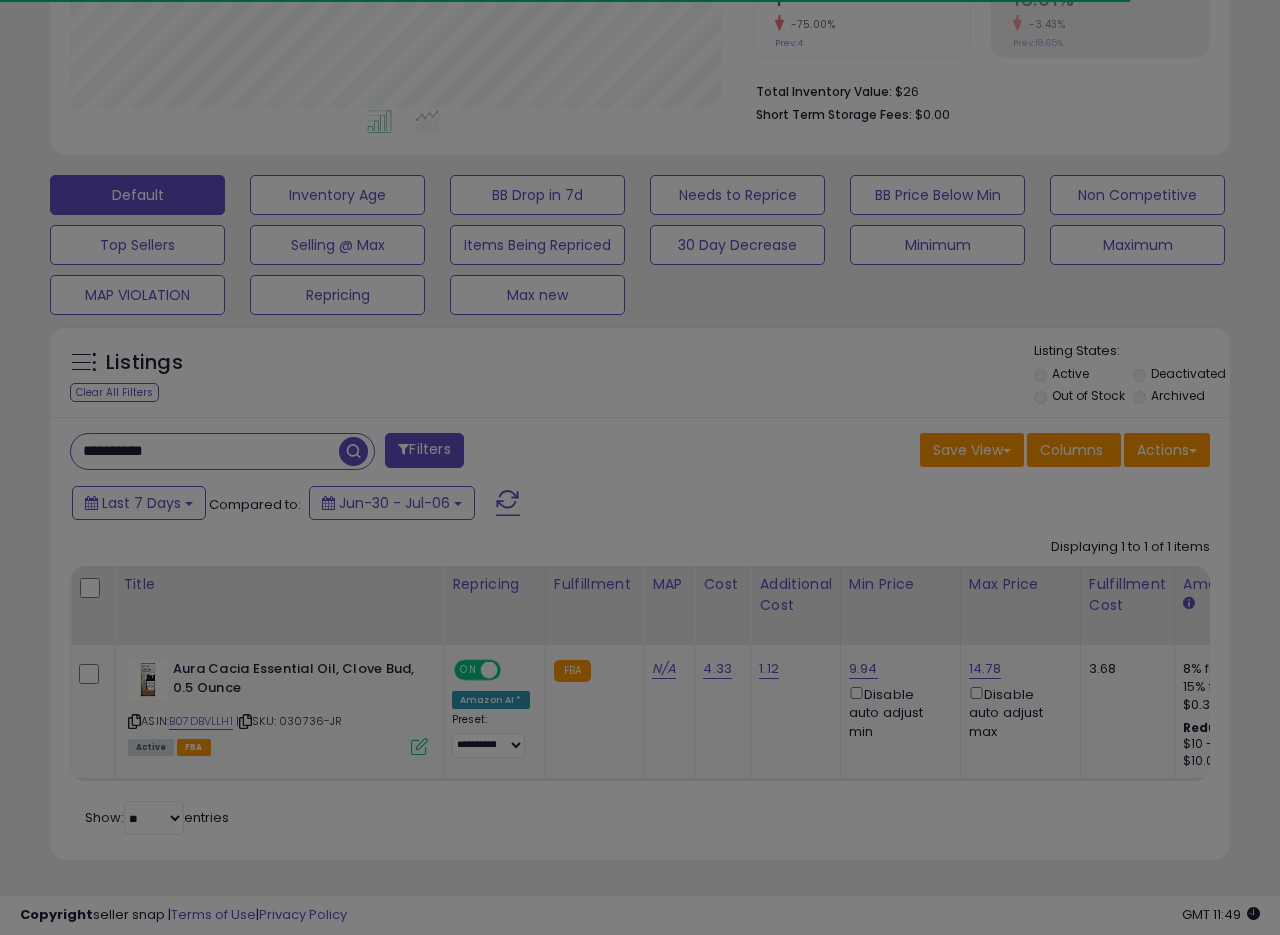scroll, scrollTop: 999590, scrollLeft: 999317, axis: both 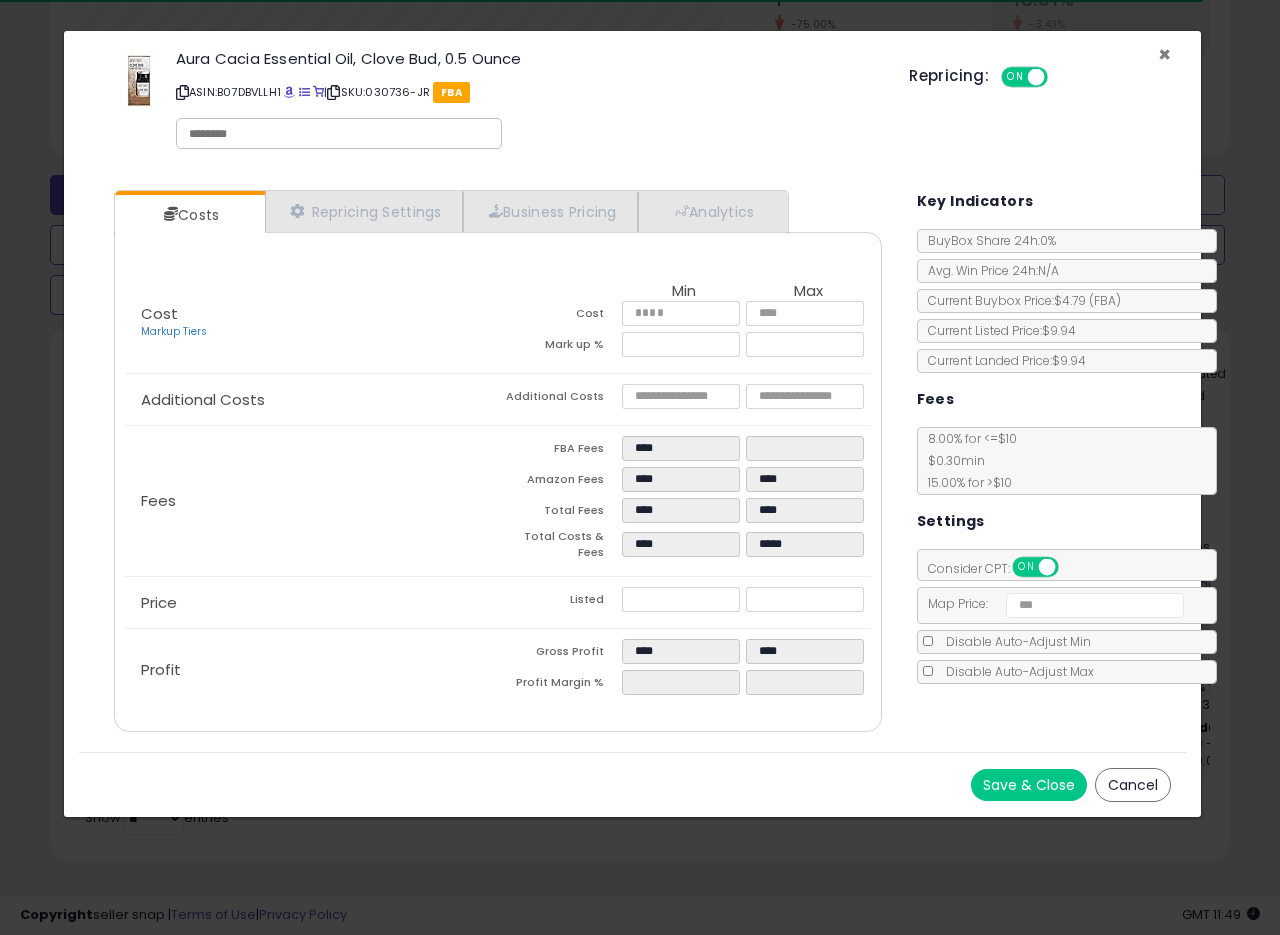 click on "×" at bounding box center [1164, 54] 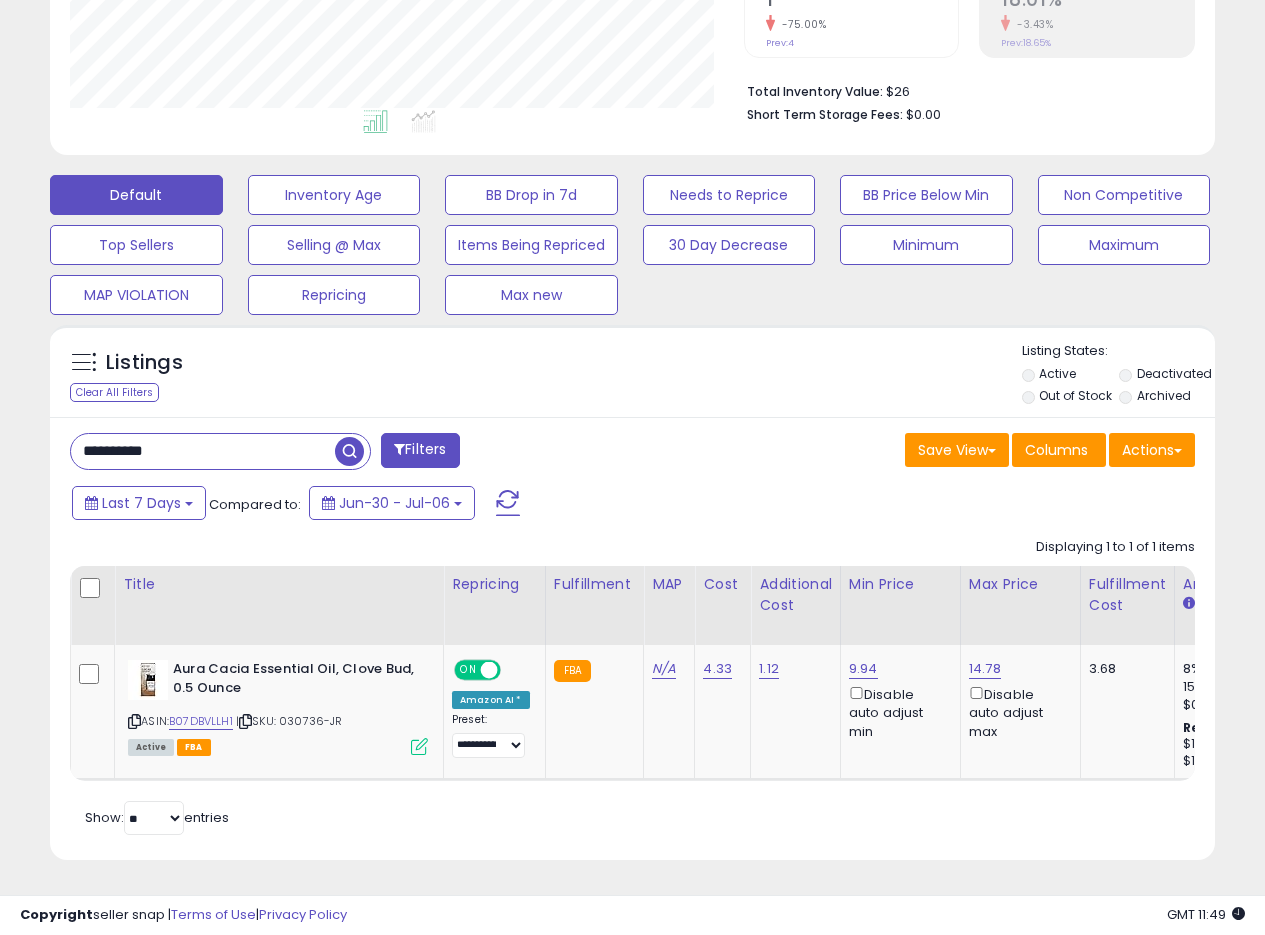 scroll, scrollTop: 410, scrollLeft: 674, axis: both 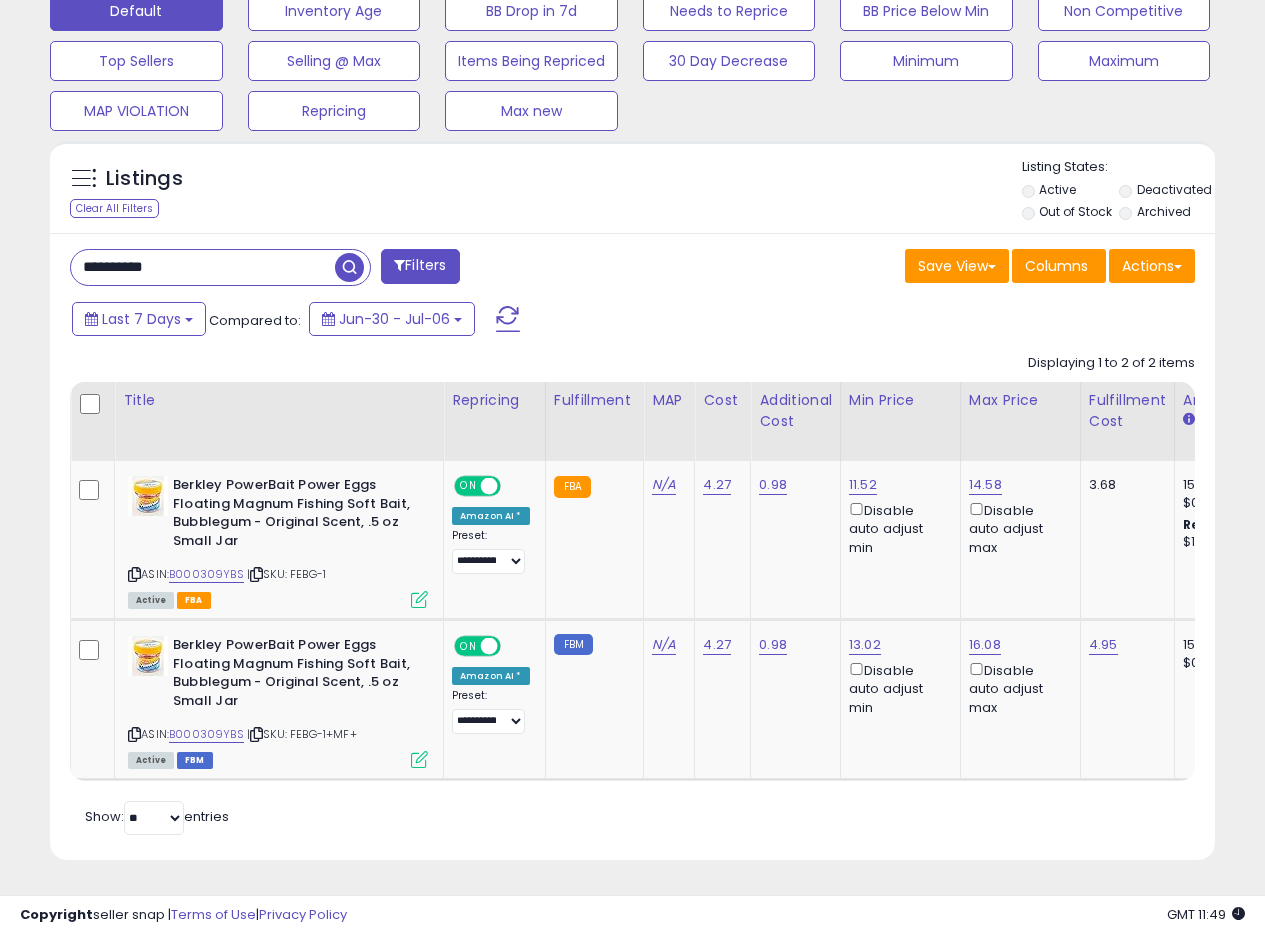 drag, startPoint x: 115, startPoint y: 250, endPoint x: 171, endPoint y: 234, distance: 58.24088 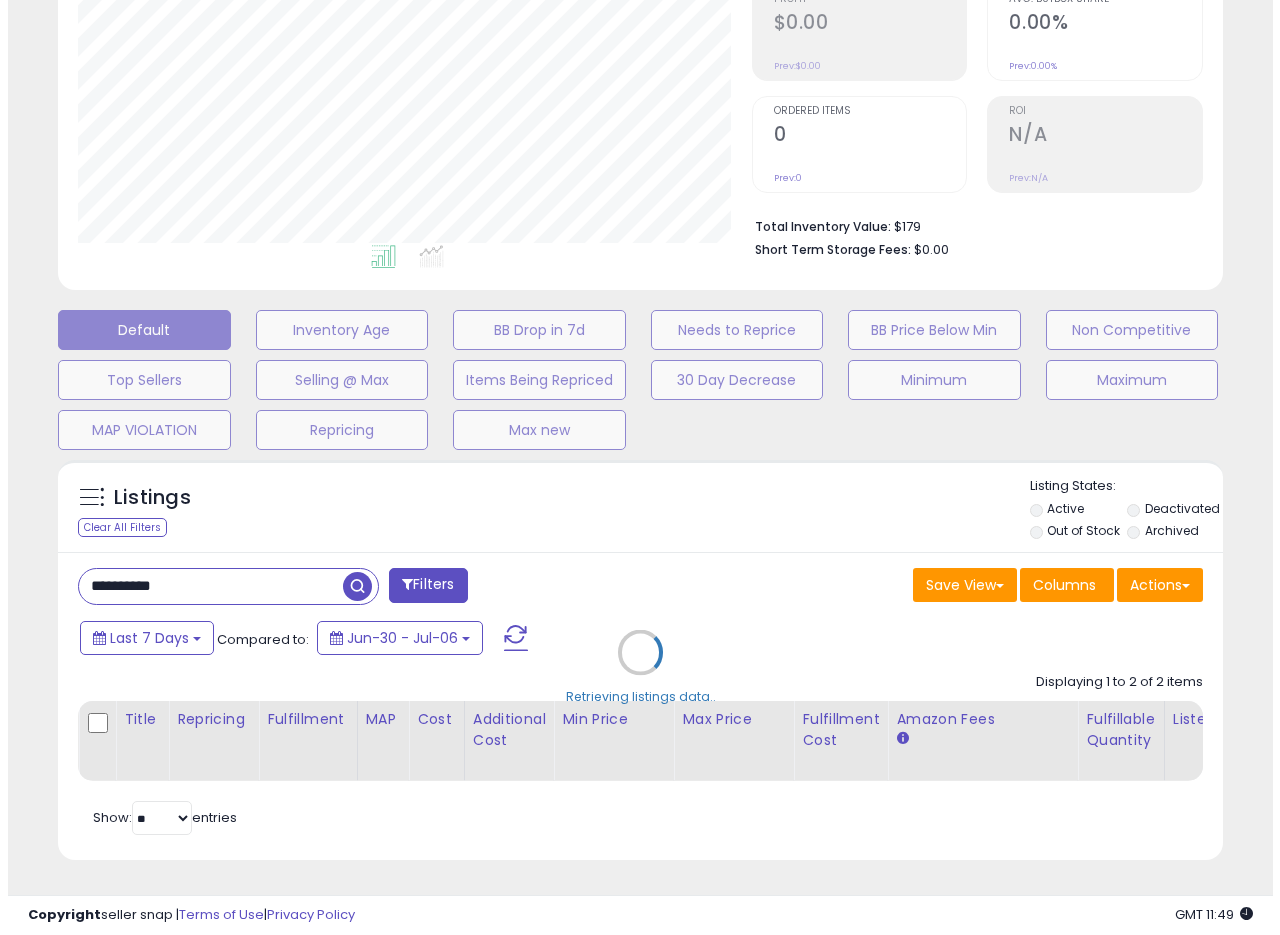 scroll, scrollTop: 335, scrollLeft: 0, axis: vertical 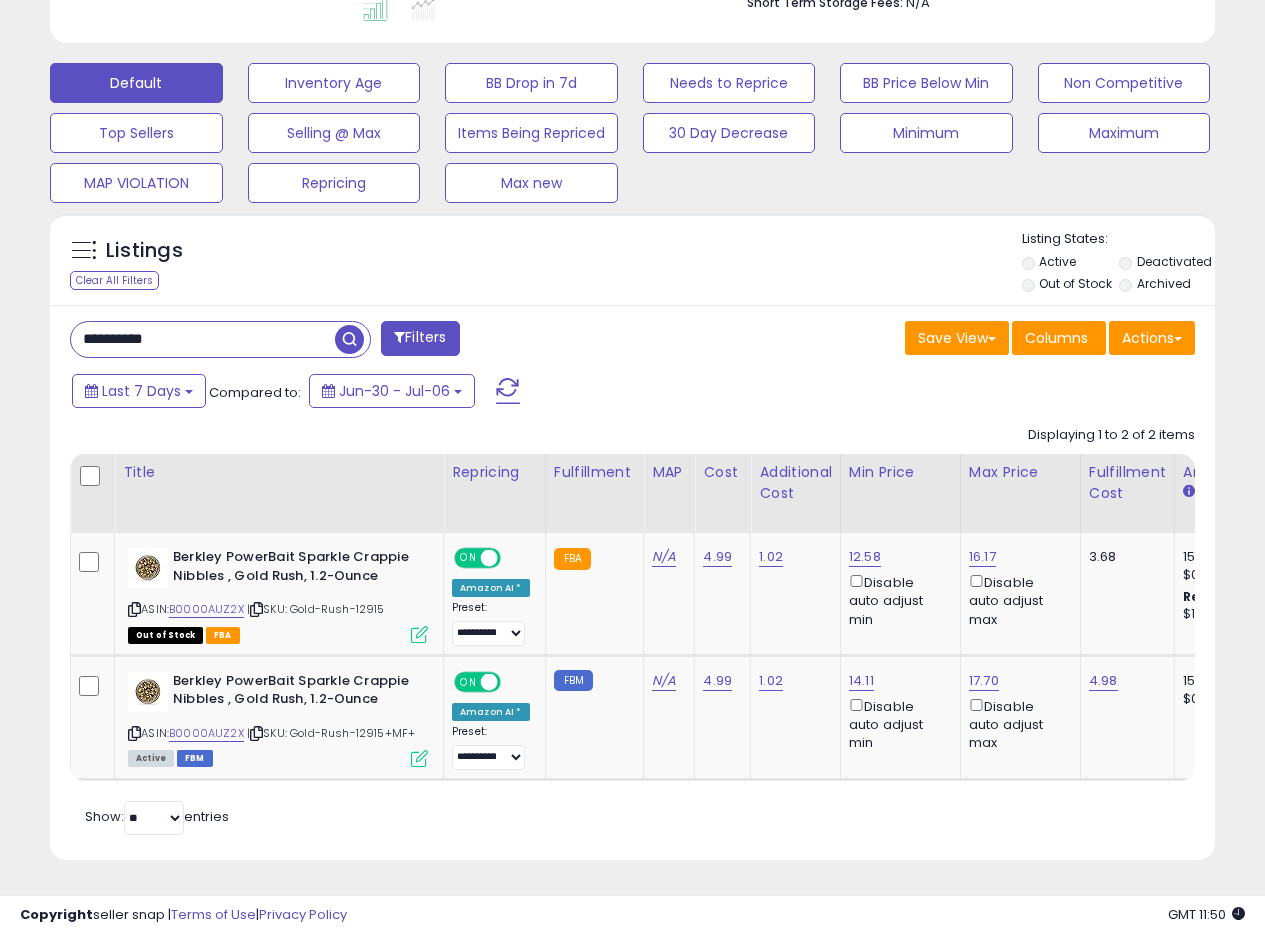 drag, startPoint x: 194, startPoint y: 318, endPoint x: 0, endPoint y: 300, distance: 194.83327 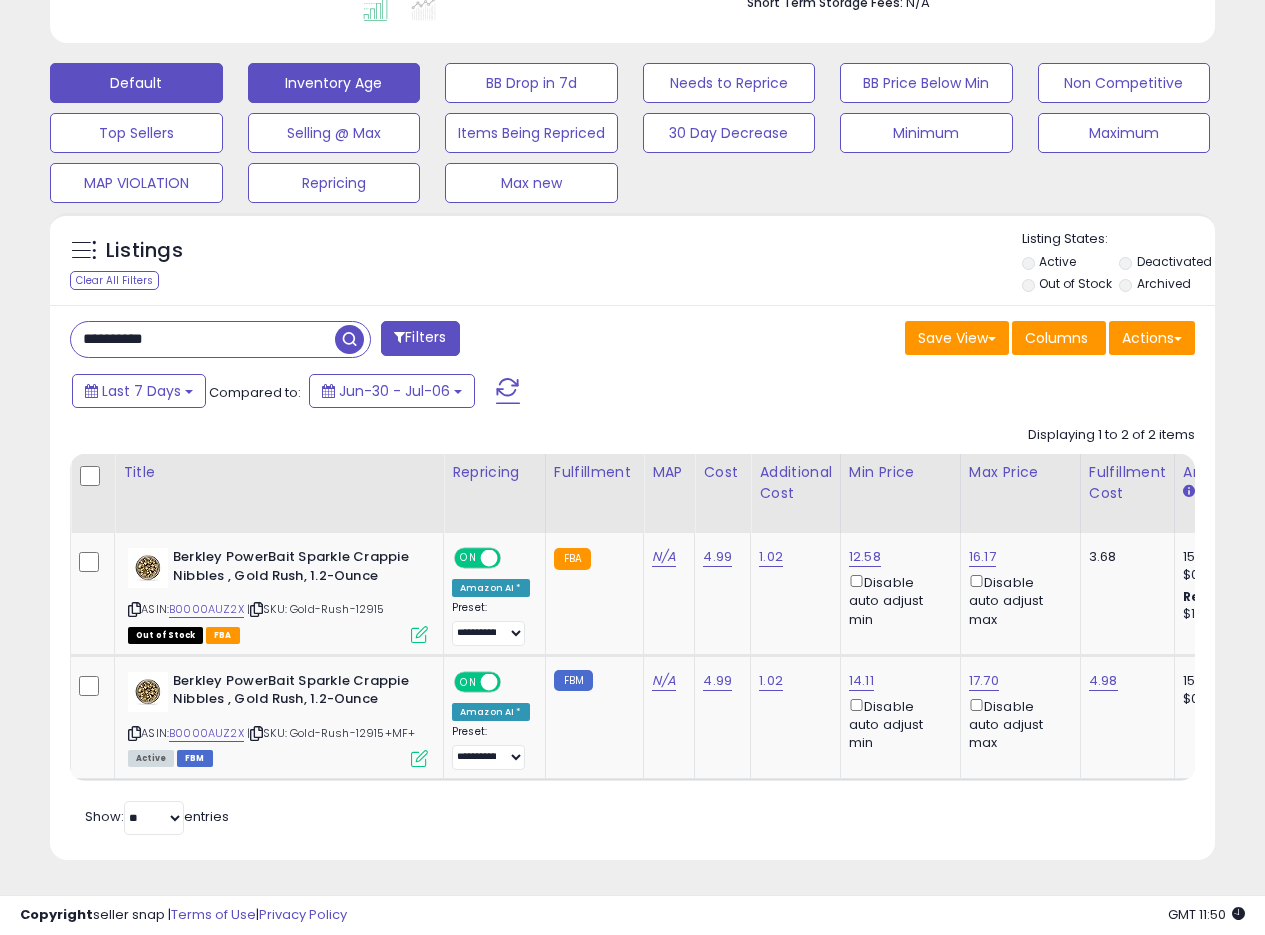 scroll, scrollTop: 999590, scrollLeft: 999317, axis: both 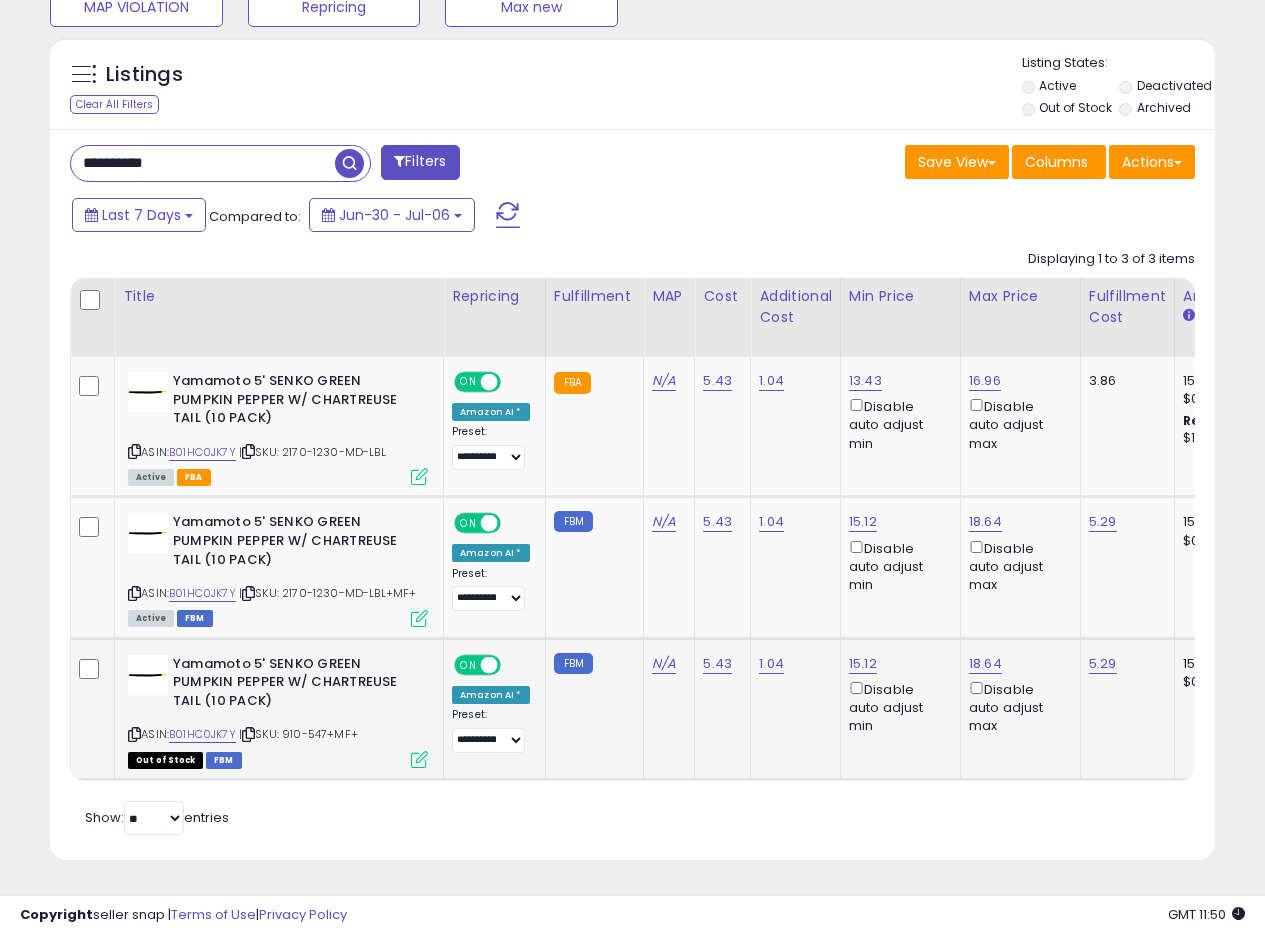 click at bounding box center [419, 759] 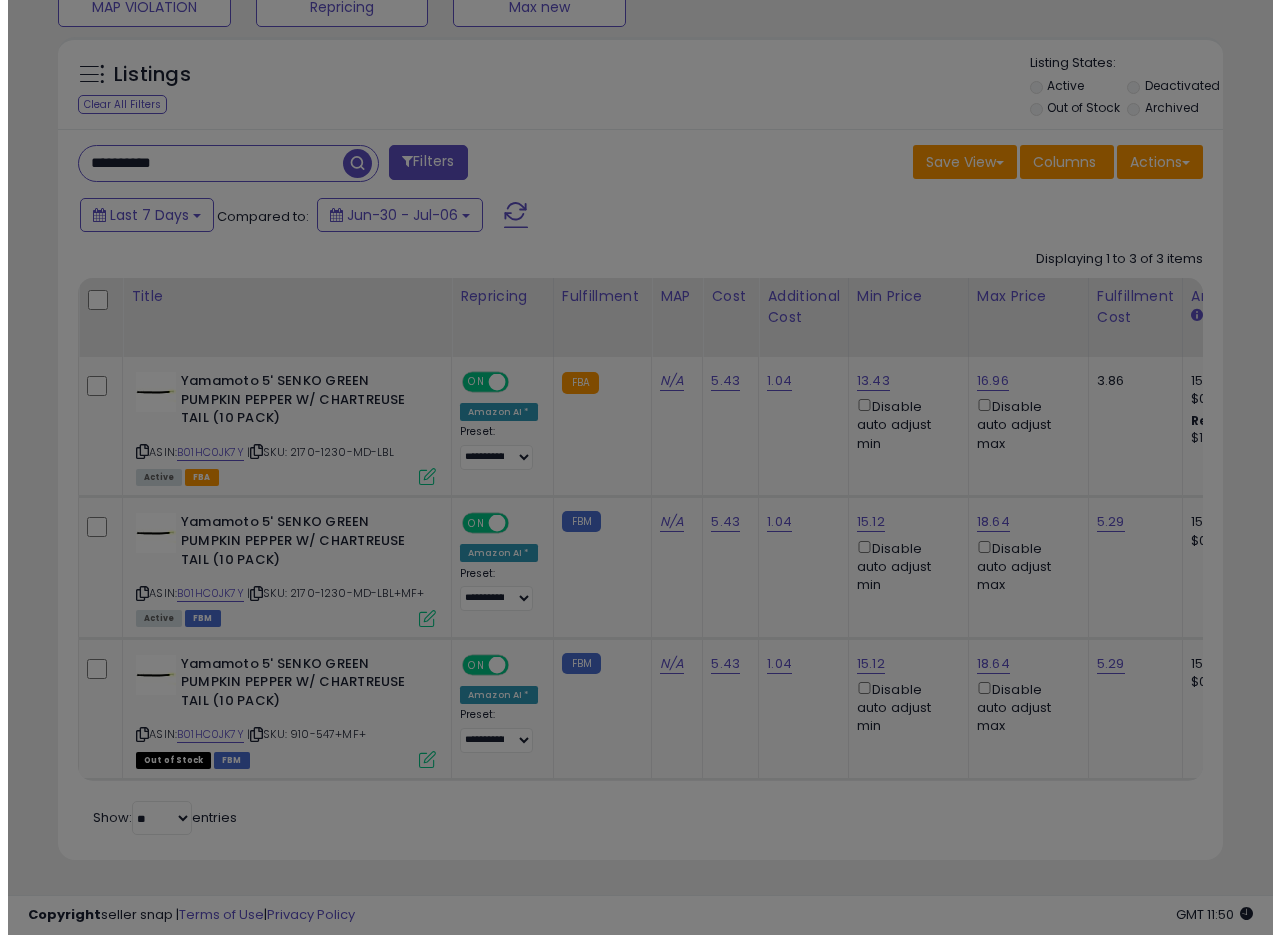 scroll, scrollTop: 999590, scrollLeft: 999317, axis: both 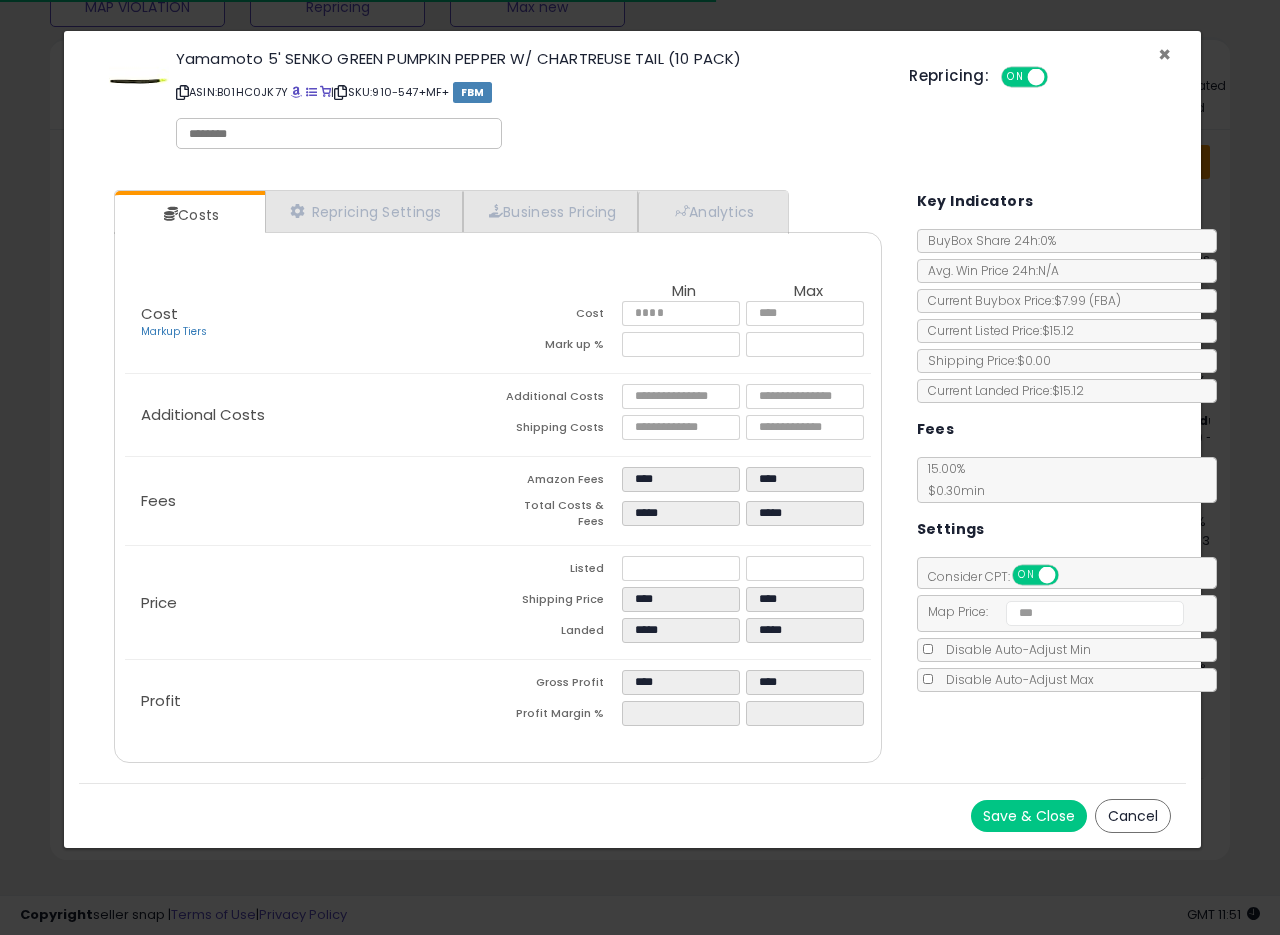 click on "×" at bounding box center [1164, 54] 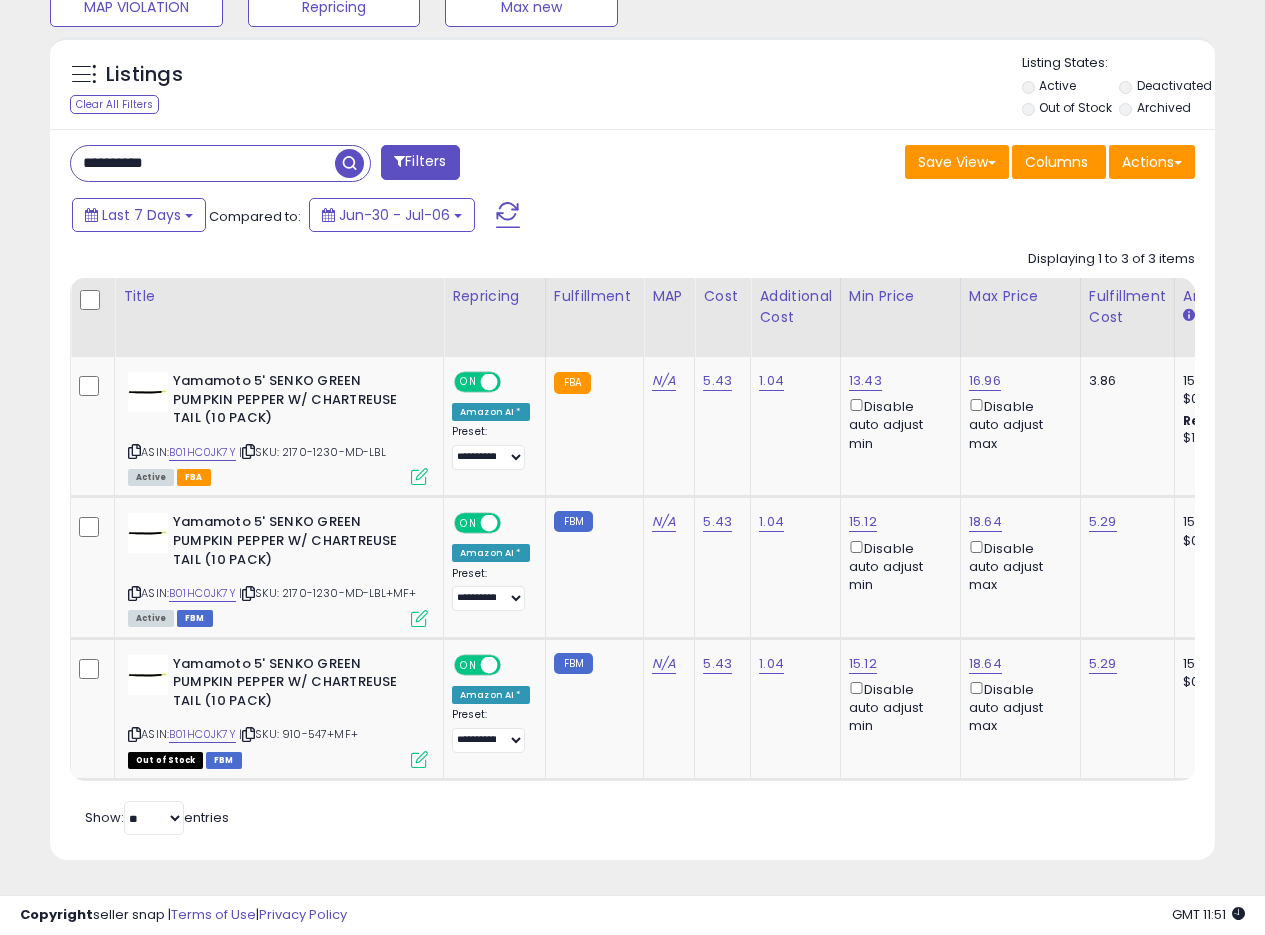 scroll, scrollTop: 410, scrollLeft: 674, axis: both 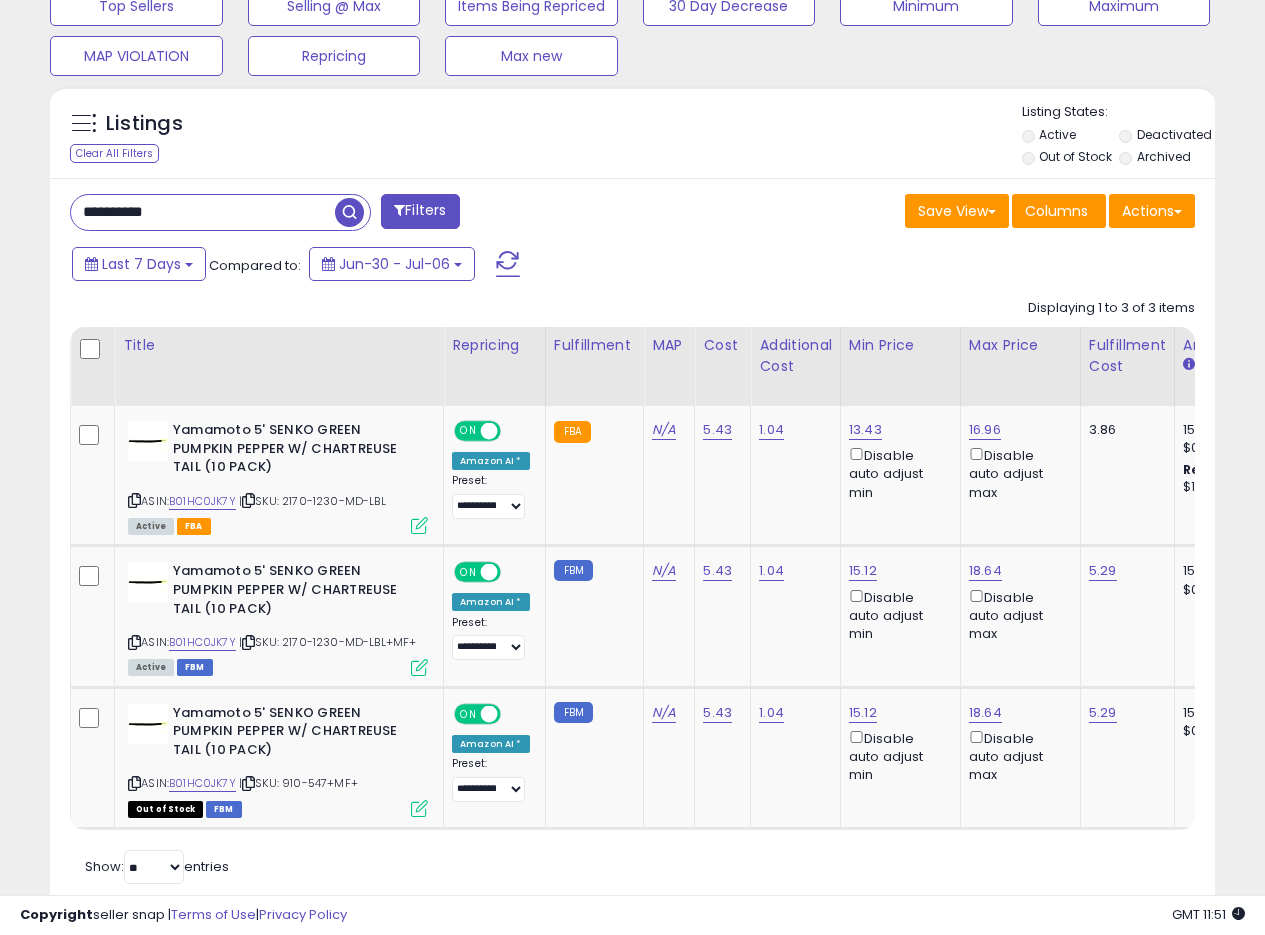 click on "Last 7 Days
Compared to:
Jun-30 - Jul-06" at bounding box center [489, 266] 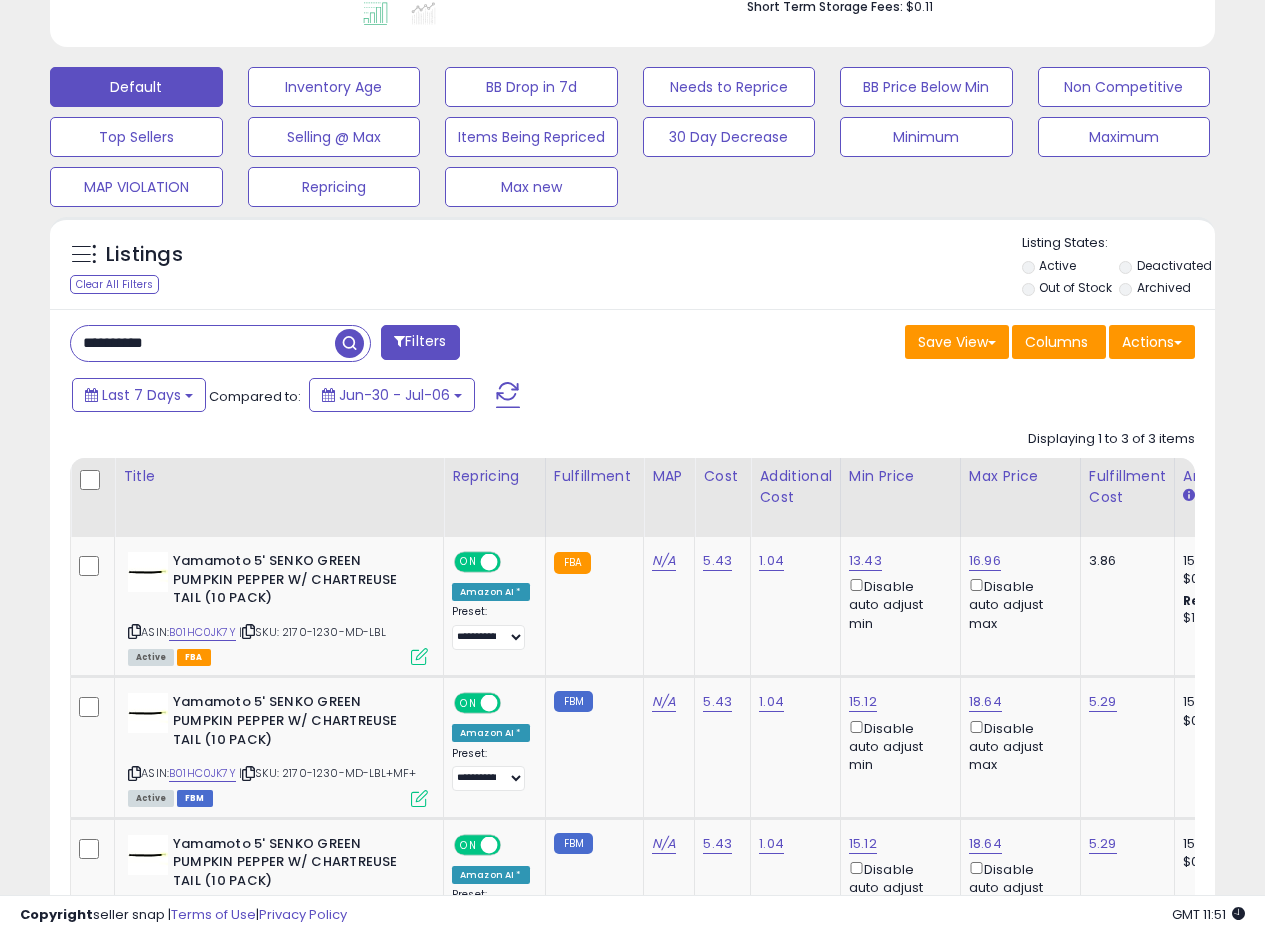 scroll, scrollTop: 558, scrollLeft: 0, axis: vertical 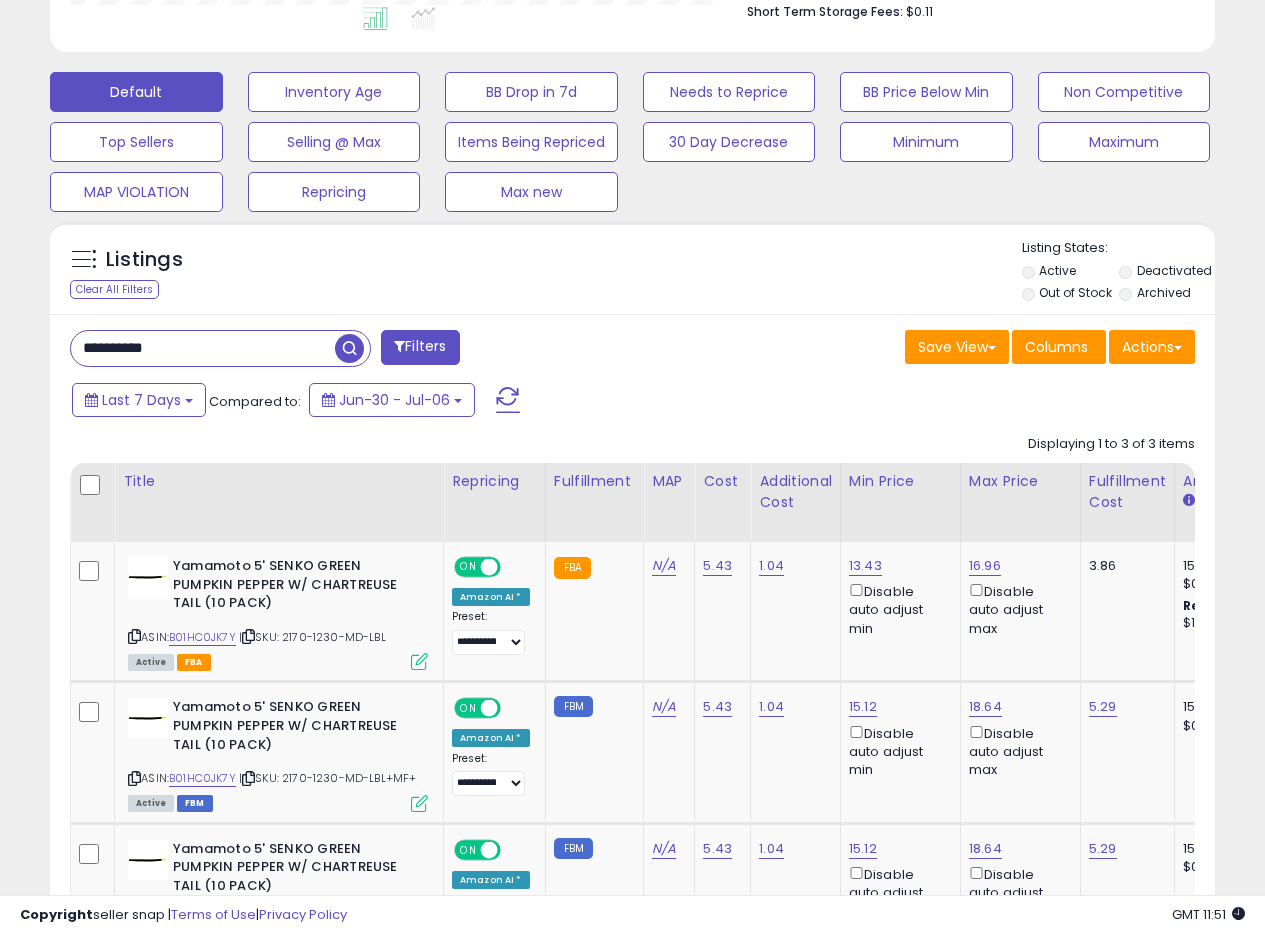 drag, startPoint x: 744, startPoint y: 315, endPoint x: 759, endPoint y: 317, distance: 15.132746 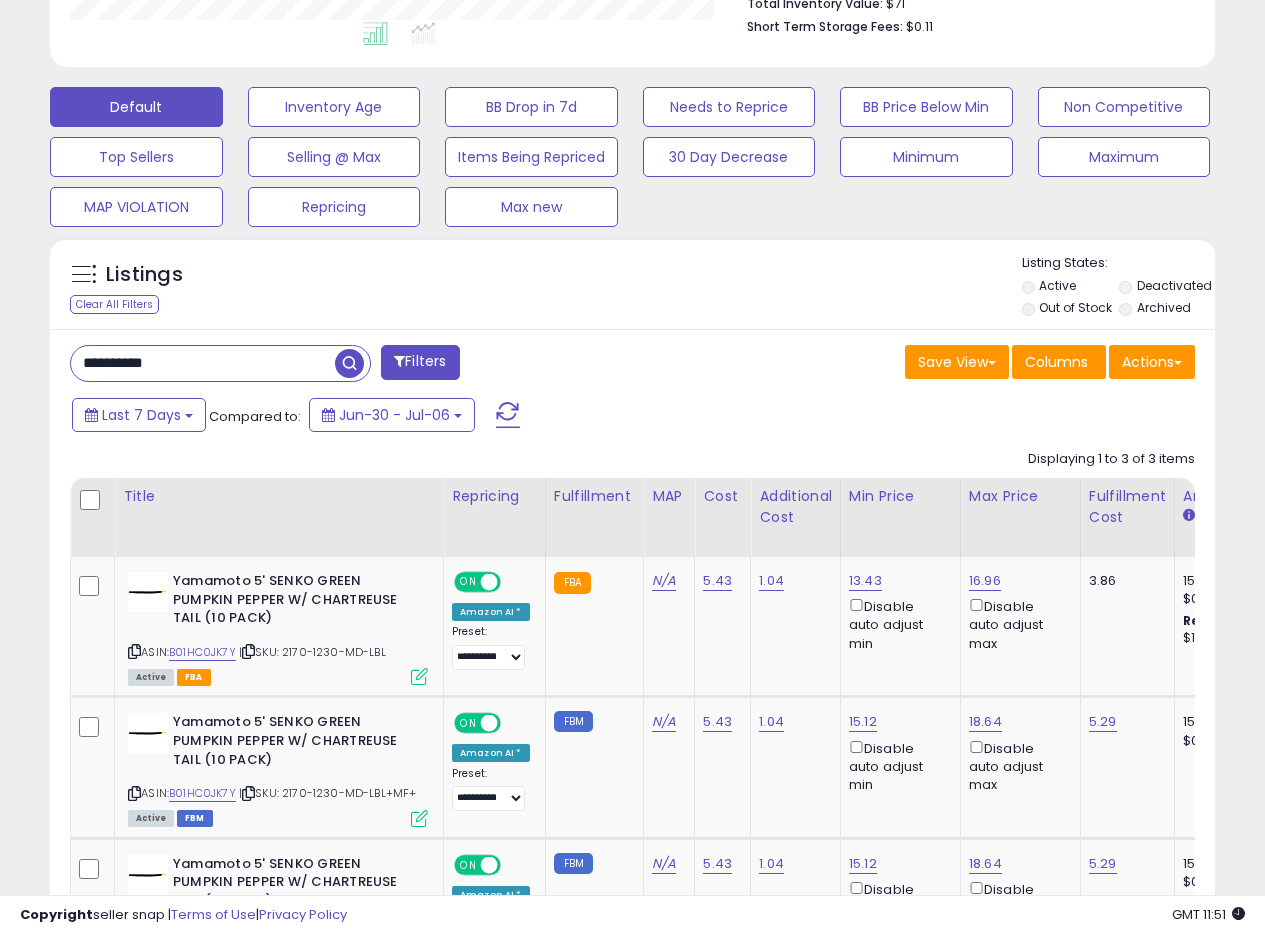 scroll, scrollTop: 524, scrollLeft: 0, axis: vertical 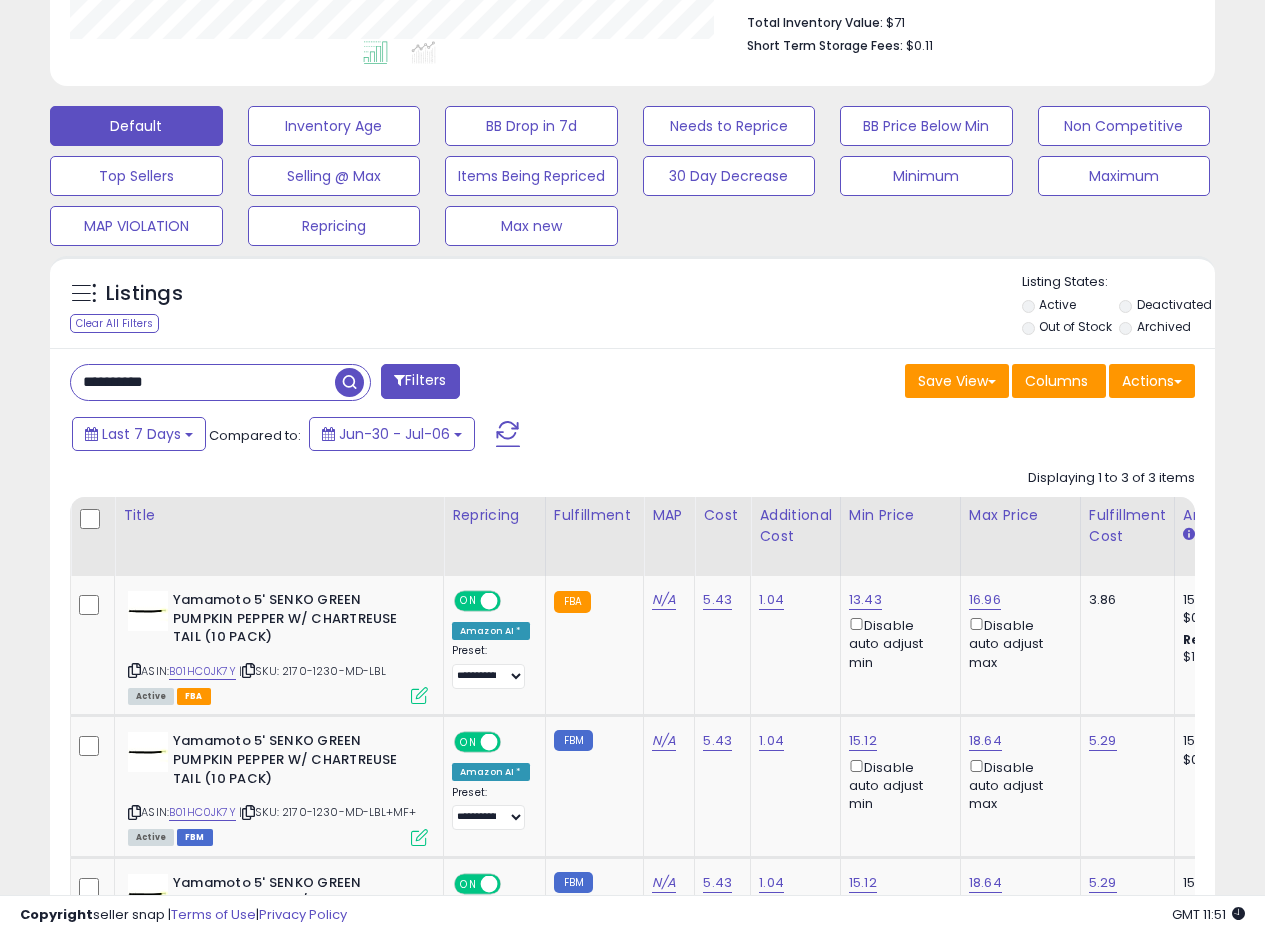 click on "**********" at bounding box center [632, 714] 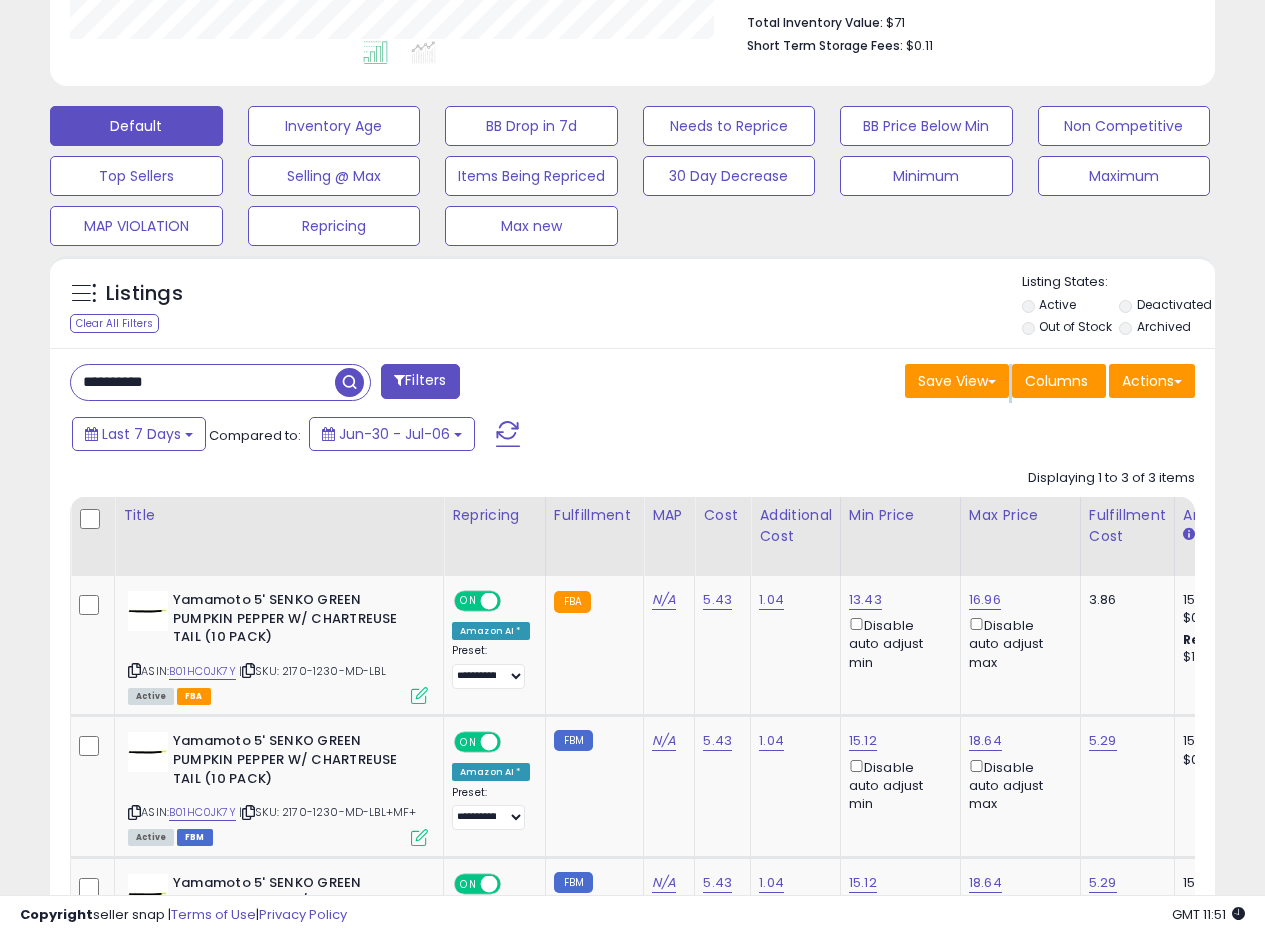 click on "**********" at bounding box center [632, 714] 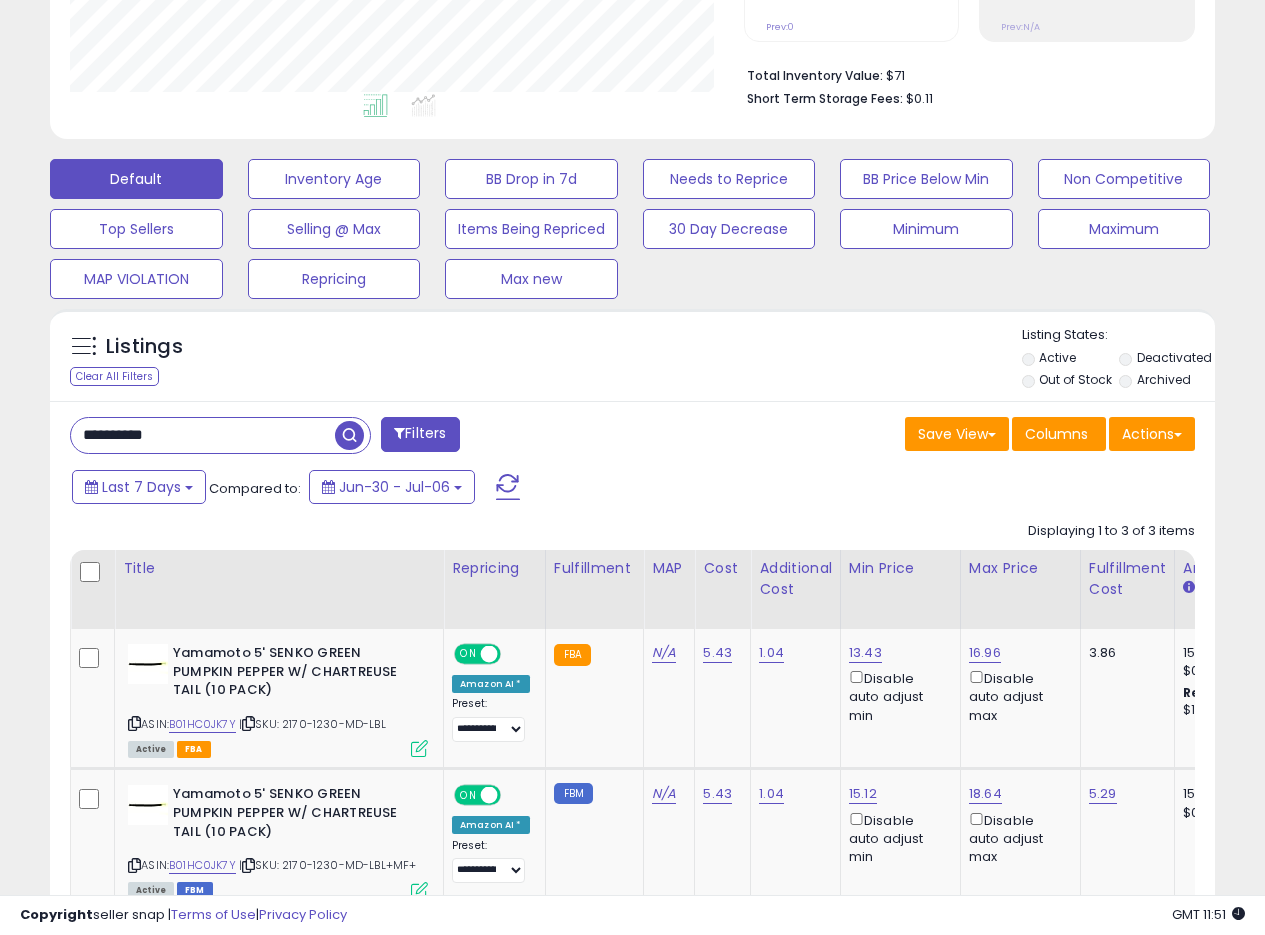 click on "Listings
Clear All Filters
Listing States:" at bounding box center (632, 360) 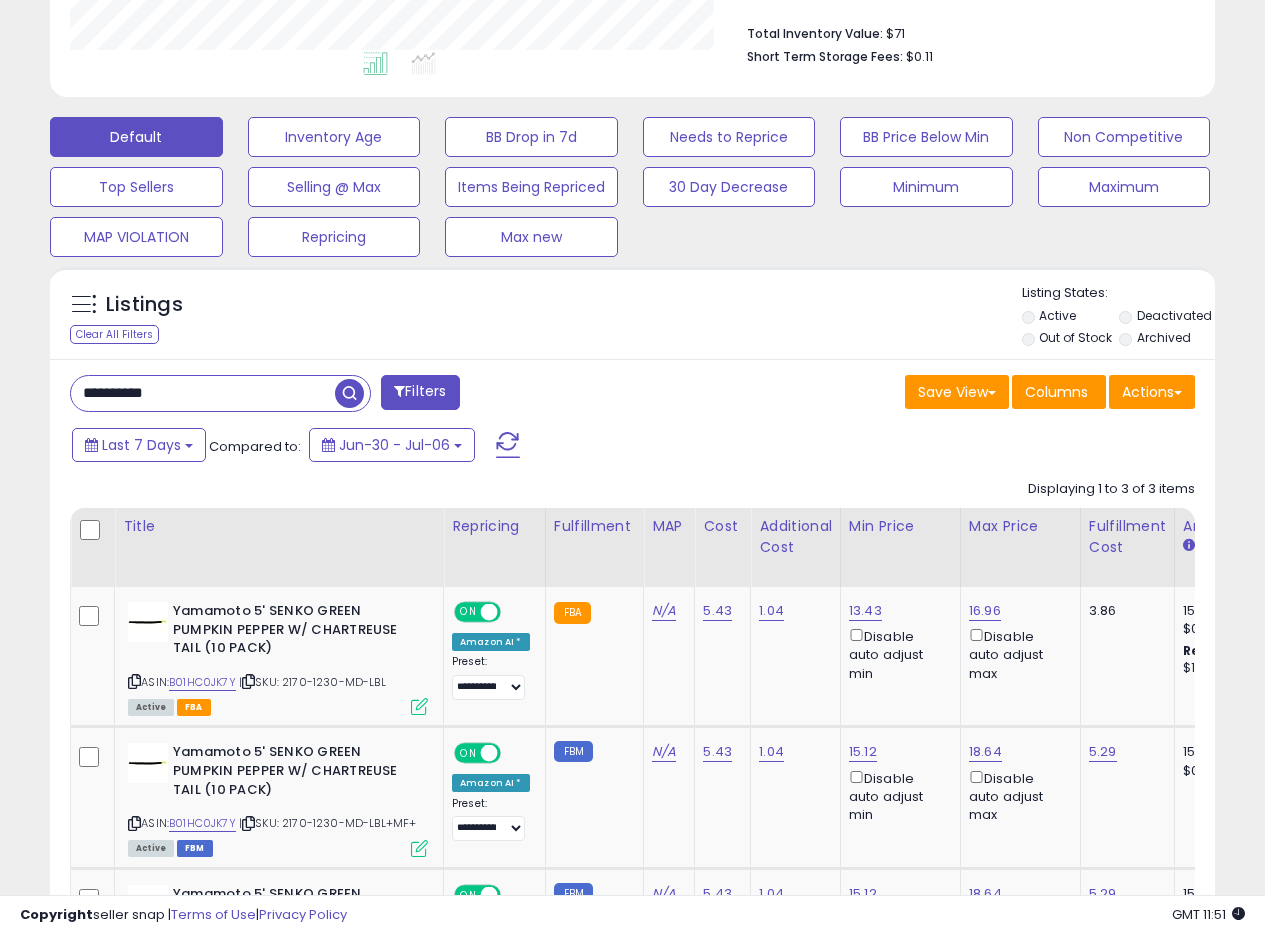 scroll, scrollTop: 520, scrollLeft: 0, axis: vertical 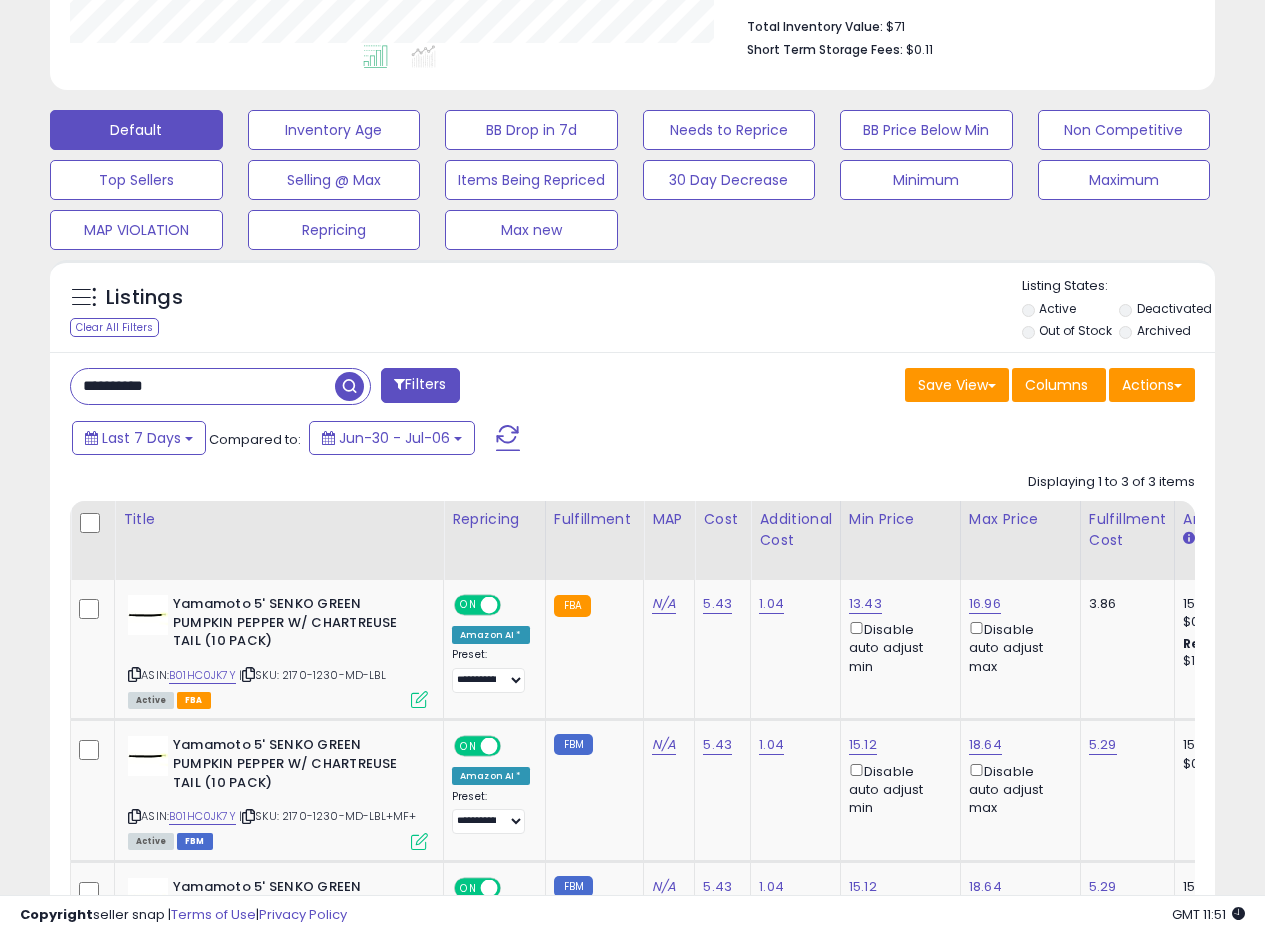 click on "Listings
Clear All Filters
Listing States:" at bounding box center (632, 311) 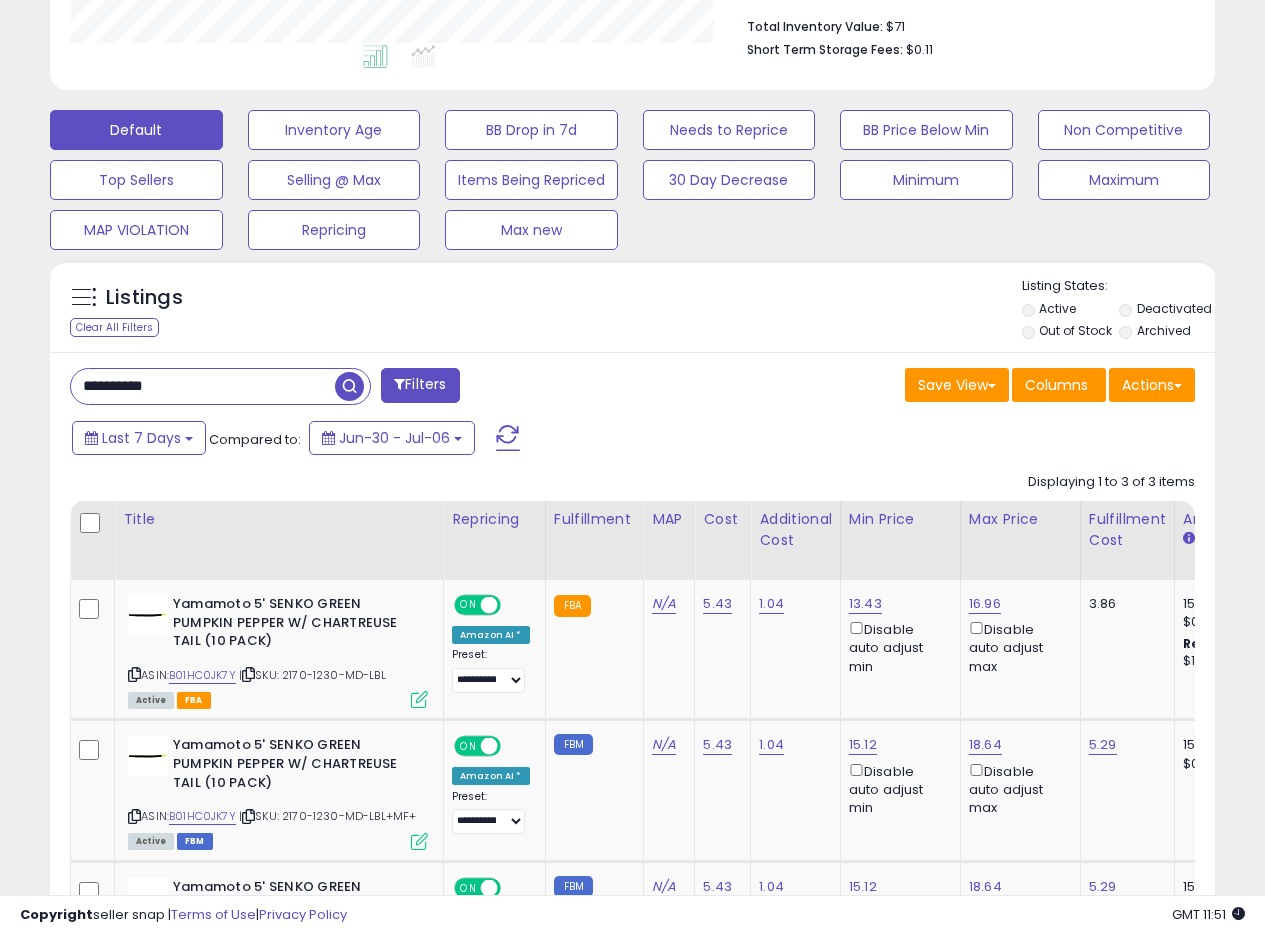 drag, startPoint x: 188, startPoint y: 395, endPoint x: 2, endPoint y: 389, distance: 186.09676 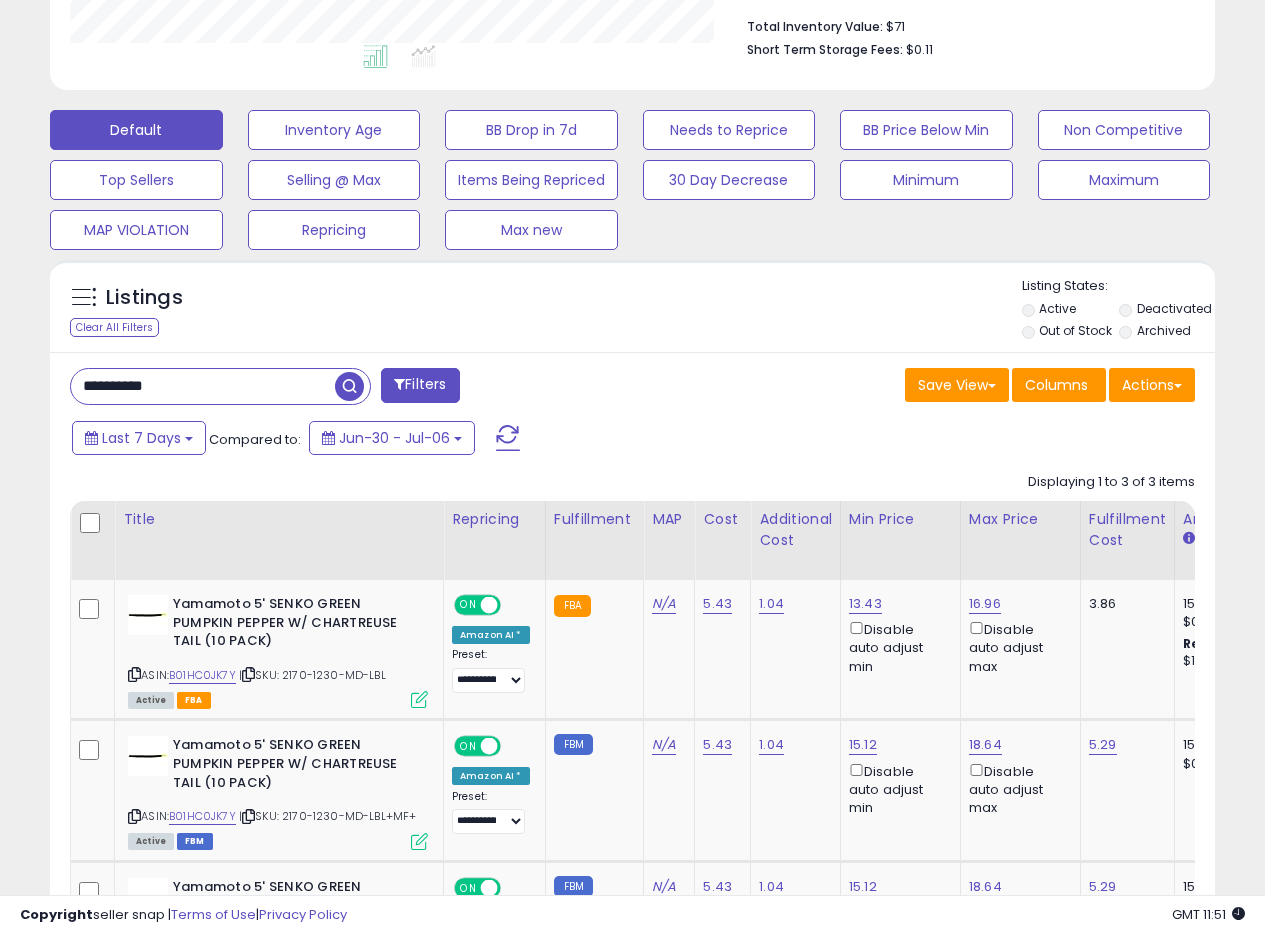 paste 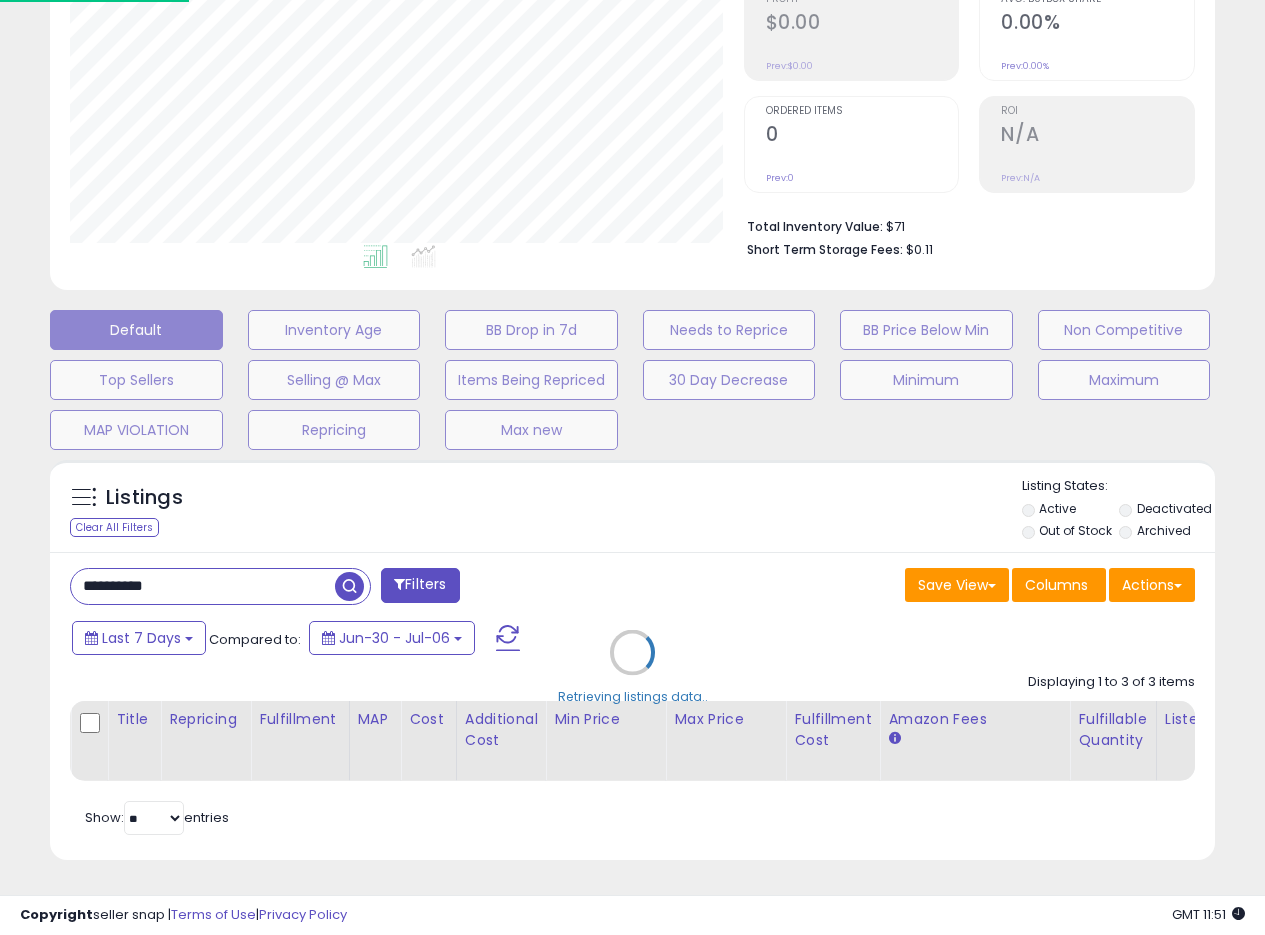 scroll, scrollTop: 999590, scrollLeft: 999317, axis: both 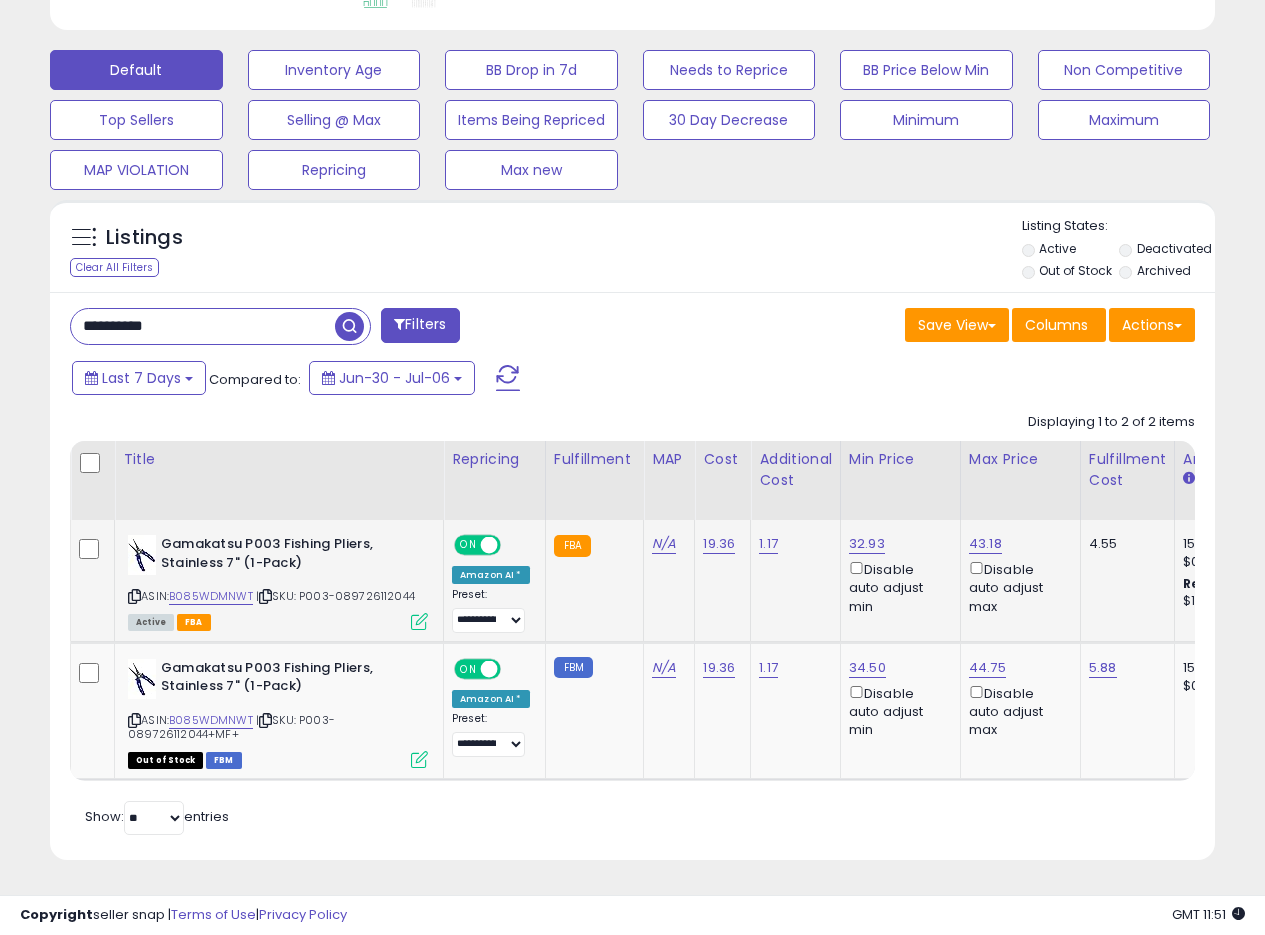 click at bounding box center [419, 621] 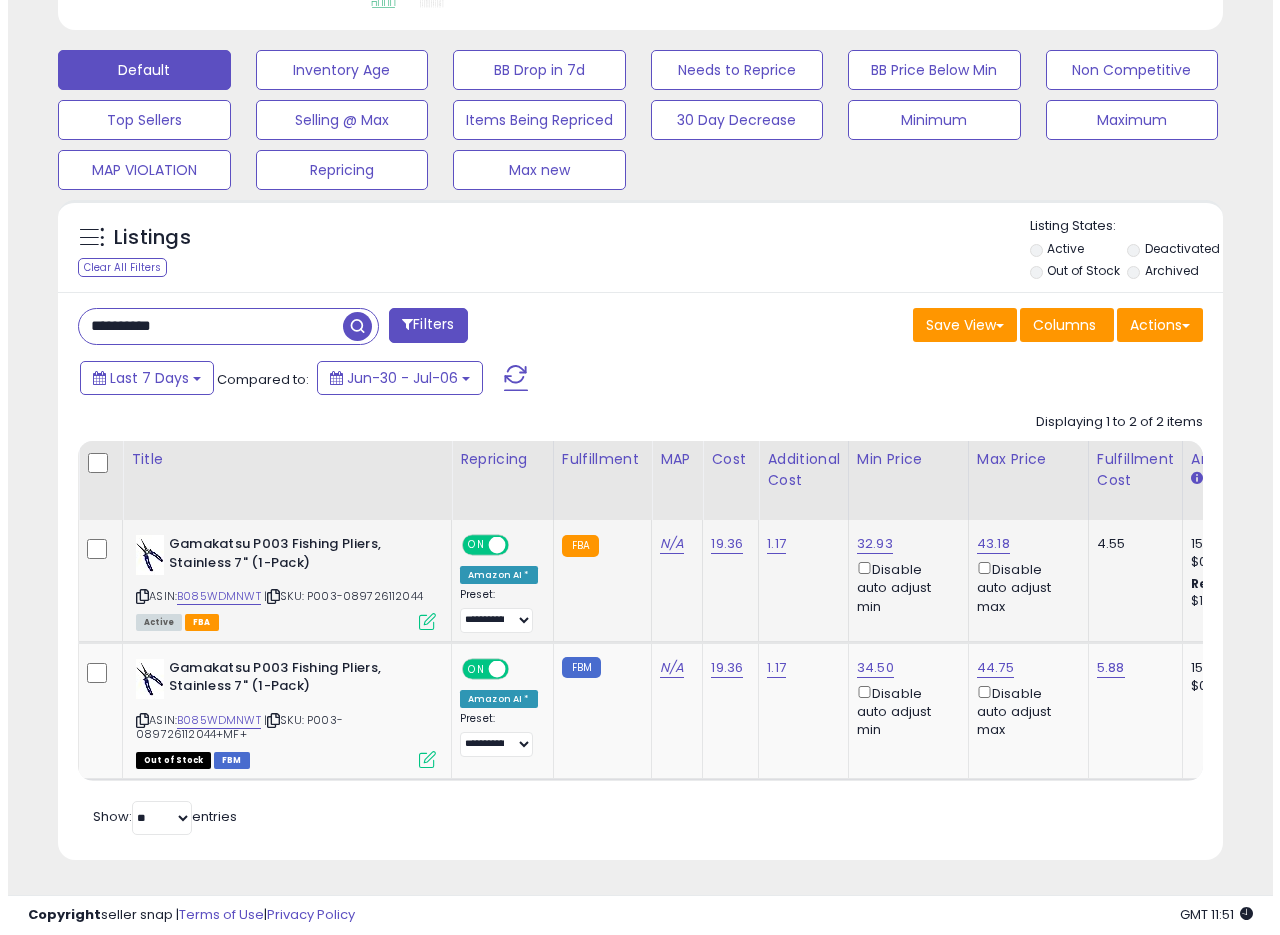 scroll, scrollTop: 999590, scrollLeft: 999317, axis: both 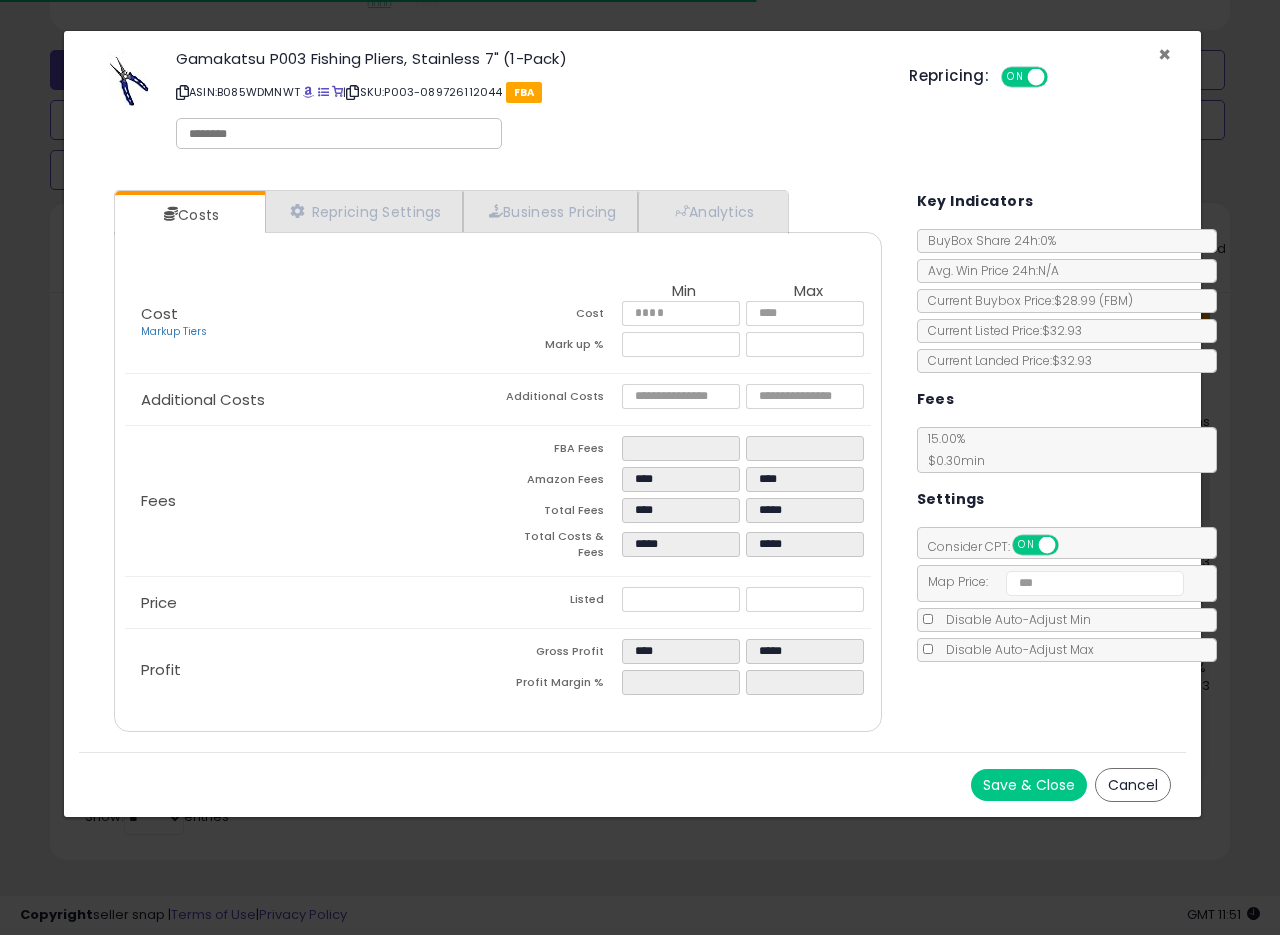 click on "×" at bounding box center (1164, 54) 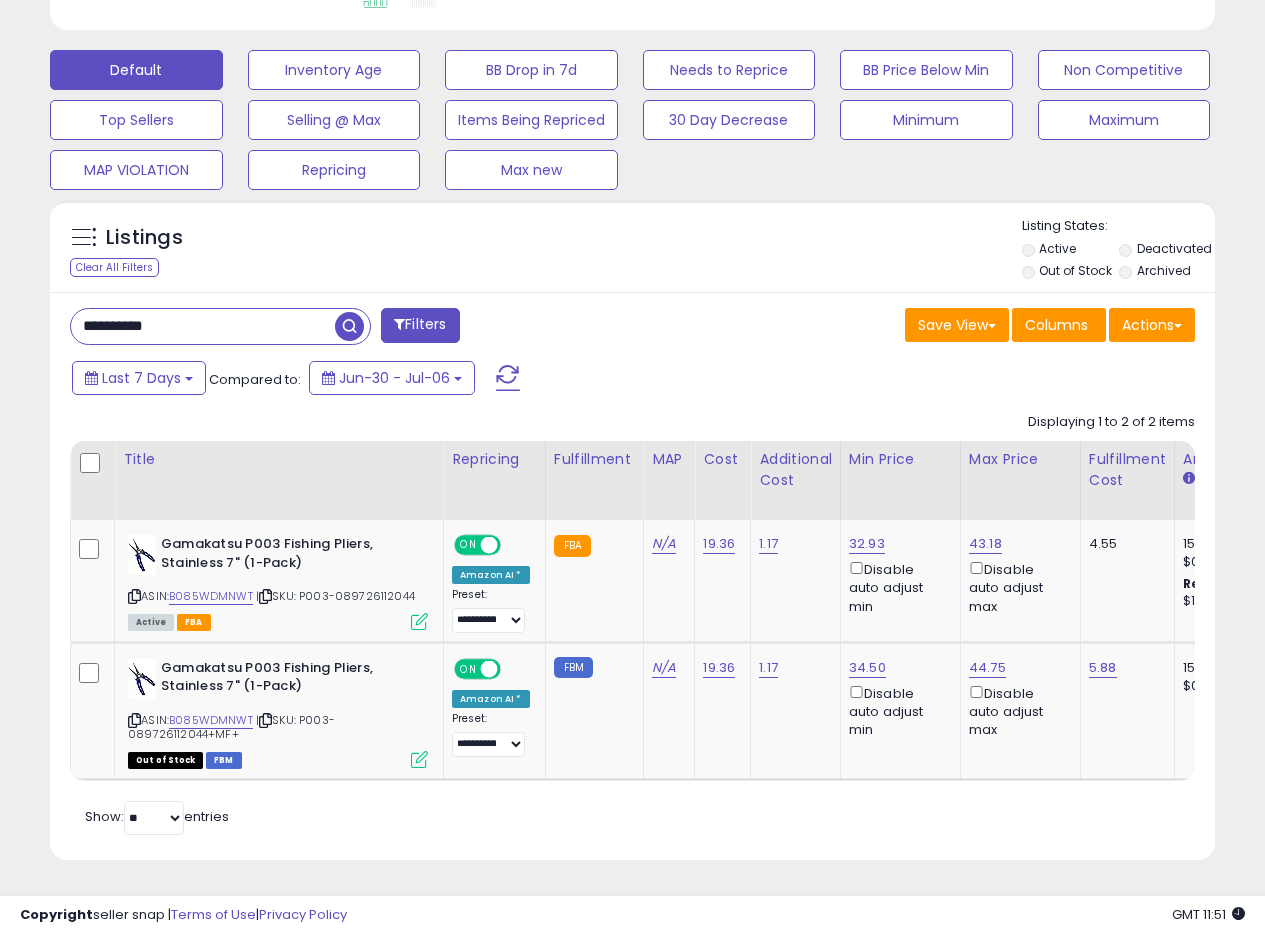 scroll, scrollTop: 410, scrollLeft: 674, axis: both 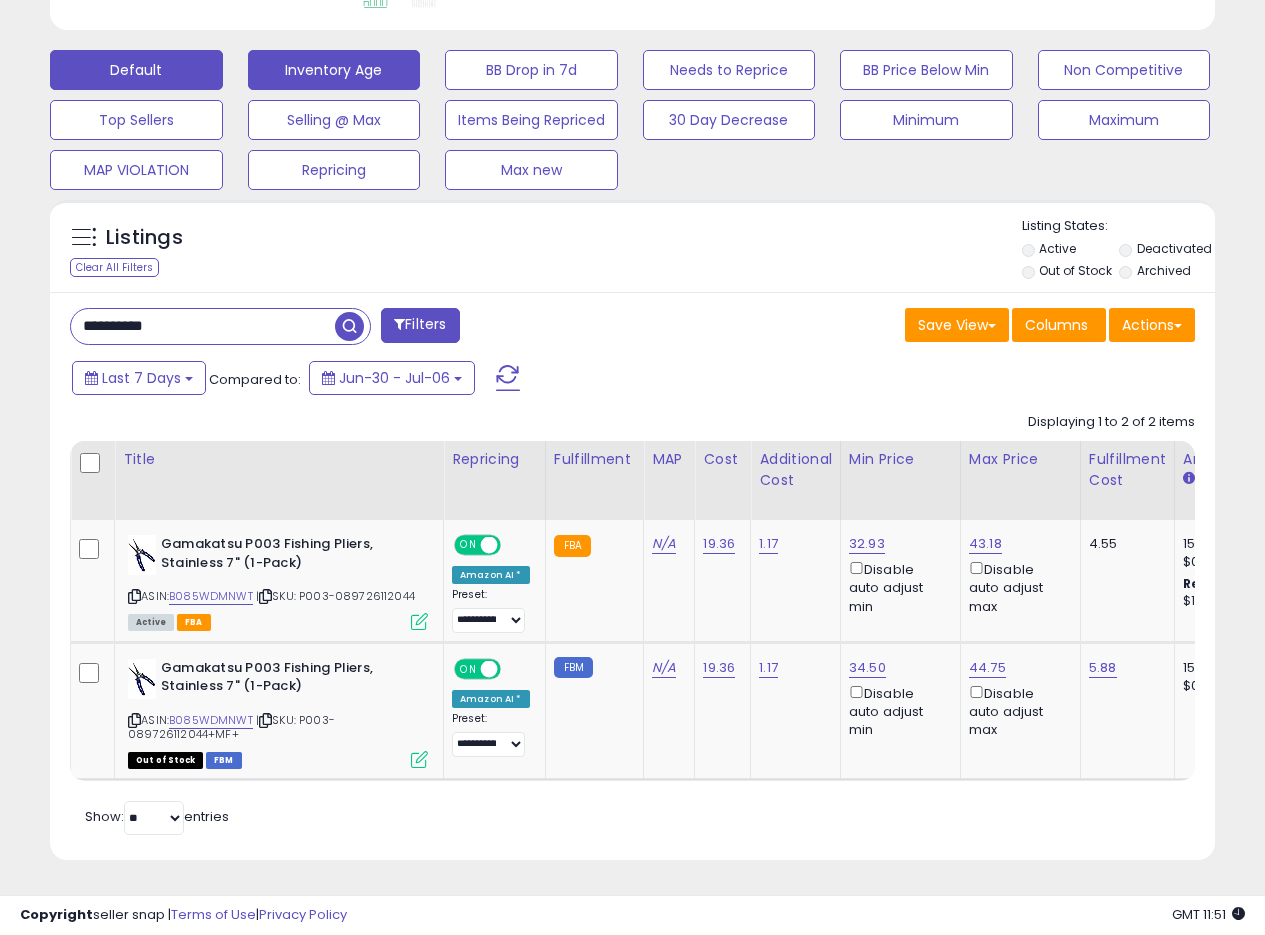click at bounding box center (349, 326) 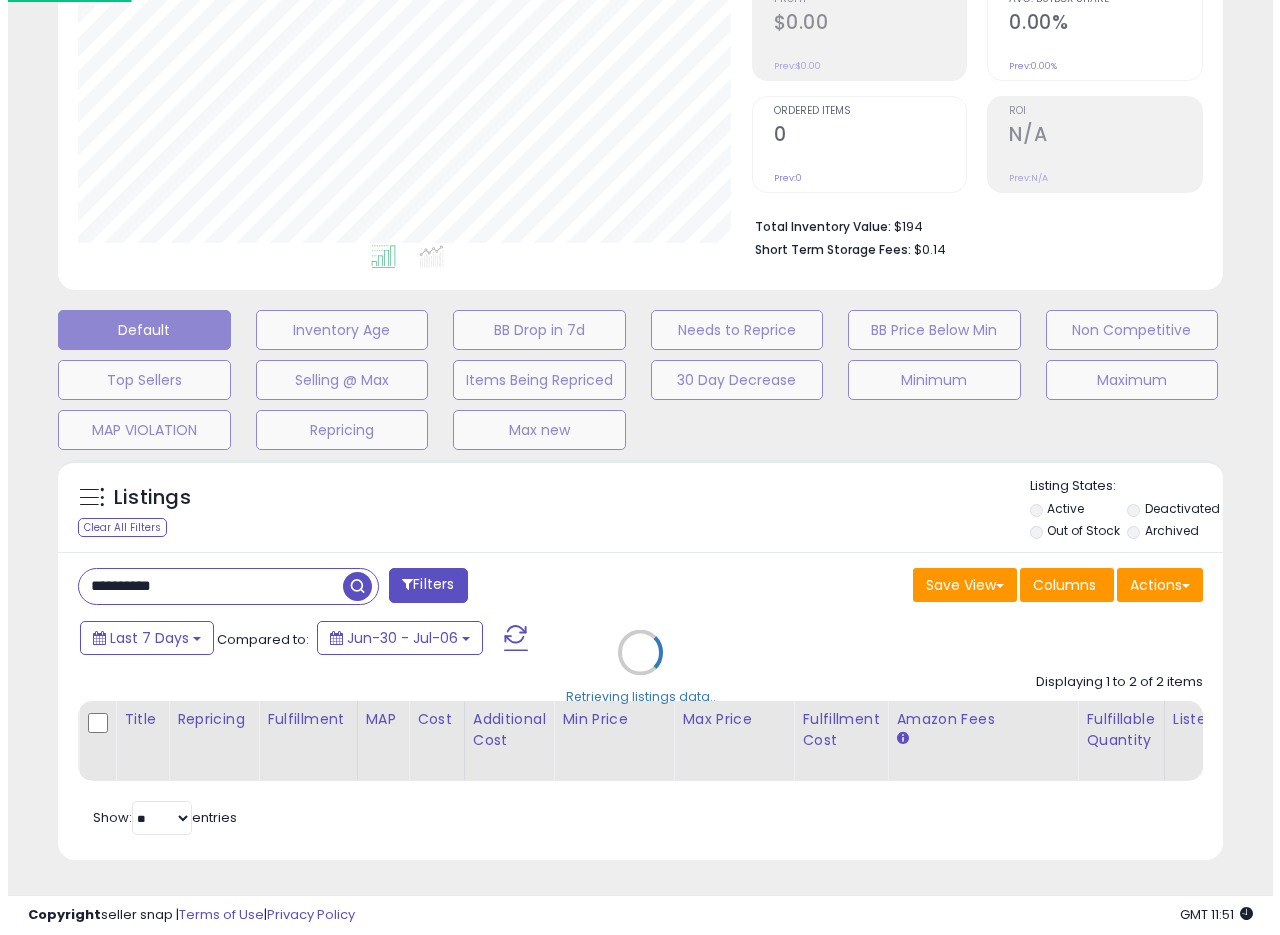 scroll, scrollTop: 335, scrollLeft: 0, axis: vertical 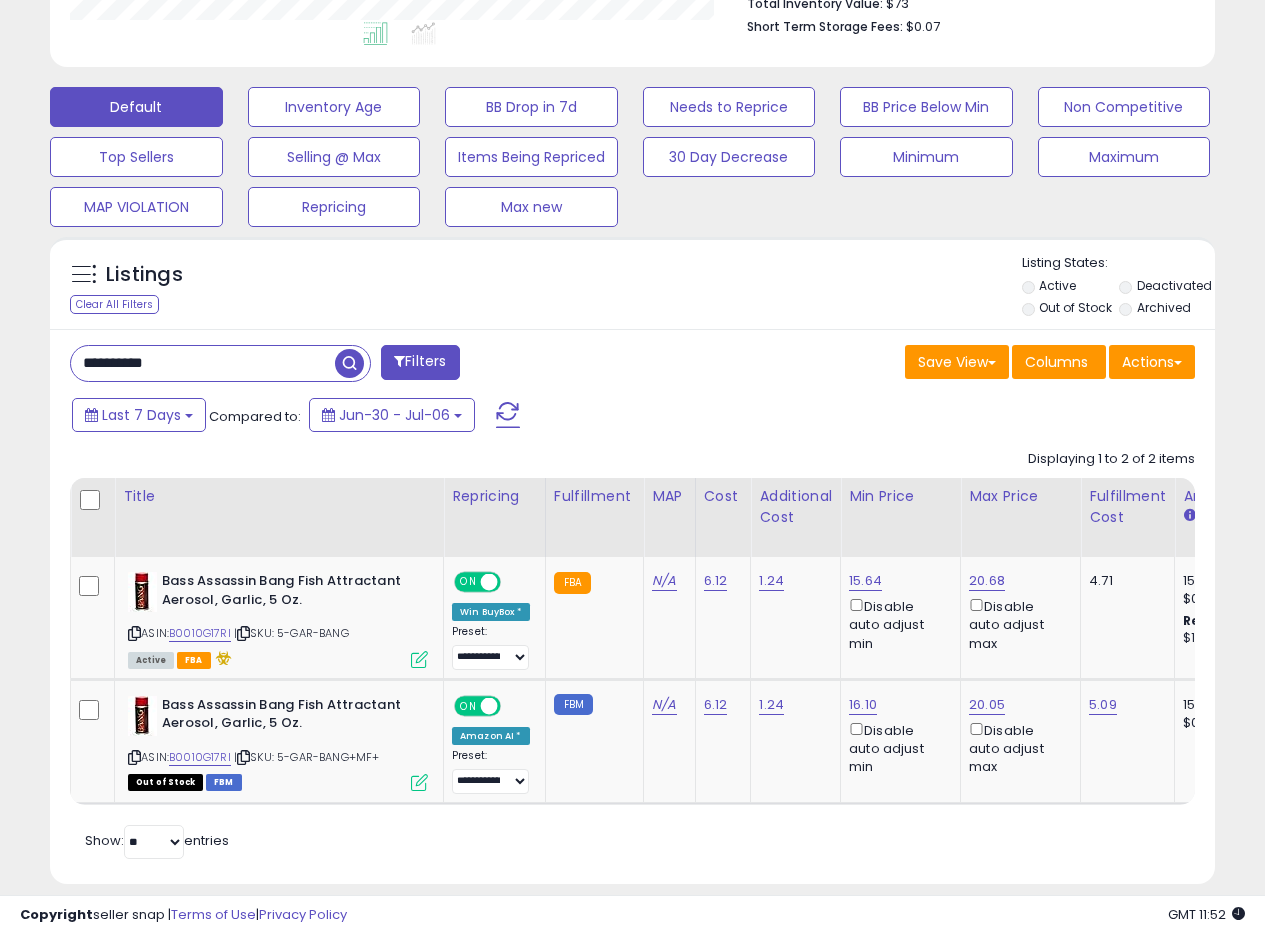 click on "Save View
Save As New View
Update Current View
Columns
Actions
Import  Export Visible Columns" at bounding box center [922, 364] 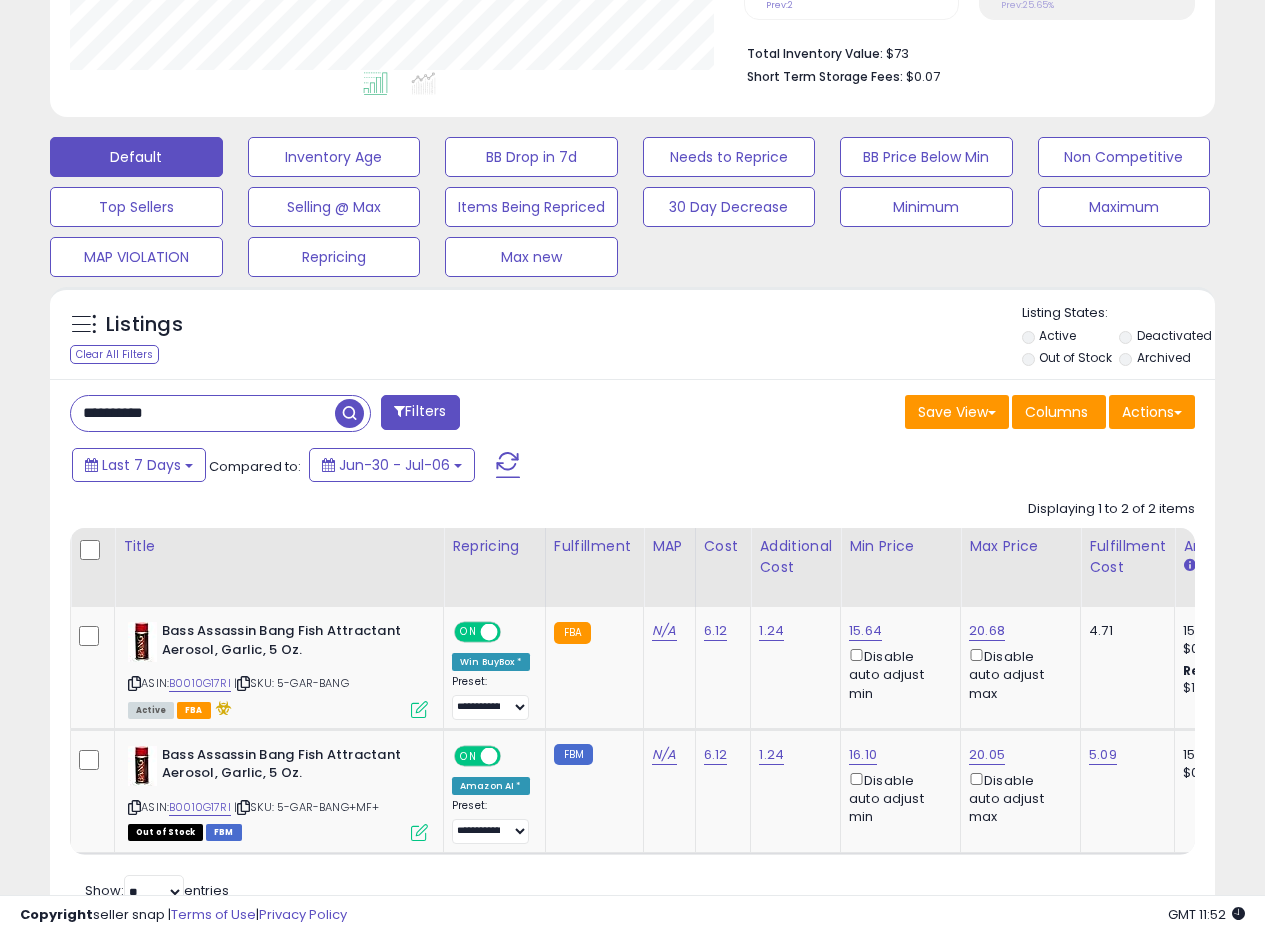 click on "Save View
Save As New View
Update Current View
Columns
Actions
Import  Export Visible Columns" at bounding box center [922, 414] 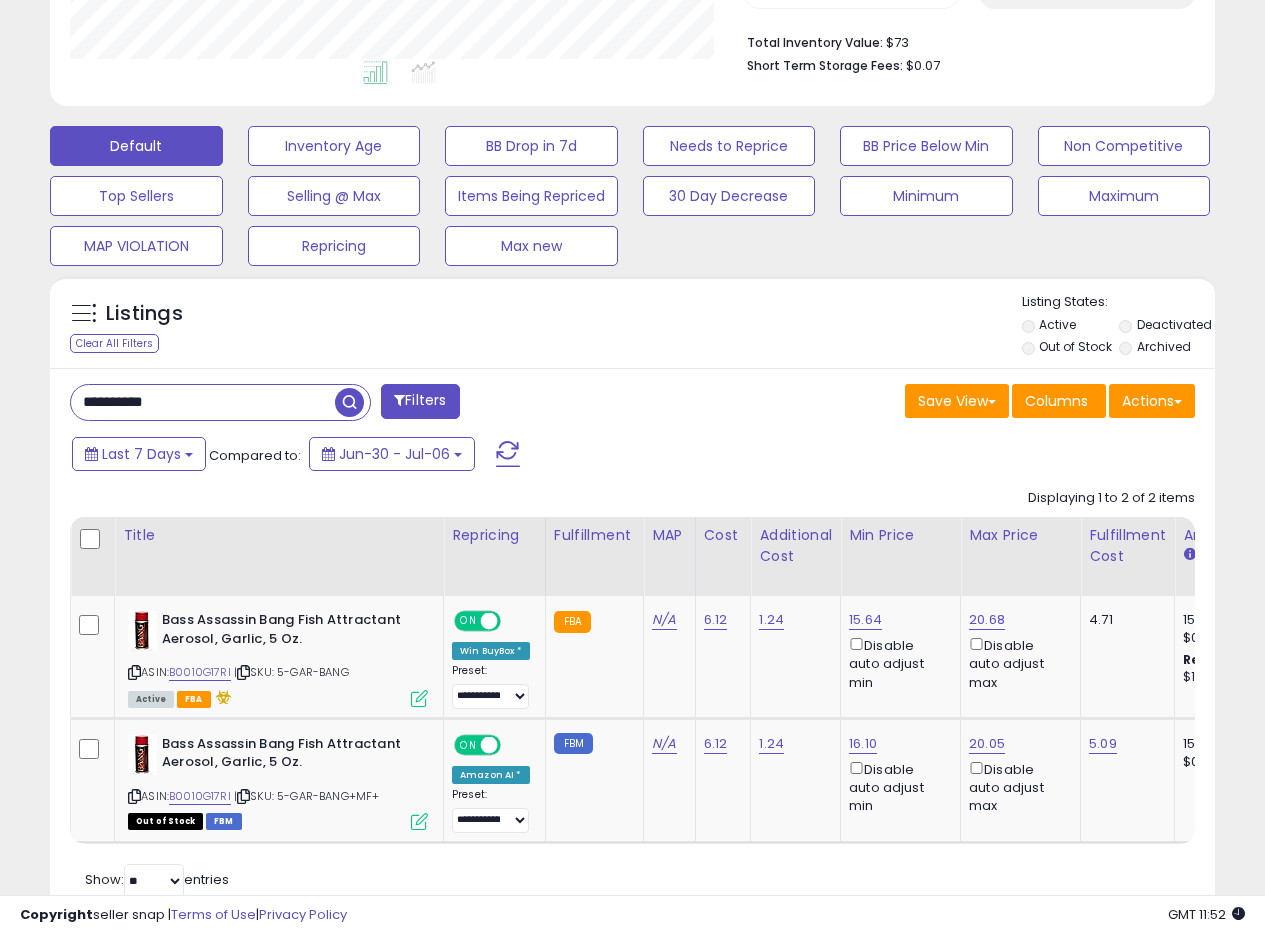 scroll, scrollTop: 511, scrollLeft: 0, axis: vertical 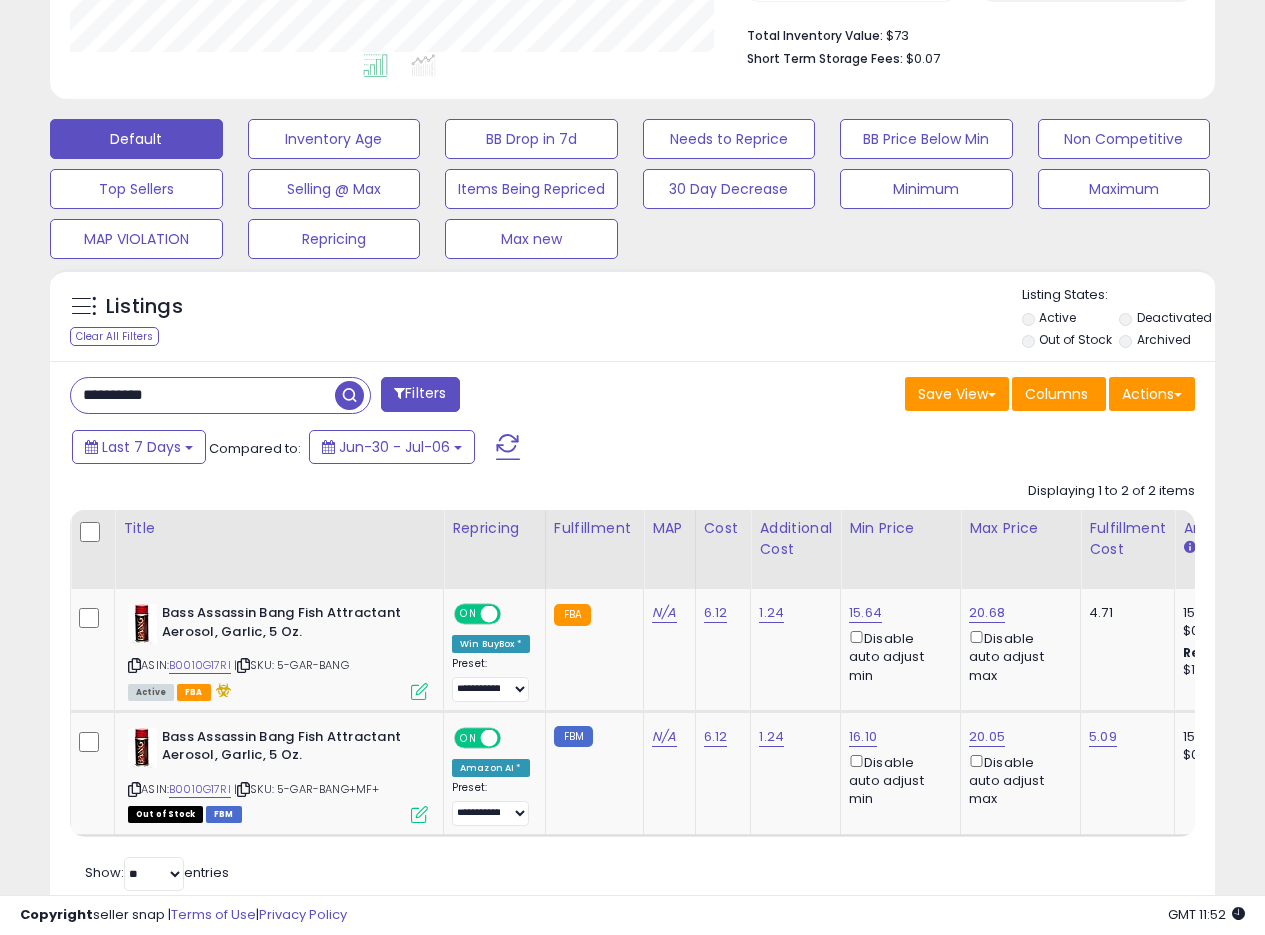 click on "Save View
Save As New View
Update Current View
Columns
Actions
Import  Export Visible Columns" at bounding box center [922, 396] 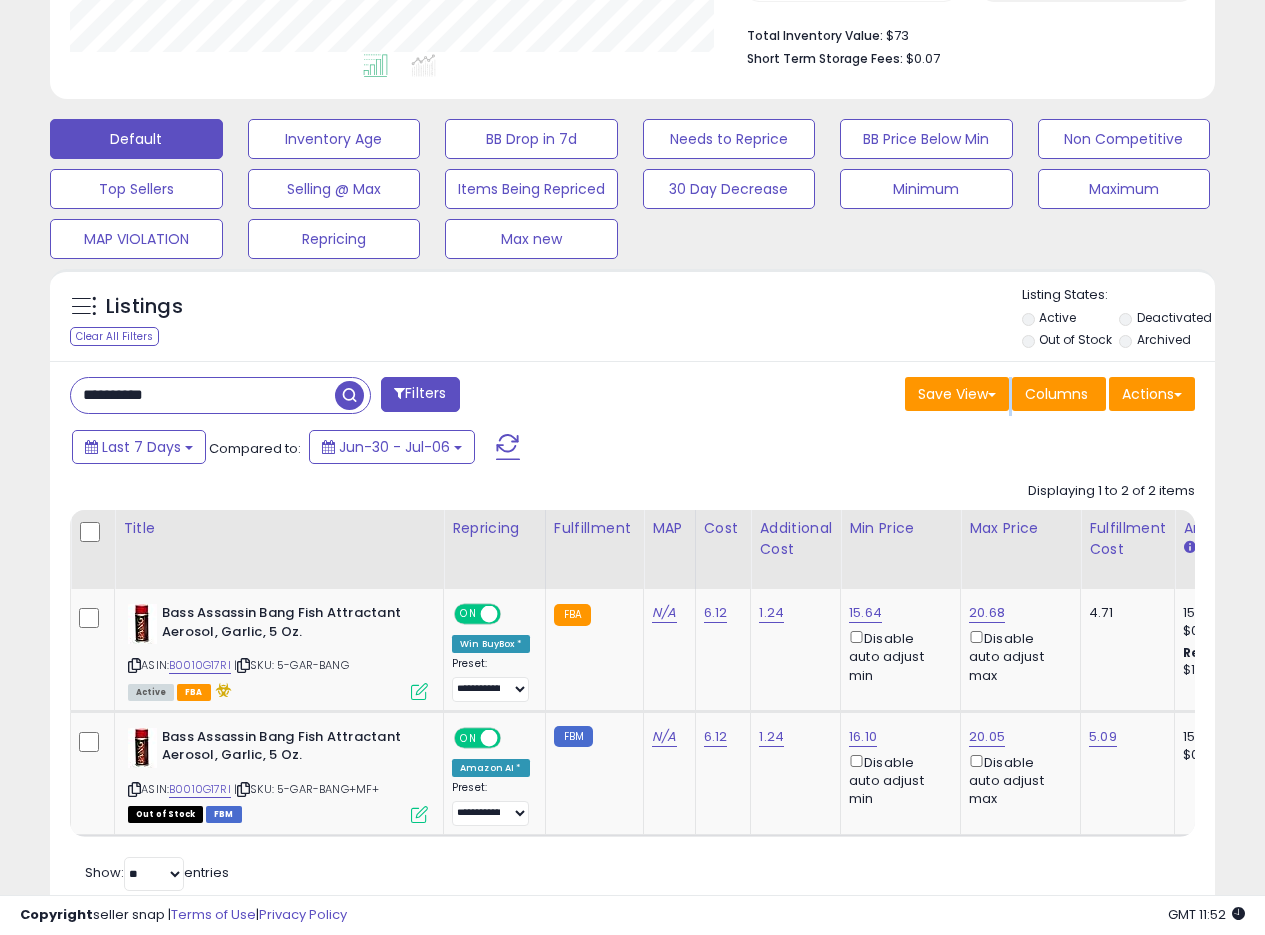 drag, startPoint x: 778, startPoint y: 408, endPoint x: 978, endPoint y: 91, distance: 374.81863 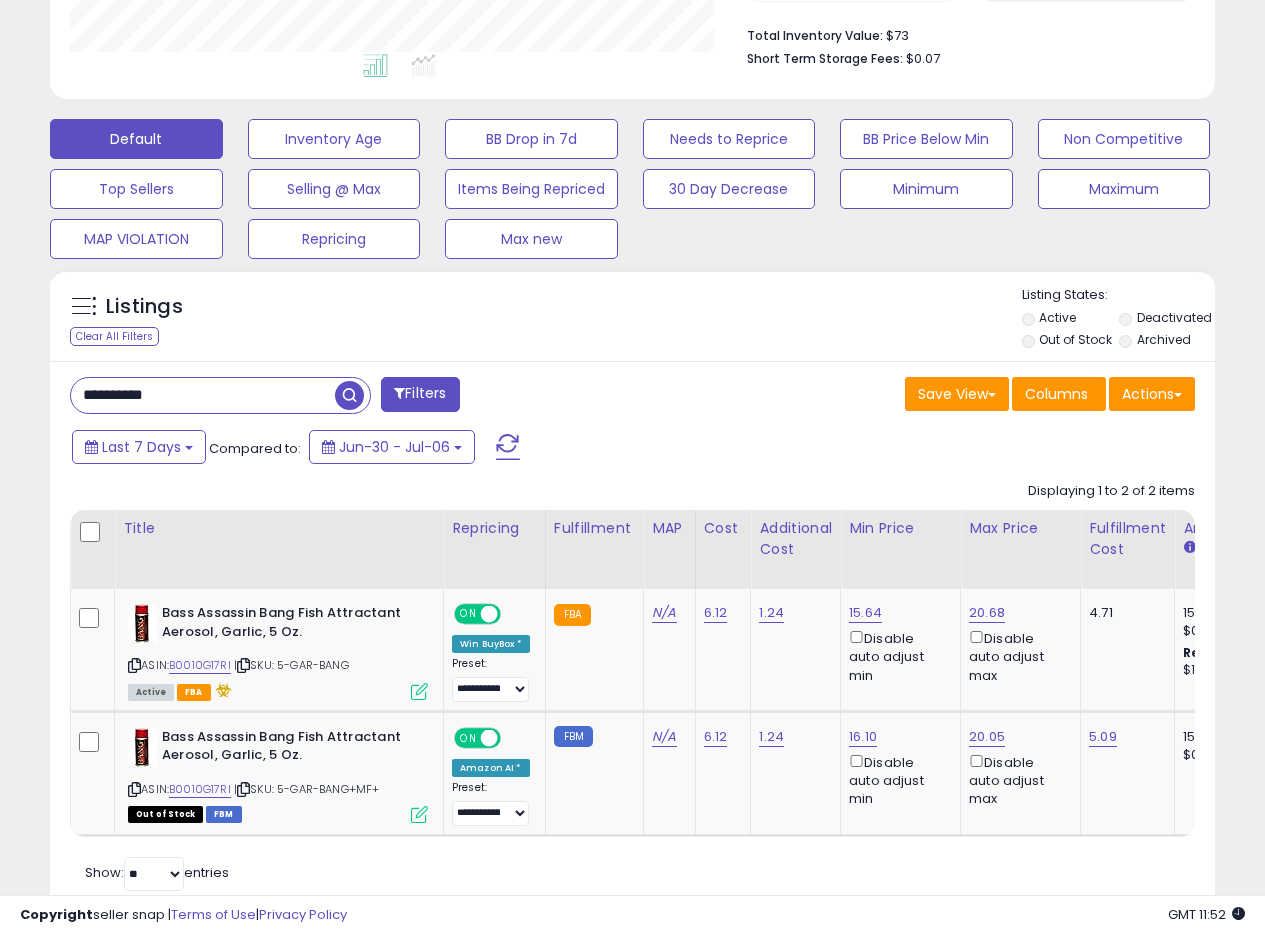 drag, startPoint x: 204, startPoint y: 406, endPoint x: 4, endPoint y: 382, distance: 201.43486 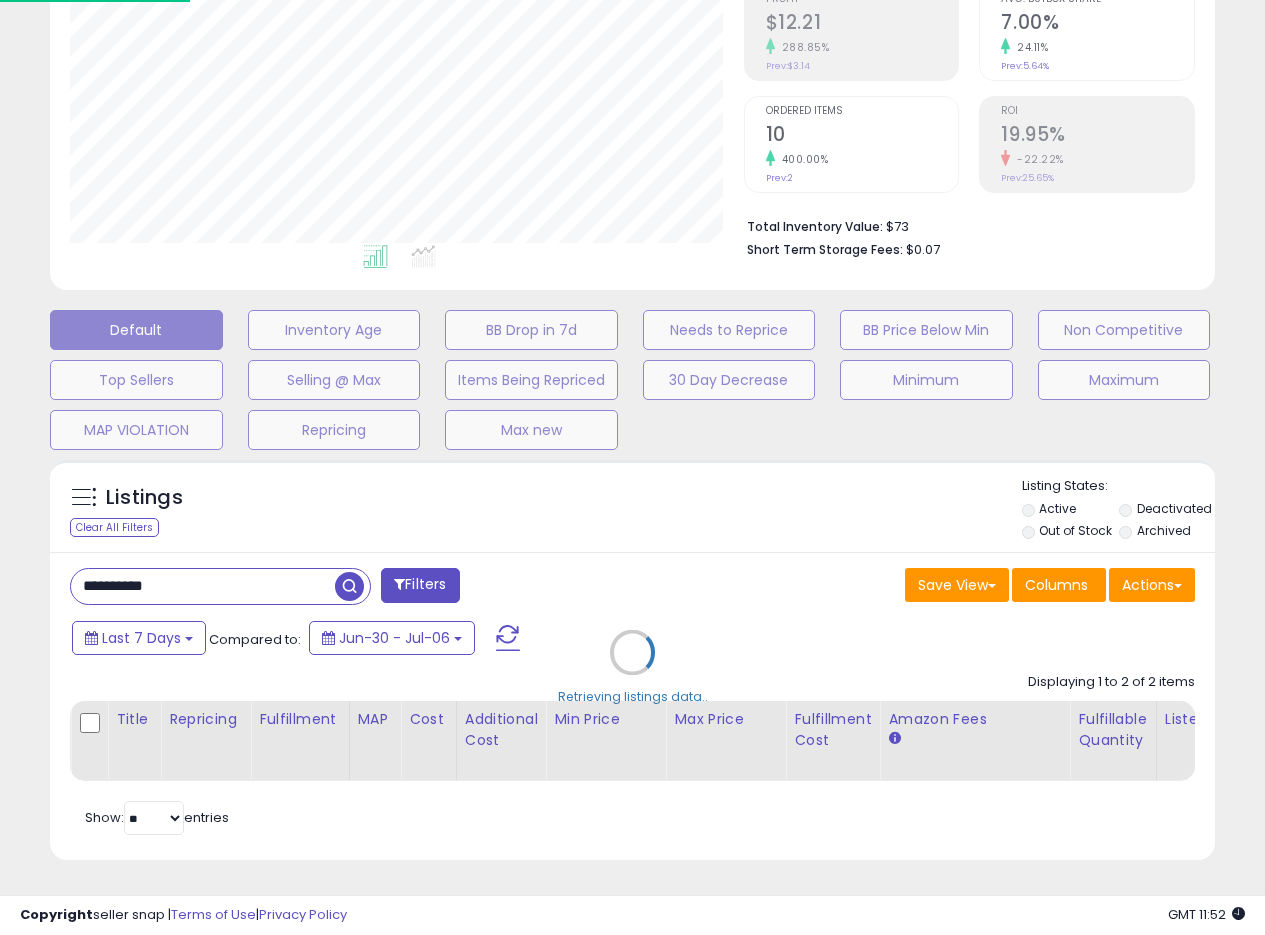 scroll, scrollTop: 999590, scrollLeft: 999317, axis: both 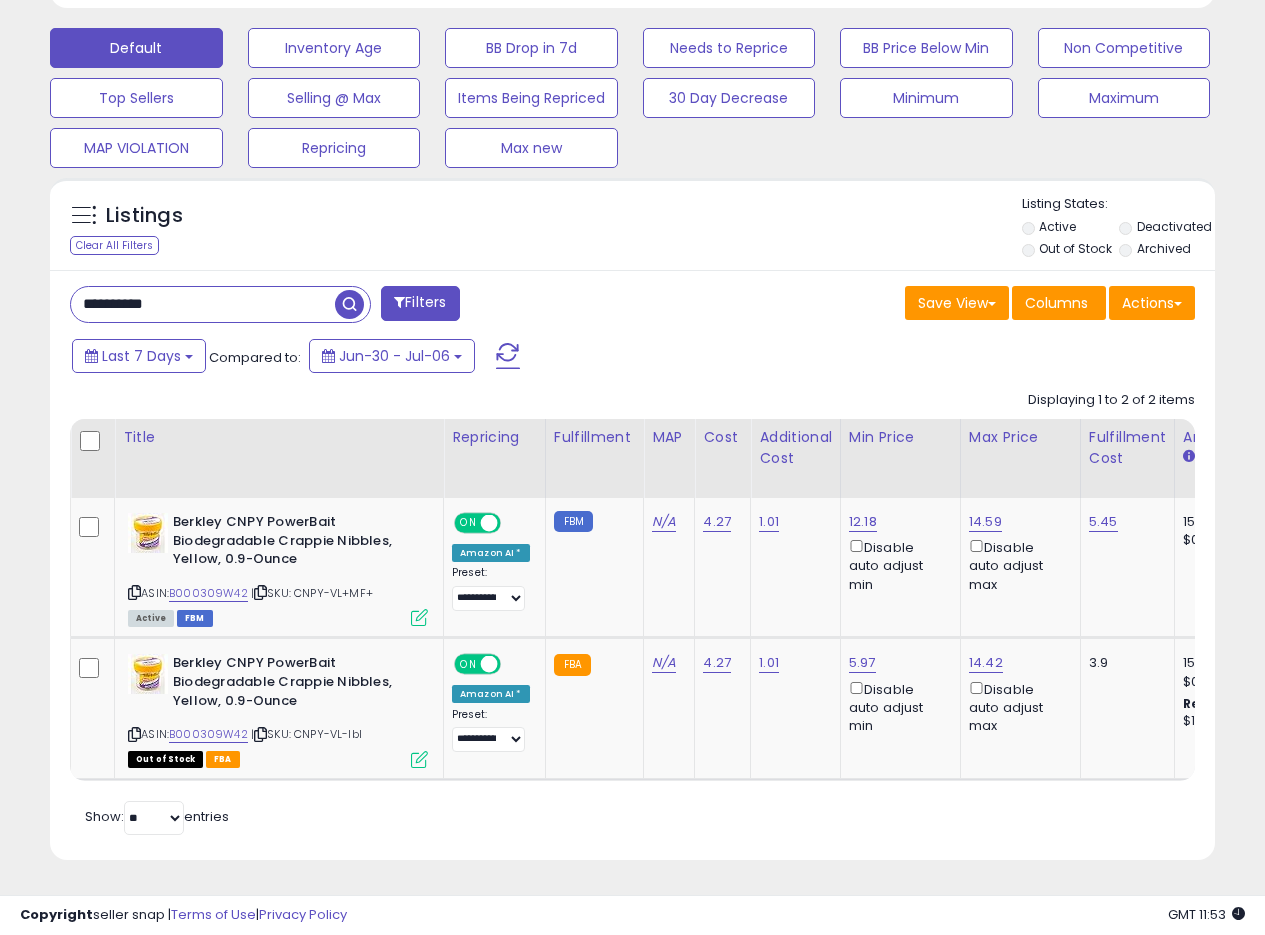 drag, startPoint x: 215, startPoint y: 296, endPoint x: 20, endPoint y: 284, distance: 195.36888 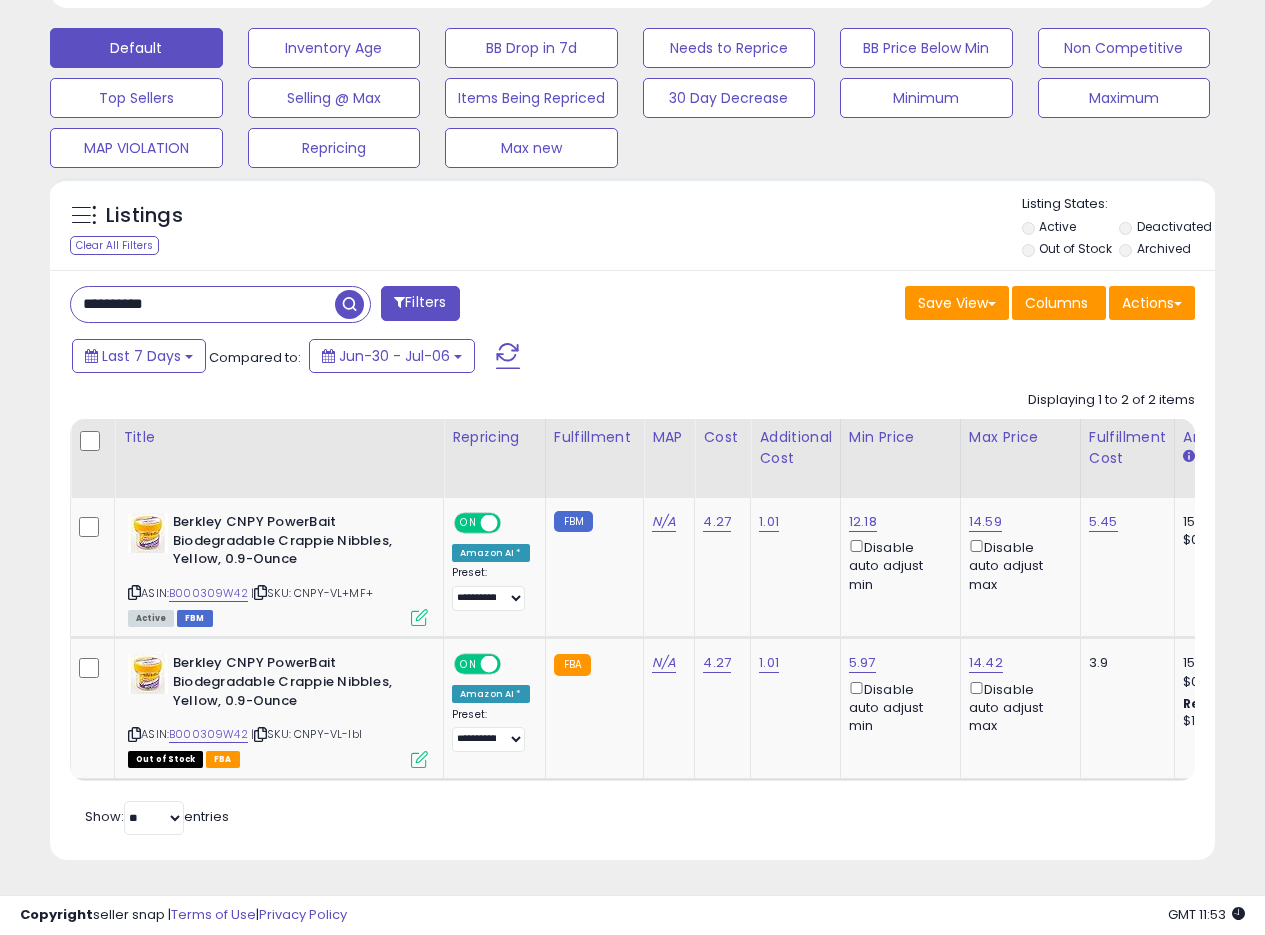 paste 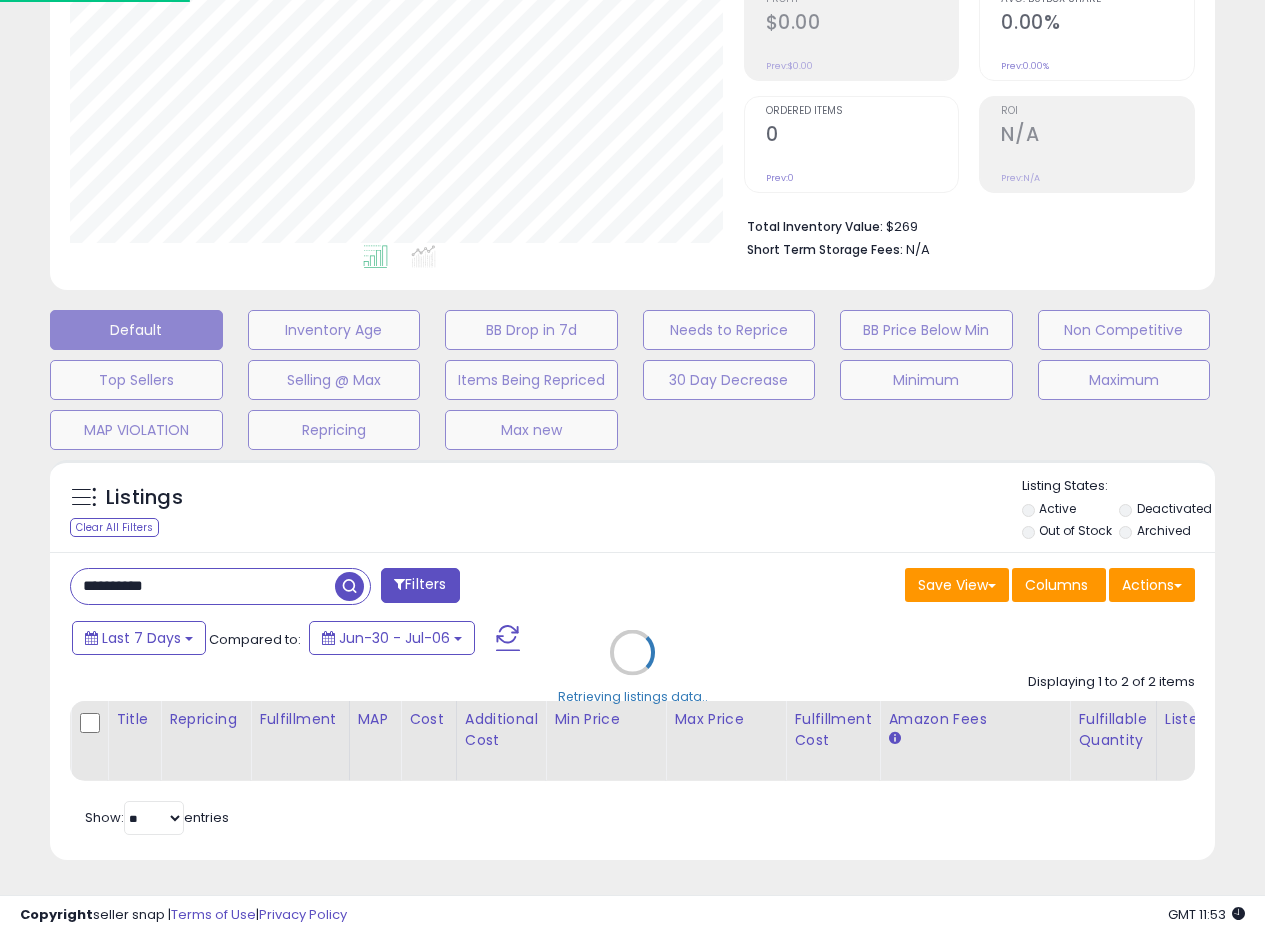 scroll, scrollTop: 999590, scrollLeft: 999317, axis: both 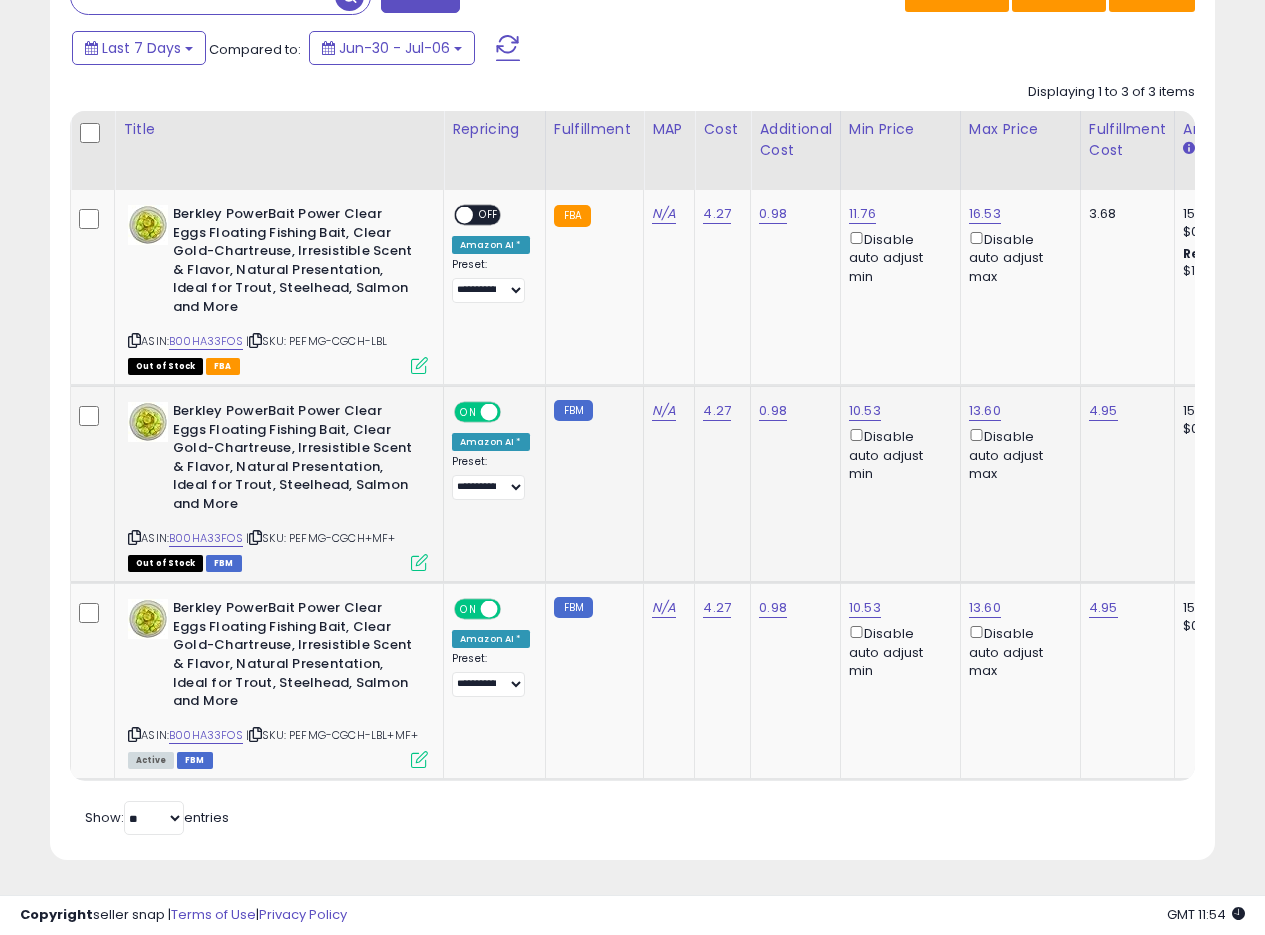 click on "N/A" 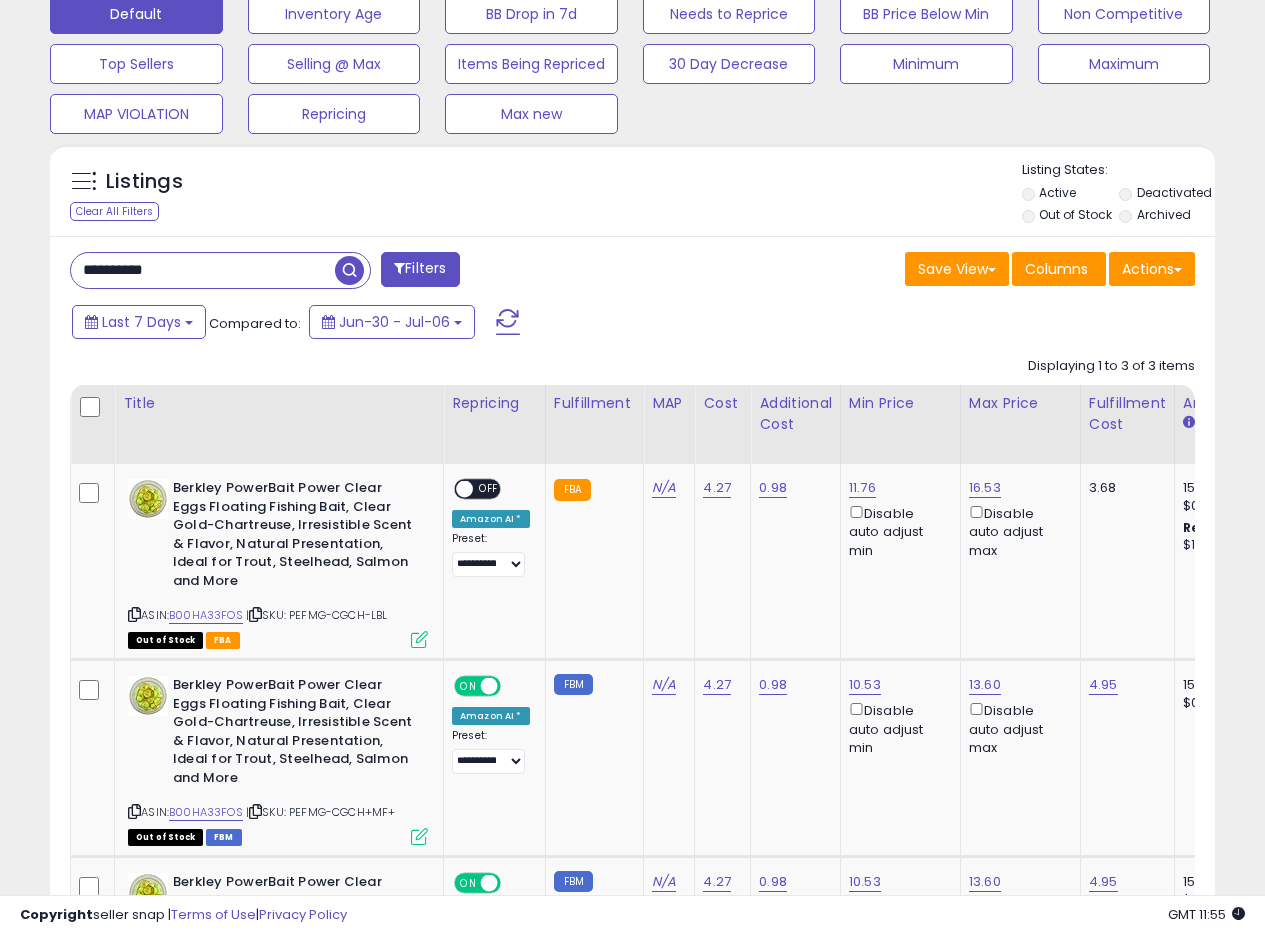 scroll, scrollTop: 625, scrollLeft: 0, axis: vertical 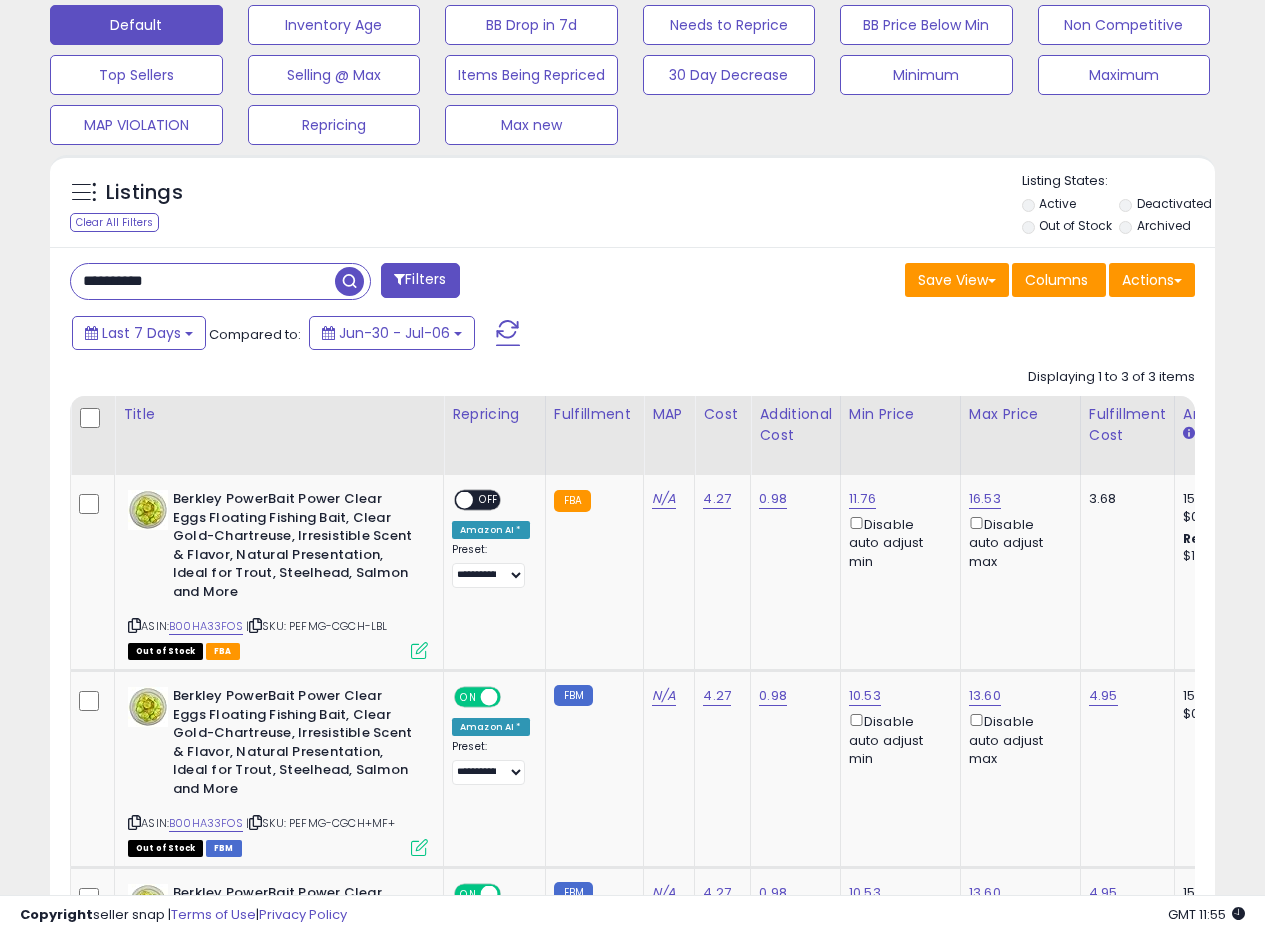 drag, startPoint x: 201, startPoint y: 295, endPoint x: 0, endPoint y: 278, distance: 201.71762 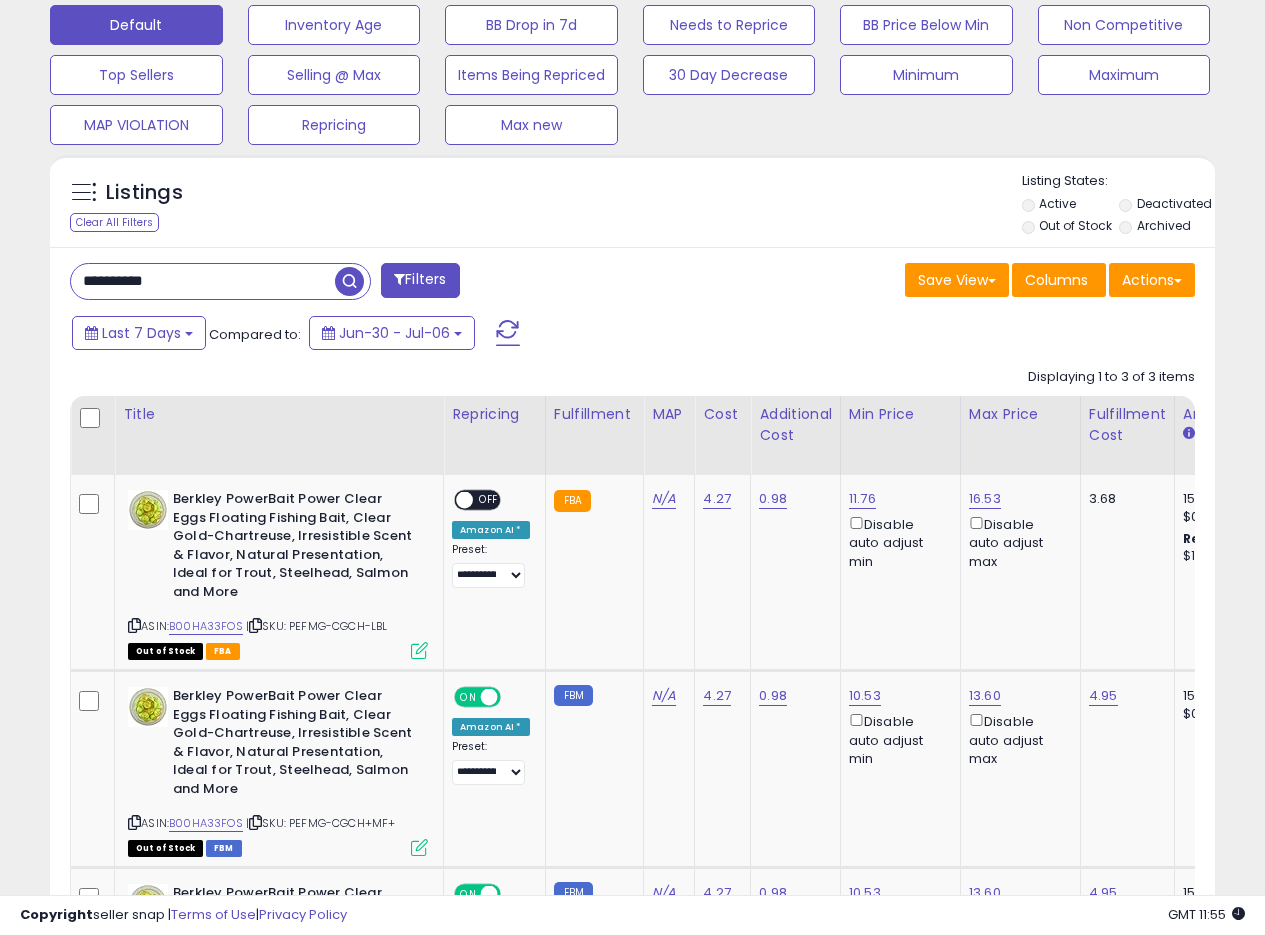 paste 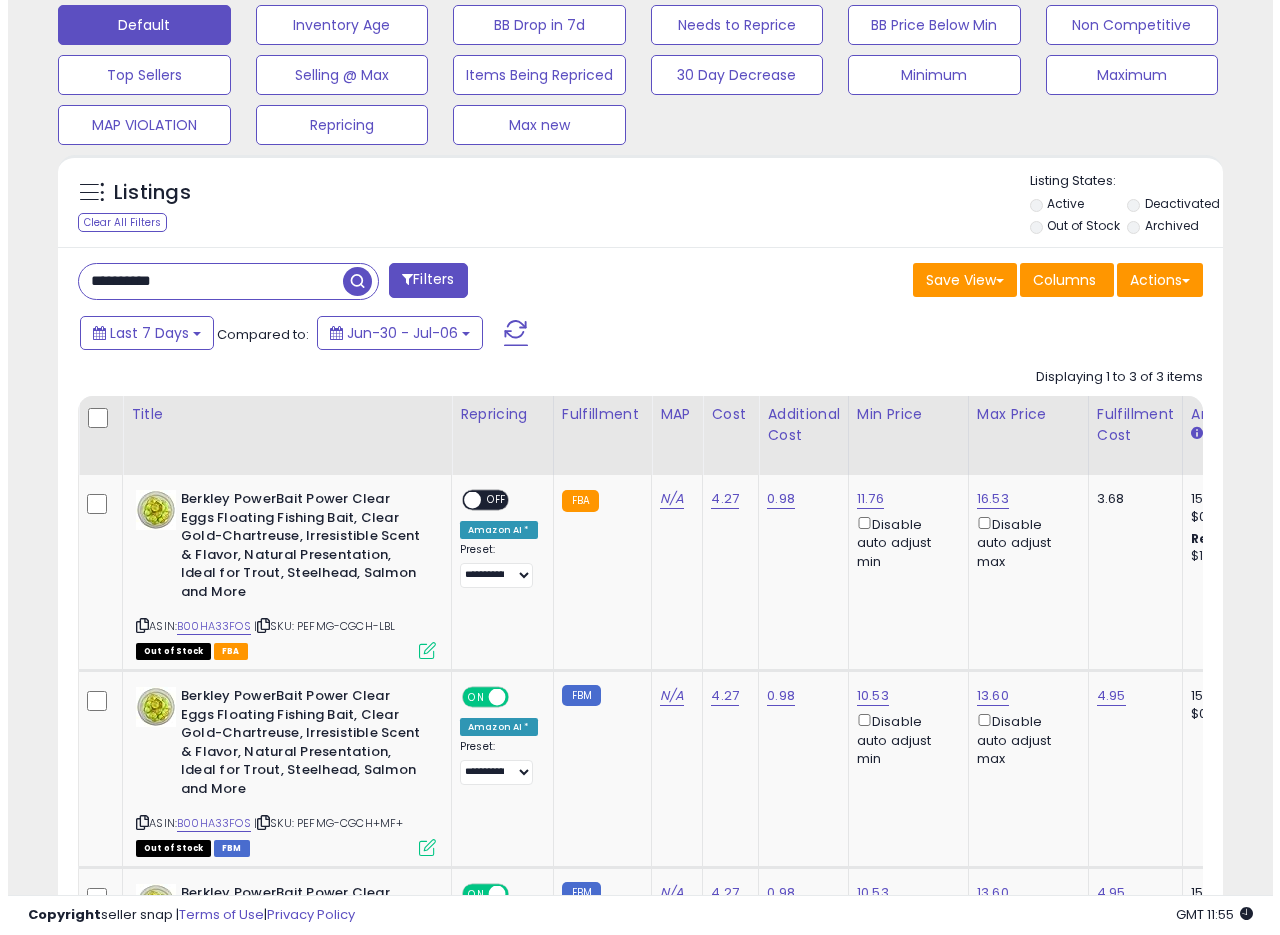 scroll, scrollTop: 335, scrollLeft: 0, axis: vertical 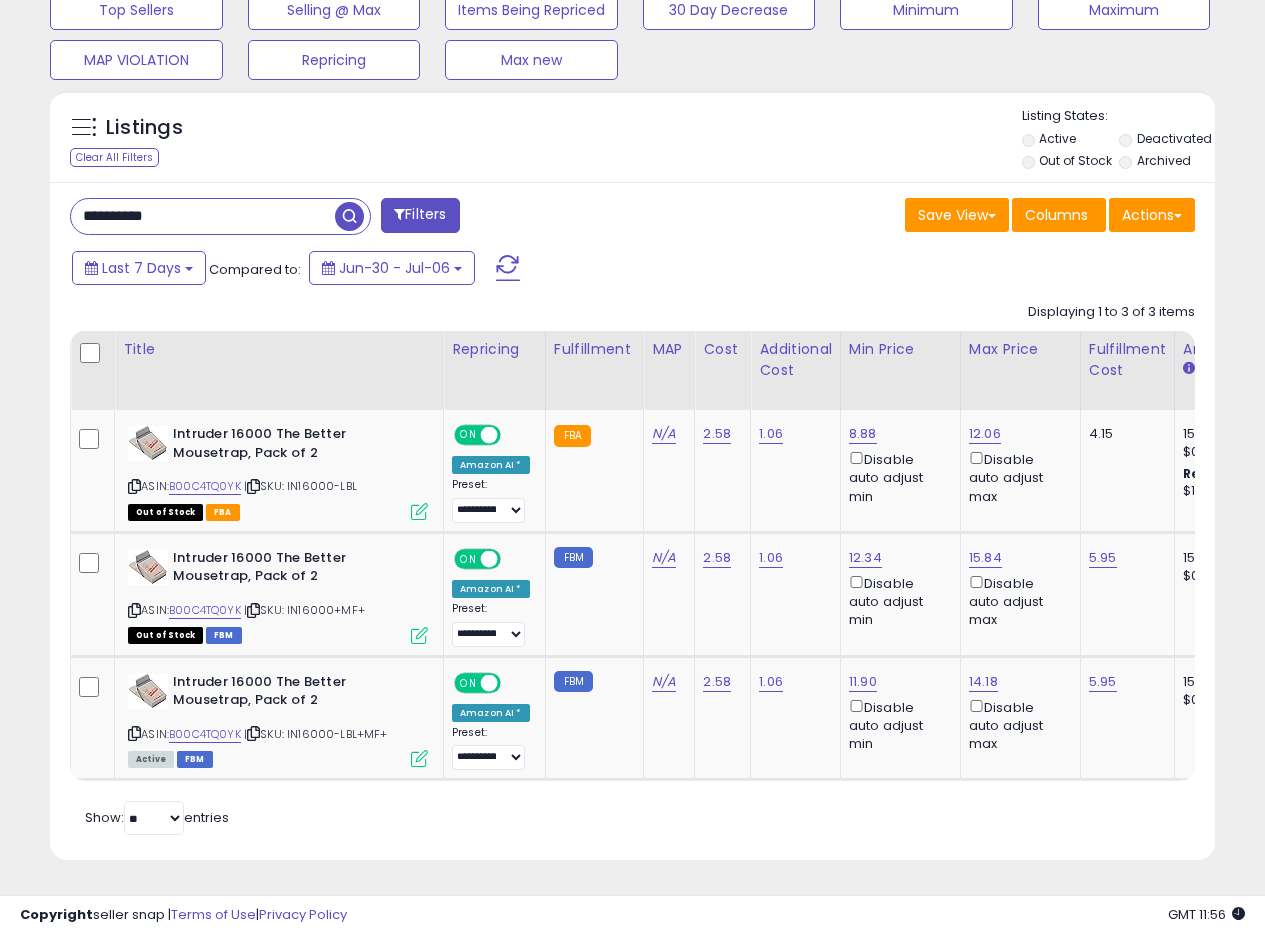 drag, startPoint x: 195, startPoint y: 199, endPoint x: 1, endPoint y: 172, distance: 195.86986 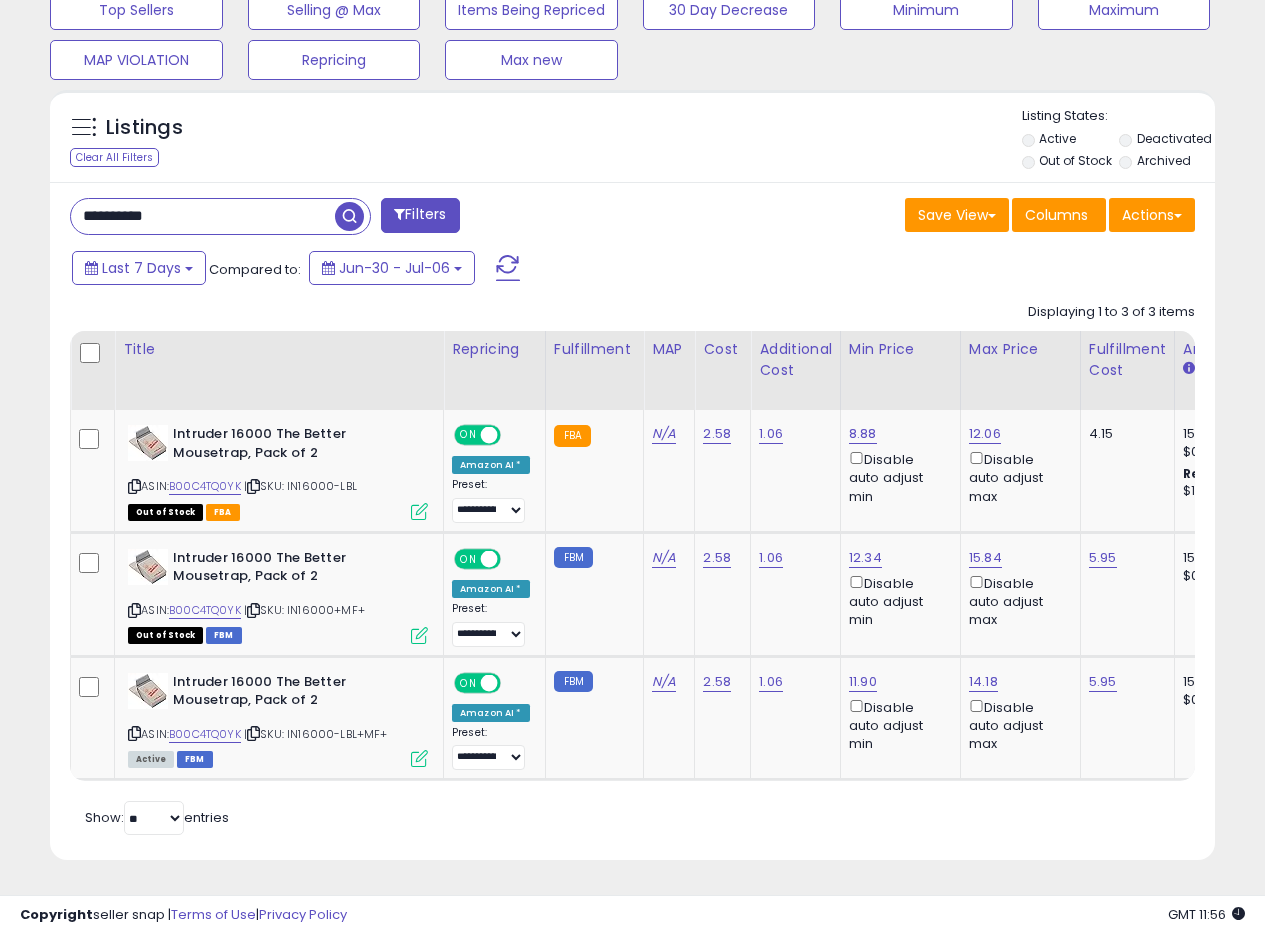 paste 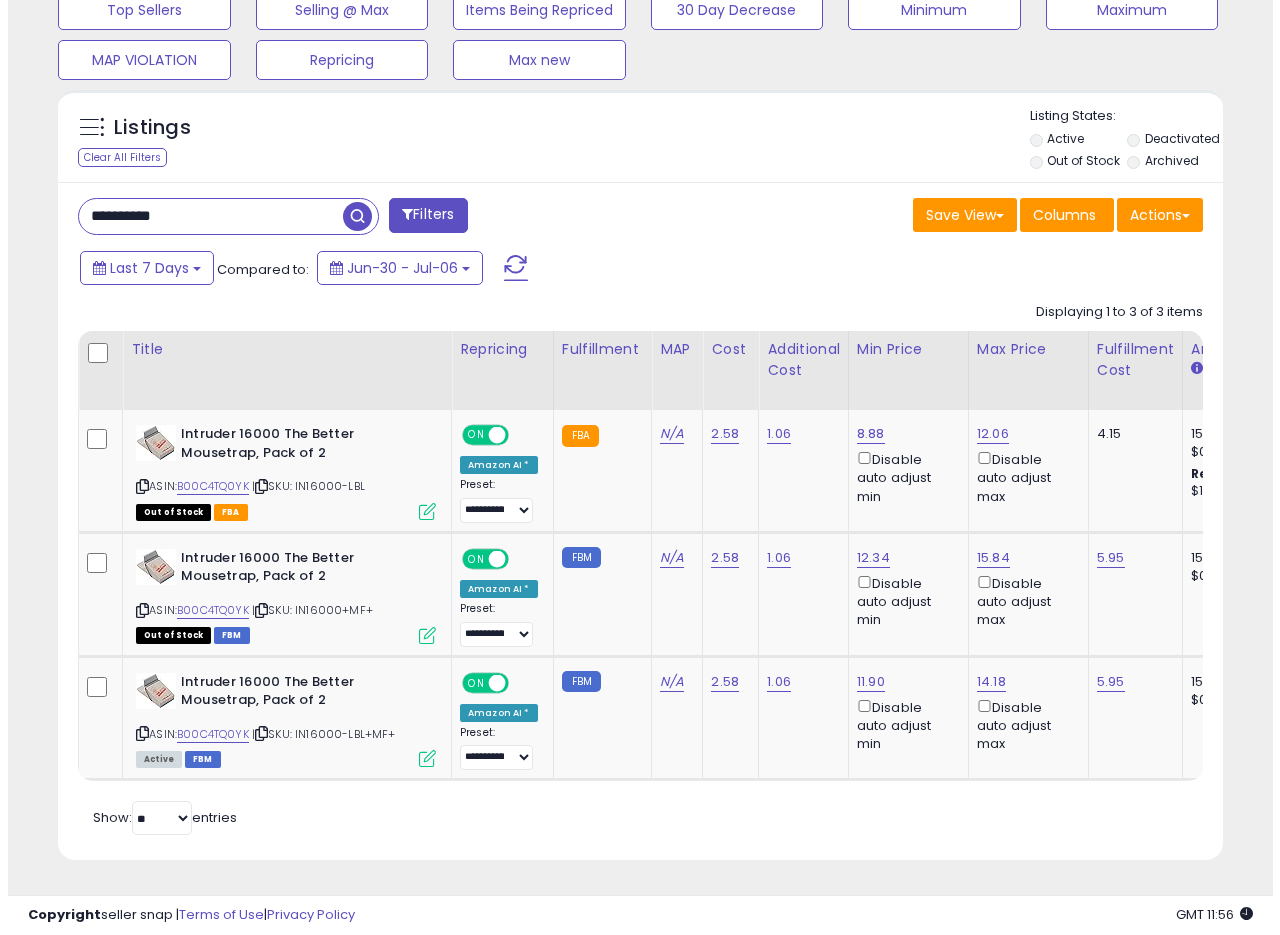 scroll, scrollTop: 335, scrollLeft: 0, axis: vertical 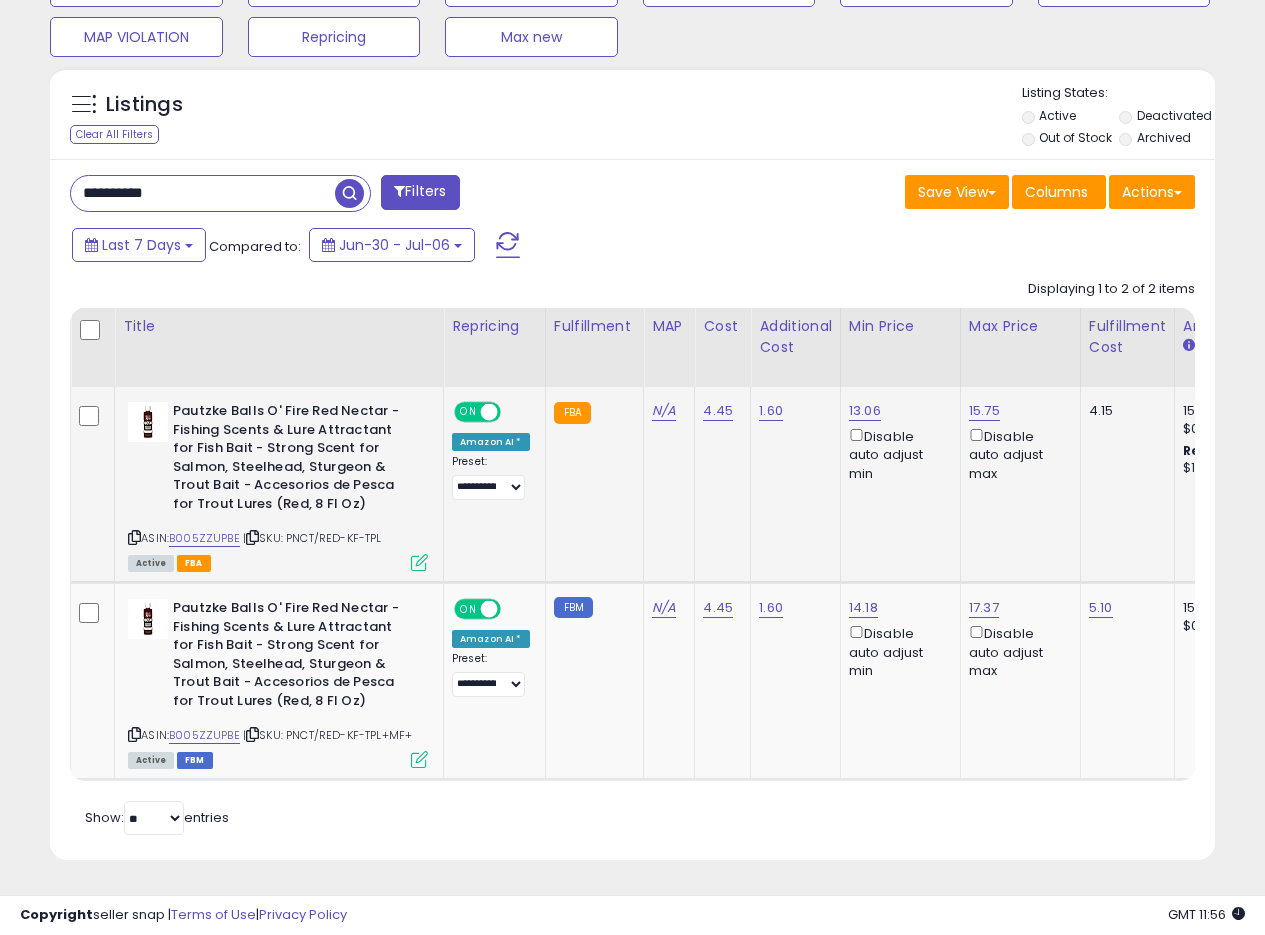 click at bounding box center (419, 562) 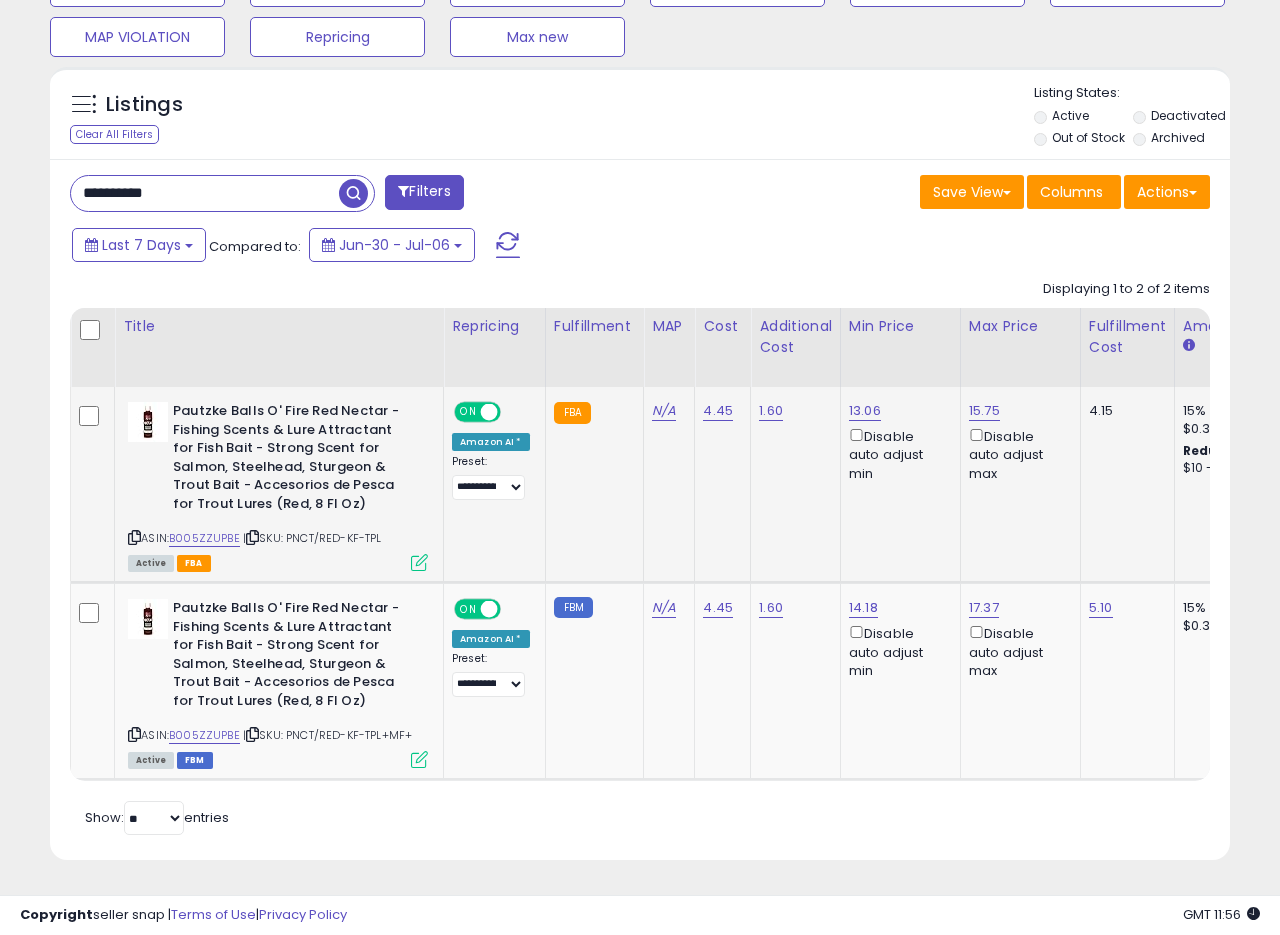 scroll, scrollTop: 999590, scrollLeft: 999317, axis: both 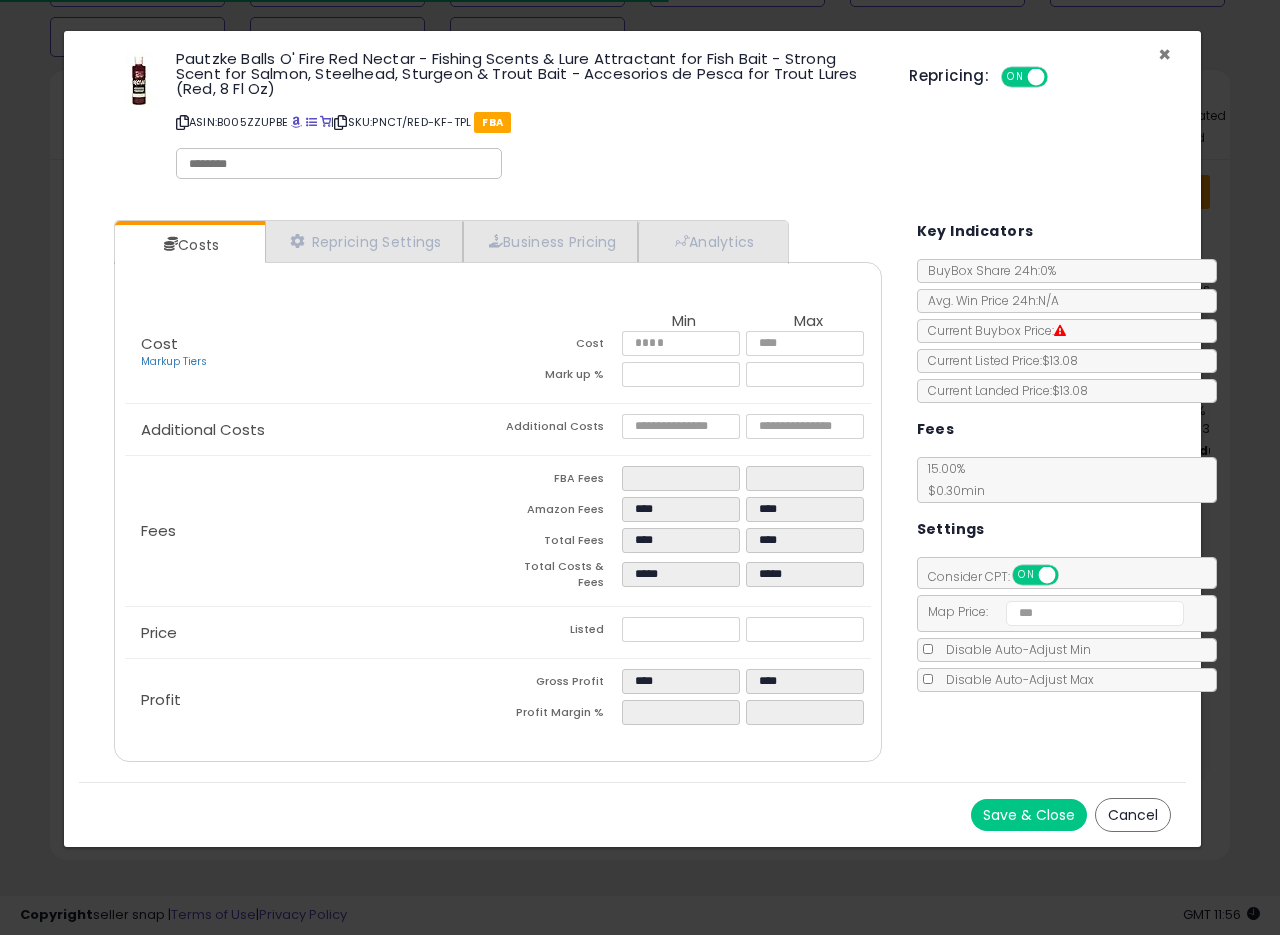 click on "×" at bounding box center (1164, 54) 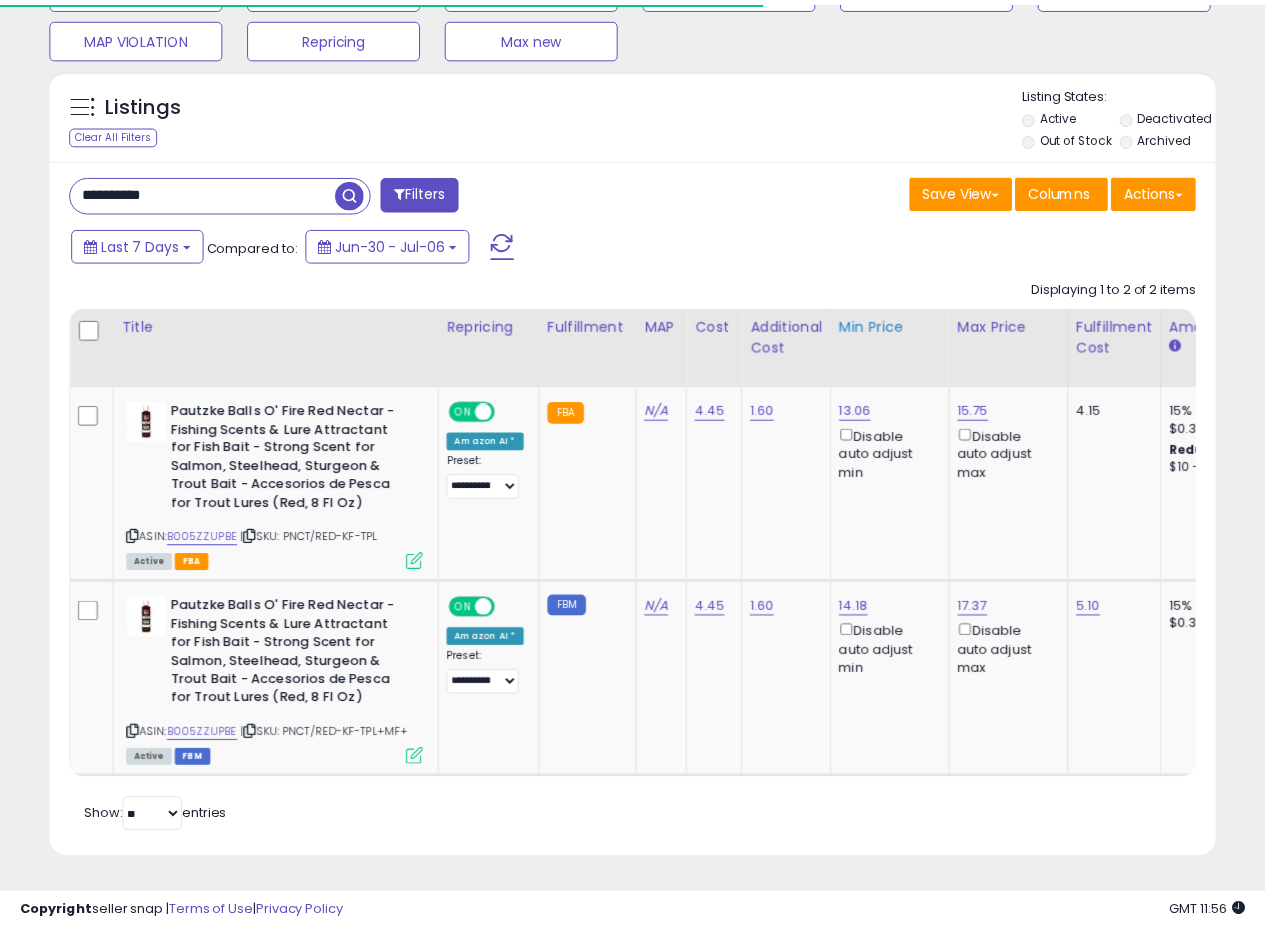 scroll, scrollTop: 410, scrollLeft: 674, axis: both 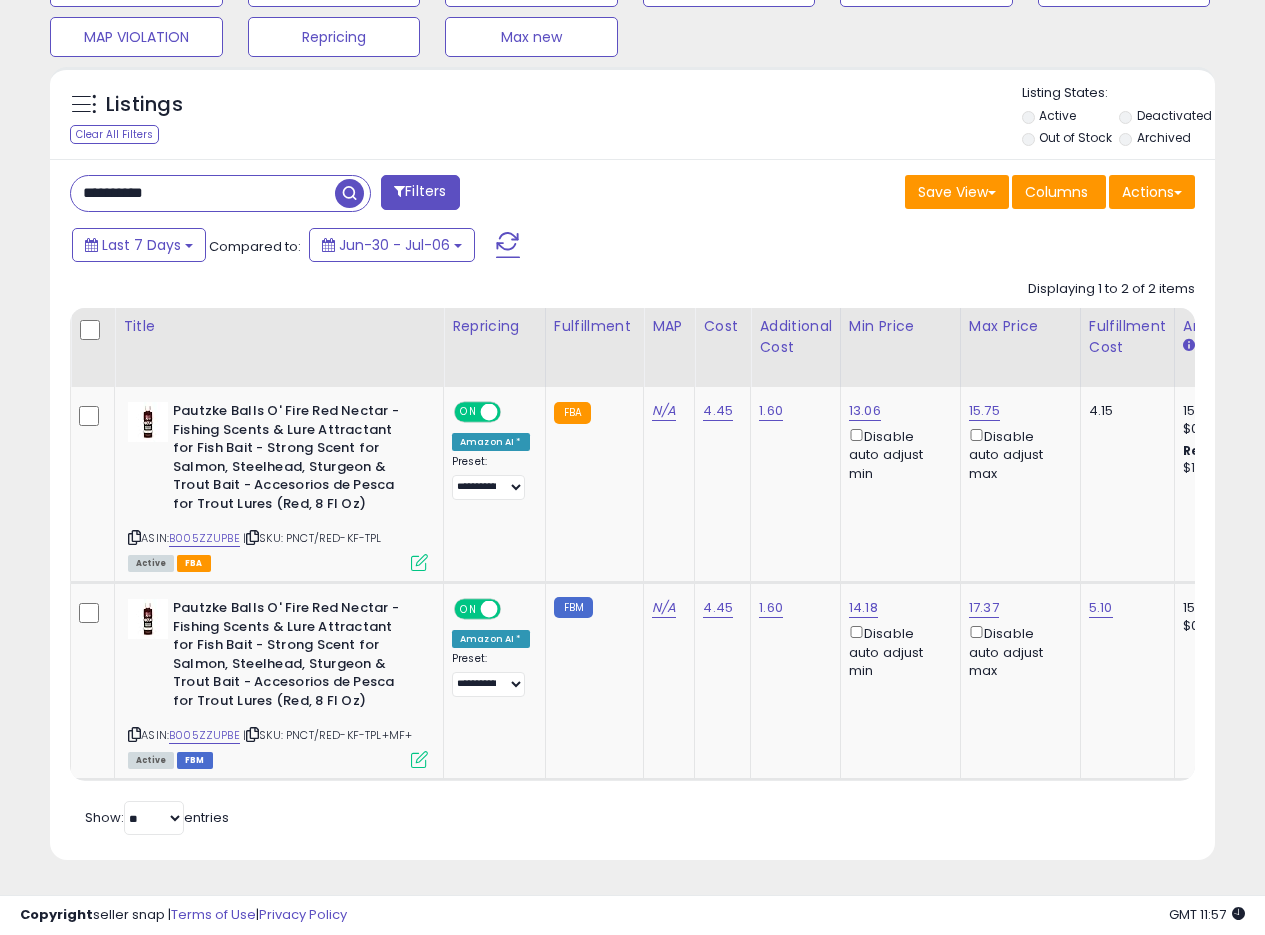 drag, startPoint x: 217, startPoint y: 164, endPoint x: 114, endPoint y: 188, distance: 105.75916 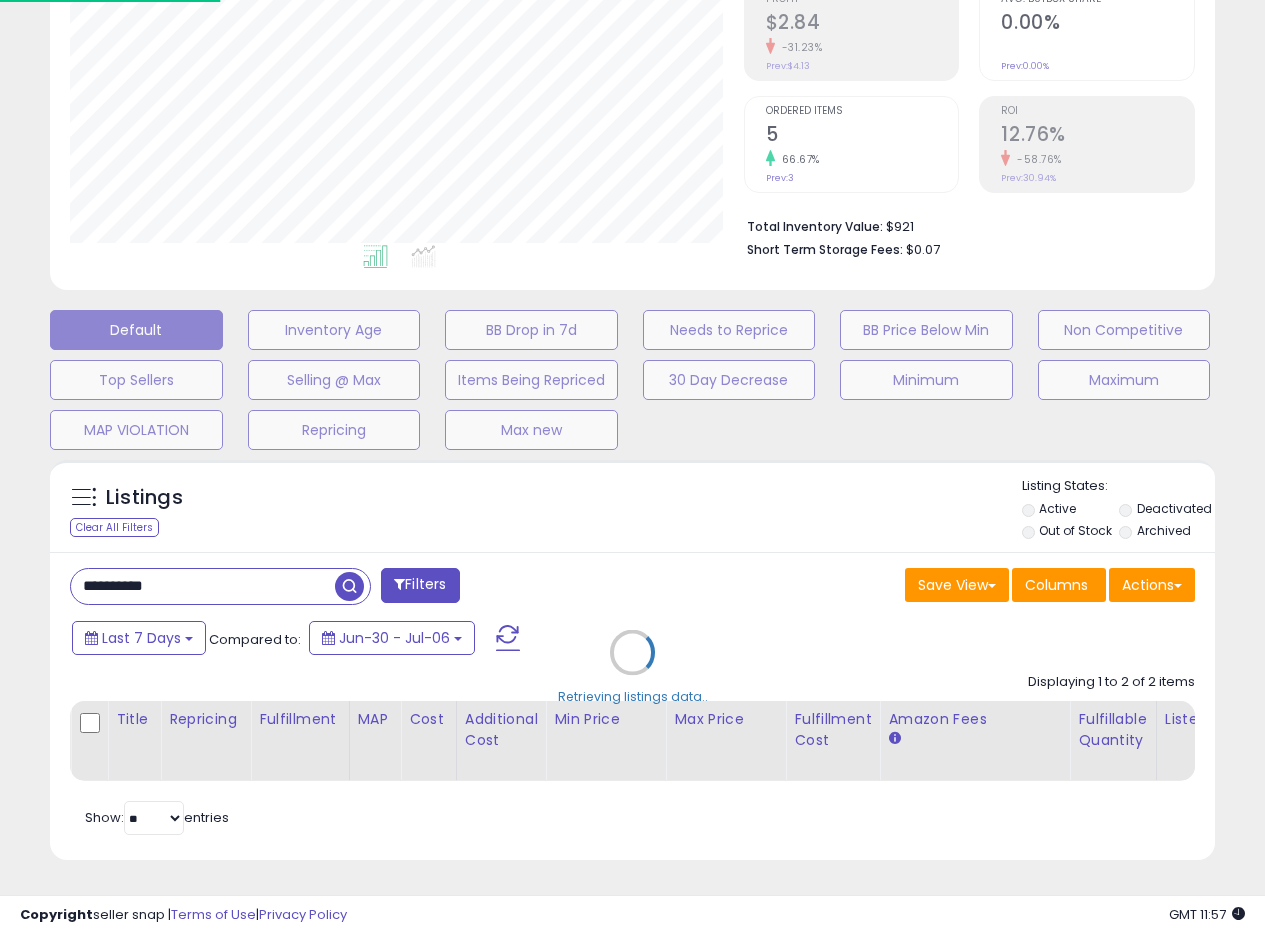 scroll, scrollTop: 999590, scrollLeft: 999317, axis: both 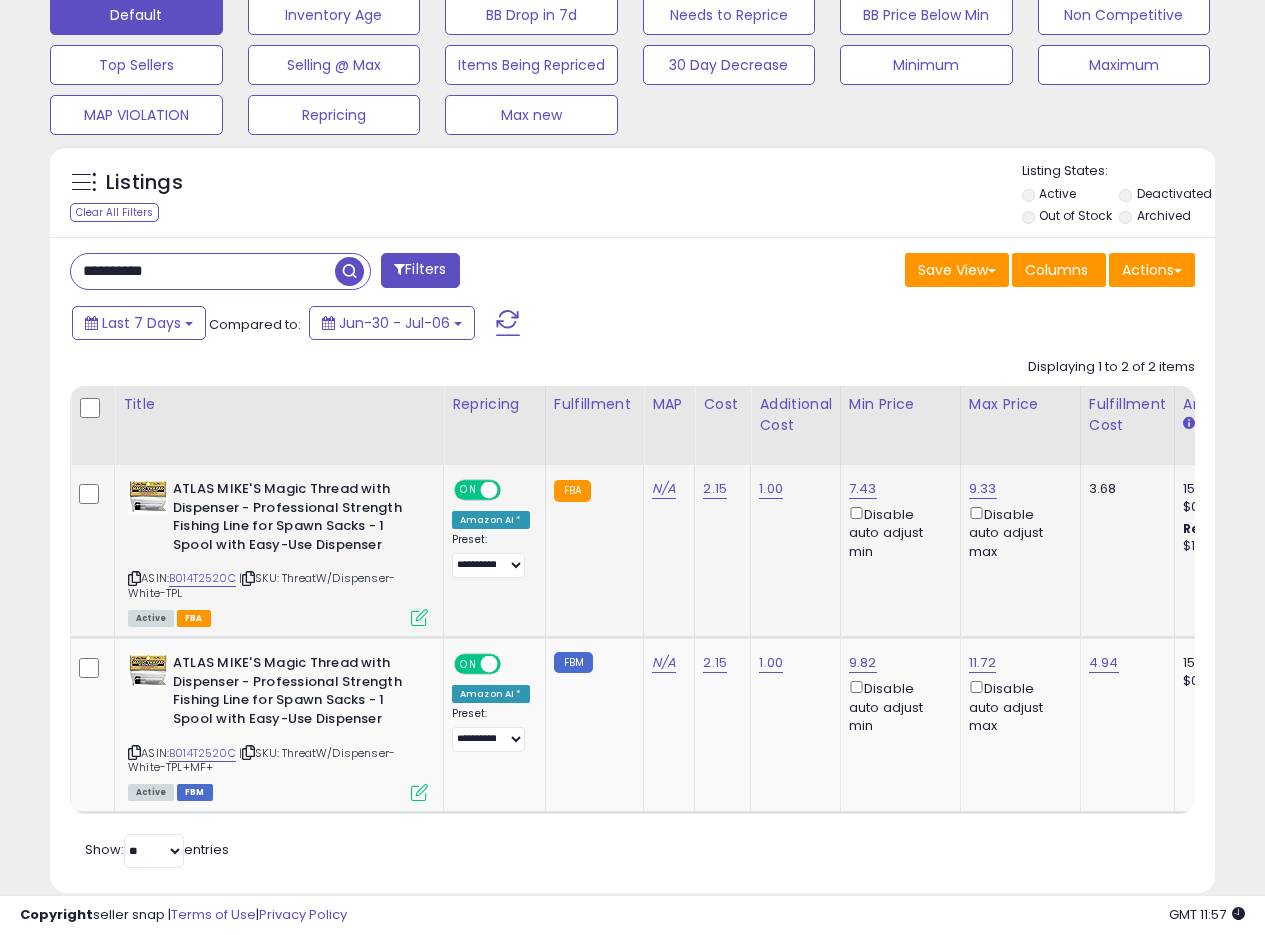 click on "ATLAS MIKE'S Magic Thread with Dispenser - Professional Strength Fishing Line for Spawn Sacks - 1 Spool with Easy-Use Dispenser  ASIN:  B014T2520C    |   SKU: ThreatW/Dispenser-White-TPL Active FBA" 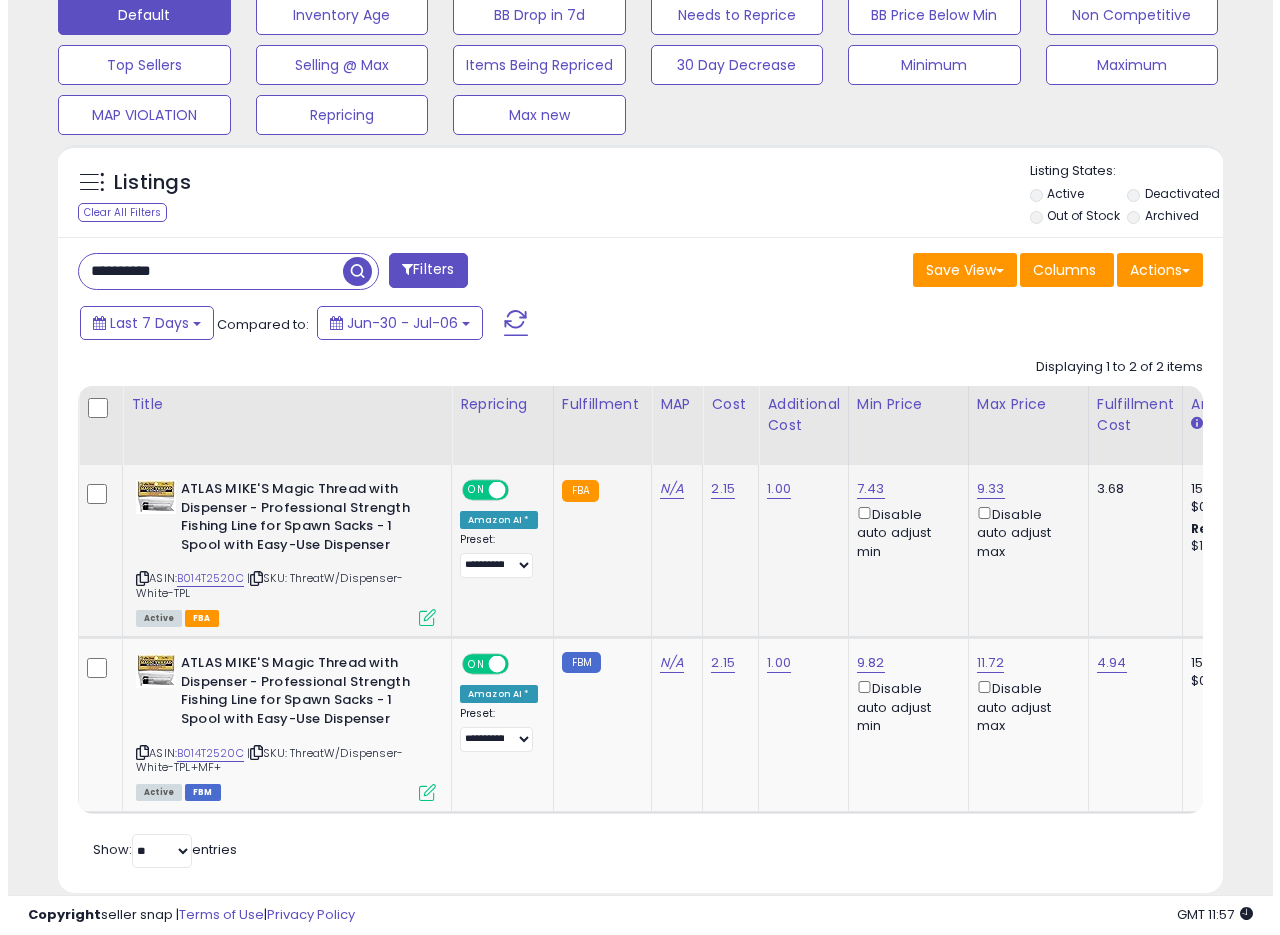 scroll, scrollTop: 999590, scrollLeft: 999317, axis: both 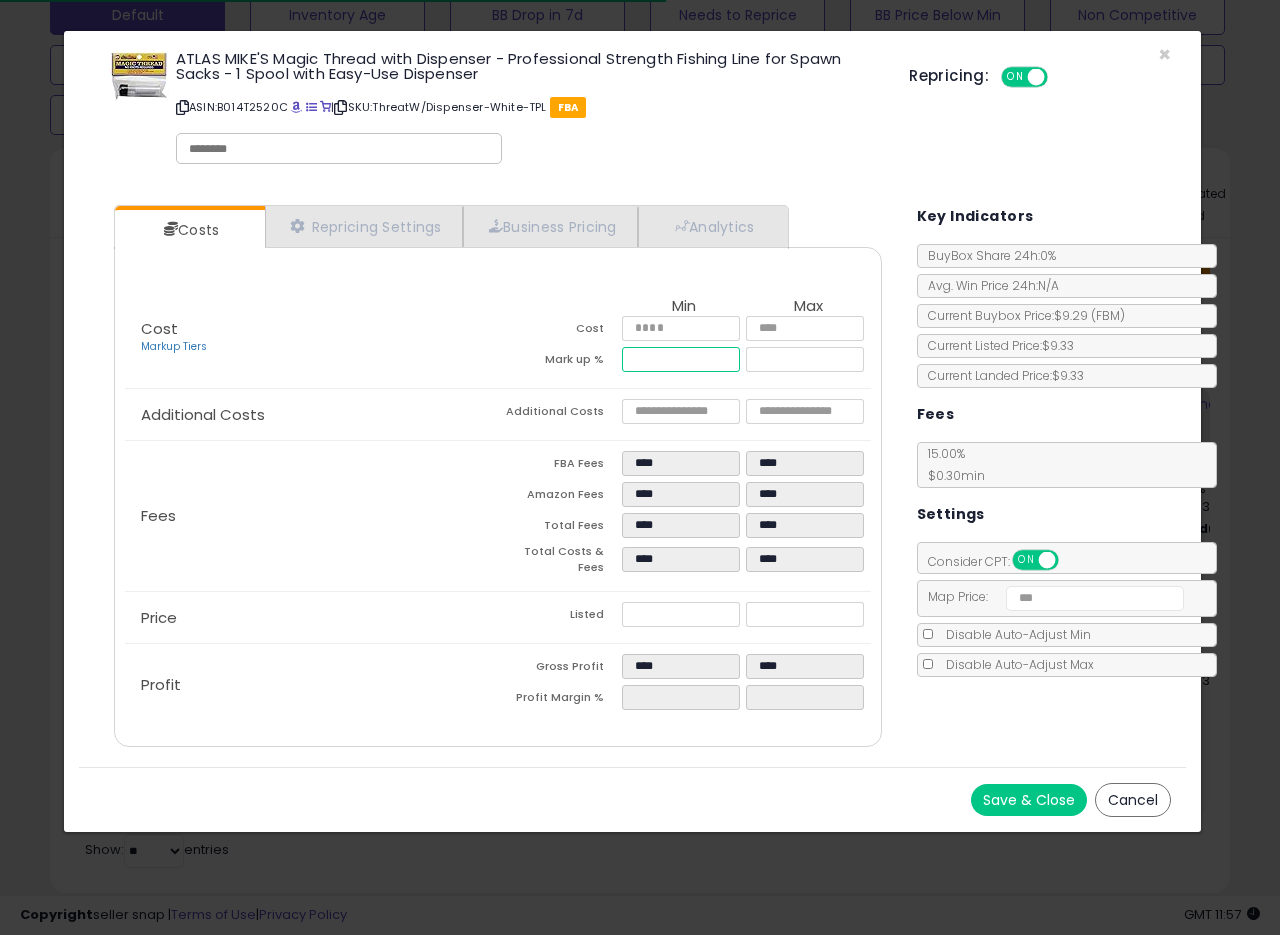 drag, startPoint x: 690, startPoint y: 360, endPoint x: 595, endPoint y: 361, distance: 95.005264 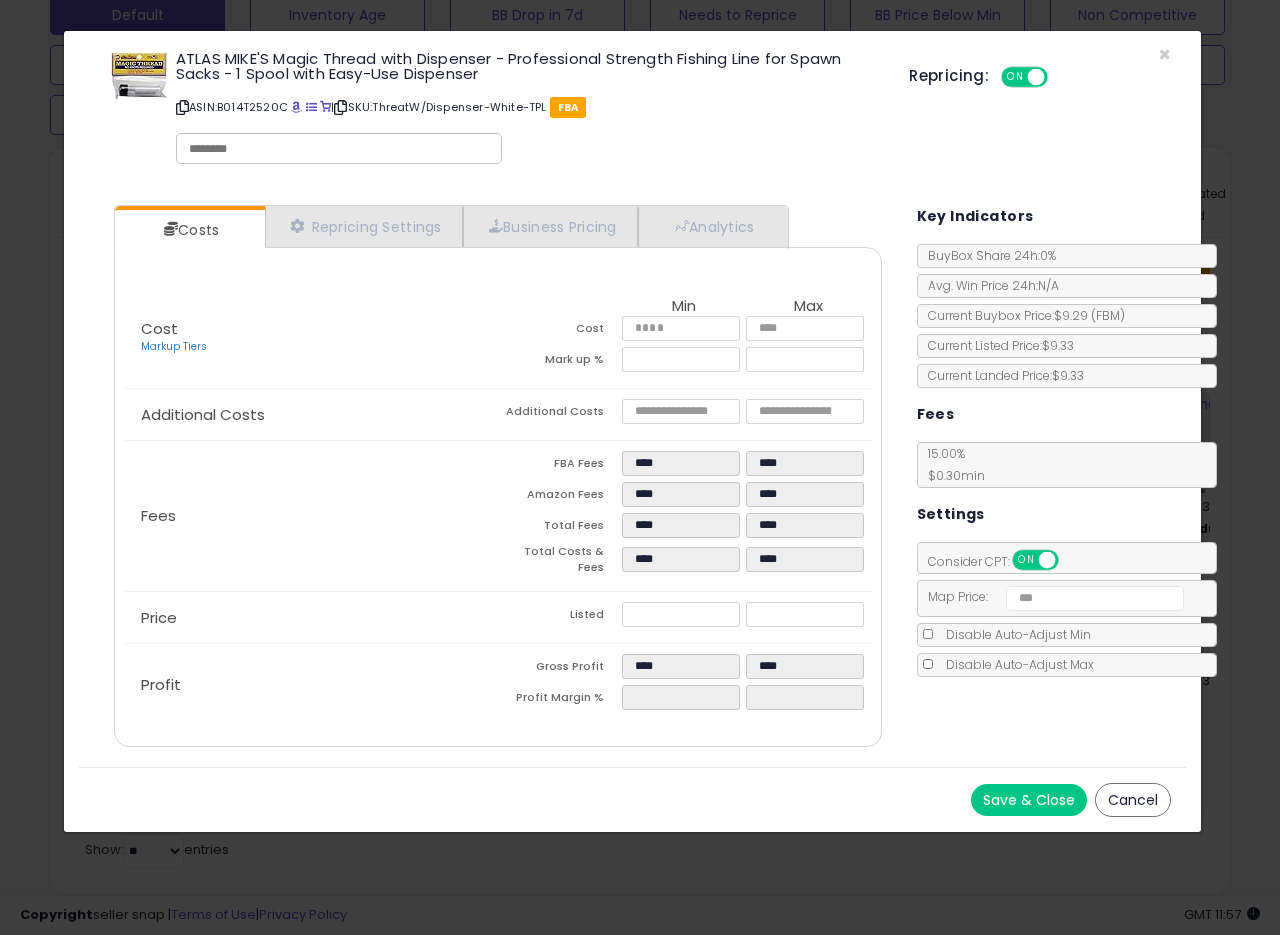 type on "*****" 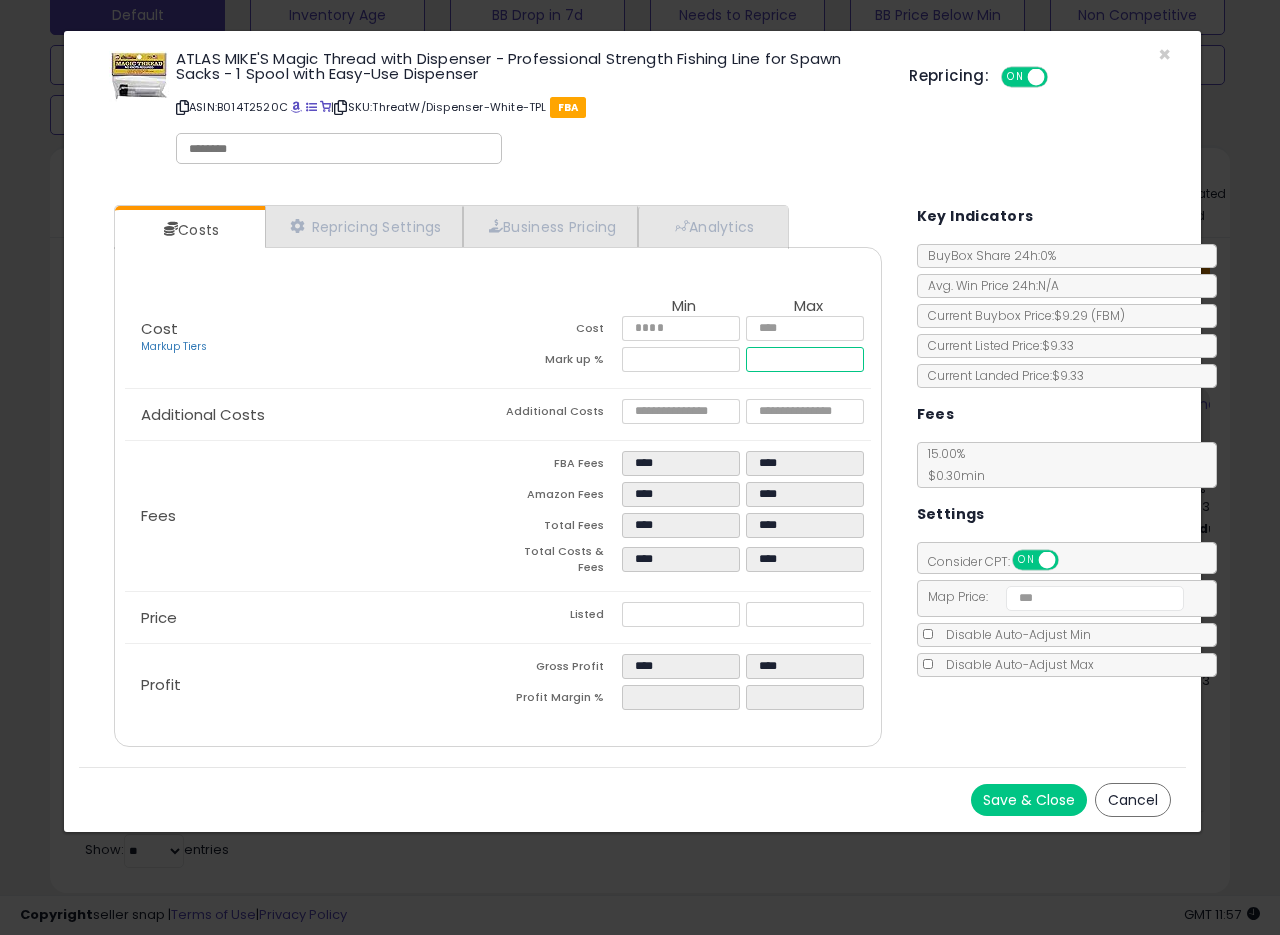 drag, startPoint x: 781, startPoint y: 361, endPoint x: 742, endPoint y: 364, distance: 39.115215 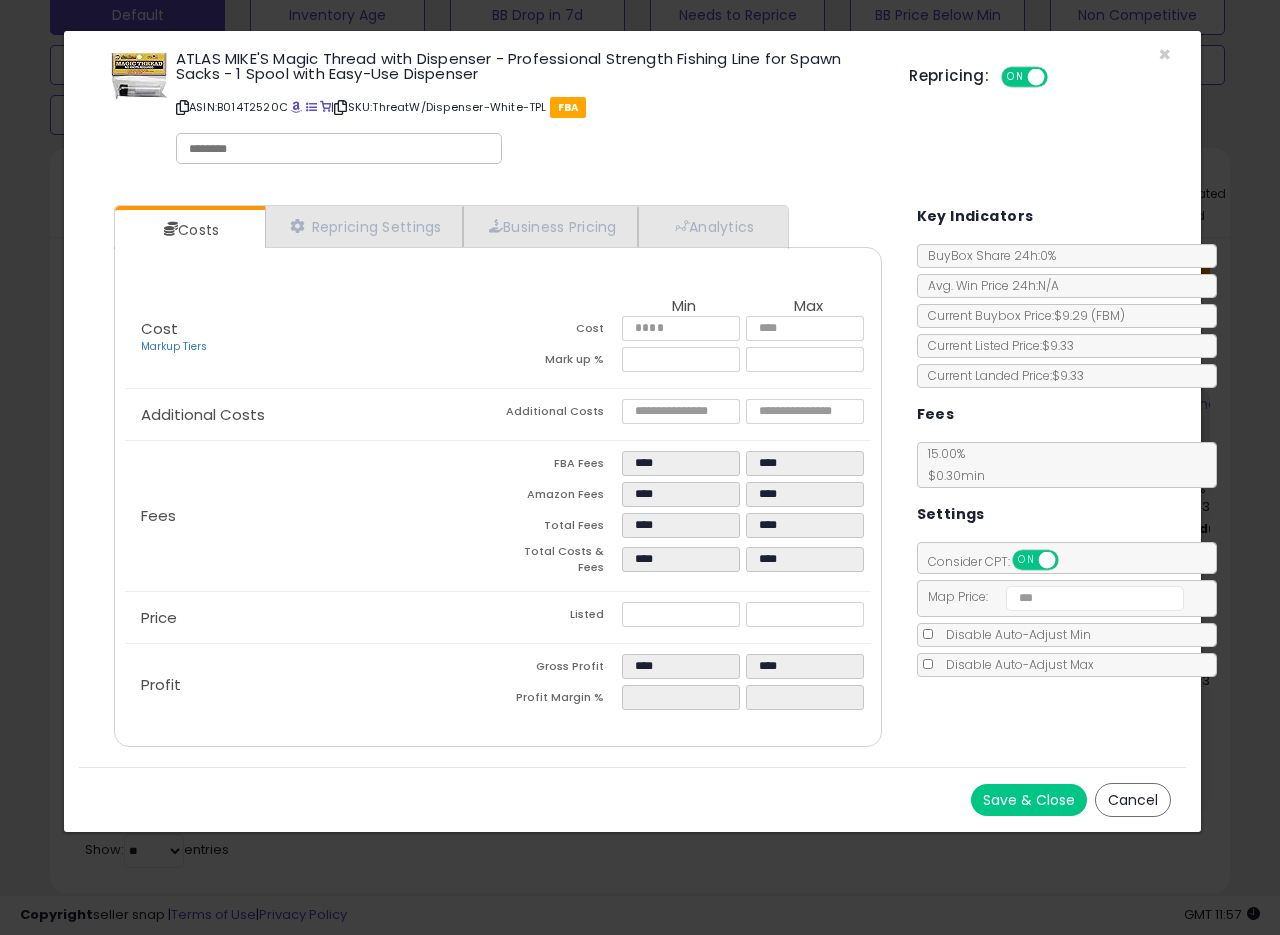 type on "*****" 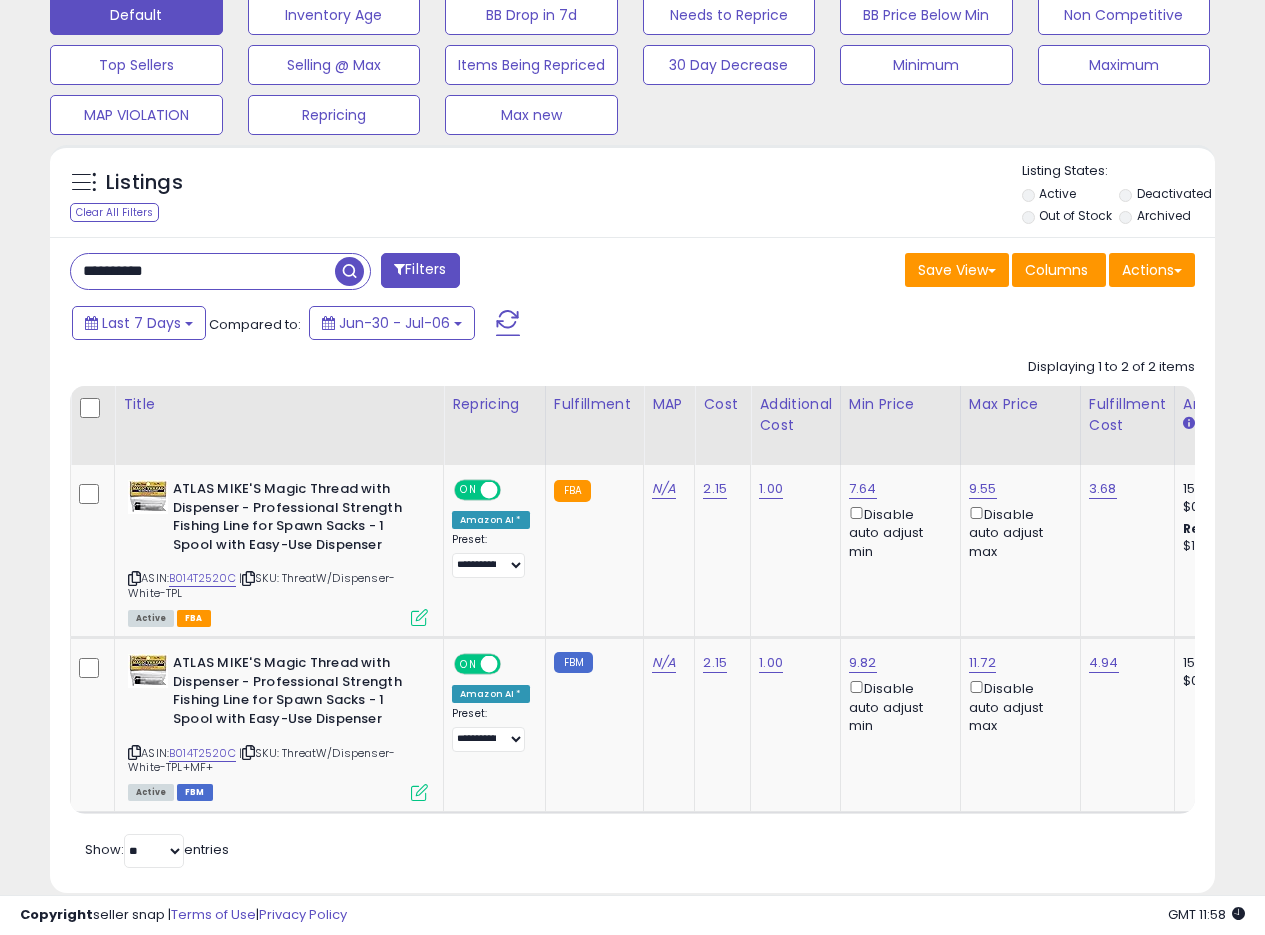 scroll, scrollTop: 410, scrollLeft: 674, axis: both 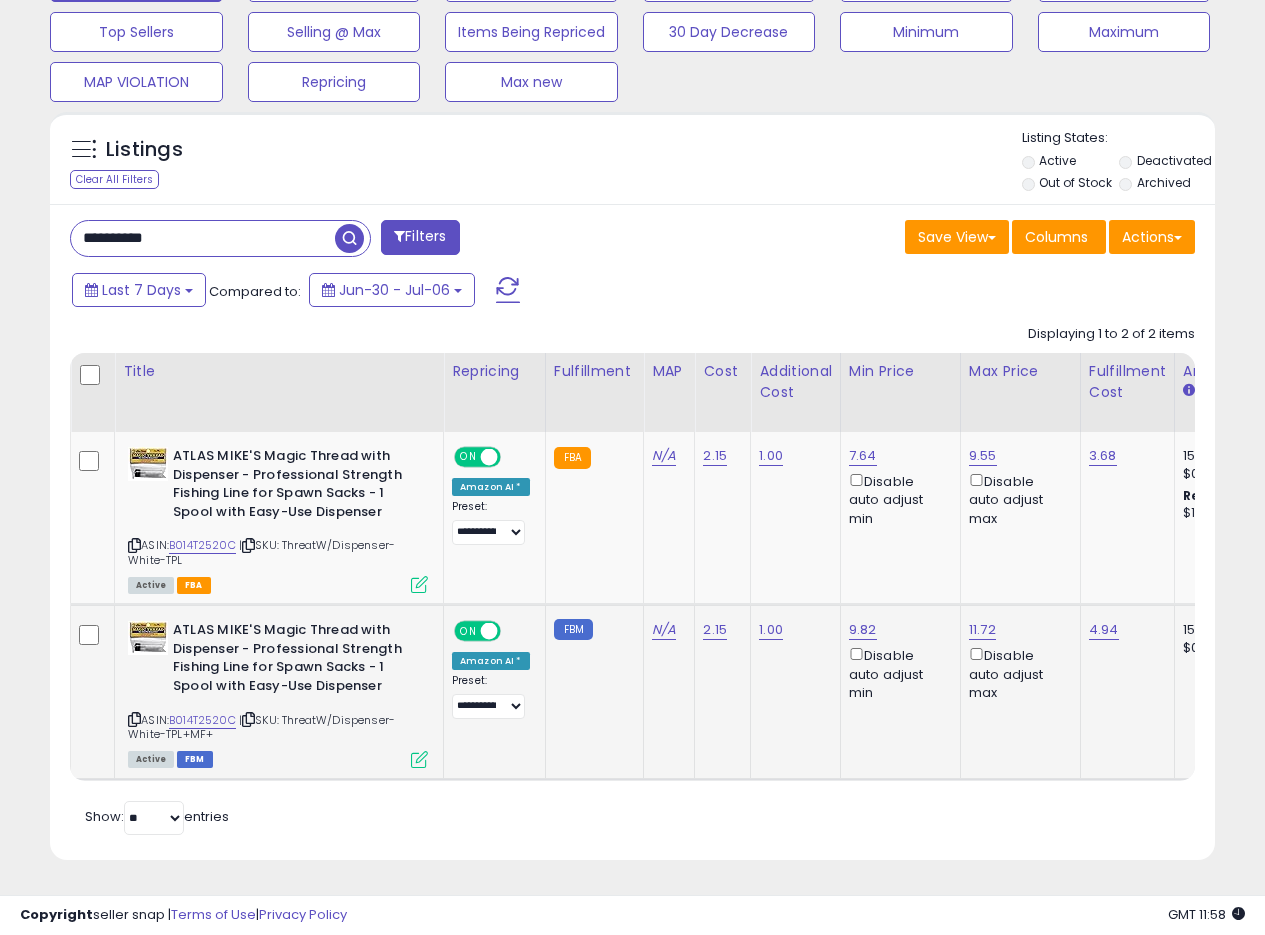 click at bounding box center [419, 759] 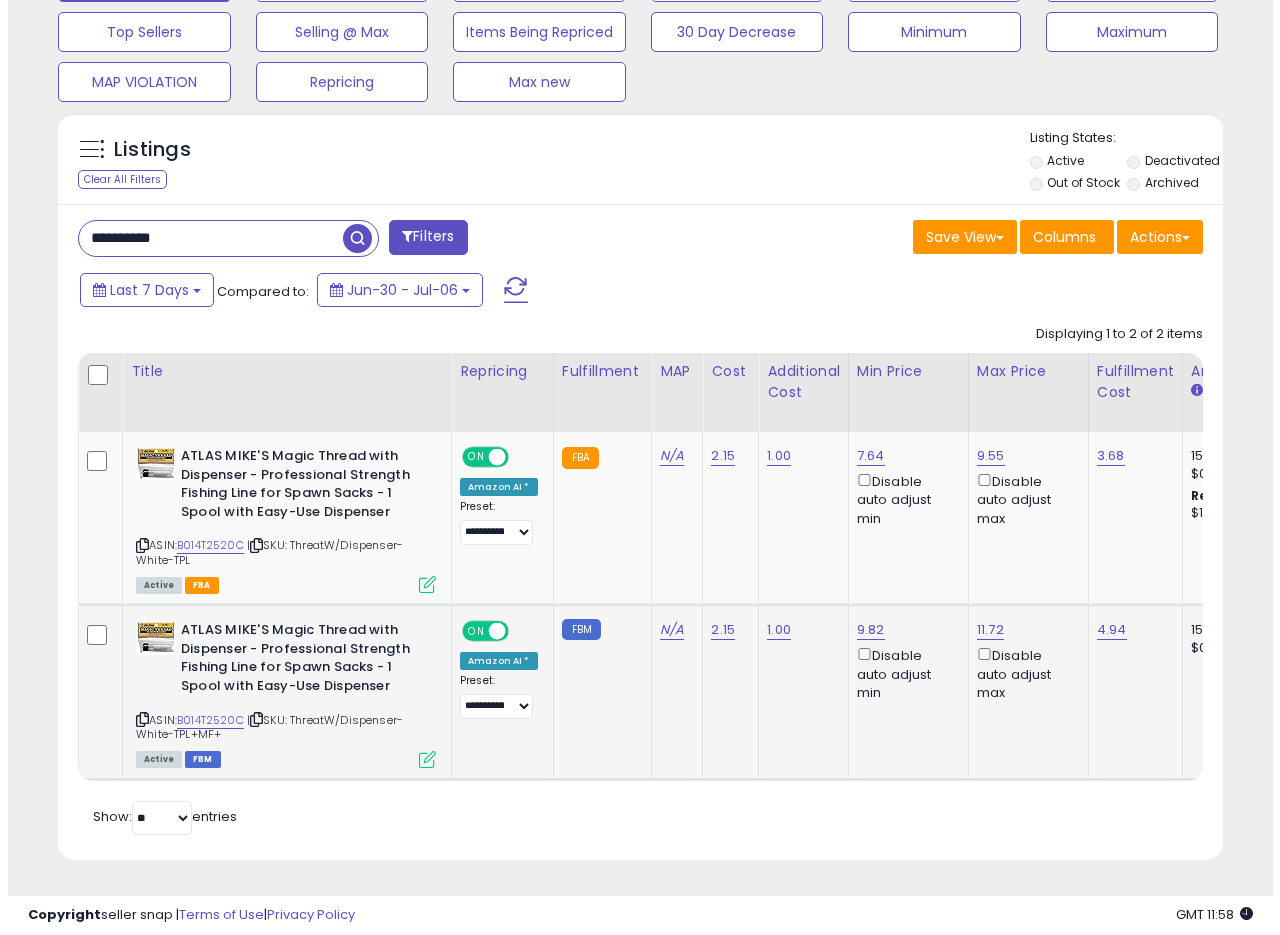 scroll, scrollTop: 999590, scrollLeft: 999317, axis: both 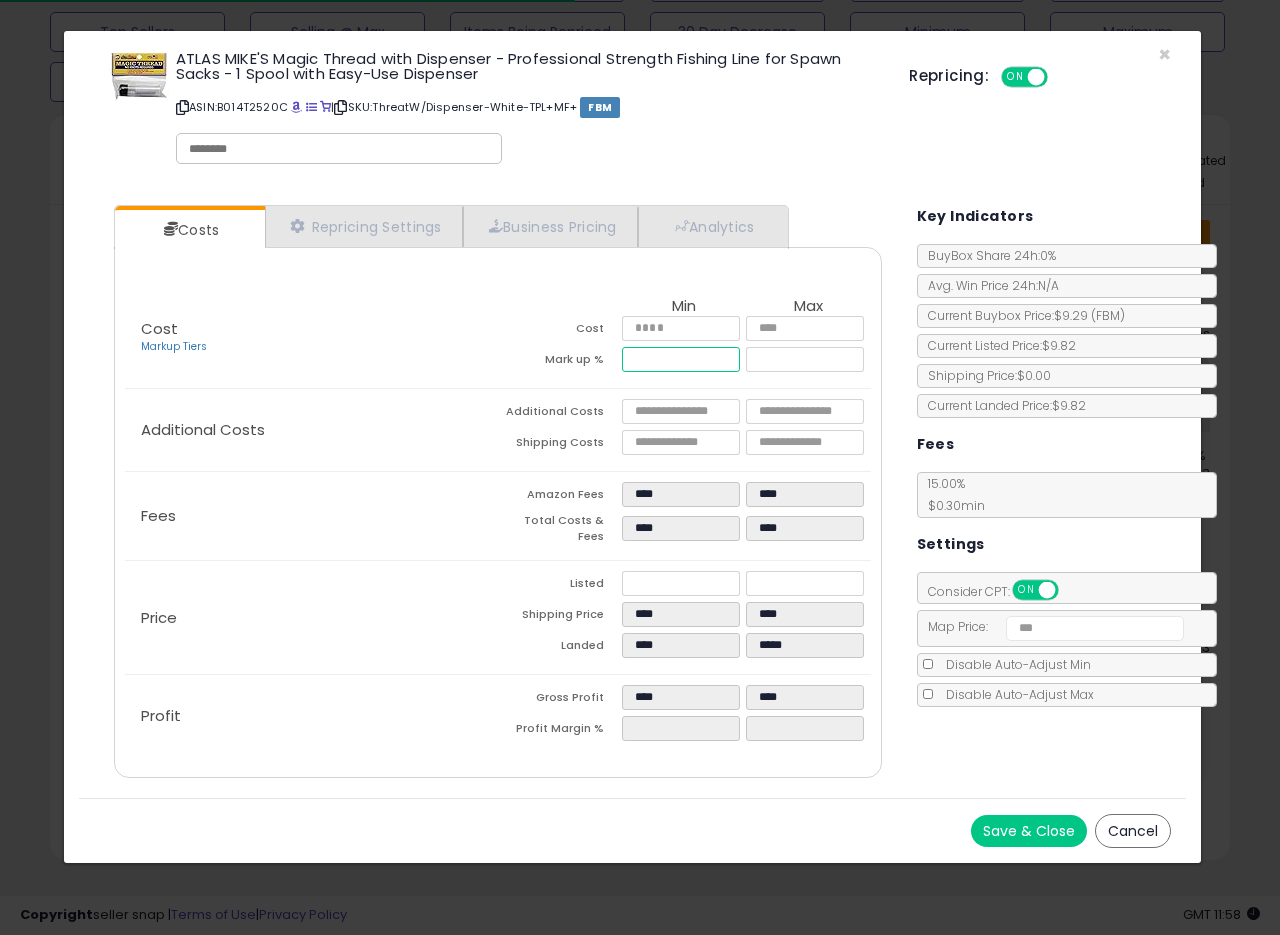 drag, startPoint x: 690, startPoint y: 358, endPoint x: 588, endPoint y: 358, distance: 102 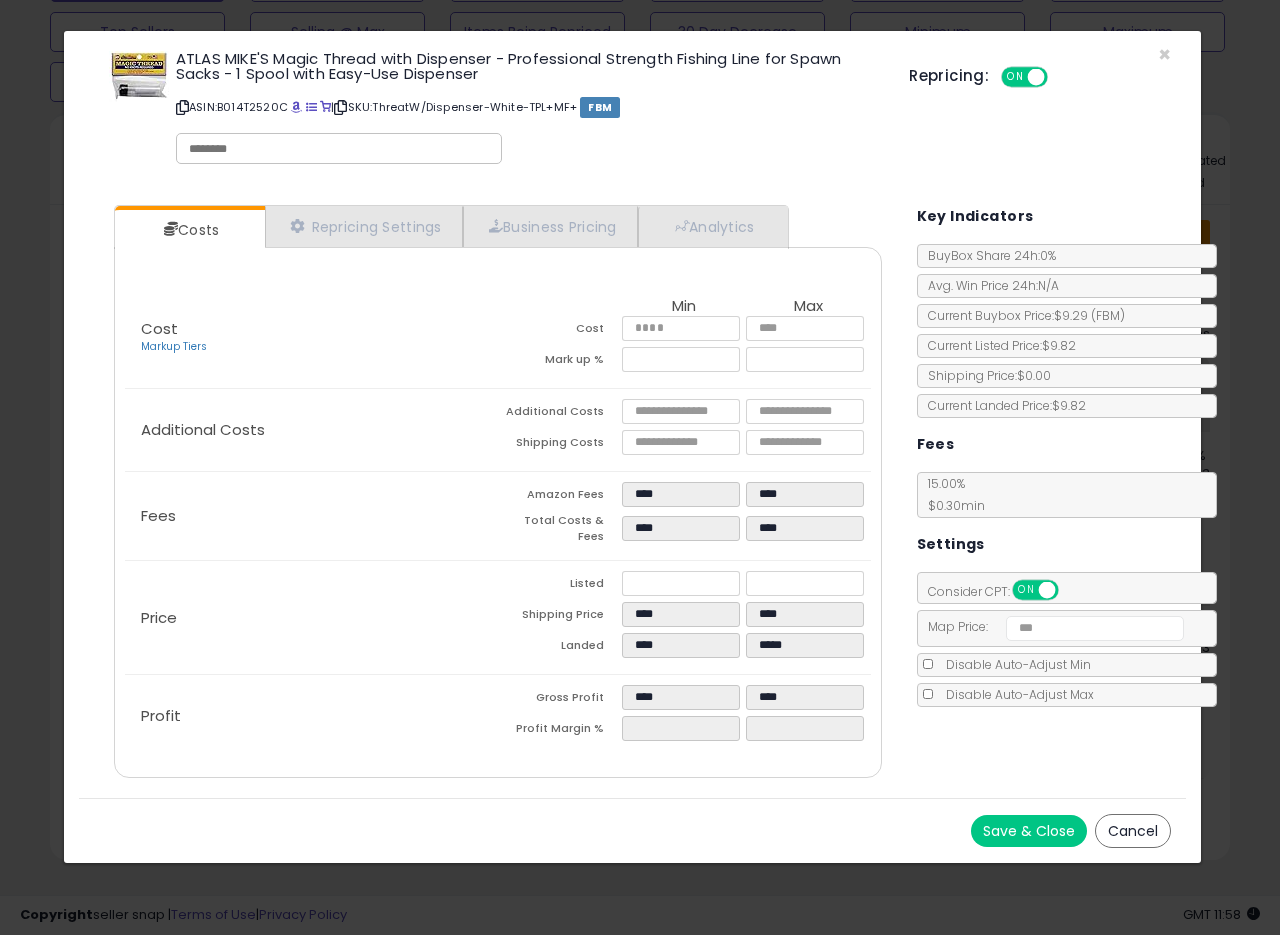 type on "*****" 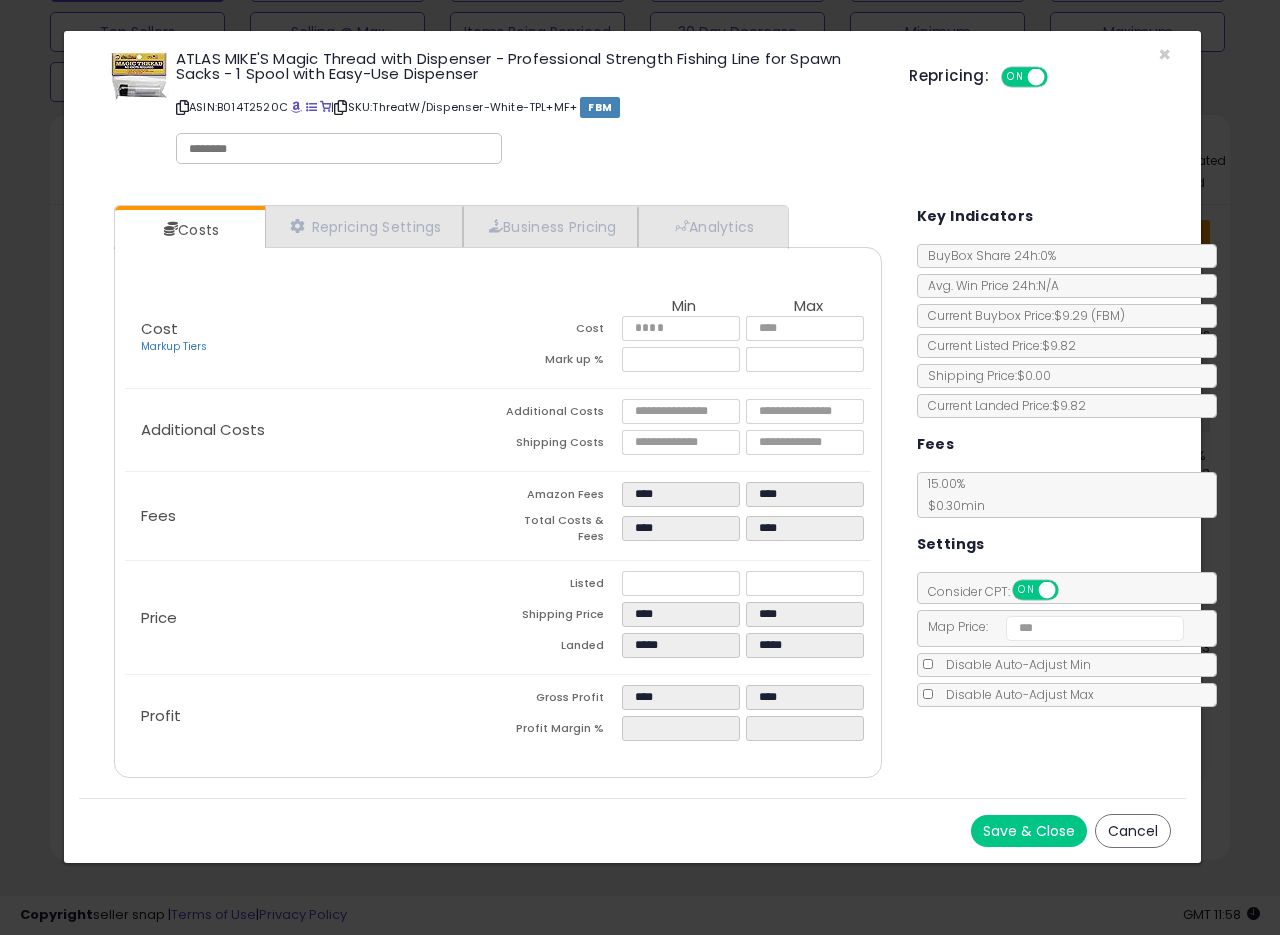 click on "Additional Costs
Additional Costs
****
****
Shipping Costs
****
****" 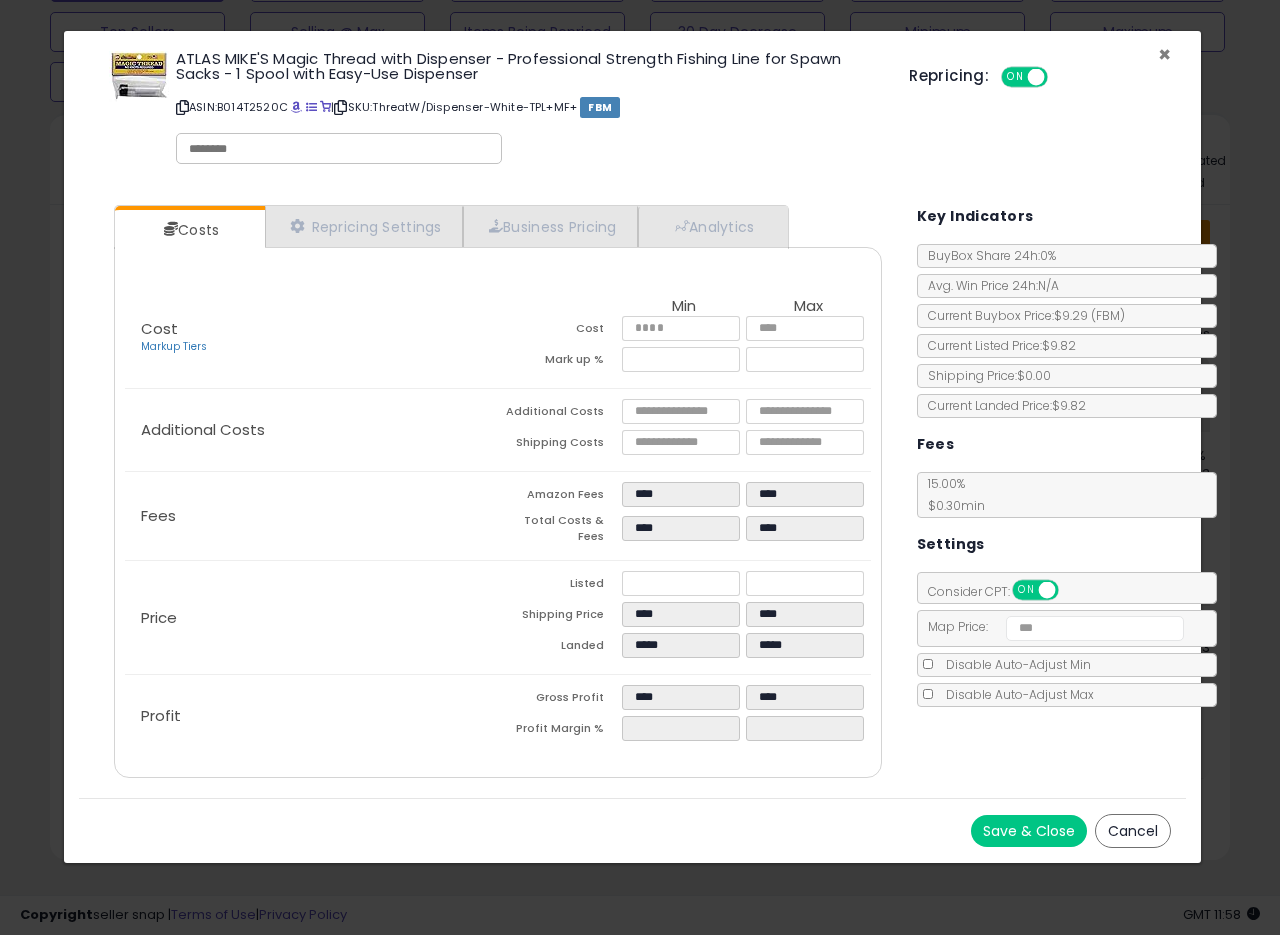 click on "×" at bounding box center [1164, 54] 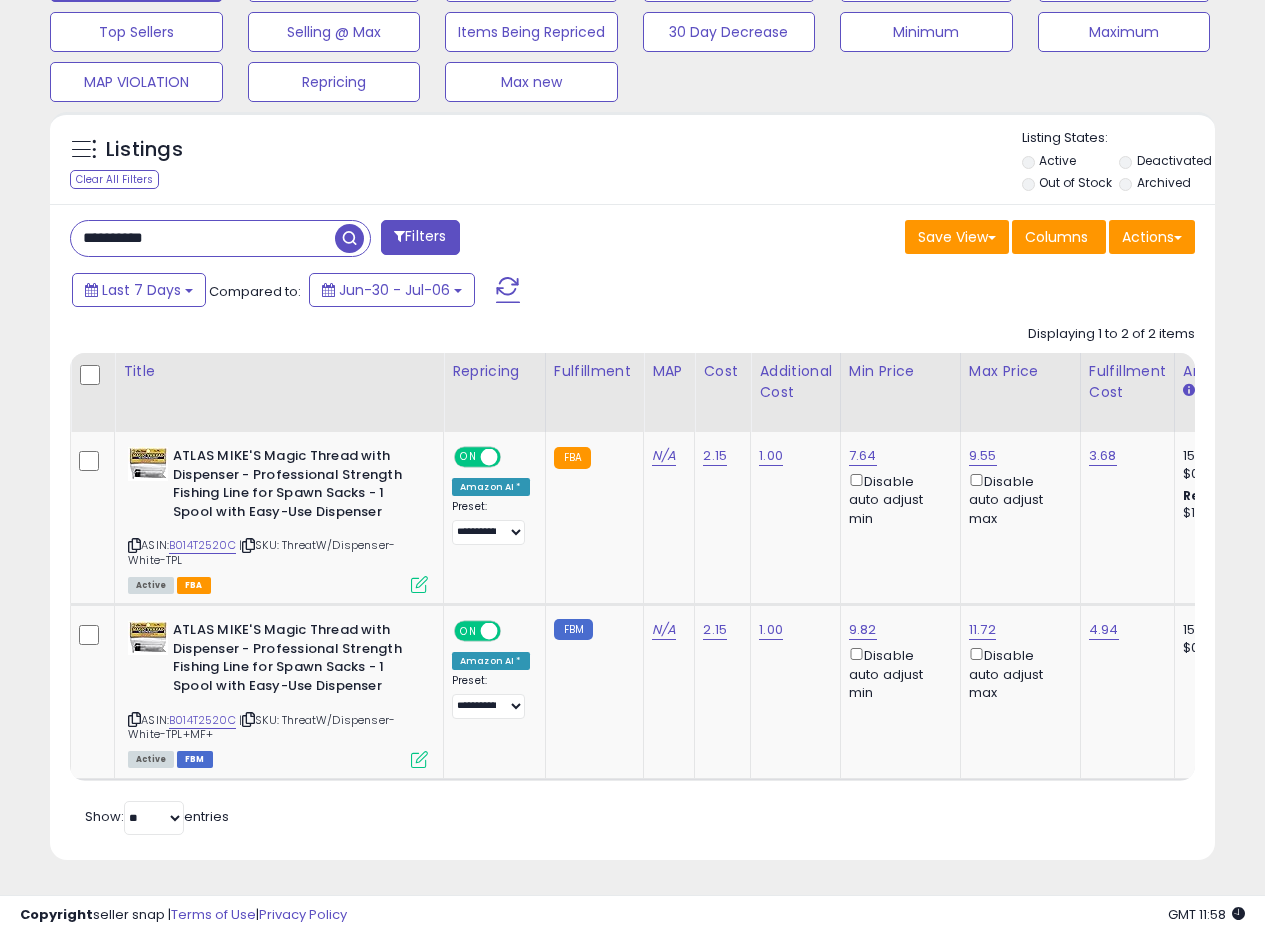 scroll, scrollTop: 410, scrollLeft: 674, axis: both 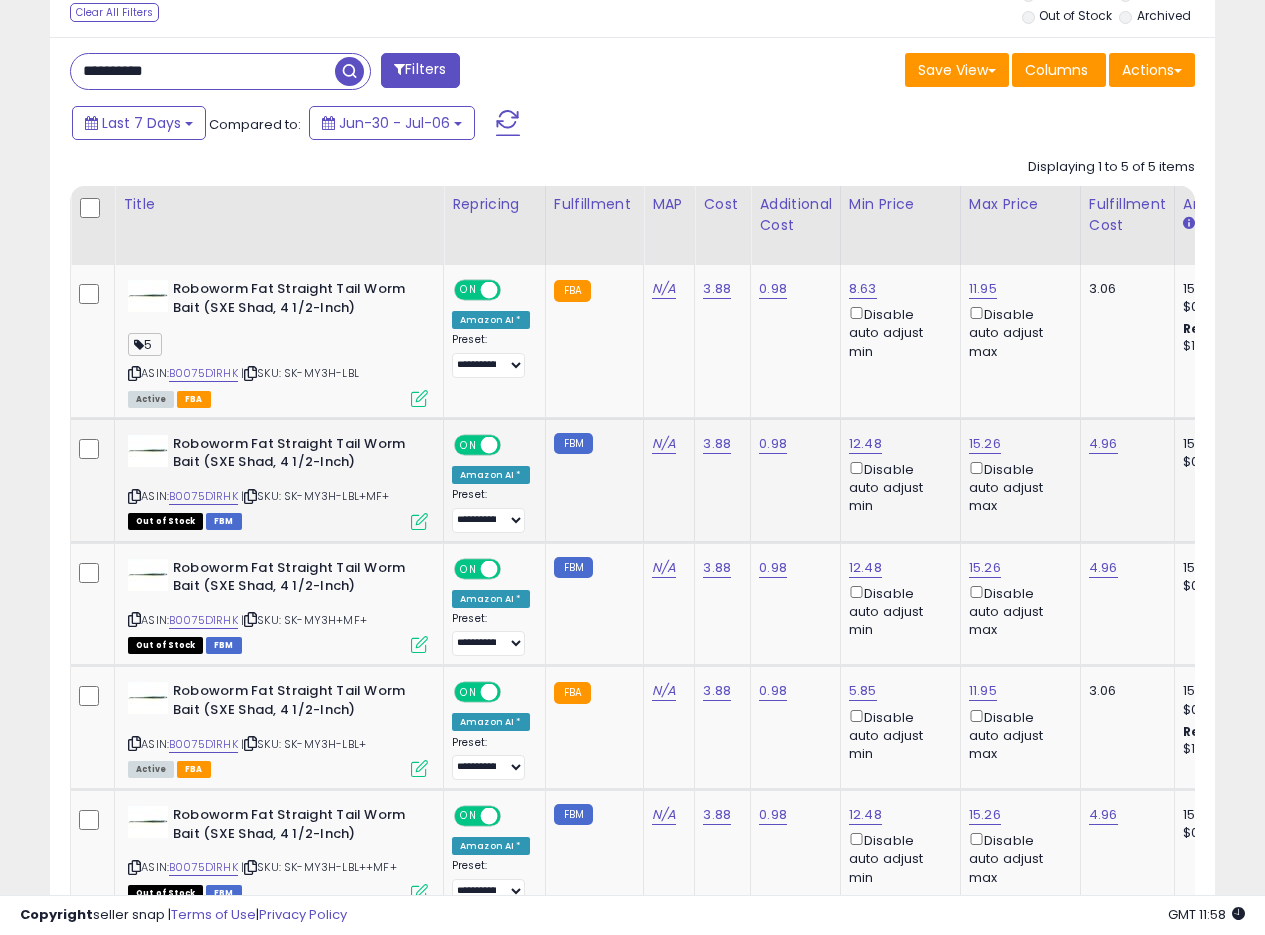 click at bounding box center (419, 521) 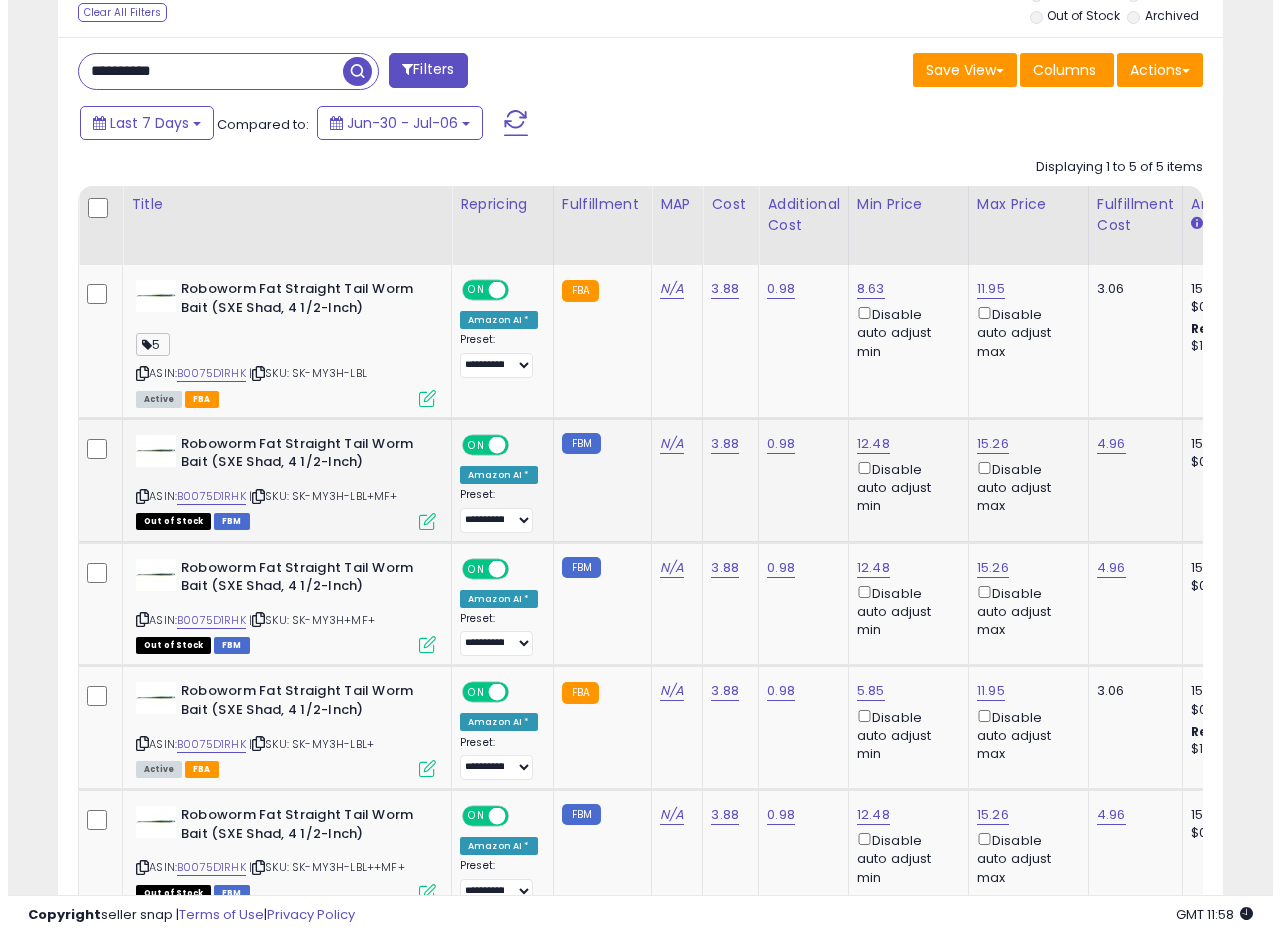 scroll, scrollTop: 999590, scrollLeft: 999317, axis: both 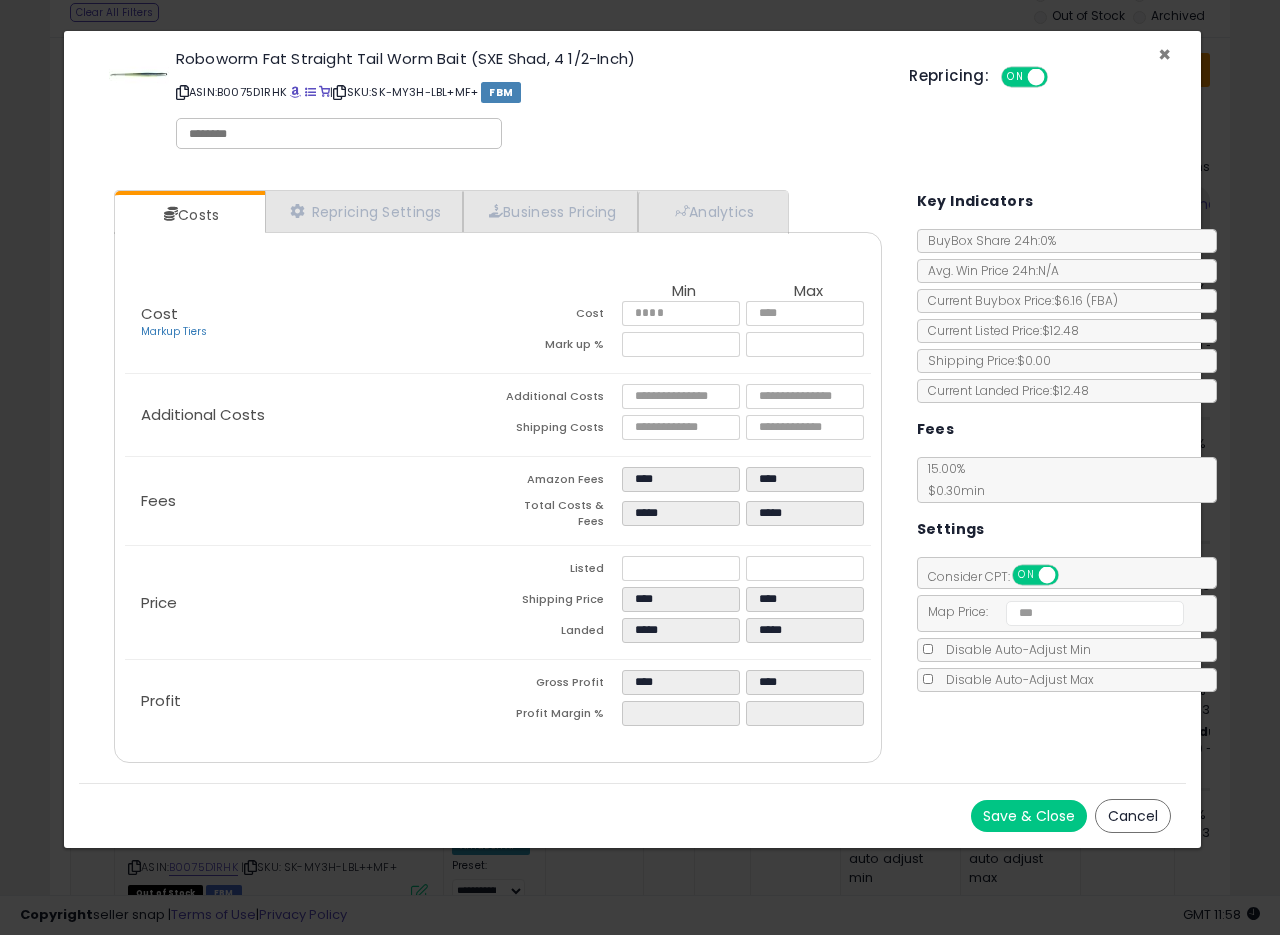 click on "×" at bounding box center (1164, 54) 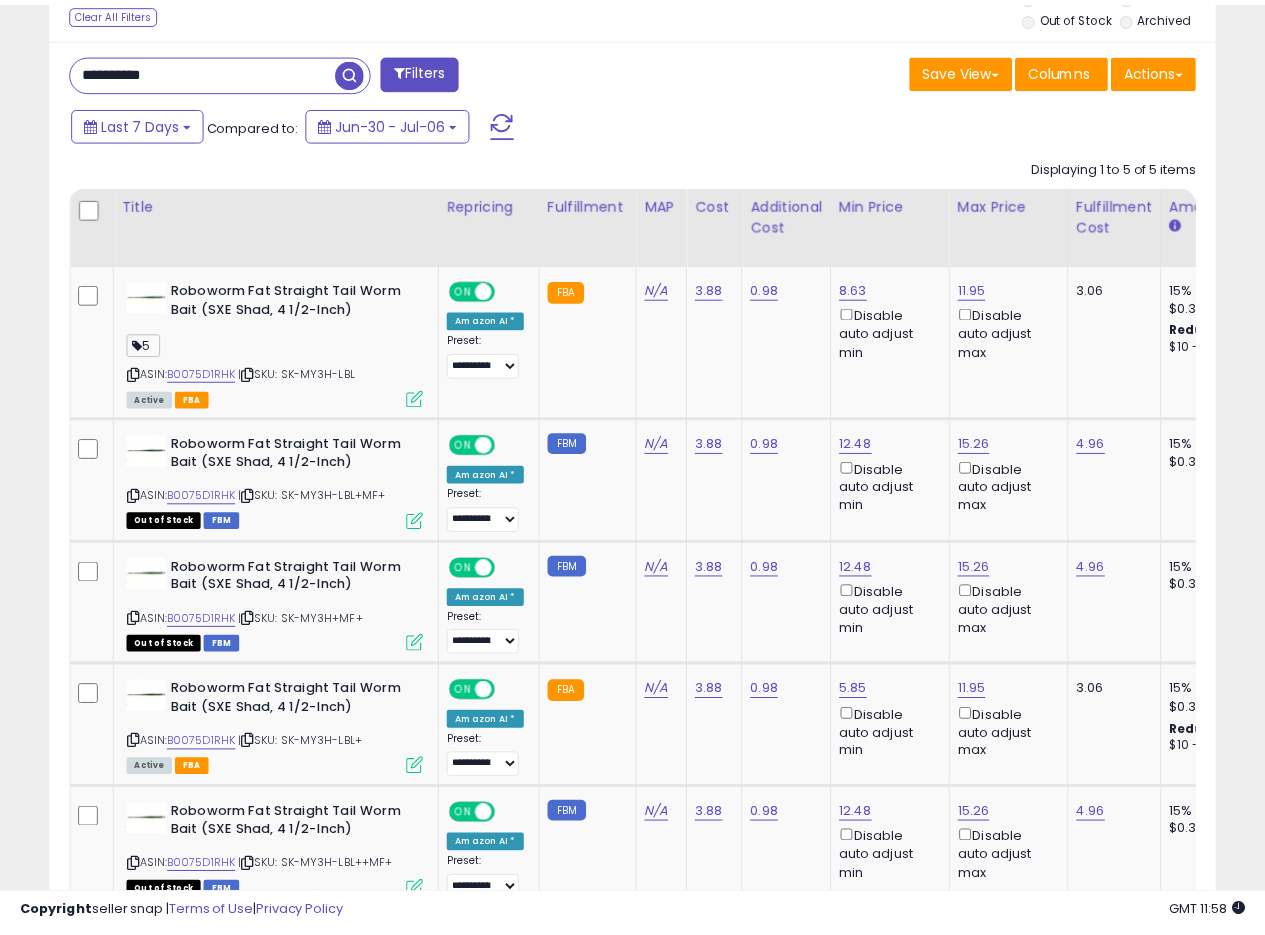 scroll, scrollTop: 410, scrollLeft: 674, axis: both 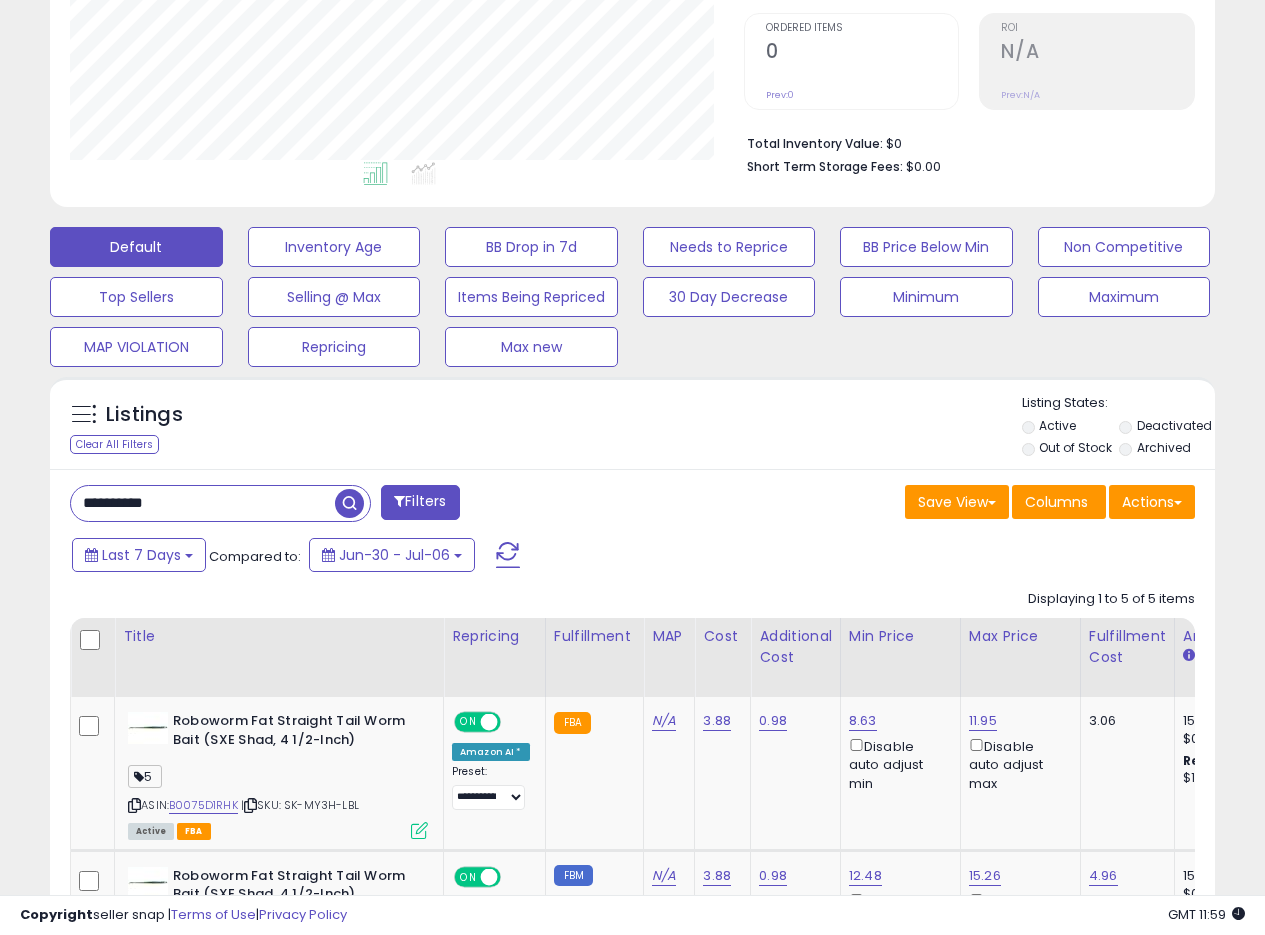 click on "Listings
Clear All Filters" at bounding box center (632, 423) 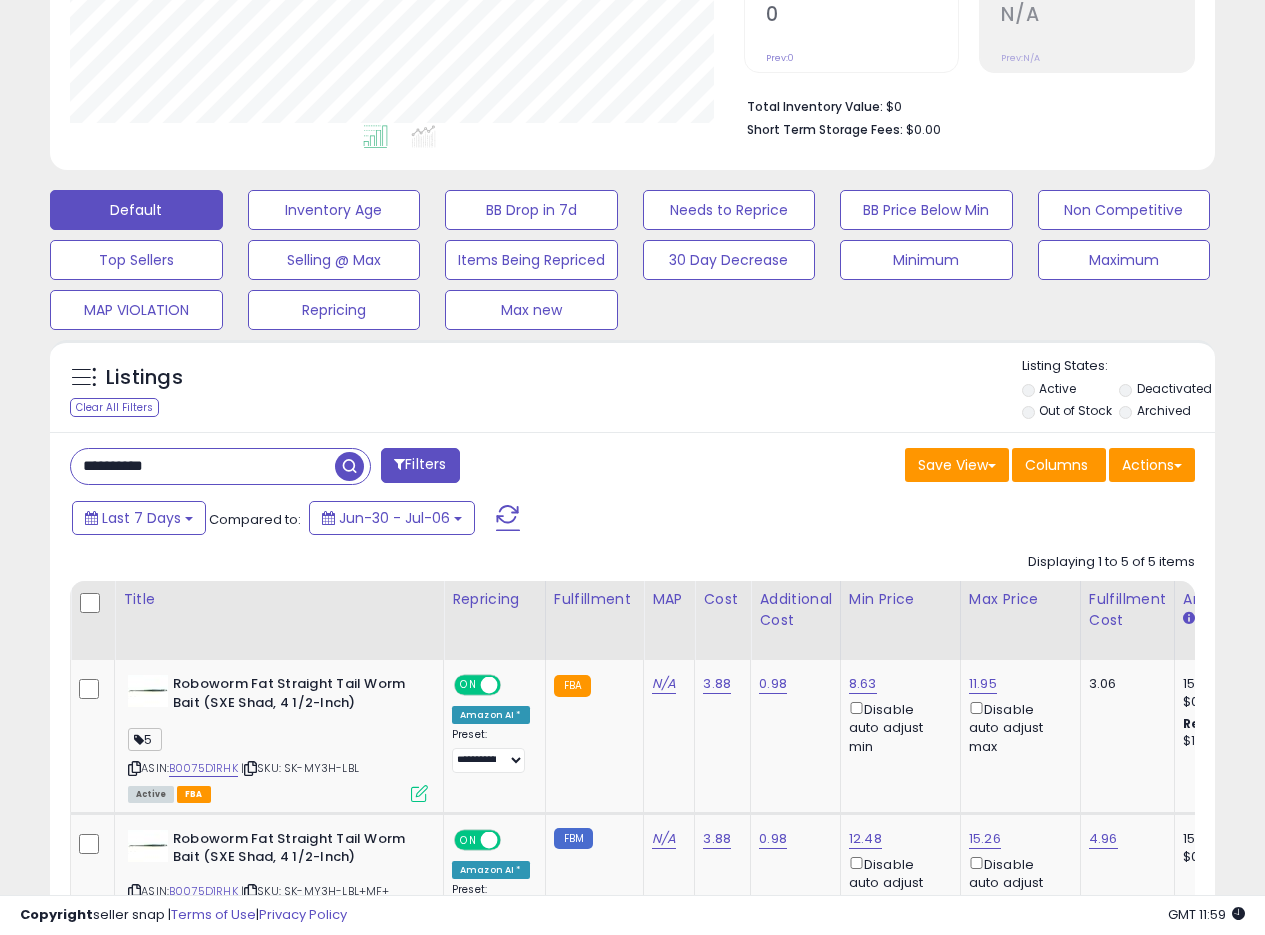 click on "**********" at bounding box center [632, 910] 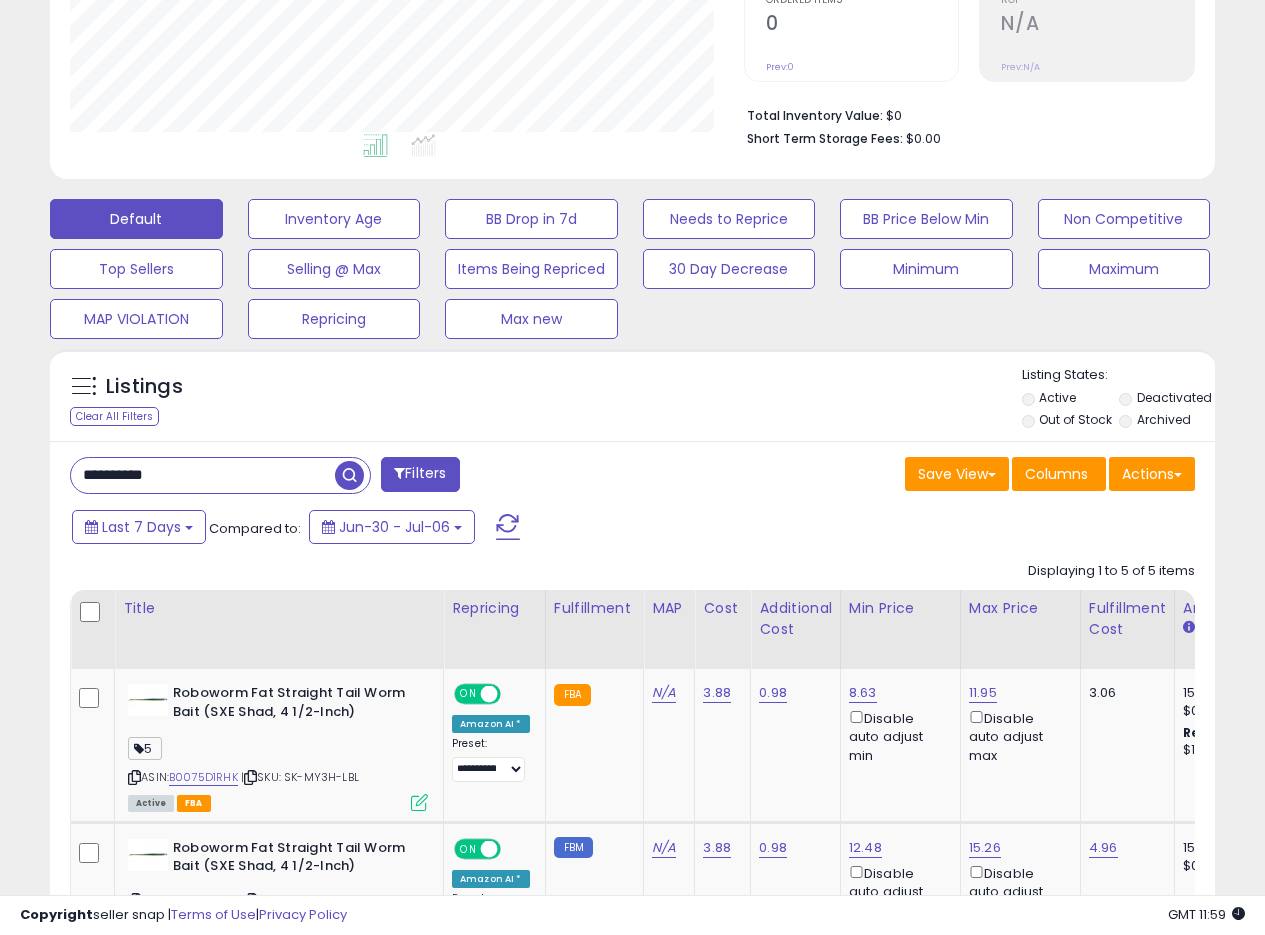 click on "**********" at bounding box center (632, 919) 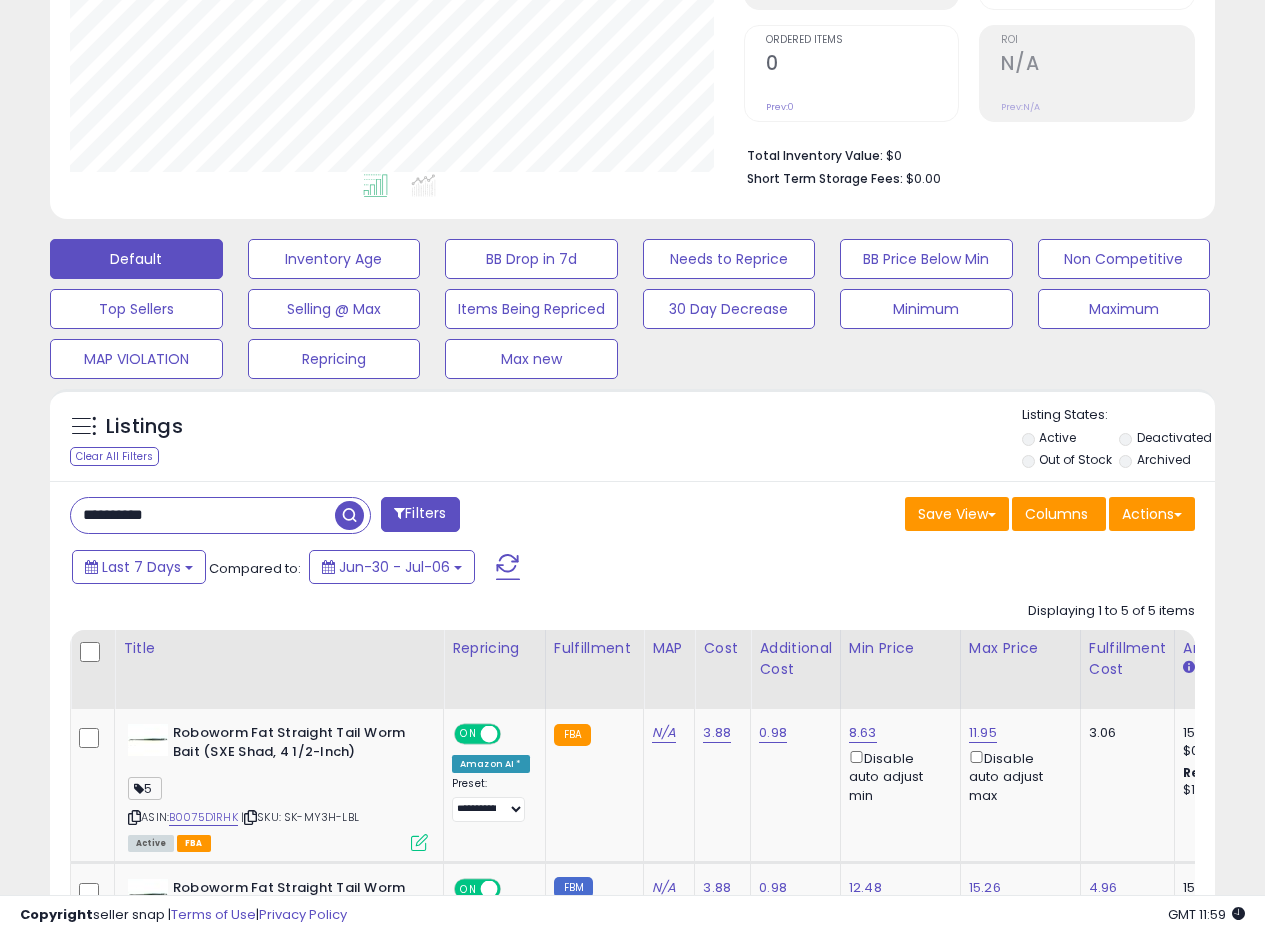 scroll, scrollTop: 431, scrollLeft: 0, axis: vertical 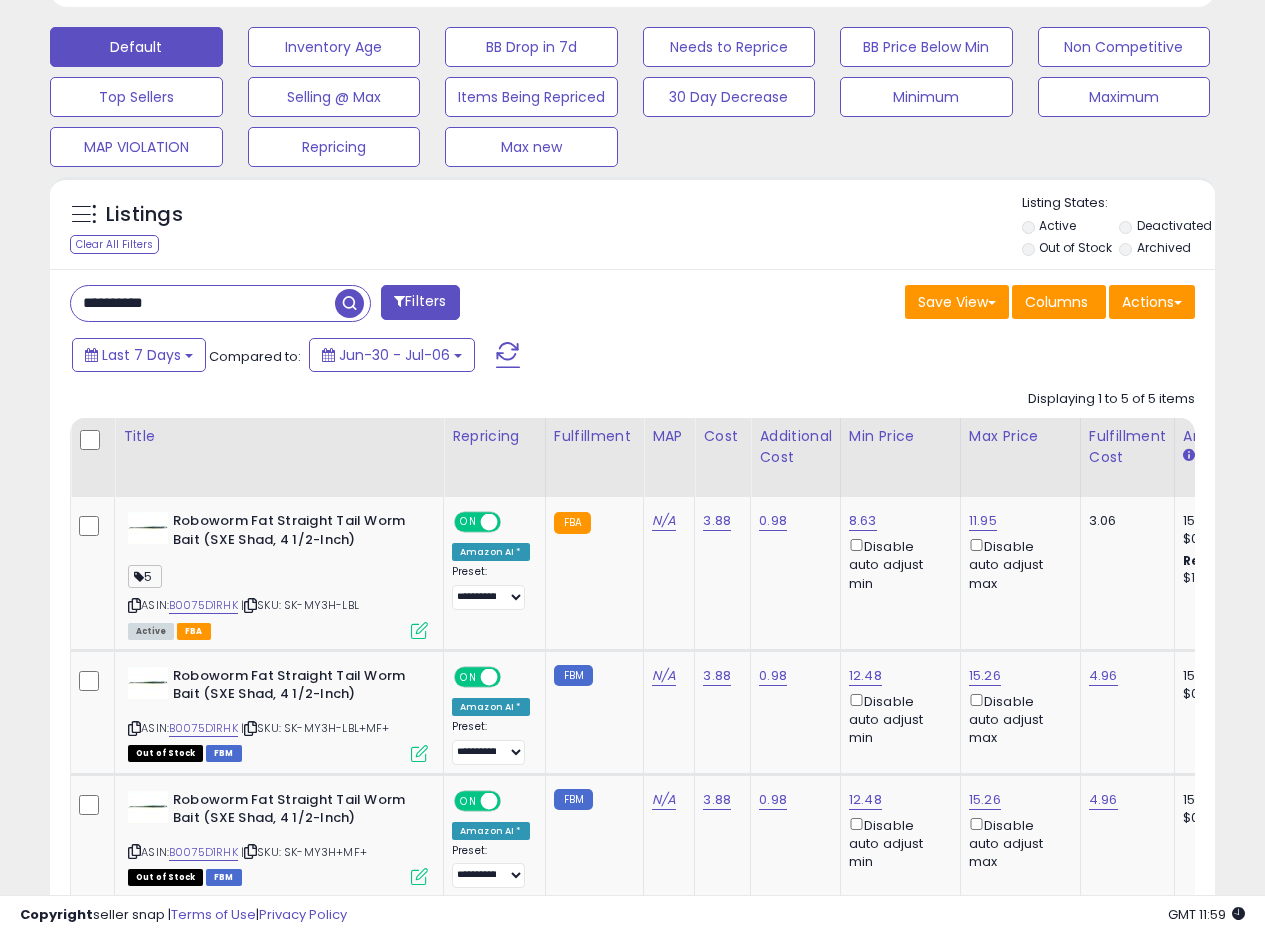 click on "**********" at bounding box center [632, 747] 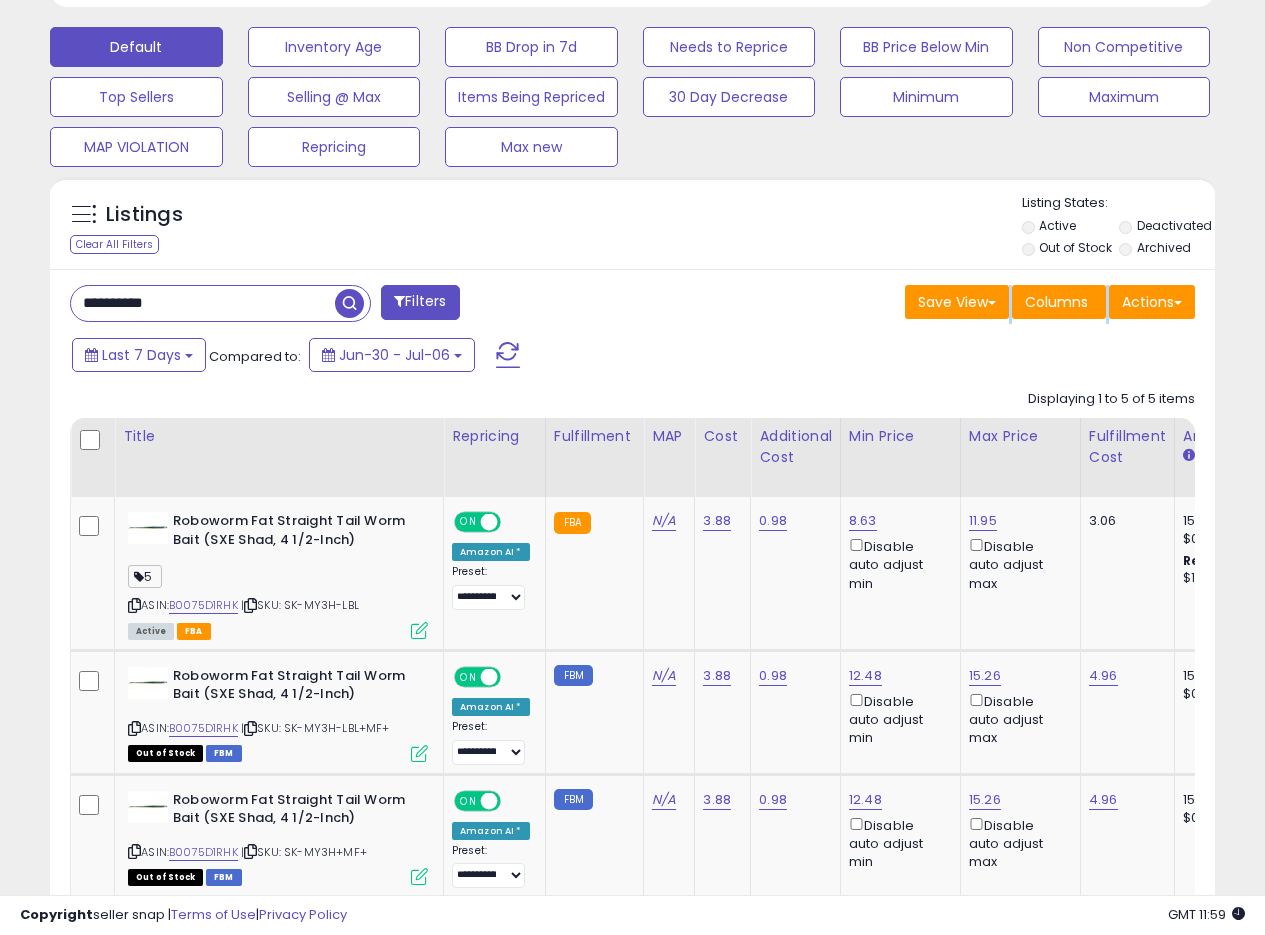 scroll, scrollTop: 554, scrollLeft: 0, axis: vertical 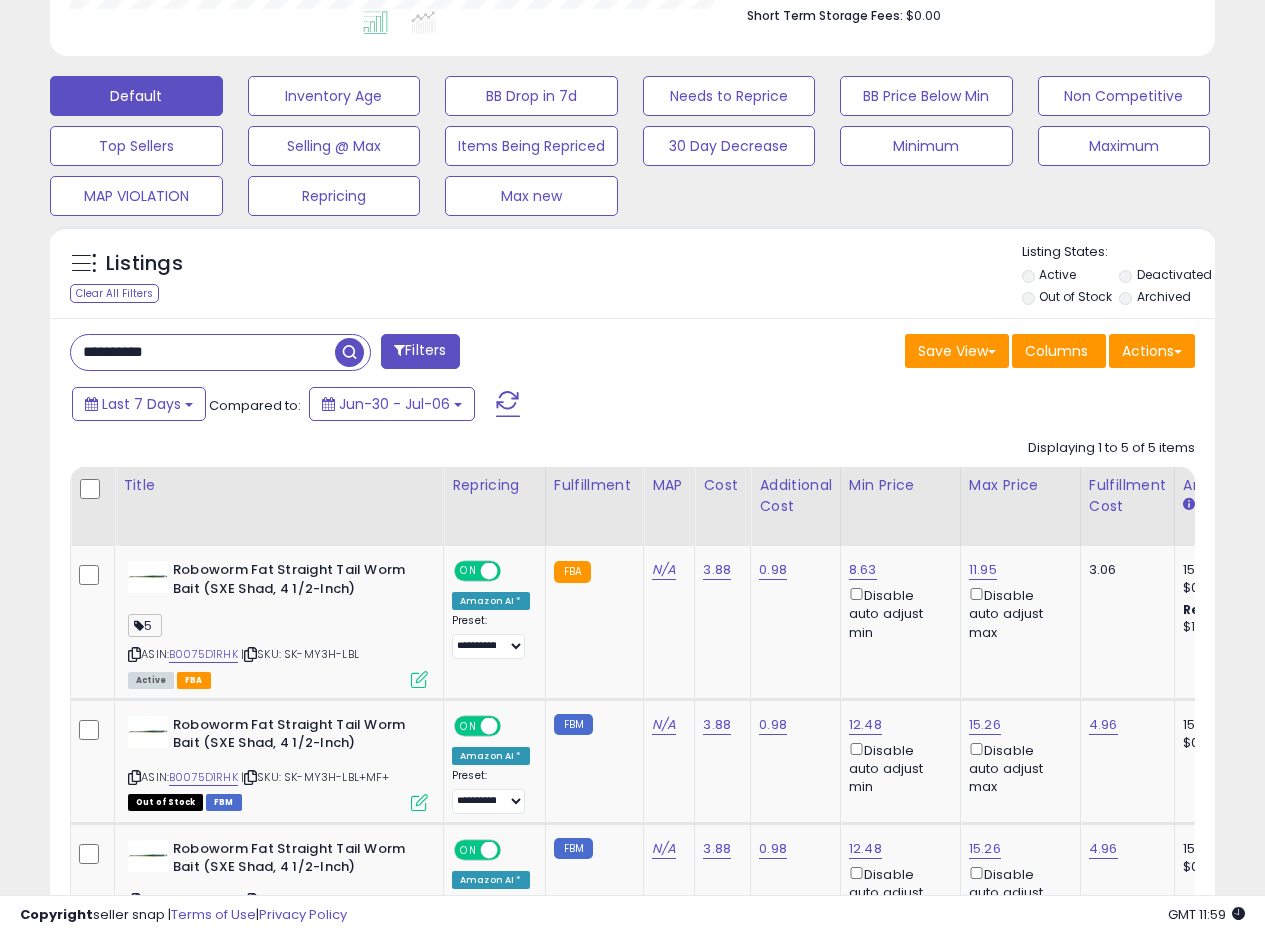 click on "**********" at bounding box center (632, 796) 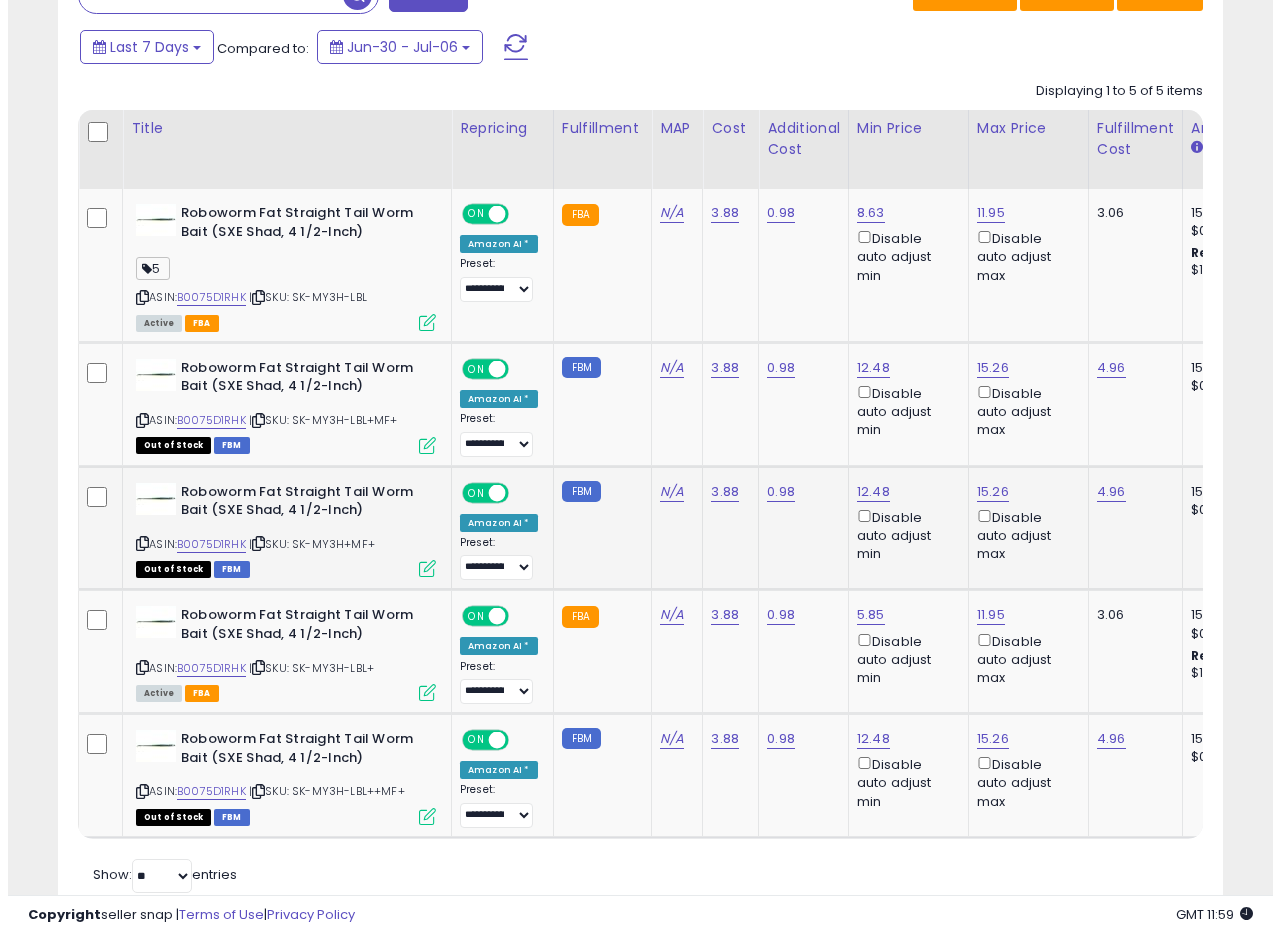 scroll, scrollTop: 984, scrollLeft: 0, axis: vertical 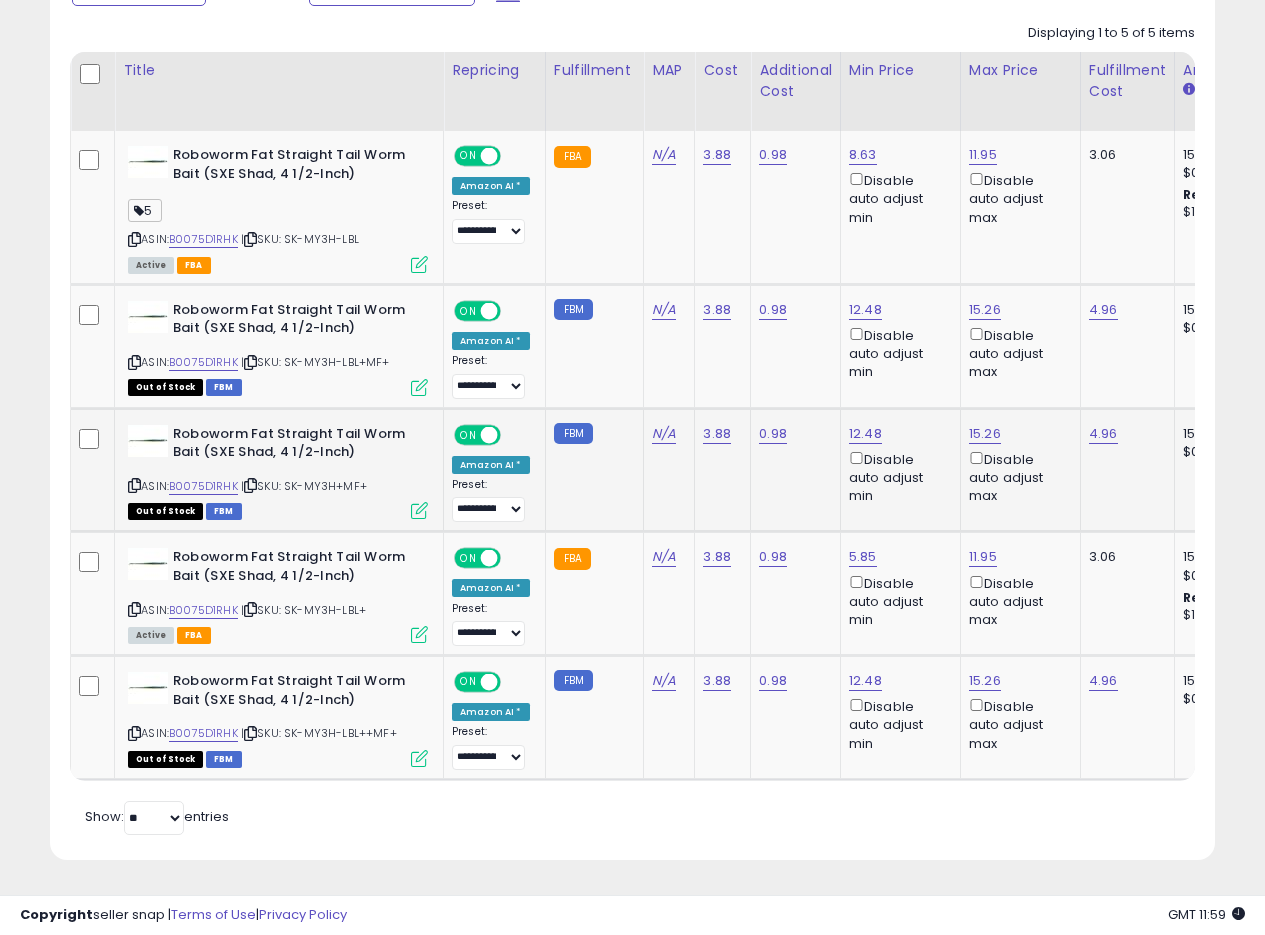 click at bounding box center (419, 510) 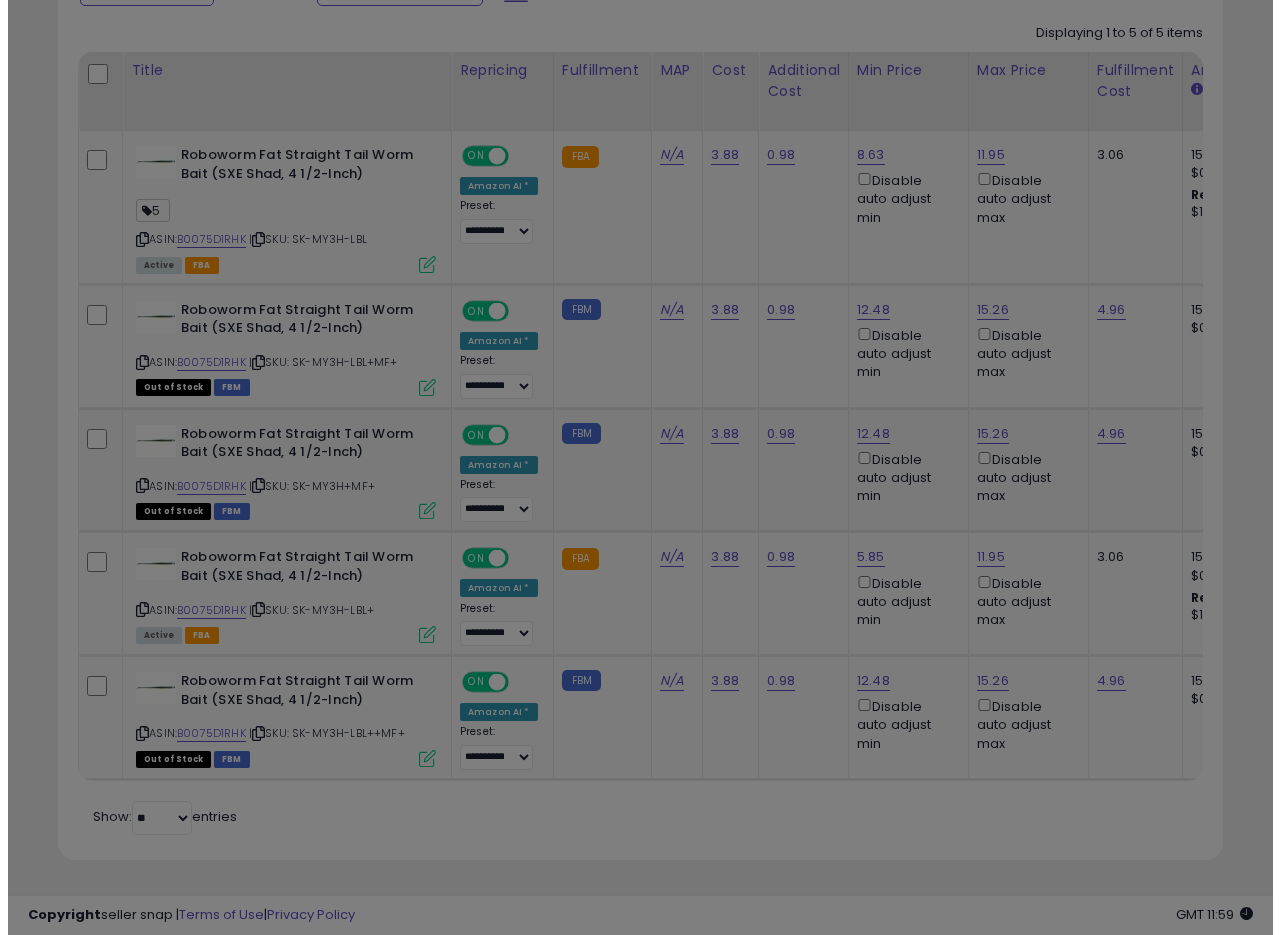 scroll, scrollTop: 999590, scrollLeft: 999317, axis: both 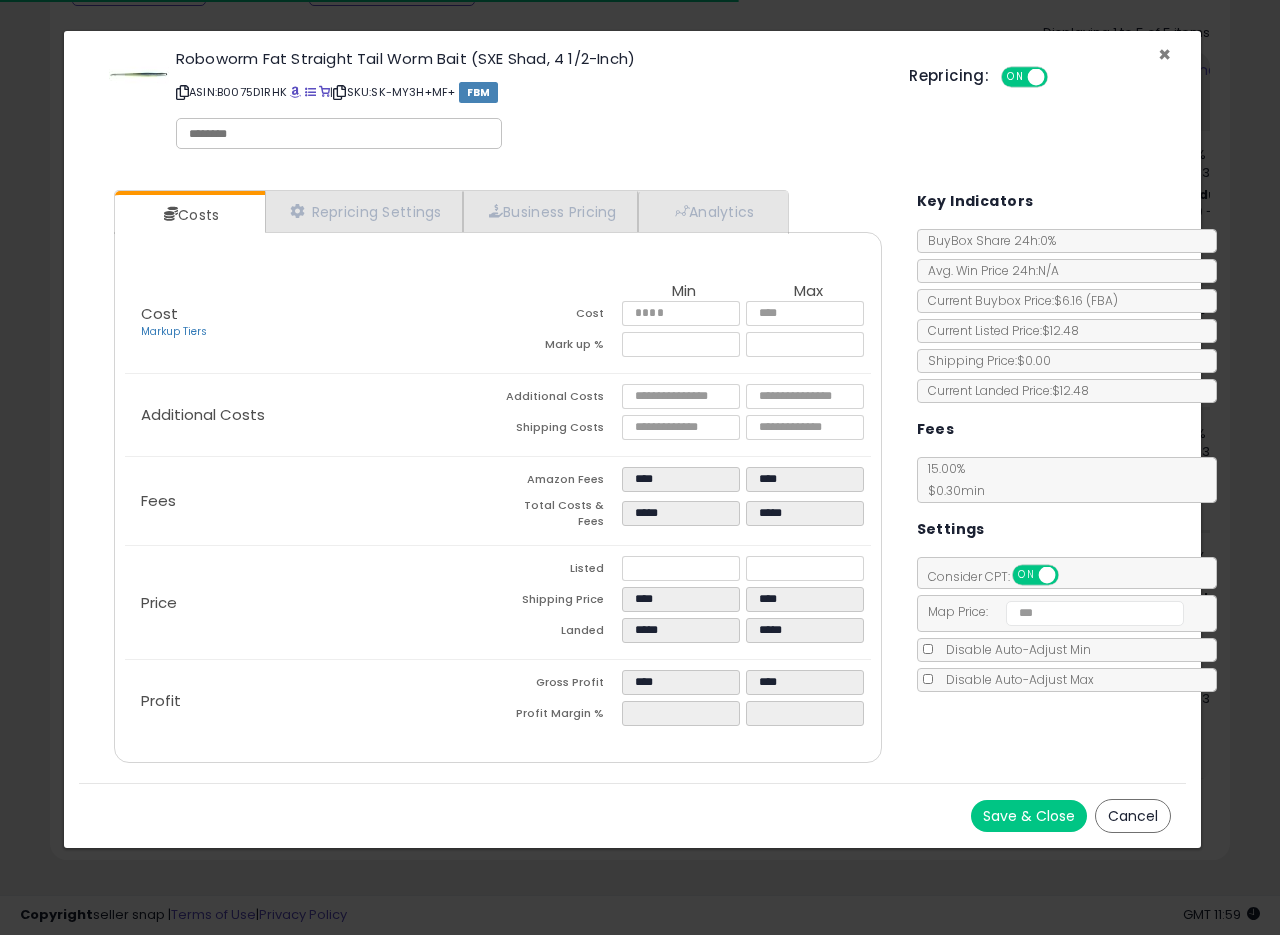 click on "×" at bounding box center [1164, 54] 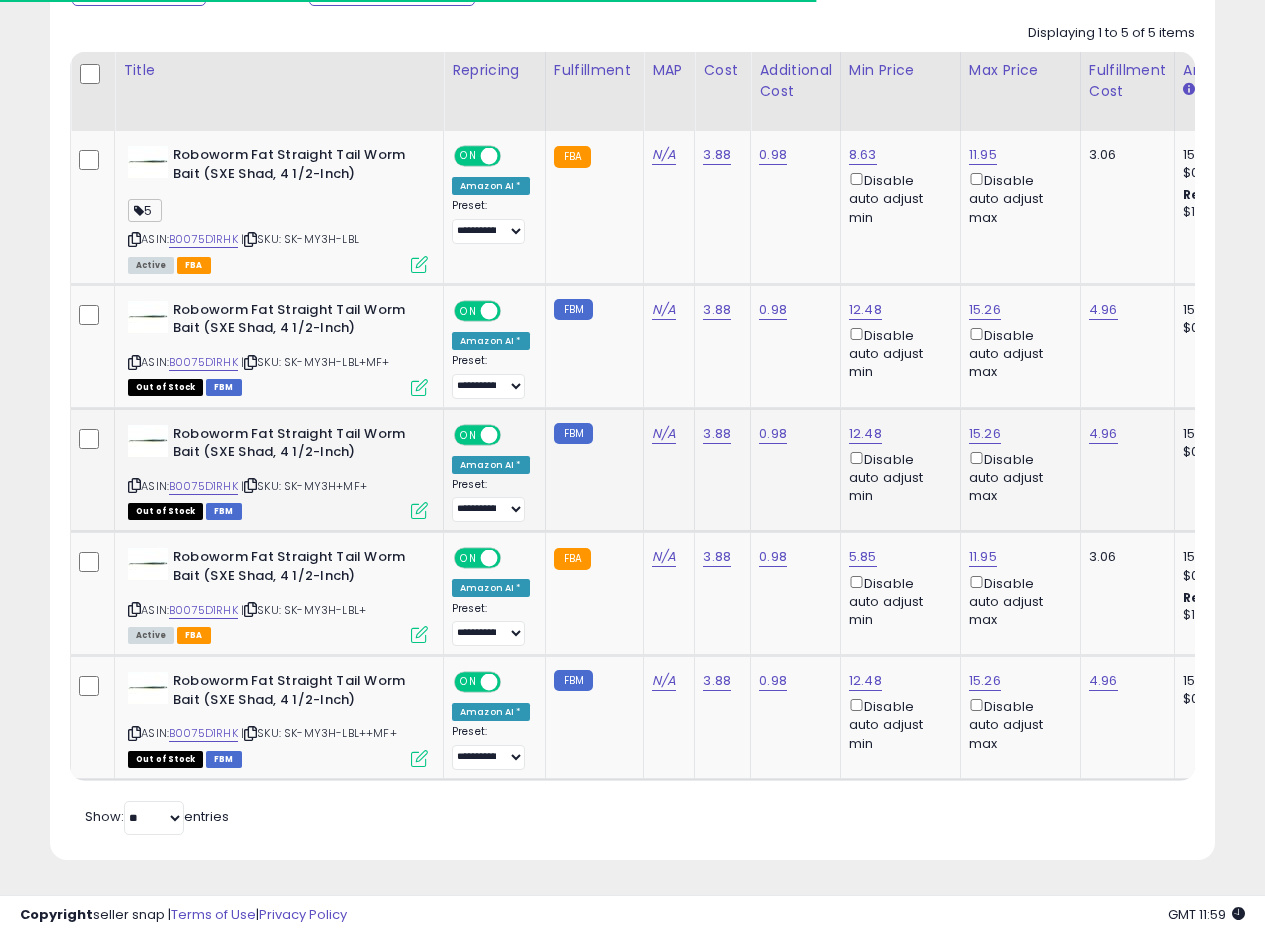scroll, scrollTop: 410, scrollLeft: 674, axis: both 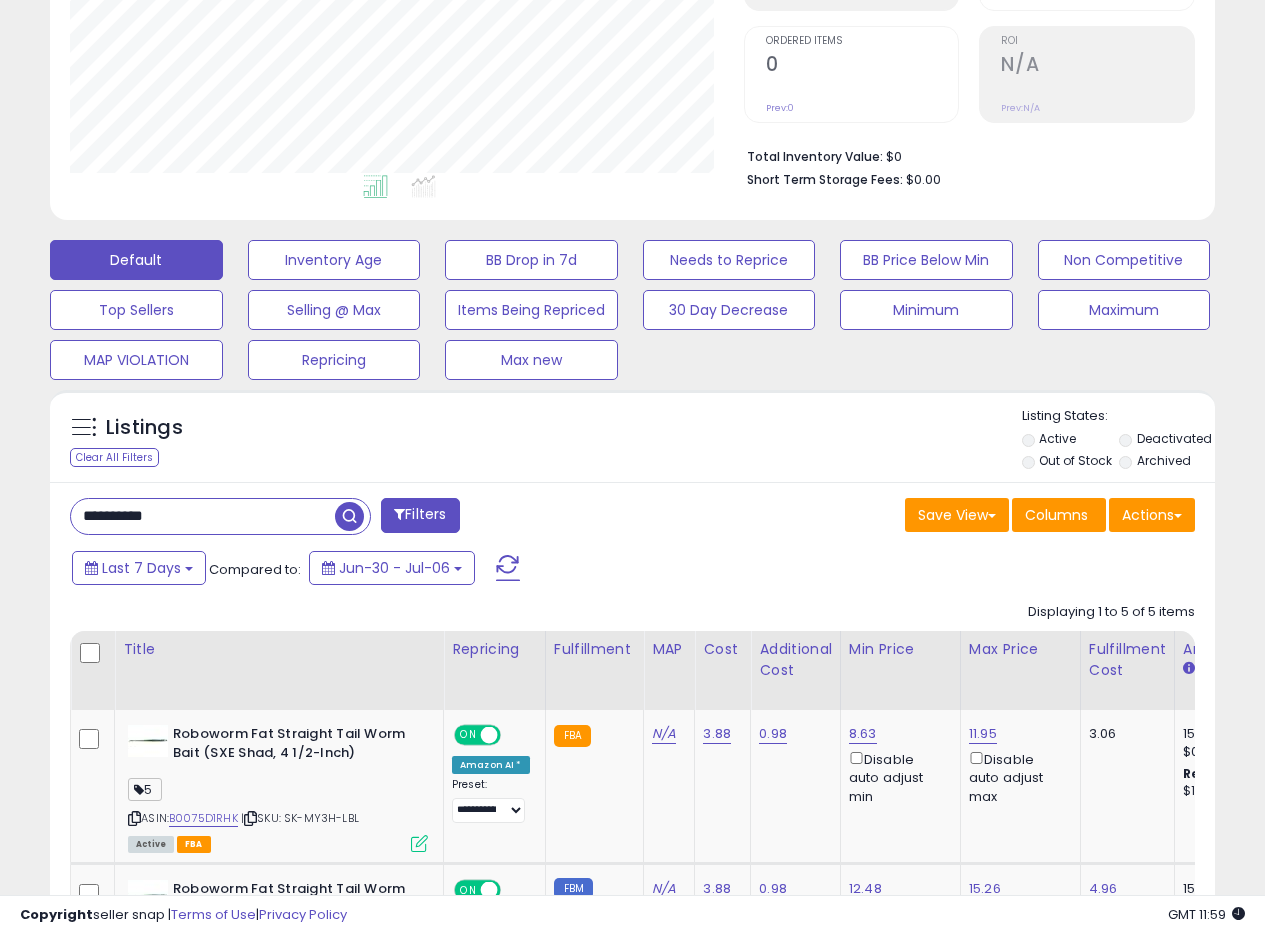 drag, startPoint x: 217, startPoint y: 521, endPoint x: 0, endPoint y: 498, distance: 218.21548 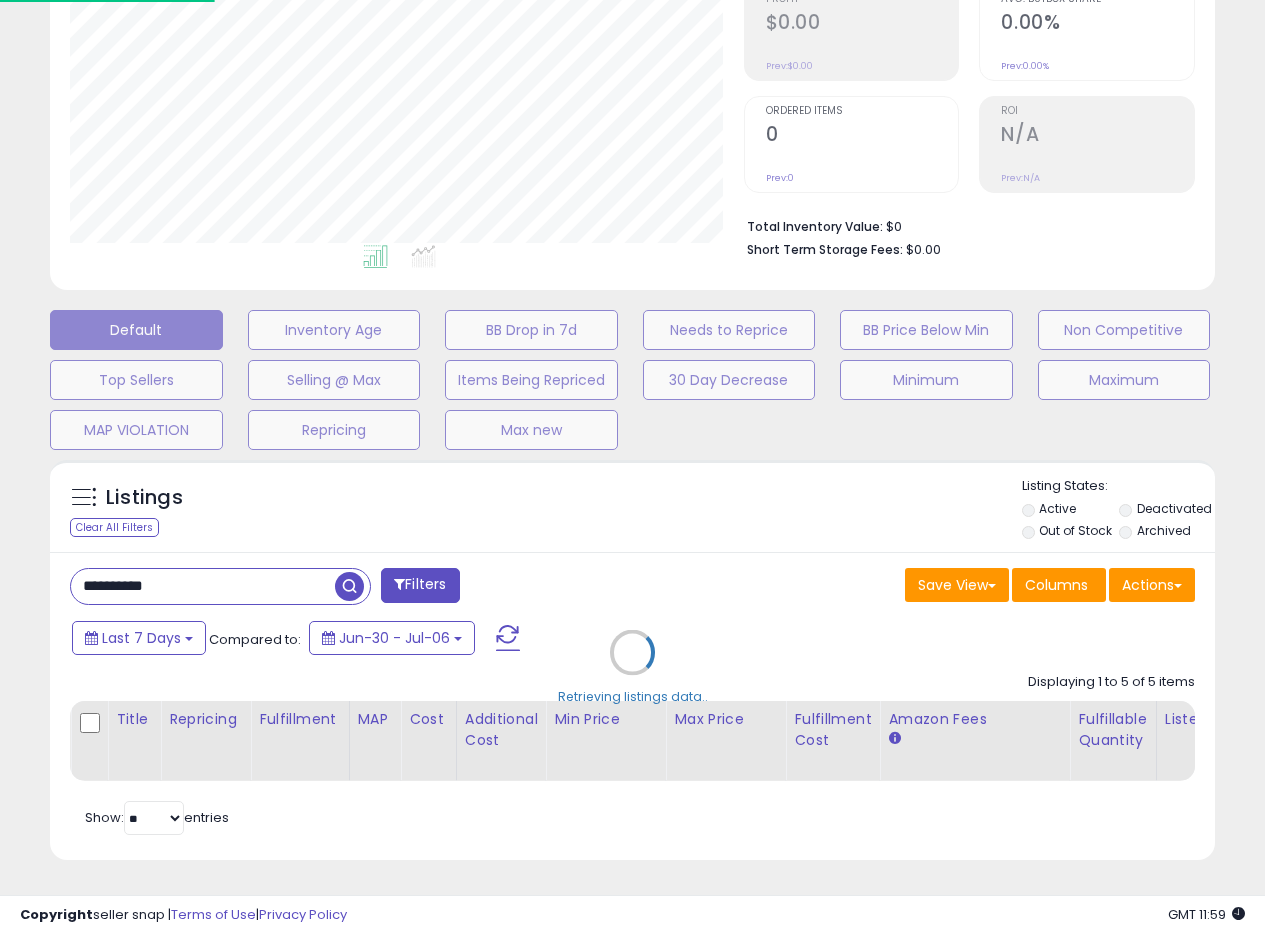 scroll, scrollTop: 999590, scrollLeft: 999317, axis: both 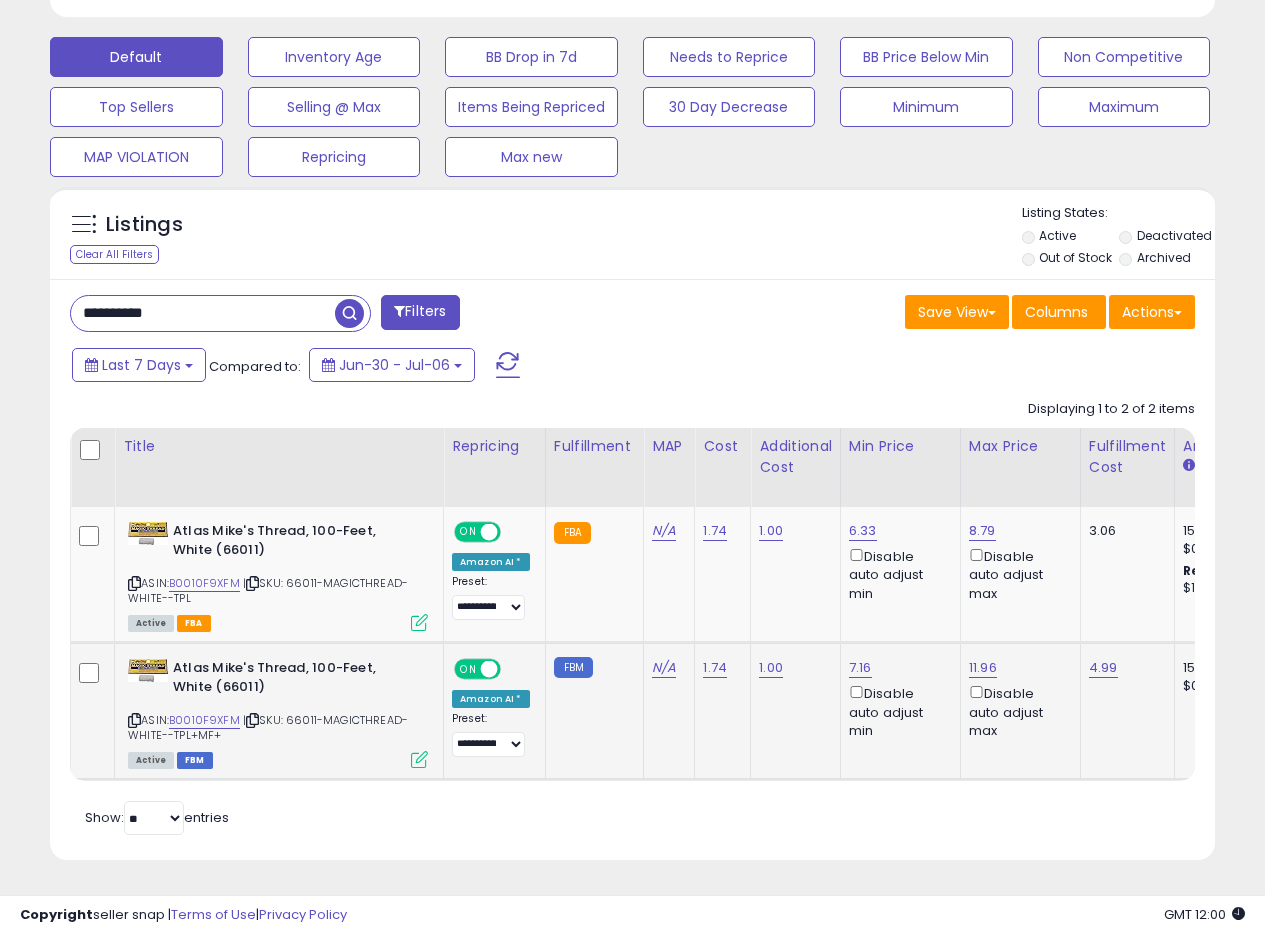click on "Atlas Mike's Thread, 100-Feet, White (66011)  ASIN:  [ASIN]    |   SKU: [SKU] Active FBM" 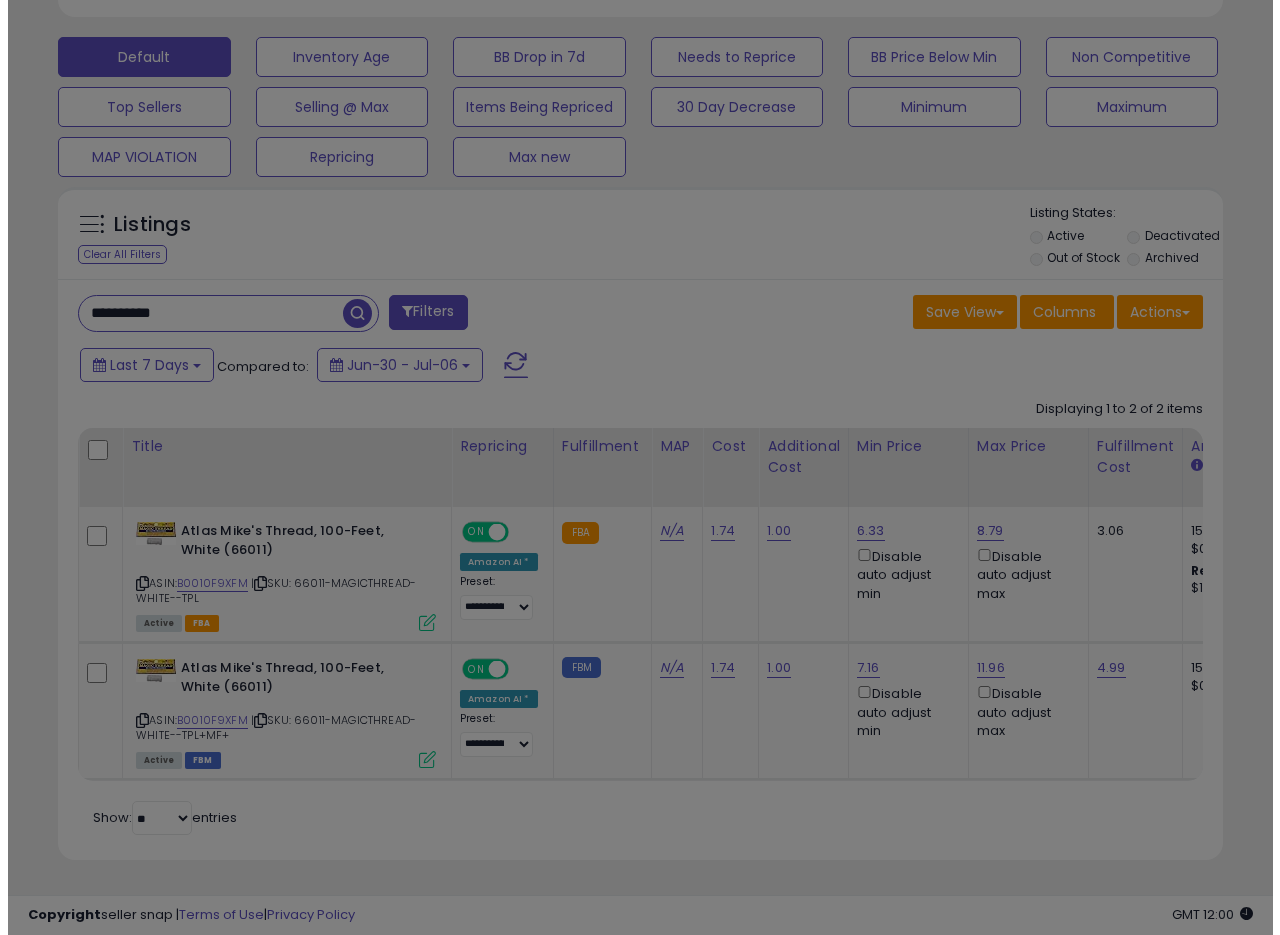 scroll, scrollTop: 999590, scrollLeft: 999317, axis: both 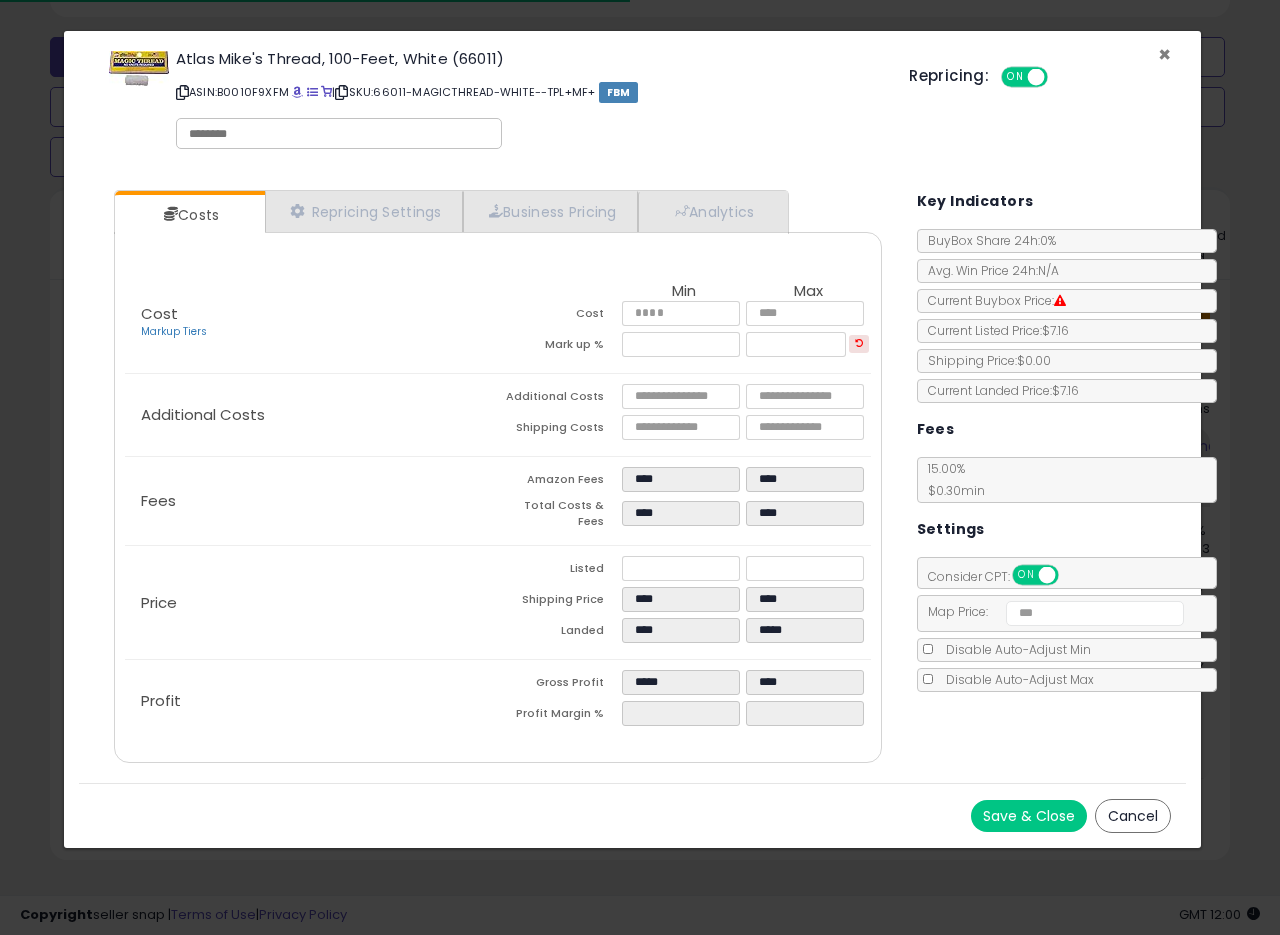 click on "×" at bounding box center [1164, 54] 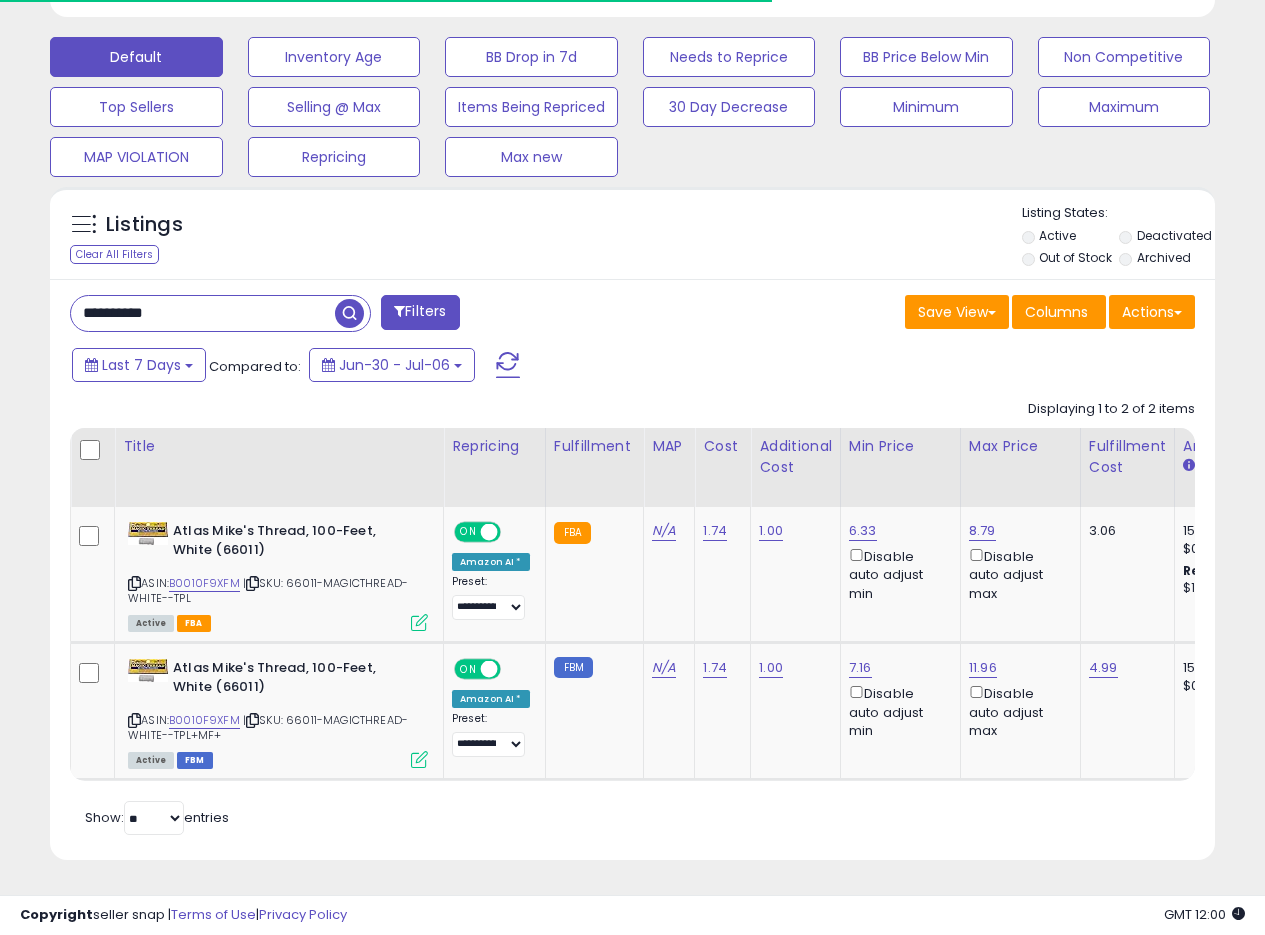 scroll, scrollTop: 410, scrollLeft: 674, axis: both 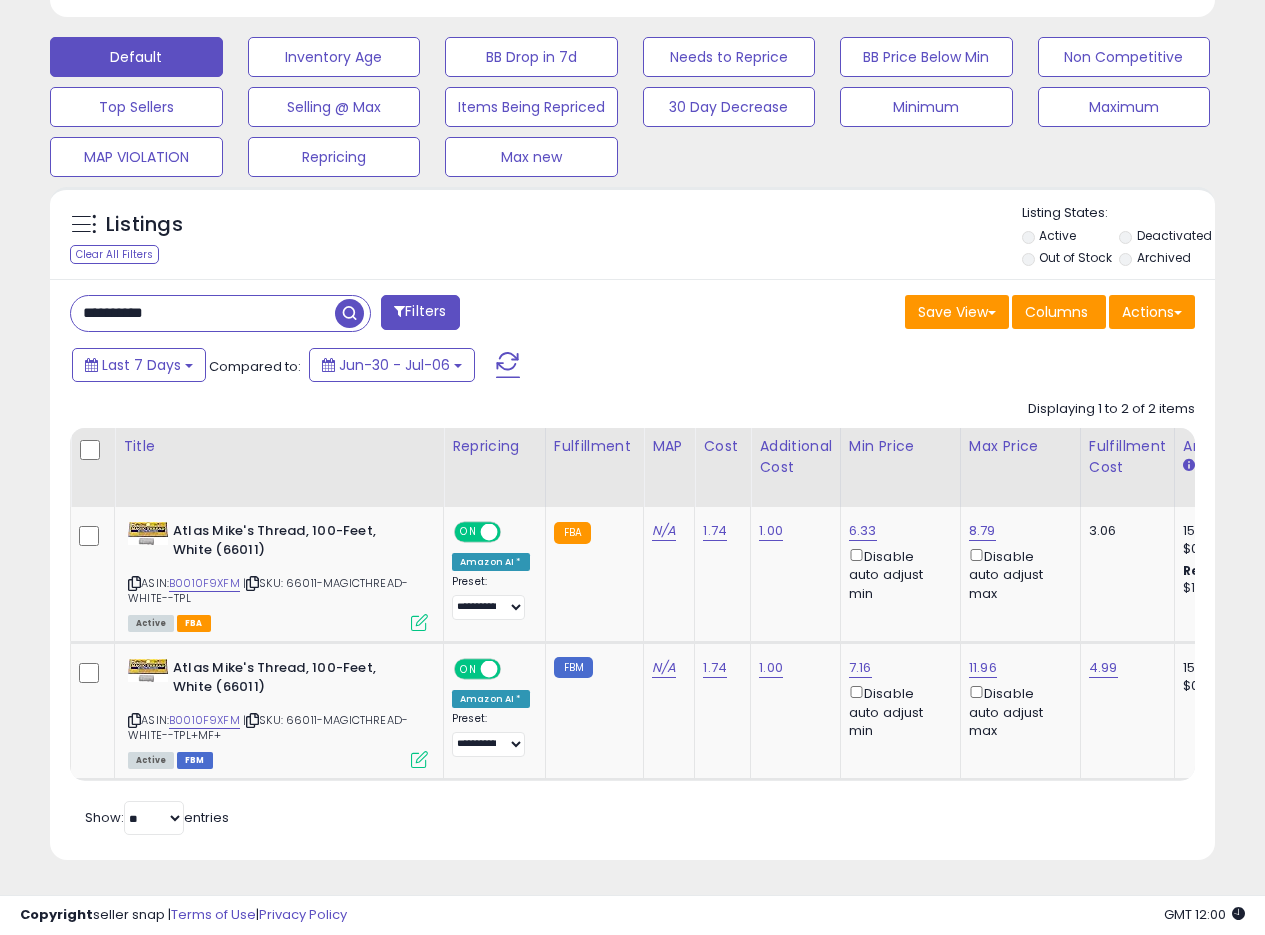 drag, startPoint x: 179, startPoint y: 295, endPoint x: 0, endPoint y: 280, distance: 179.6274 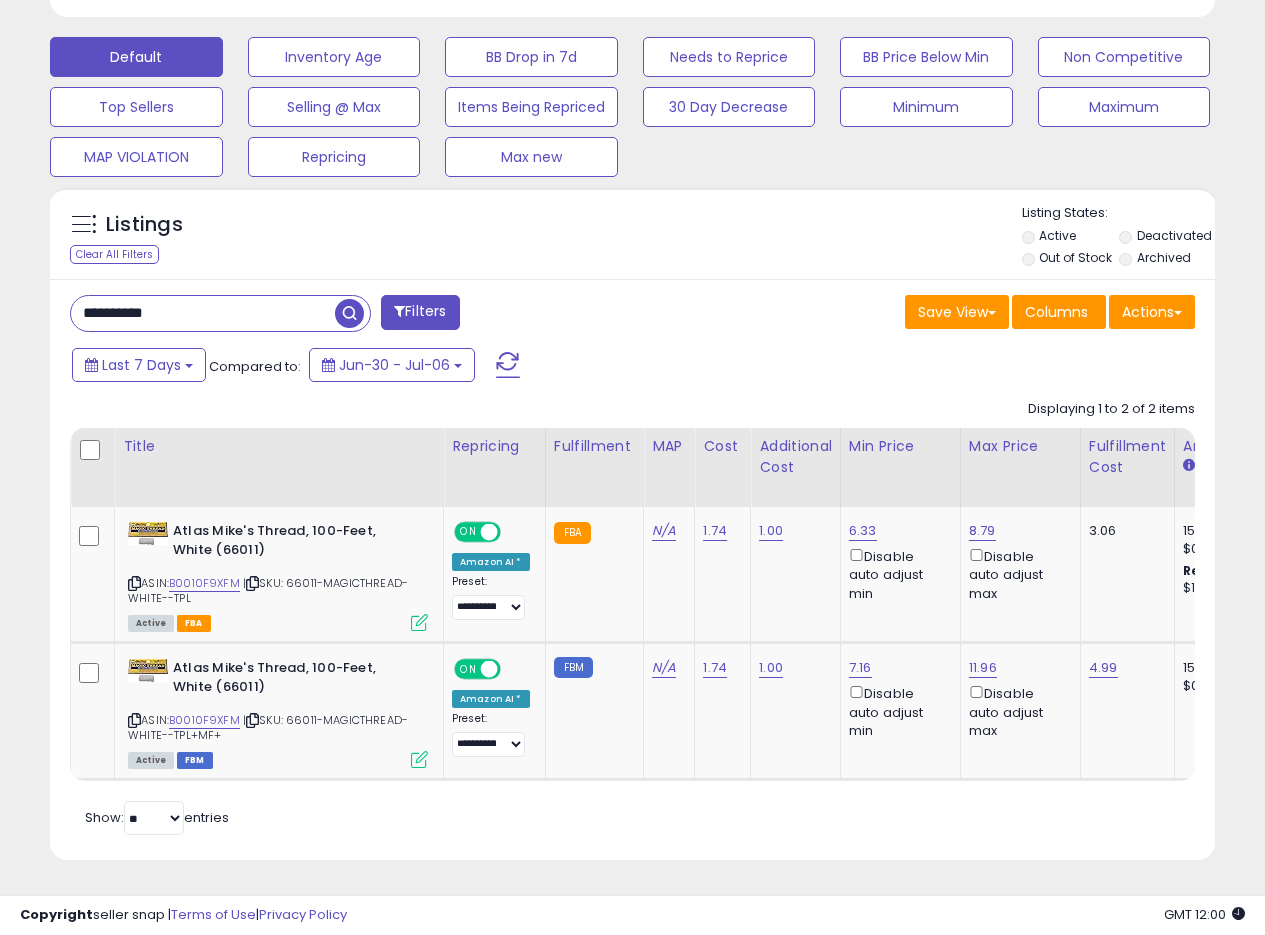 paste 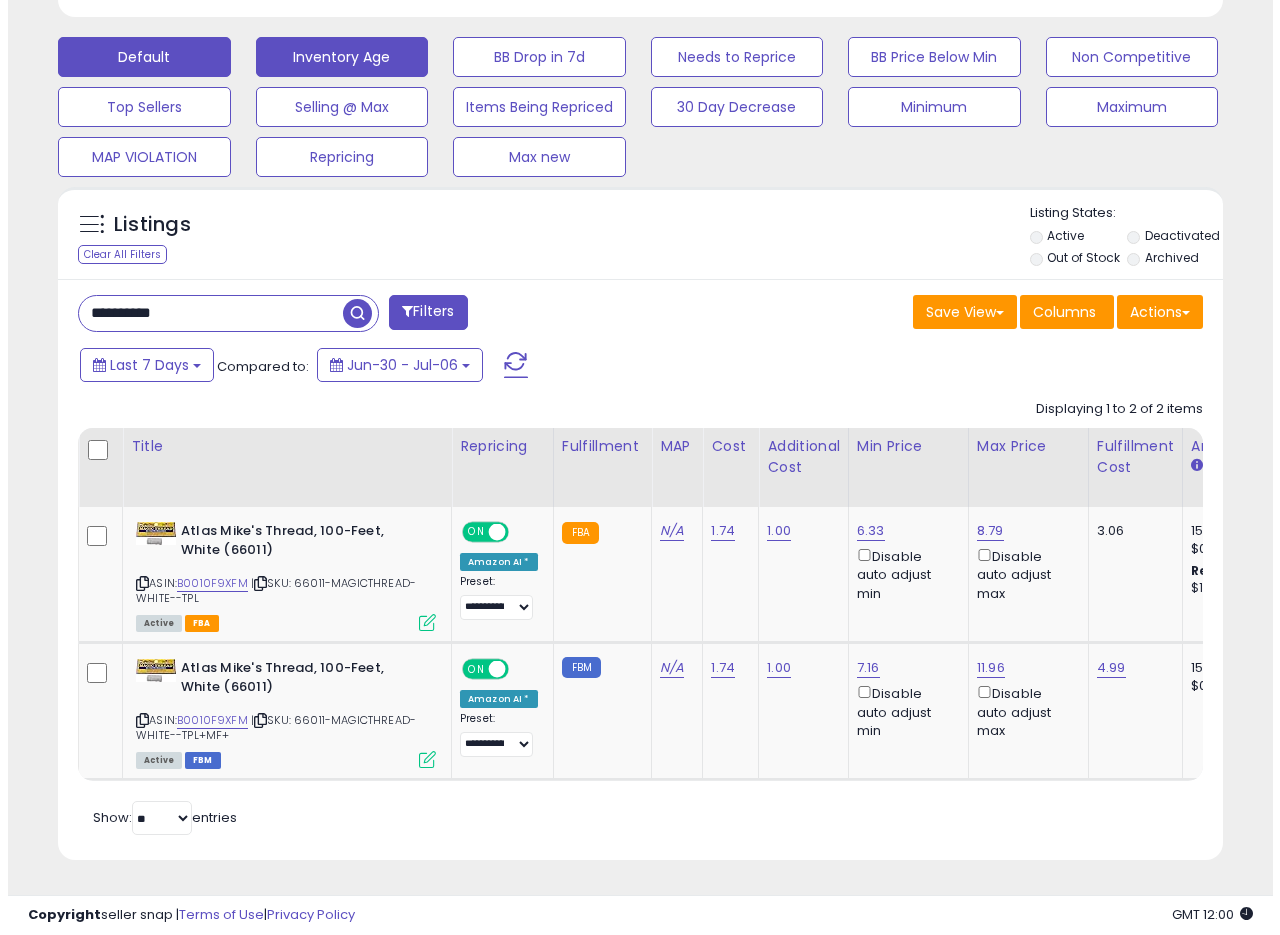 scroll, scrollTop: 335, scrollLeft: 0, axis: vertical 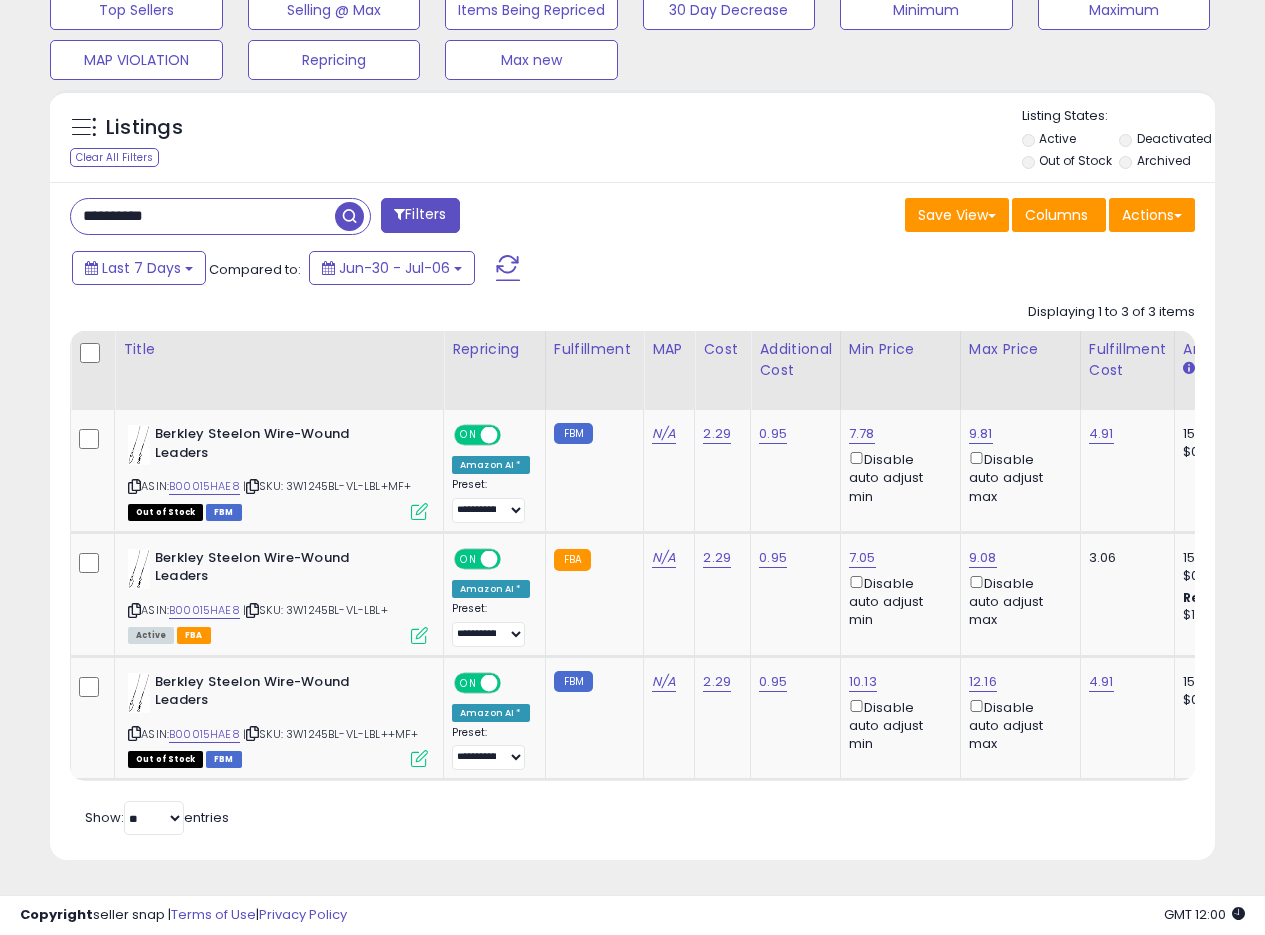 drag, startPoint x: 196, startPoint y: 198, endPoint x: 16, endPoint y: 216, distance: 180.89777 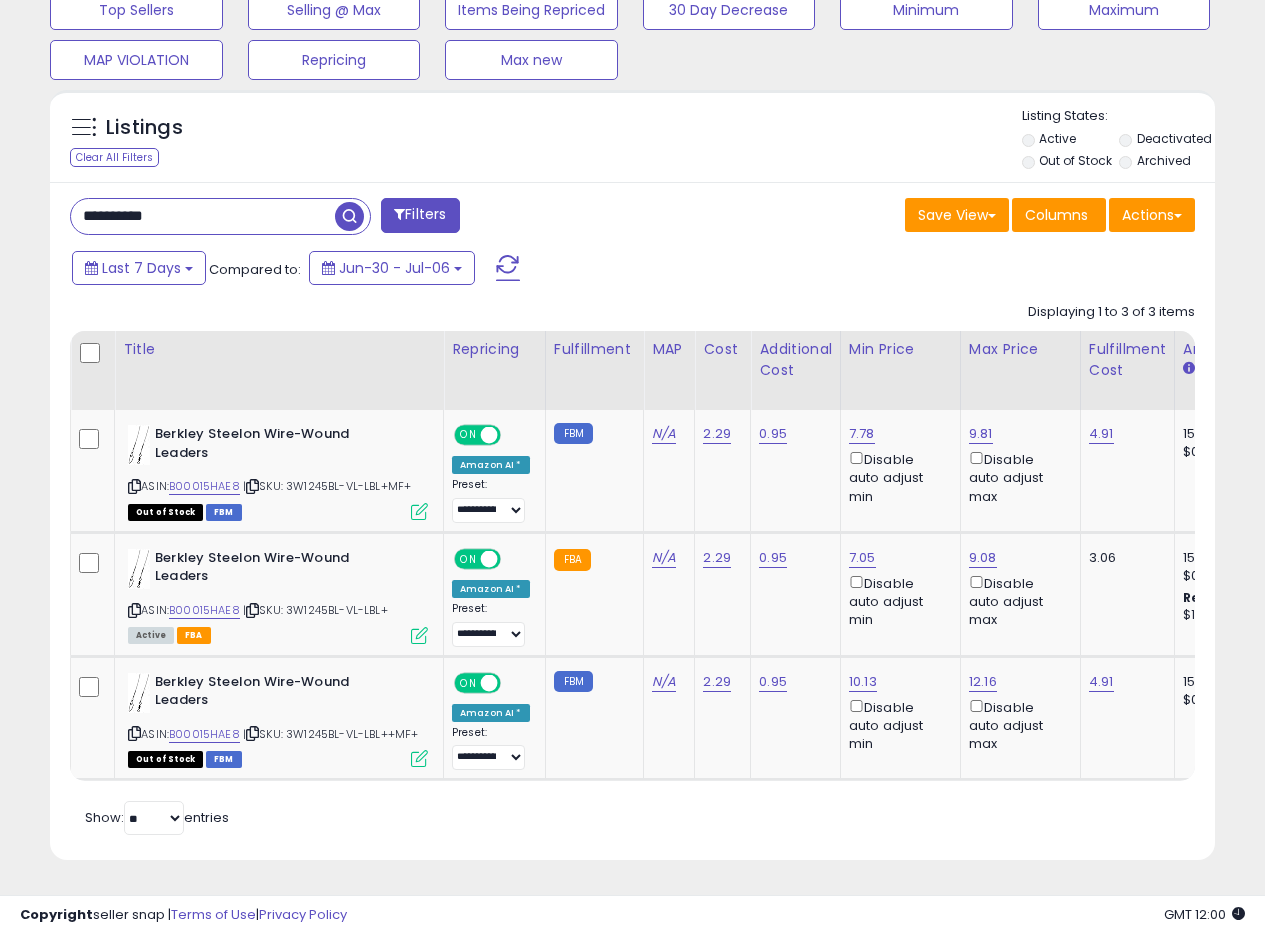 paste 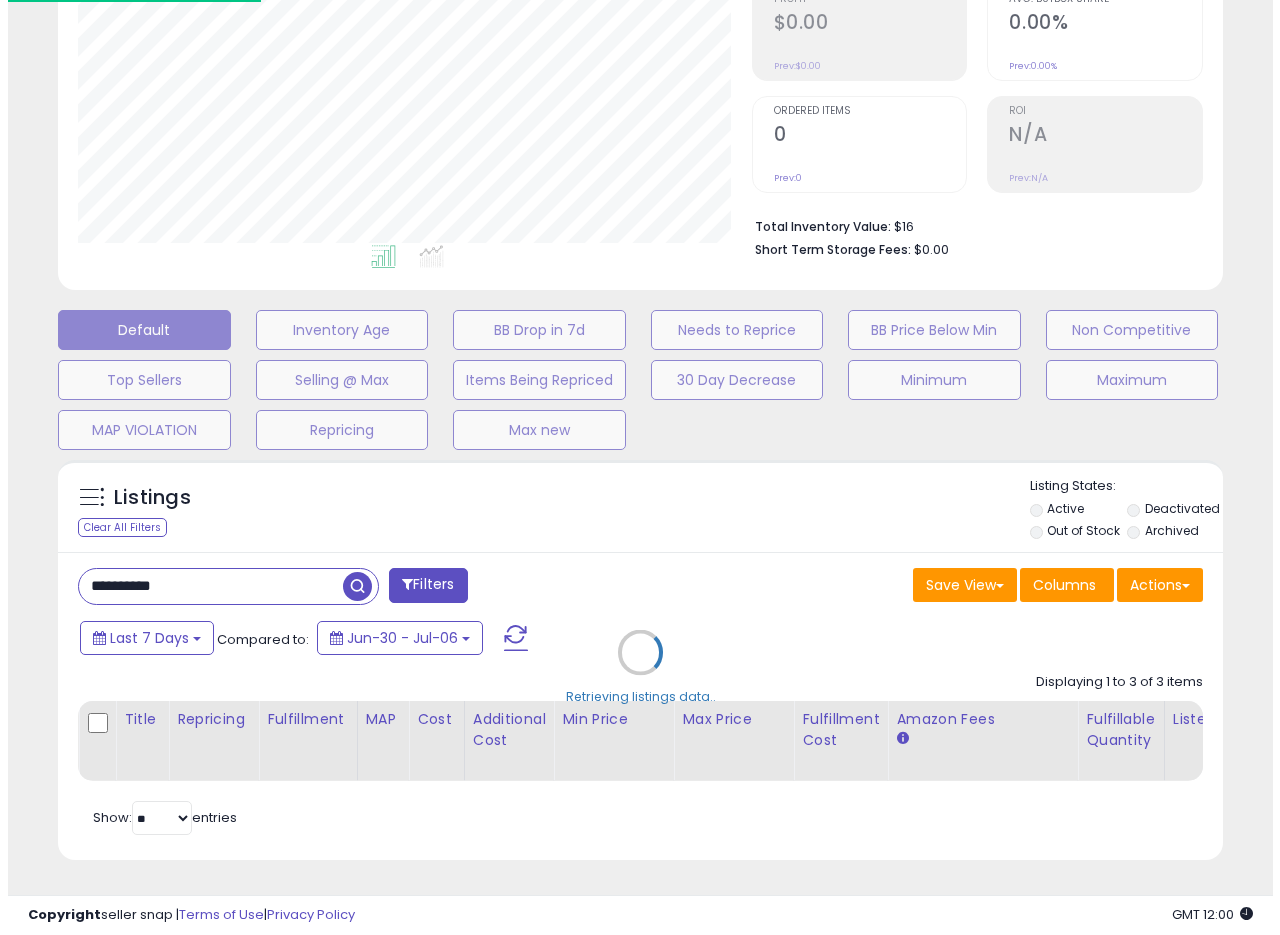 scroll, scrollTop: 335, scrollLeft: 0, axis: vertical 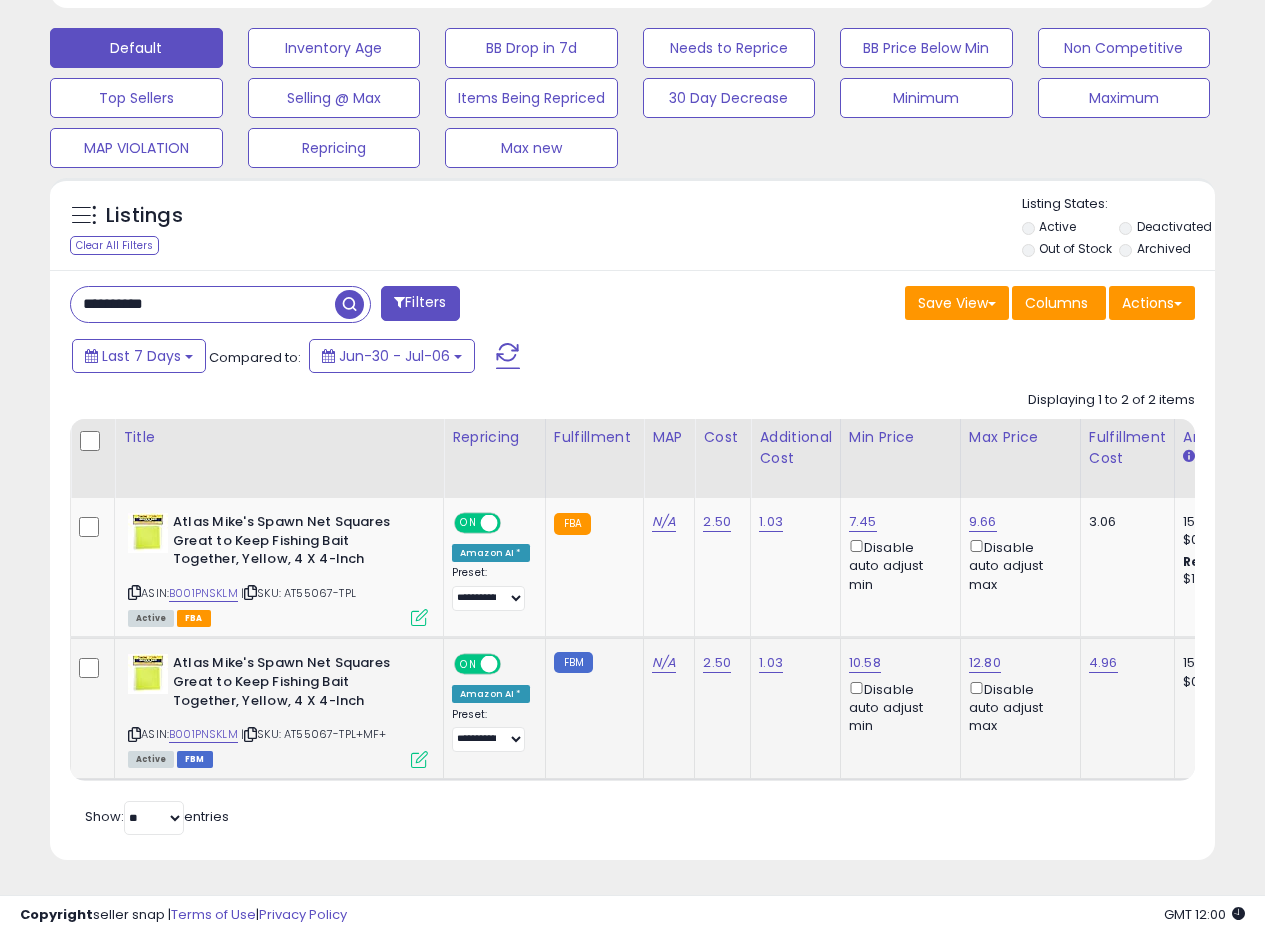 click on "Atlas Mike's Spawn Net Squares Great to Keep Fishing Bait Together, Yellow, 4 X 4-Inch  ASIN:  [ASIN]    |   SKU: [SKU] Active FBM" 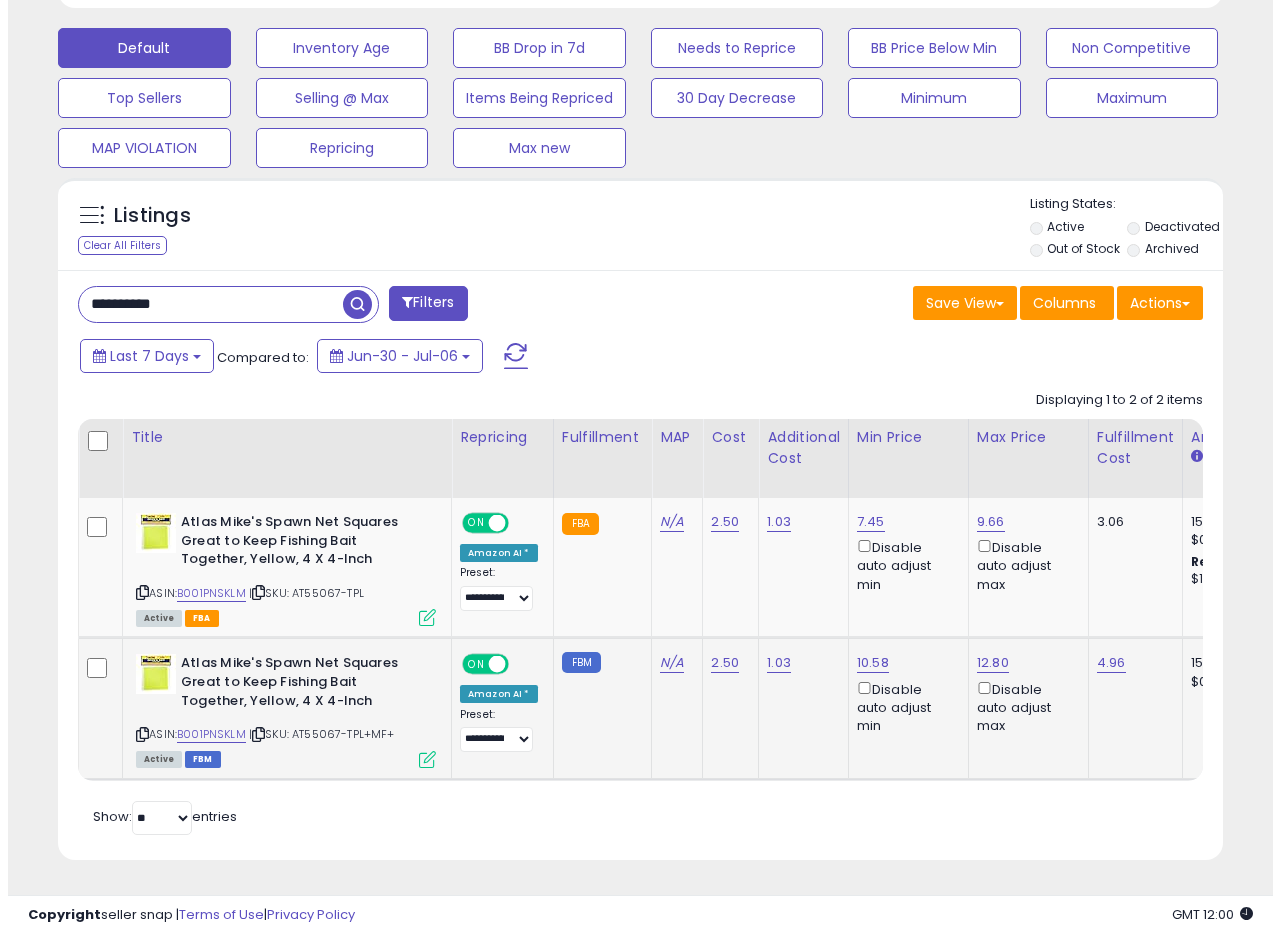scroll, scrollTop: 999590, scrollLeft: 999317, axis: both 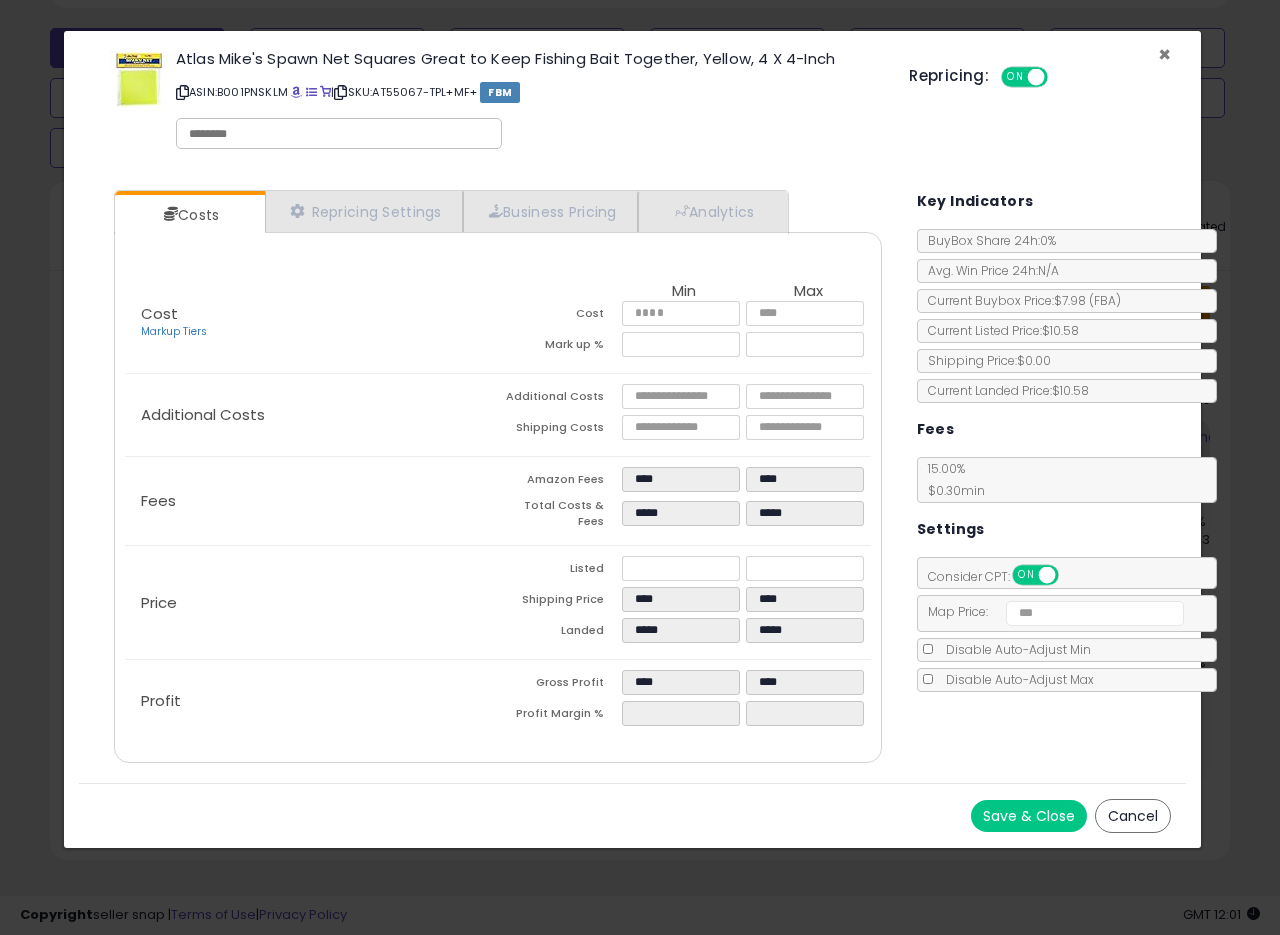 click on "×" at bounding box center [1164, 54] 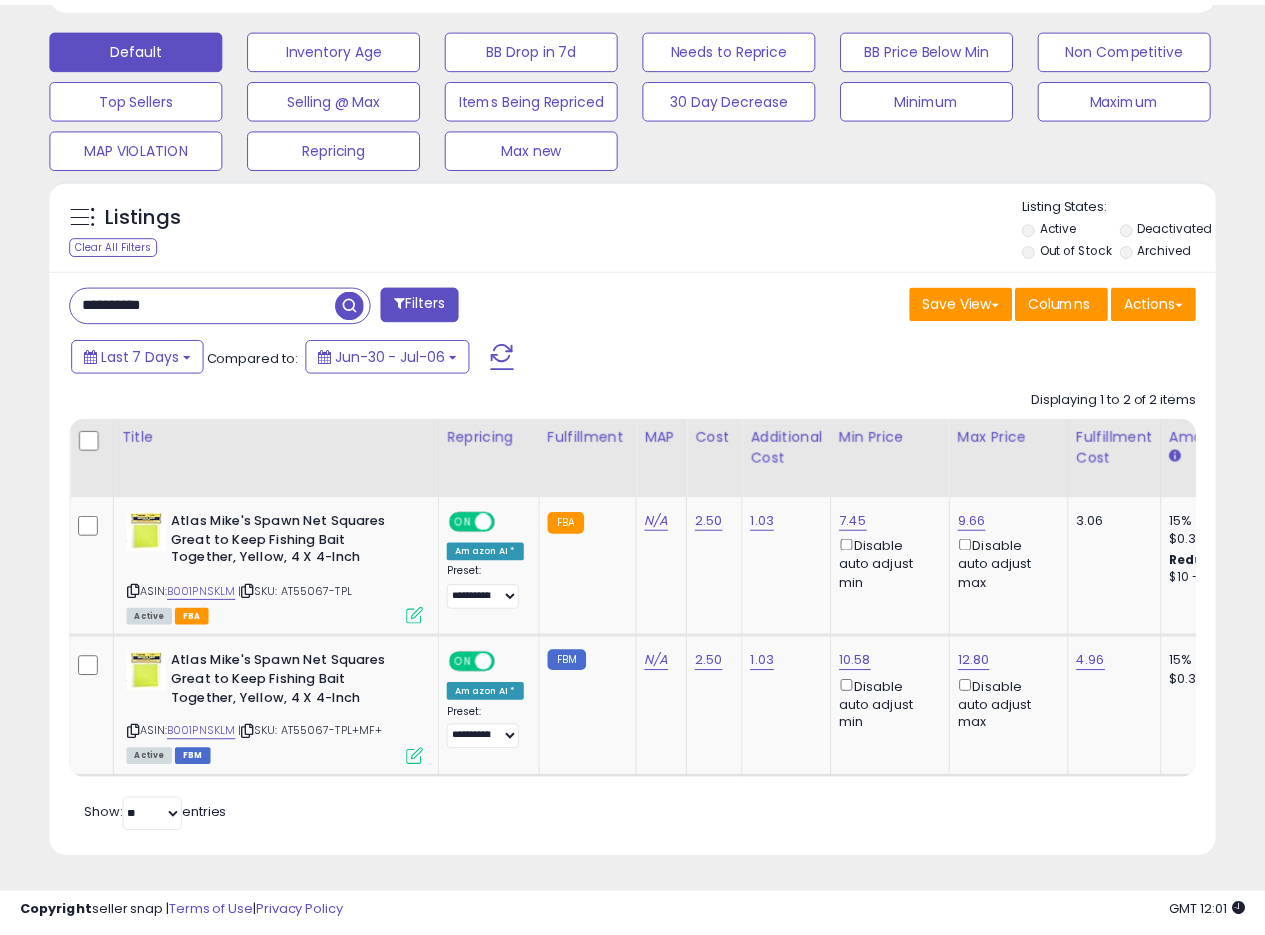scroll, scrollTop: 410, scrollLeft: 674, axis: both 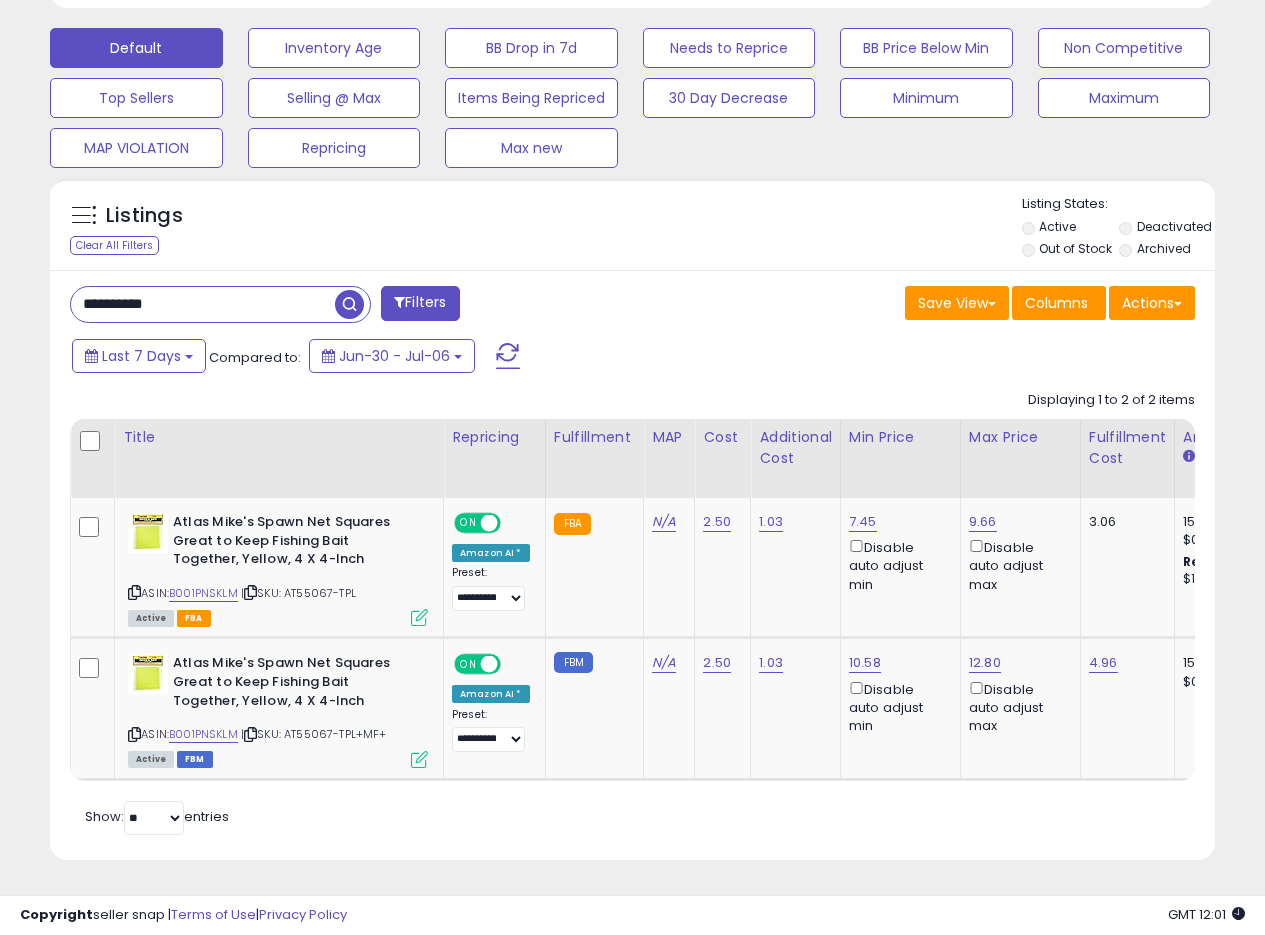 click on "Save View
Save As New View
Update Current View
Columns
Actions
Import  Export Visible Columns" at bounding box center [922, 305] 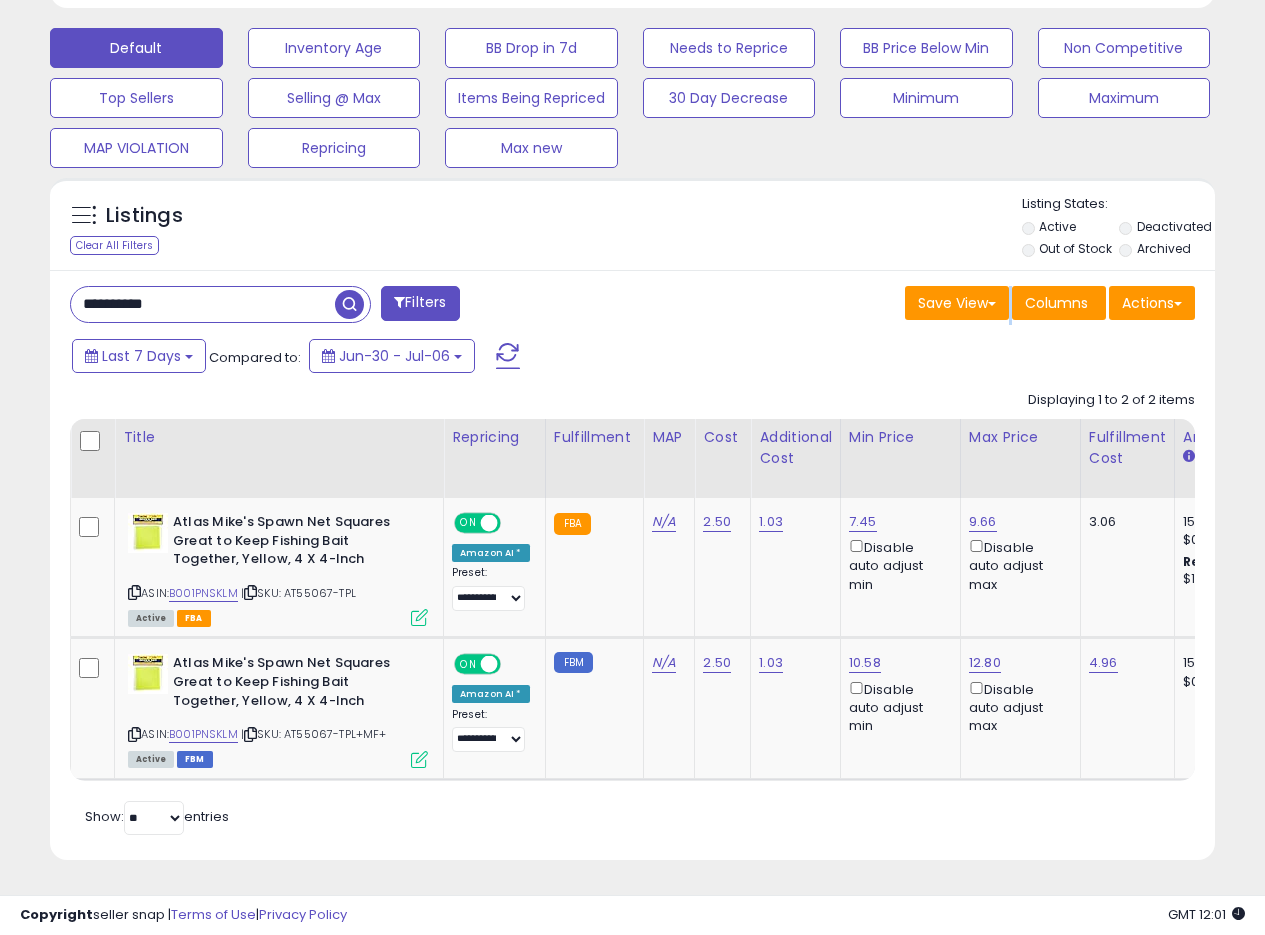 click on "Save View
Save As New View
Update Current View
Columns
Actions
Import  Export Visible Columns" at bounding box center [922, 305] 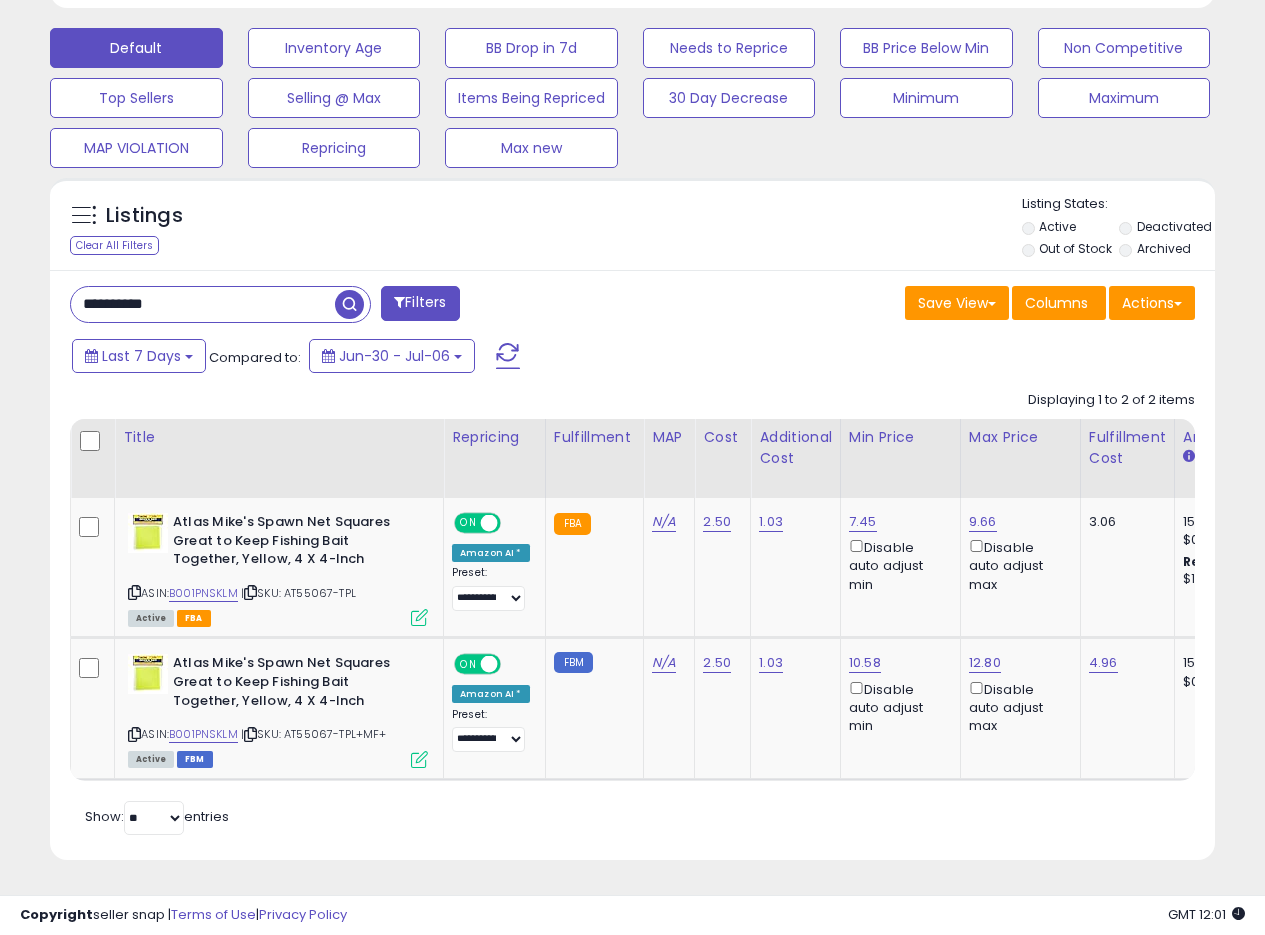 click on "**********" at bounding box center [632, 565] 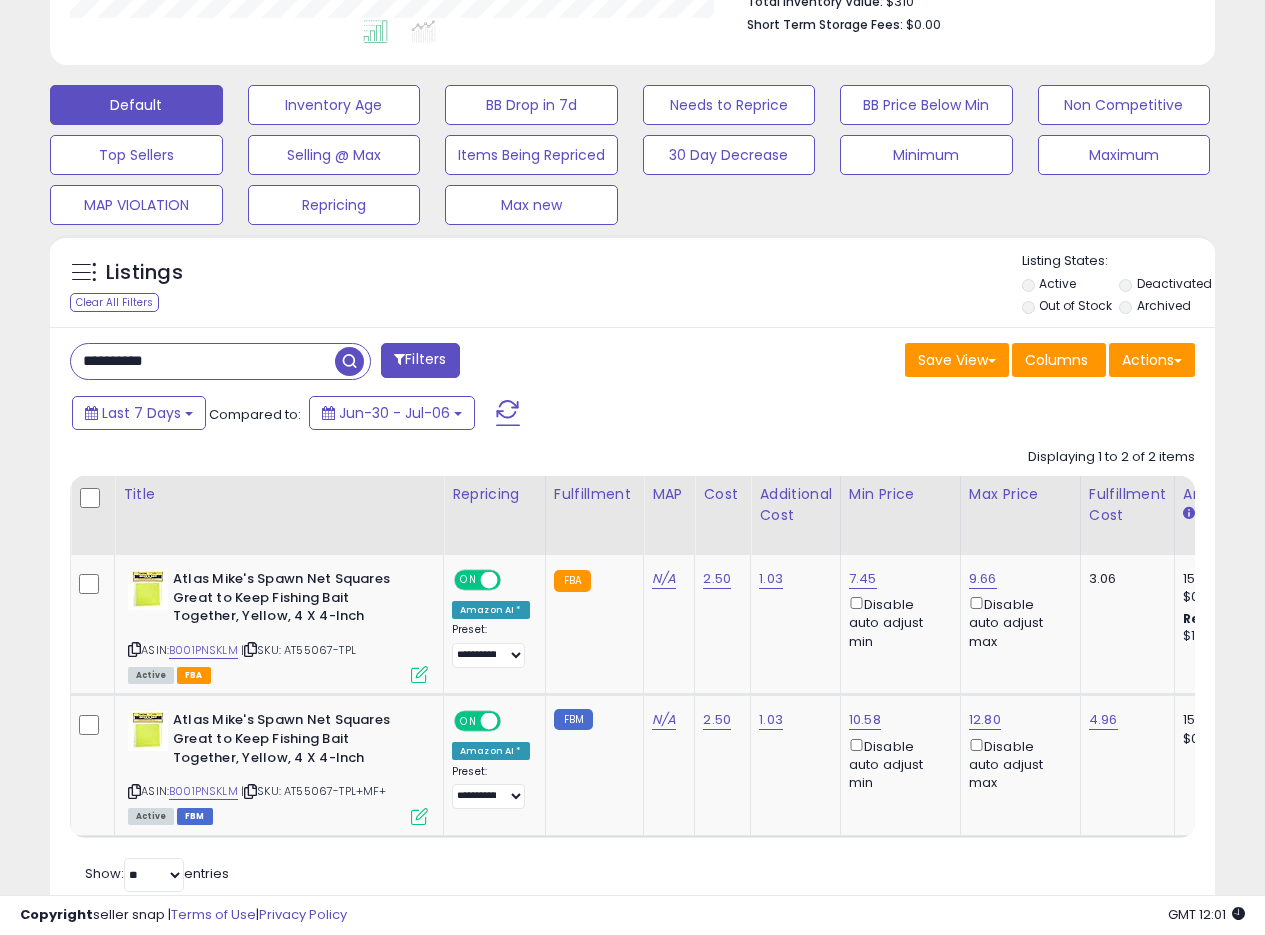 scroll, scrollTop: 510, scrollLeft: 0, axis: vertical 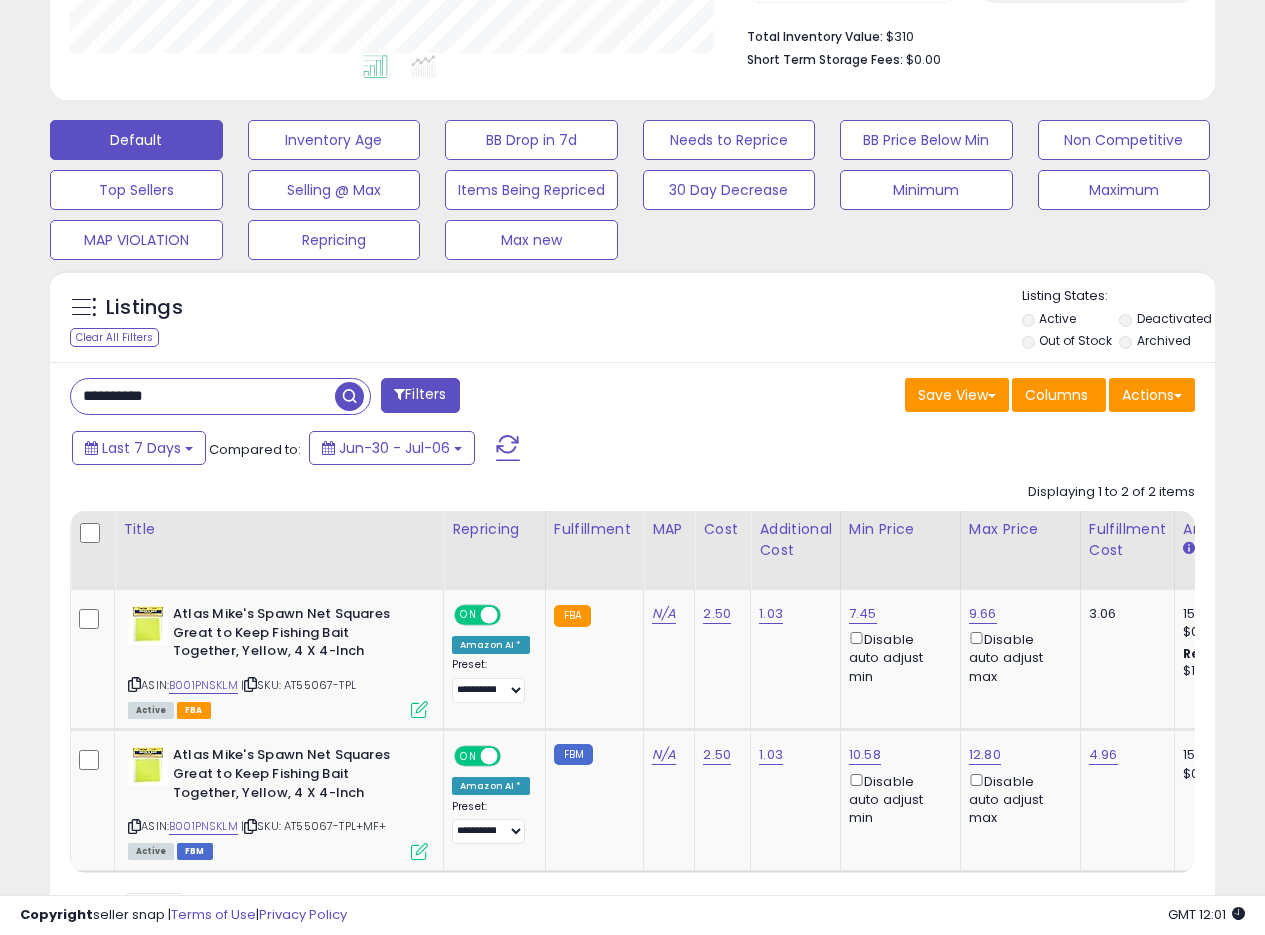 click on "Listings
Clear All Filters
Listing States:" at bounding box center (632, 321) 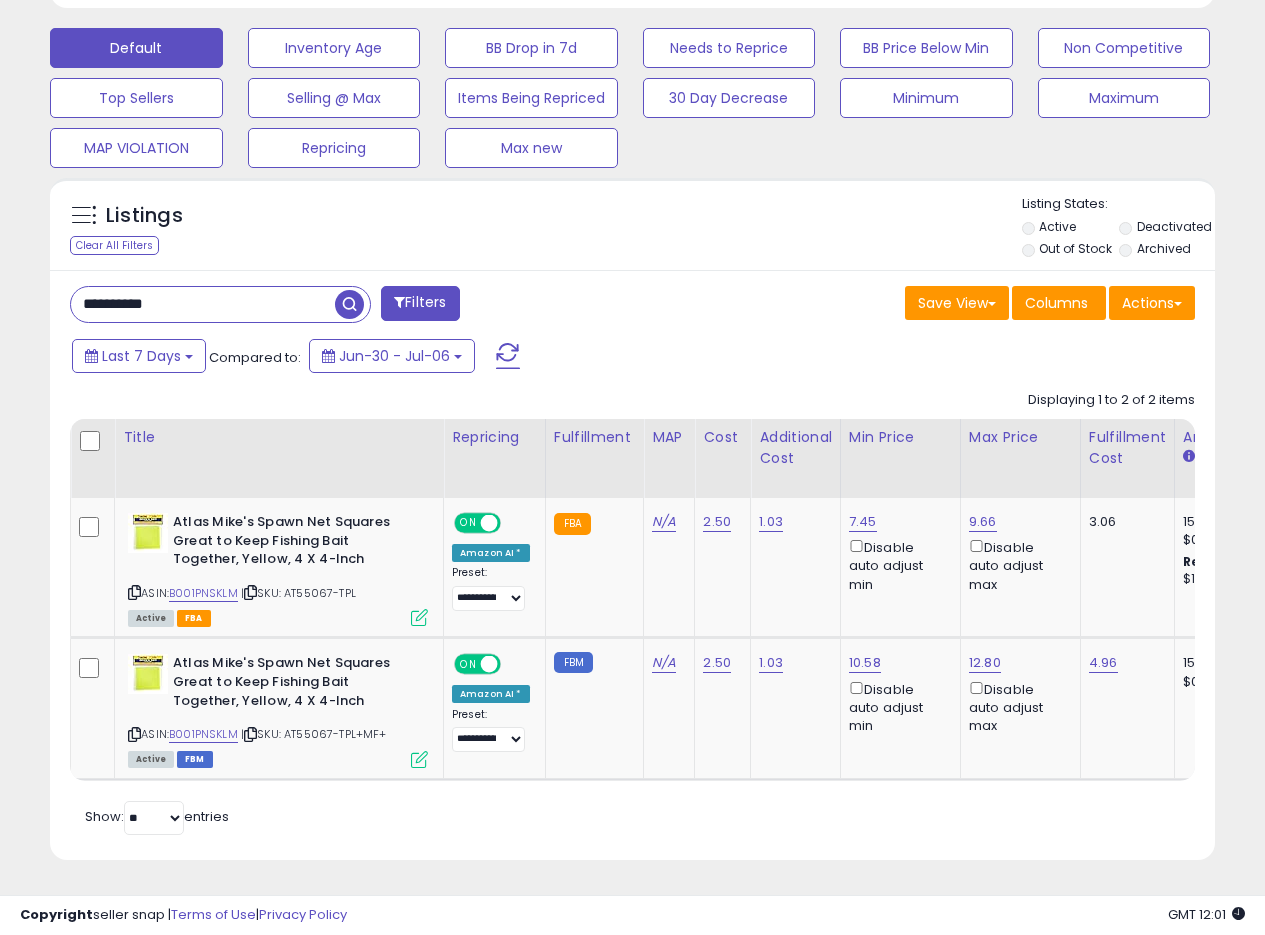 scroll, scrollTop: 617, scrollLeft: 0, axis: vertical 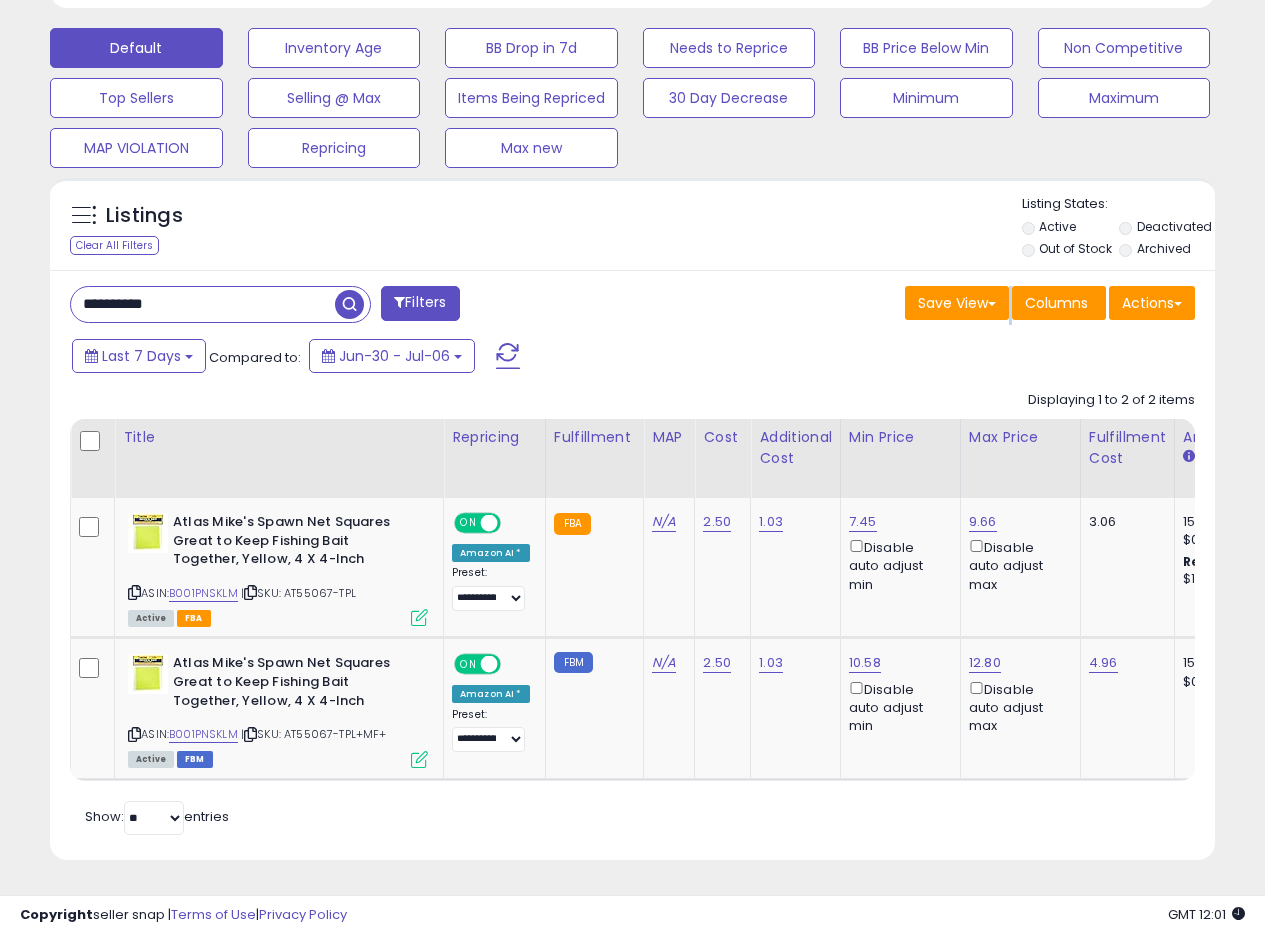 click on "Save View
Save As New View
Update Current View
Columns
Actions
Import  Export Visible Columns" at bounding box center [922, 305] 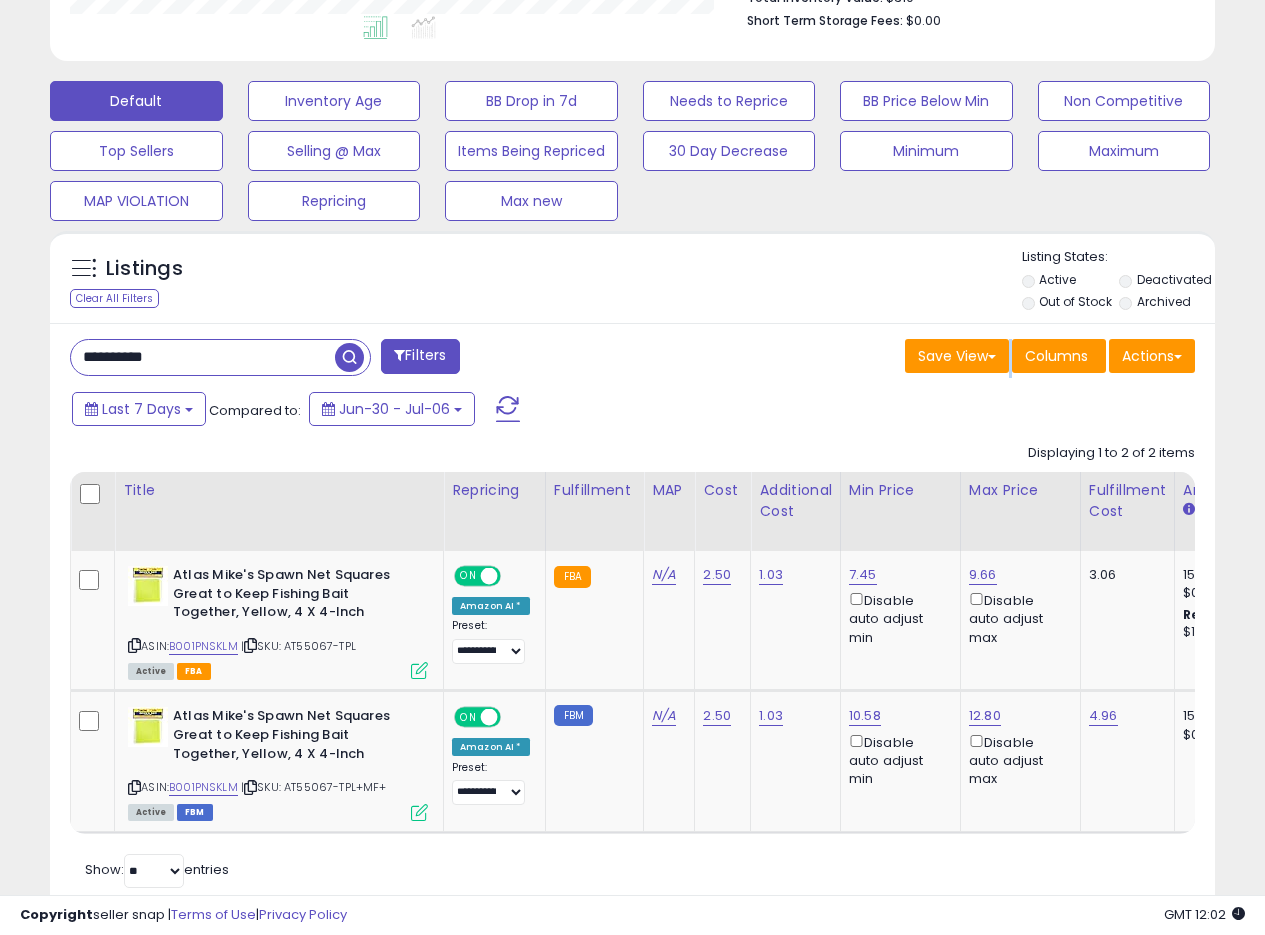 scroll, scrollTop: 517, scrollLeft: 0, axis: vertical 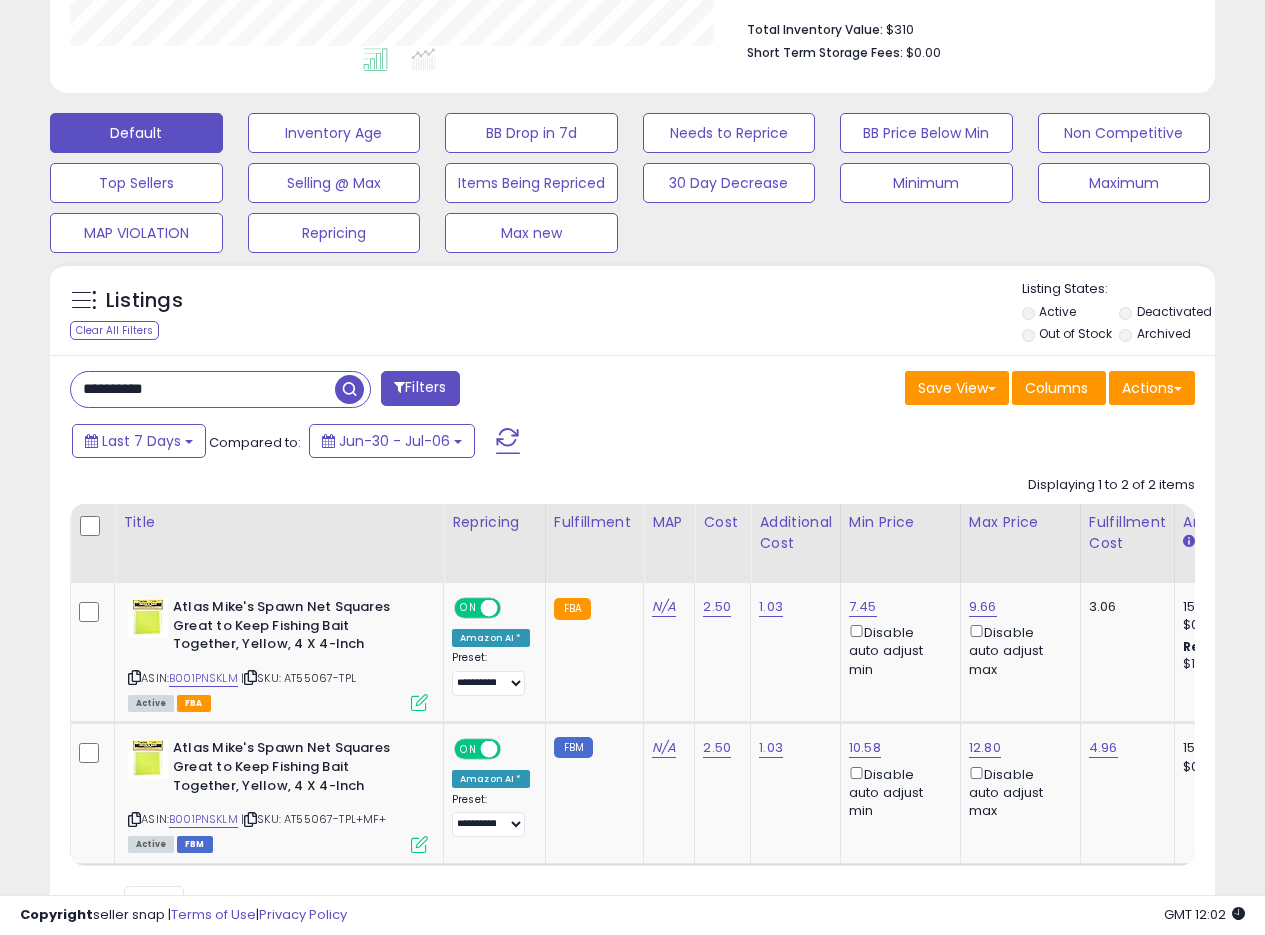 click on "Listings
Clear All Filters
Listing States:" at bounding box center [632, 314] 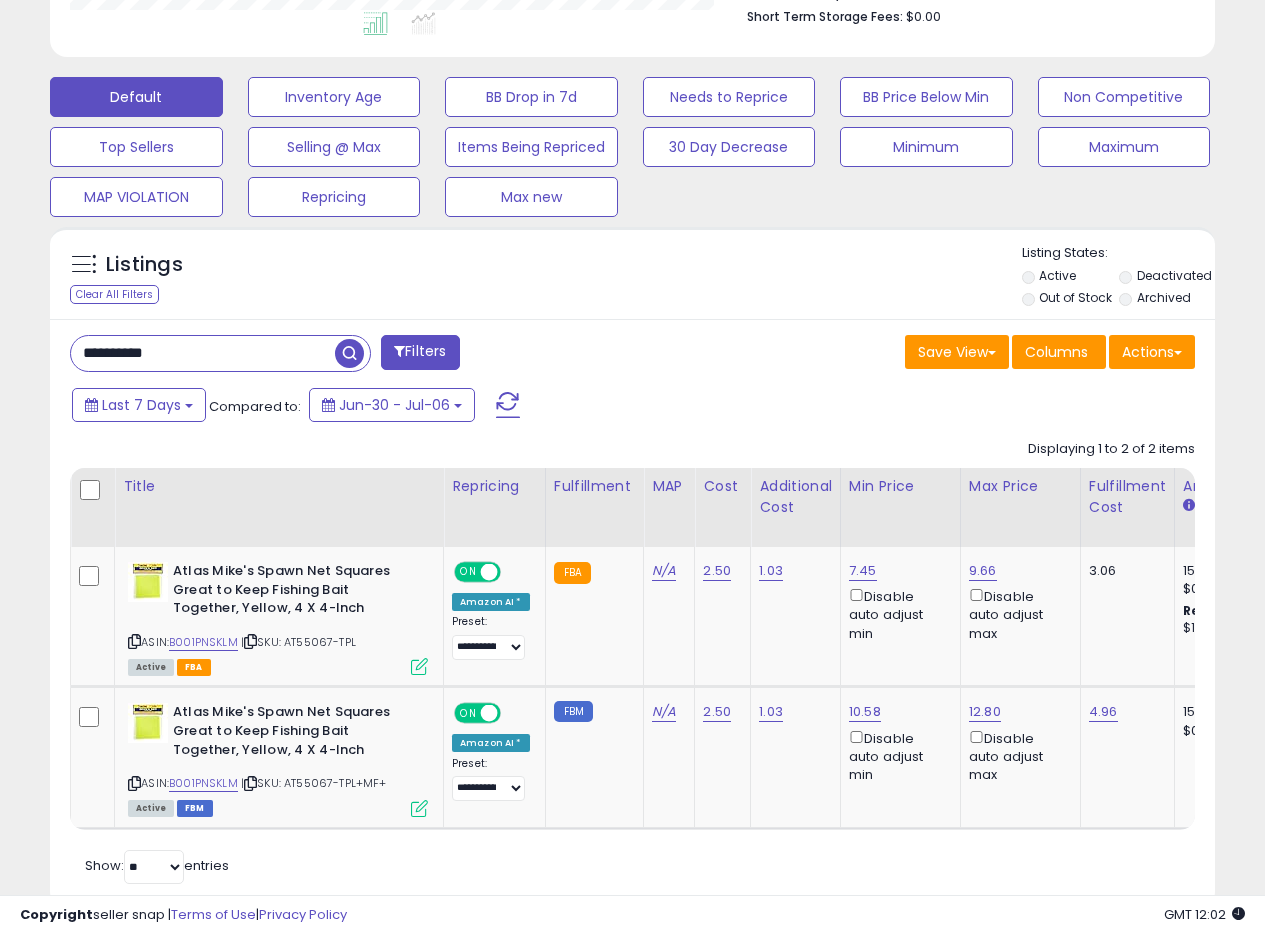 scroll, scrollTop: 517, scrollLeft: 0, axis: vertical 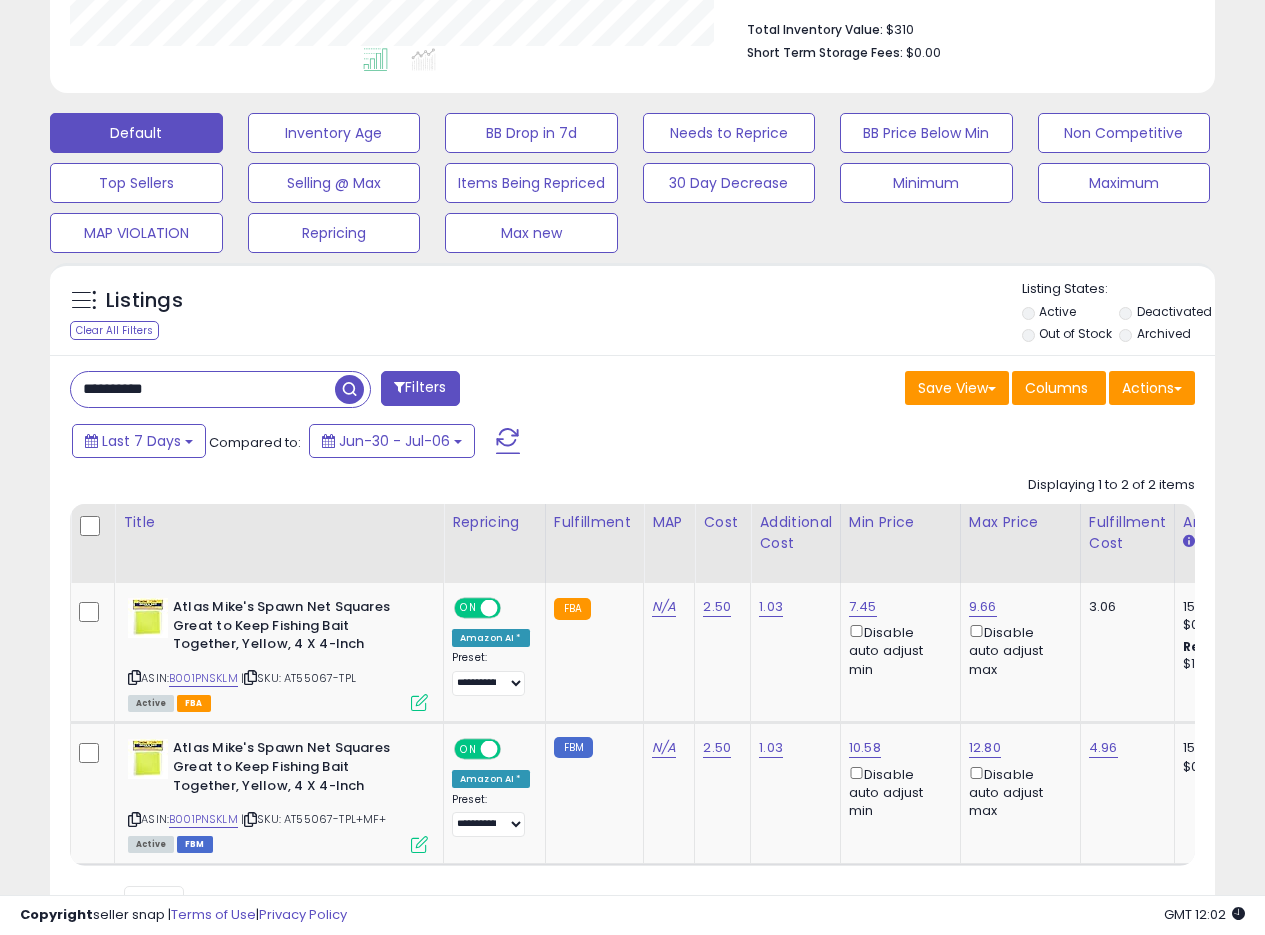 drag, startPoint x: 218, startPoint y: 392, endPoint x: 5, endPoint y: 383, distance: 213.19006 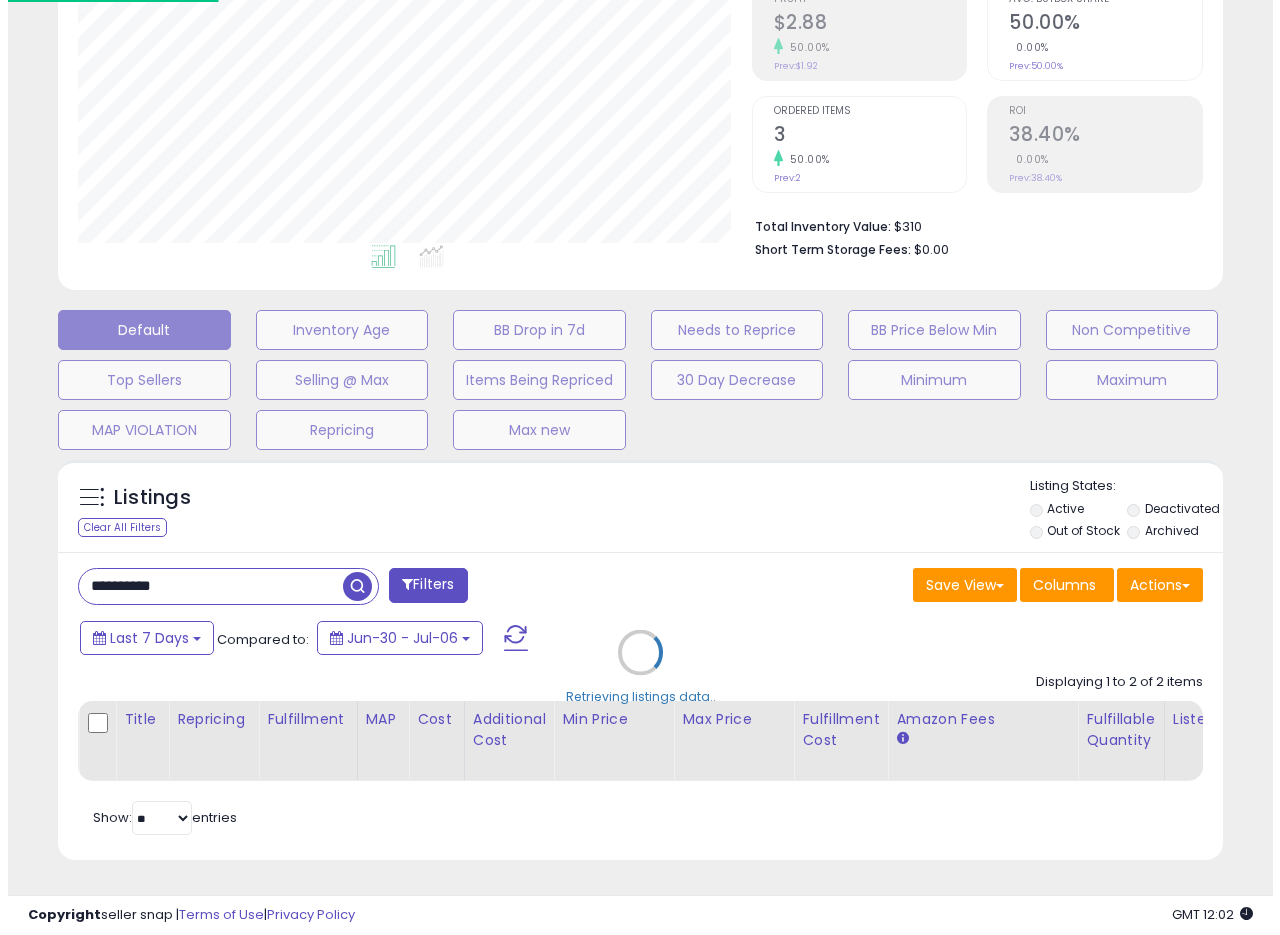 scroll, scrollTop: 335, scrollLeft: 0, axis: vertical 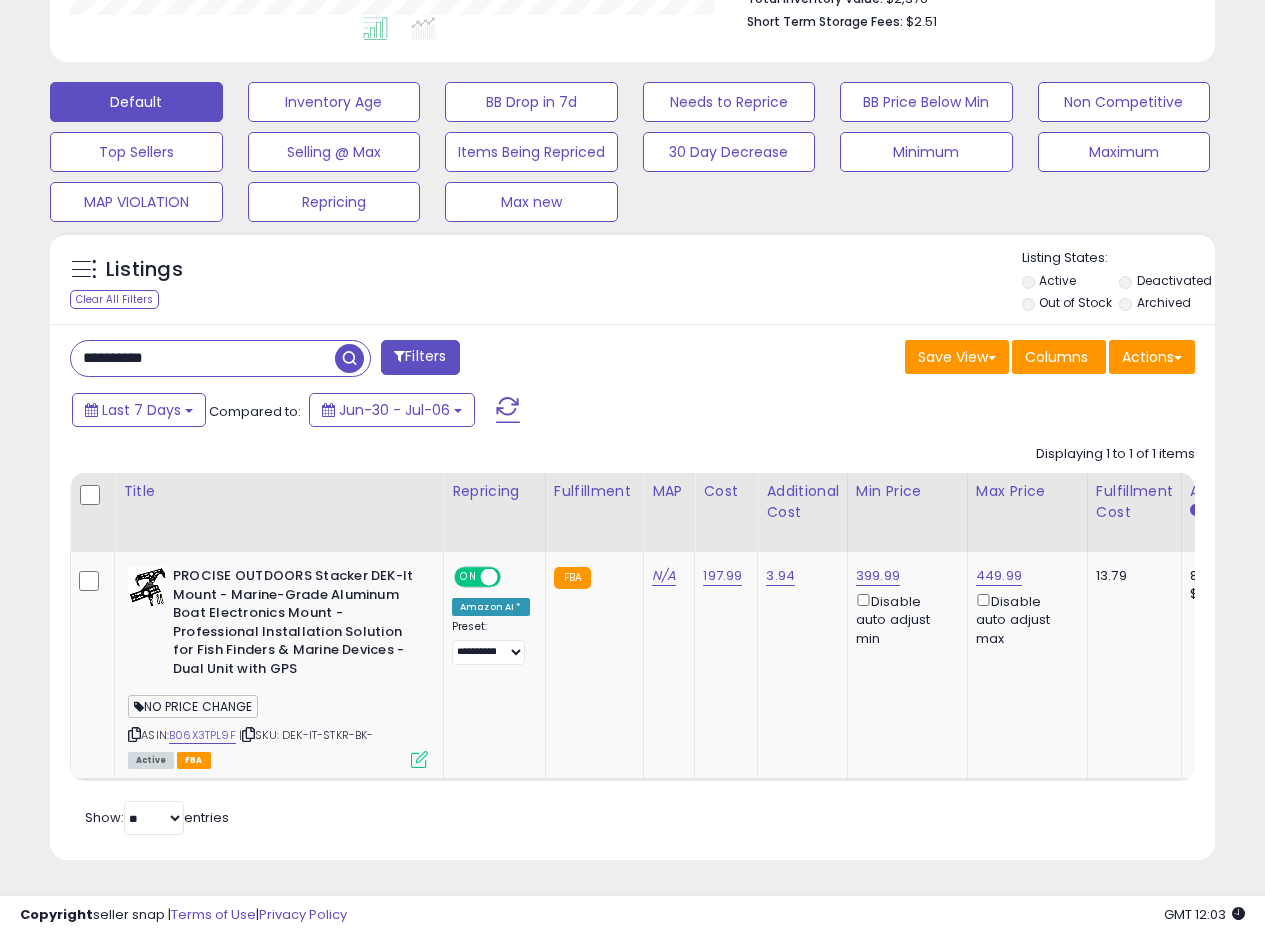 drag, startPoint x: 161, startPoint y: 353, endPoint x: 0, endPoint y: 352, distance: 161.00311 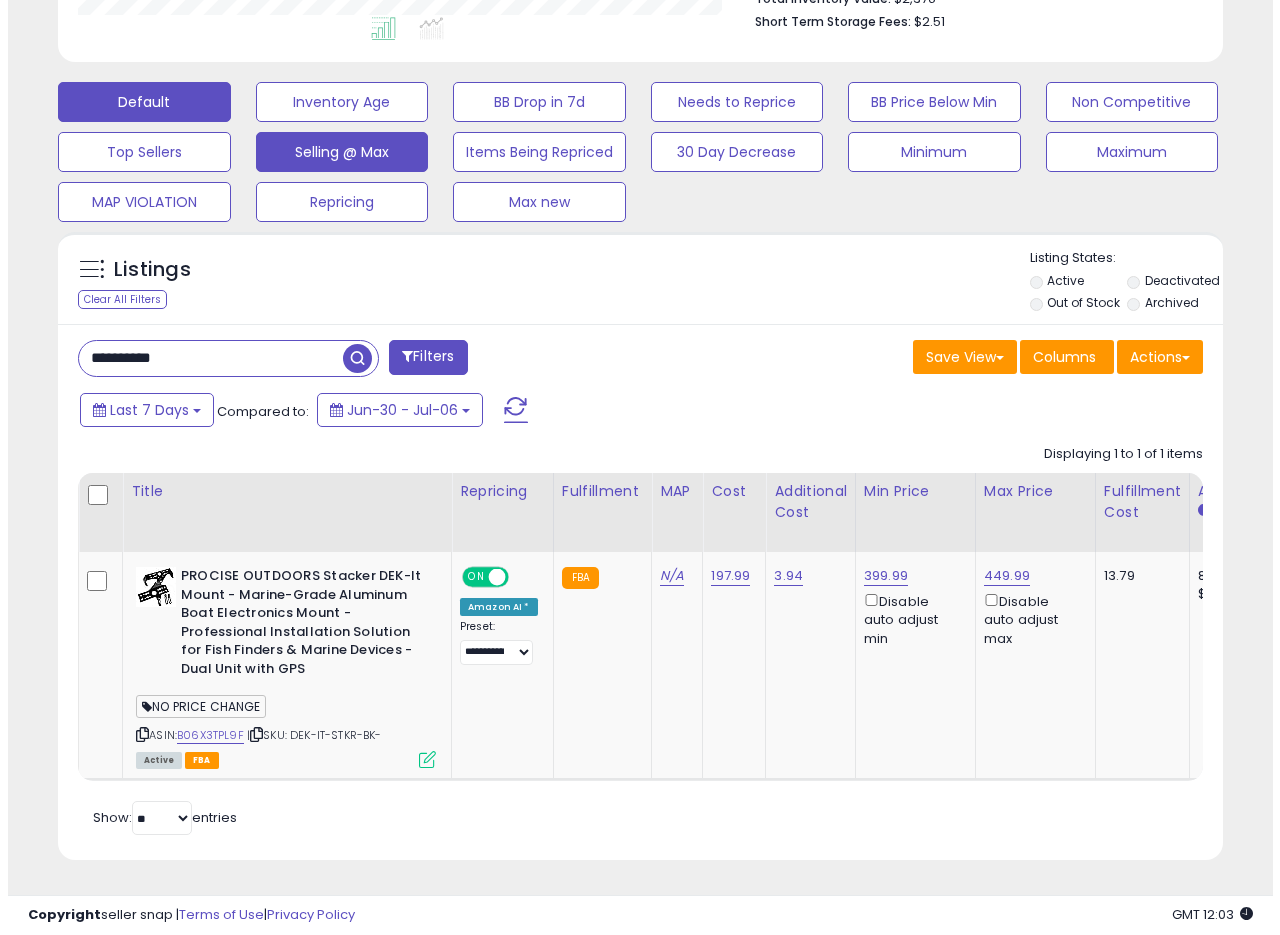 scroll, scrollTop: 335, scrollLeft: 0, axis: vertical 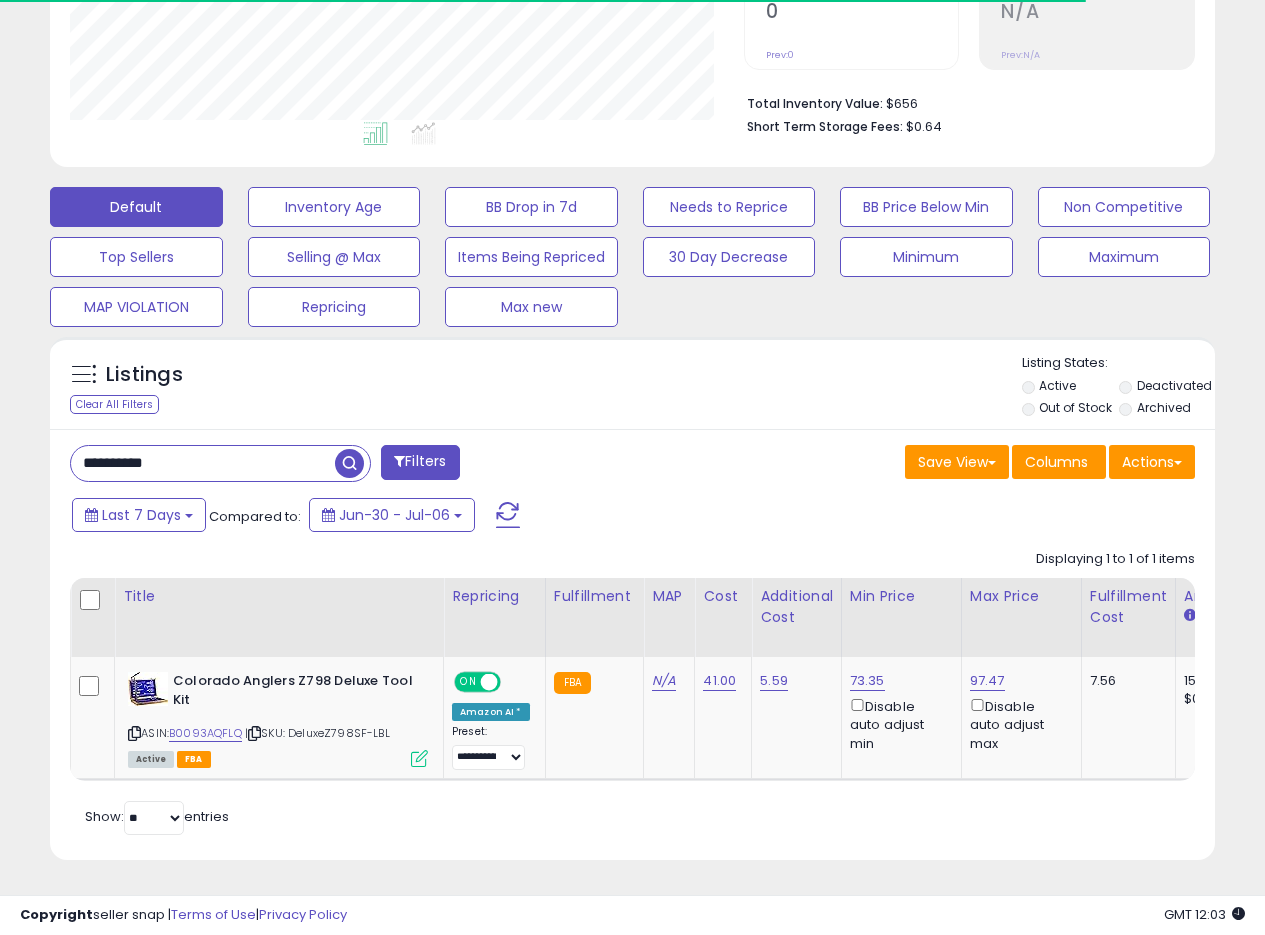 click on "Last 7 Days
Compared to:
Jun-30 - Jul-06" at bounding box center (489, 517) 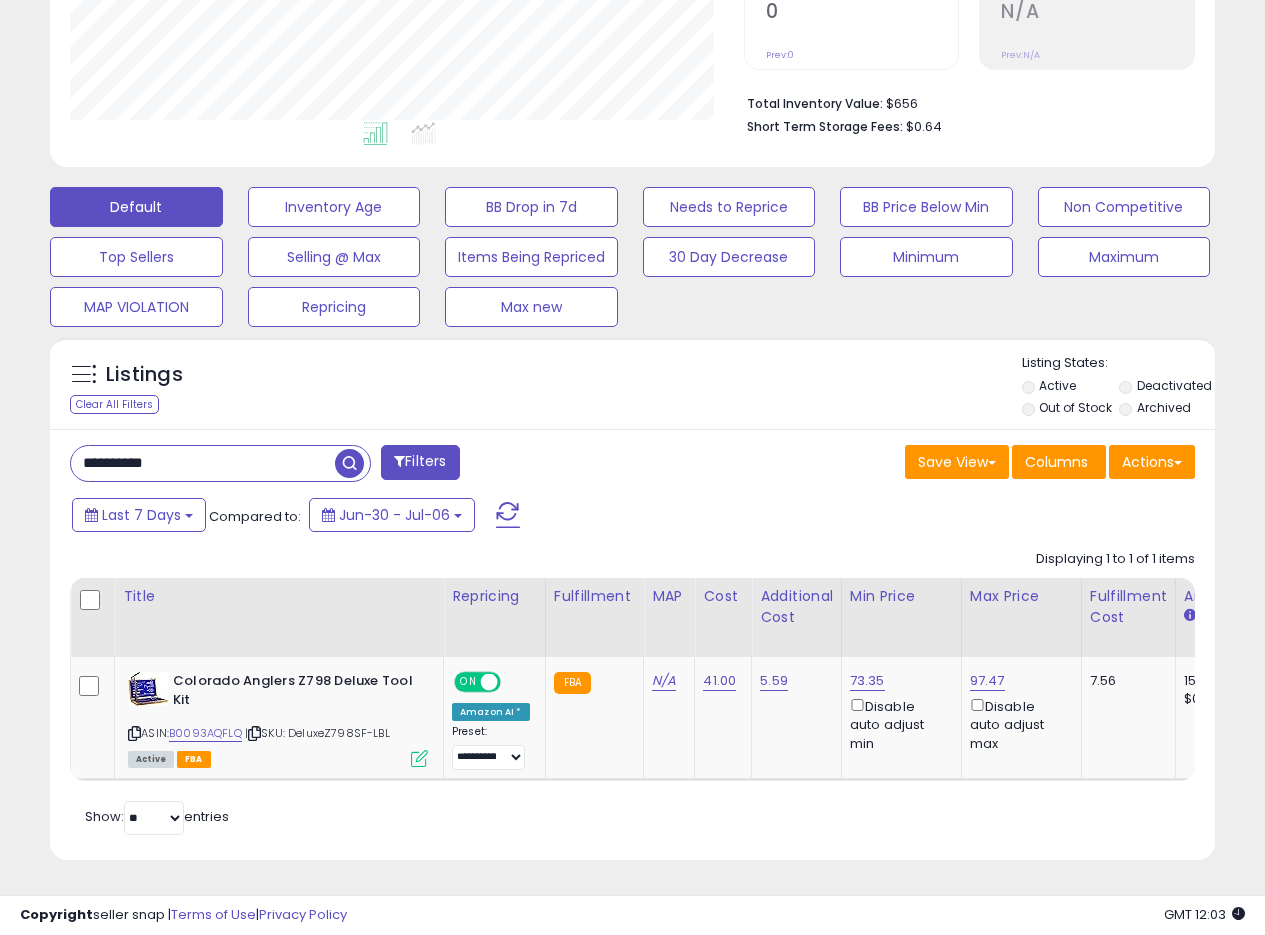 scroll, scrollTop: 999590, scrollLeft: 999326, axis: both 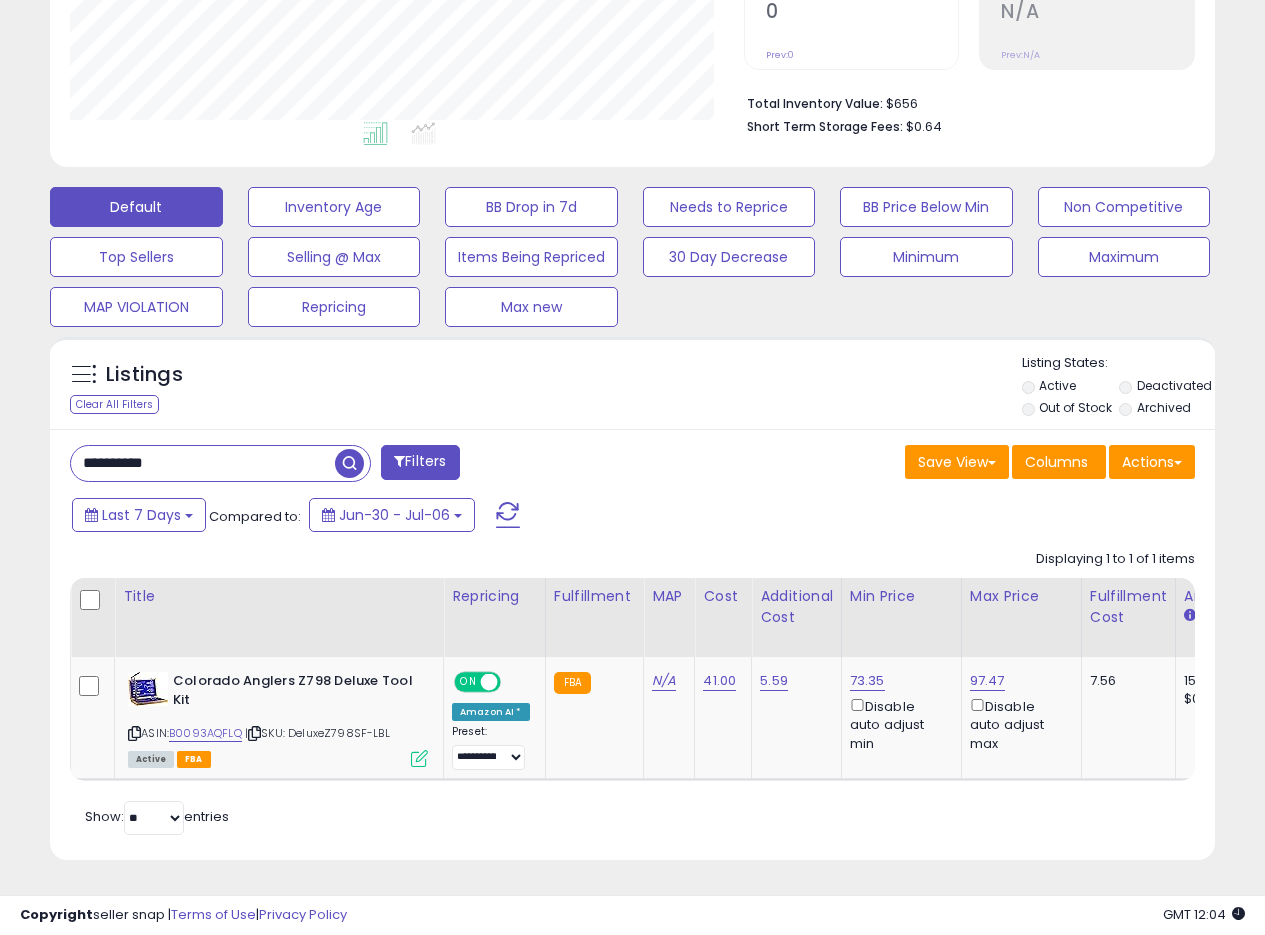click on "**********" at bounding box center [632, 644] 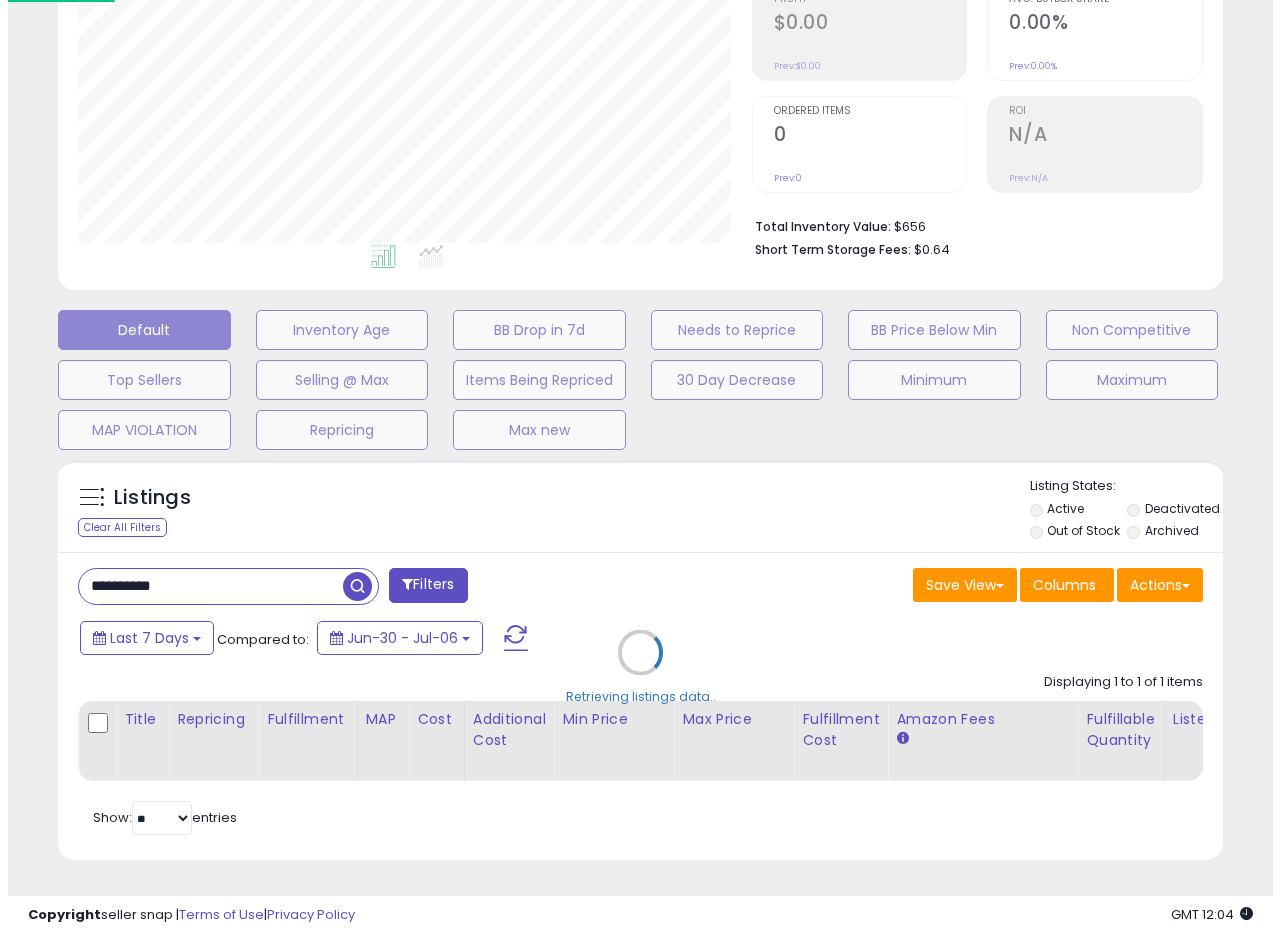 scroll, scrollTop: 335, scrollLeft: 0, axis: vertical 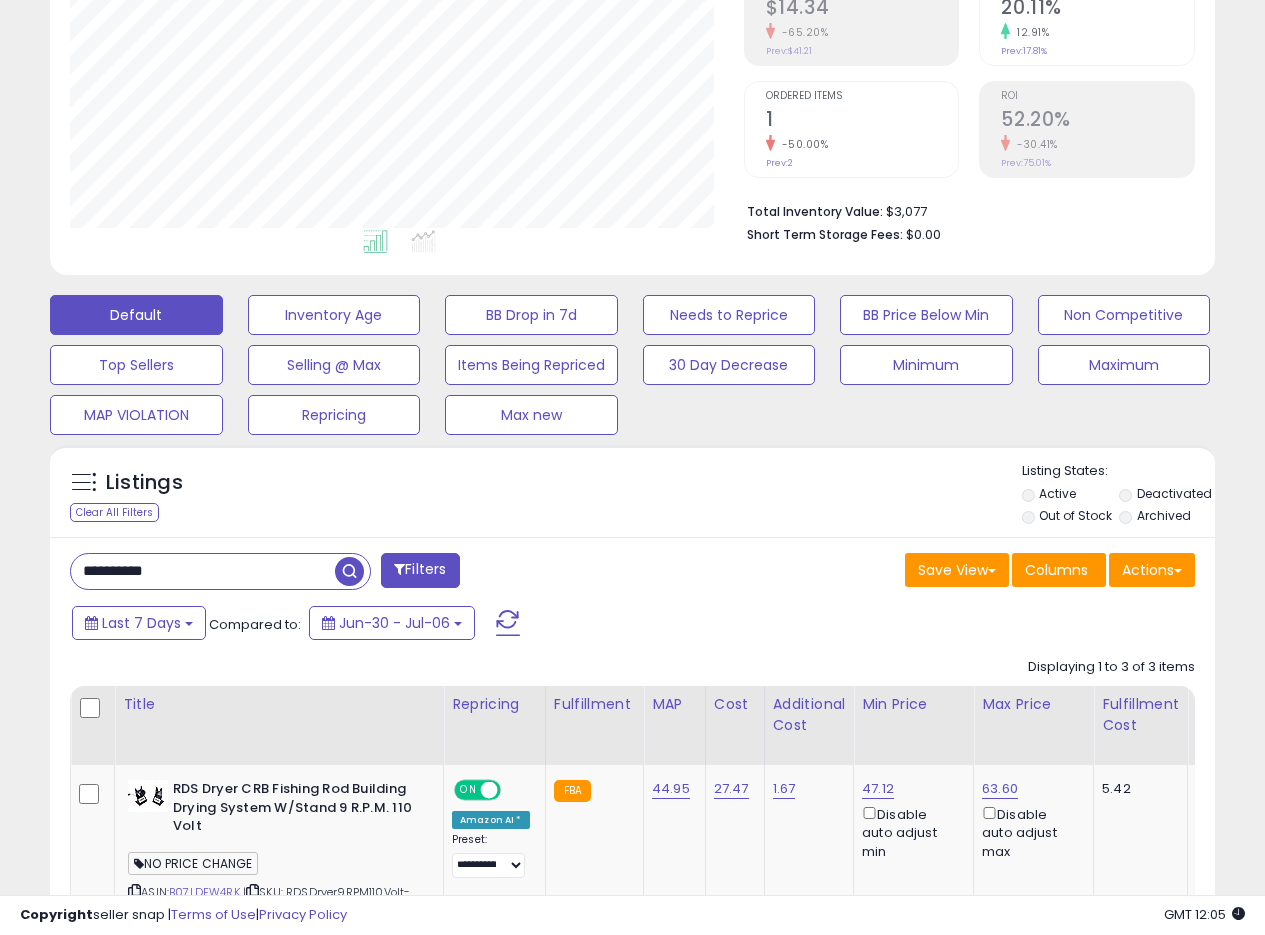 drag, startPoint x: 48, startPoint y: 564, endPoint x: 8, endPoint y: 556, distance: 40.792156 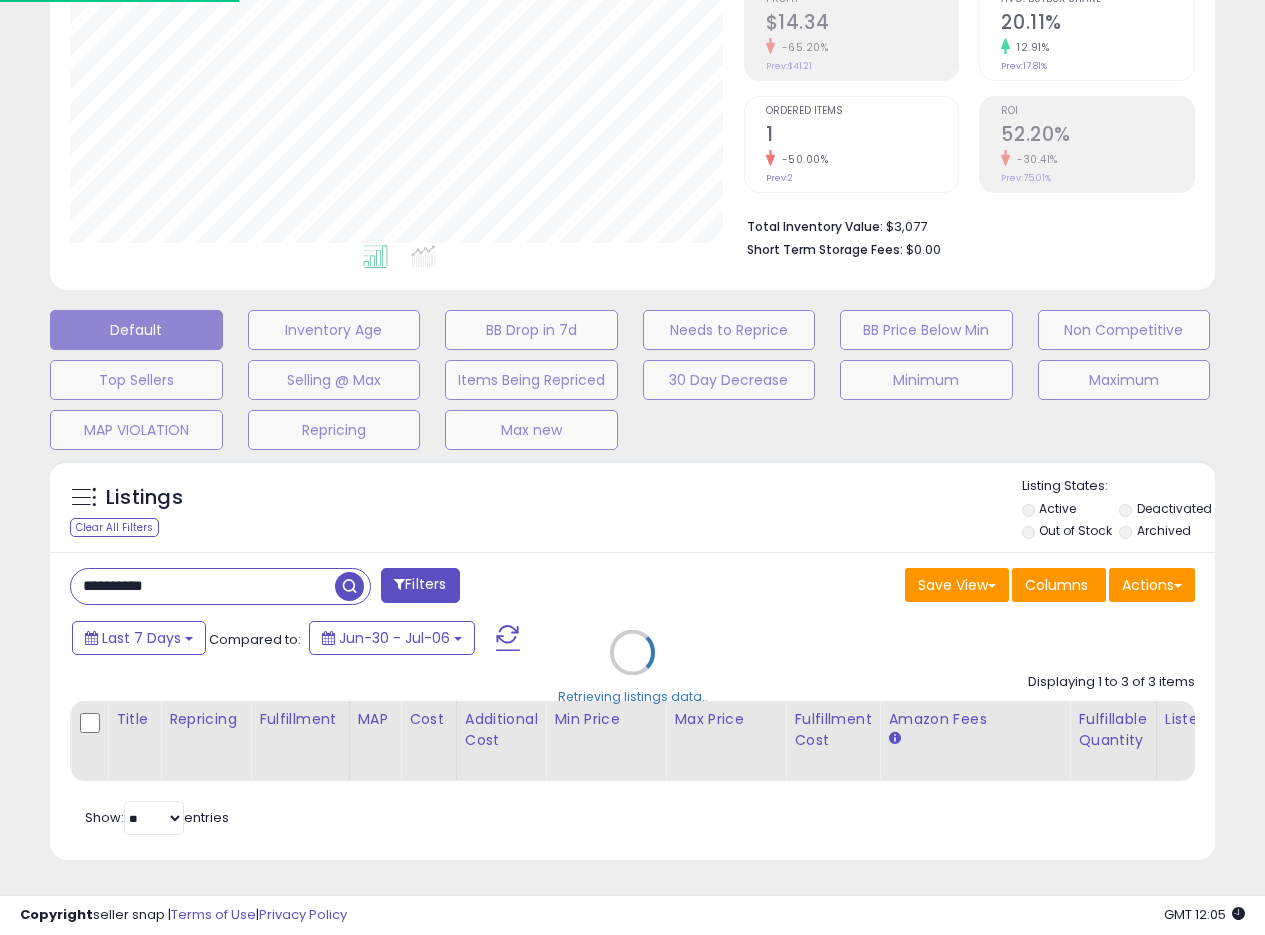 scroll, scrollTop: 999590, scrollLeft: 999317, axis: both 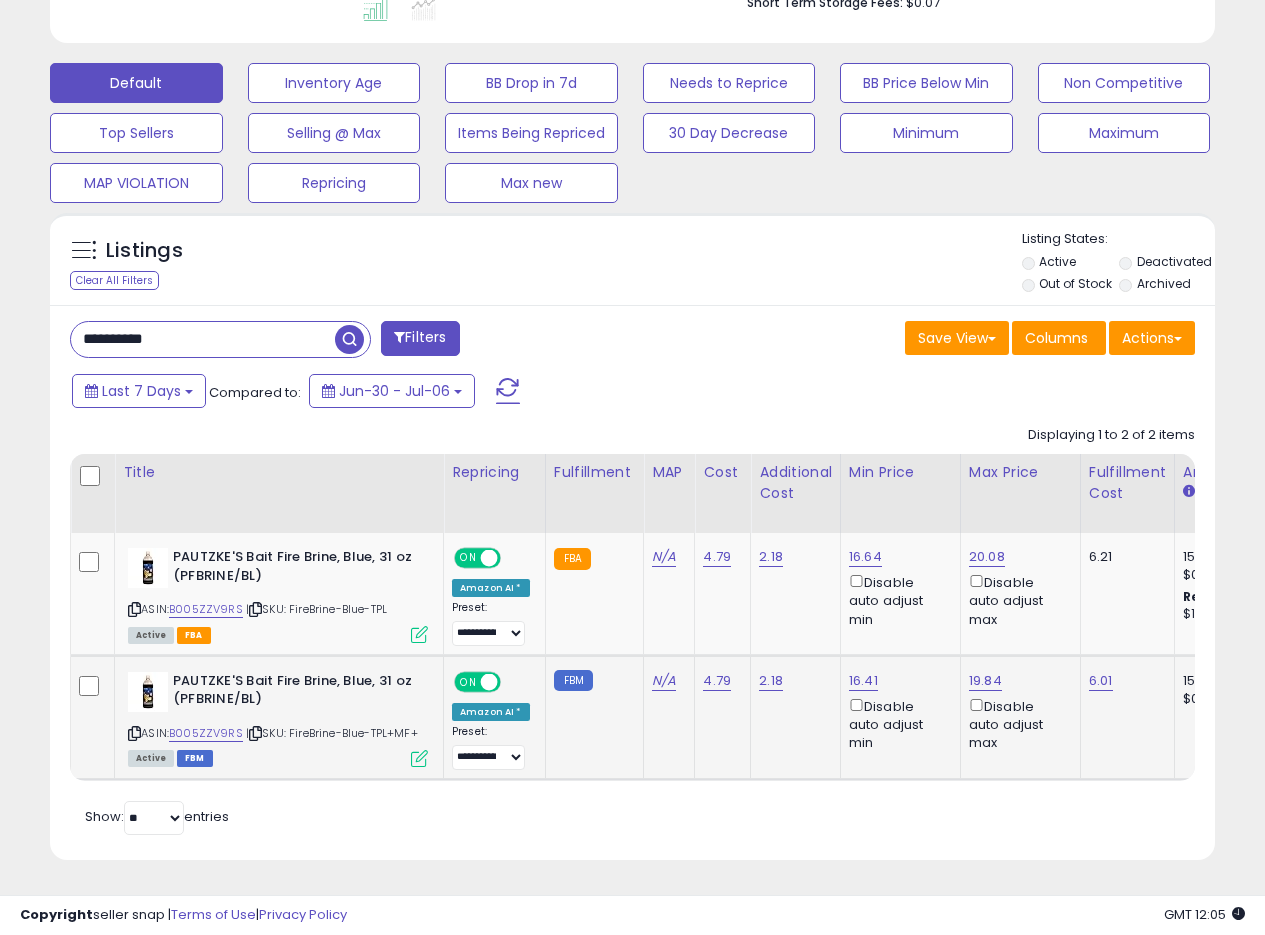 click at bounding box center (419, 758) 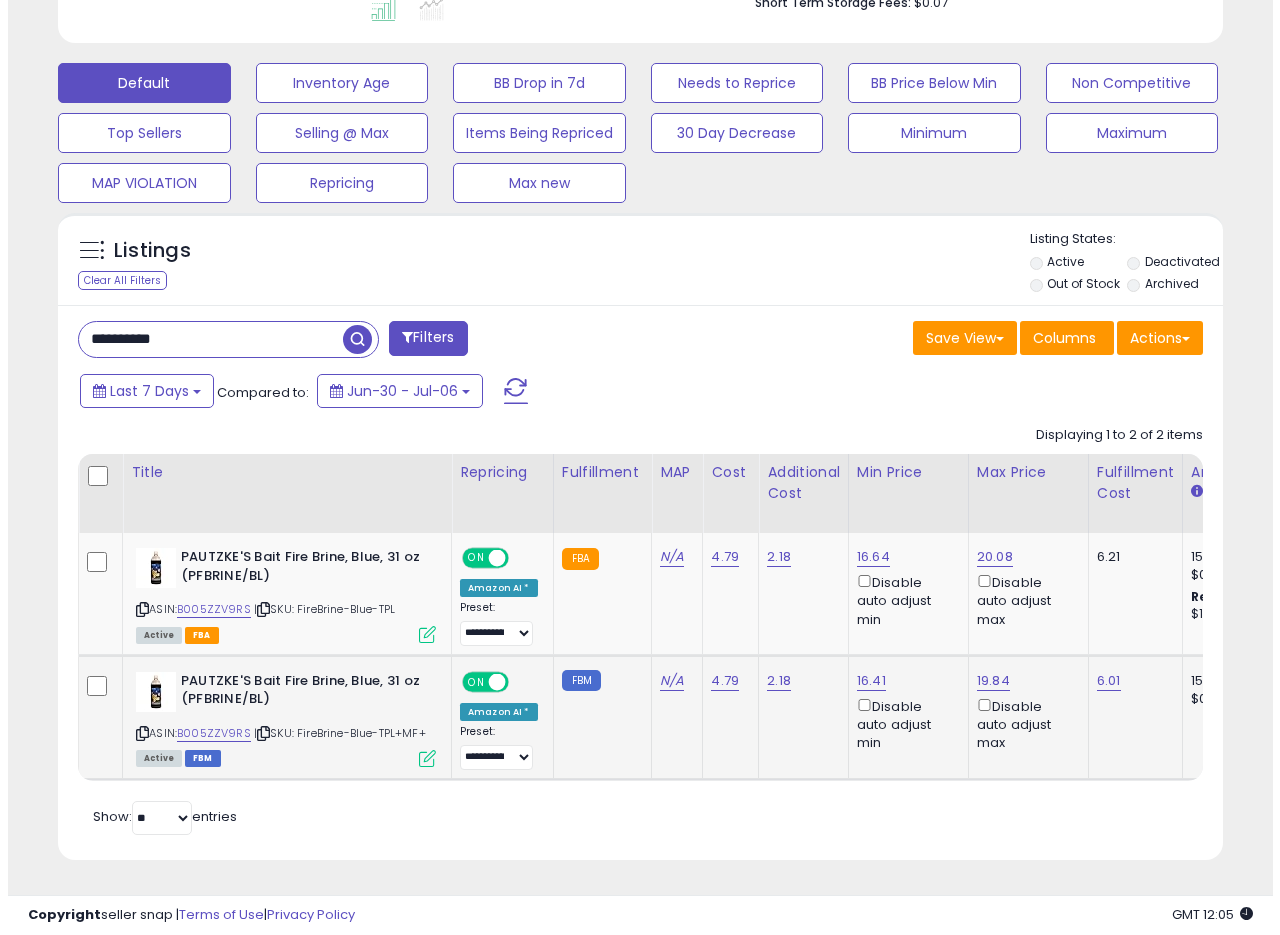 scroll, scrollTop: 999590, scrollLeft: 999317, axis: both 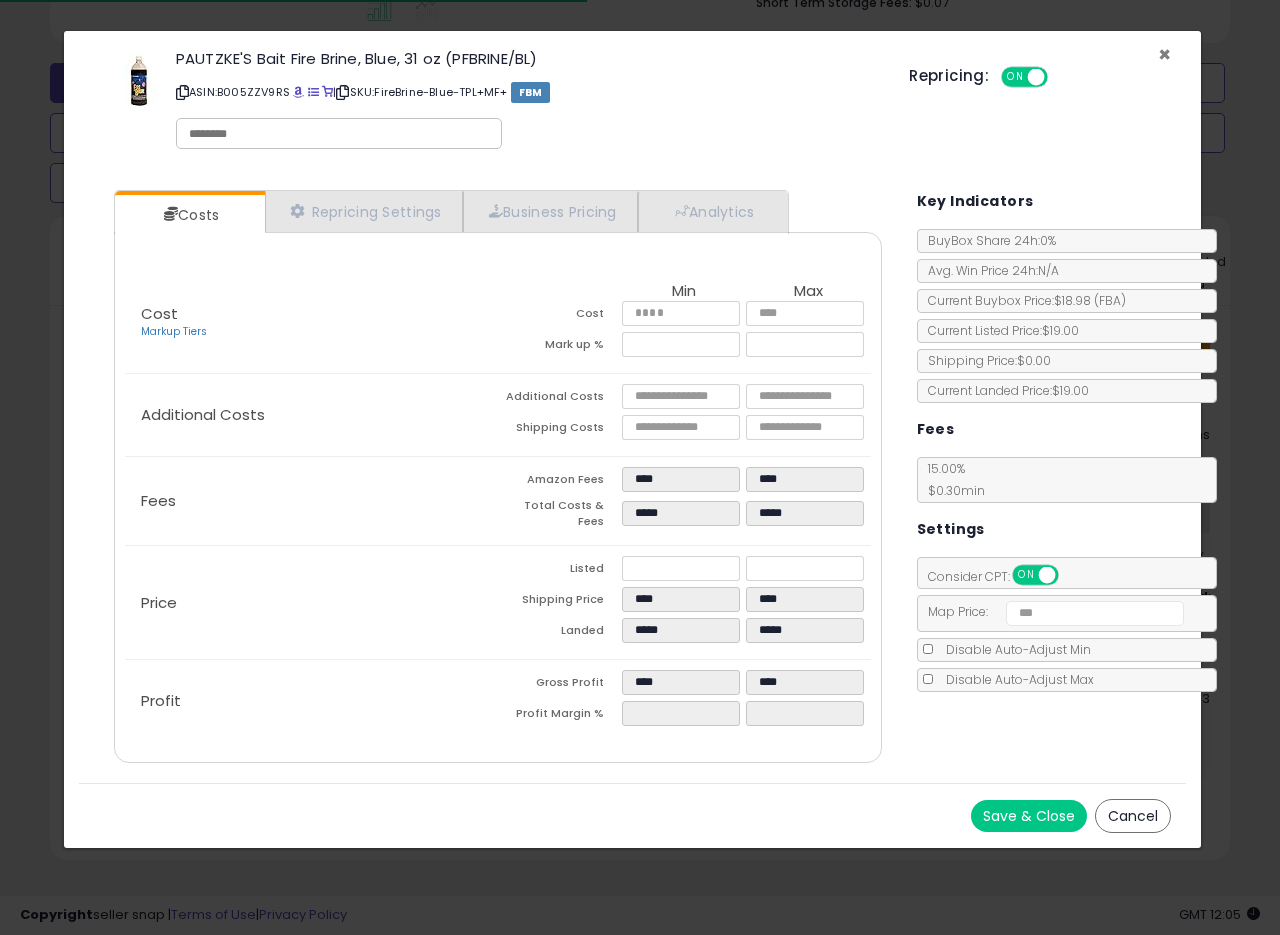 click on "×" at bounding box center [1164, 54] 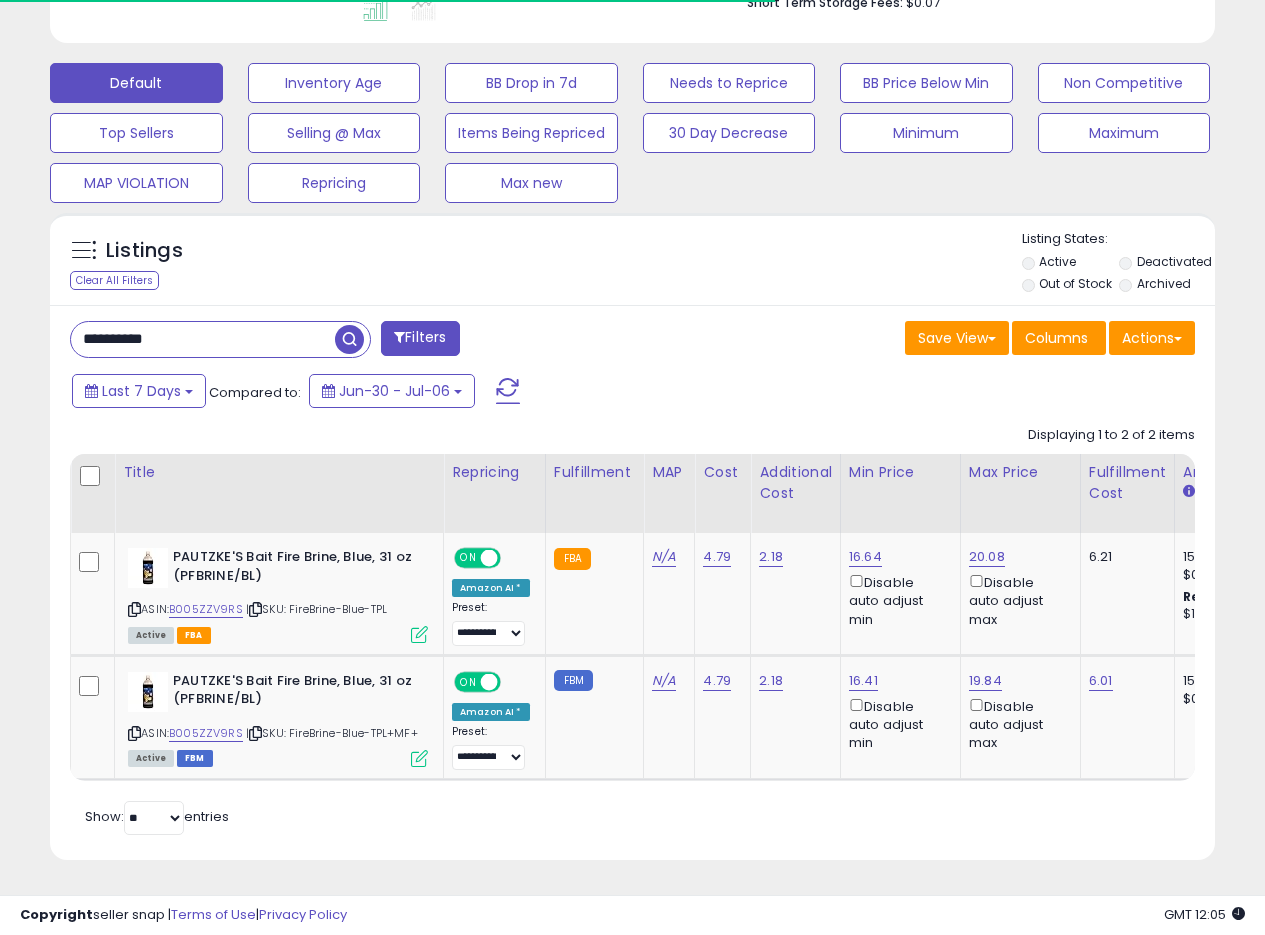 scroll, scrollTop: 410, scrollLeft: 674, axis: both 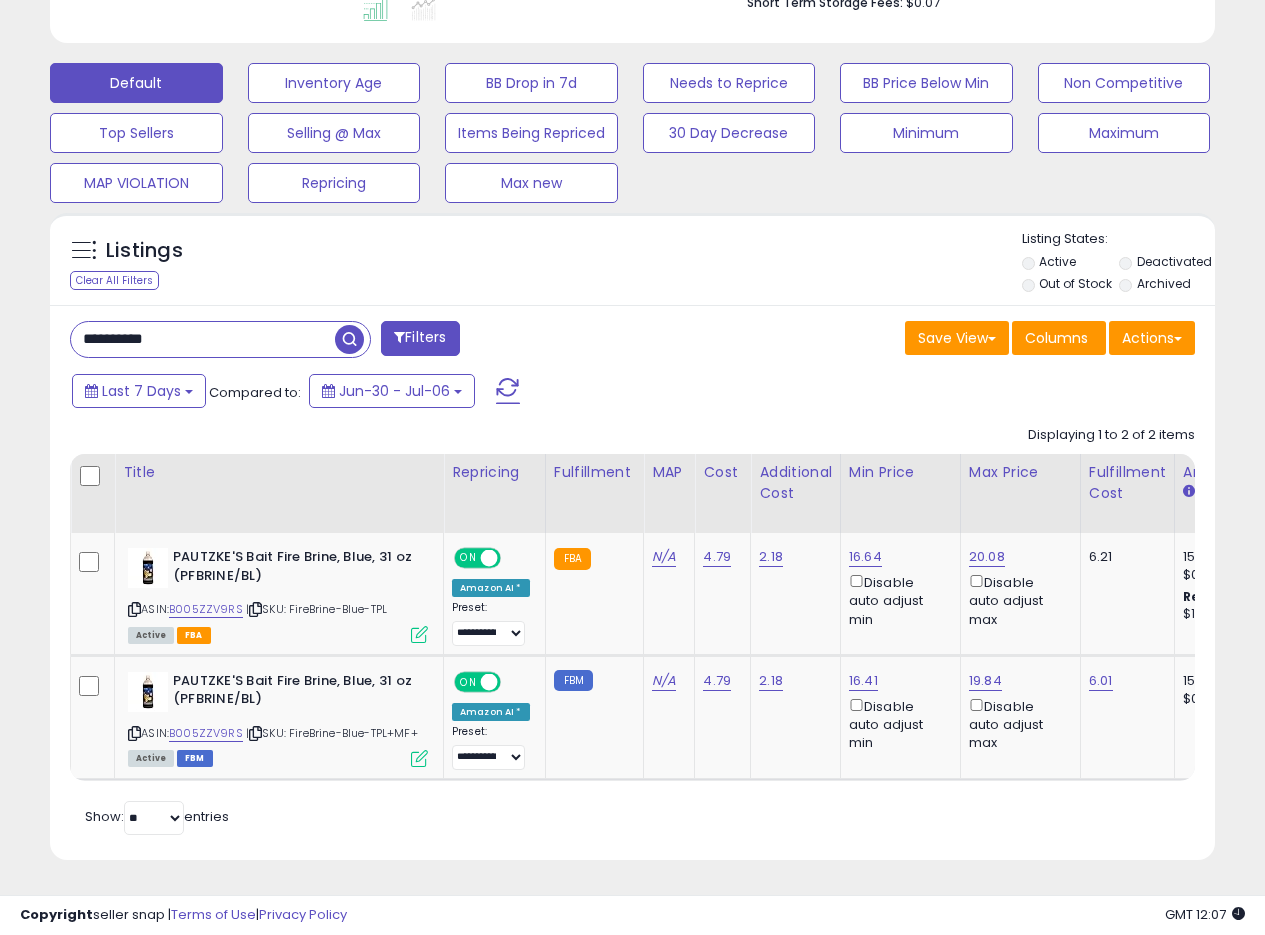 drag, startPoint x: 207, startPoint y: 330, endPoint x: 0, endPoint y: 316, distance: 207.47289 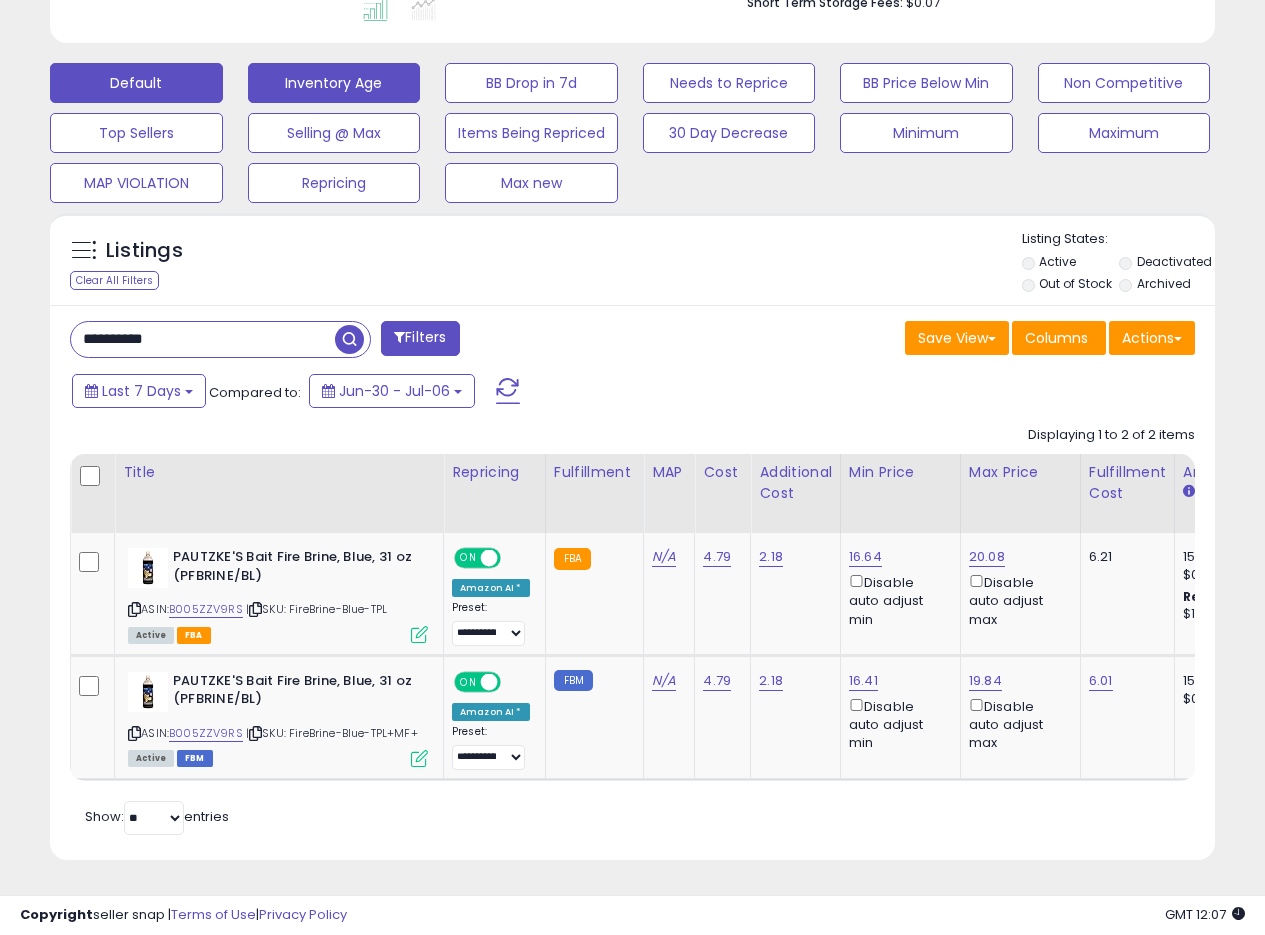scroll, scrollTop: 999590, scrollLeft: 999317, axis: both 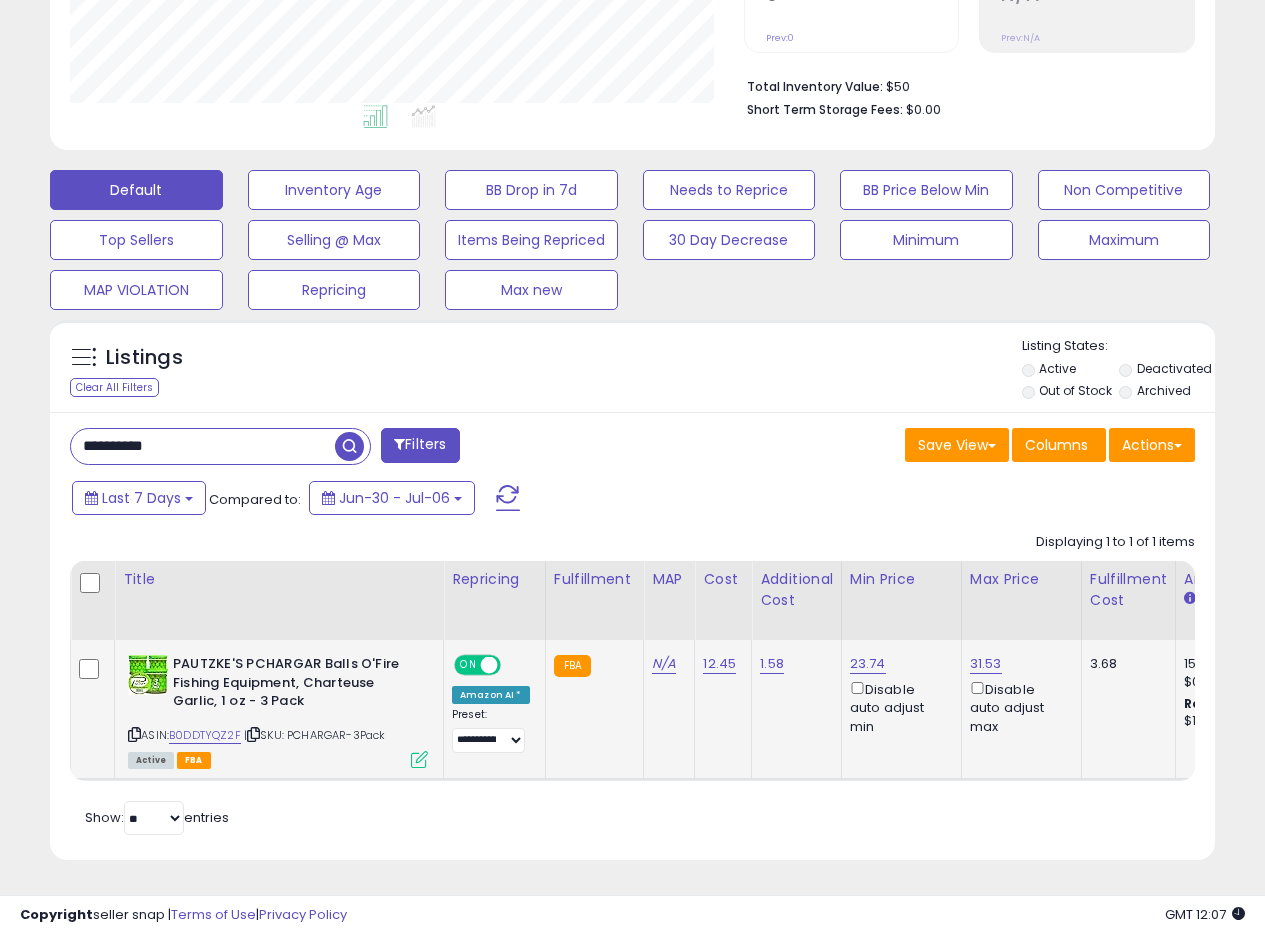 click at bounding box center (419, 759) 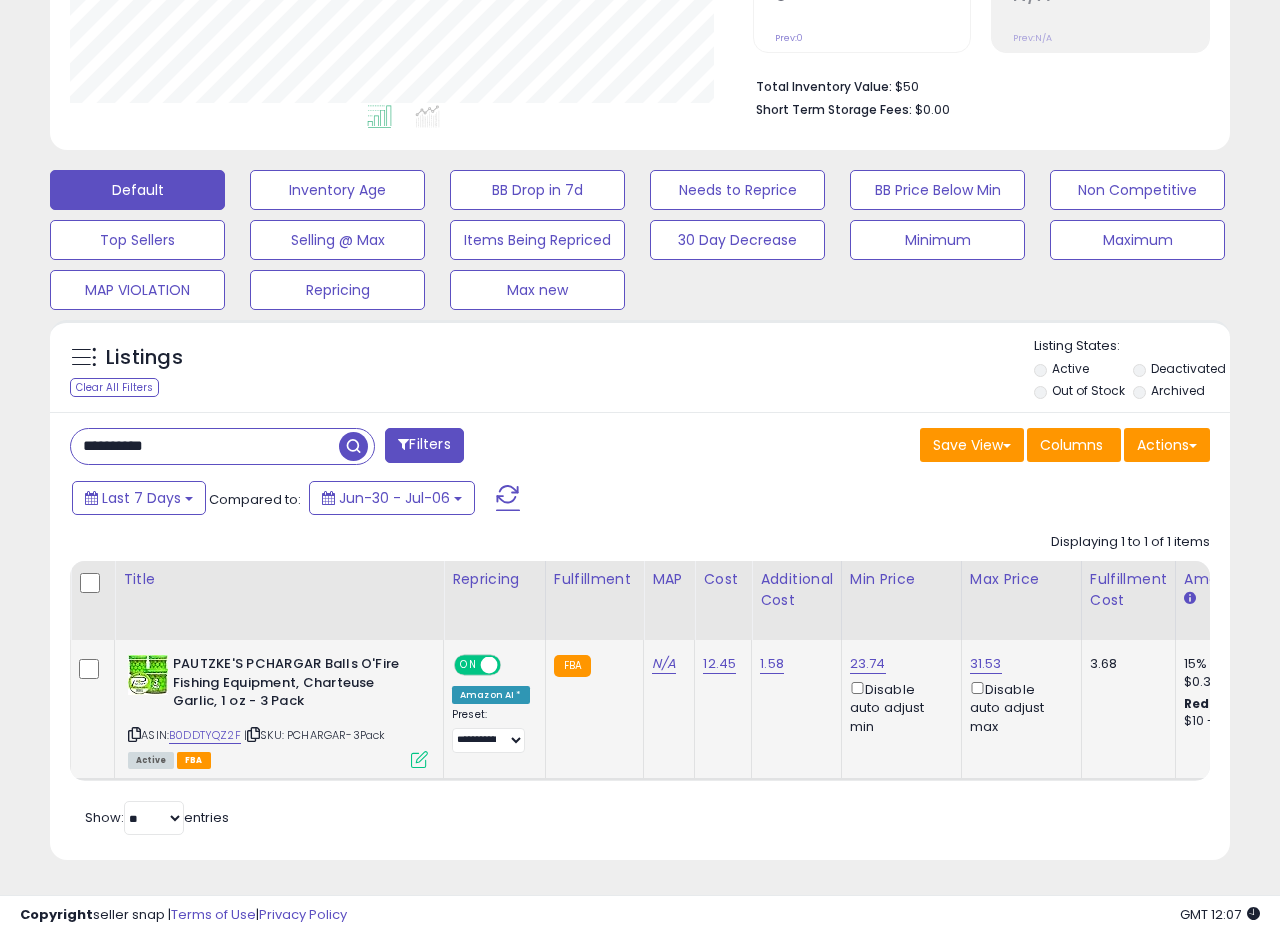 scroll, scrollTop: 999590, scrollLeft: 999317, axis: both 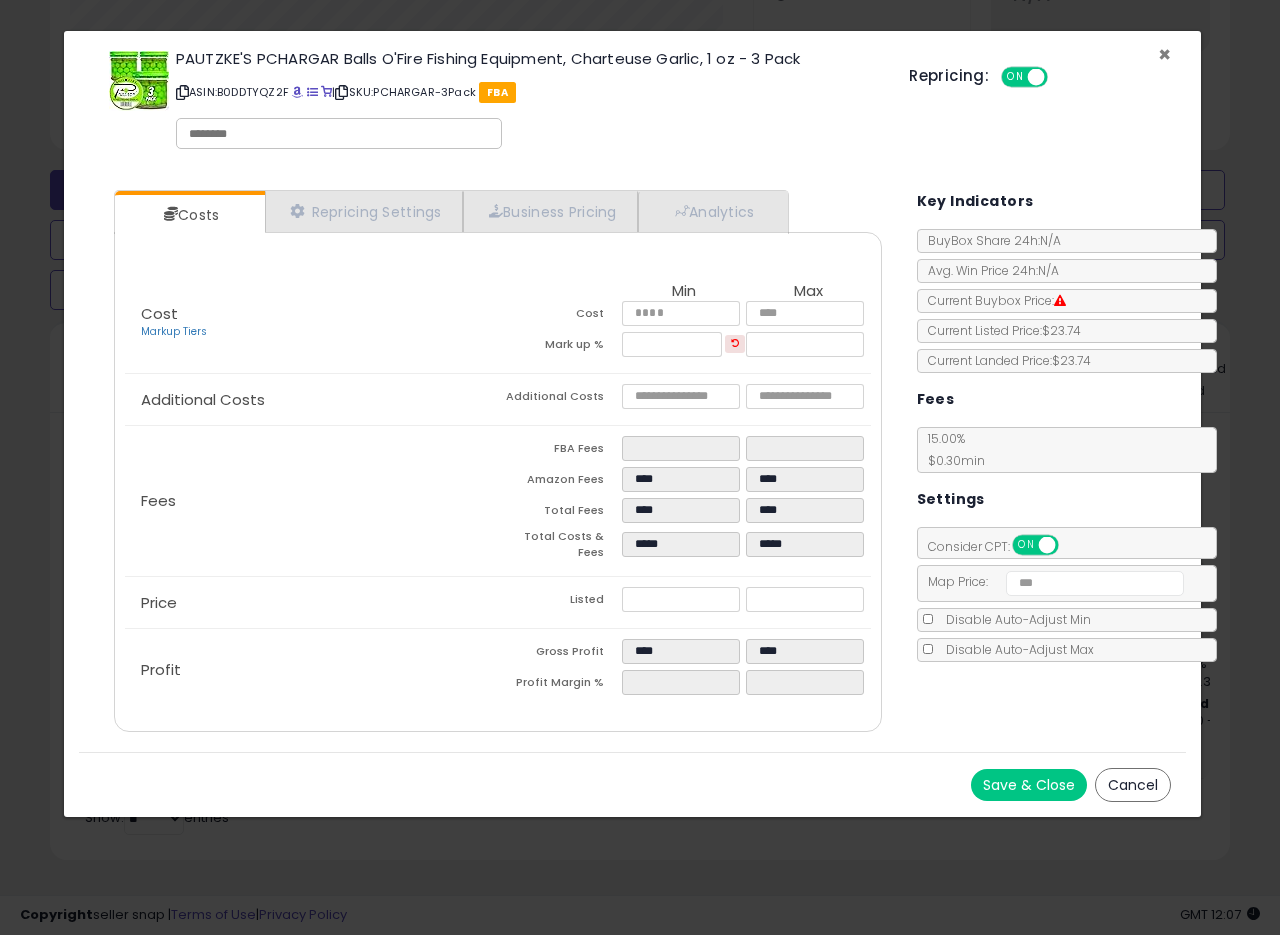 click on "×" at bounding box center [1164, 54] 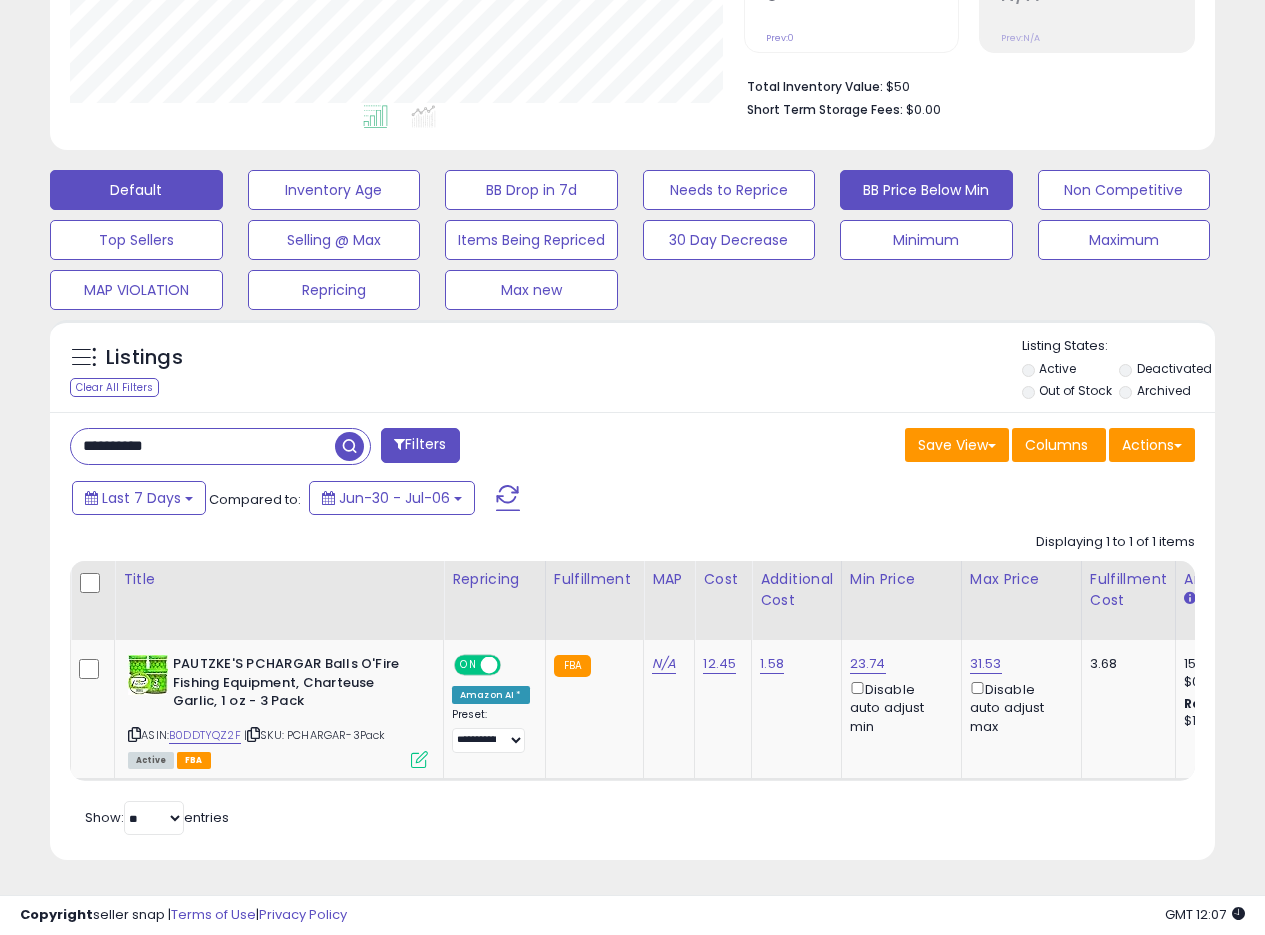 scroll, scrollTop: 410, scrollLeft: 674, axis: both 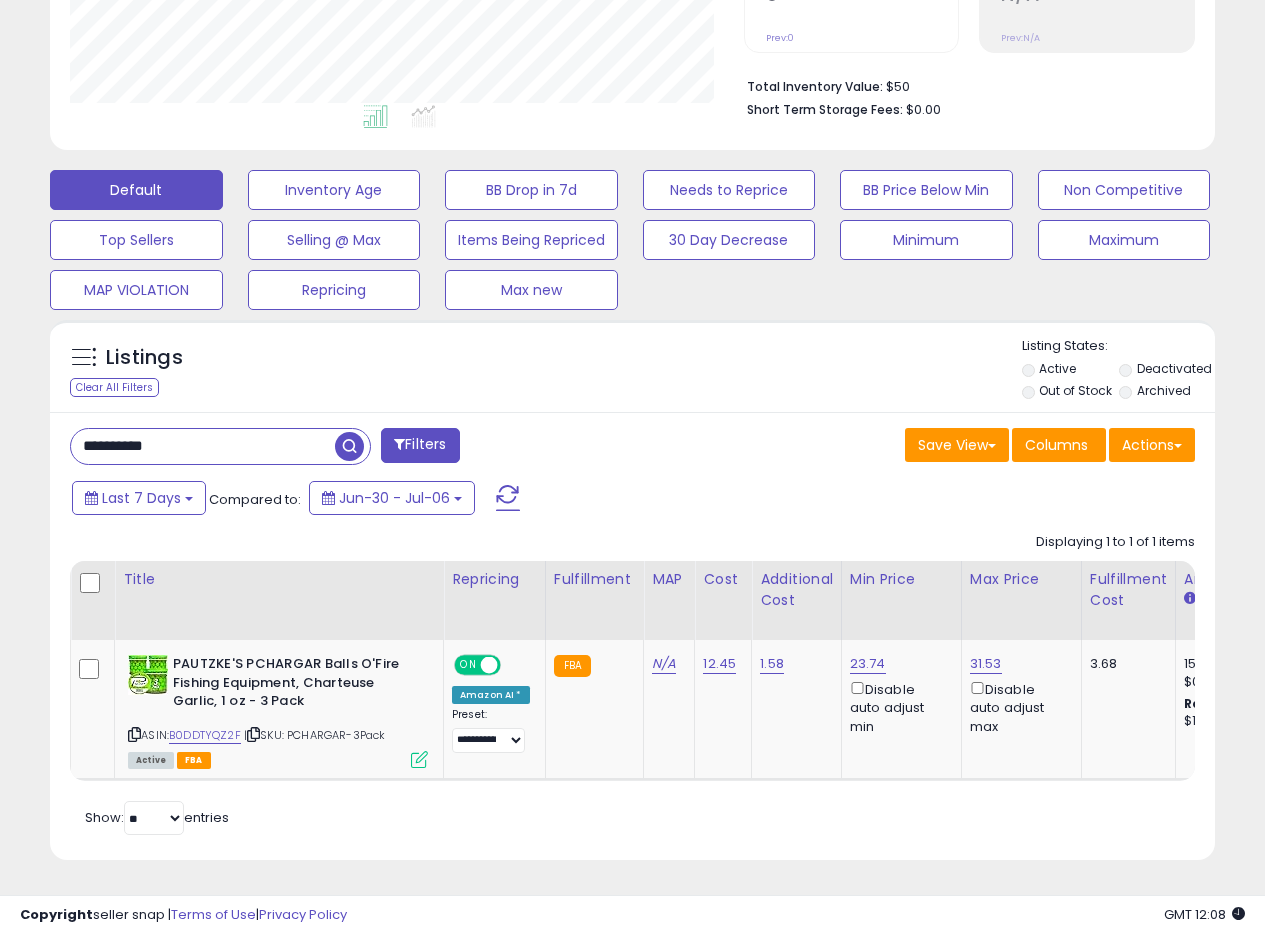 drag, startPoint x: 215, startPoint y: 426, endPoint x: 0, endPoint y: 410, distance: 215.59453 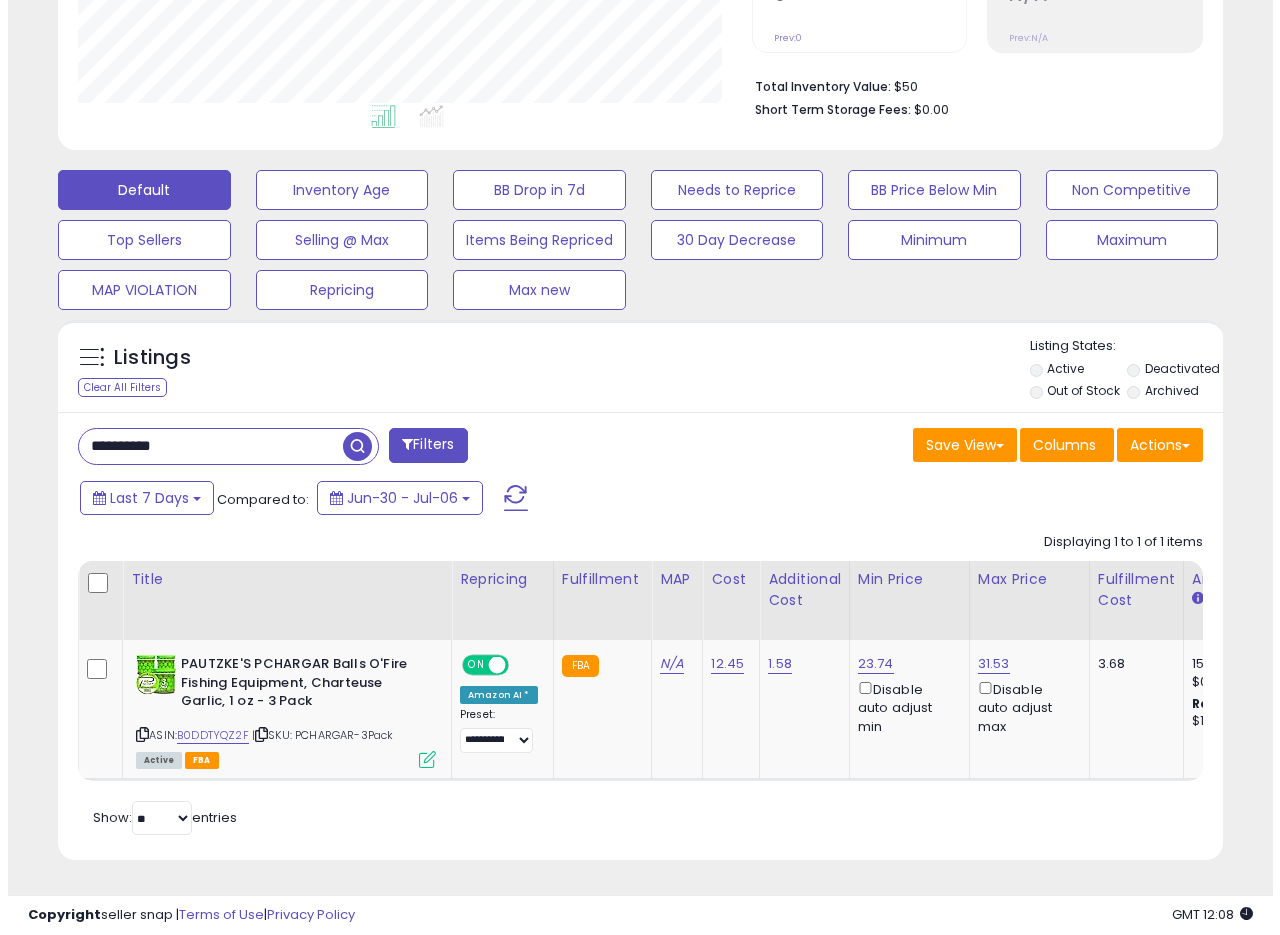 scroll, scrollTop: 335, scrollLeft: 0, axis: vertical 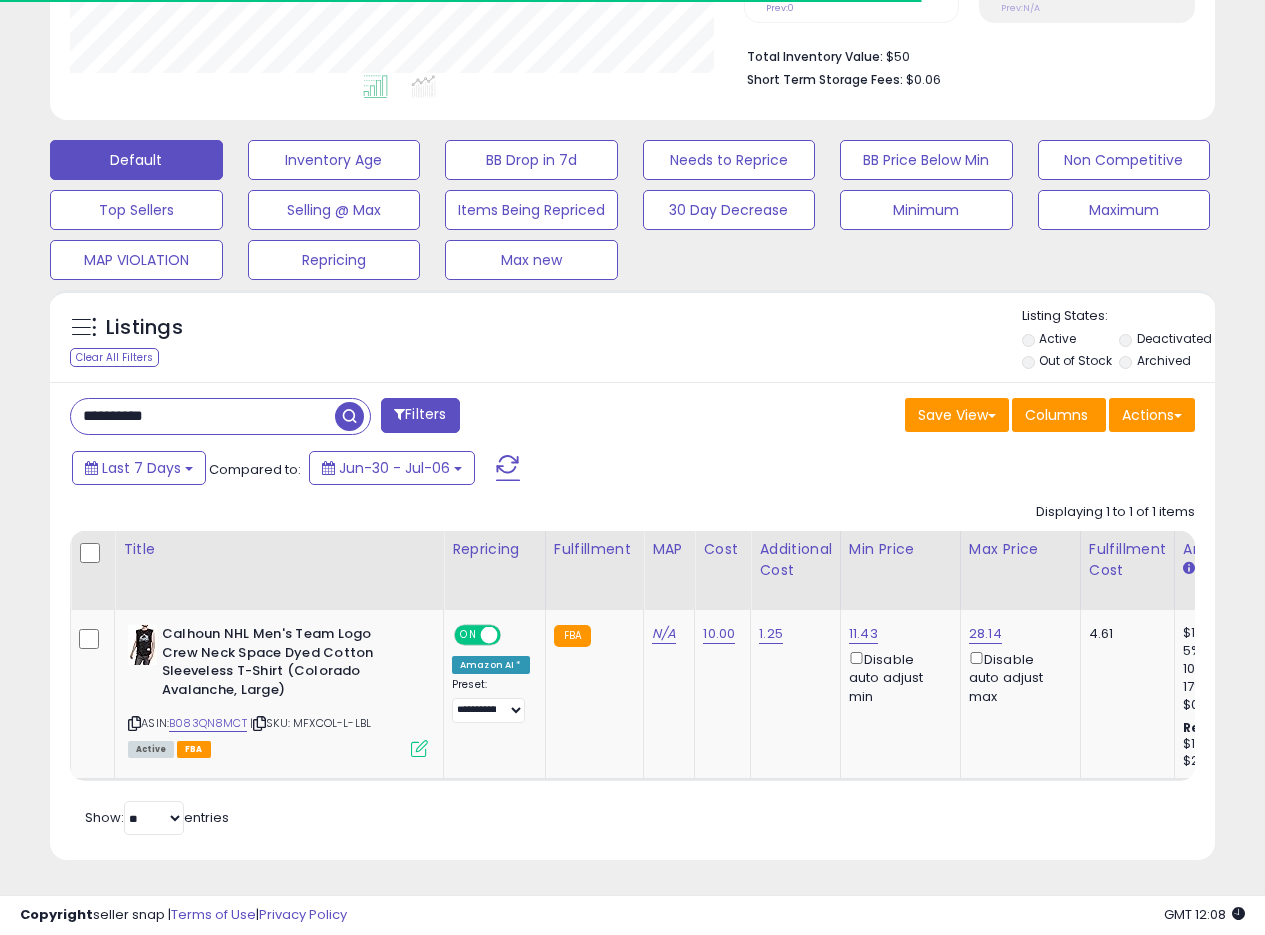 click on "Save View
Save As New View
Update Current View
Columns
Actions
Import  Export Visible Columns" at bounding box center (922, 417) 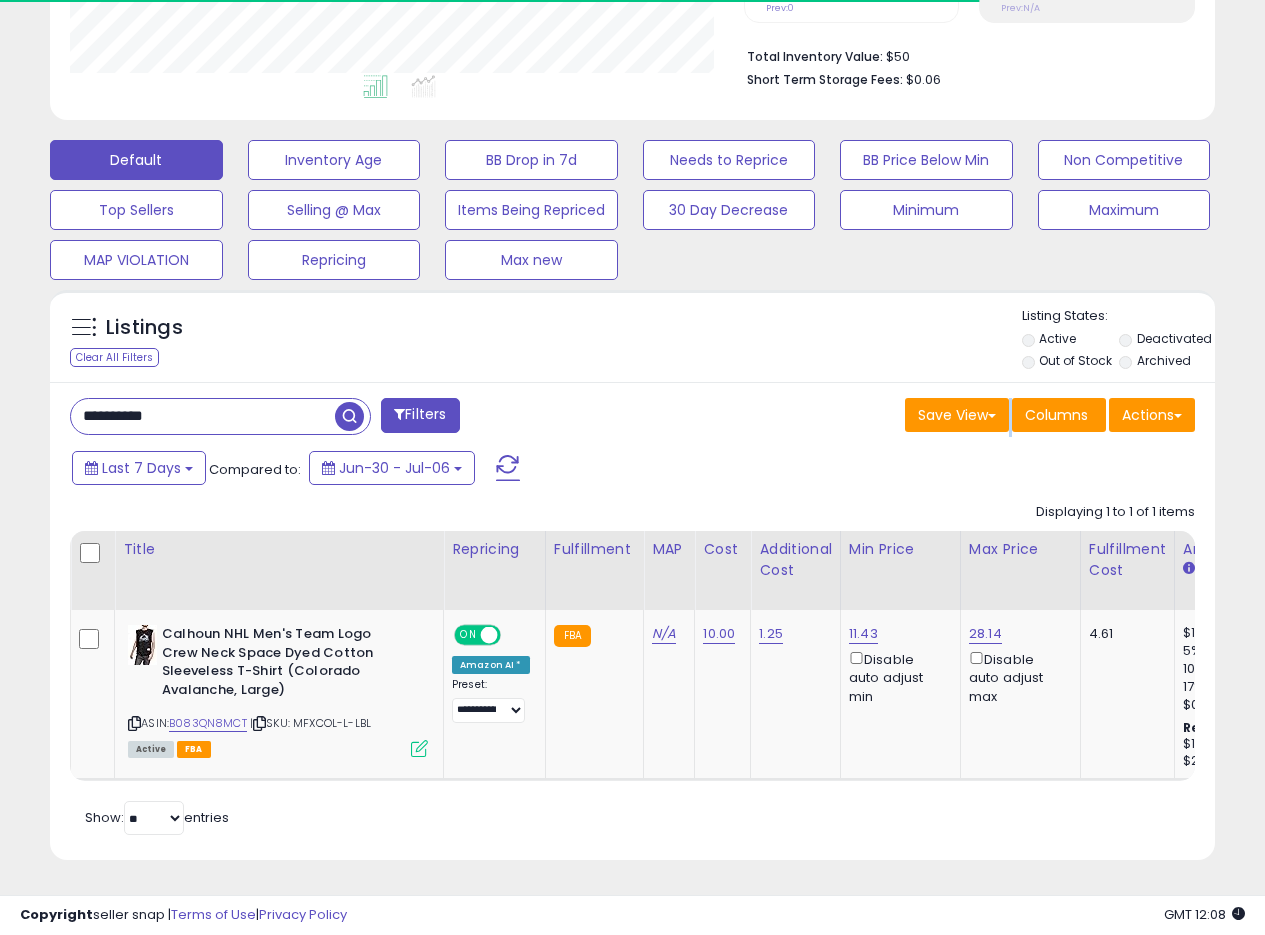 click on "Save View
Save As New View
Update Current View
Columns
Actions
Import  Export Visible Columns" at bounding box center (922, 417) 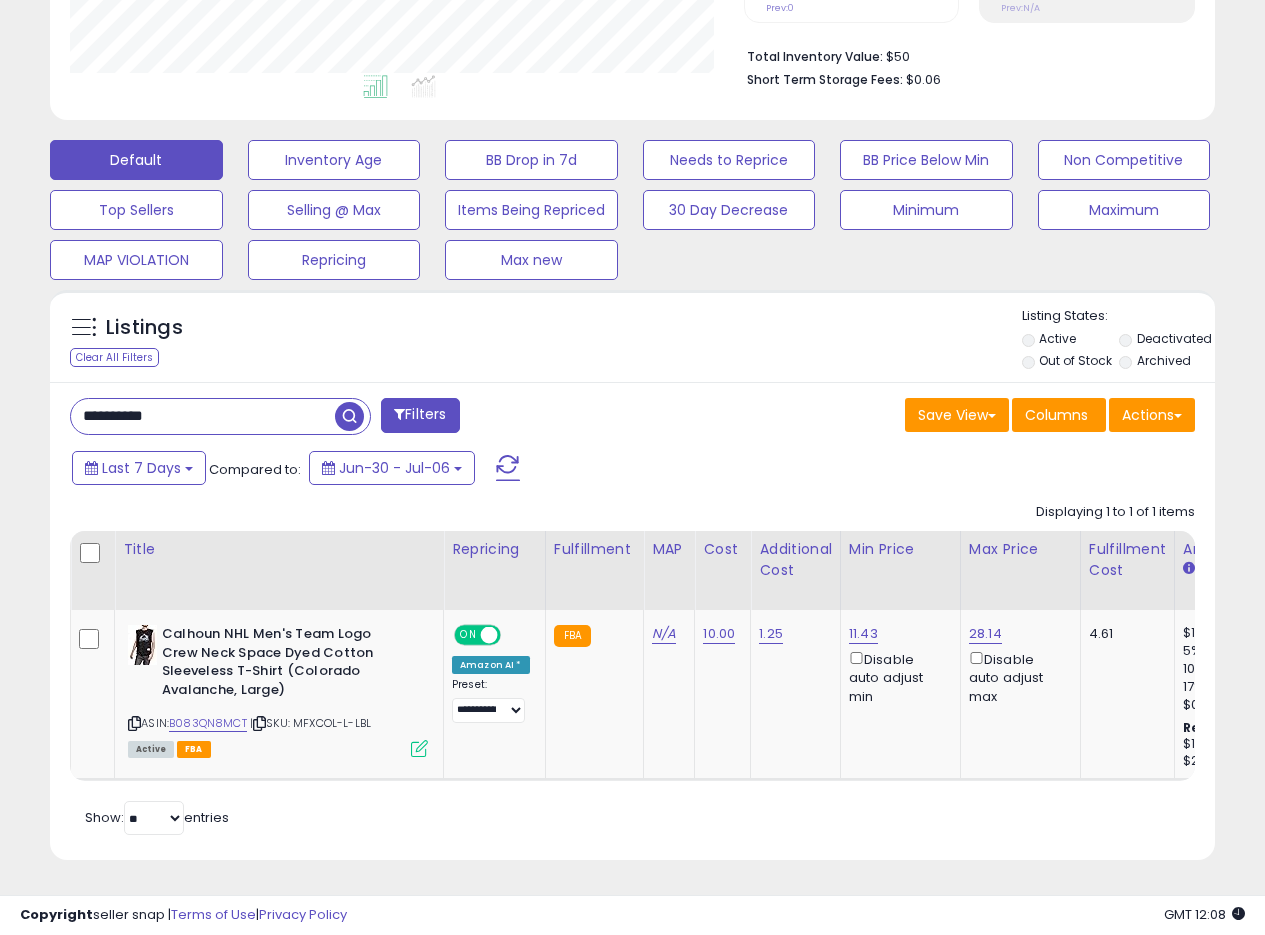scroll, scrollTop: 999590, scrollLeft: 999326, axis: both 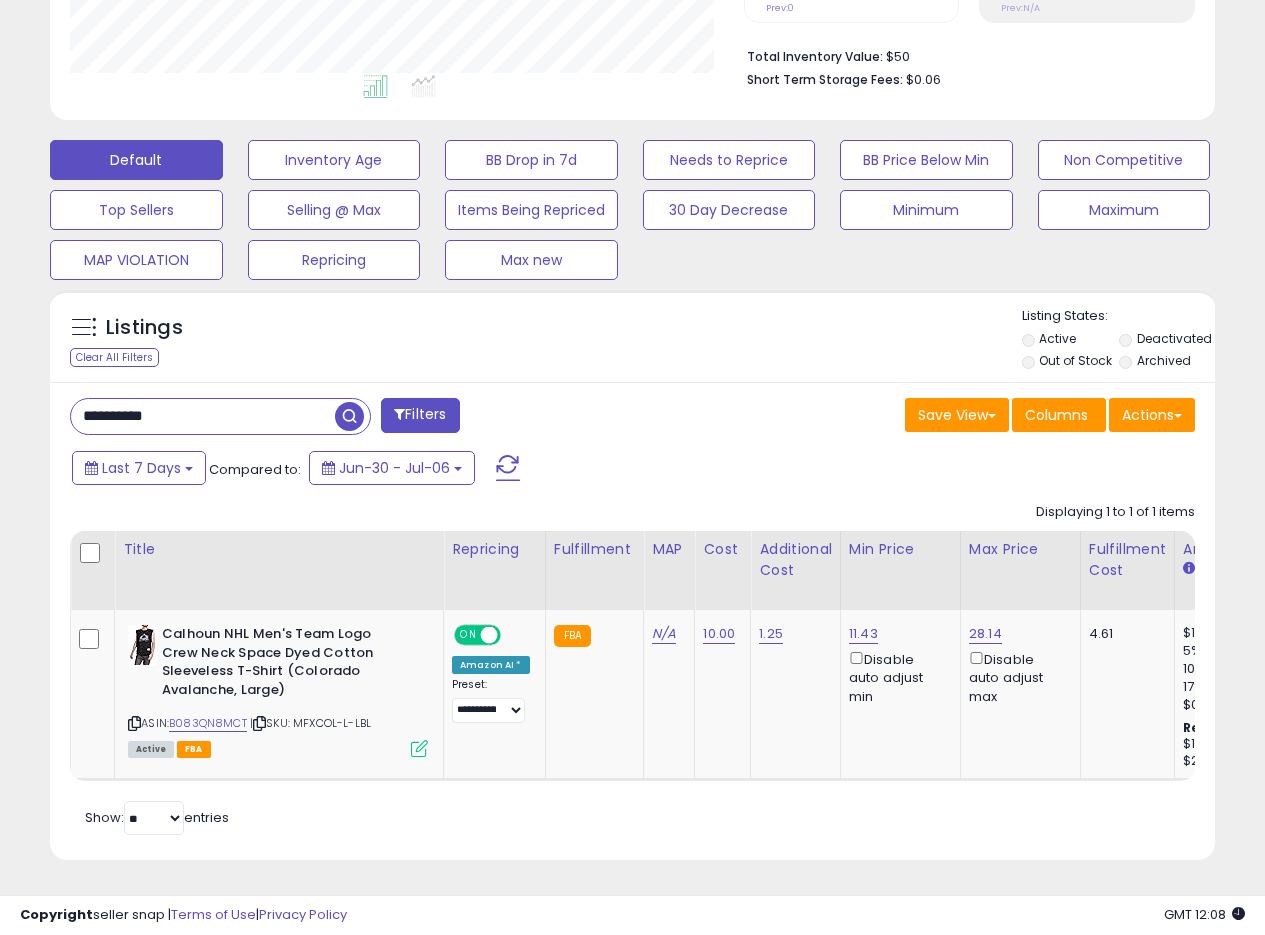 drag, startPoint x: 210, startPoint y: 410, endPoint x: 24, endPoint y: 388, distance: 187.29655 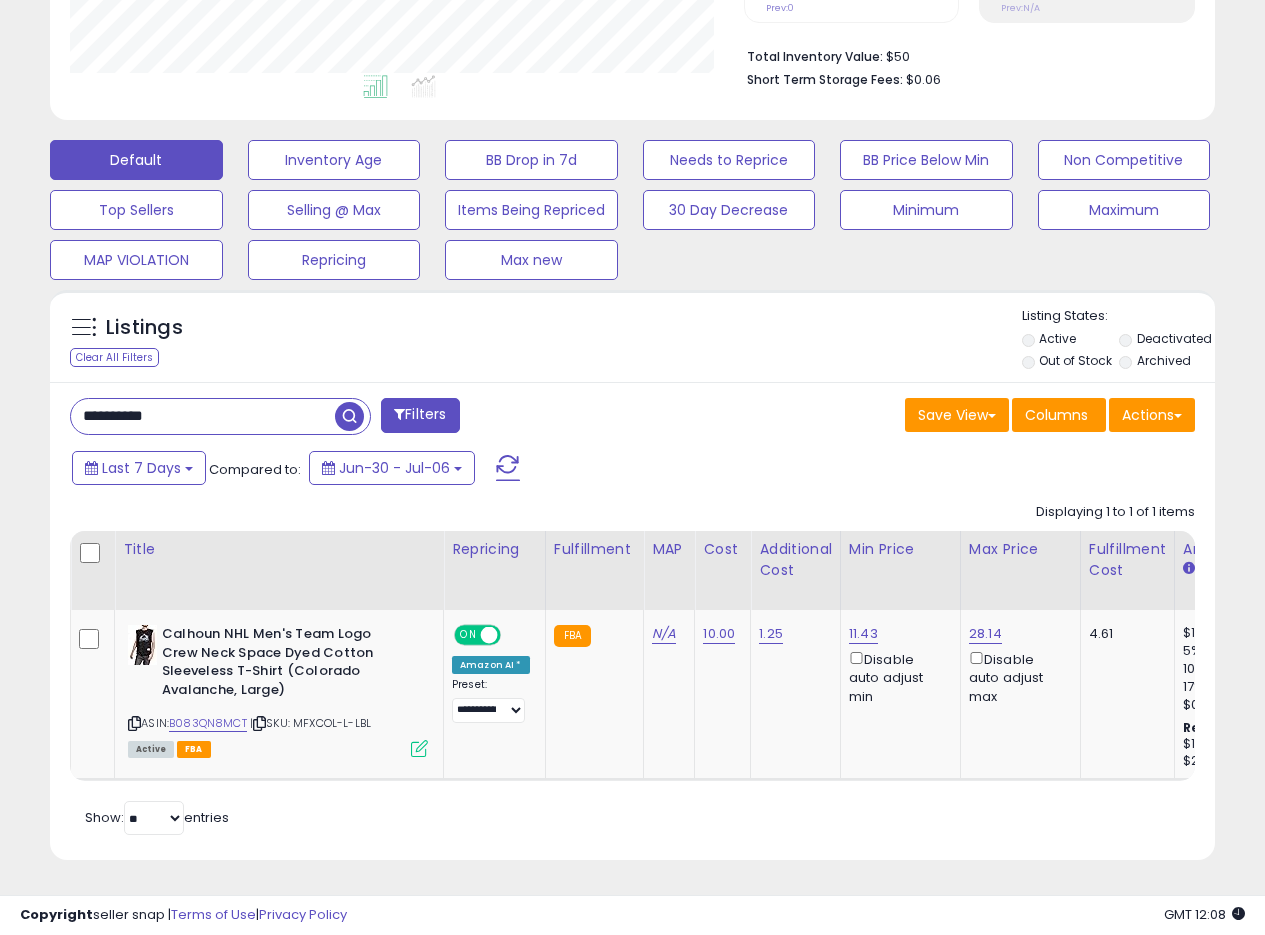 paste 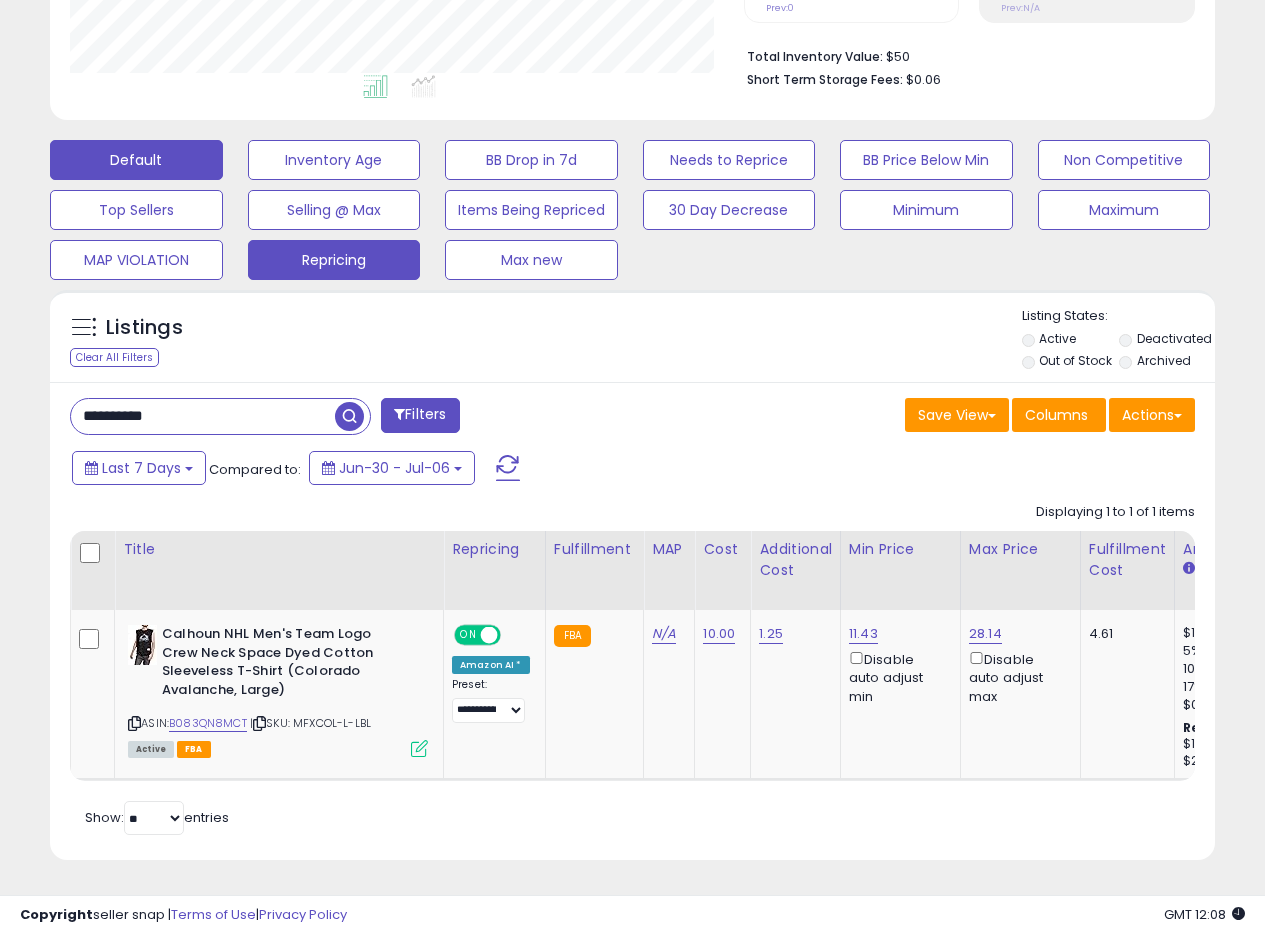 scroll, scrollTop: 999590, scrollLeft: 999317, axis: both 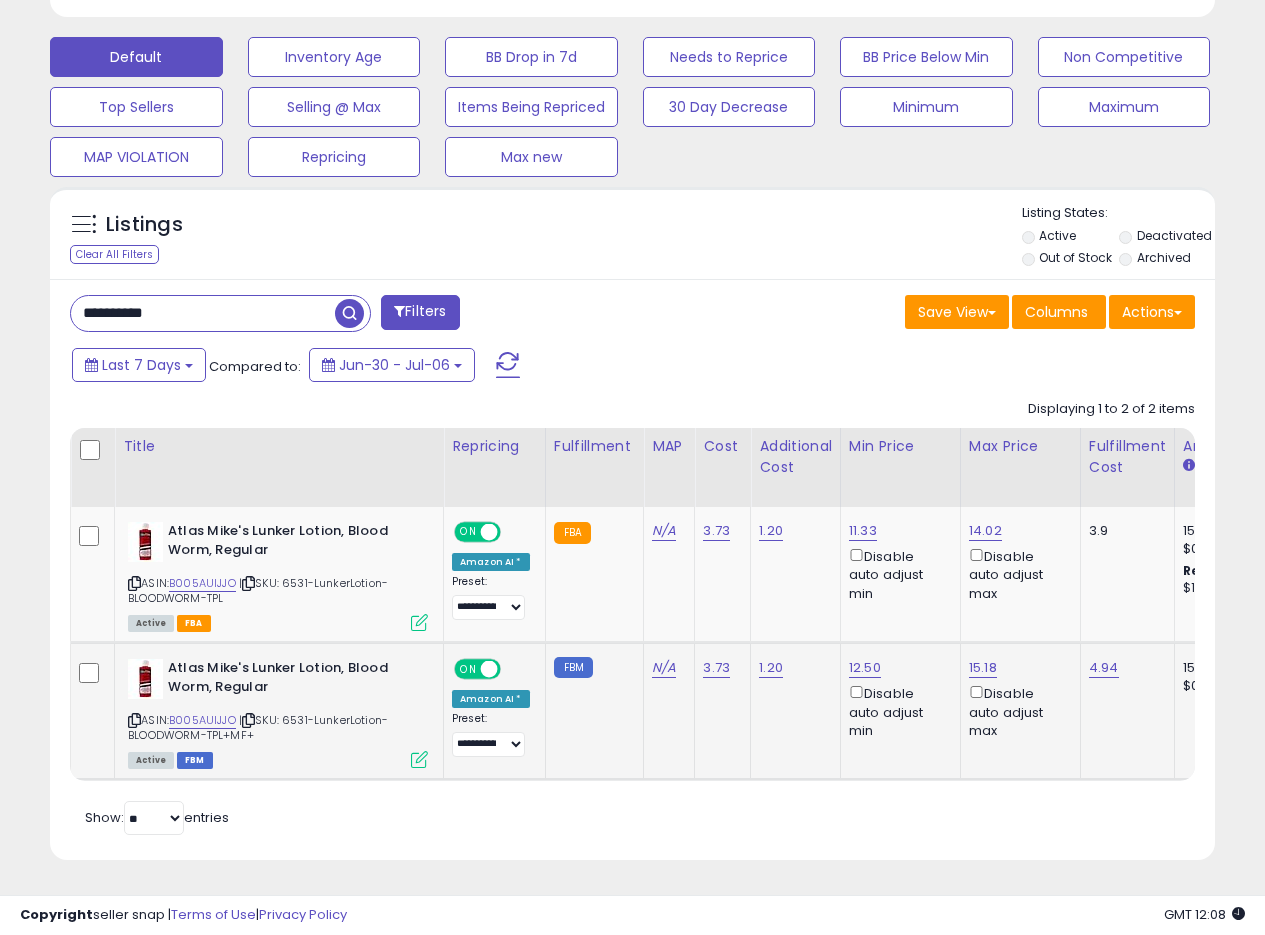 click at bounding box center [419, 759] 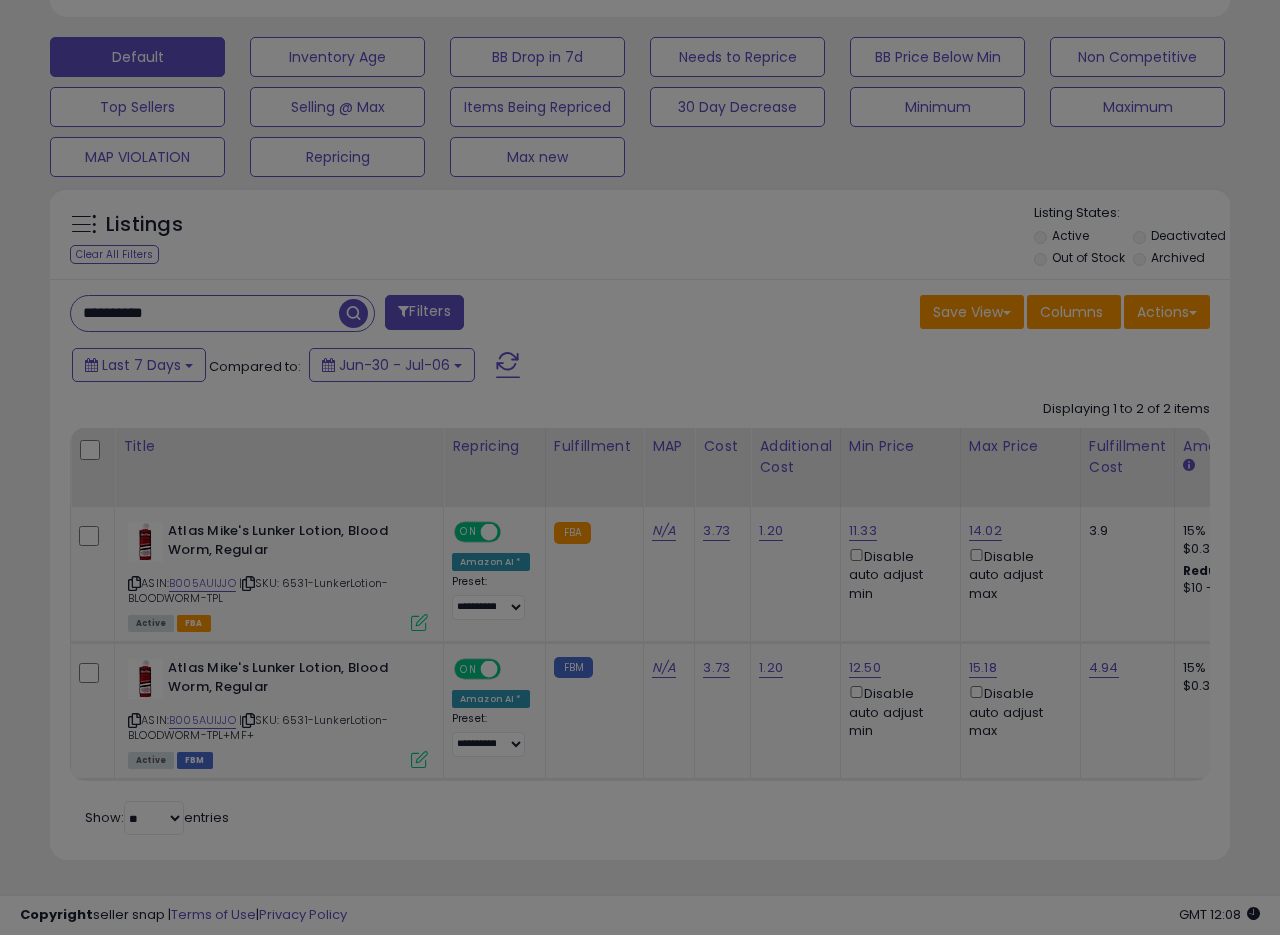 scroll, scrollTop: 999590, scrollLeft: 999317, axis: both 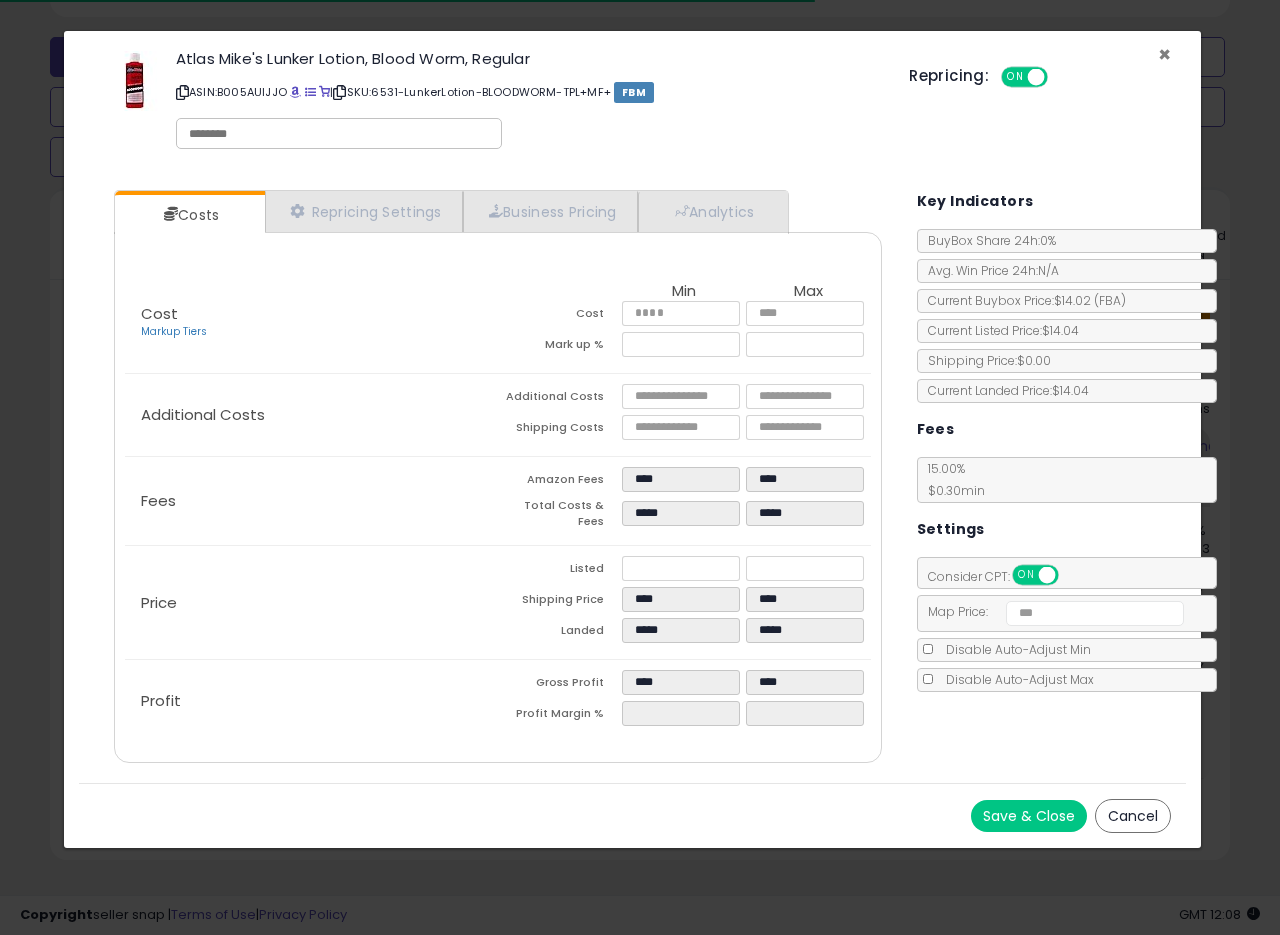 click on "×" at bounding box center [1164, 54] 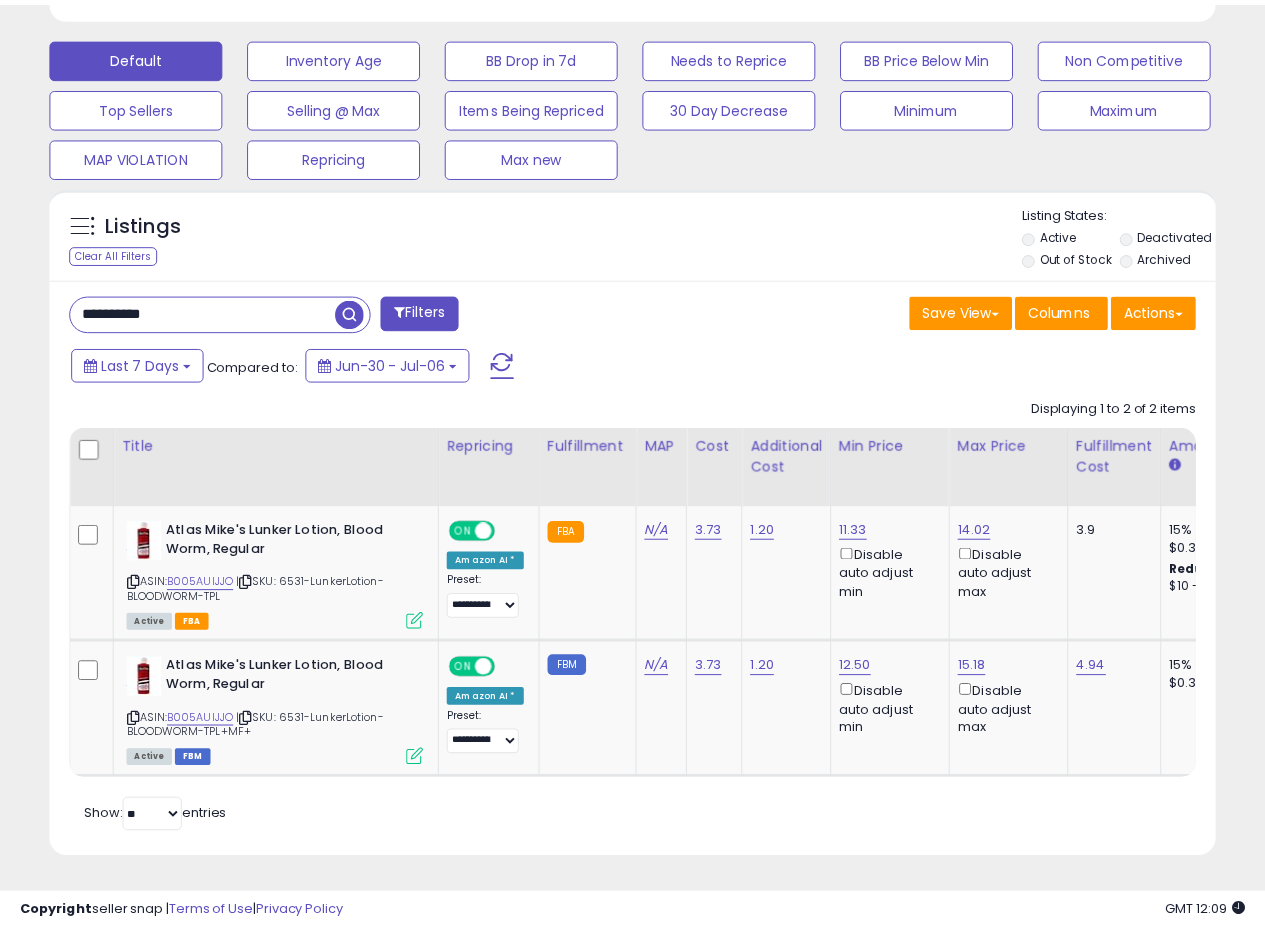 scroll, scrollTop: 410, scrollLeft: 674, axis: both 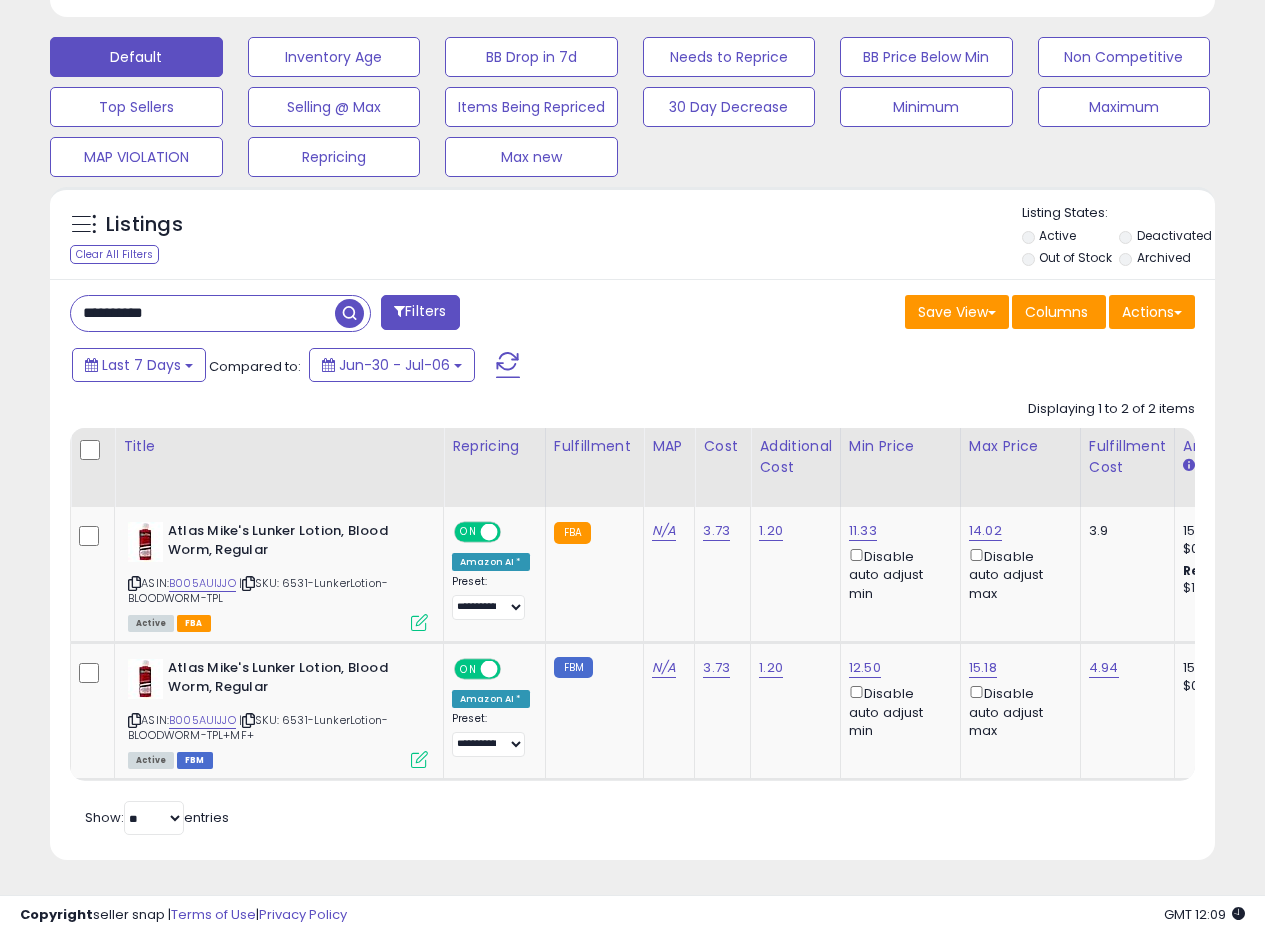 drag, startPoint x: 172, startPoint y: 315, endPoint x: 59, endPoint y: 296, distance: 114.58621 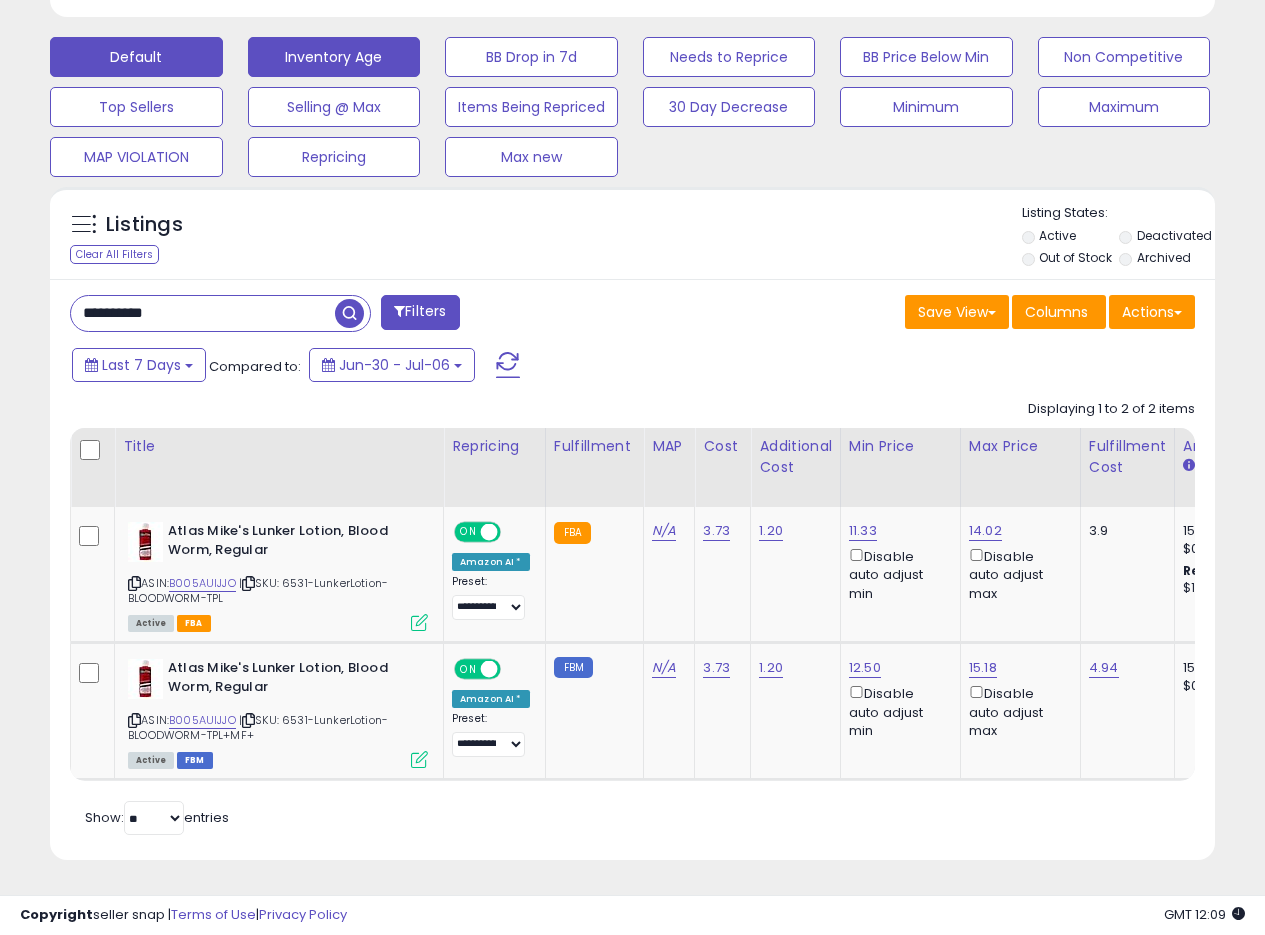 click at bounding box center (349, 313) 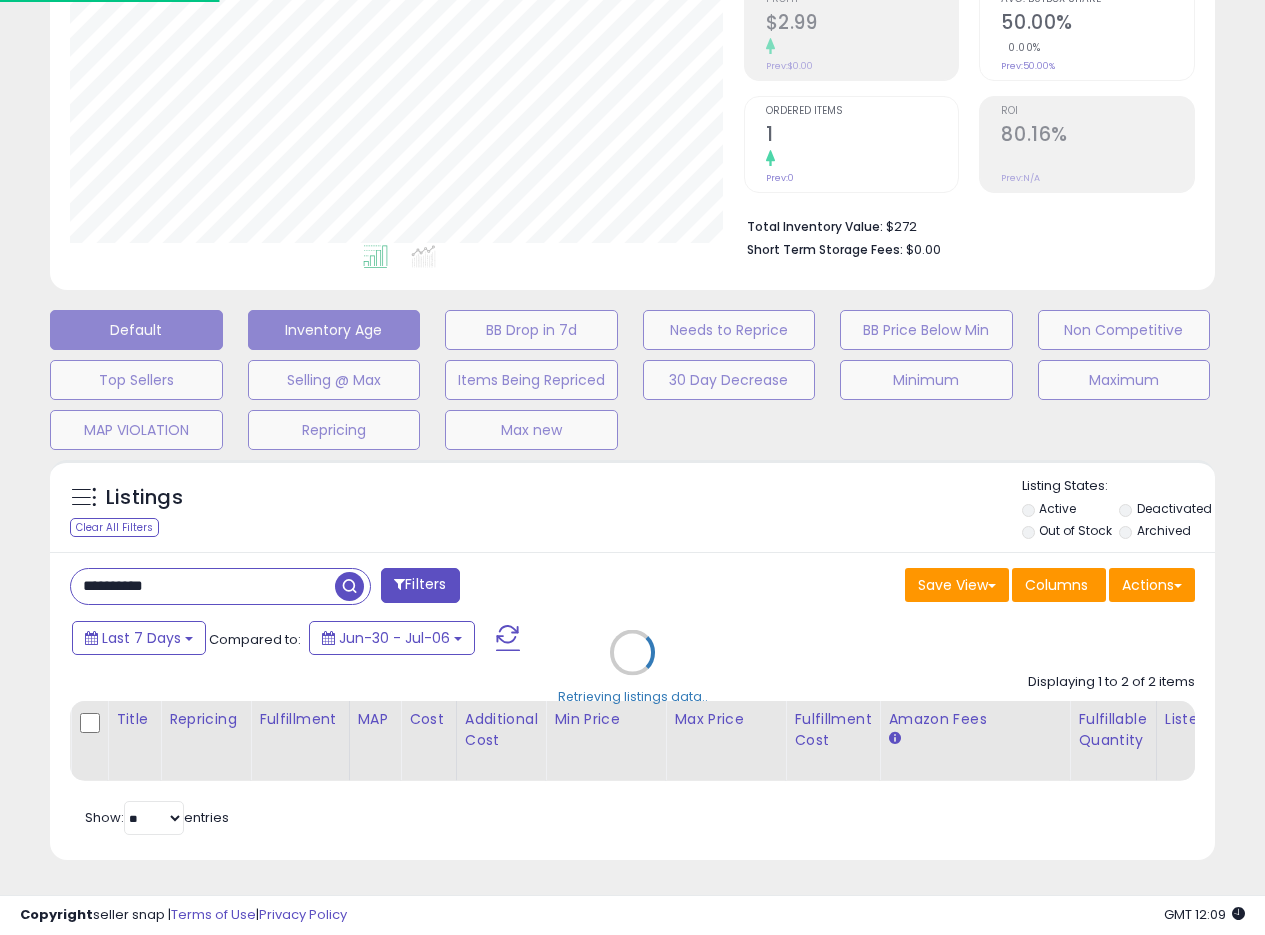 scroll, scrollTop: 999590, scrollLeft: 999317, axis: both 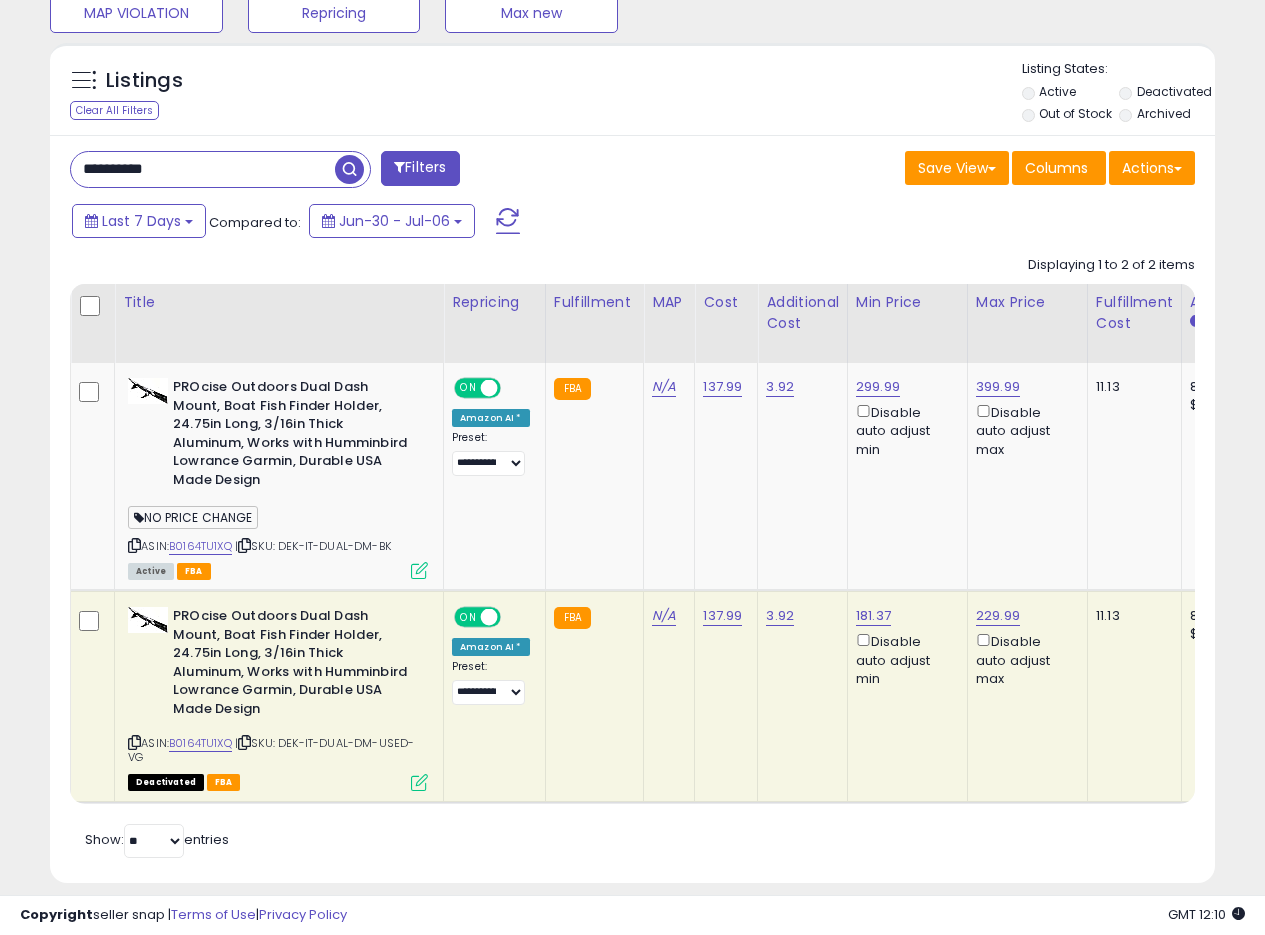 drag, startPoint x: 197, startPoint y: 180, endPoint x: 0, endPoint y: 159, distance: 198.11613 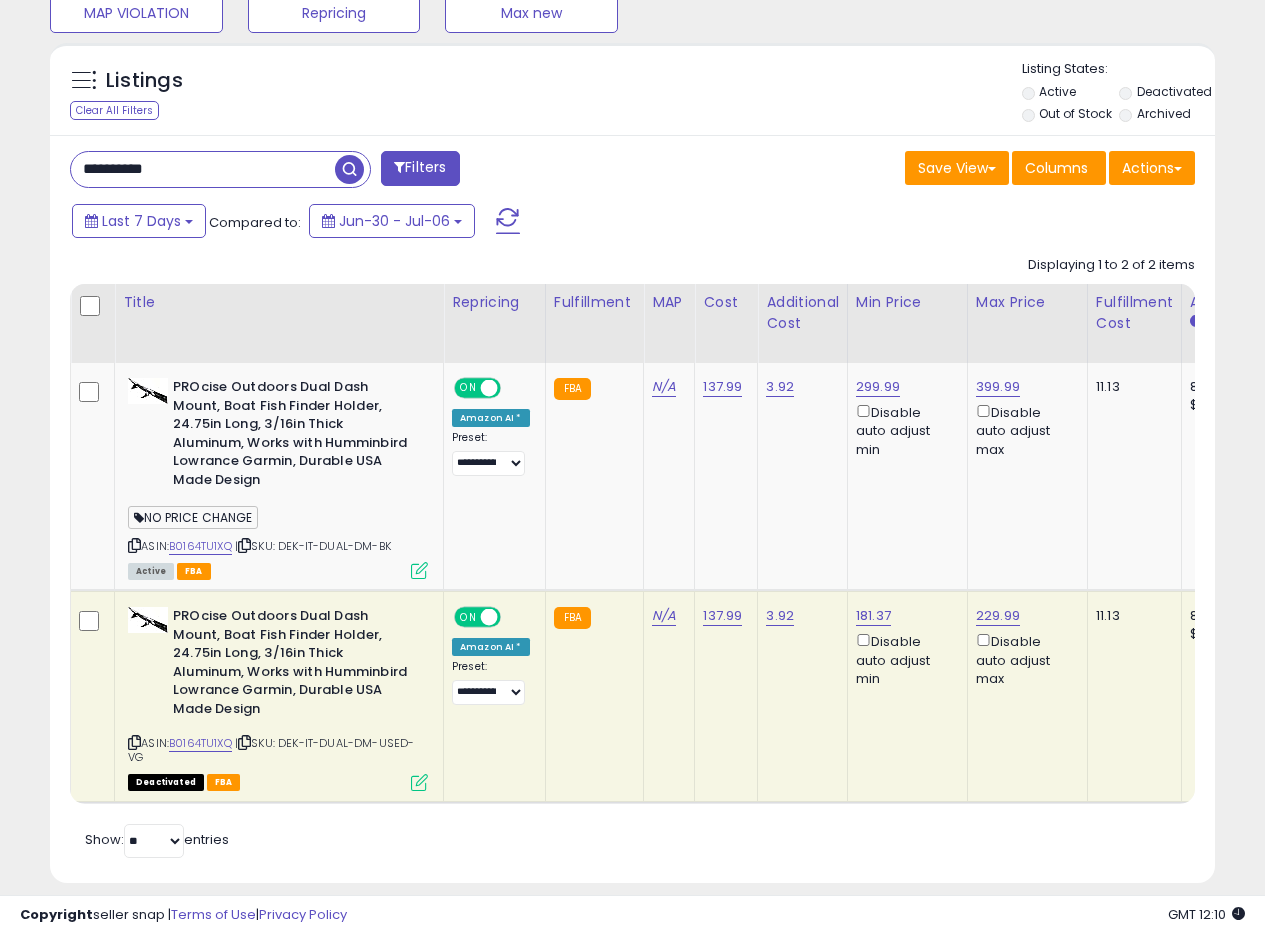 paste 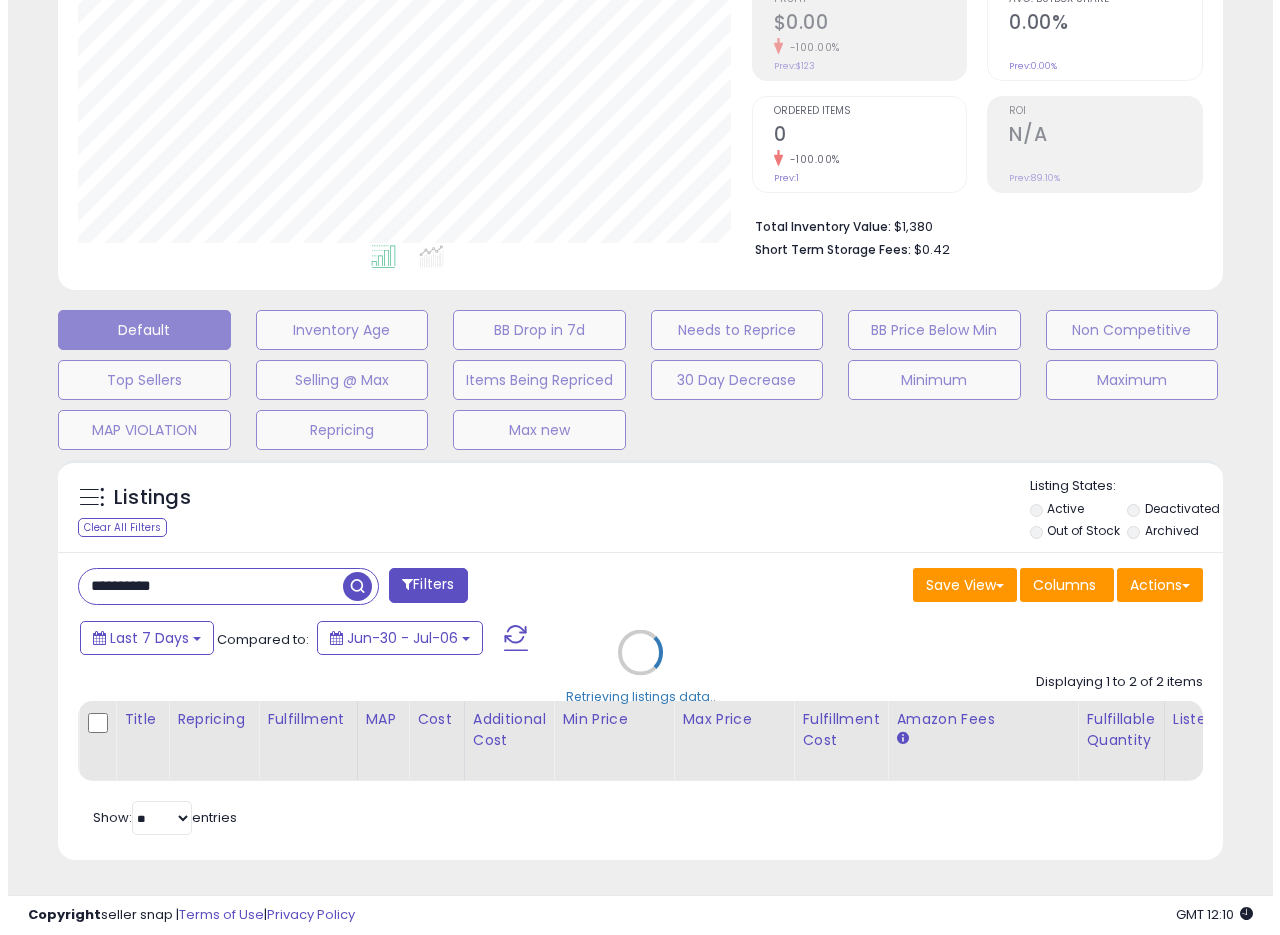 scroll, scrollTop: 335, scrollLeft: 0, axis: vertical 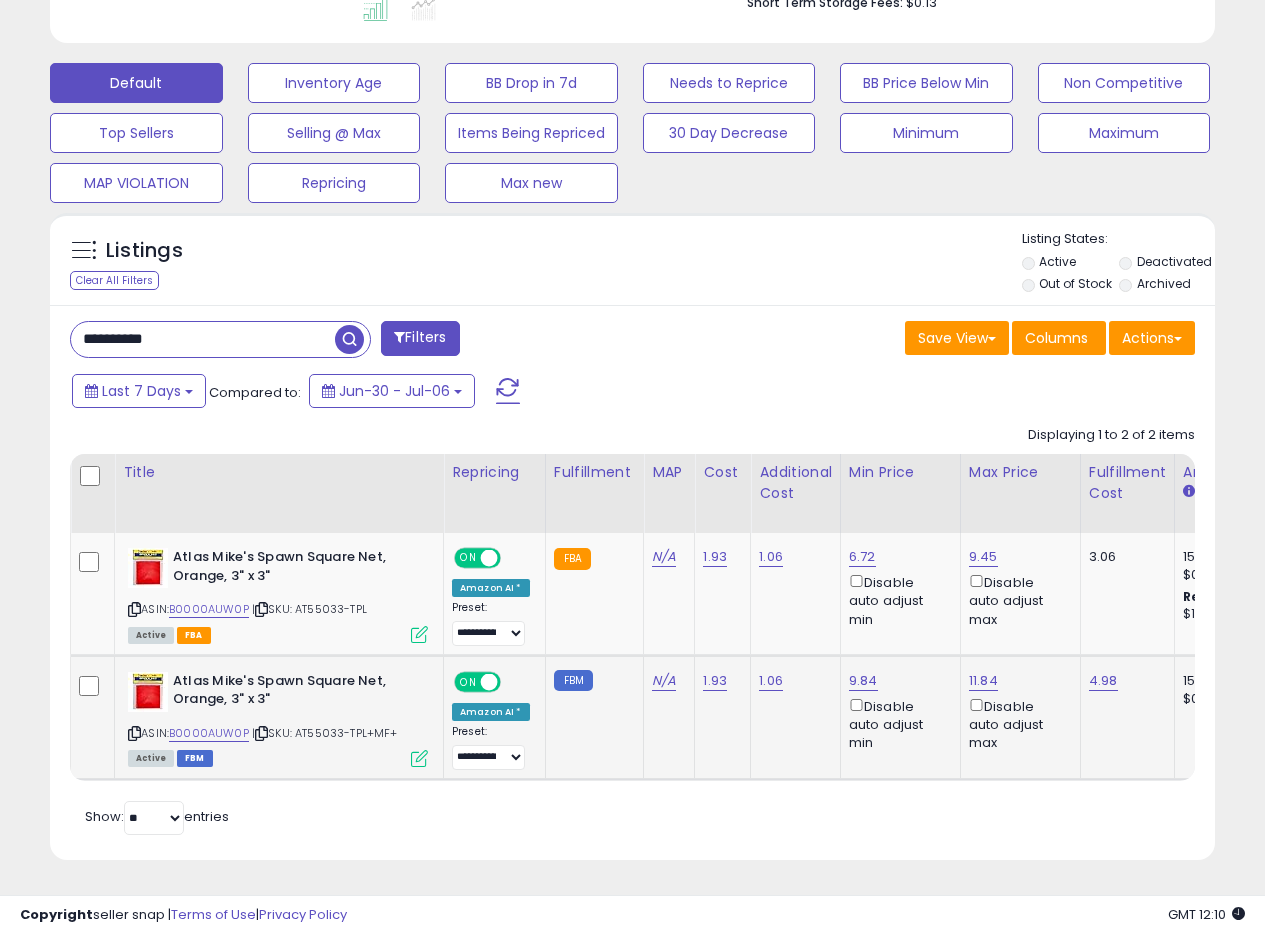 click at bounding box center (419, 758) 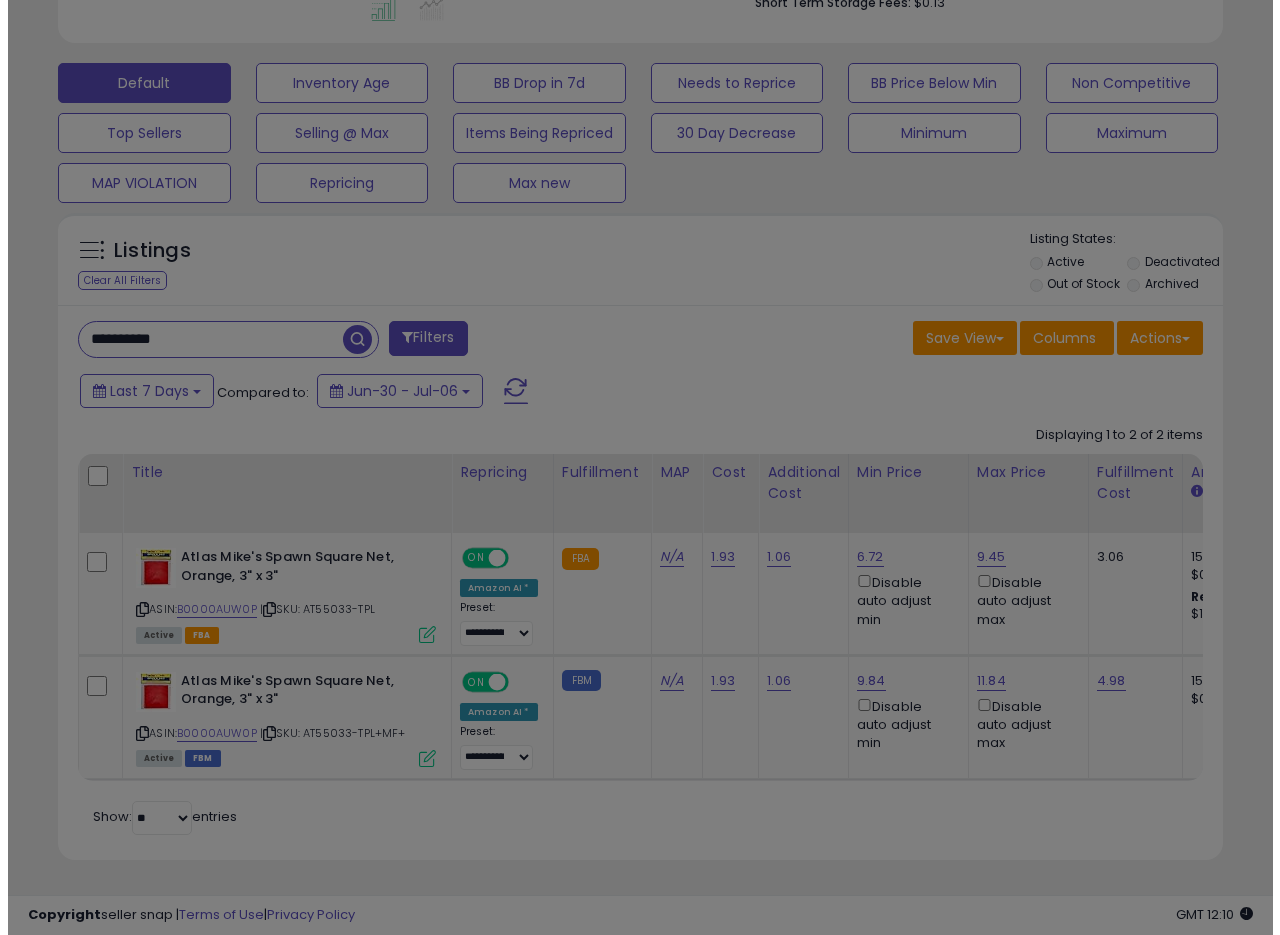scroll, scrollTop: 999590, scrollLeft: 999317, axis: both 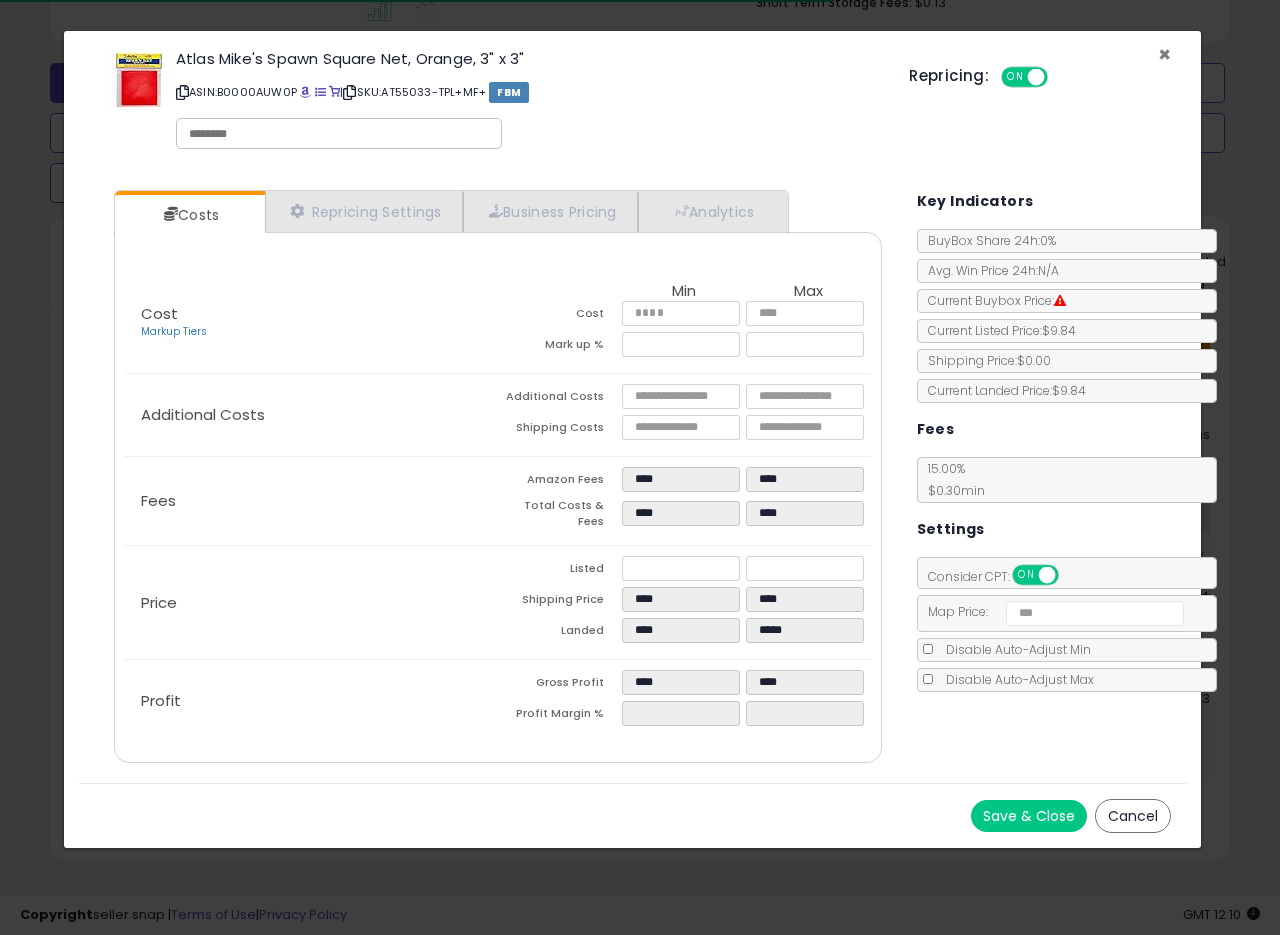 click on "×" at bounding box center [1164, 54] 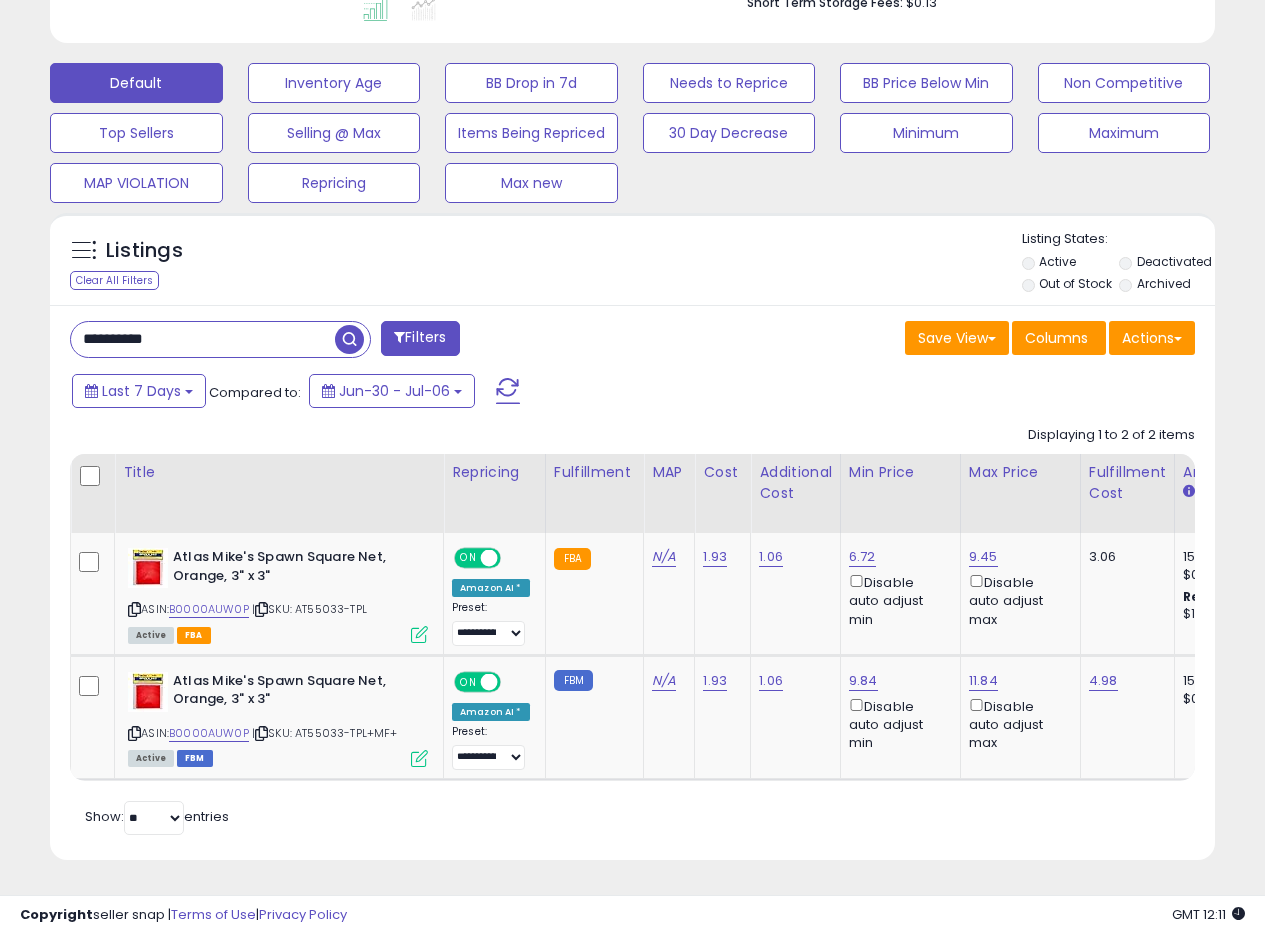 scroll, scrollTop: 410, scrollLeft: 674, axis: both 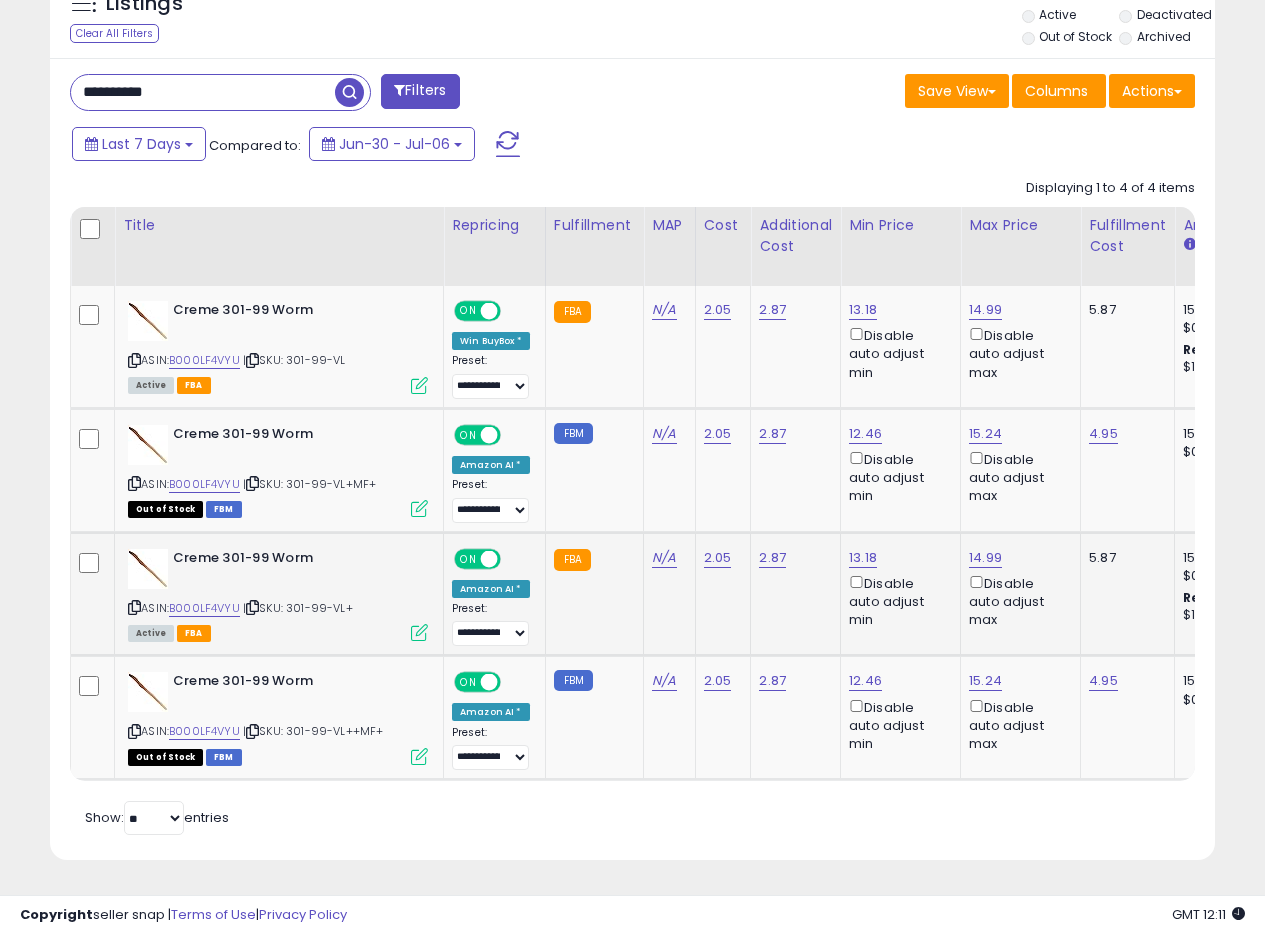 click at bounding box center [419, 632] 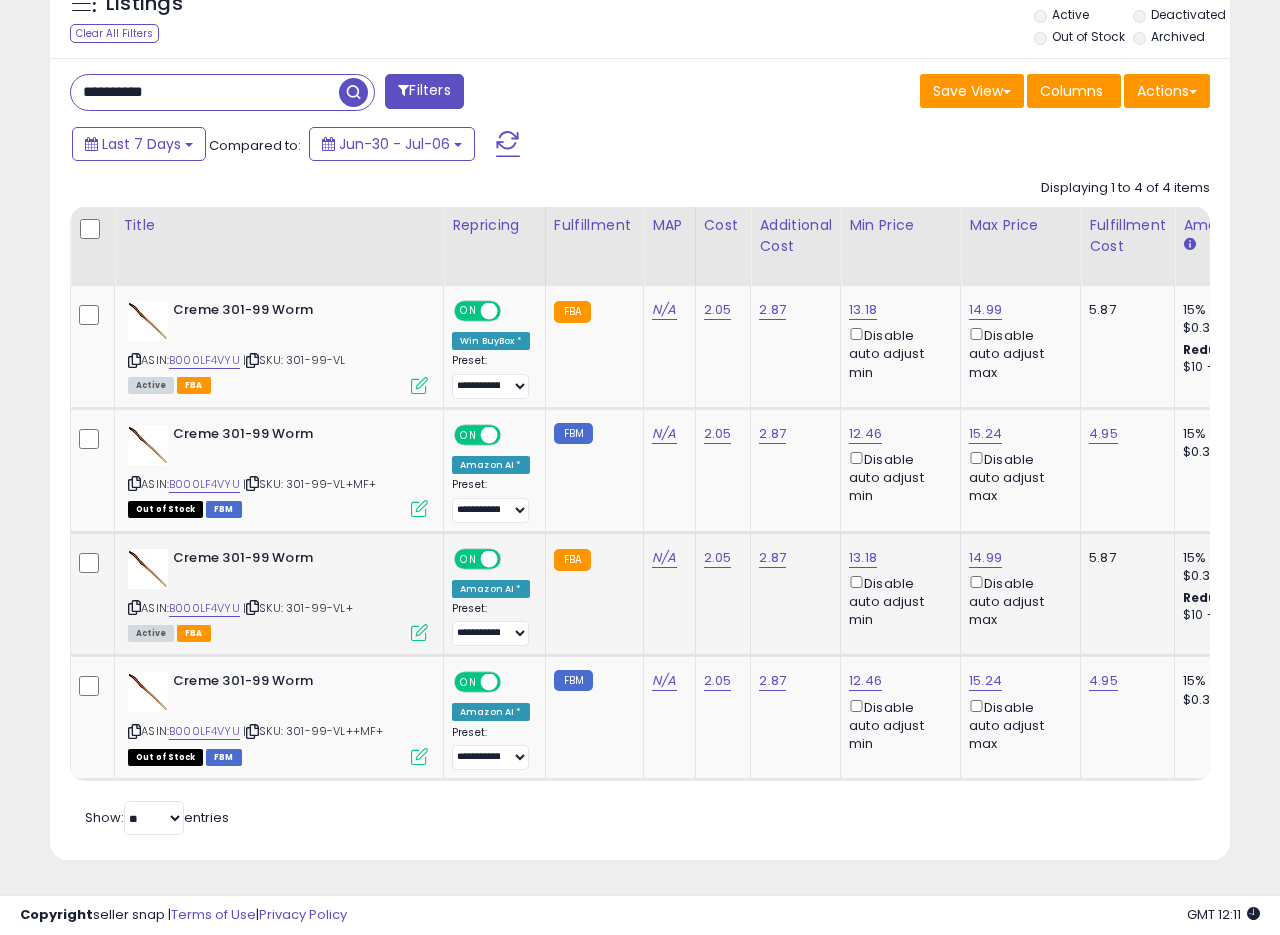 scroll, scrollTop: 999590, scrollLeft: 999317, axis: both 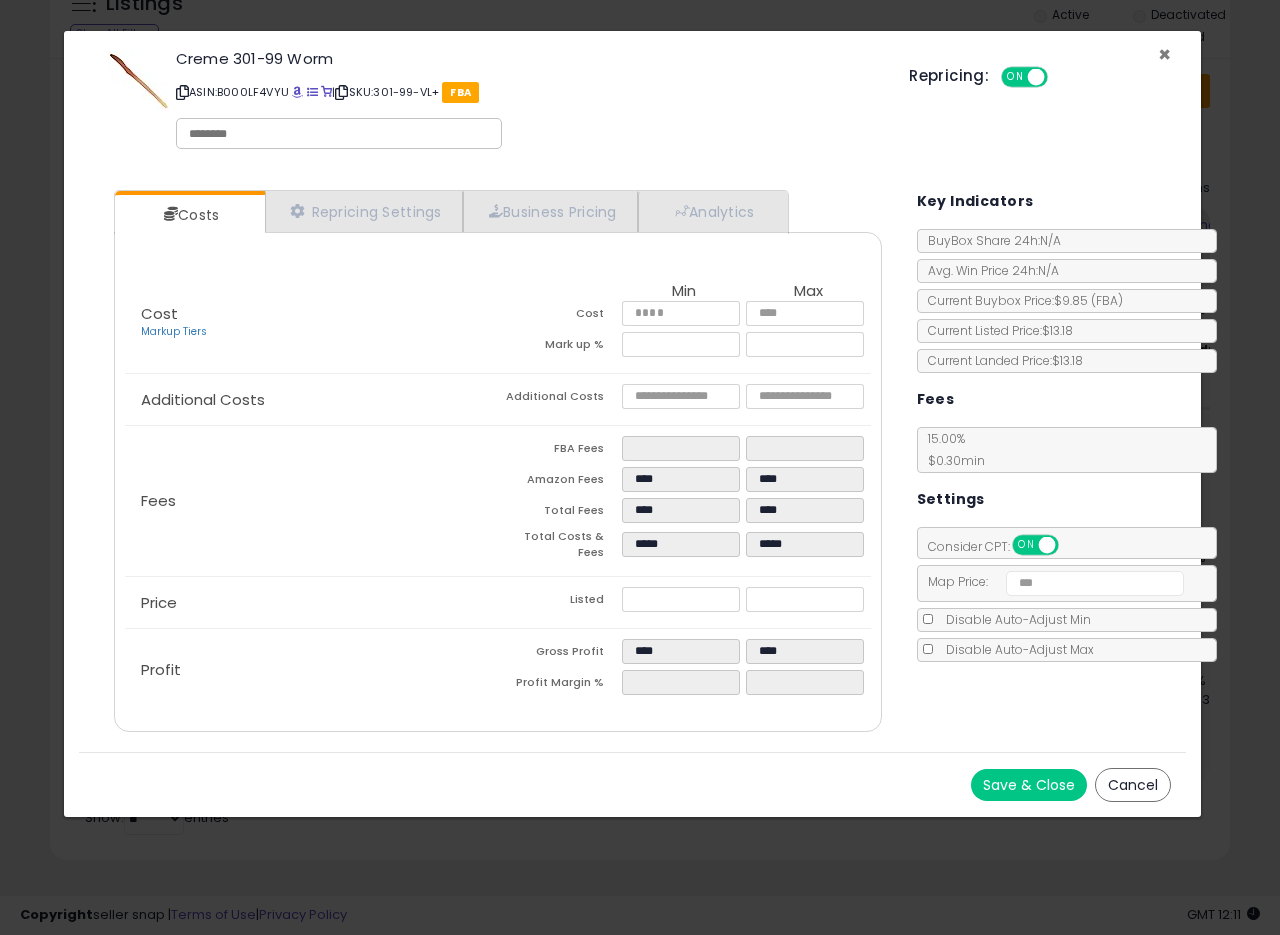click on "×" at bounding box center (1164, 54) 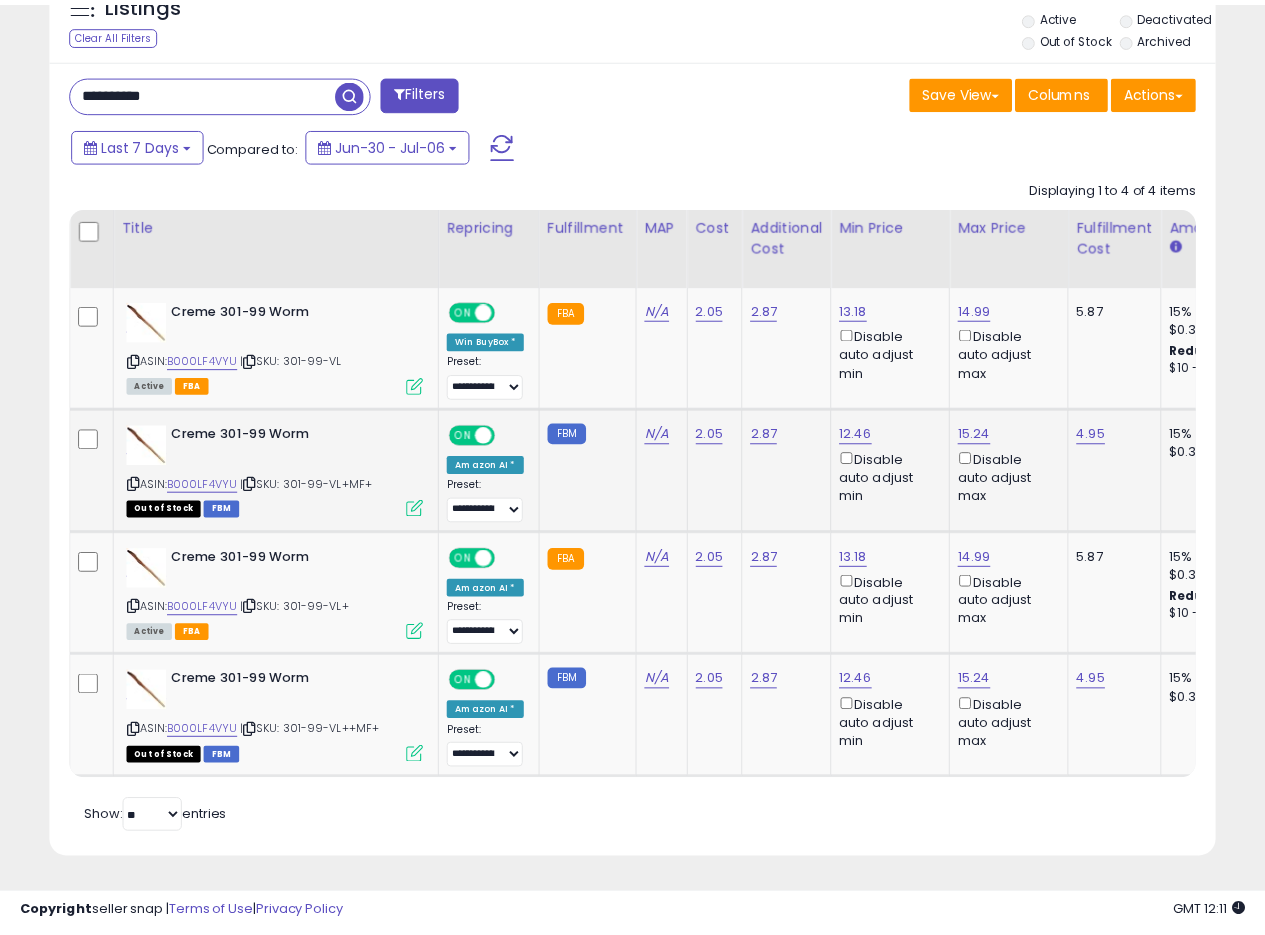 scroll, scrollTop: 410, scrollLeft: 674, axis: both 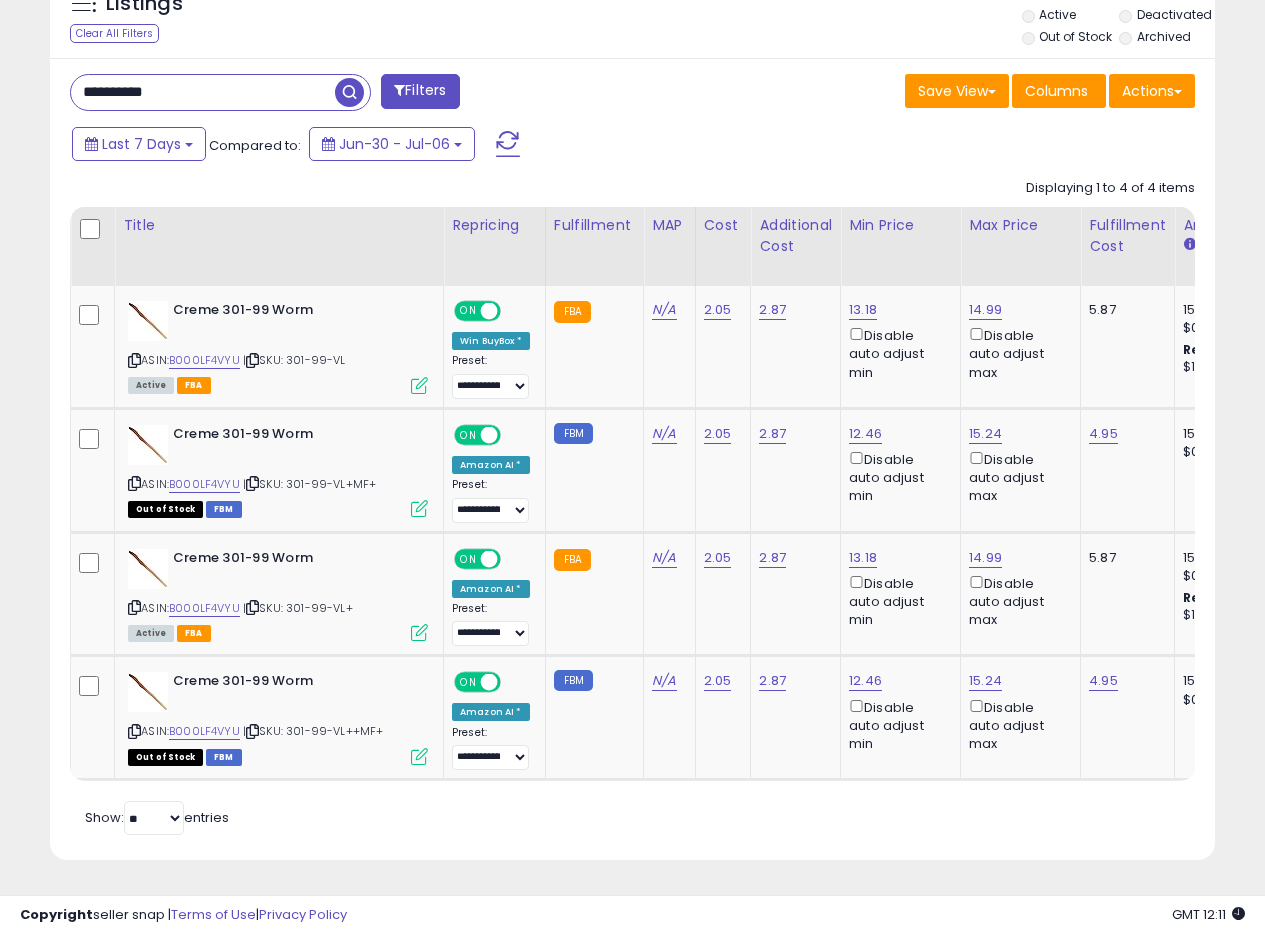 drag, startPoint x: 208, startPoint y: 78, endPoint x: 0, endPoint y: 62, distance: 208.61447 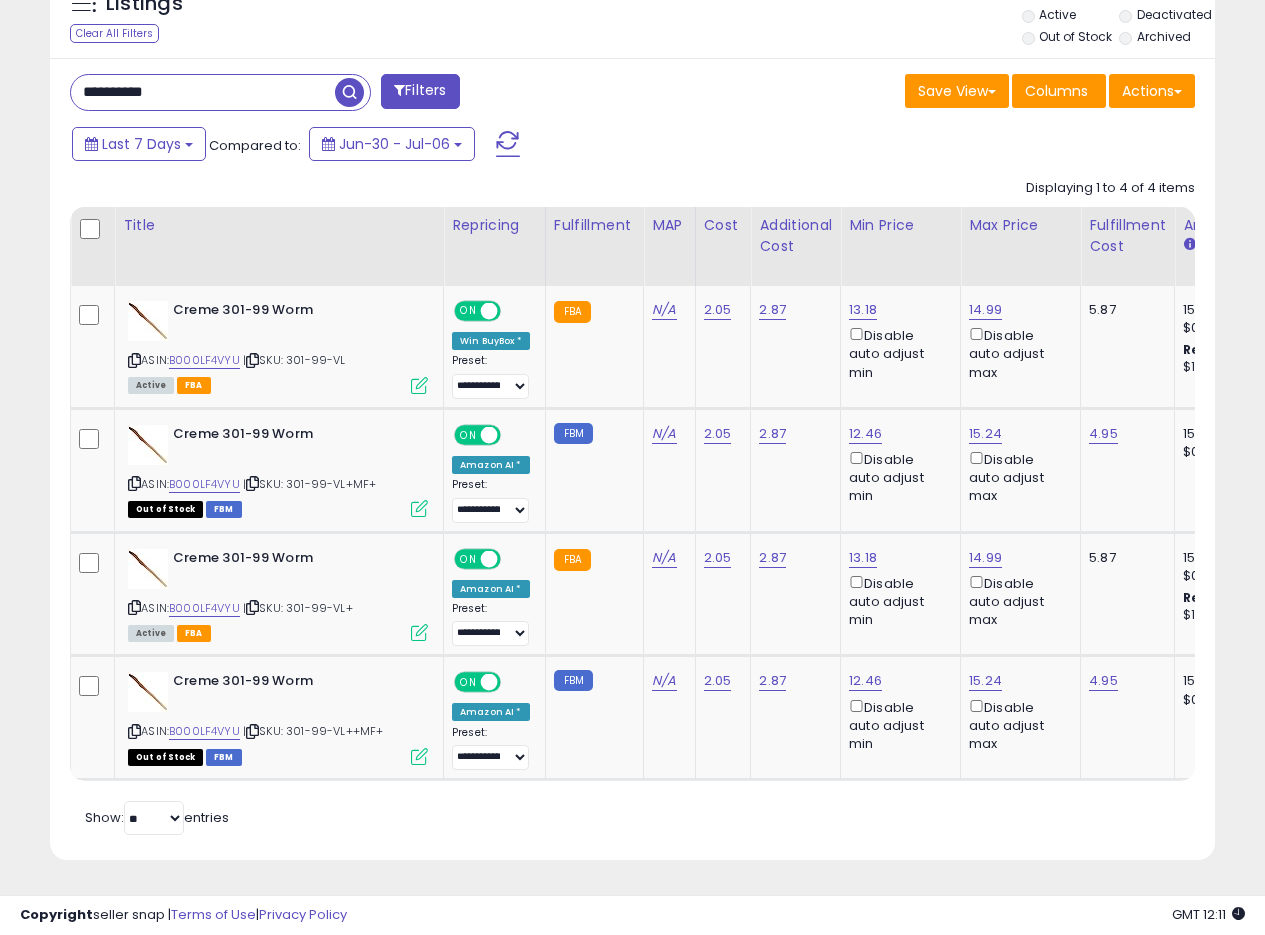 paste 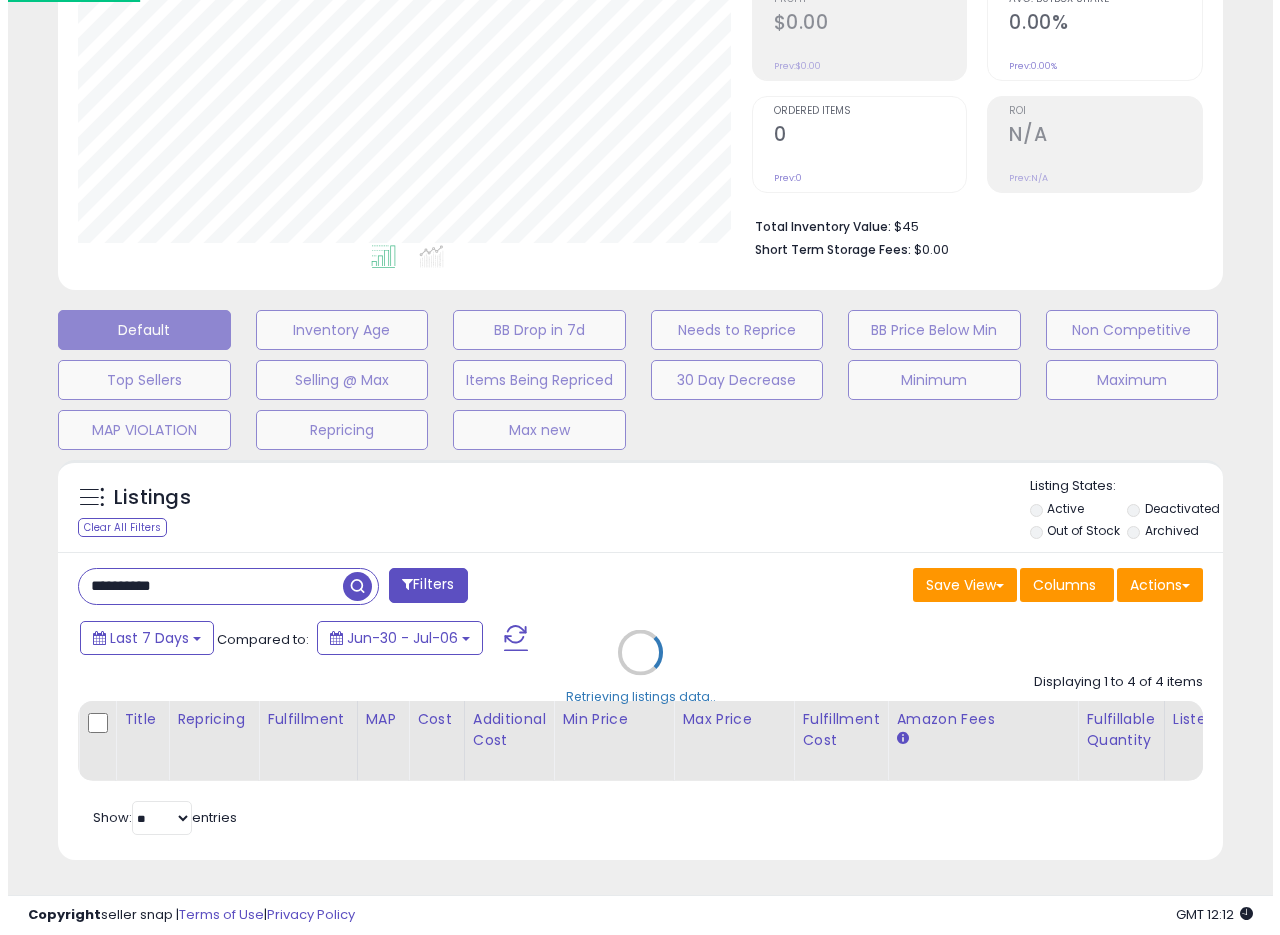scroll, scrollTop: 335, scrollLeft: 0, axis: vertical 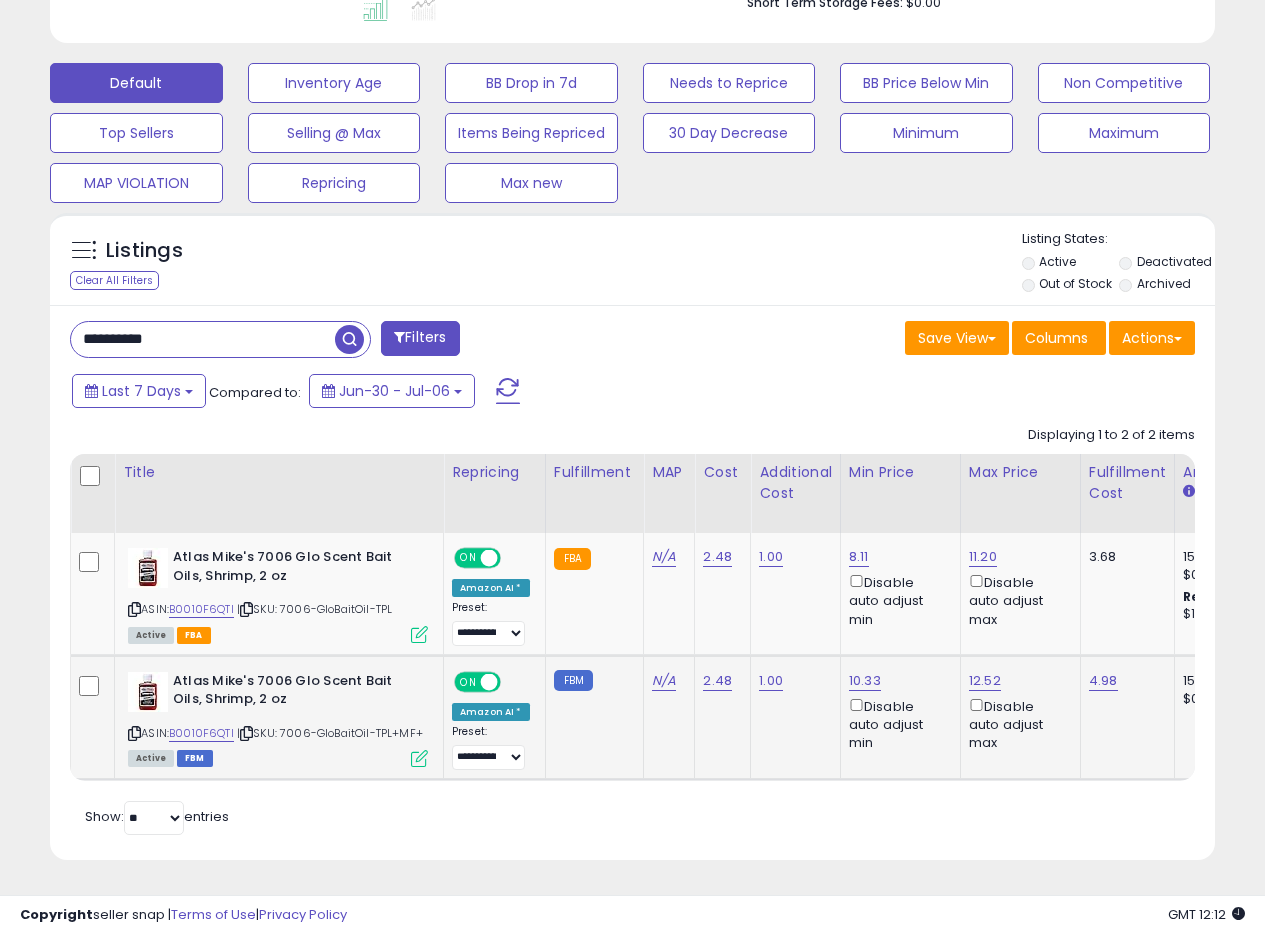 click at bounding box center (419, 758) 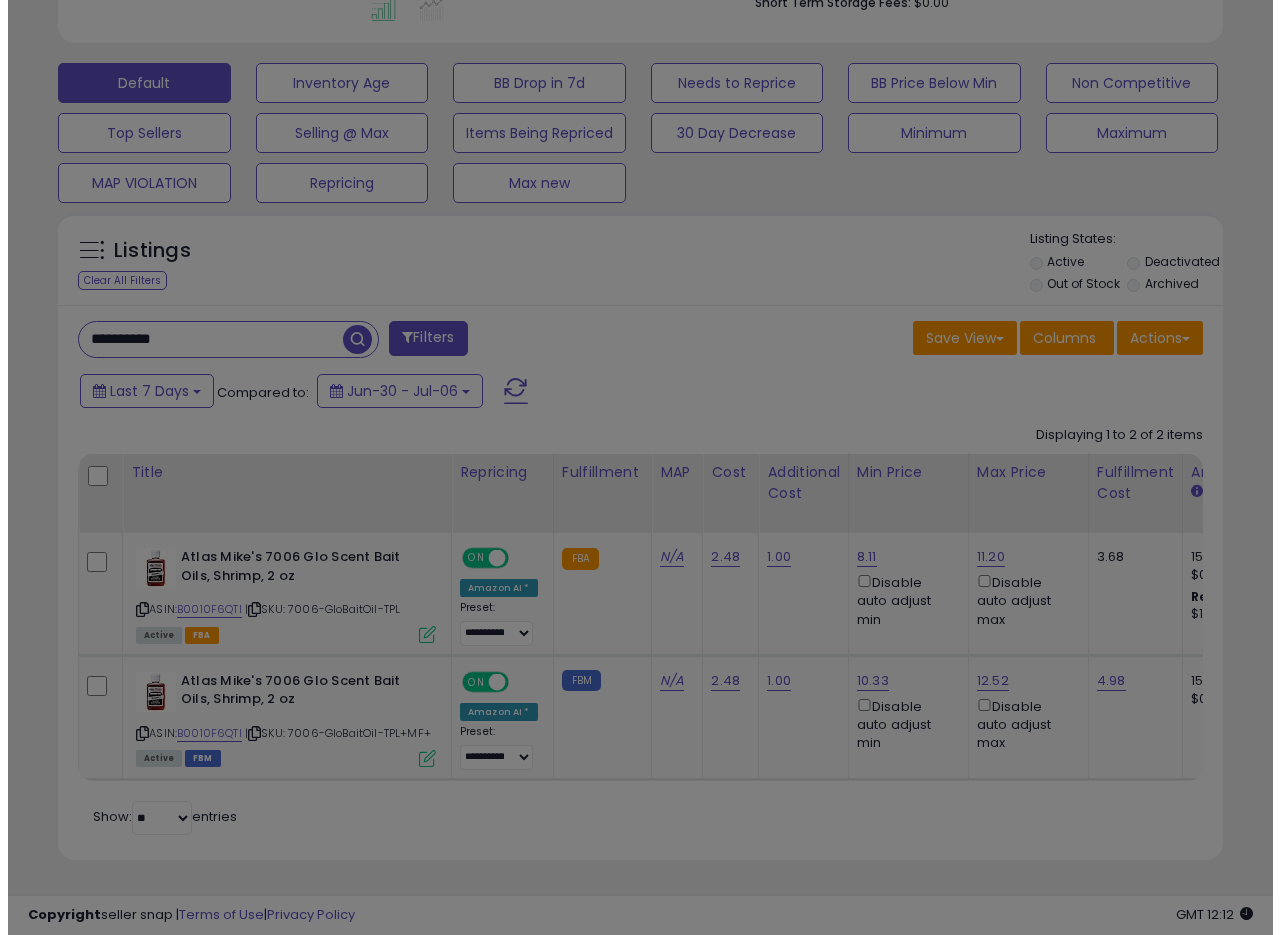scroll, scrollTop: 999590, scrollLeft: 999317, axis: both 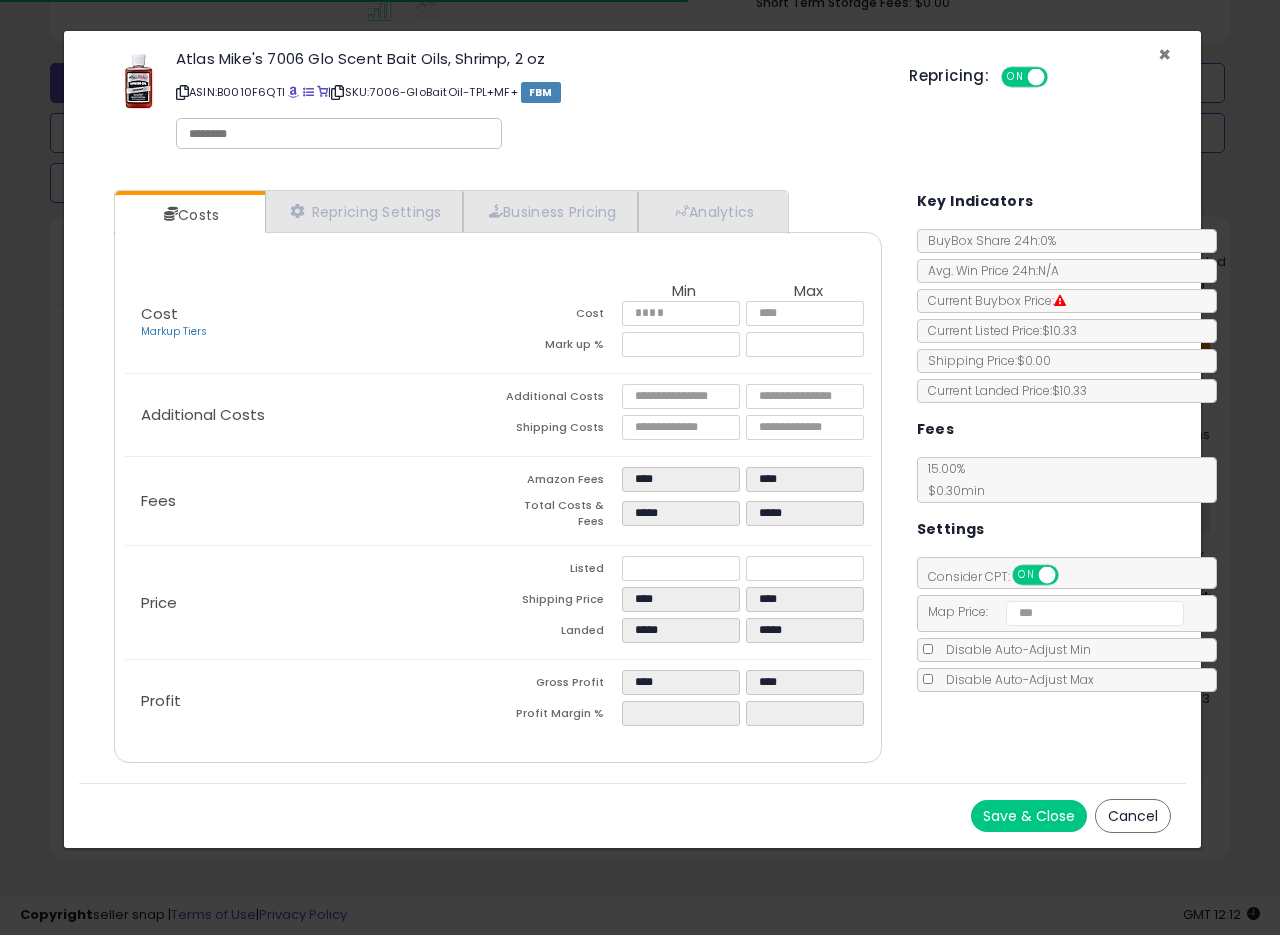 click on "×" at bounding box center [1164, 54] 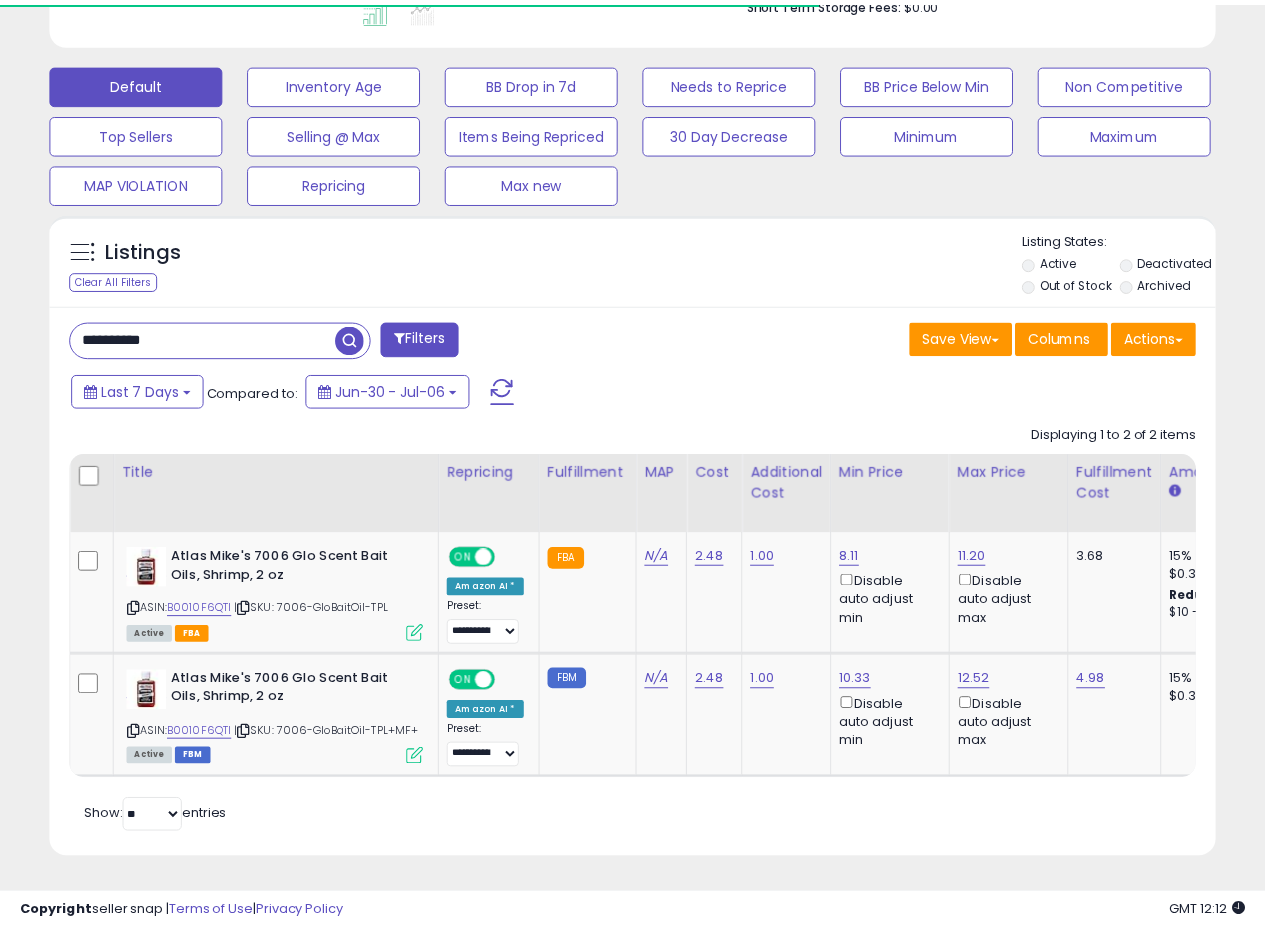 scroll, scrollTop: 410, scrollLeft: 674, axis: both 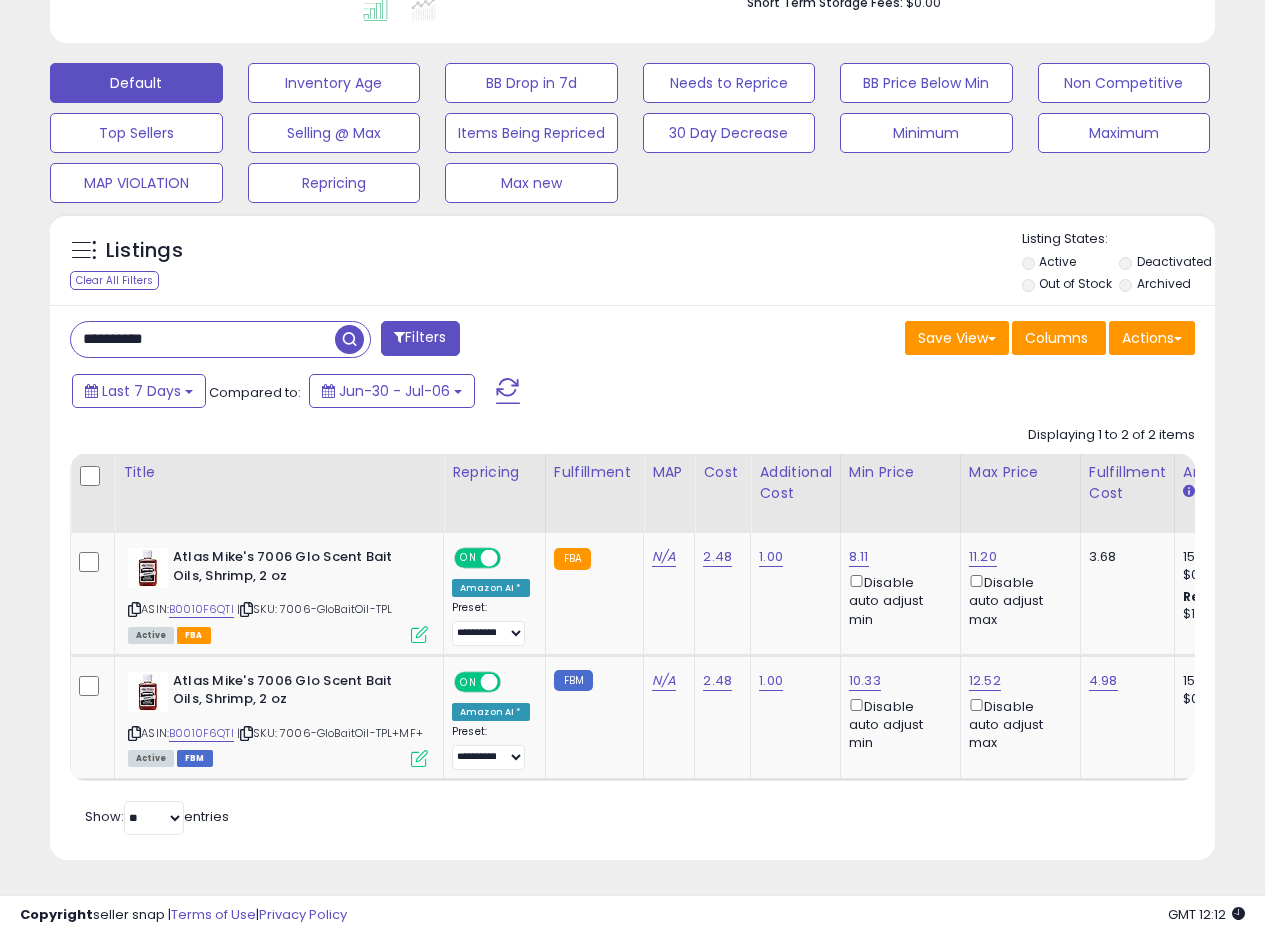 drag, startPoint x: 211, startPoint y: 320, endPoint x: 0, endPoint y: 301, distance: 211.85373 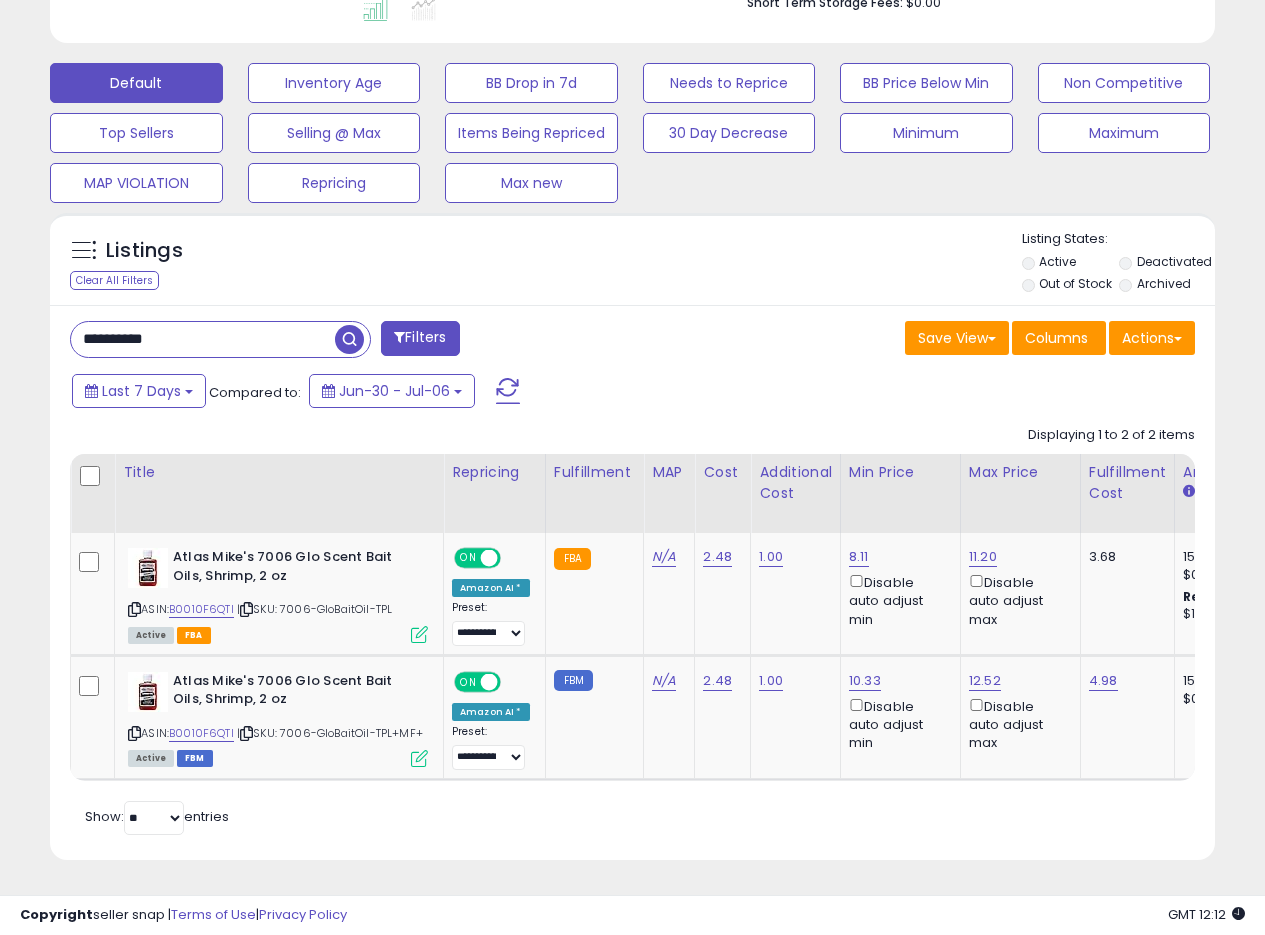 paste 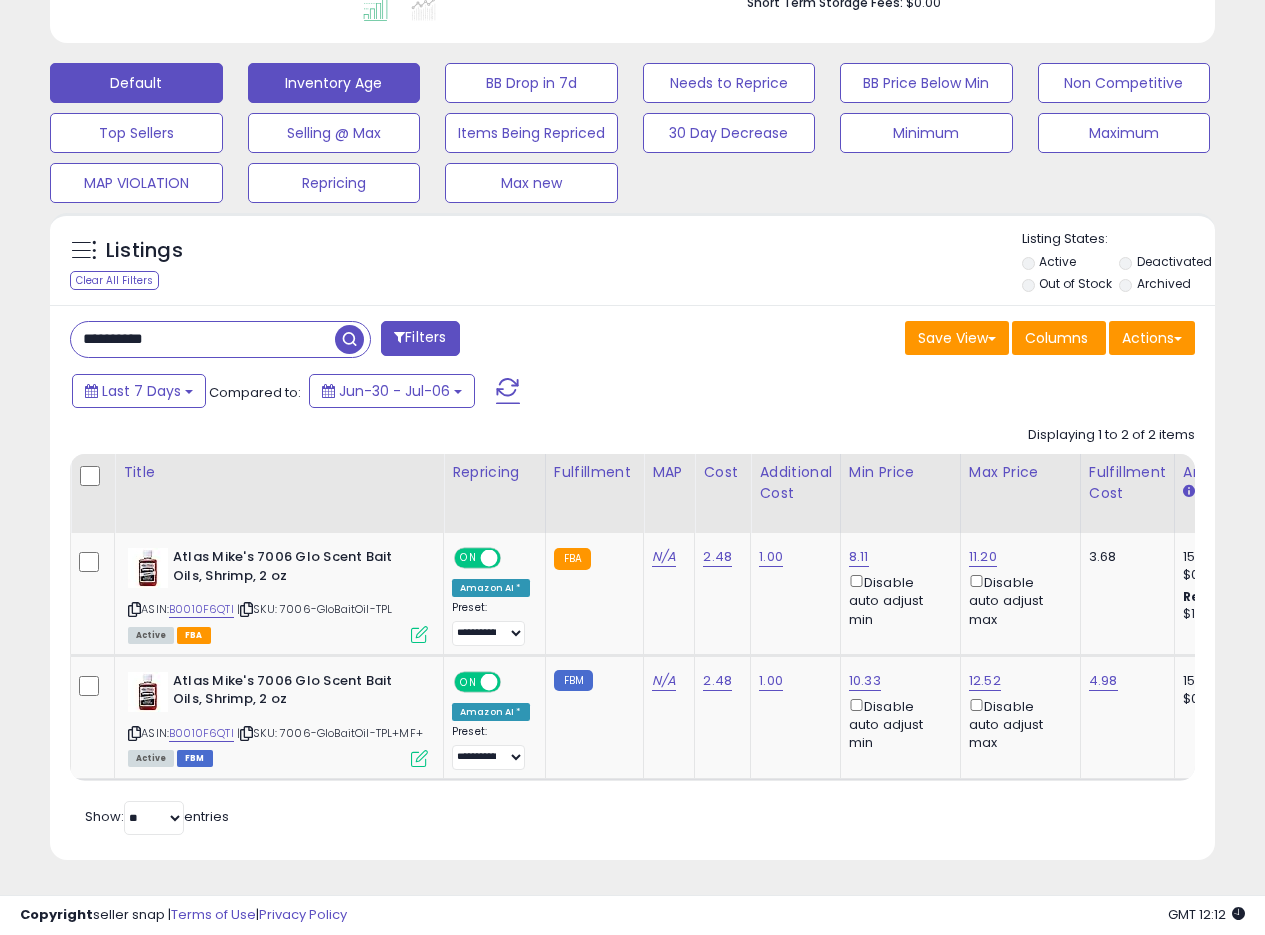 drag, startPoint x: 348, startPoint y: 319, endPoint x: 352, endPoint y: 330, distance: 11.7046995 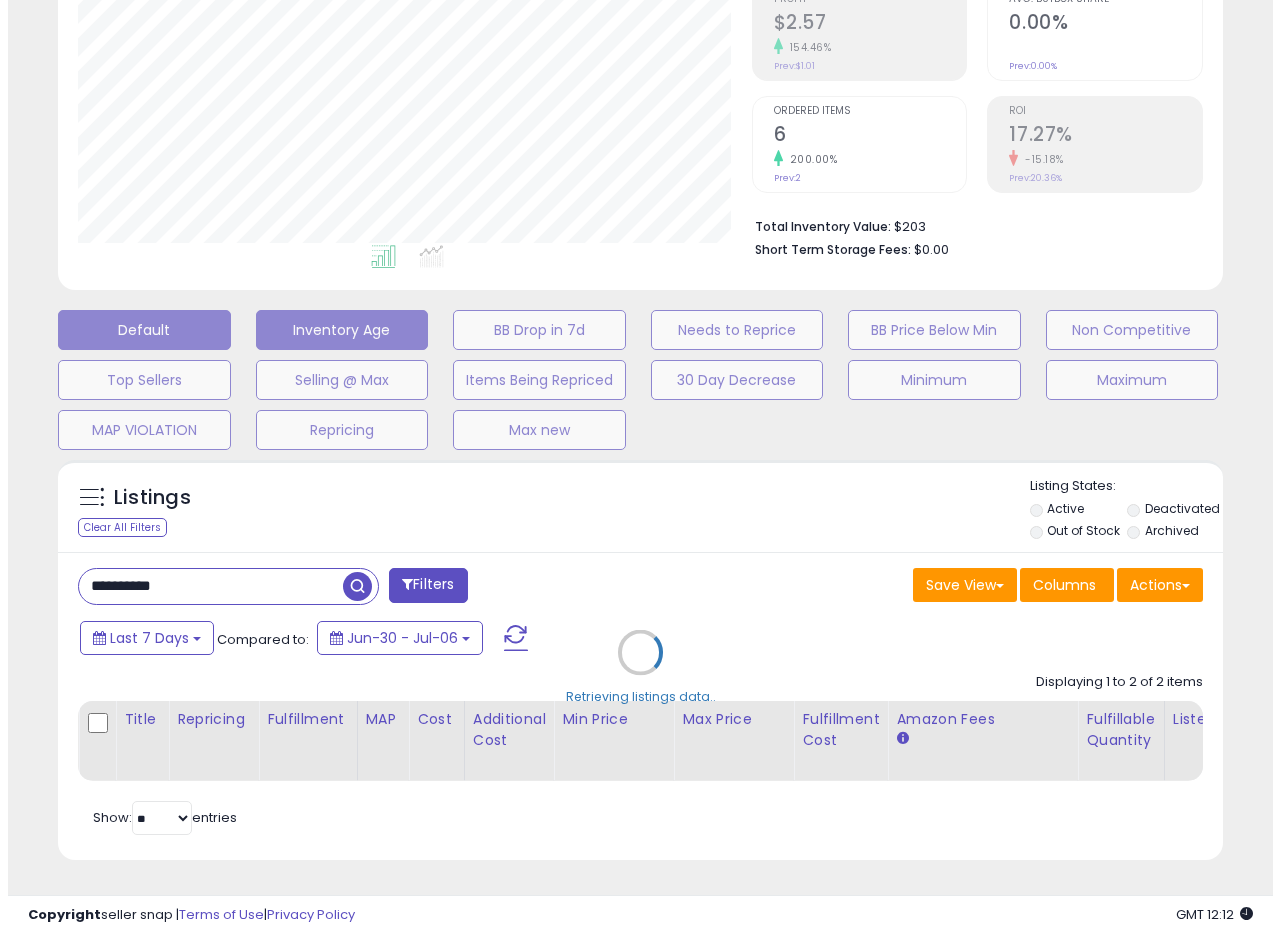scroll, scrollTop: 335, scrollLeft: 0, axis: vertical 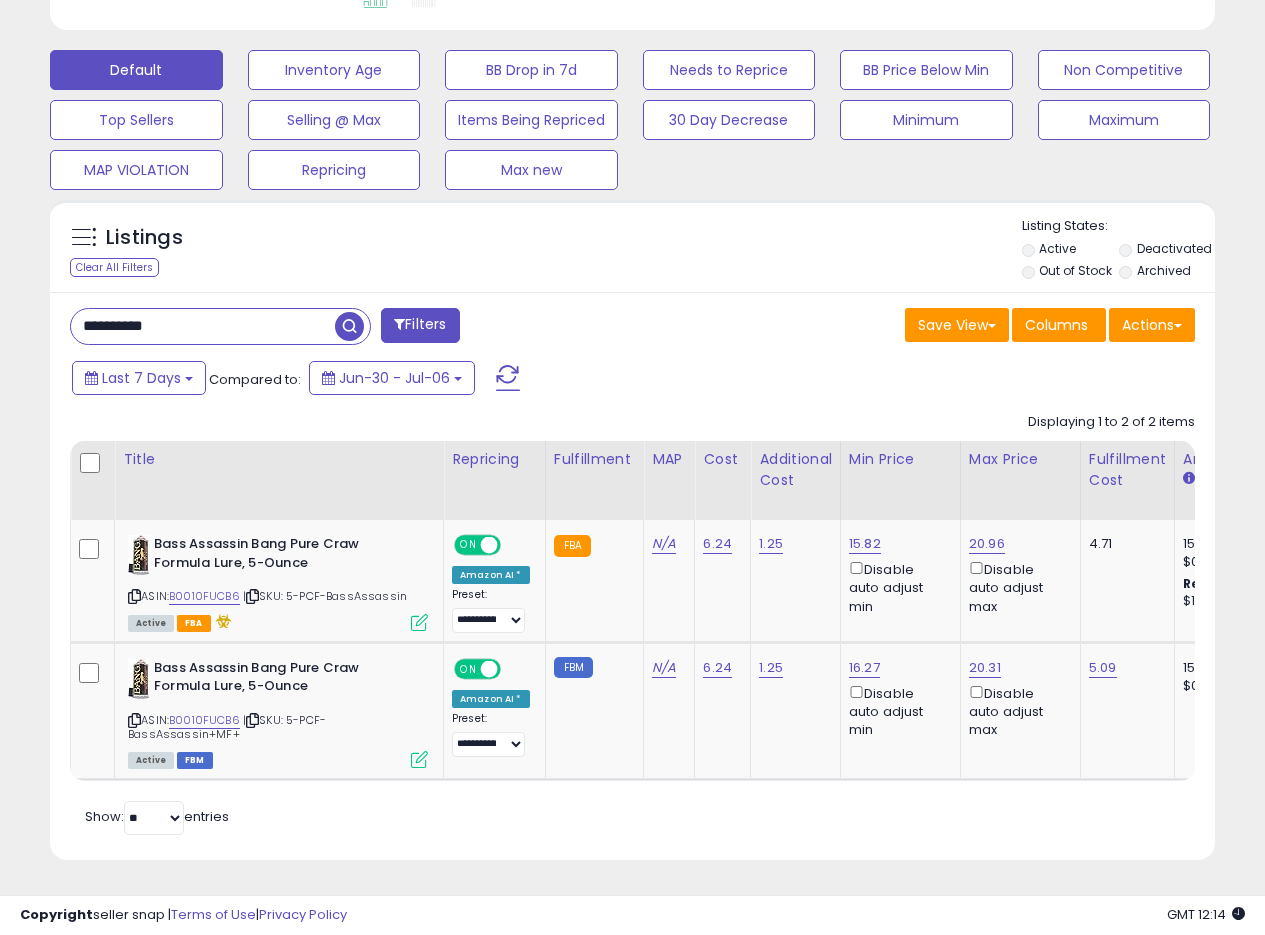 click on "Last 7 Days
Compared to:
Jun-30 - Jul-06" at bounding box center (489, 380) 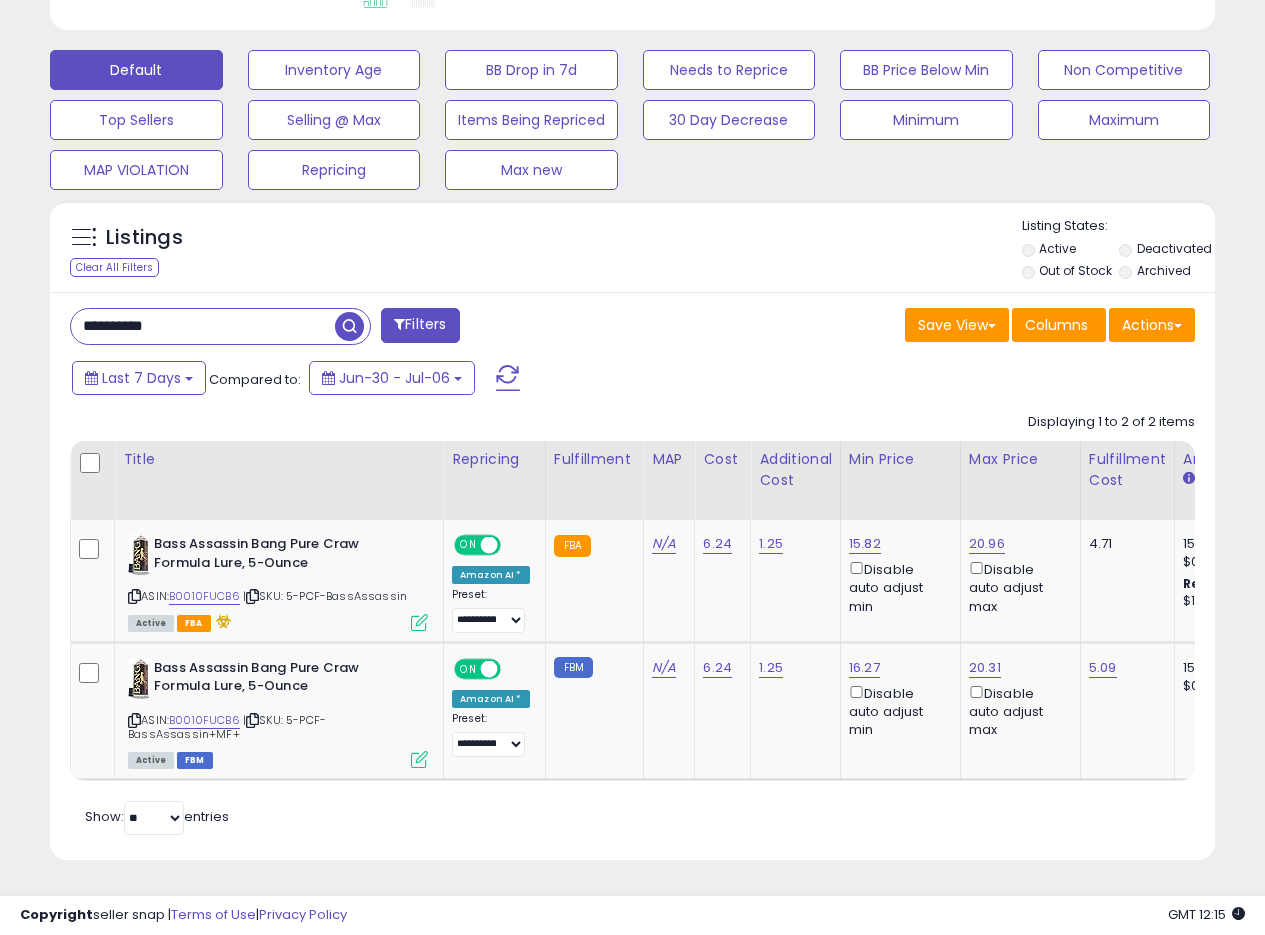 drag, startPoint x: 120, startPoint y: 322, endPoint x: 11, endPoint y: 317, distance: 109.11462 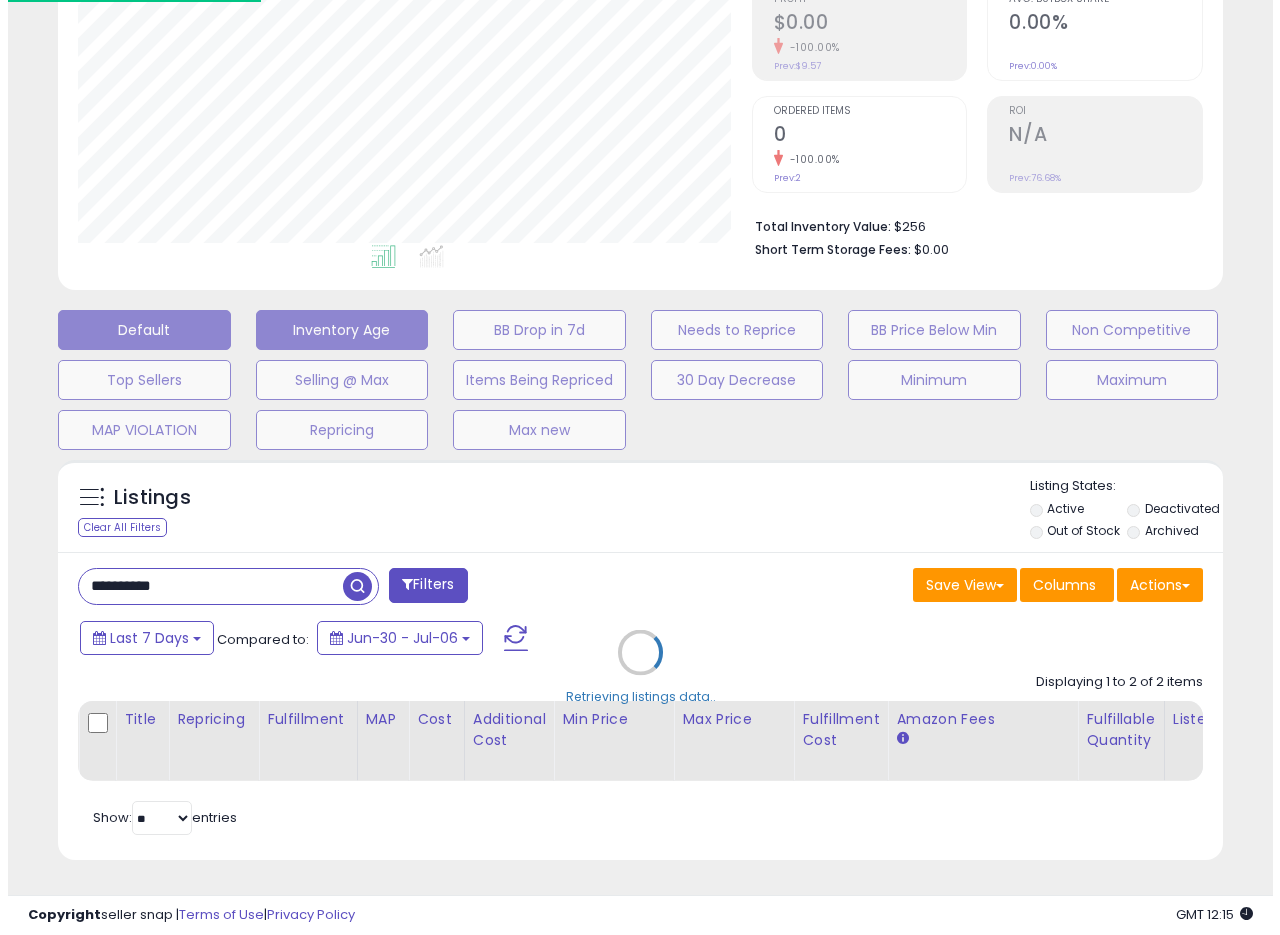 scroll, scrollTop: 335, scrollLeft: 0, axis: vertical 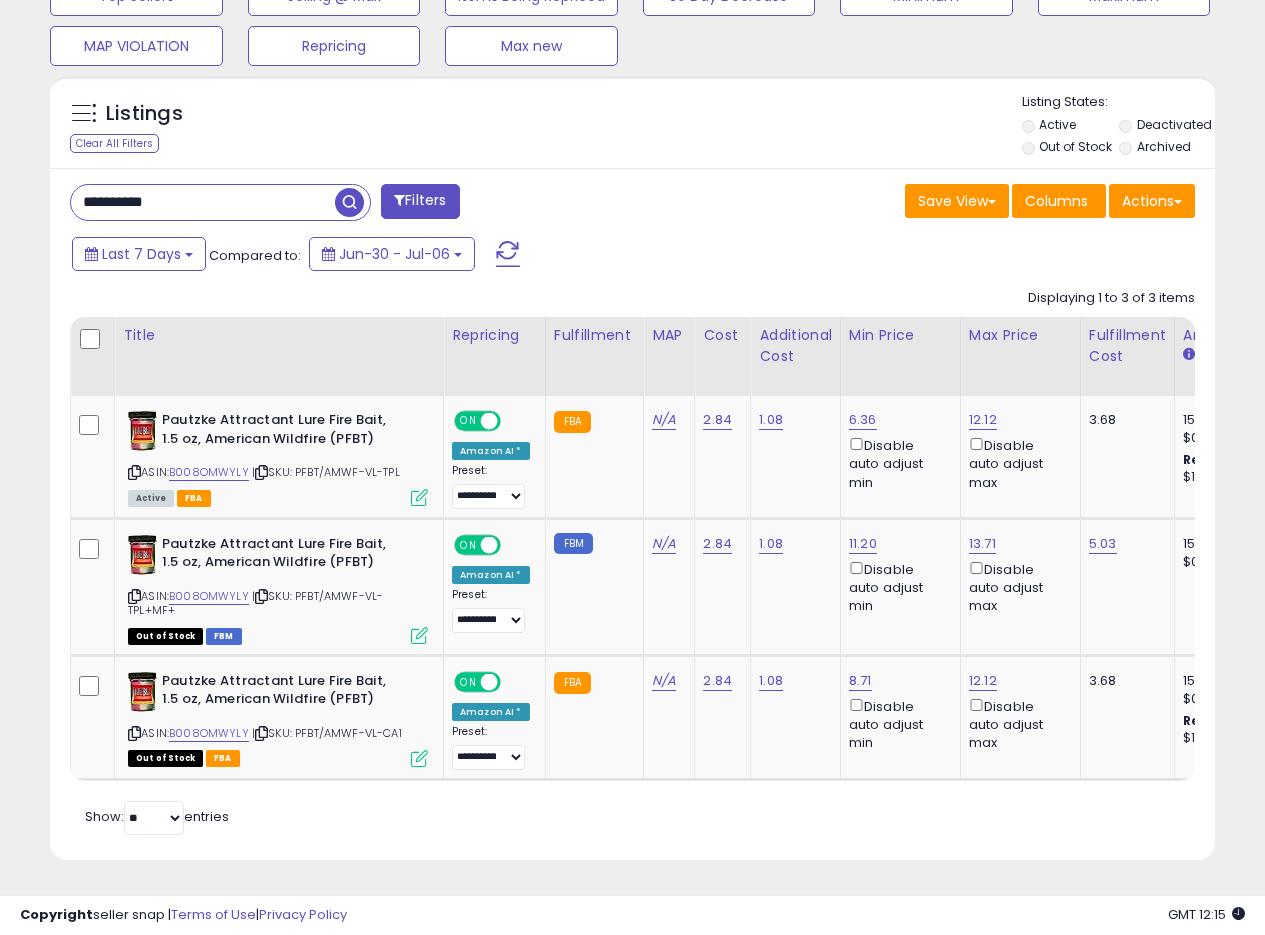 drag, startPoint x: 207, startPoint y: 194, endPoint x: 180, endPoint y: 175, distance: 33.01515 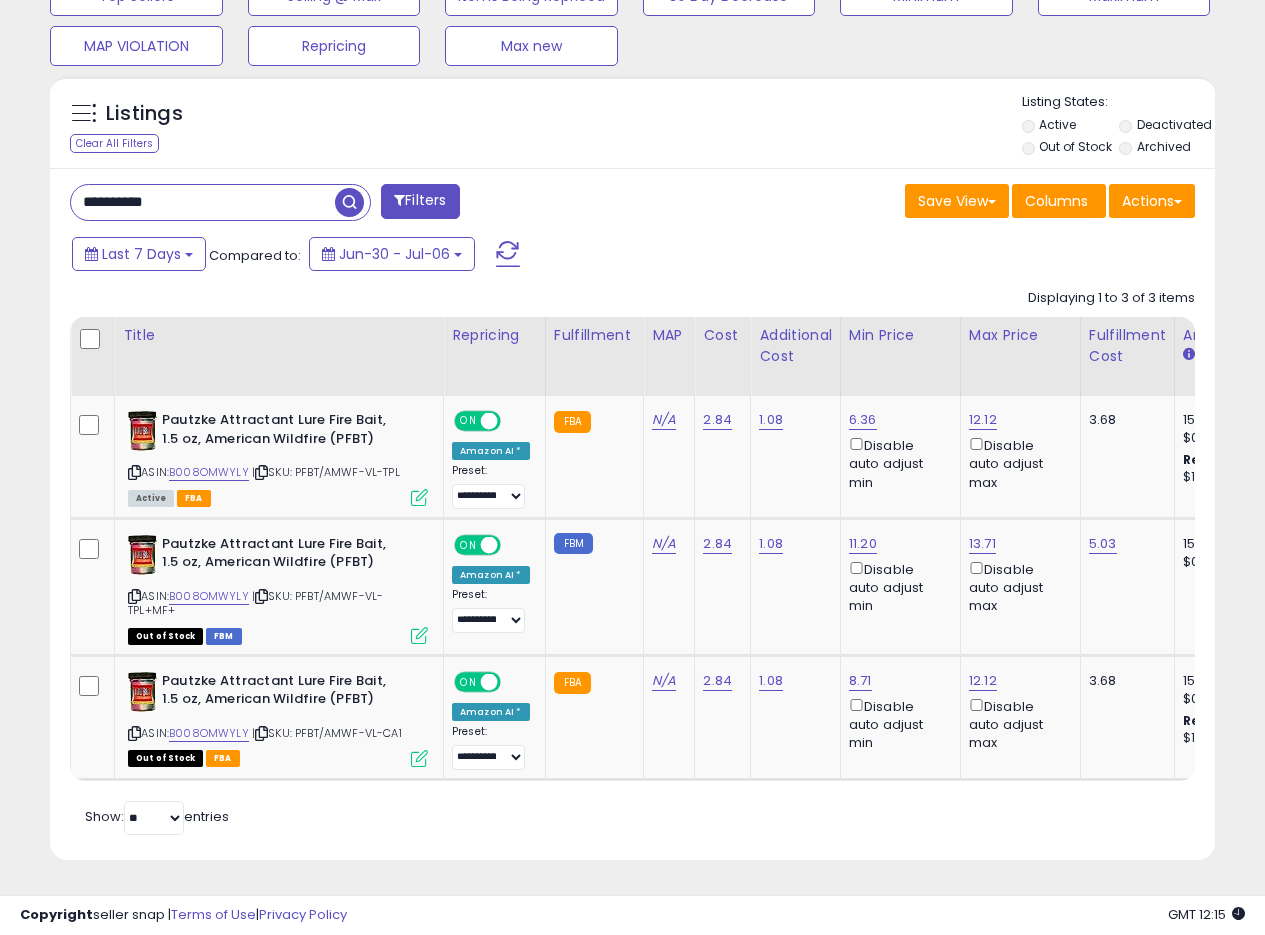 paste 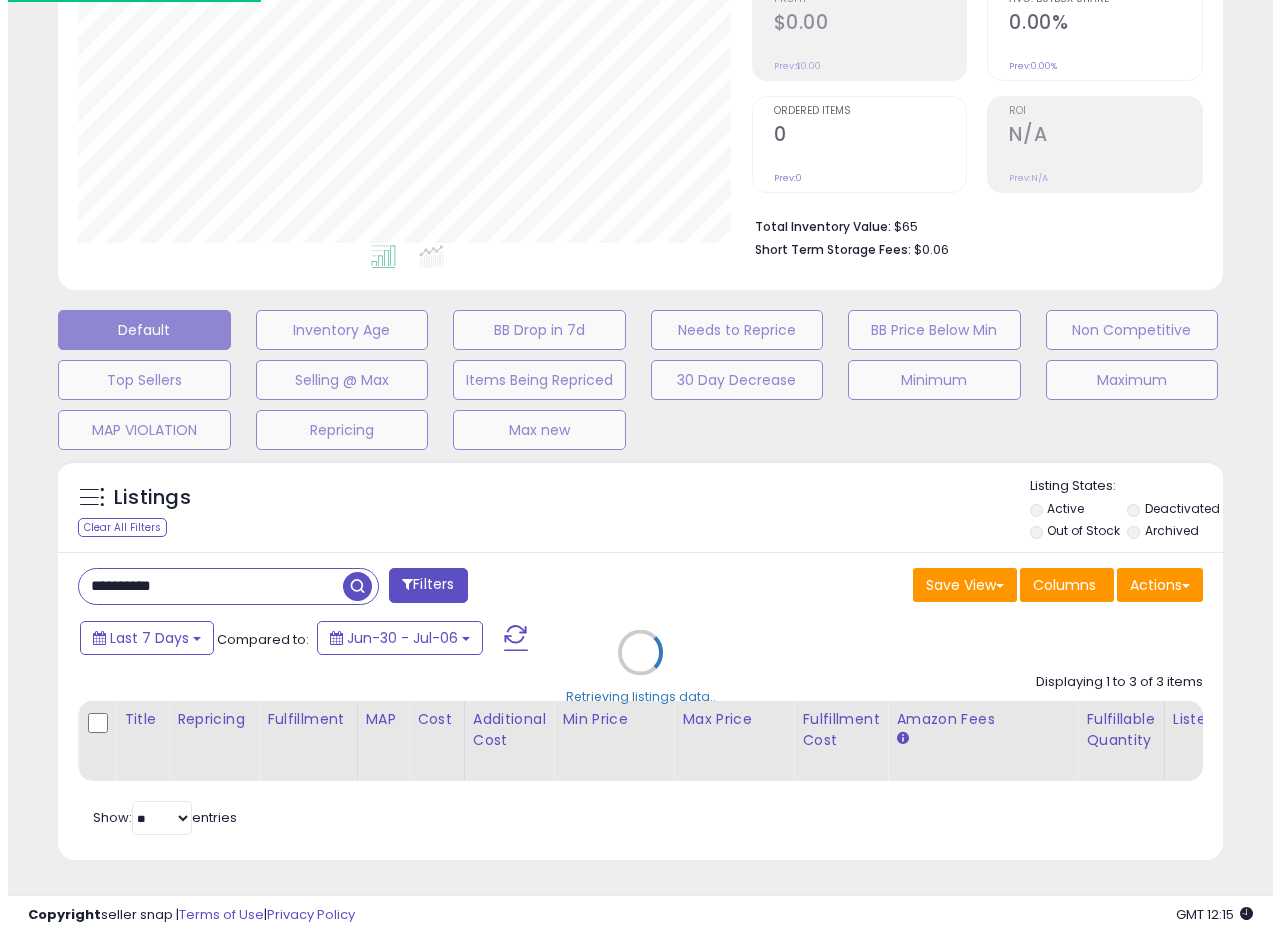 scroll, scrollTop: 335, scrollLeft: 0, axis: vertical 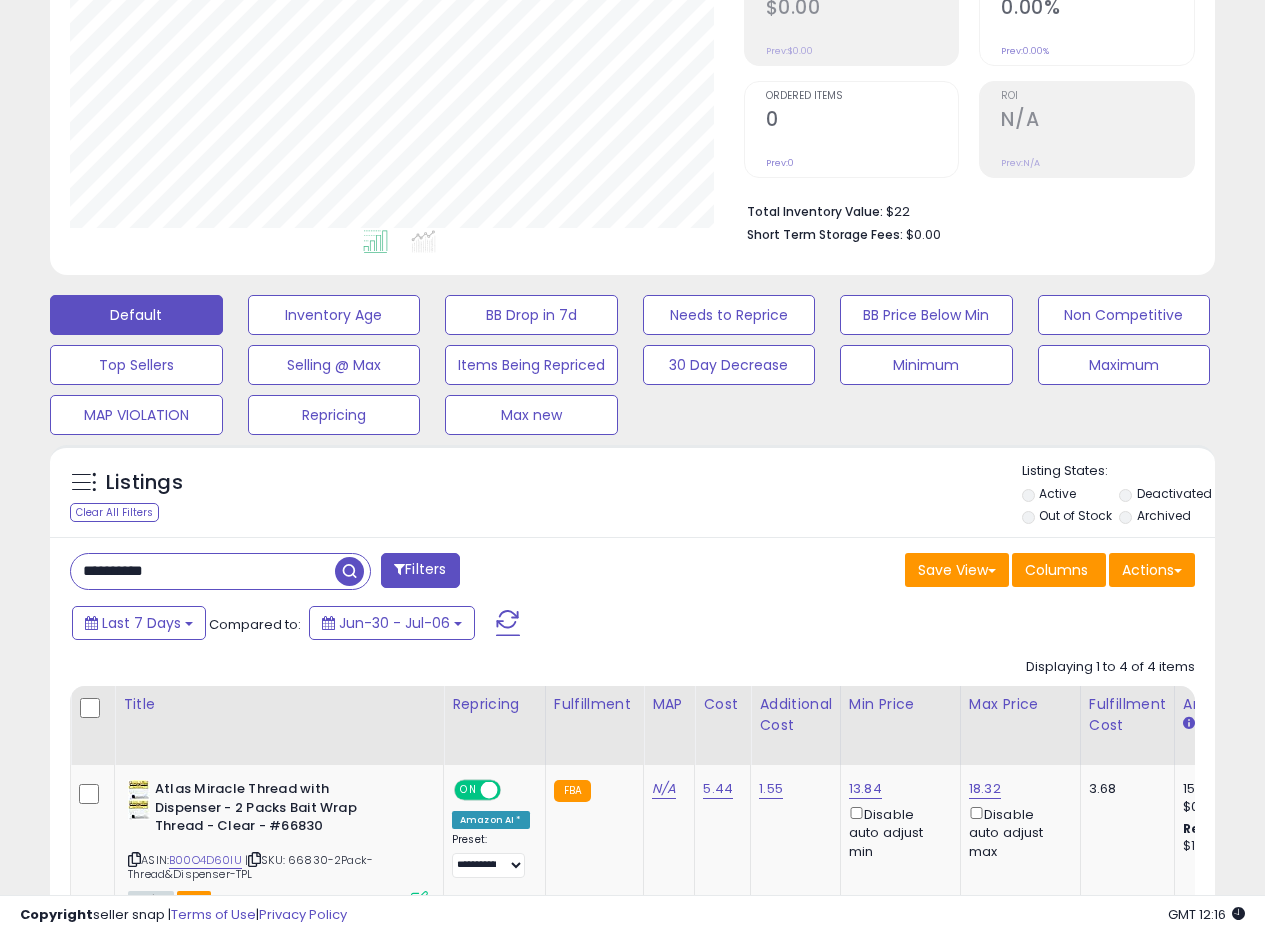 drag, startPoint x: 170, startPoint y: 571, endPoint x: 0, endPoint y: 558, distance: 170.49634 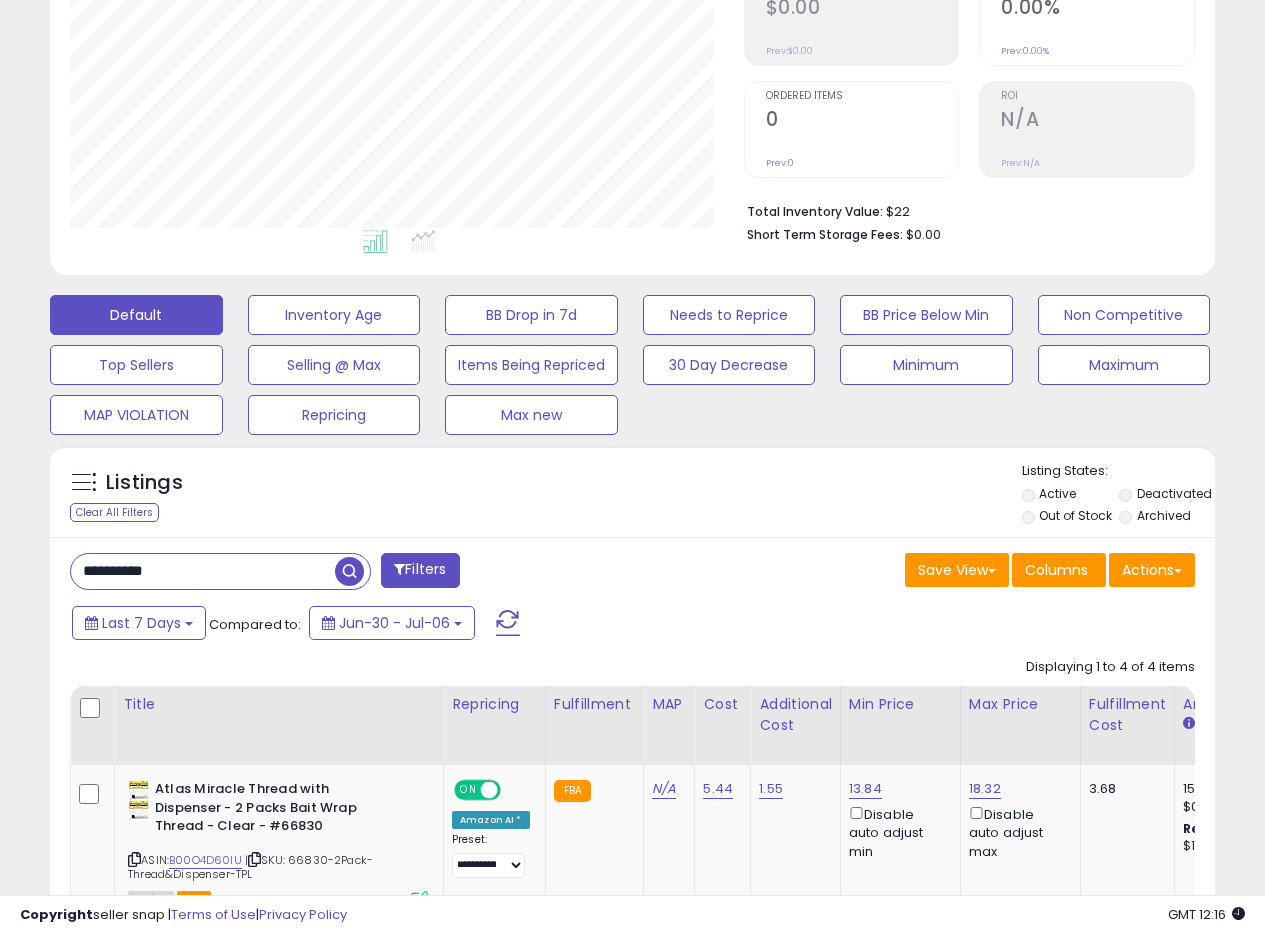 drag, startPoint x: 345, startPoint y: 570, endPoint x: 333, endPoint y: 573, distance: 12.369317 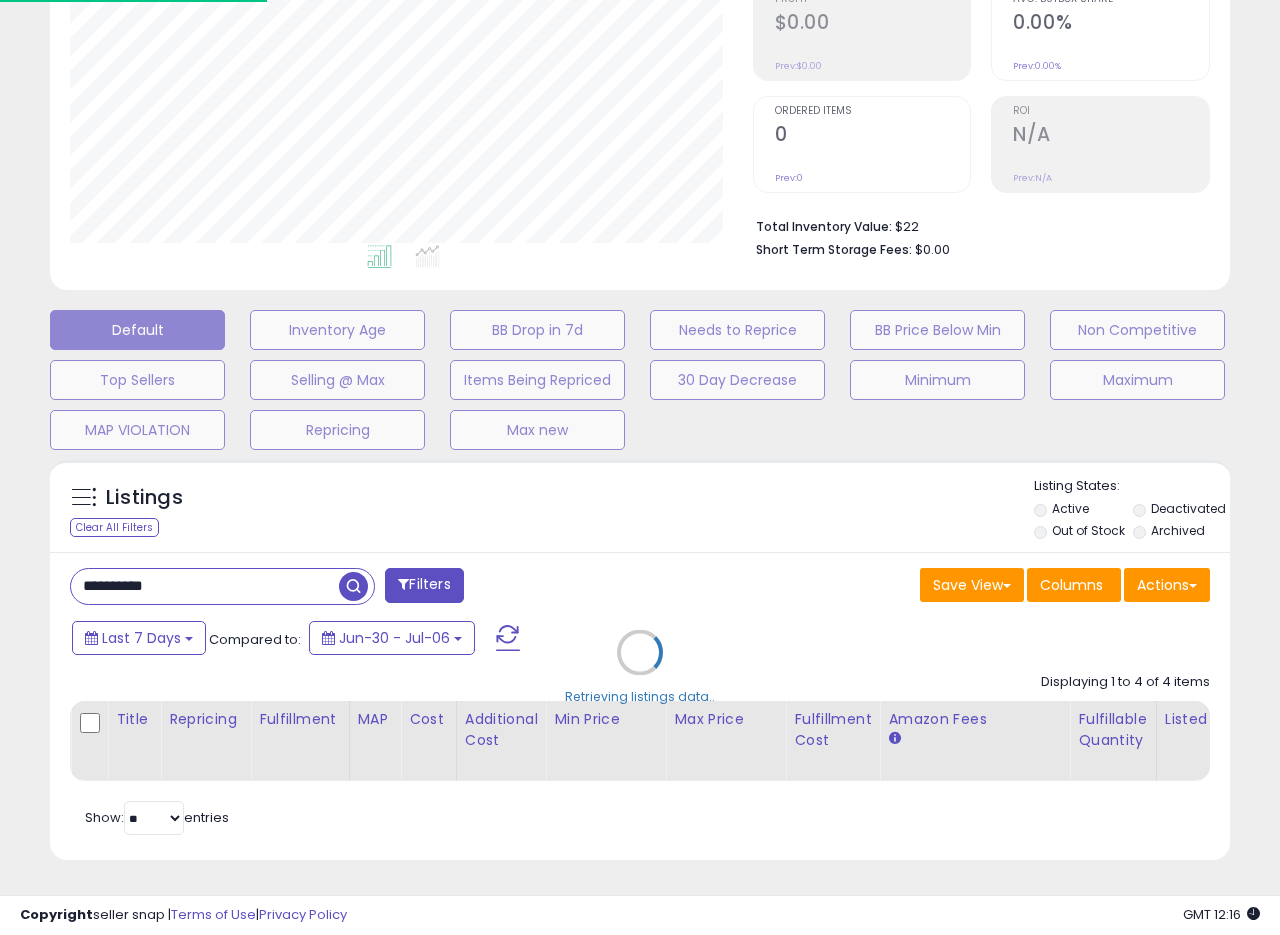scroll, scrollTop: 999590, scrollLeft: 999317, axis: both 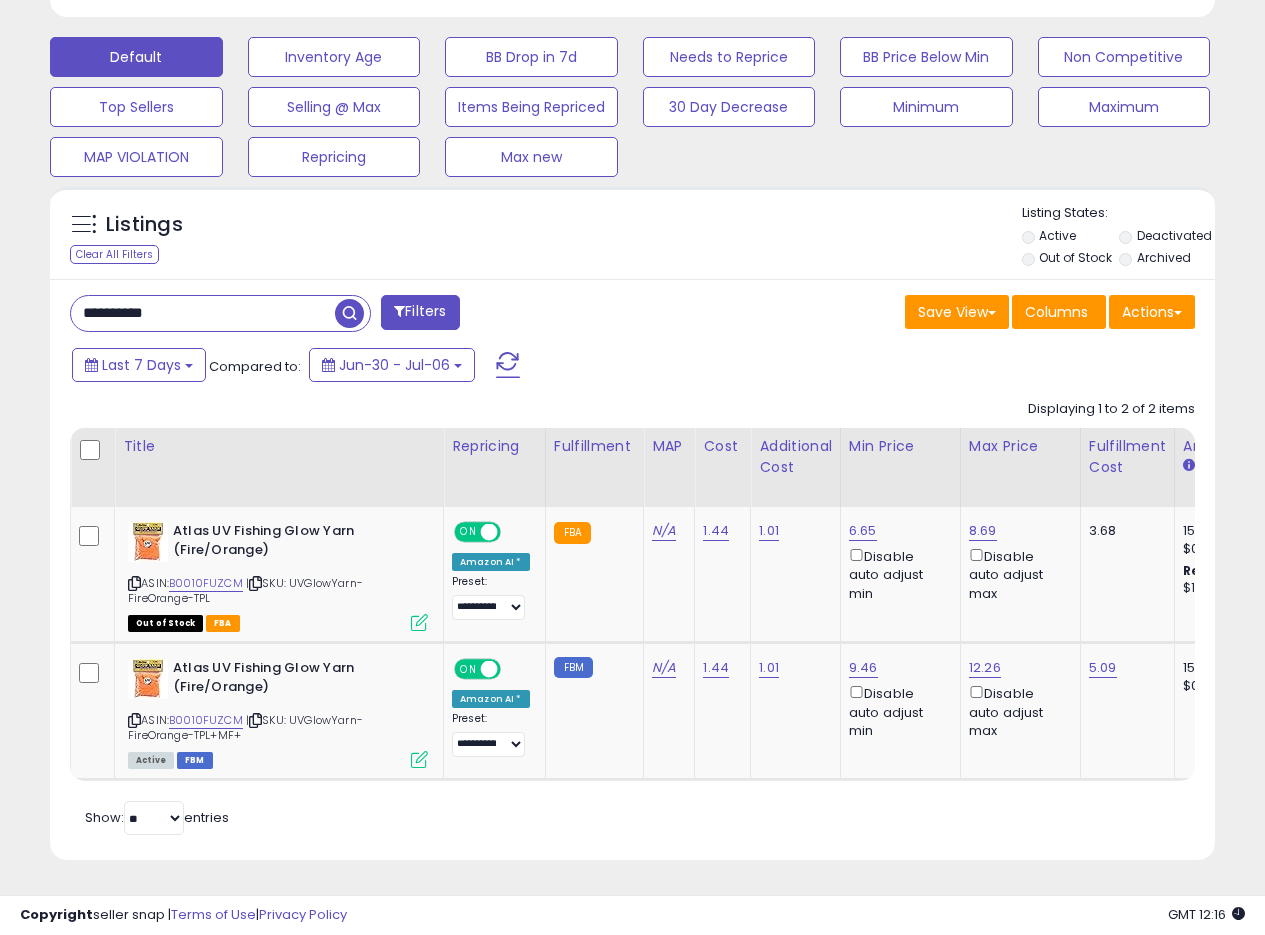 drag, startPoint x: 218, startPoint y: 296, endPoint x: 3, endPoint y: 291, distance: 215.05814 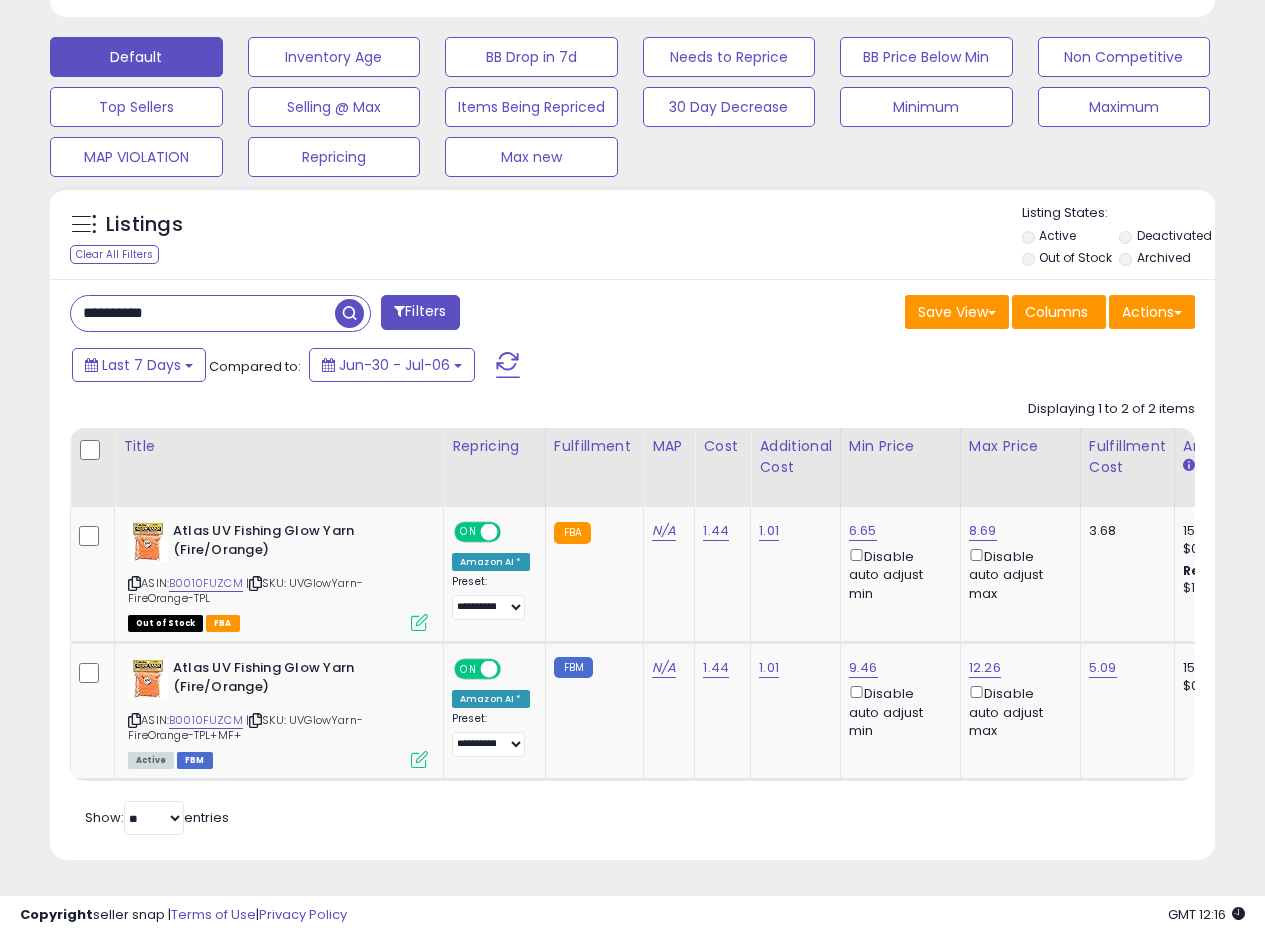 paste 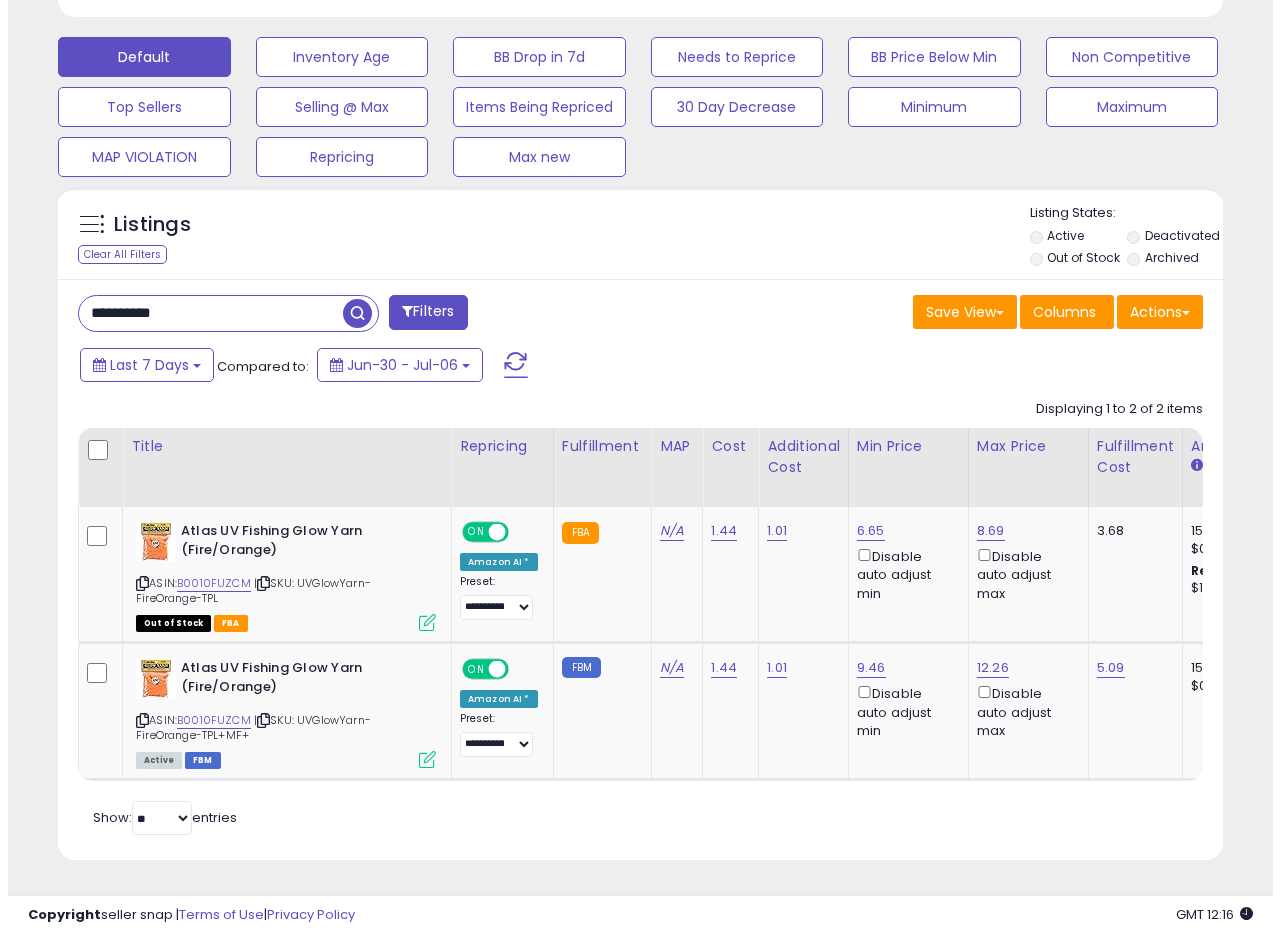 scroll, scrollTop: 335, scrollLeft: 0, axis: vertical 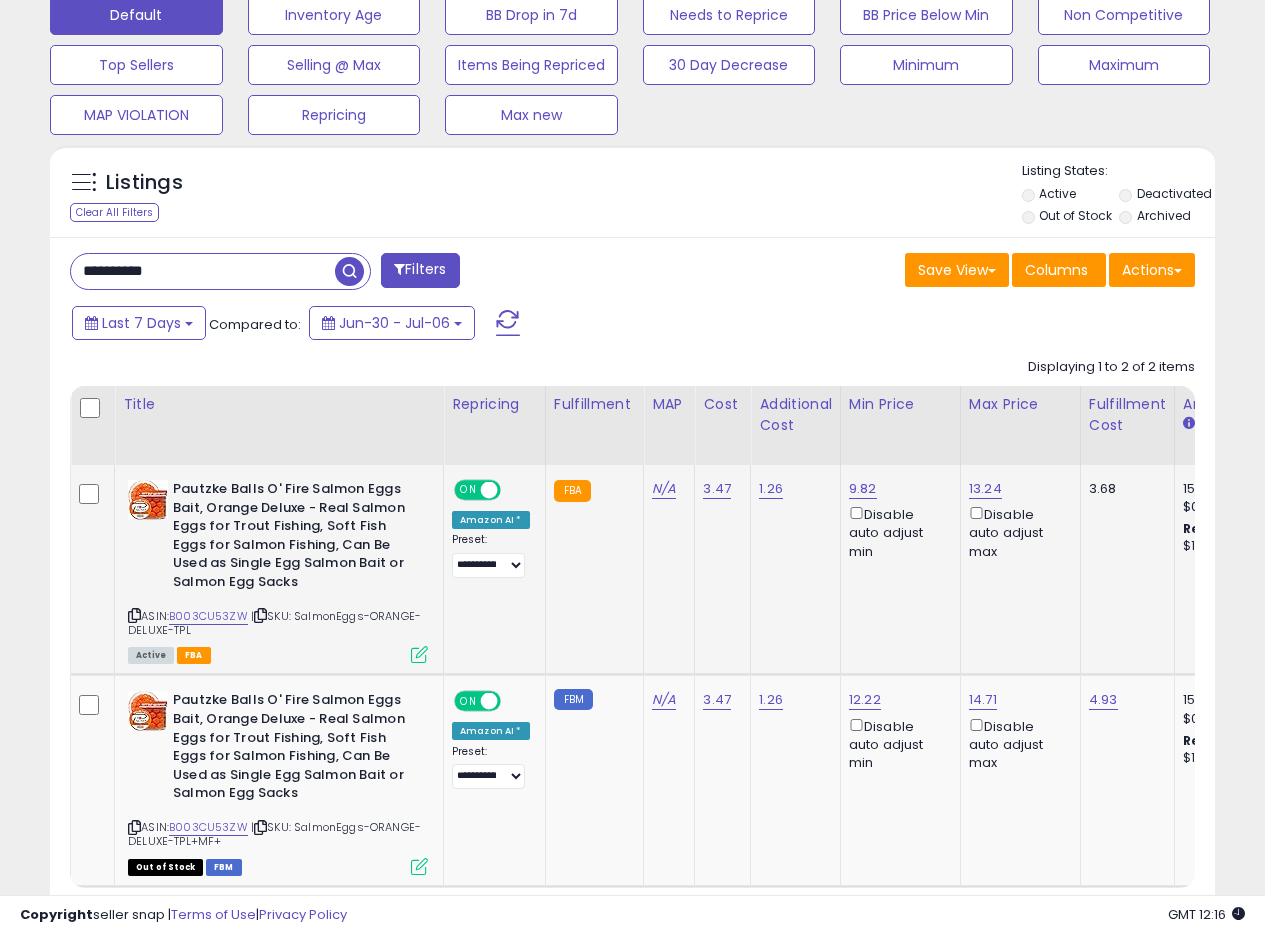 click at bounding box center [419, 654] 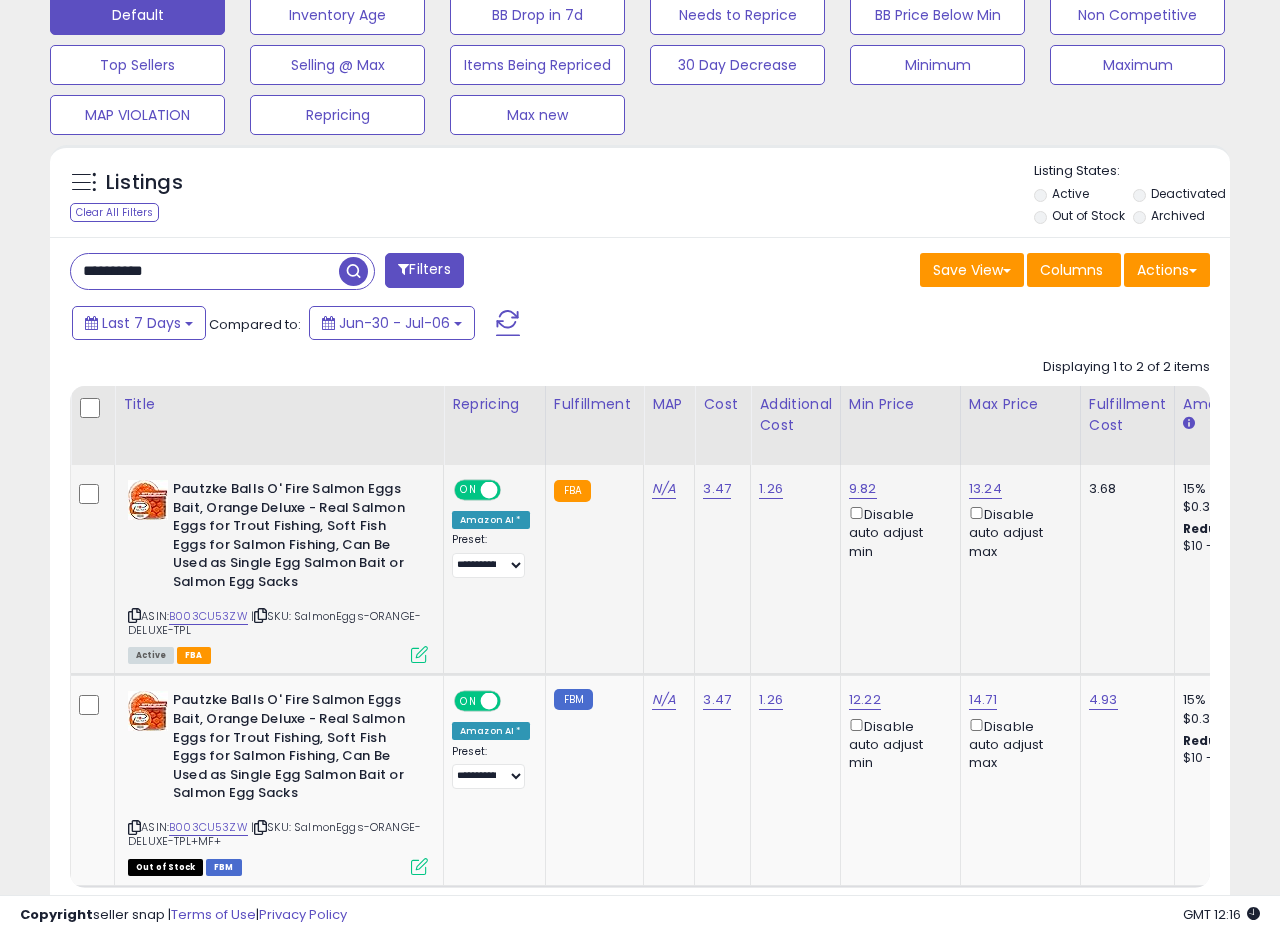 scroll, scrollTop: 999590, scrollLeft: 999317, axis: both 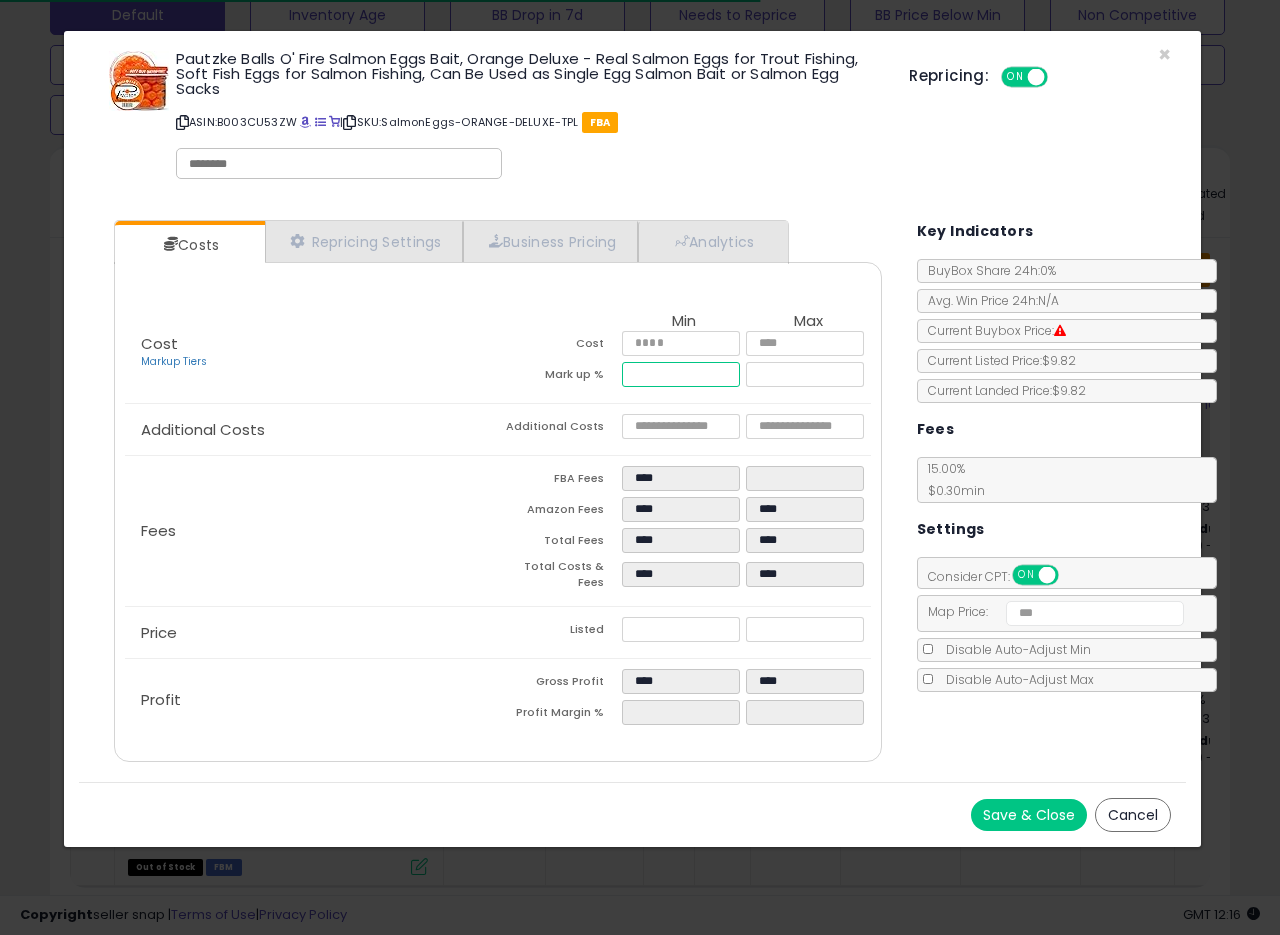 drag, startPoint x: 650, startPoint y: 366, endPoint x: 699, endPoint y: 368, distance: 49.0408 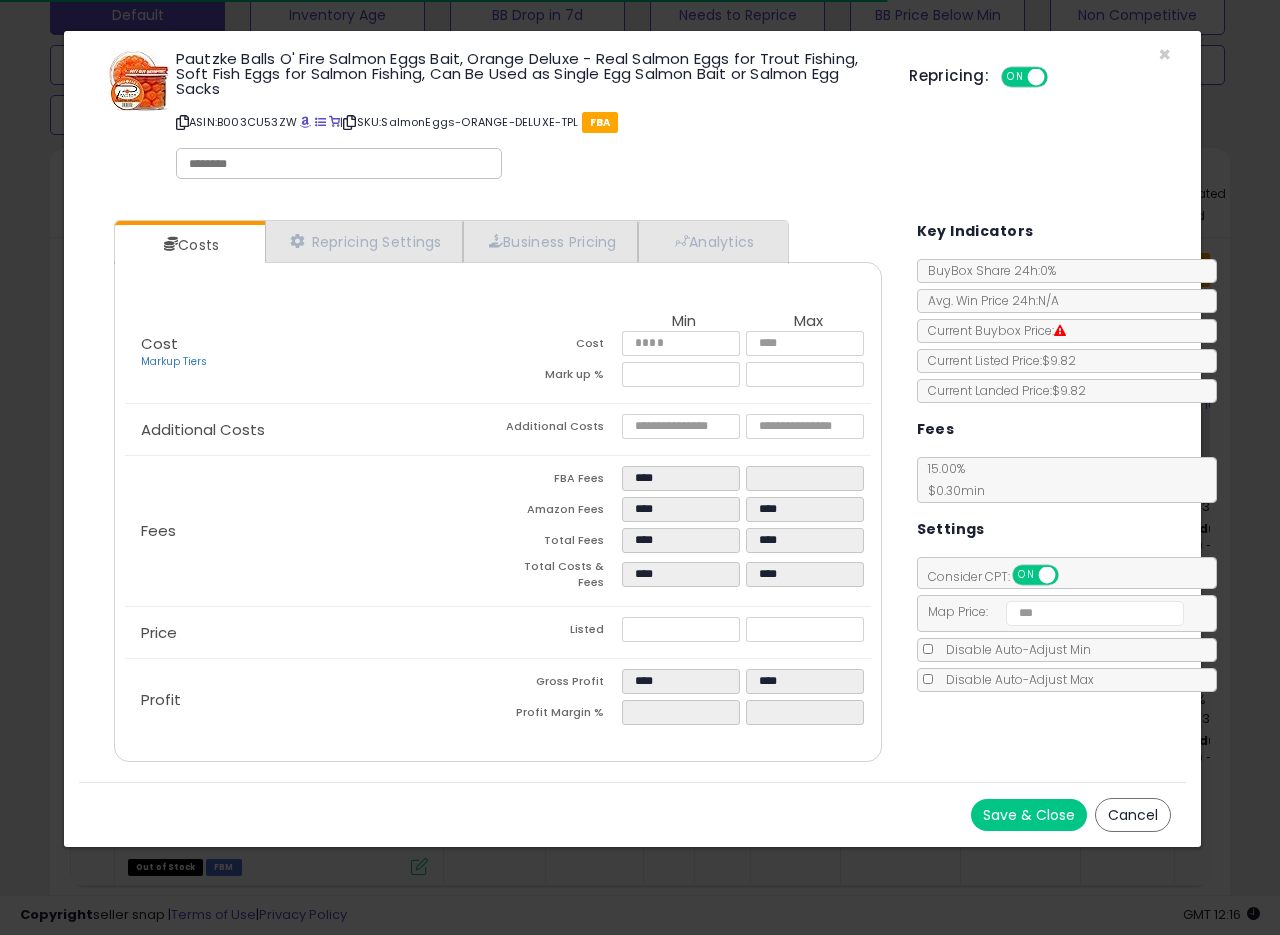 click on "Fees
FBA Fees
****
****
Amazon Fees
****
****
Total Fees
****
****
Total Costs & Fees
****
****" 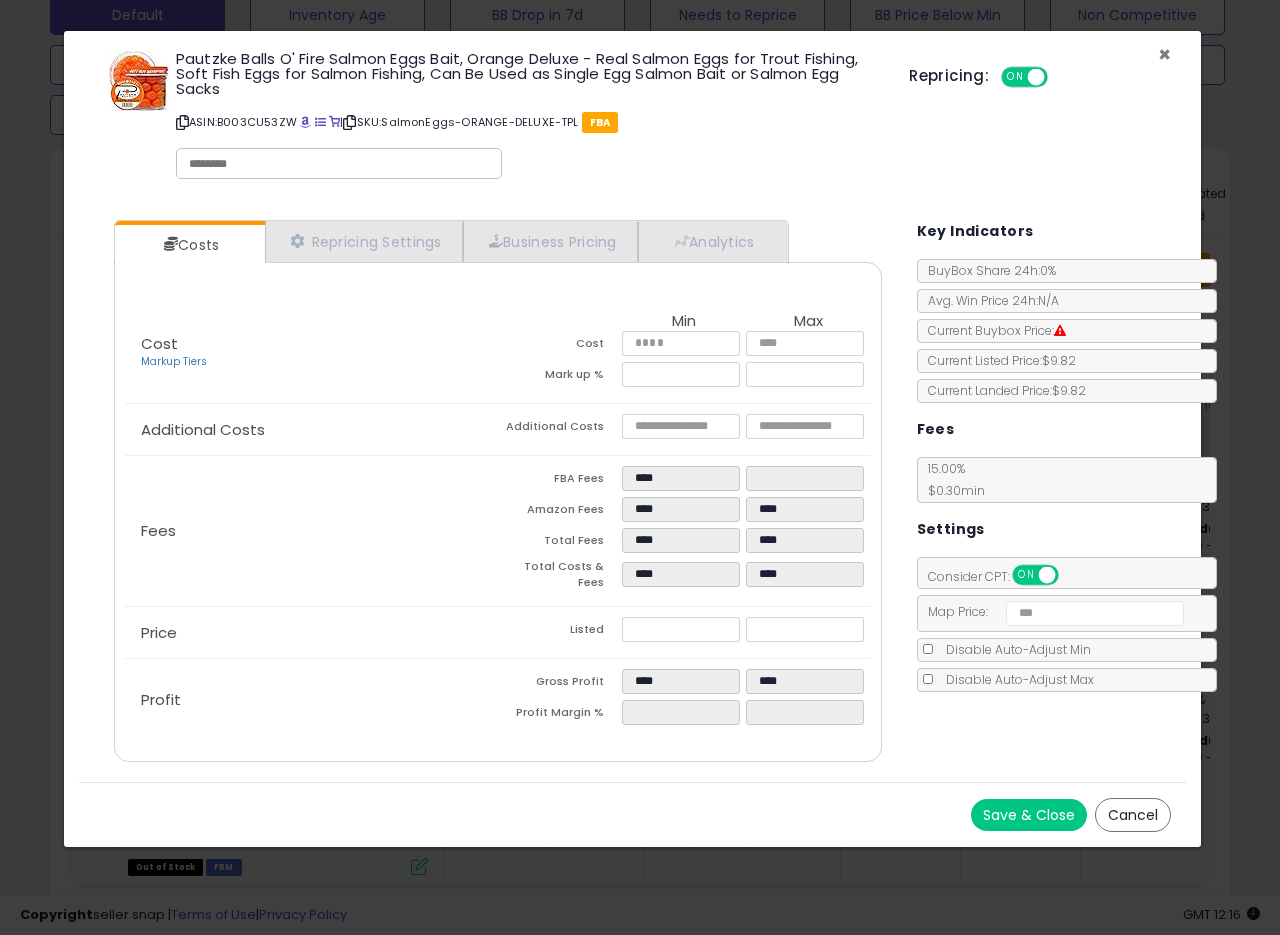click on "×" at bounding box center (1164, 54) 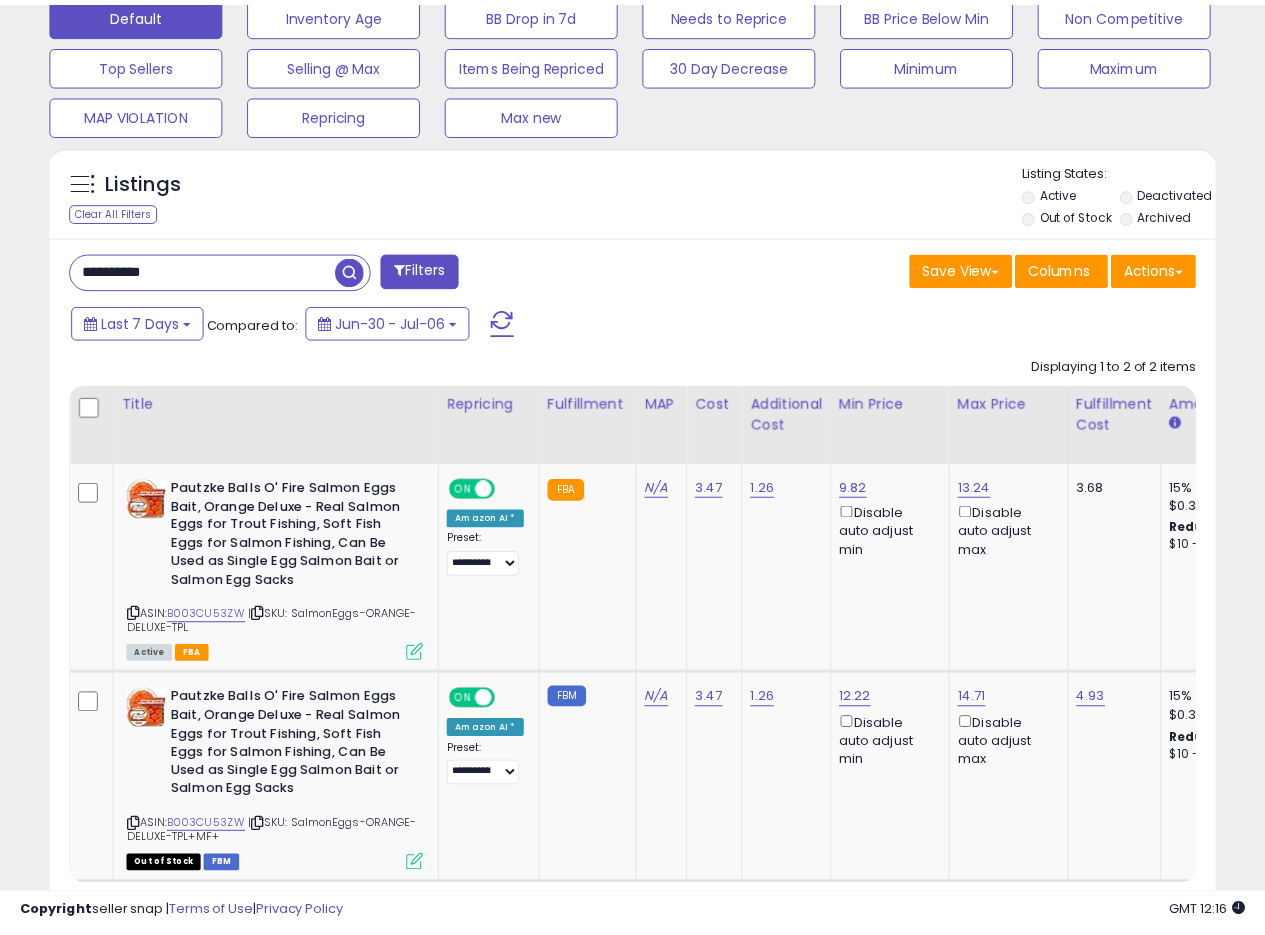 scroll, scrollTop: 410, scrollLeft: 674, axis: both 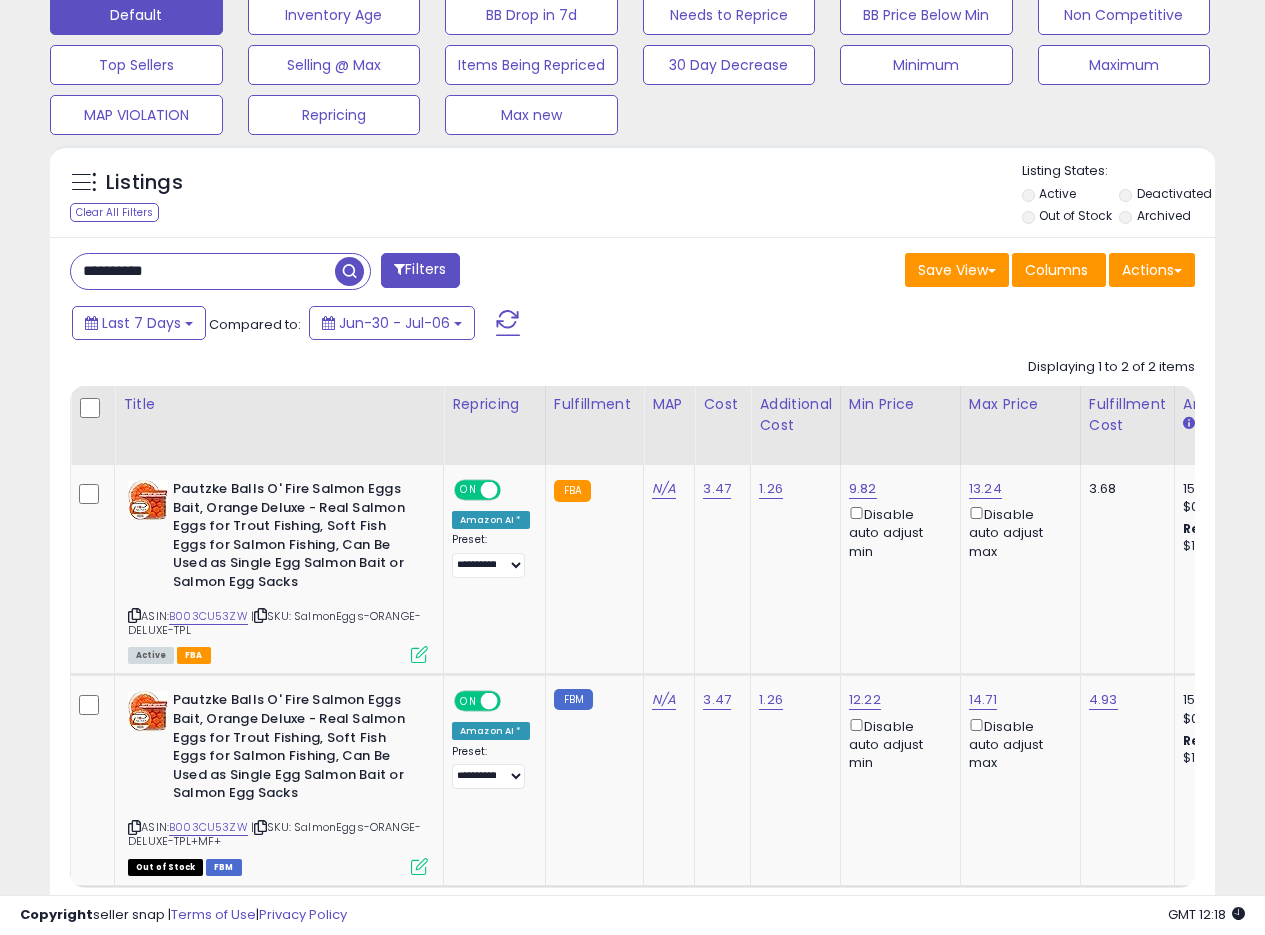 drag, startPoint x: 189, startPoint y: 272, endPoint x: 42, endPoint y: 274, distance: 147.01361 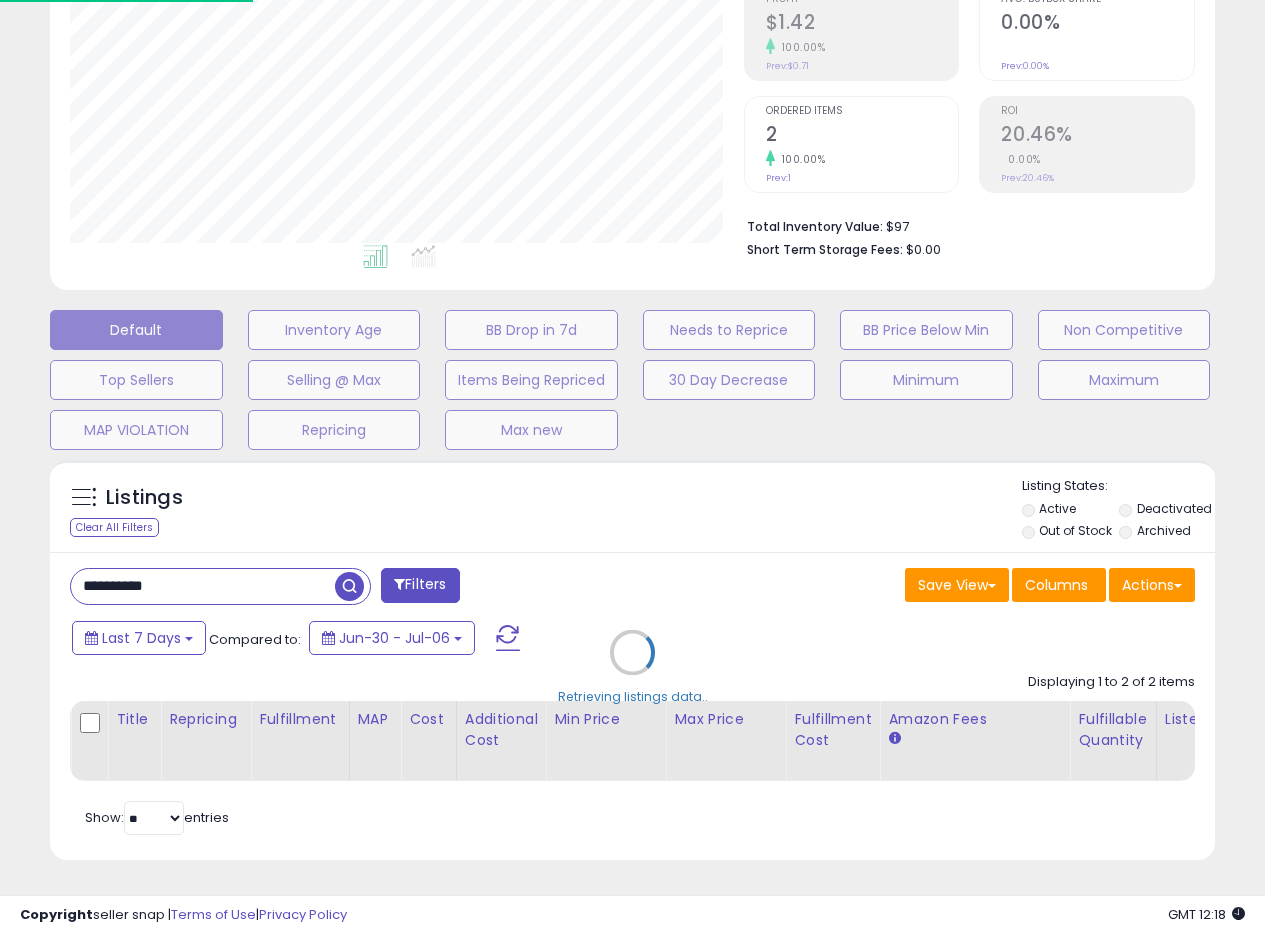 scroll, scrollTop: 999590, scrollLeft: 999317, axis: both 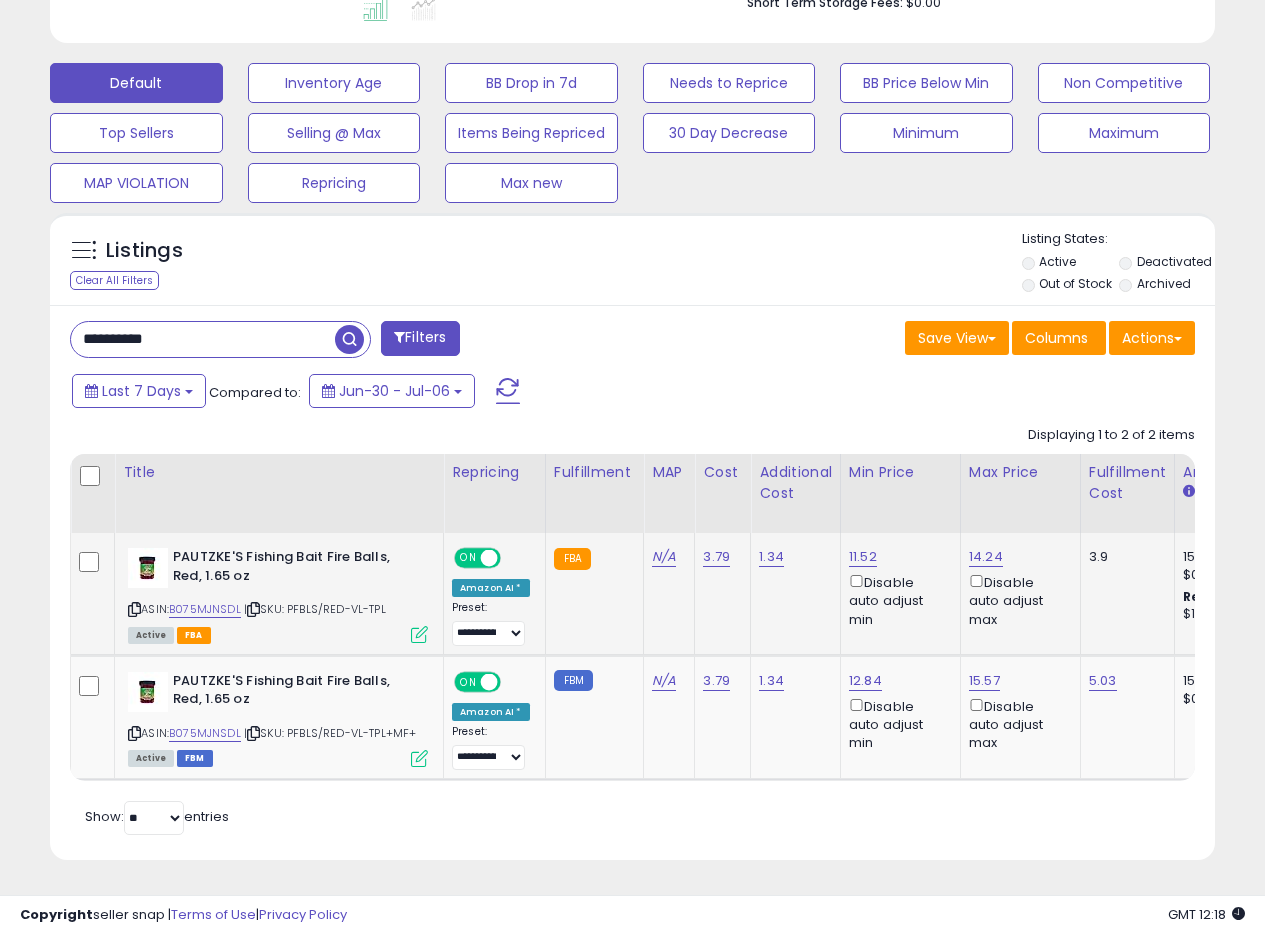 click at bounding box center (419, 634) 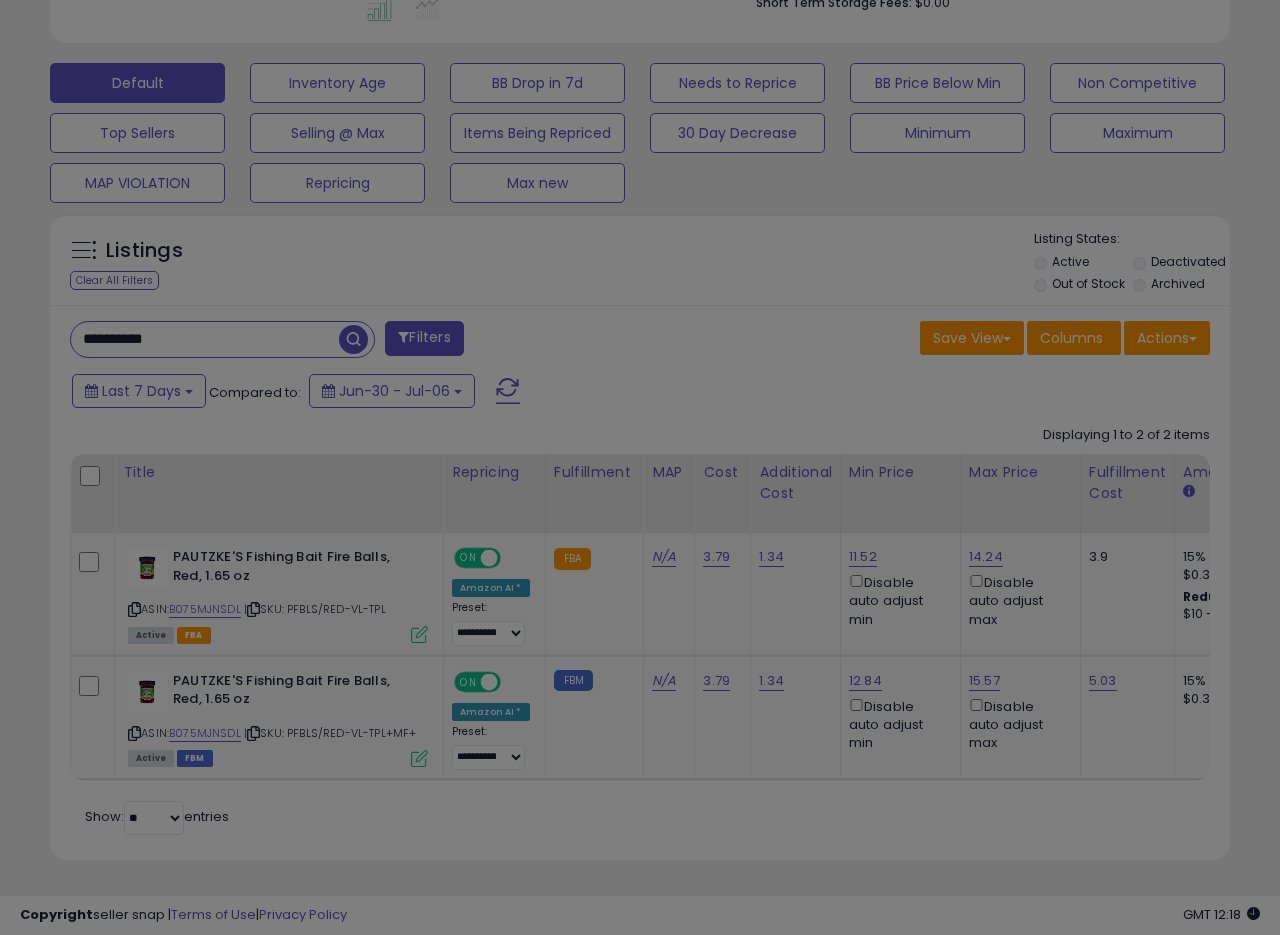 scroll, scrollTop: 999590, scrollLeft: 999317, axis: both 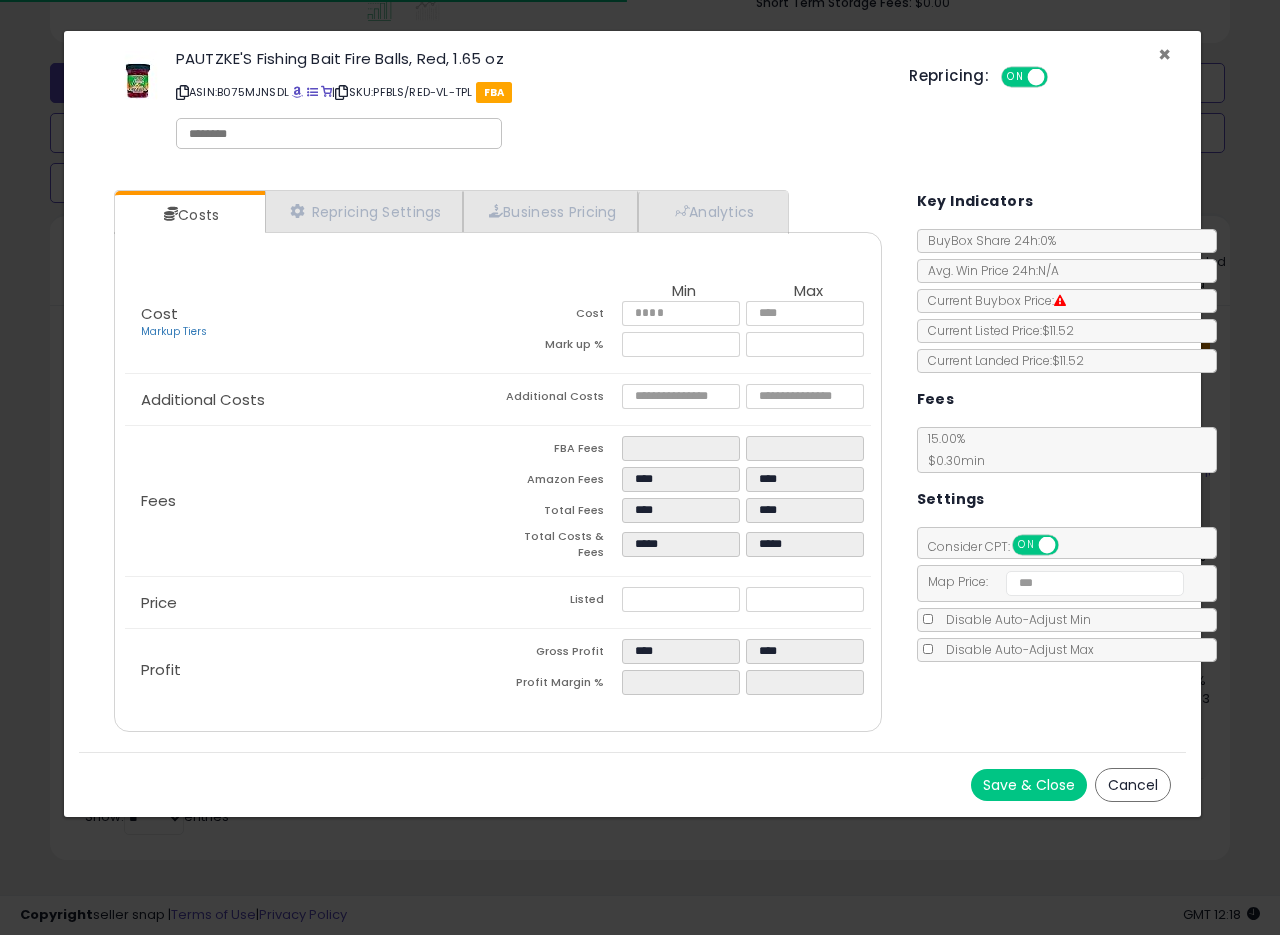 click on "×" at bounding box center (1164, 54) 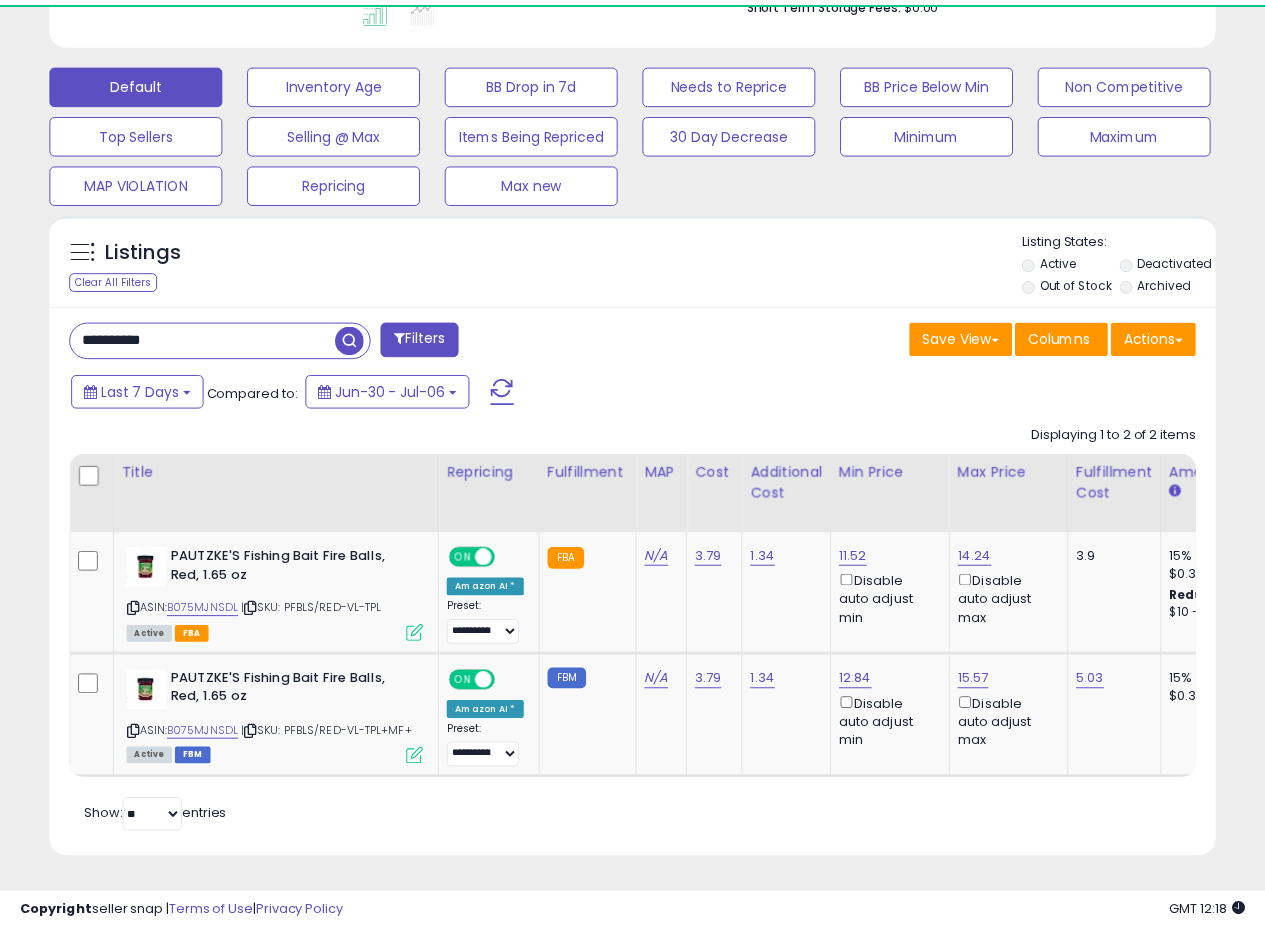 scroll, scrollTop: 410, scrollLeft: 674, axis: both 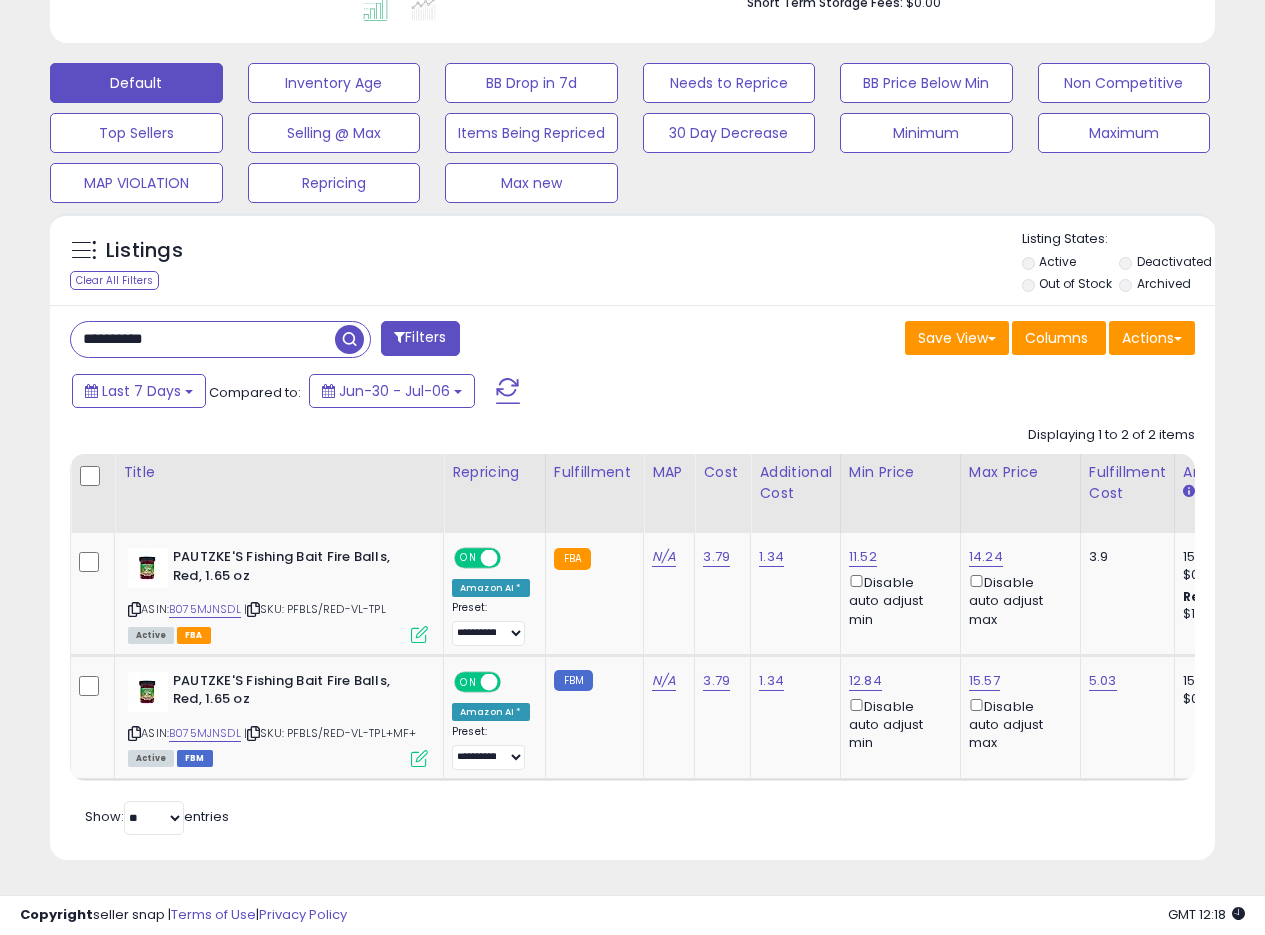 drag, startPoint x: 207, startPoint y: 335, endPoint x: 0, endPoint y: 331, distance: 207.03865 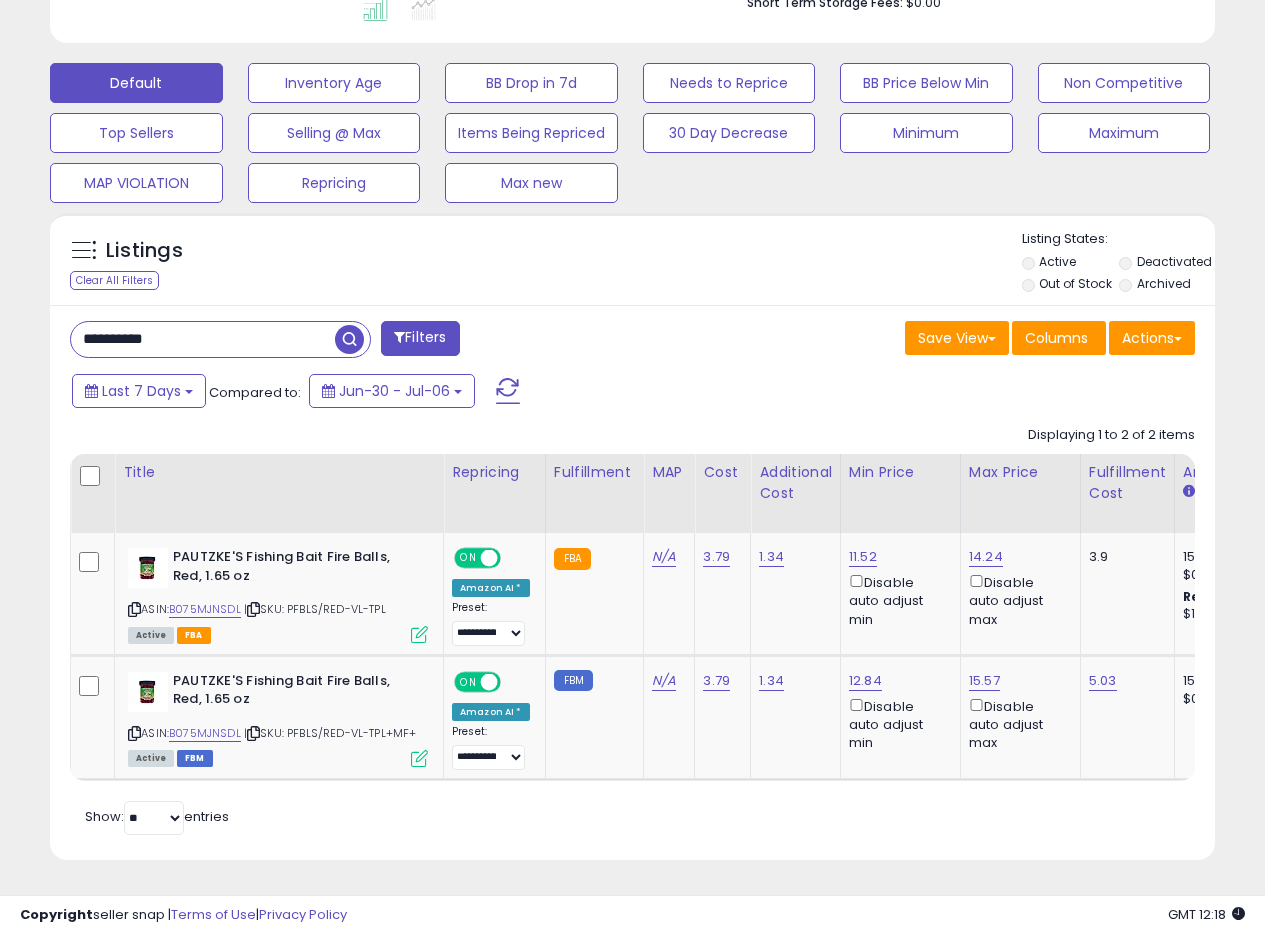 paste 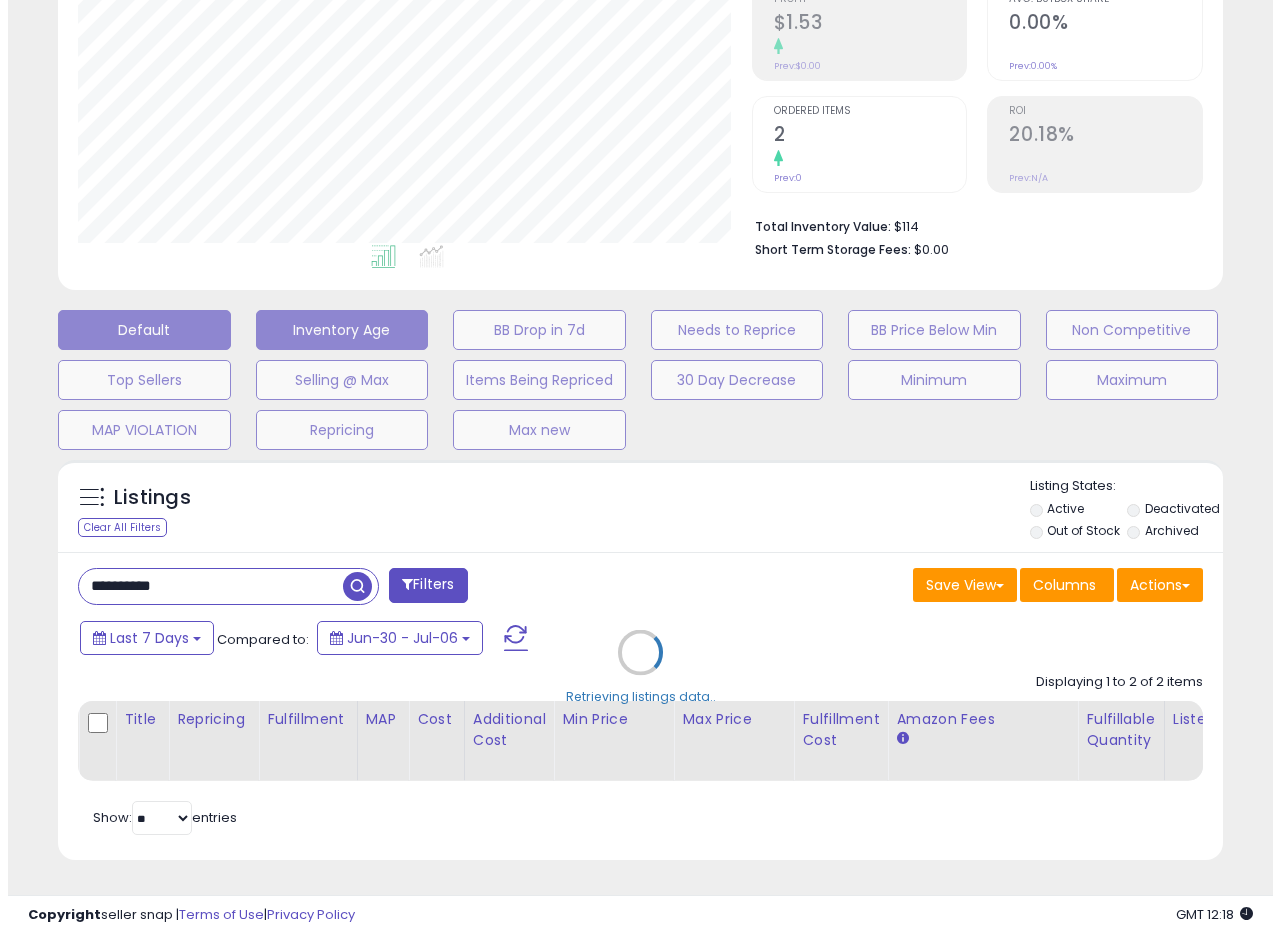 scroll, scrollTop: 335, scrollLeft: 0, axis: vertical 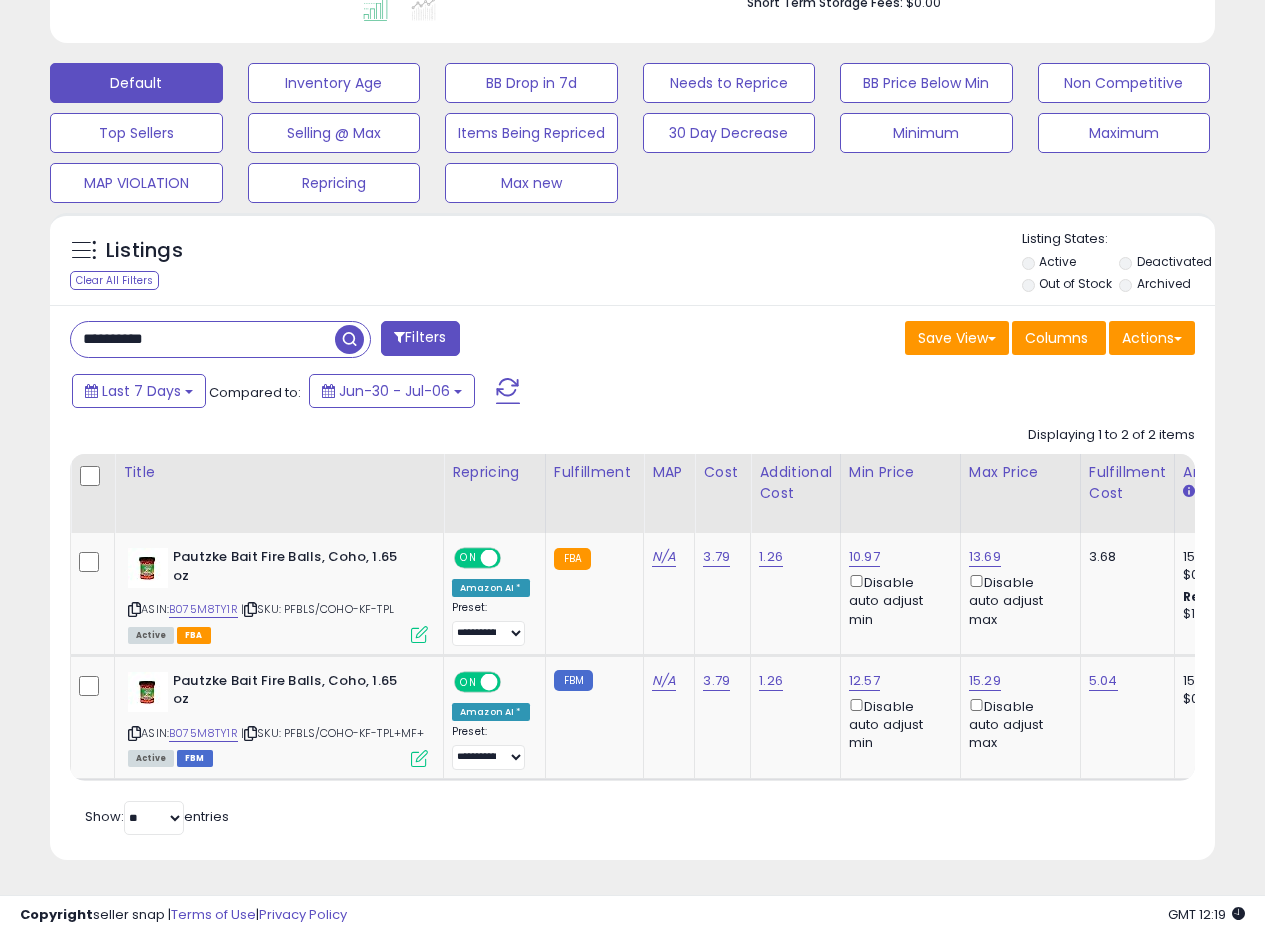 drag, startPoint x: 184, startPoint y: 317, endPoint x: 0, endPoint y: 279, distance: 187.88295 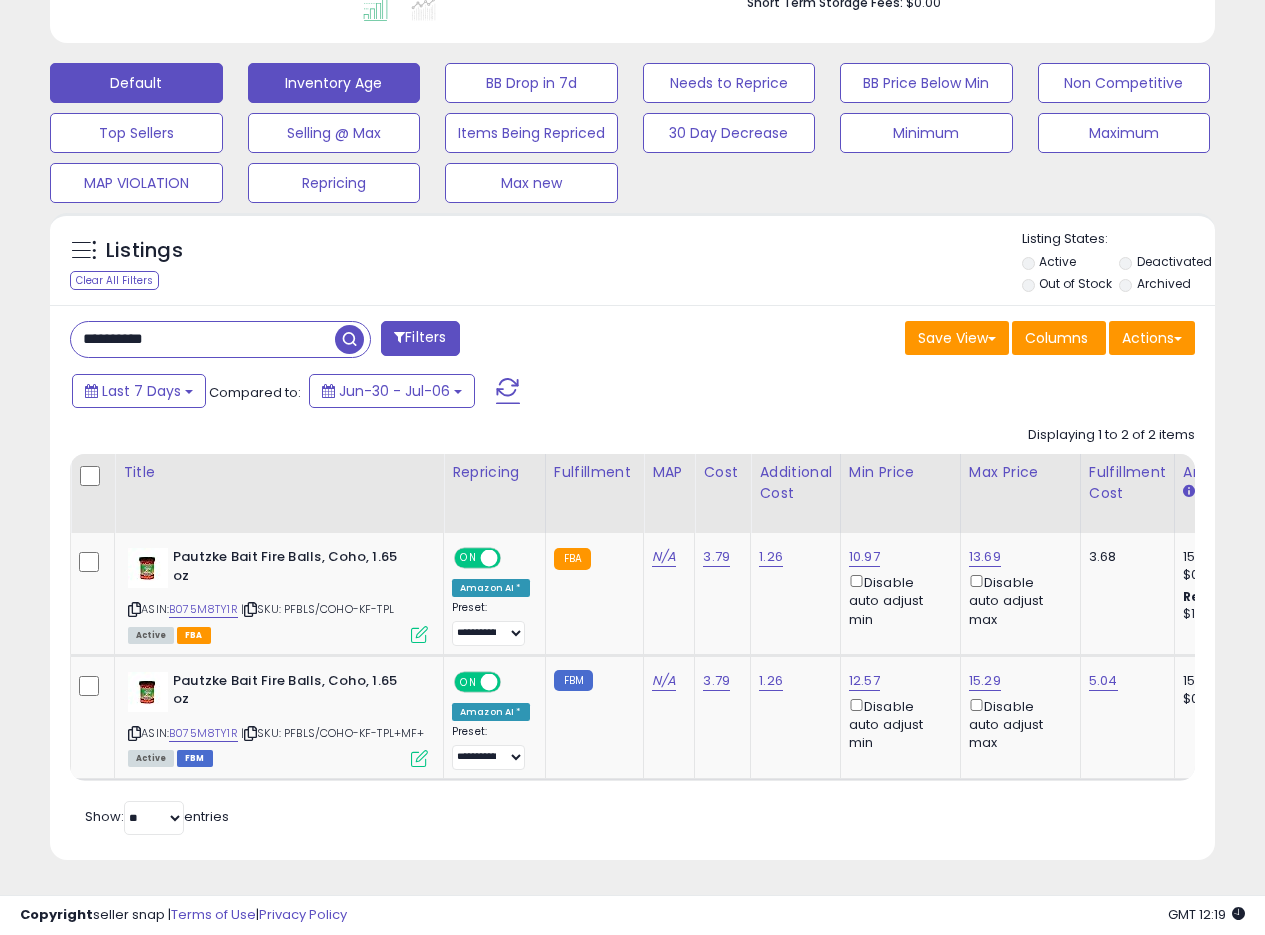 drag, startPoint x: 339, startPoint y: 309, endPoint x: 340, endPoint y: 319, distance: 10.049875 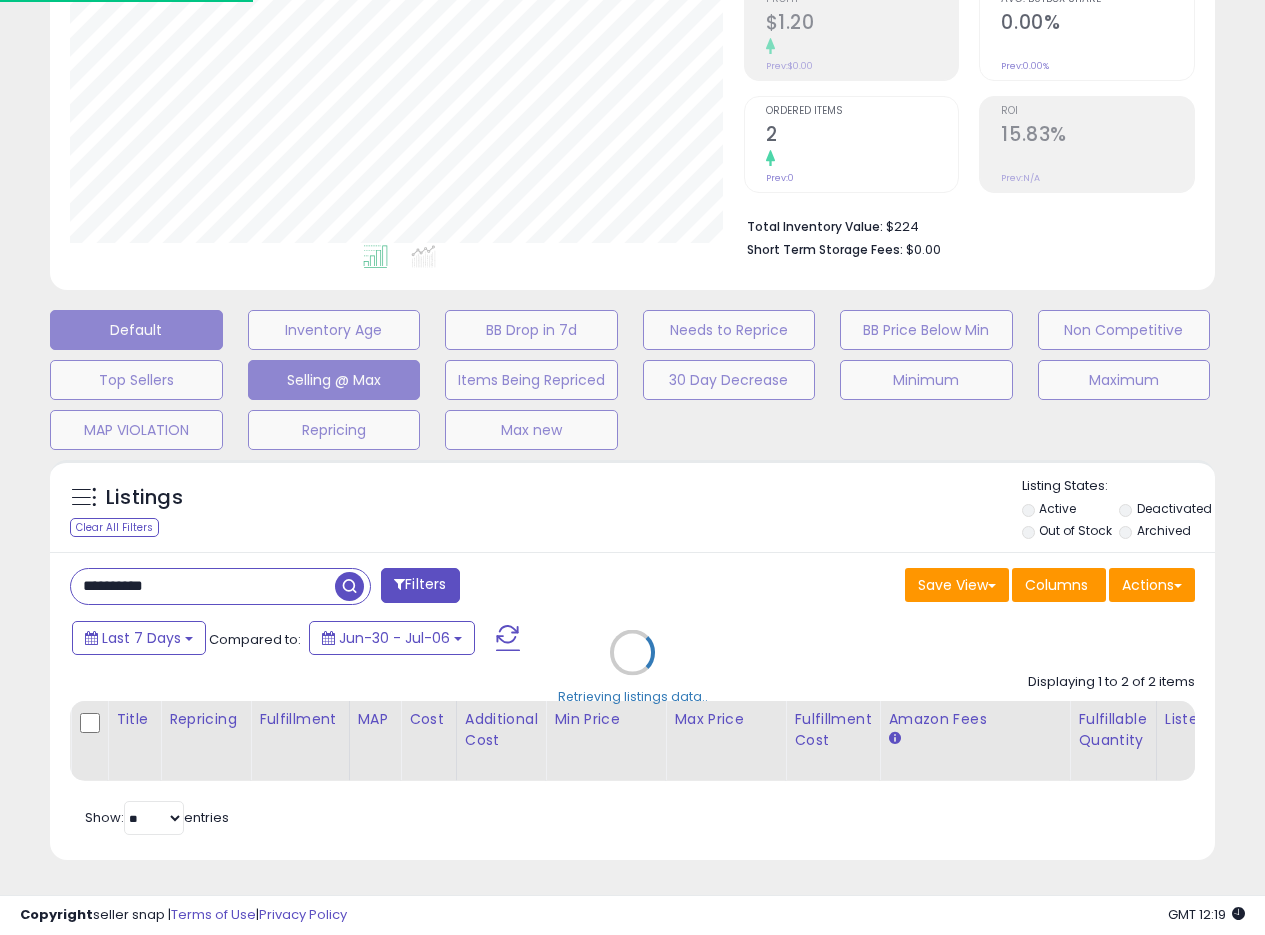 scroll, scrollTop: 999590, scrollLeft: 999317, axis: both 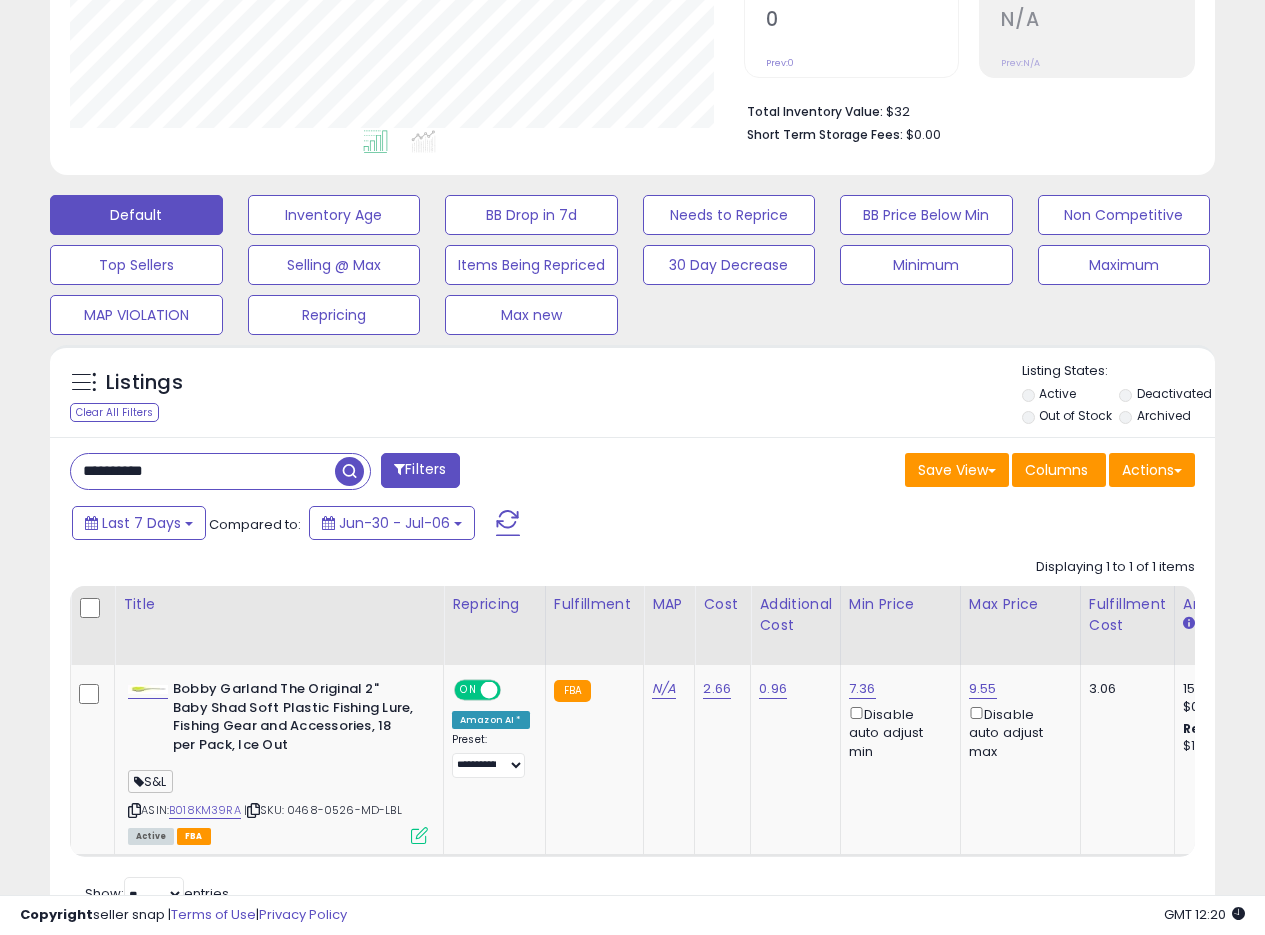 click on "Save View
Save As New View
Update Current View
Columns
Actions
Import  Export Visible Columns" at bounding box center (922, 472) 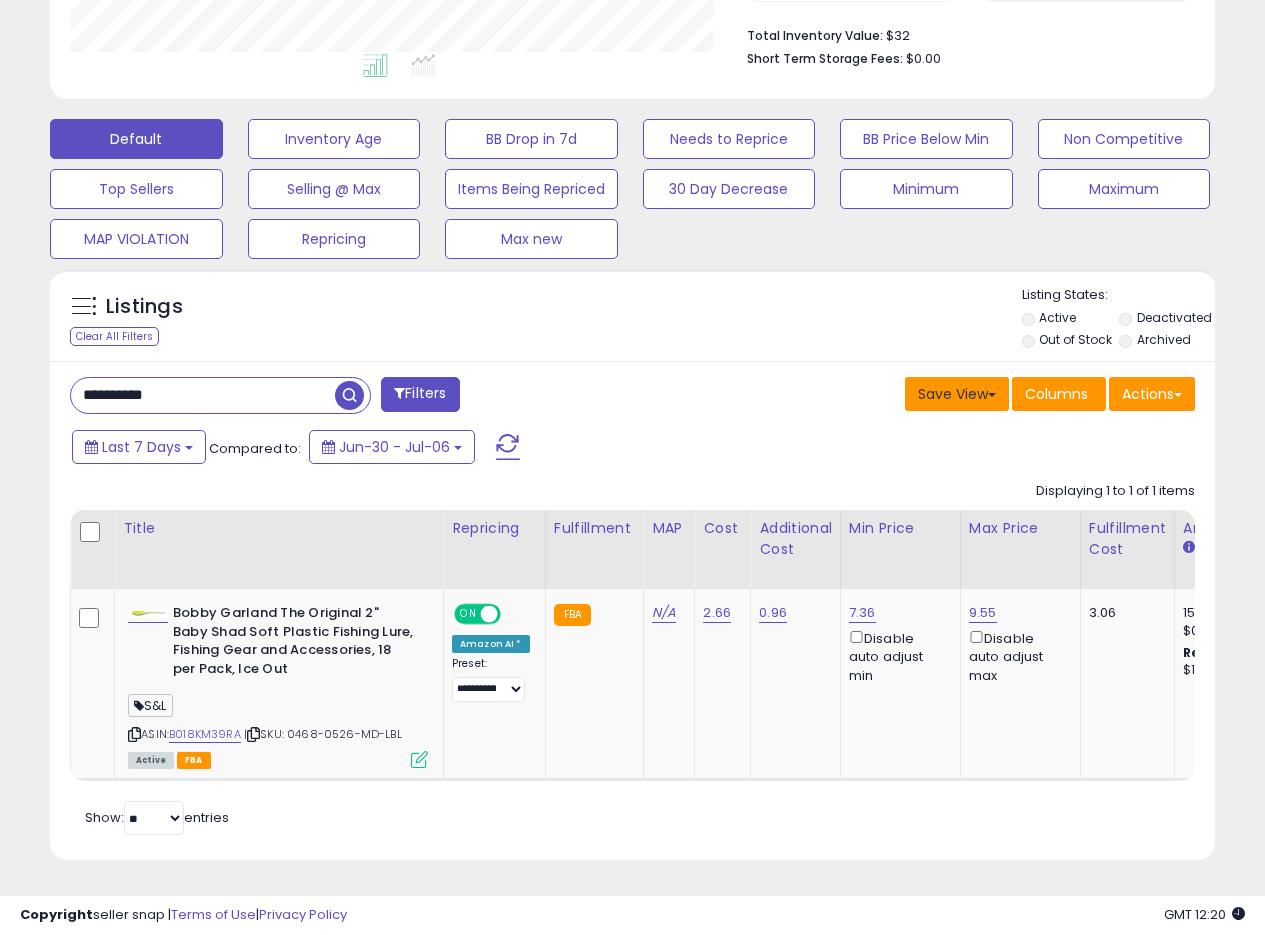 scroll, scrollTop: 523, scrollLeft: 0, axis: vertical 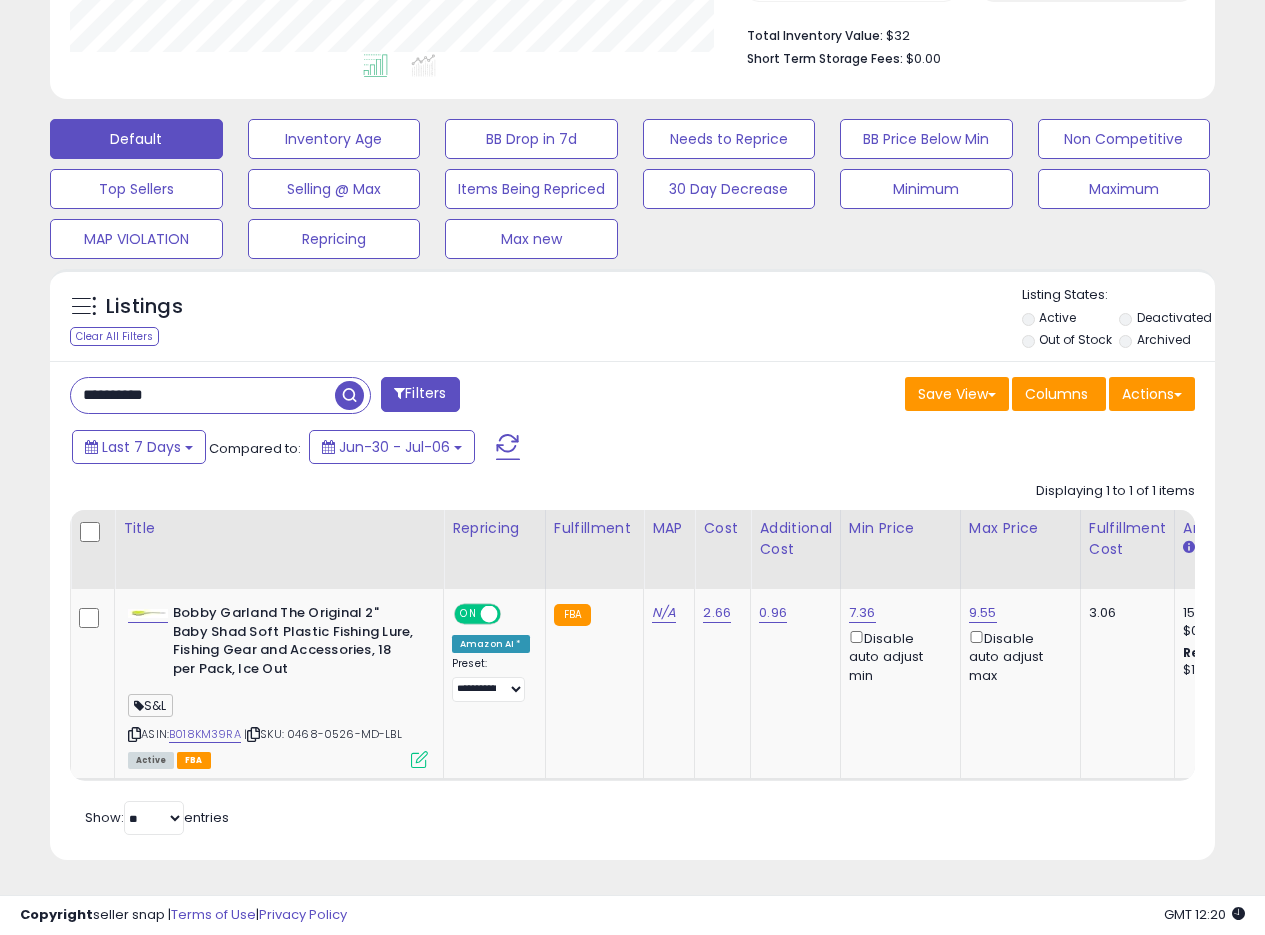 click on "Listings
Clear All Filters
Listing States:" at bounding box center (632, 320) 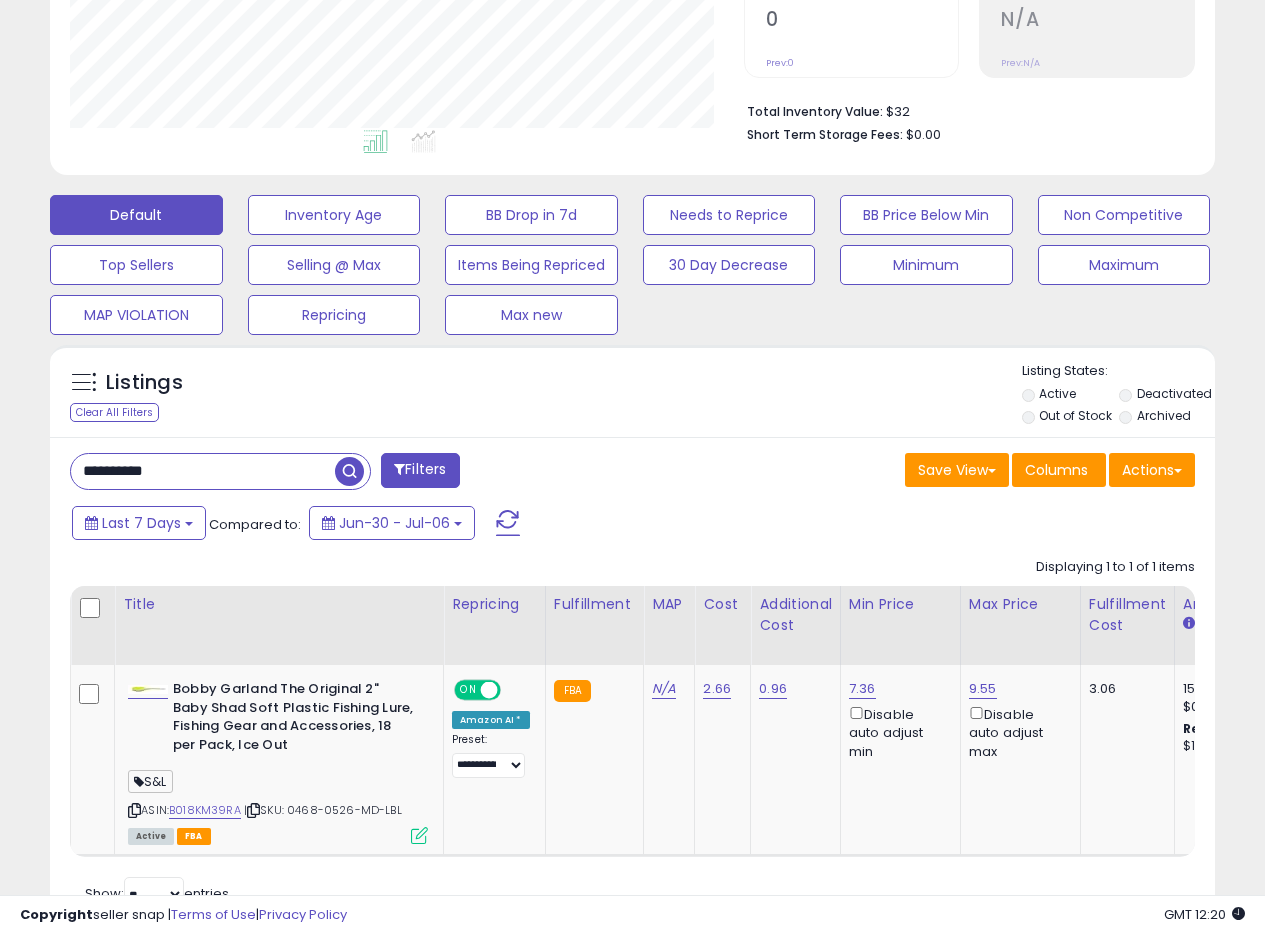 click on "Save View
Save As New View
Update Current View
Columns
Actions
Import  Export Visible Columns" at bounding box center (922, 472) 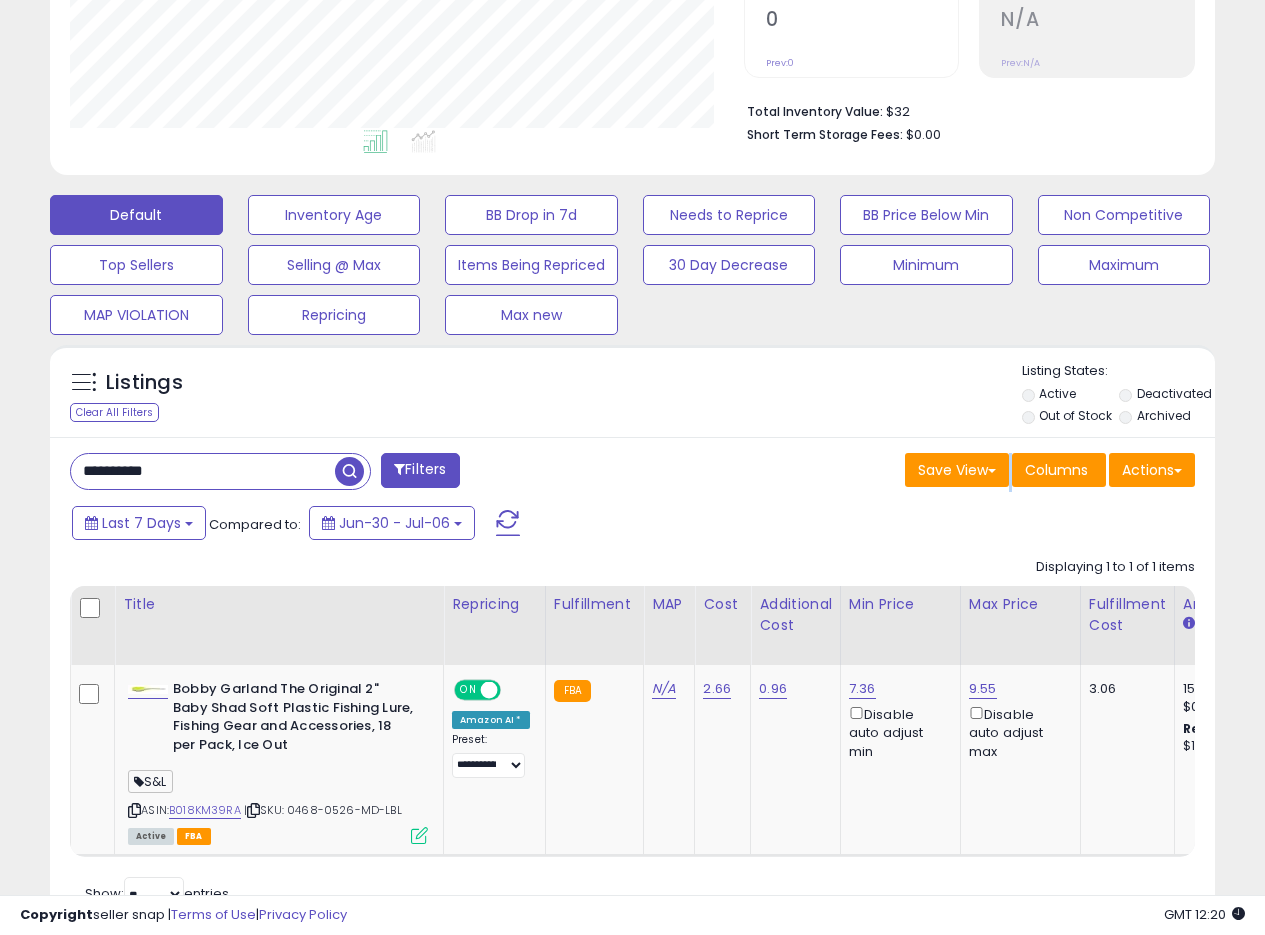 click on "Save View
Save As New View
Update Current View
Columns
Actions
Import  Export Visible Columns" at bounding box center [922, 472] 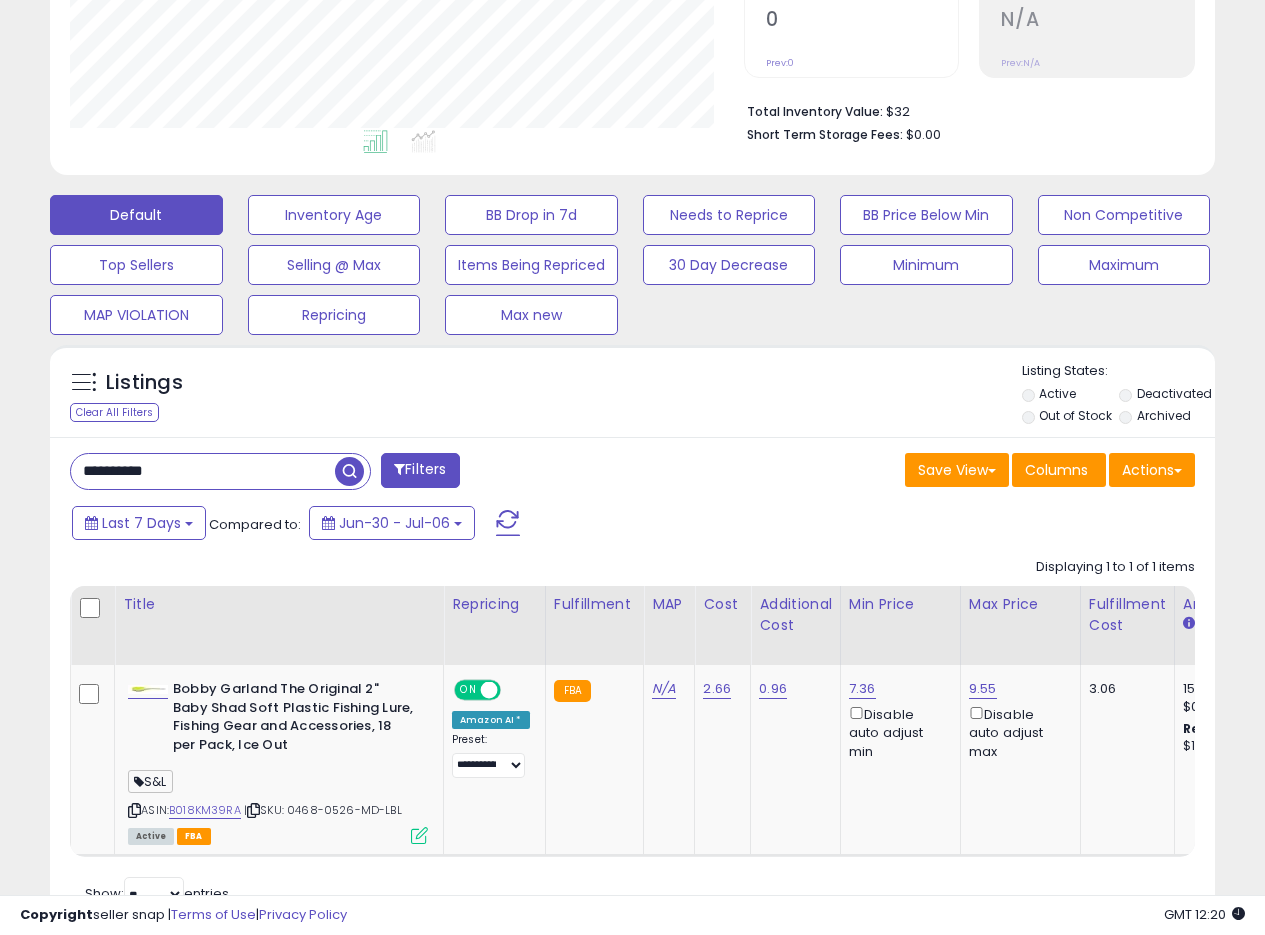 click on "Save View
Save As New View
Update Current View
Columns
Actions
Import  Export Visible Columns" at bounding box center (922, 472) 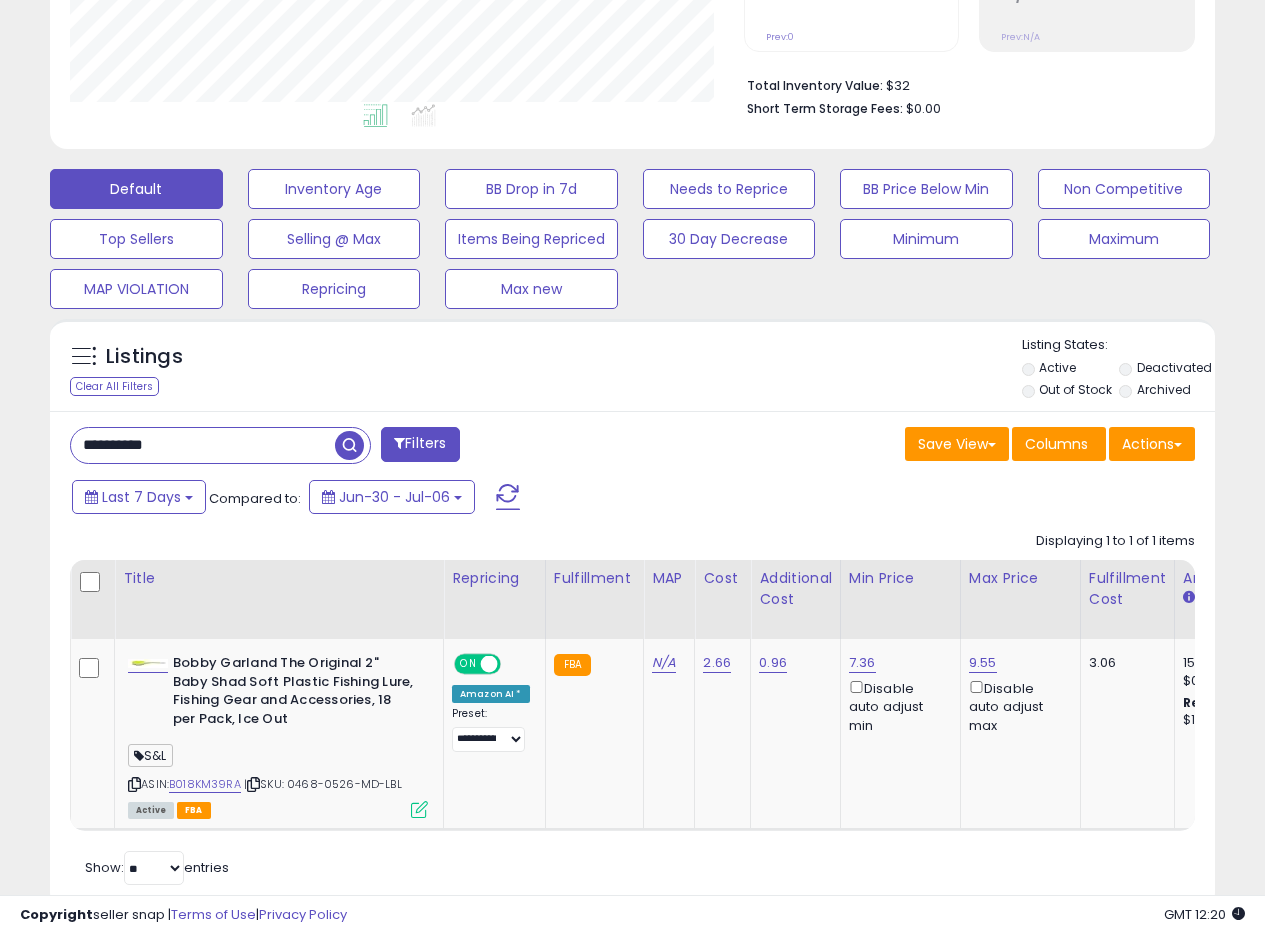 scroll, scrollTop: 502, scrollLeft: 0, axis: vertical 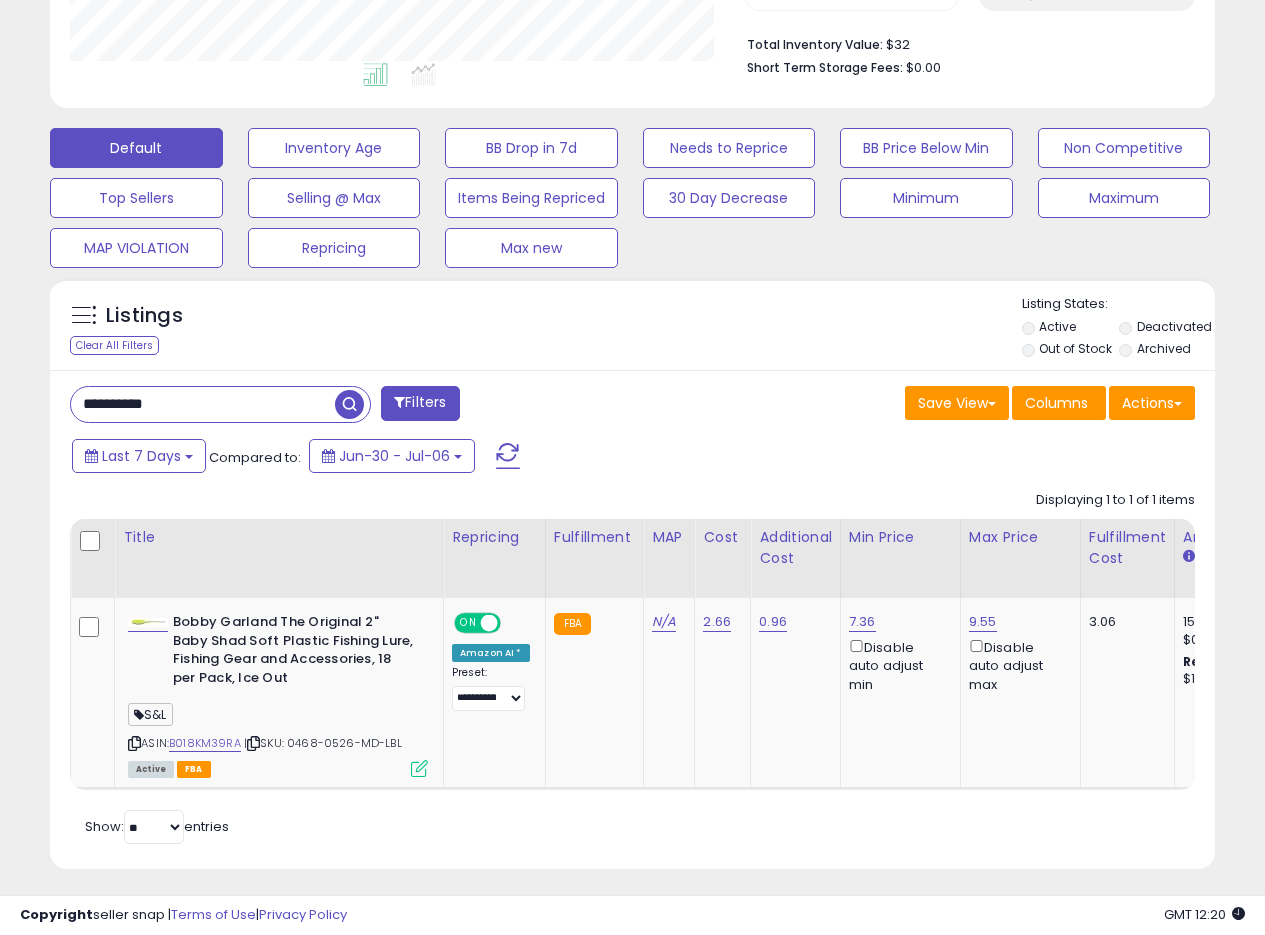 click on "Save View
Save As New View
Update Current View
Columns
Actions
Import  Export Visible Columns" at bounding box center [922, 405] 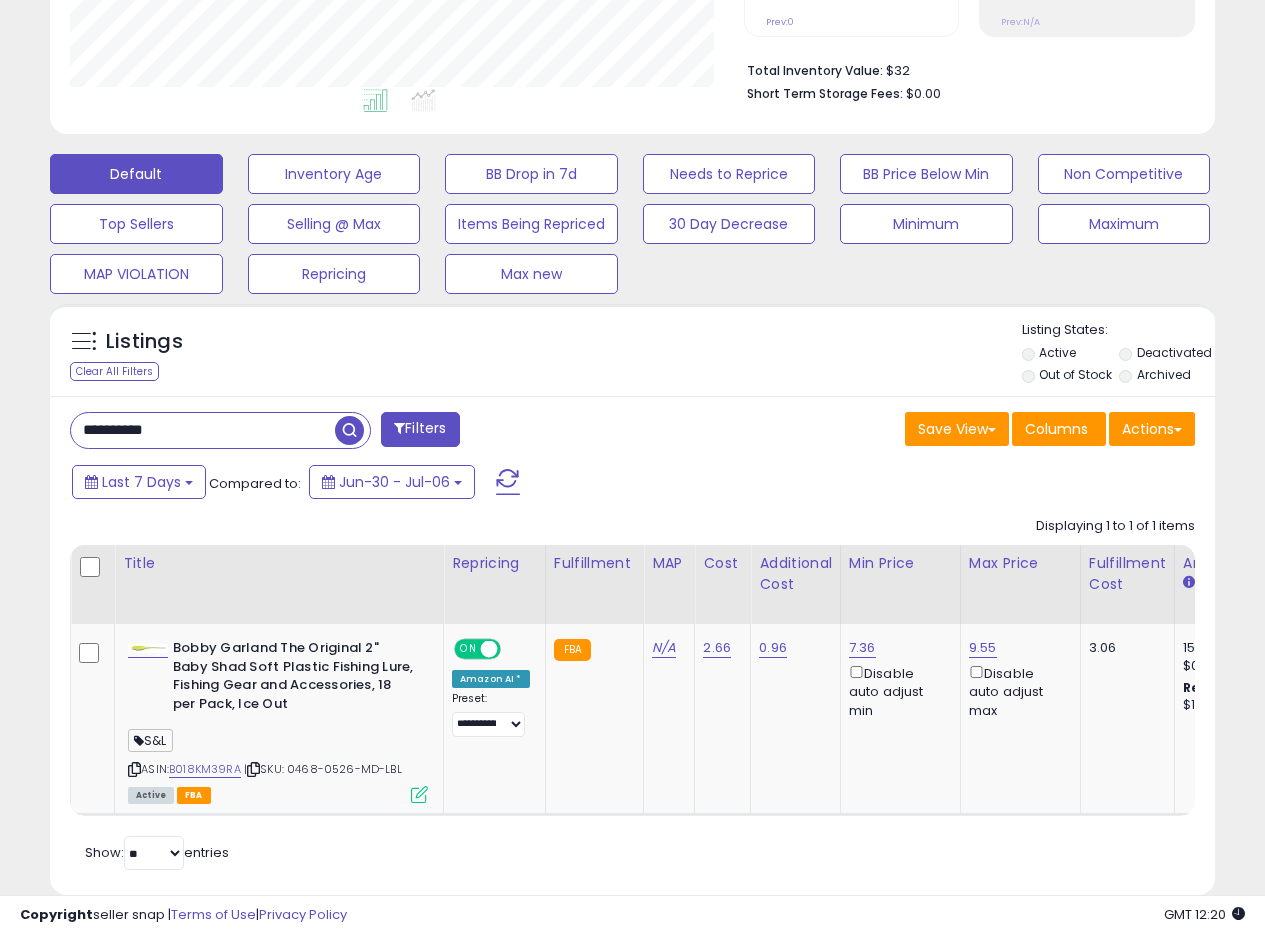 scroll, scrollTop: 470, scrollLeft: 0, axis: vertical 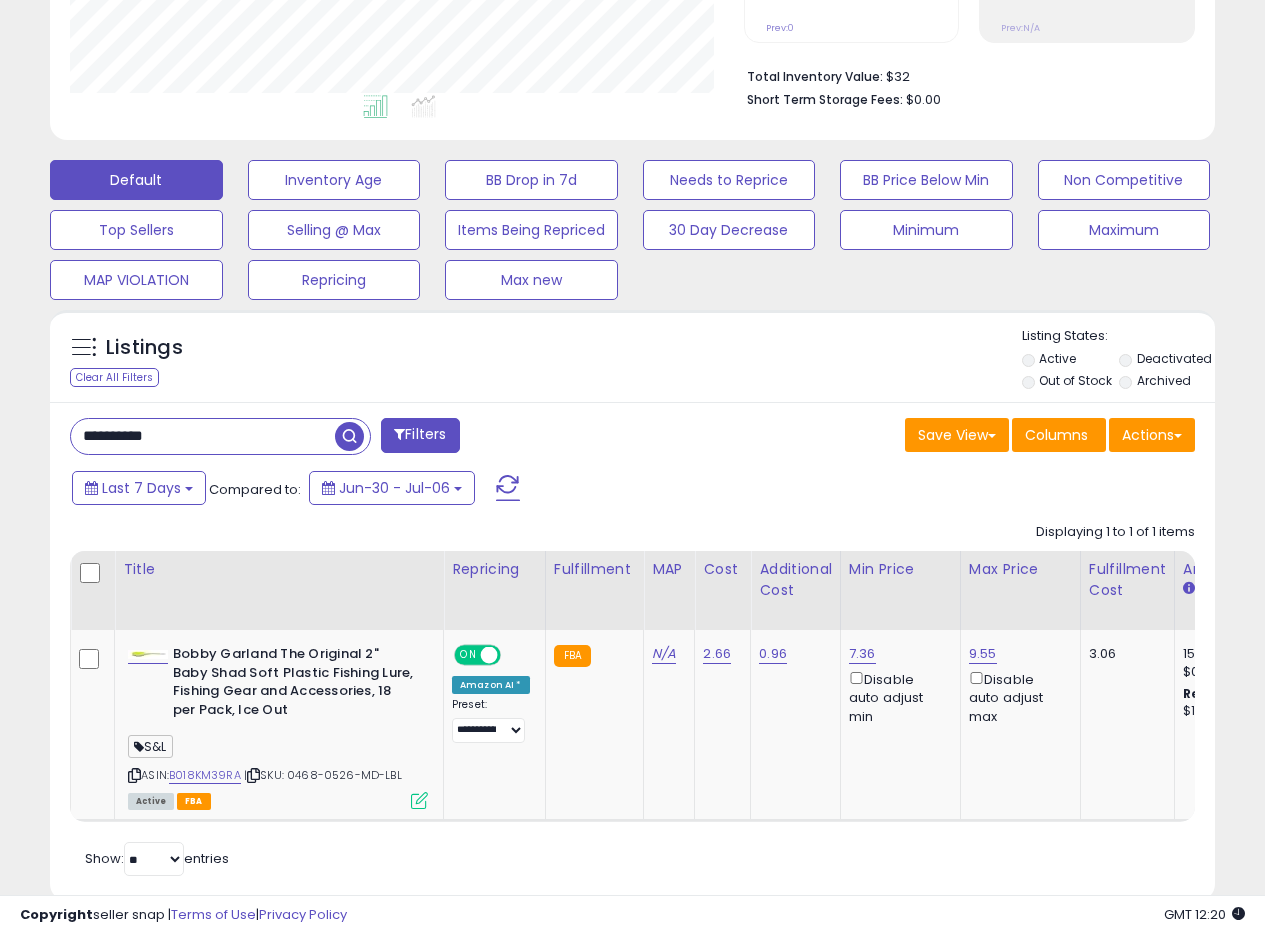 drag, startPoint x: 187, startPoint y: 430, endPoint x: 0, endPoint y: 425, distance: 187.06683 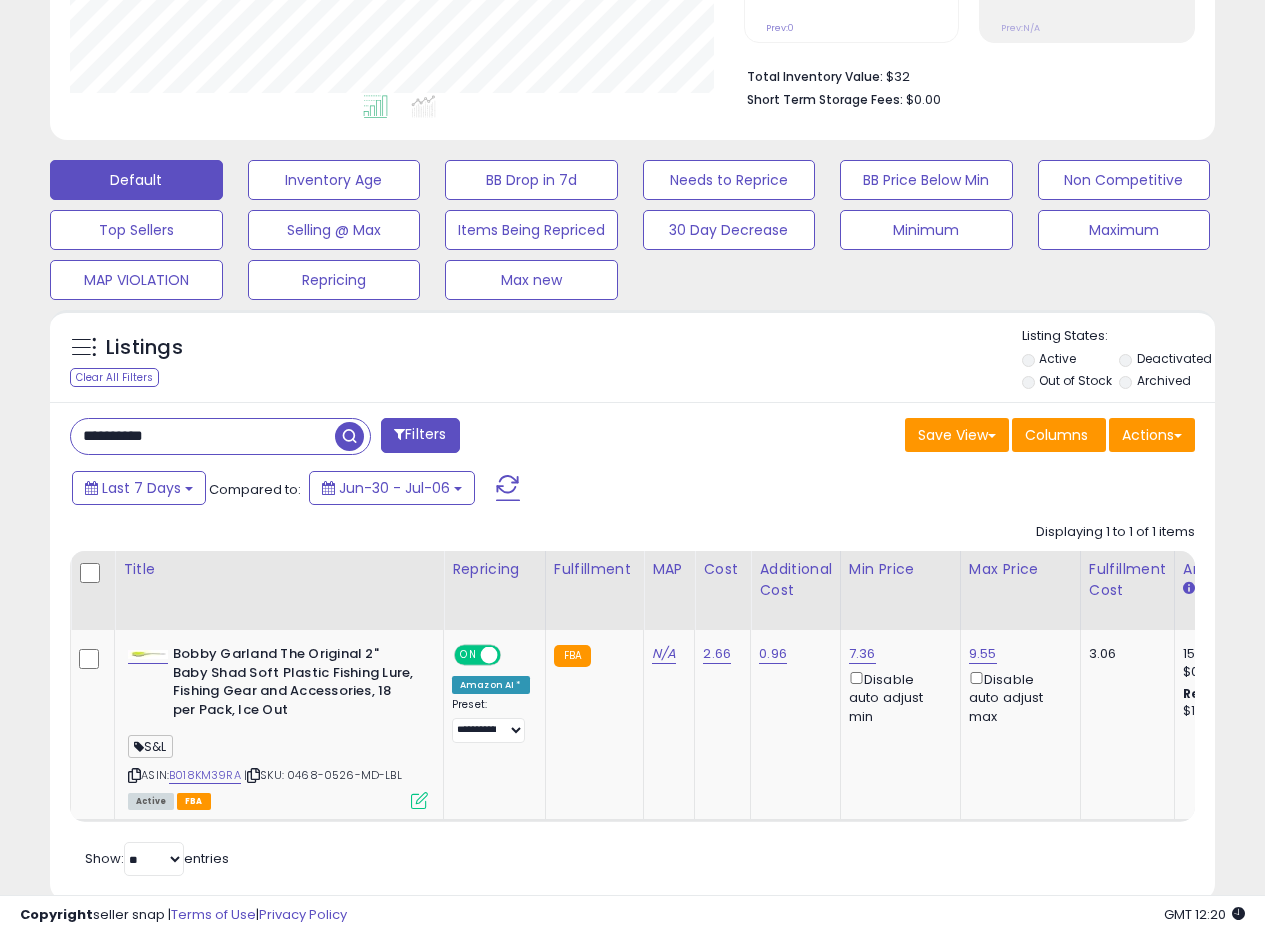 paste 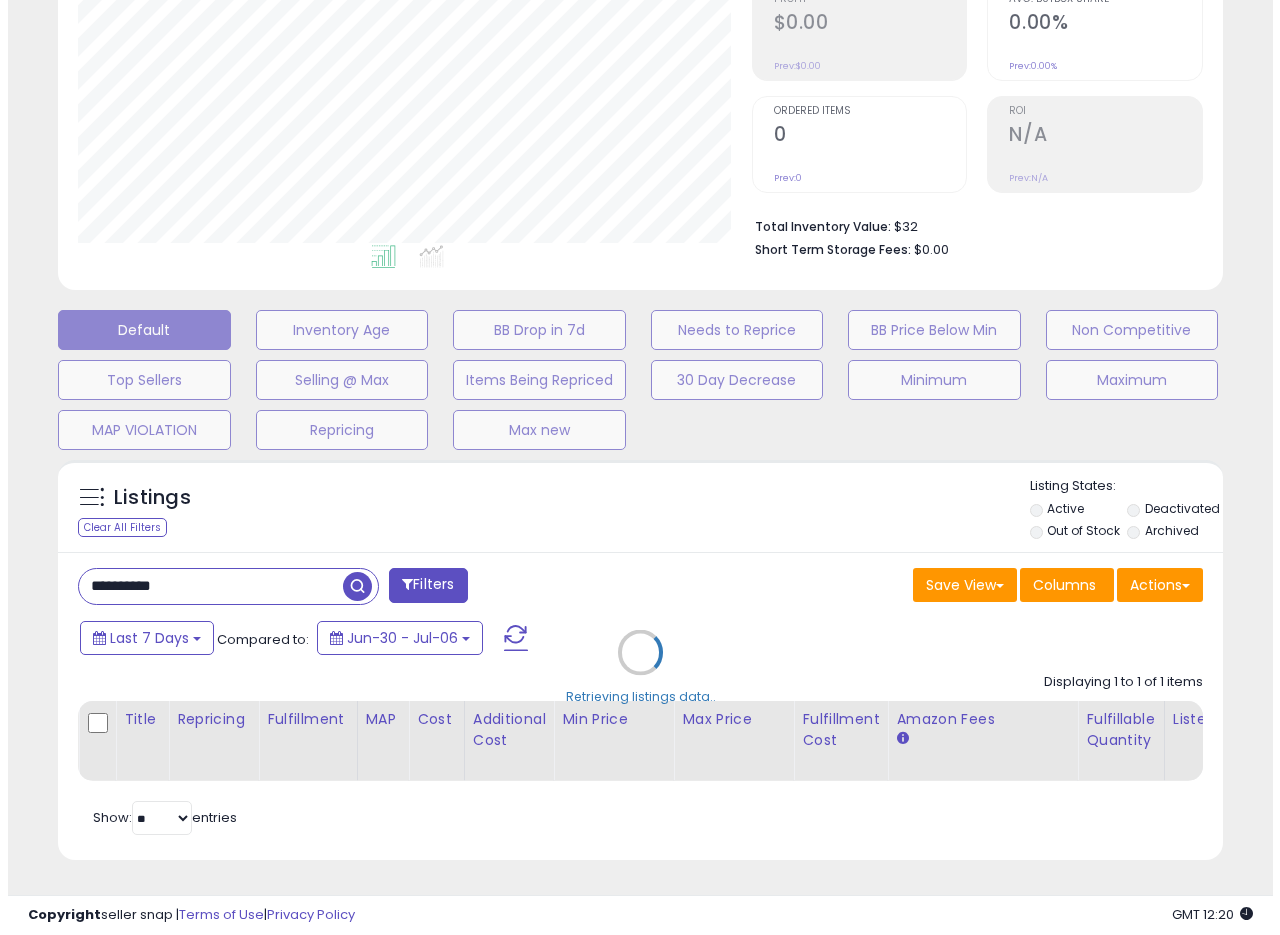 scroll, scrollTop: 335, scrollLeft: 0, axis: vertical 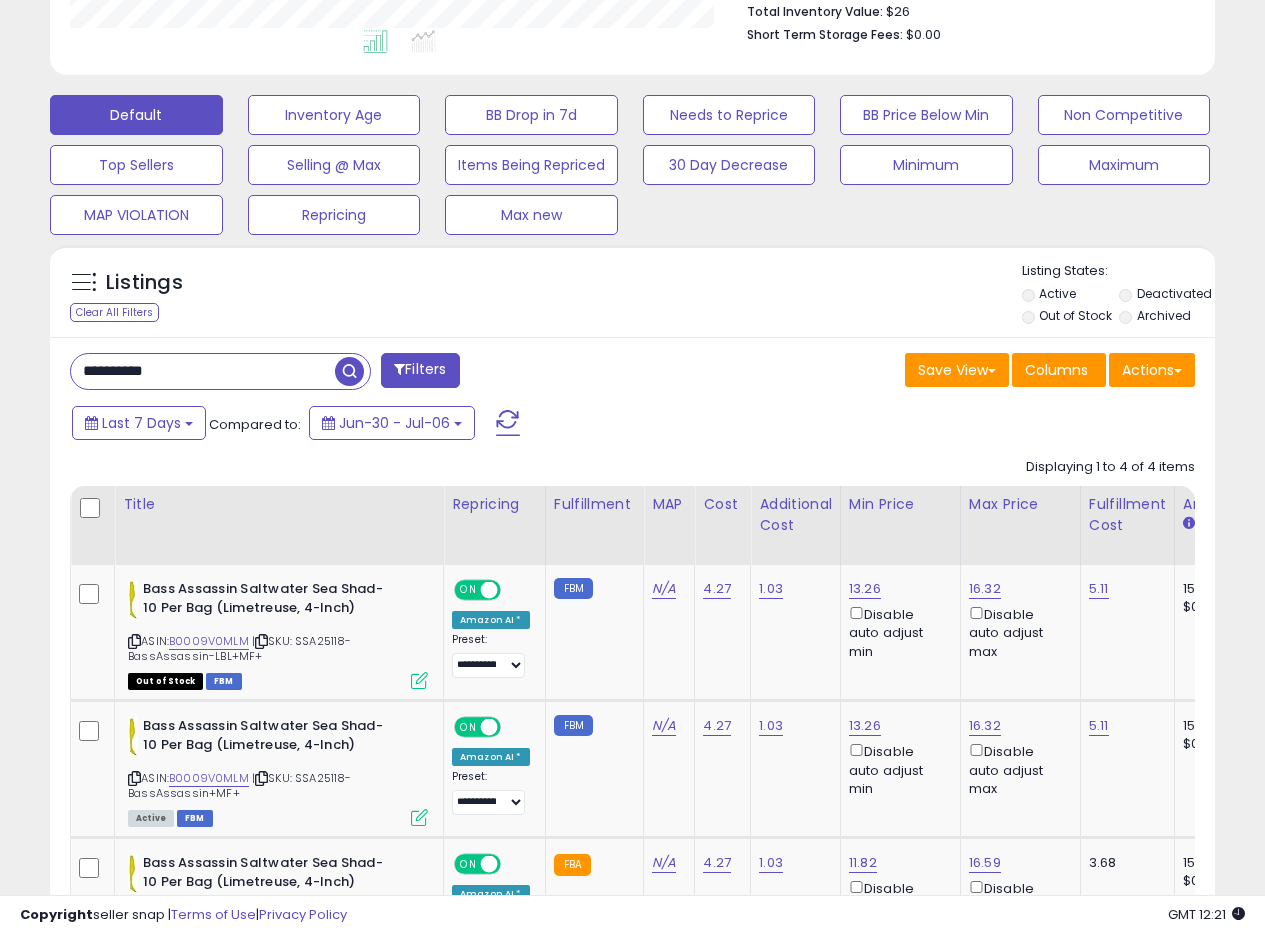 click on "**********" at bounding box center (632, 765) 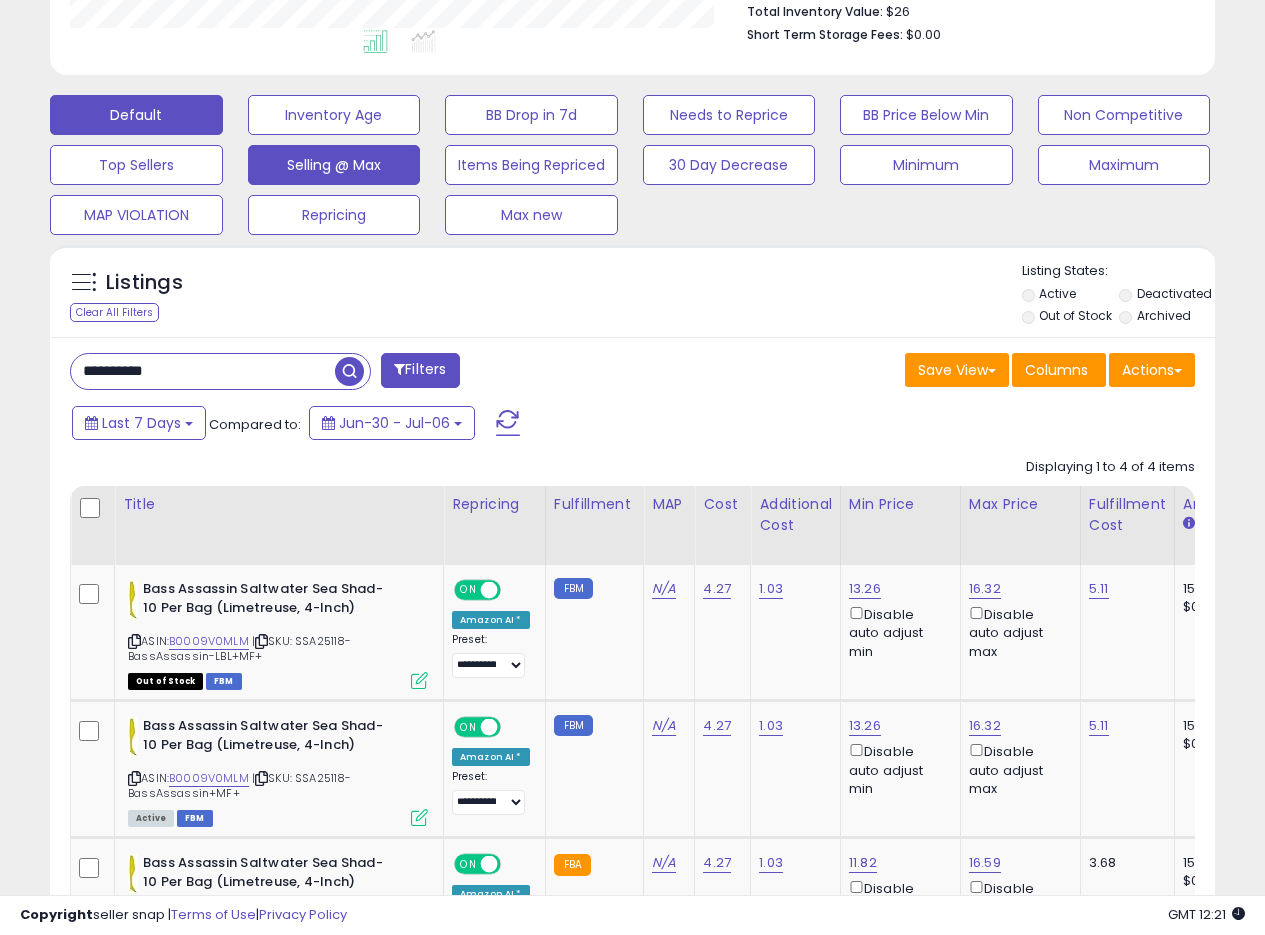 drag, startPoint x: 349, startPoint y: 363, endPoint x: 369, endPoint y: 369, distance: 20.880613 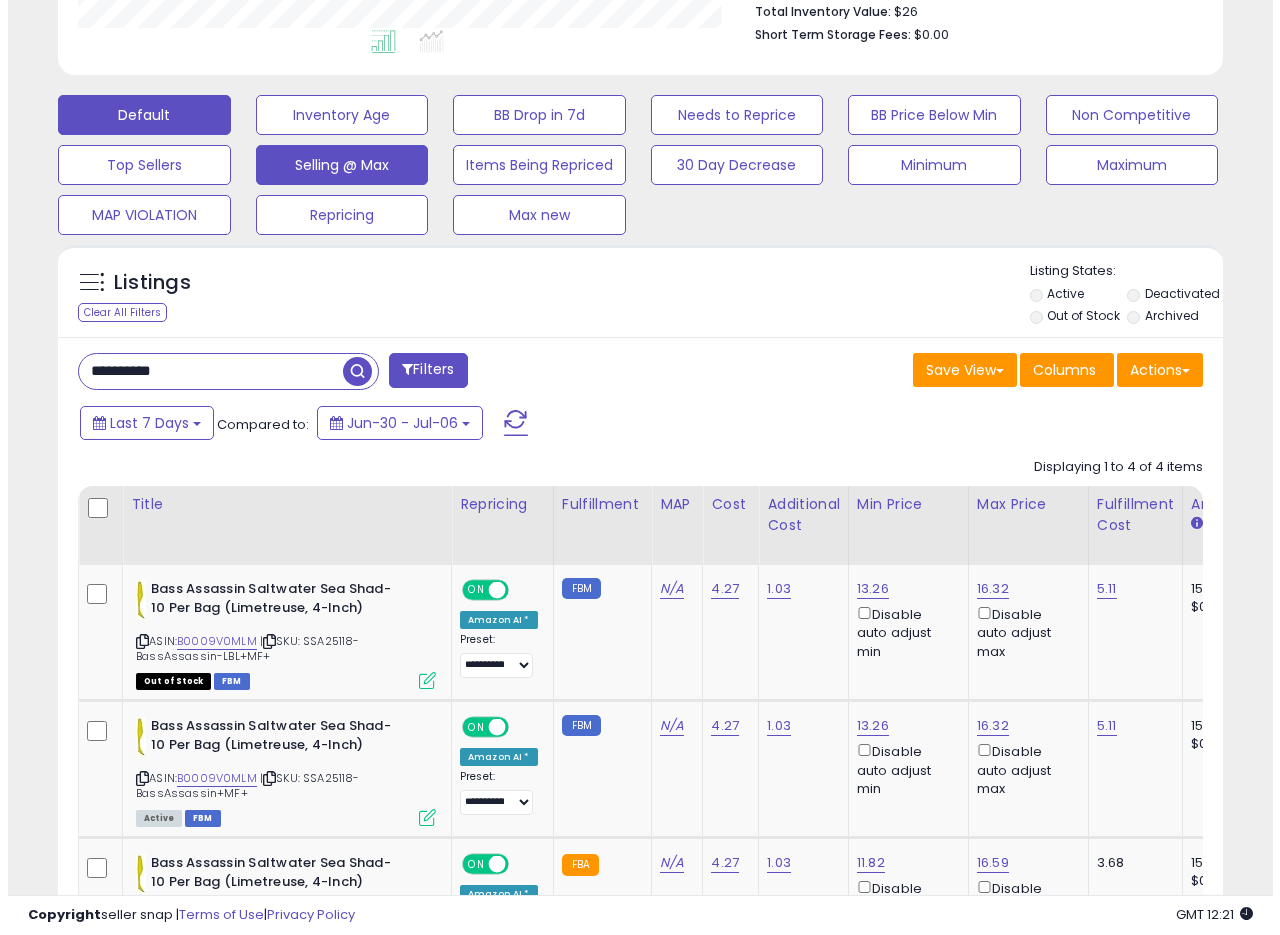 scroll, scrollTop: 335, scrollLeft: 0, axis: vertical 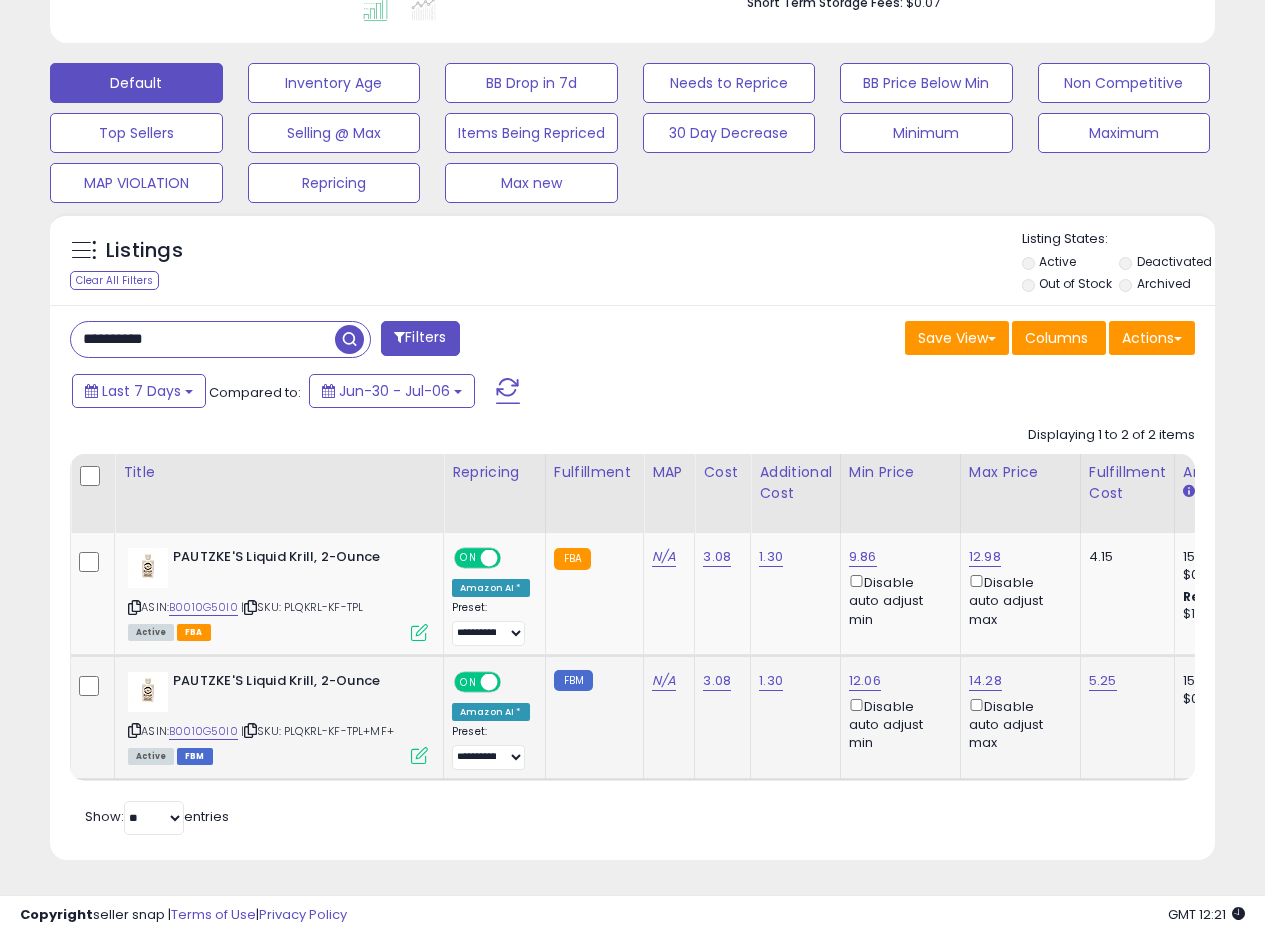 click at bounding box center [419, 755] 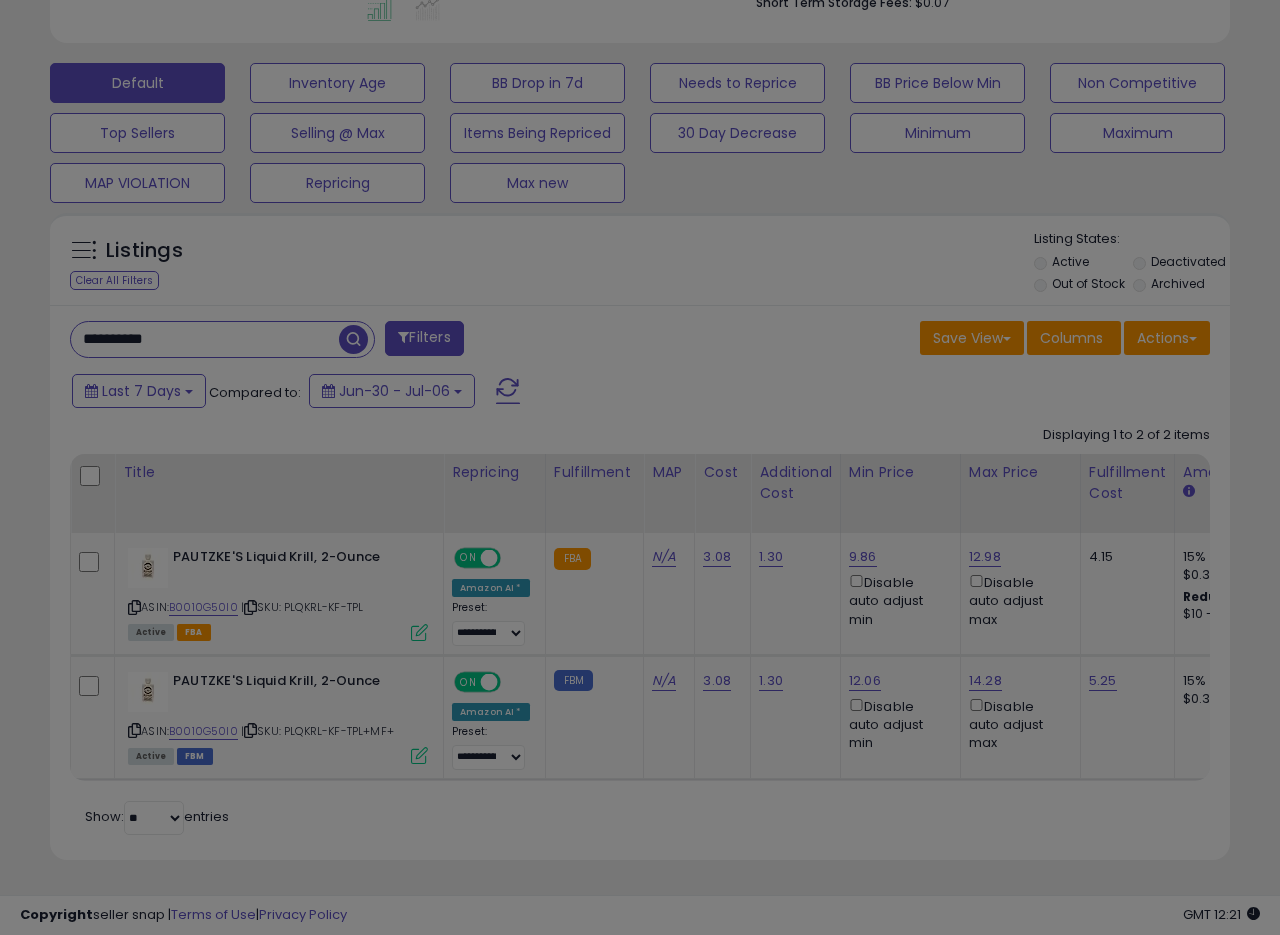 scroll, scrollTop: 999590, scrollLeft: 999317, axis: both 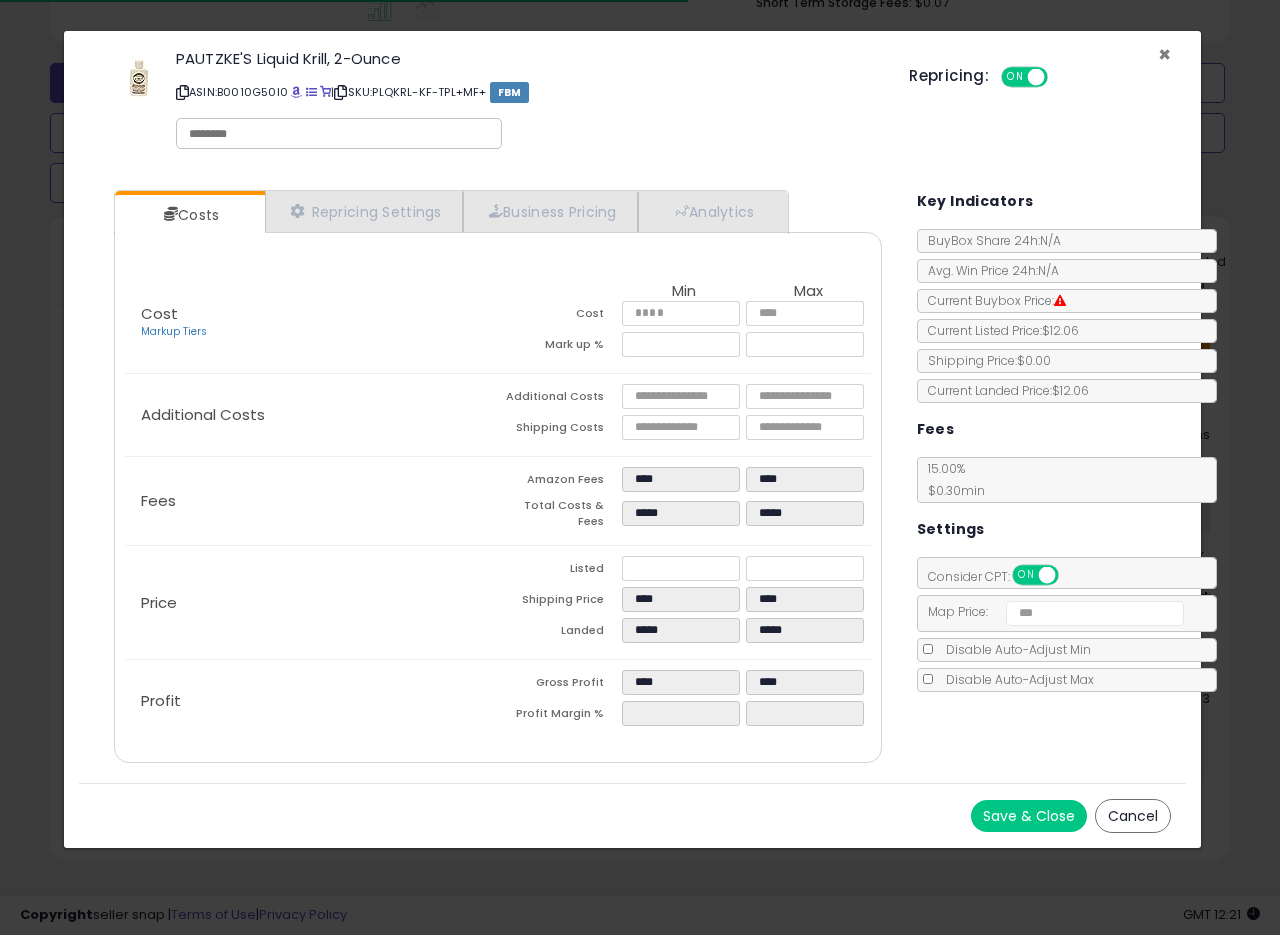 click on "×" at bounding box center (1164, 54) 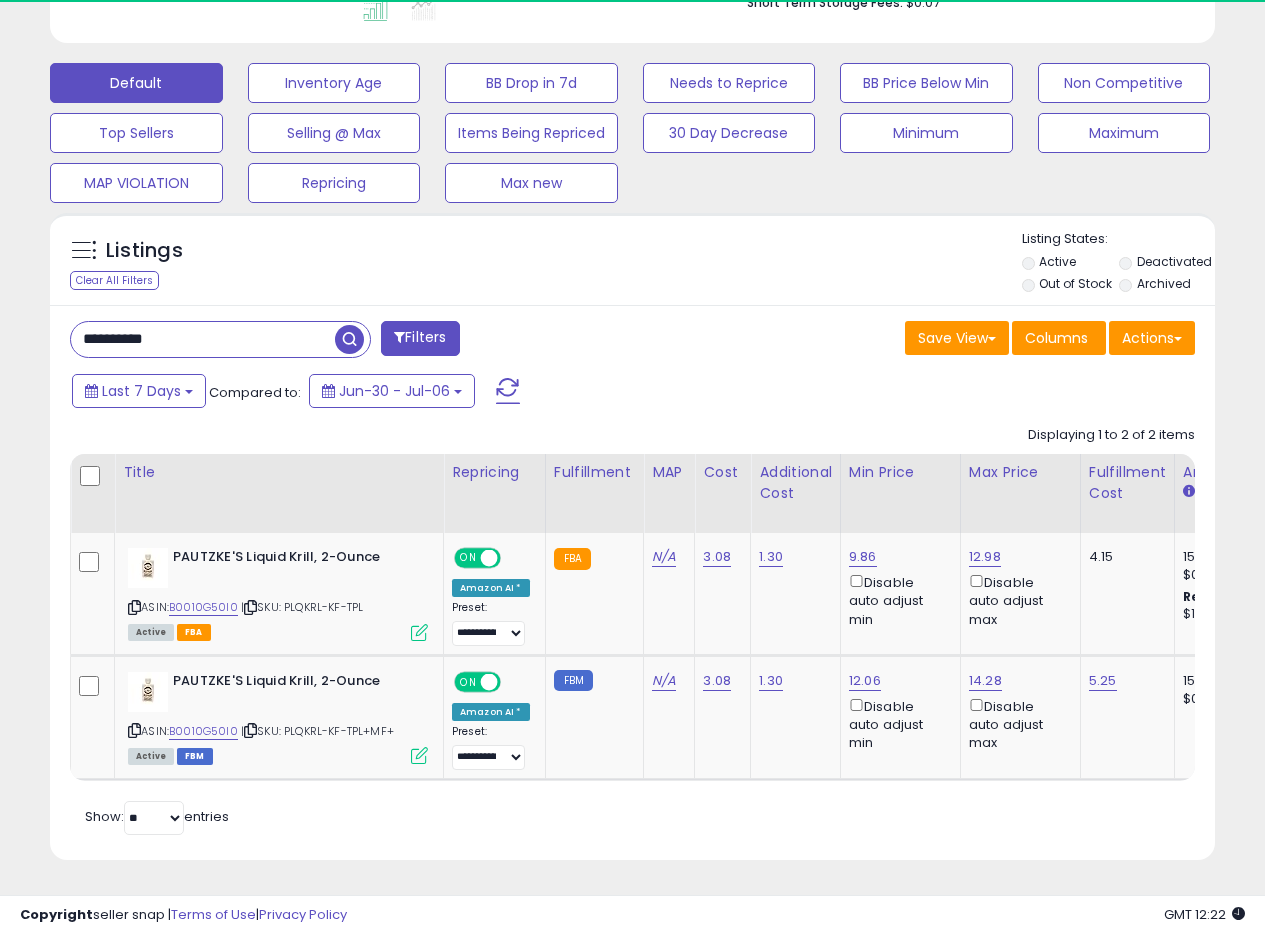 scroll, scrollTop: 410, scrollLeft: 674, axis: both 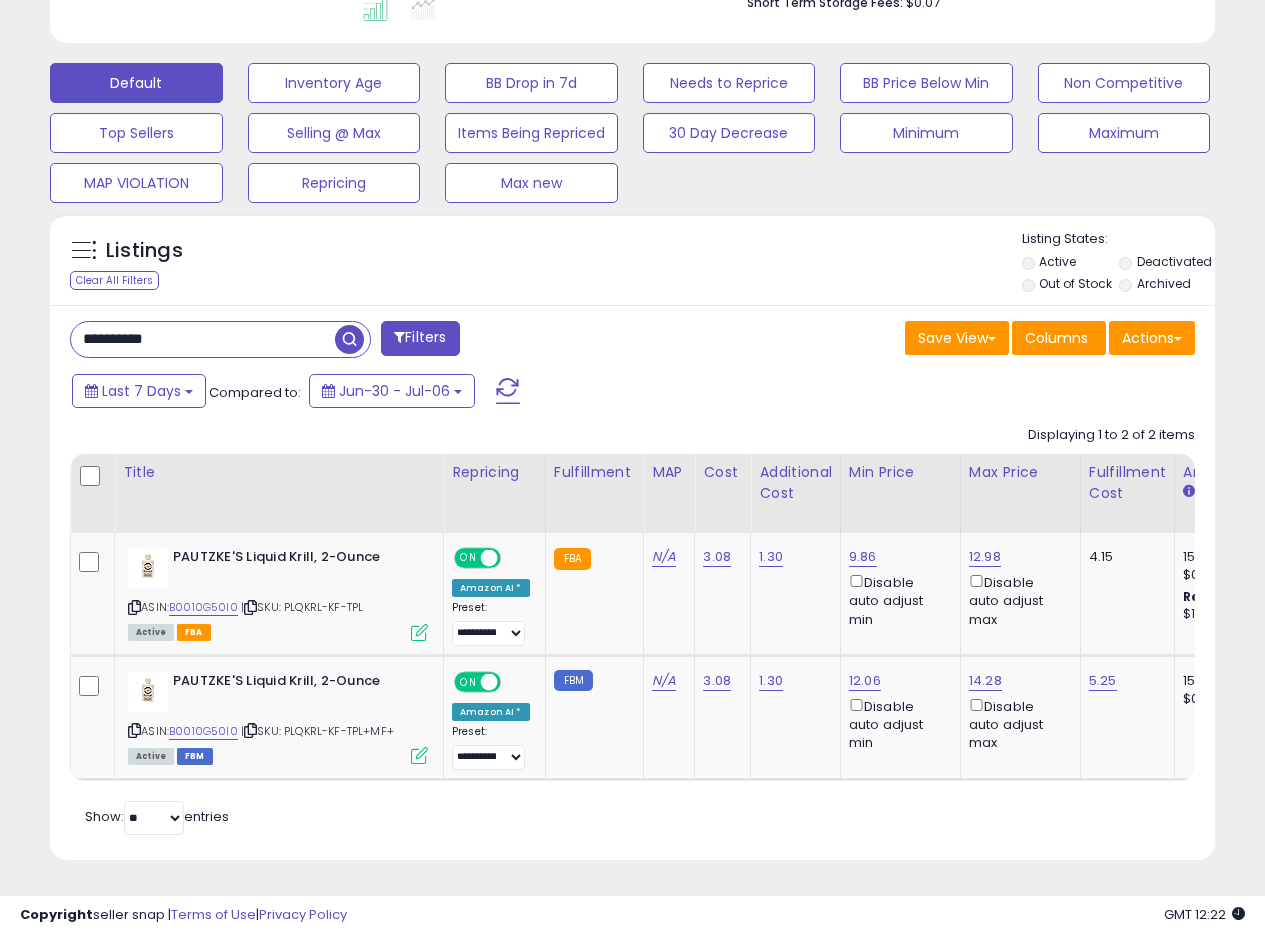 drag, startPoint x: 120, startPoint y: 324, endPoint x: 3, endPoint y: 291, distance: 121.5648 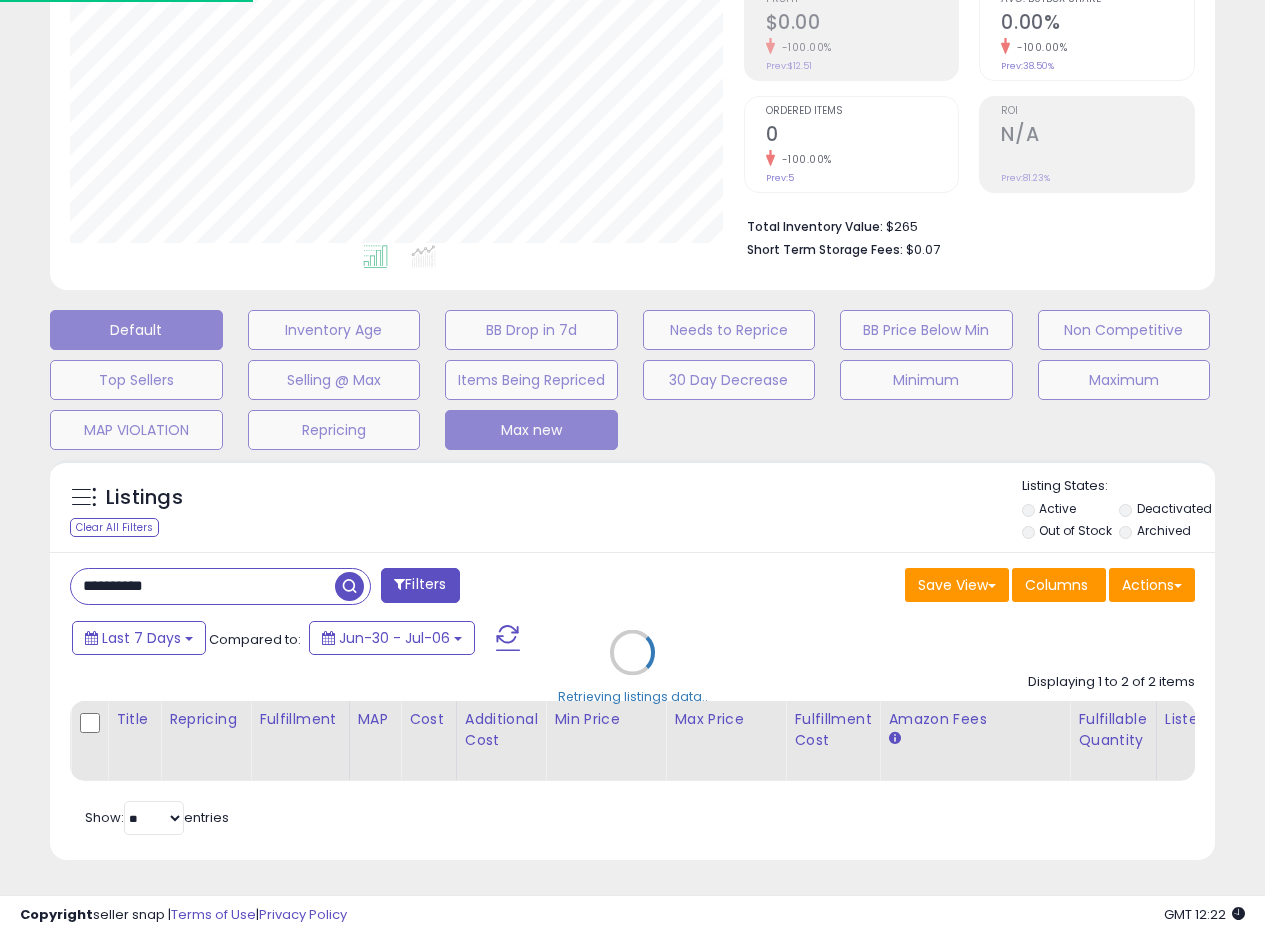 scroll, scrollTop: 999590, scrollLeft: 999317, axis: both 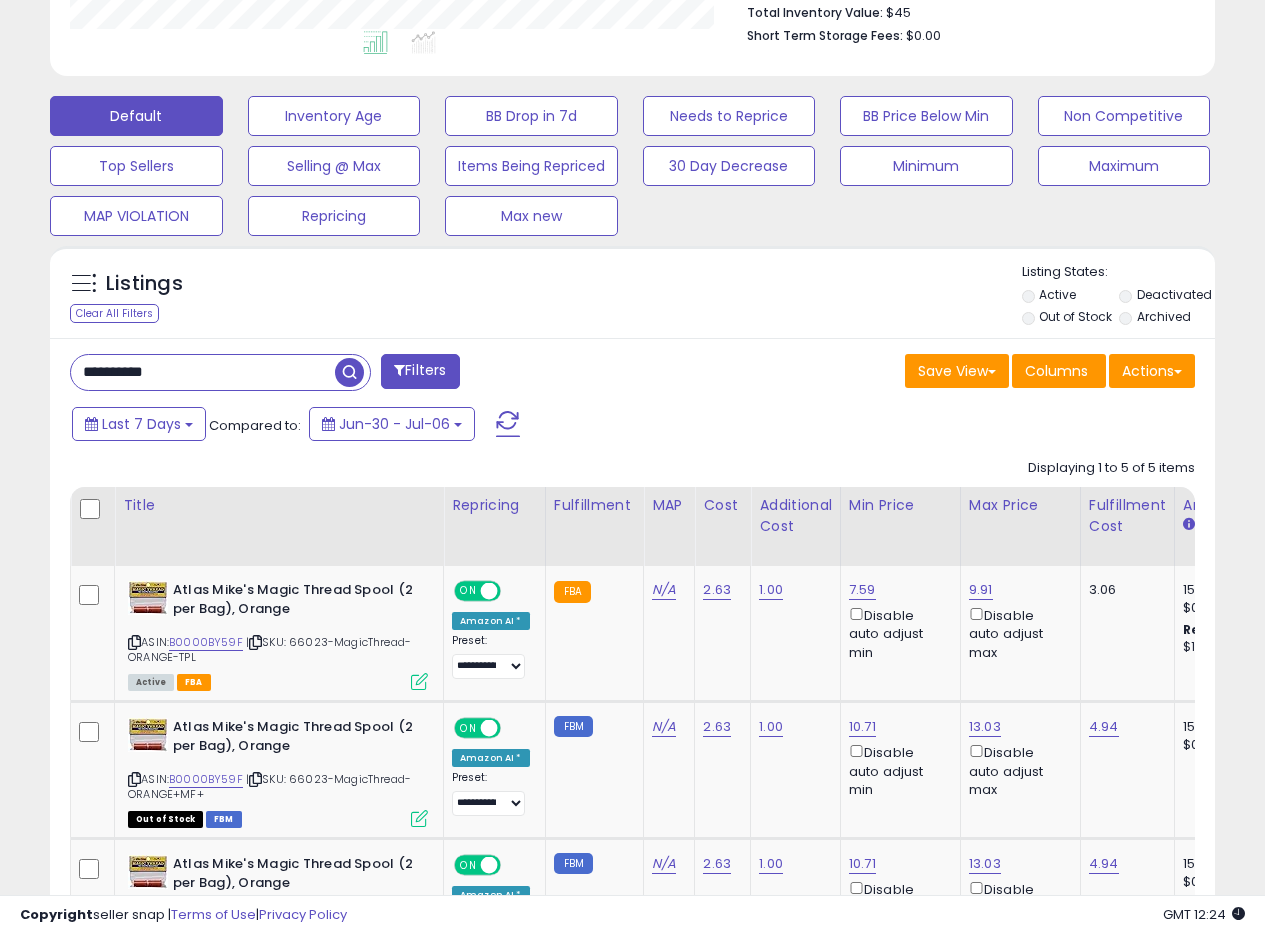 drag, startPoint x: 189, startPoint y: 371, endPoint x: 0, endPoint y: 352, distance: 189.95262 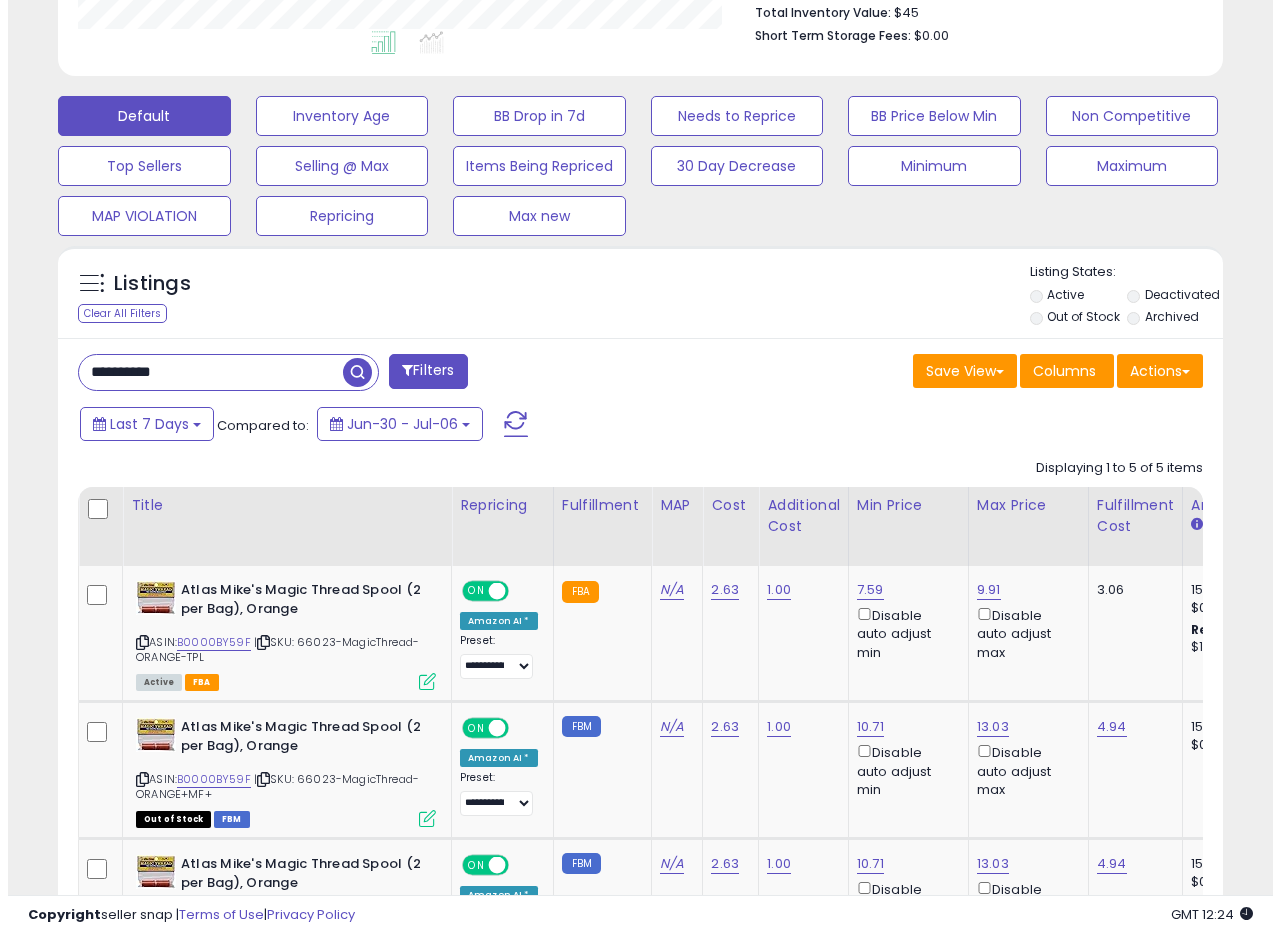scroll, scrollTop: 335, scrollLeft: 0, axis: vertical 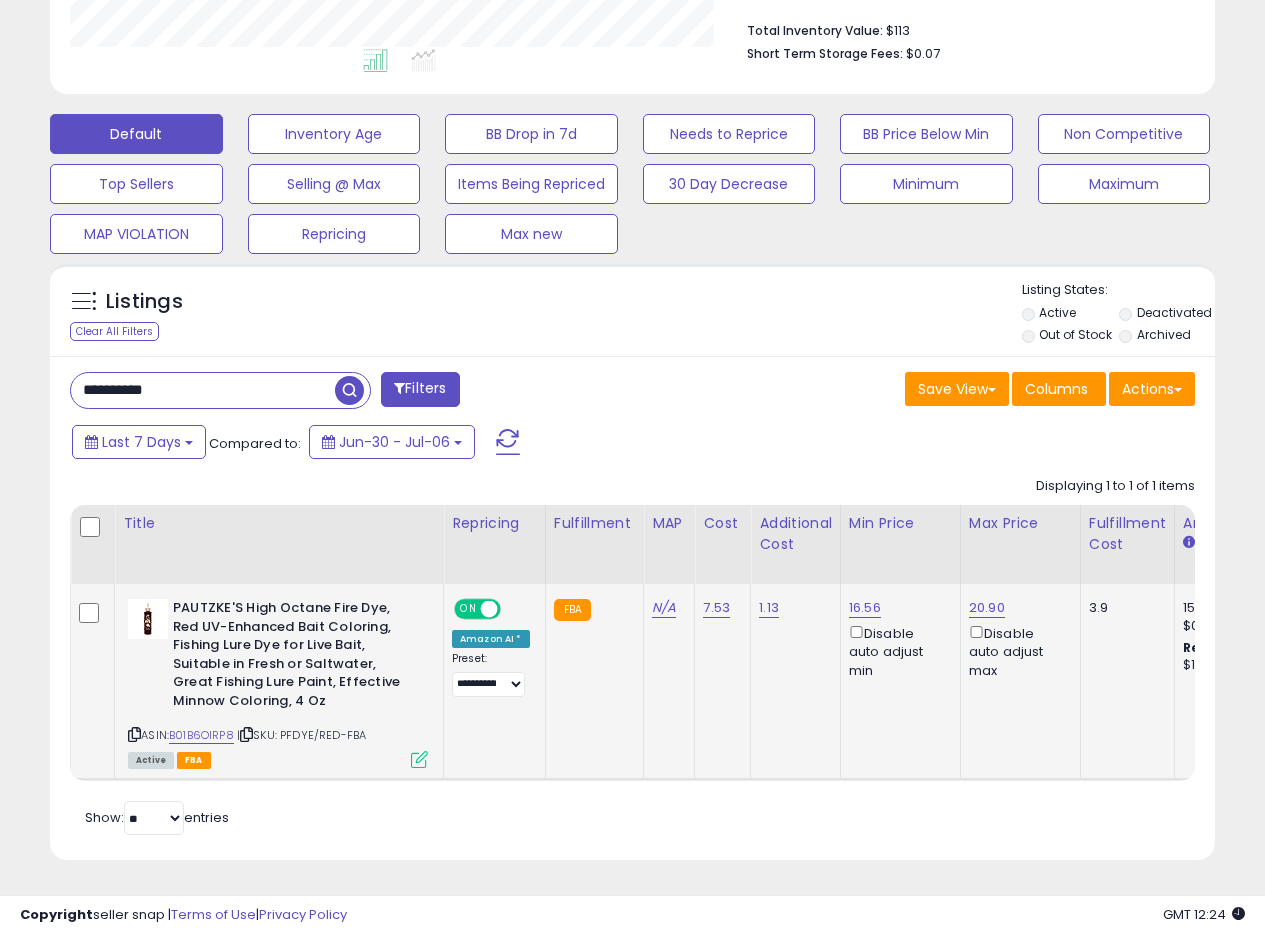 click at bounding box center (419, 759) 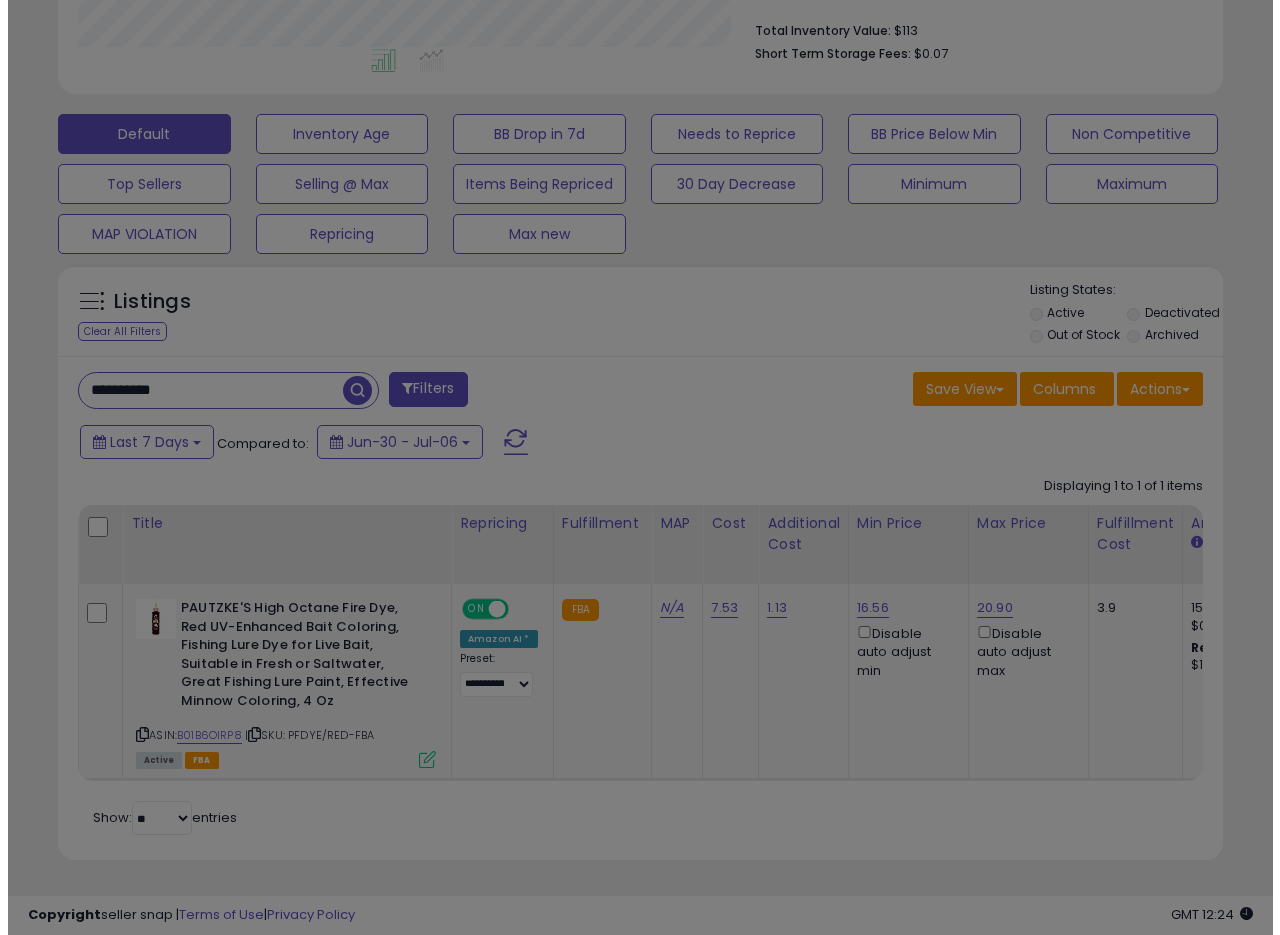 scroll, scrollTop: 999590, scrollLeft: 999317, axis: both 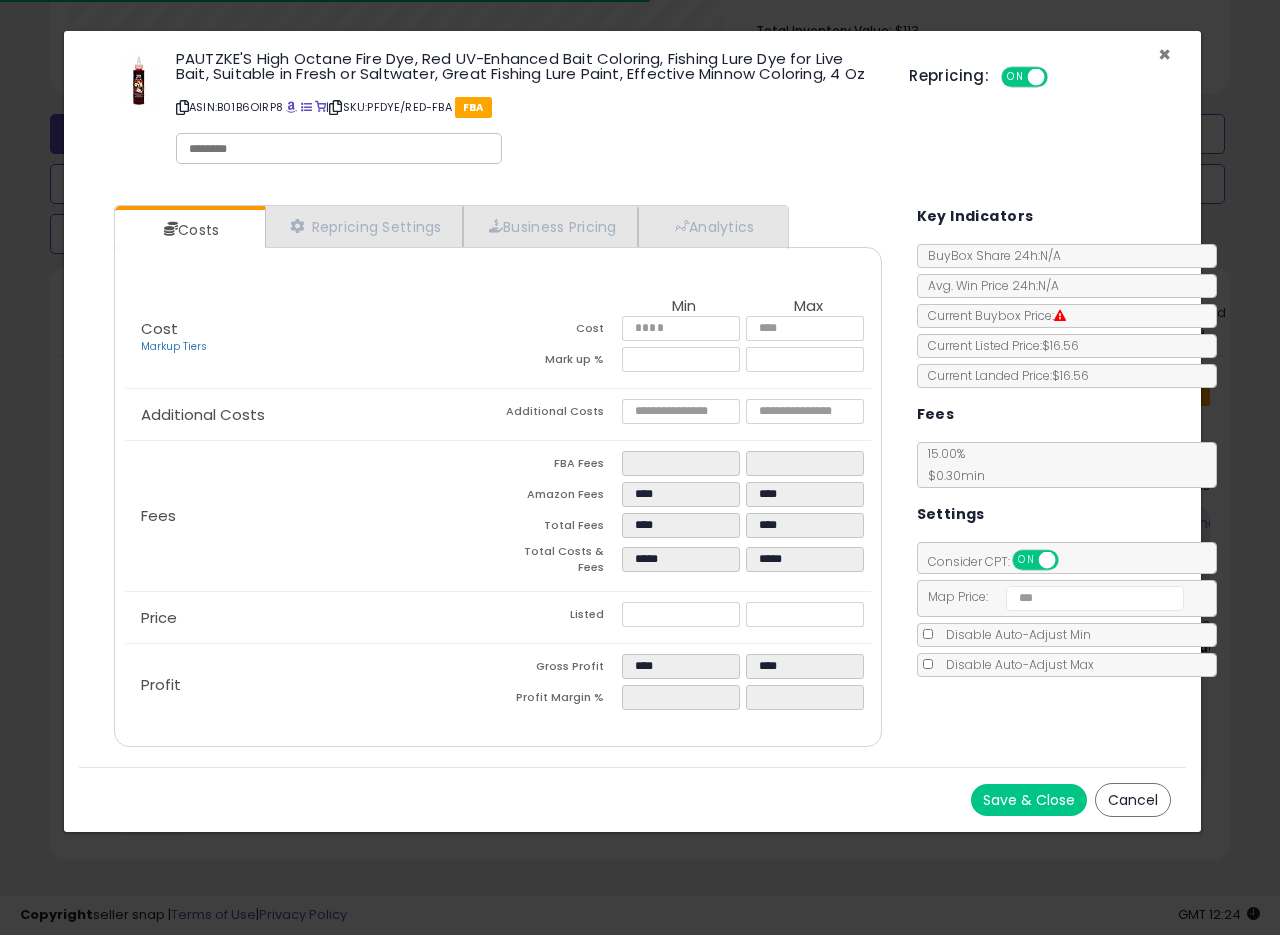 click on "×" at bounding box center [1164, 54] 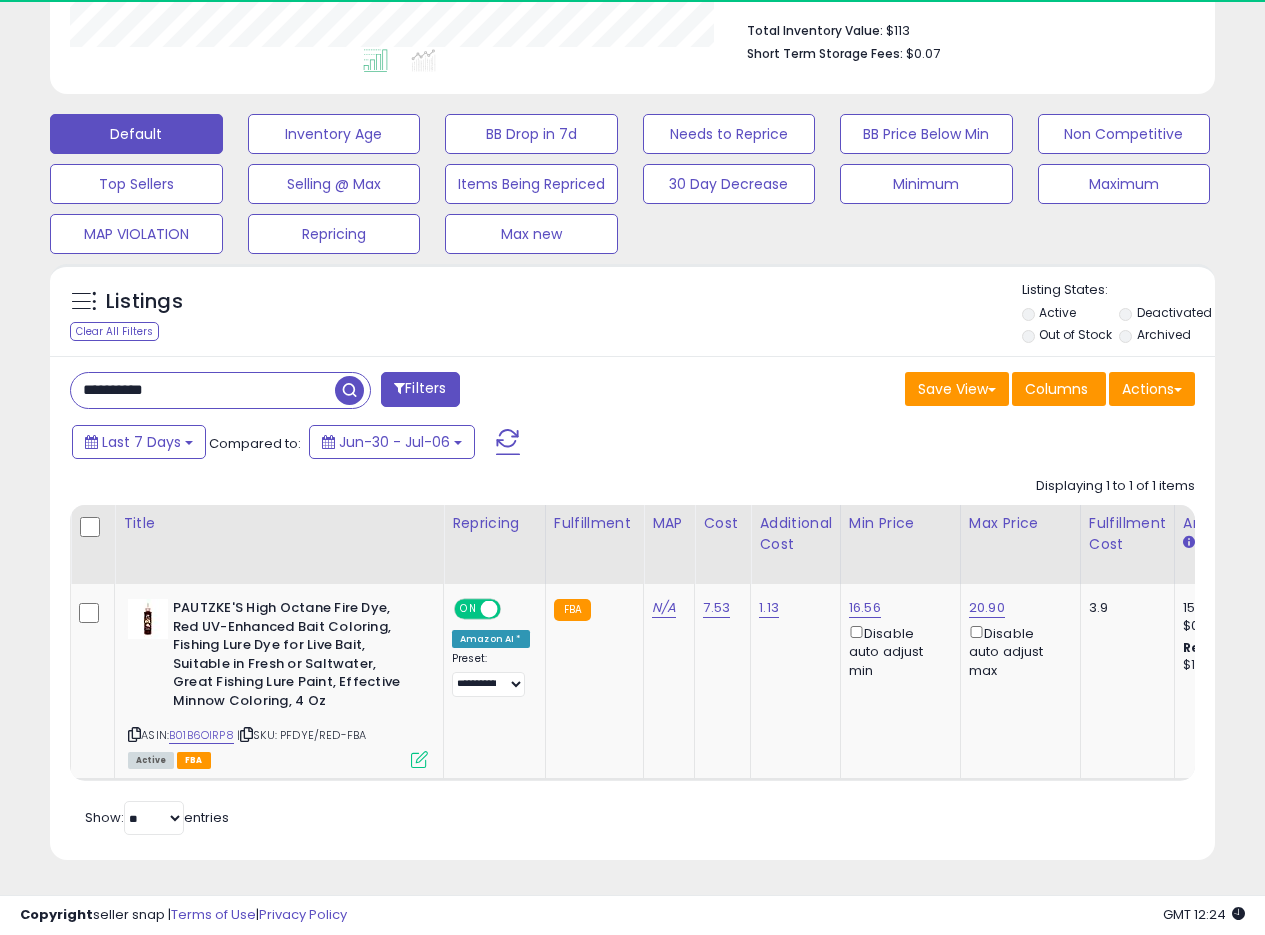scroll, scrollTop: 410, scrollLeft: 674, axis: both 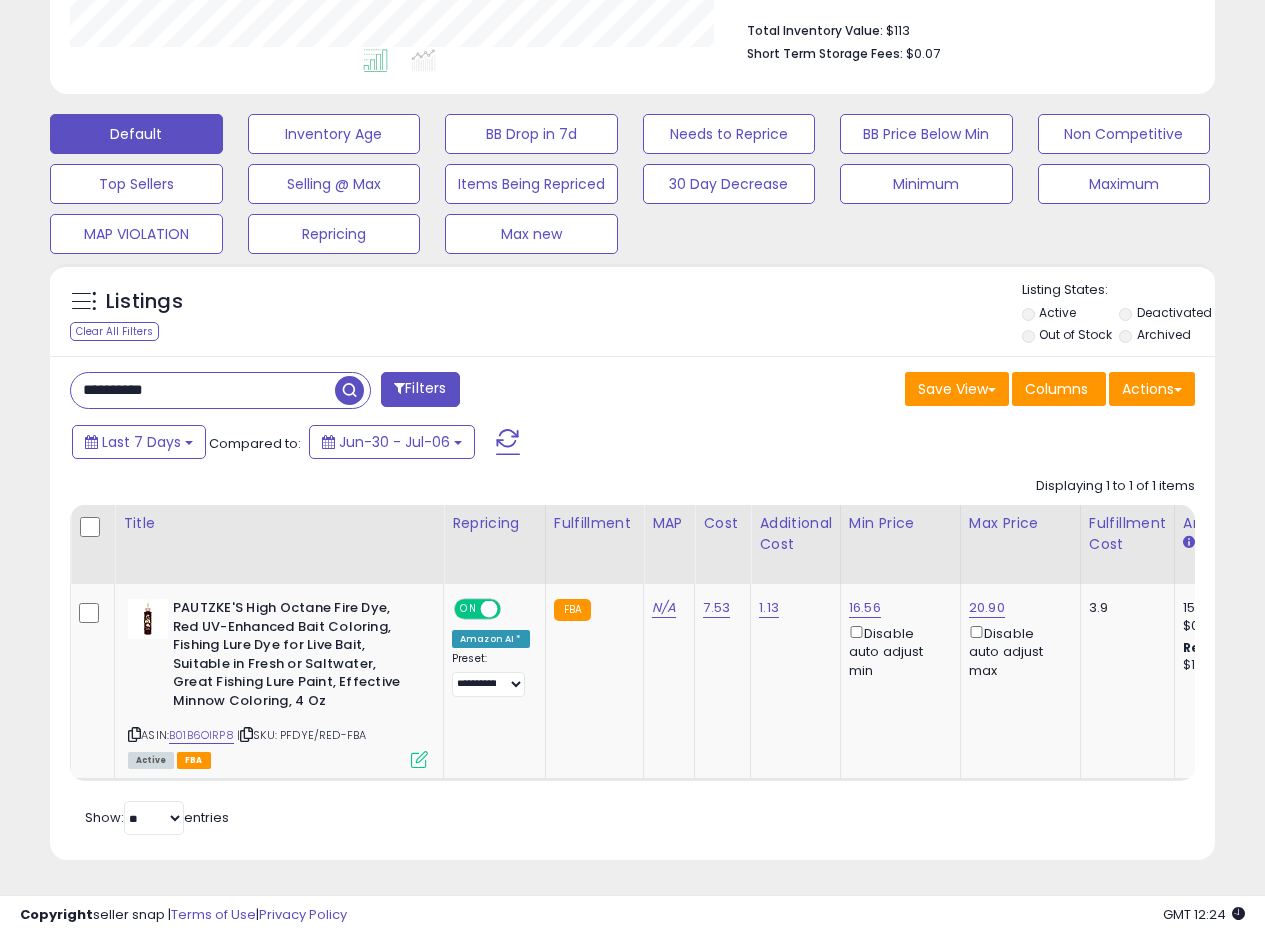 drag, startPoint x: 192, startPoint y: 374, endPoint x: 0, endPoint y: 369, distance: 192.0651 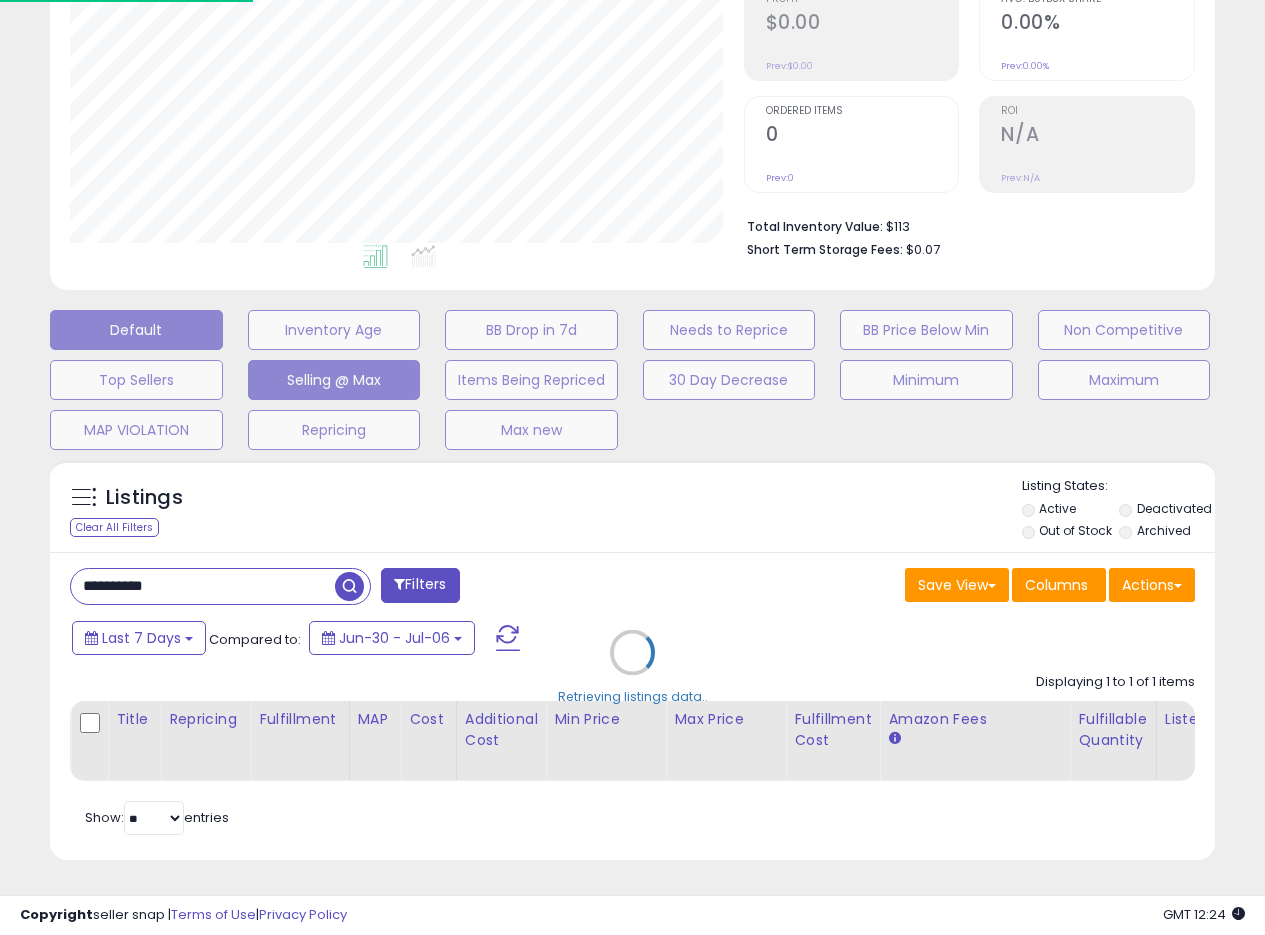 scroll, scrollTop: 999590, scrollLeft: 999317, axis: both 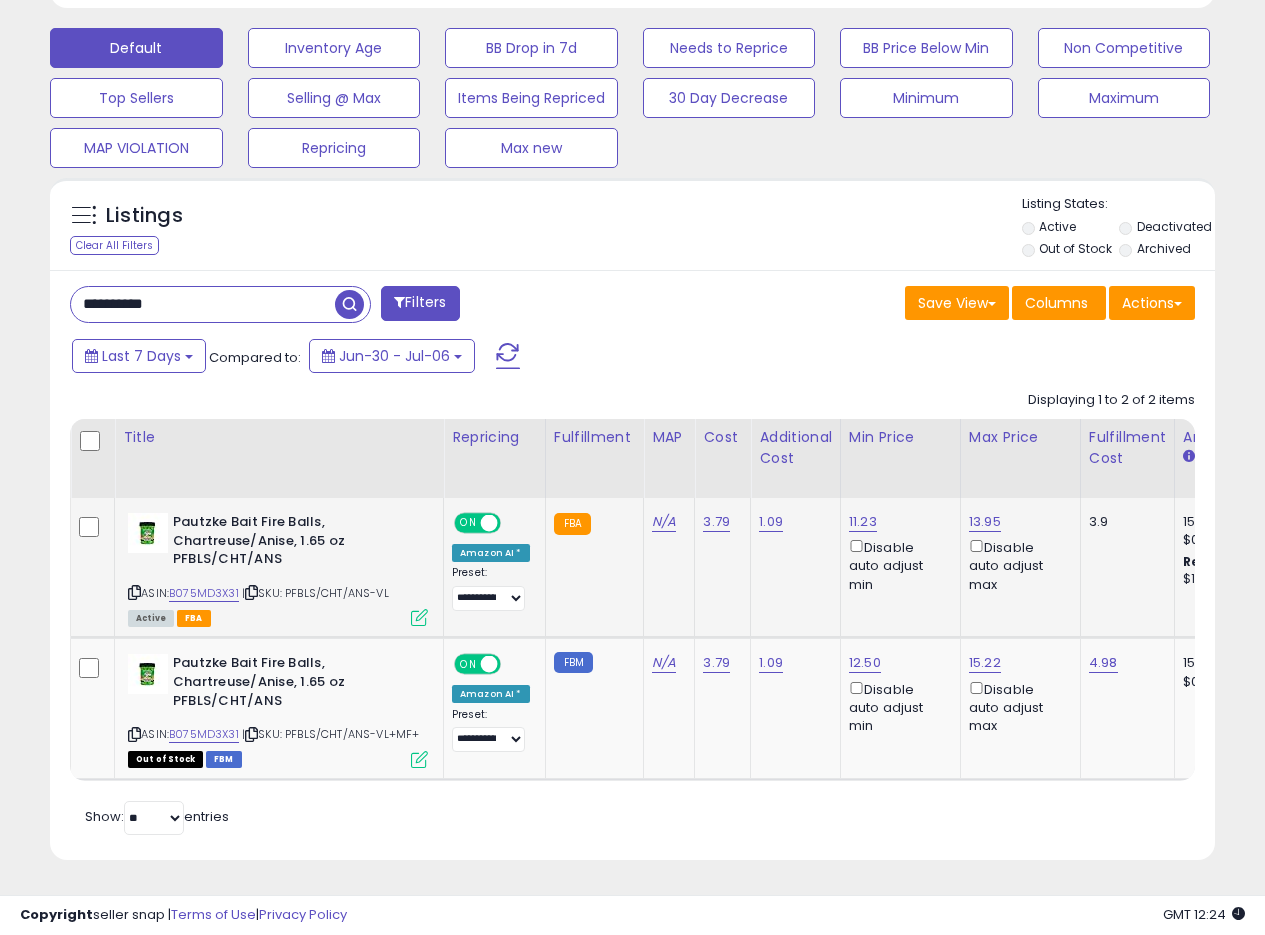 click at bounding box center (419, 617) 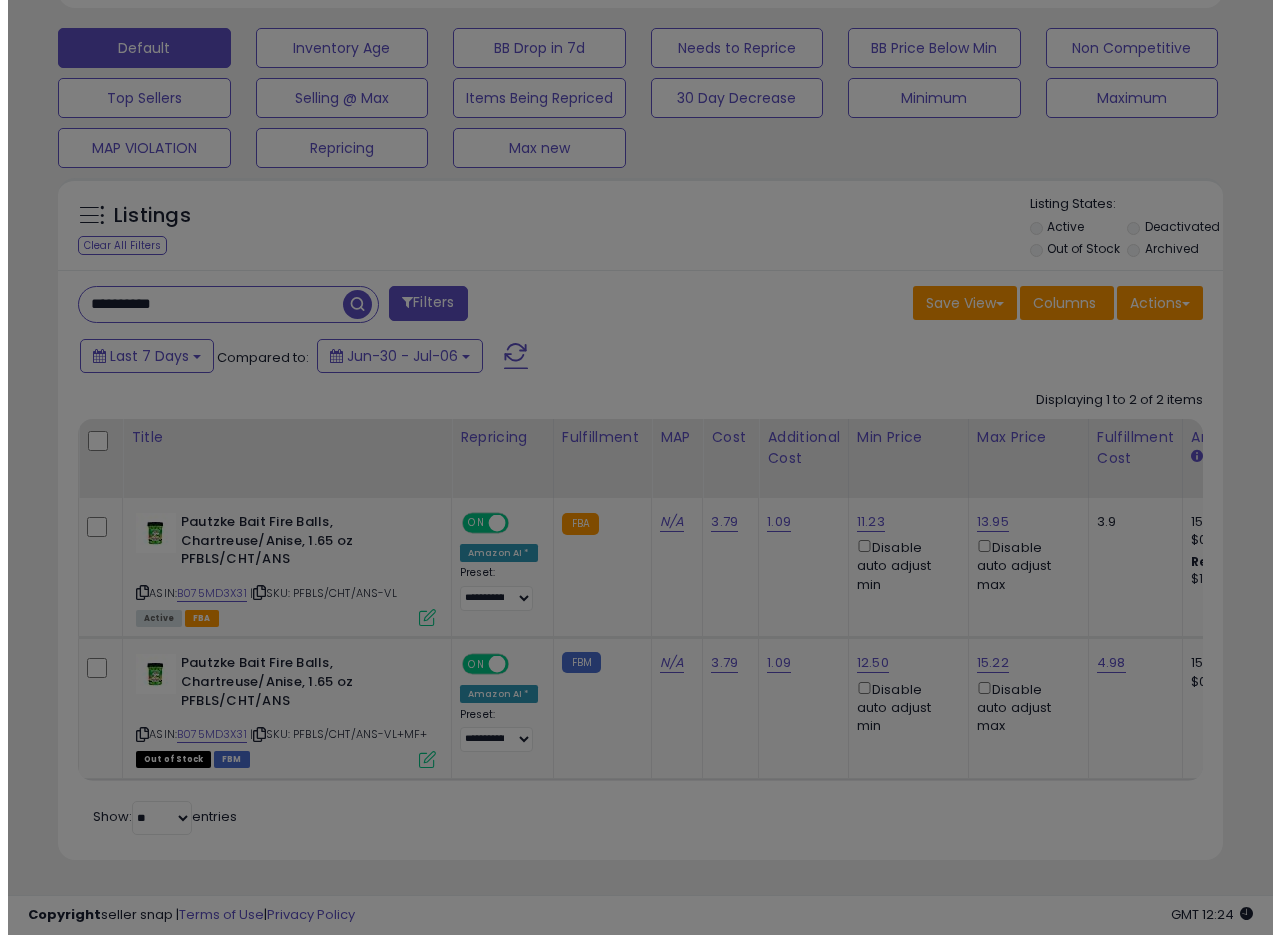 scroll, scrollTop: 999590, scrollLeft: 999317, axis: both 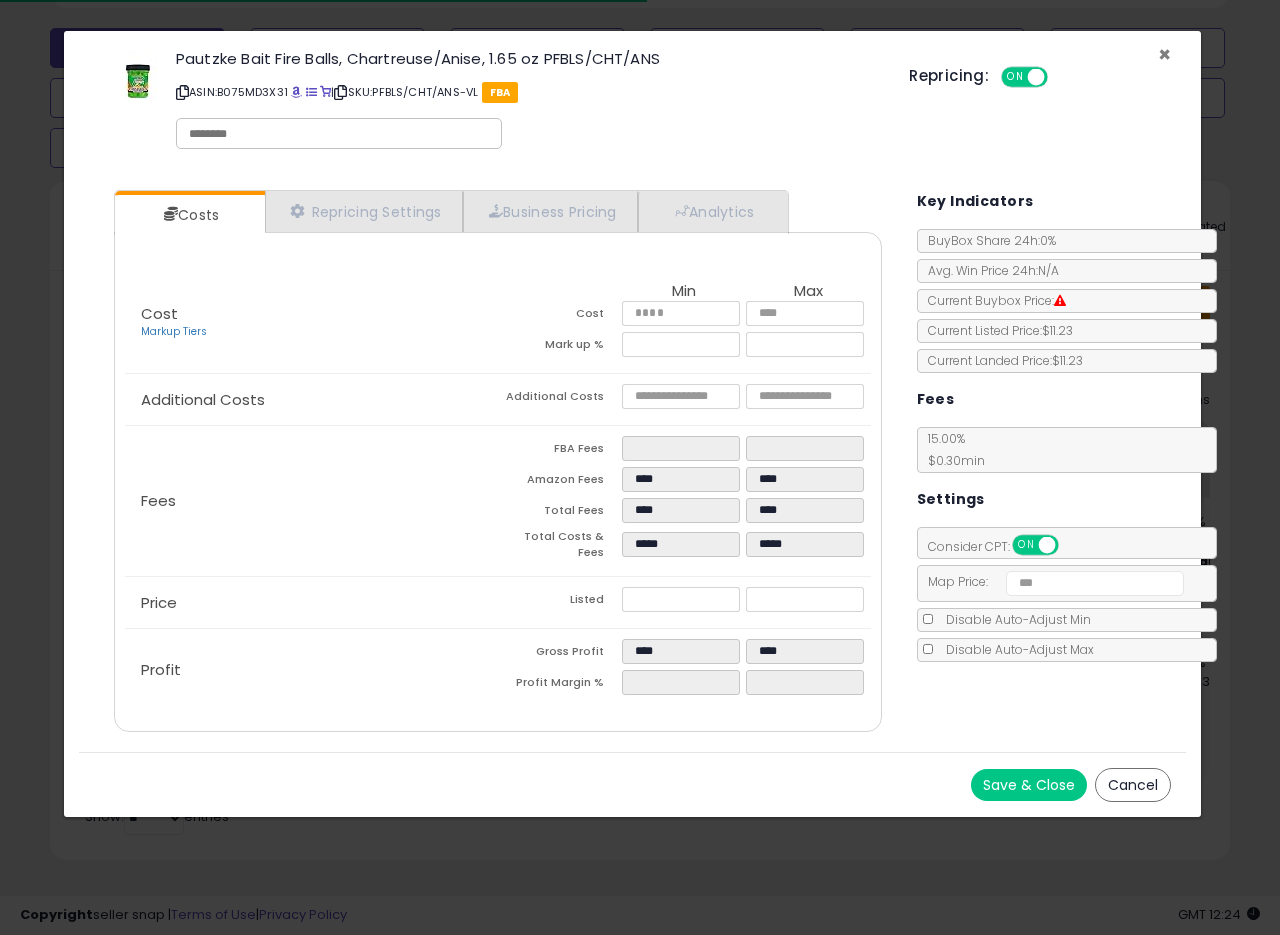 click on "×" at bounding box center [1164, 54] 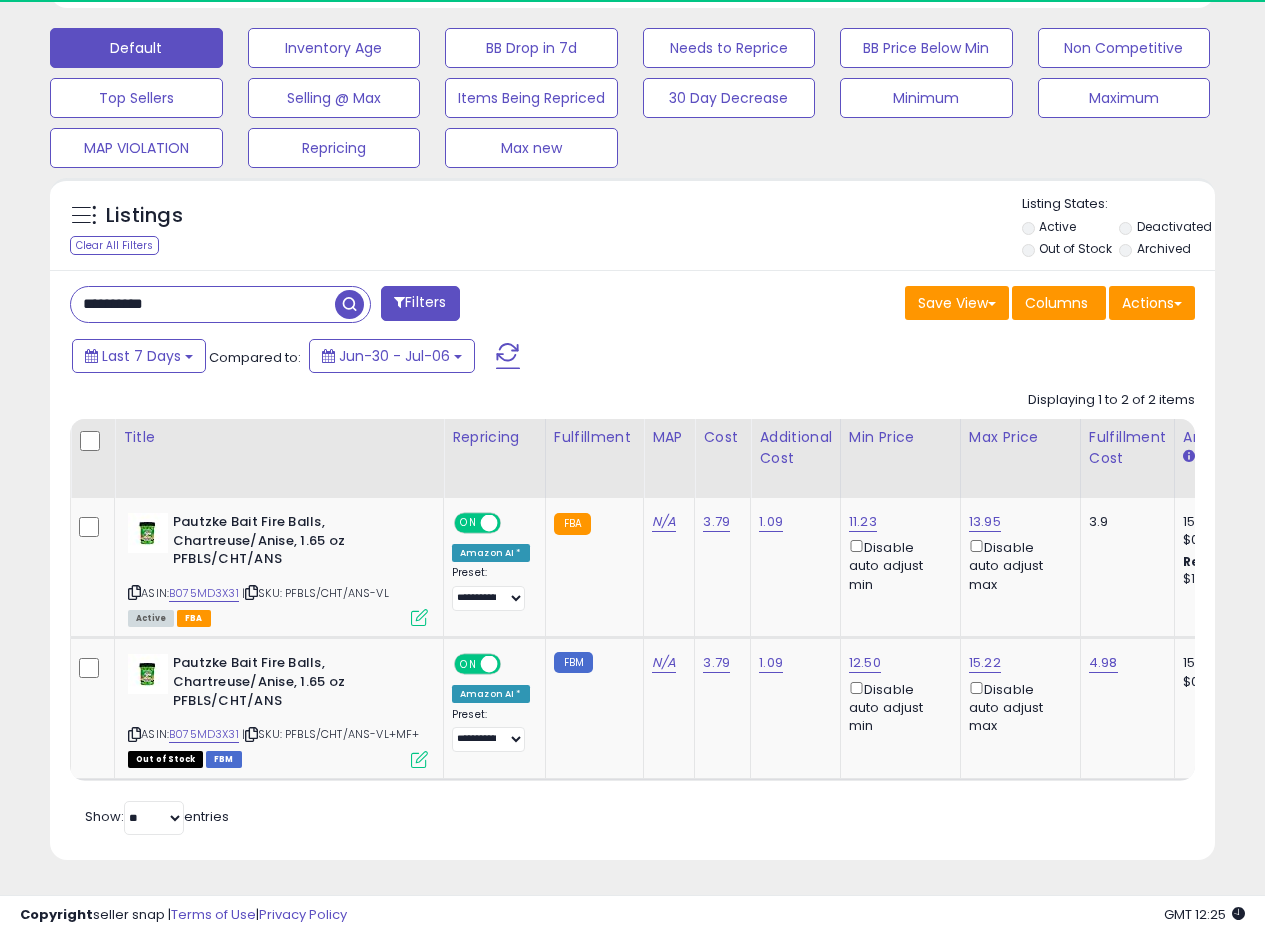 scroll, scrollTop: 410, scrollLeft: 674, axis: both 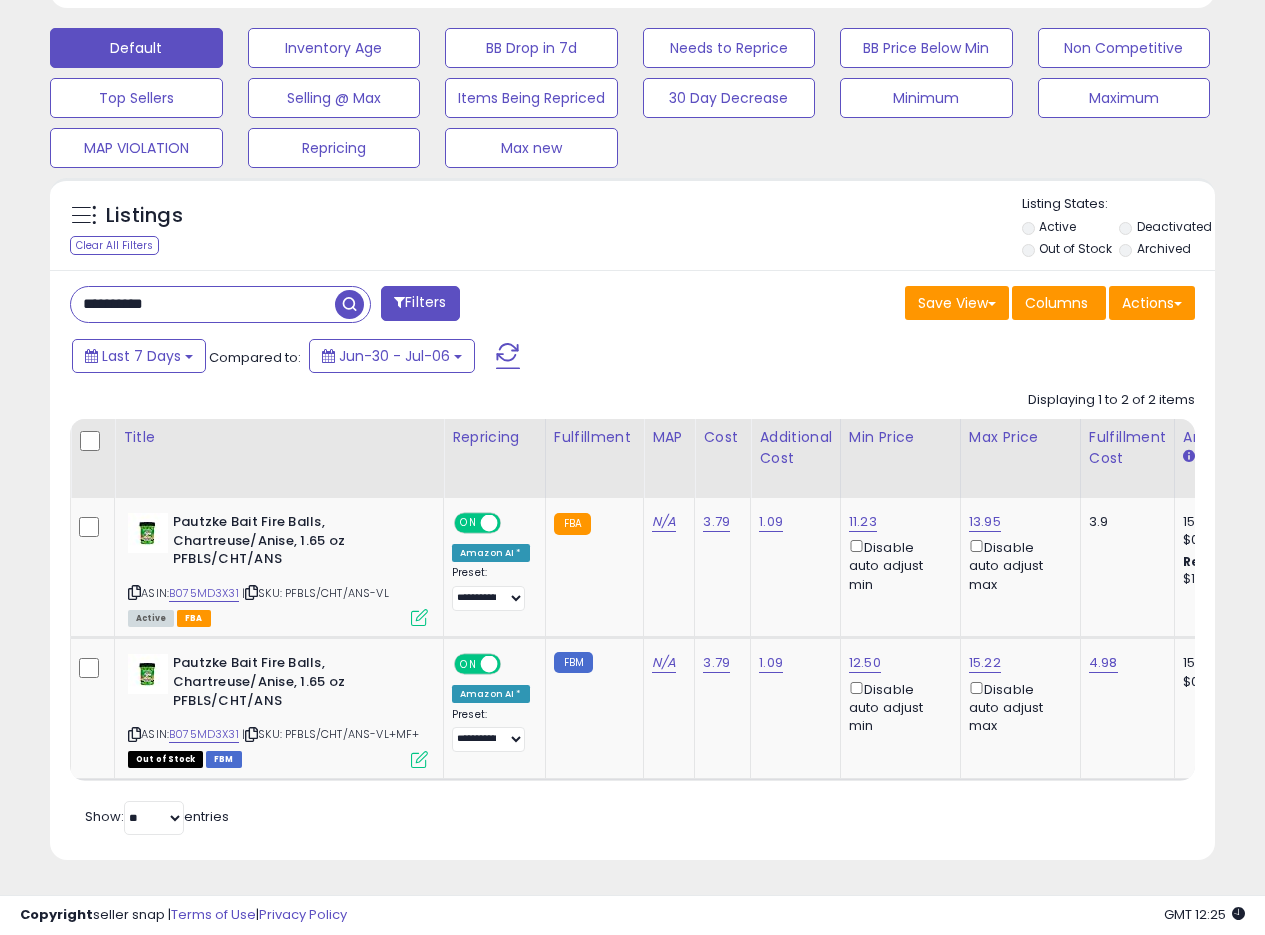 drag, startPoint x: 0, startPoint y: 283, endPoint x: 0, endPoint y: 271, distance: 12 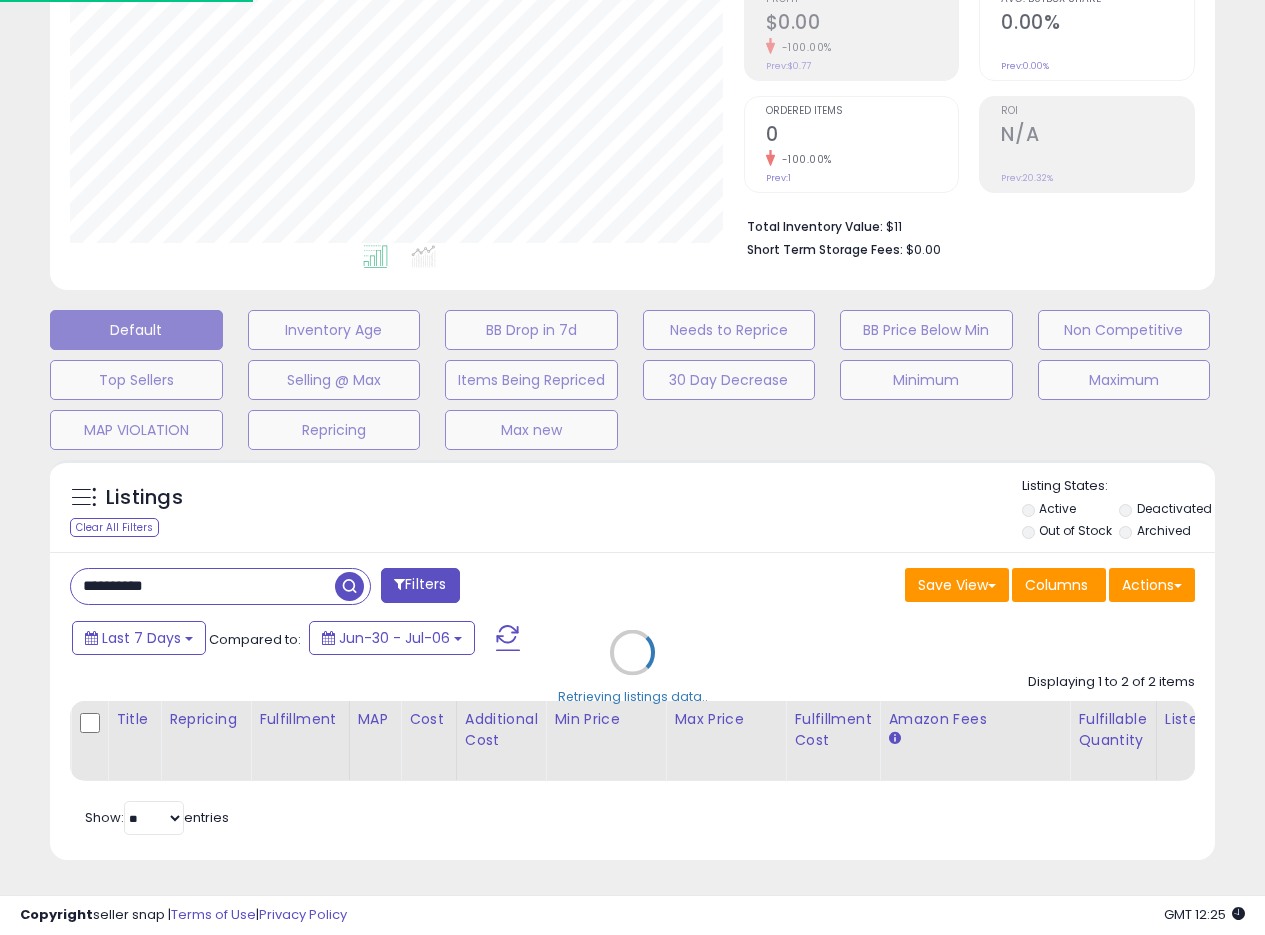 scroll, scrollTop: 999590, scrollLeft: 999317, axis: both 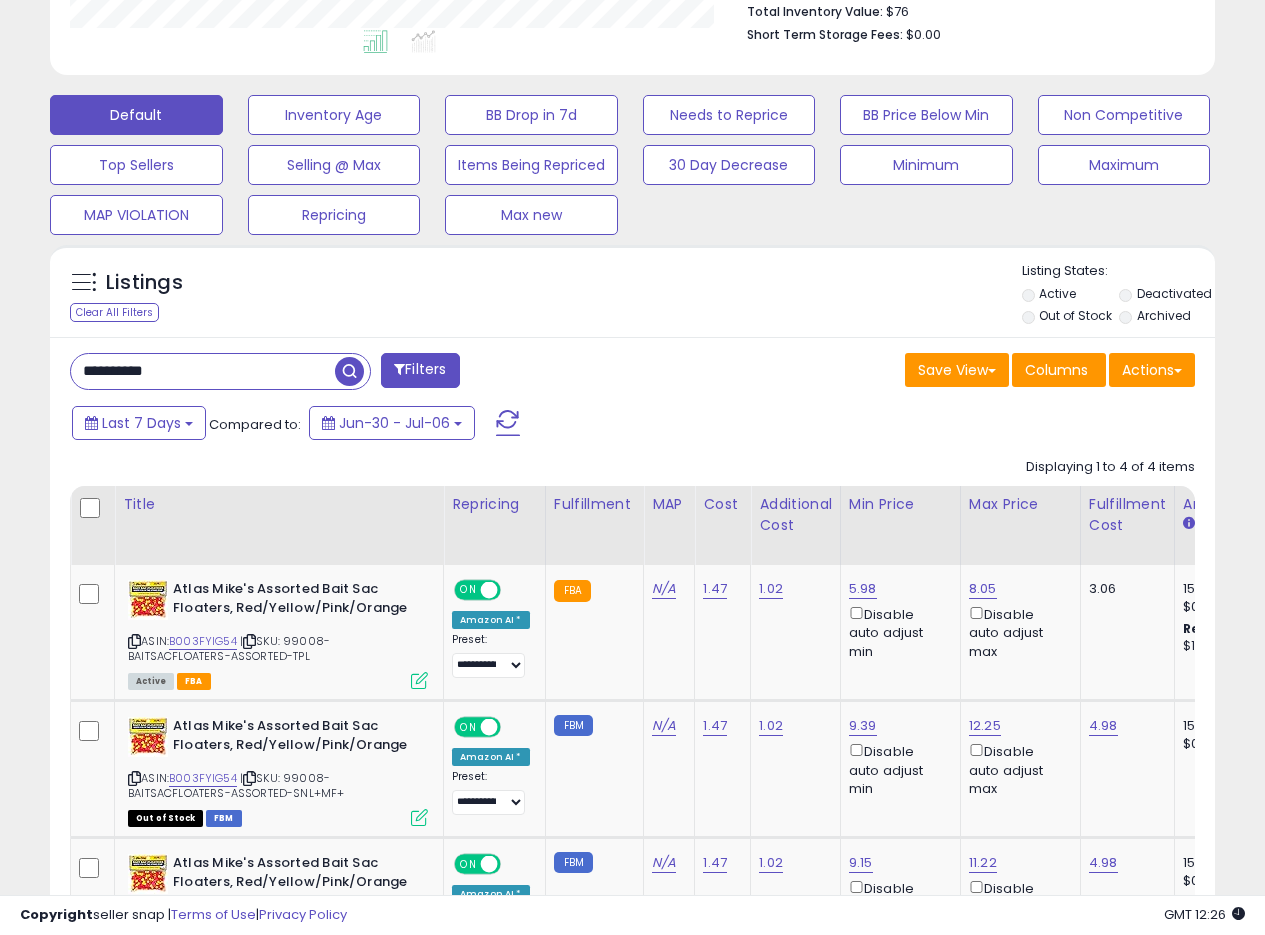 drag, startPoint x: 161, startPoint y: 367, endPoint x: 0, endPoint y: 346, distance: 162.36378 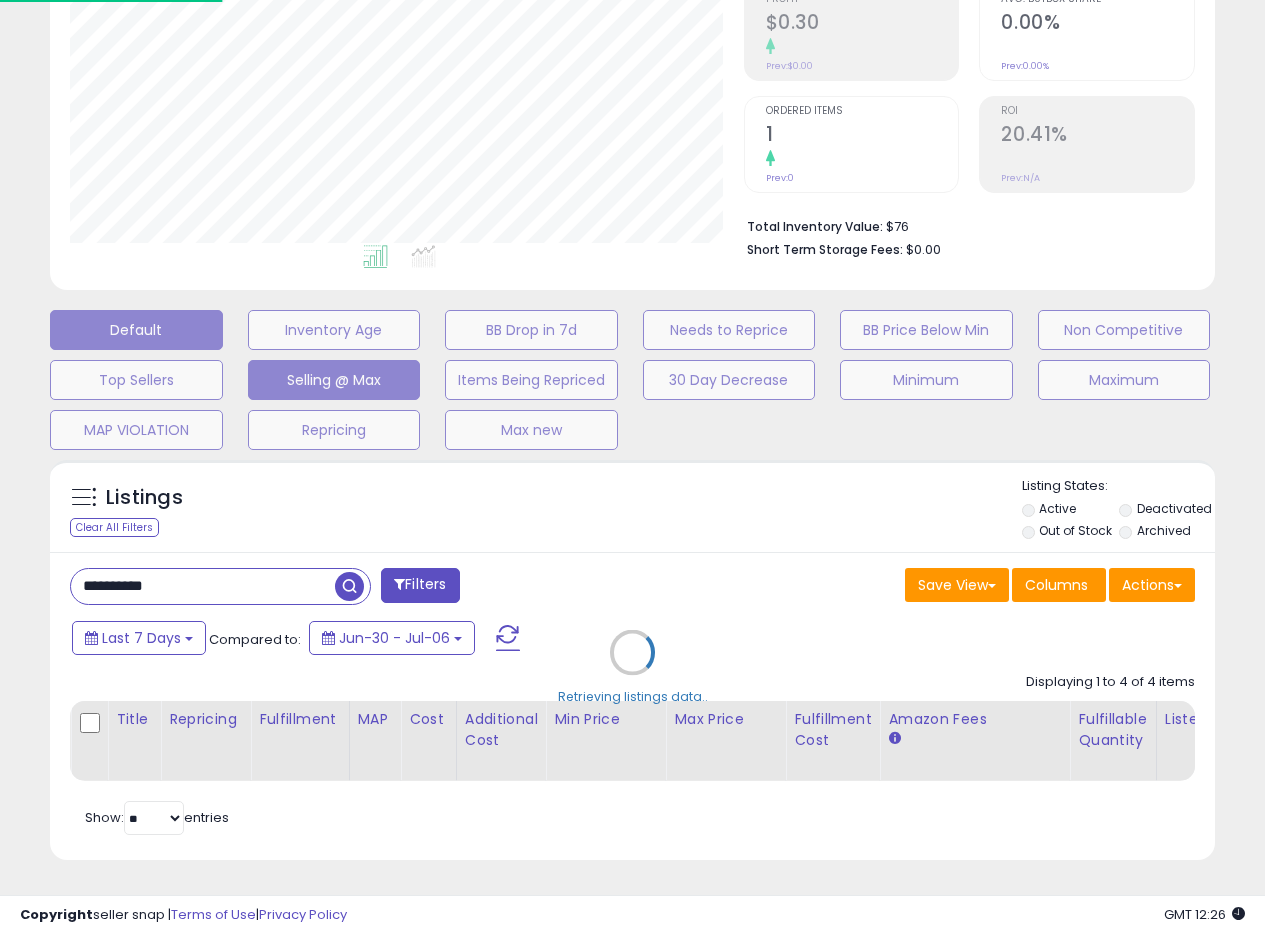 scroll, scrollTop: 999590, scrollLeft: 999317, axis: both 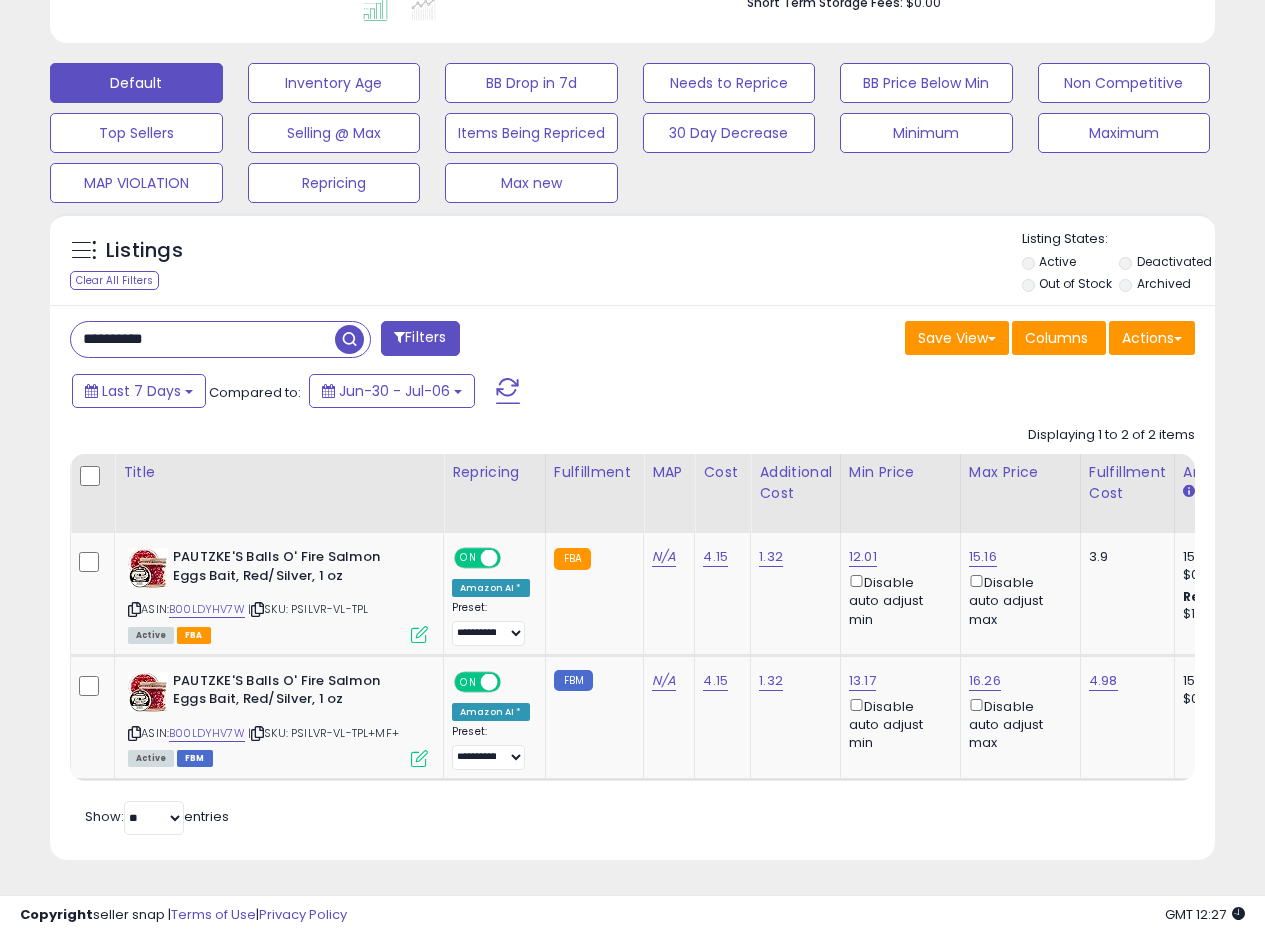 click on "Listings
Clear All Filters
Listing States:" at bounding box center (632, 264) 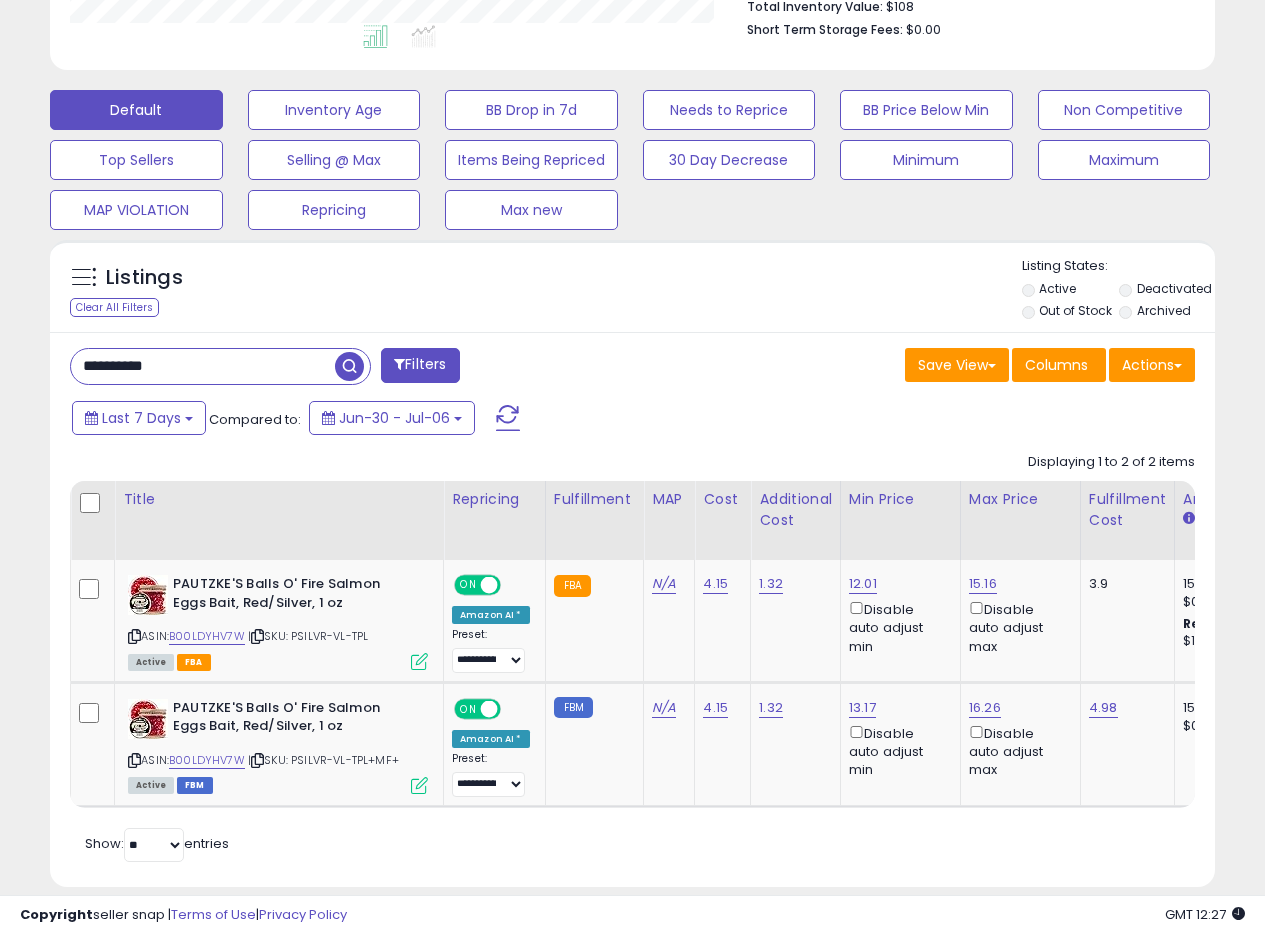 drag, startPoint x: 212, startPoint y: 357, endPoint x: 0, endPoint y: 358, distance: 212.00237 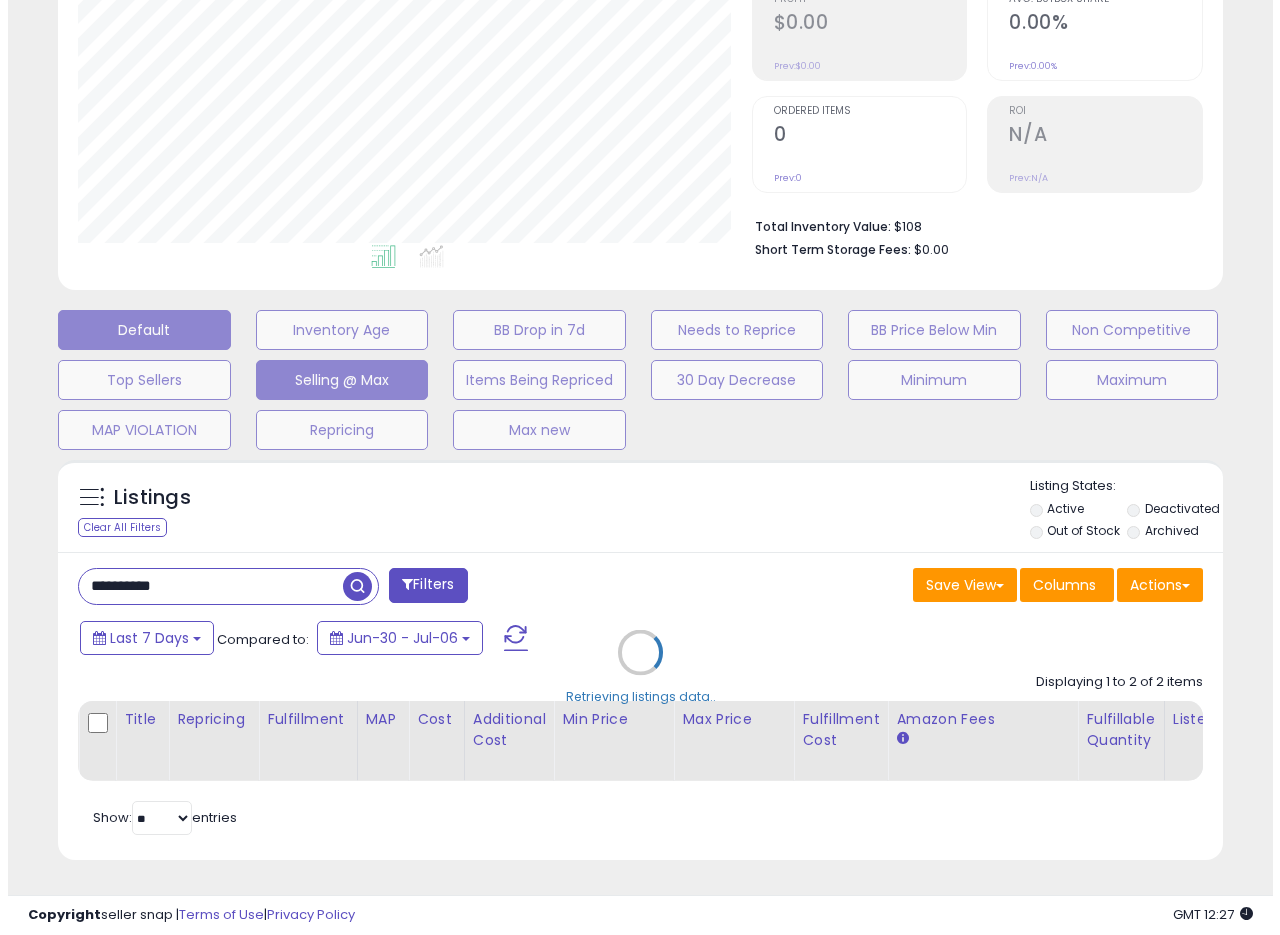 scroll, scrollTop: 335, scrollLeft: 0, axis: vertical 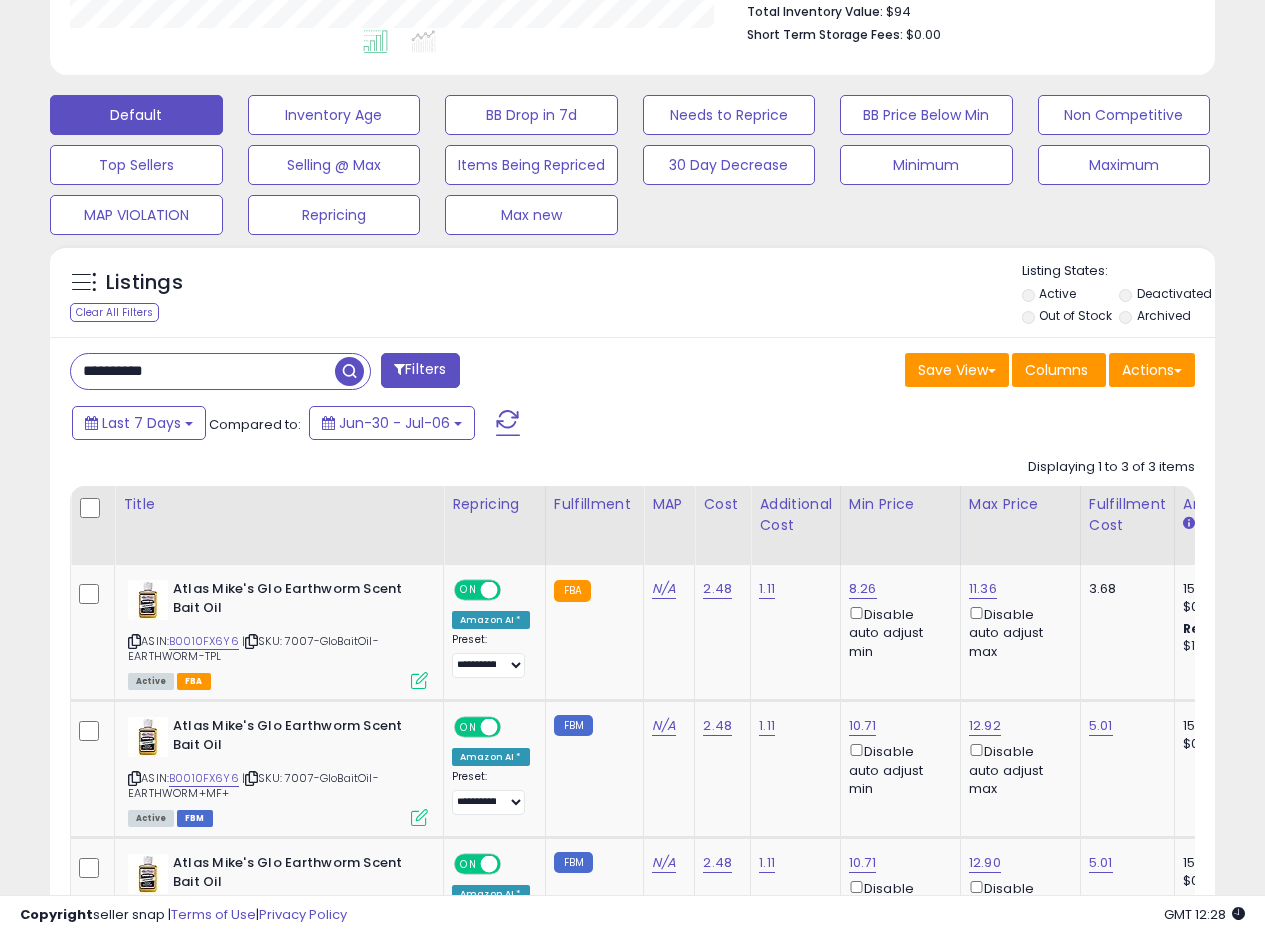 click on "Save View
Save As New View
Update Current View
Columns
Actions
Import  Export Visible Columns" at bounding box center (922, 372) 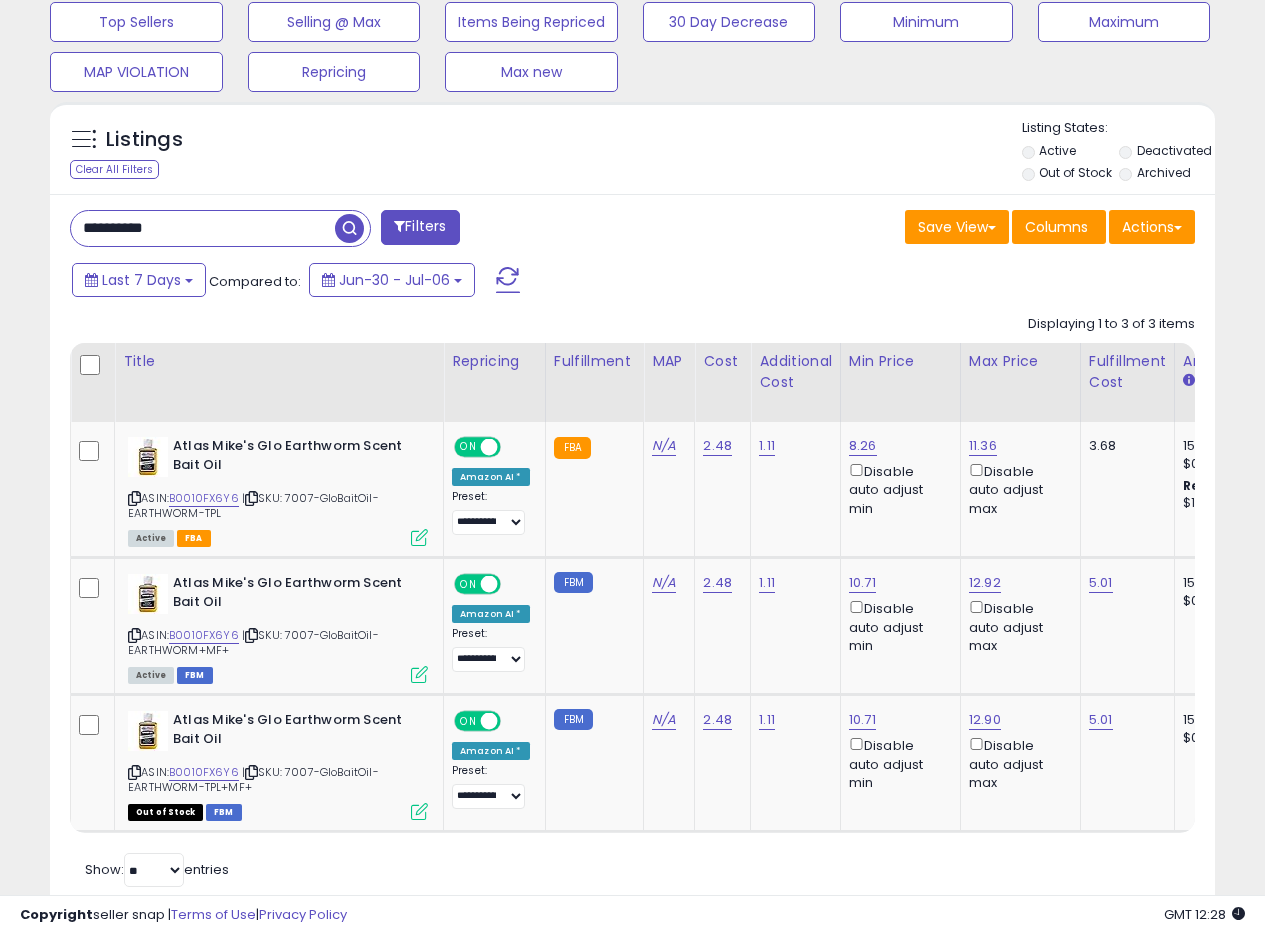 scroll, scrollTop: 645, scrollLeft: 0, axis: vertical 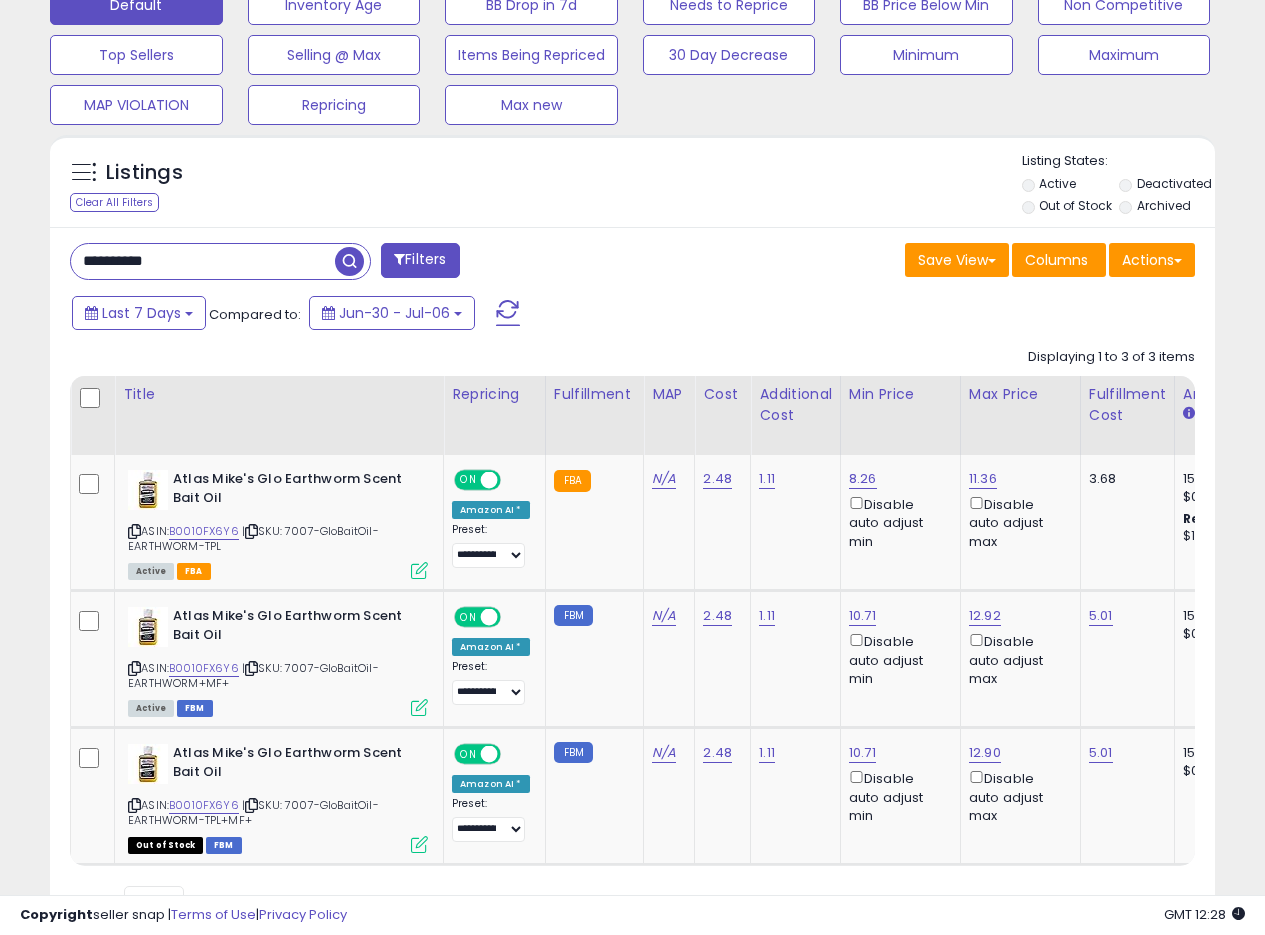 click on "Save View
Save As New View
Update Current View
Columns
Actions
Import  Export Visible Columns" at bounding box center [922, 262] 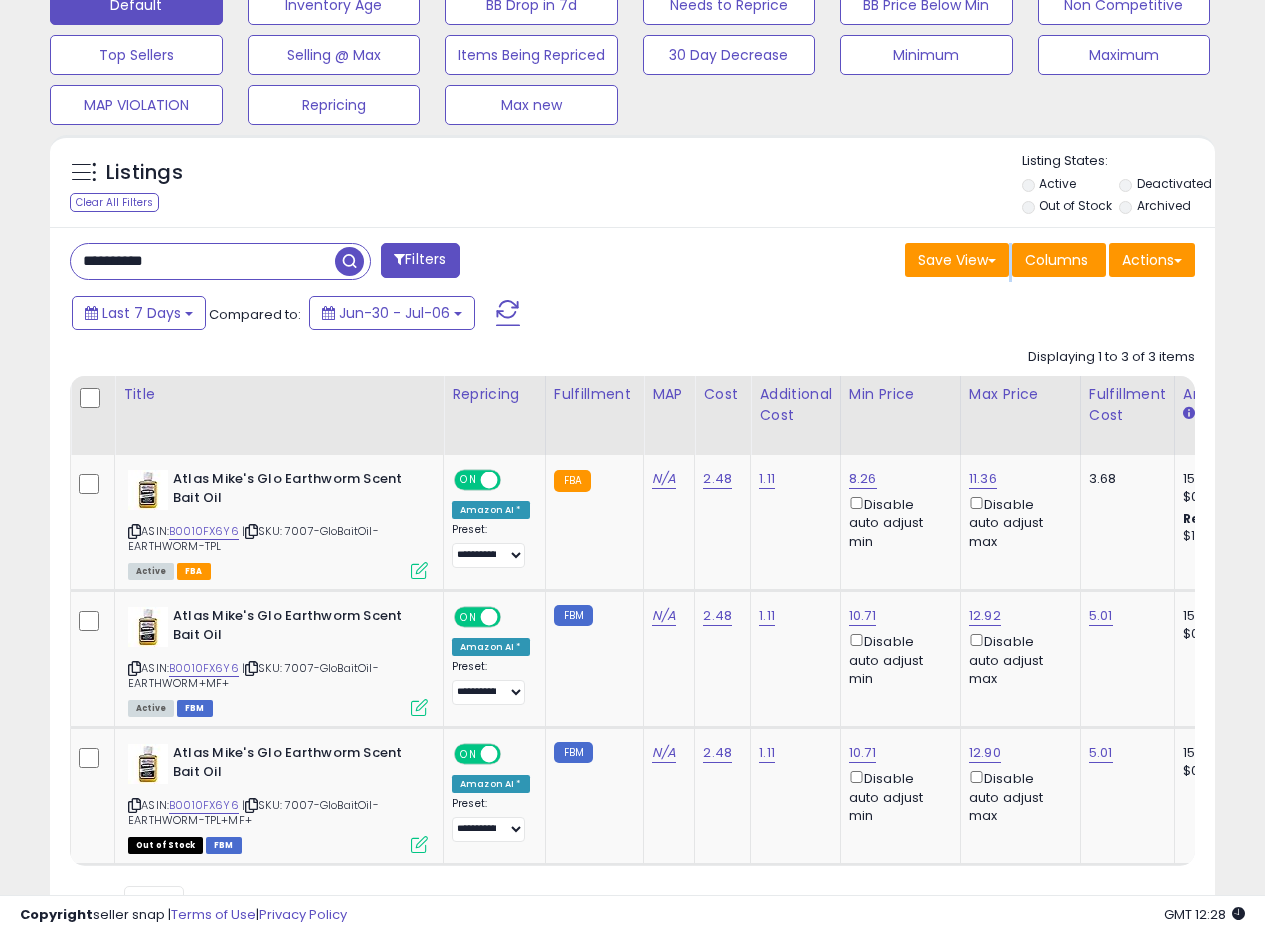 click on "Save View
Save As New View
Update Current View
Columns
Actions
Import  Export Visible Columns" at bounding box center [922, 262] 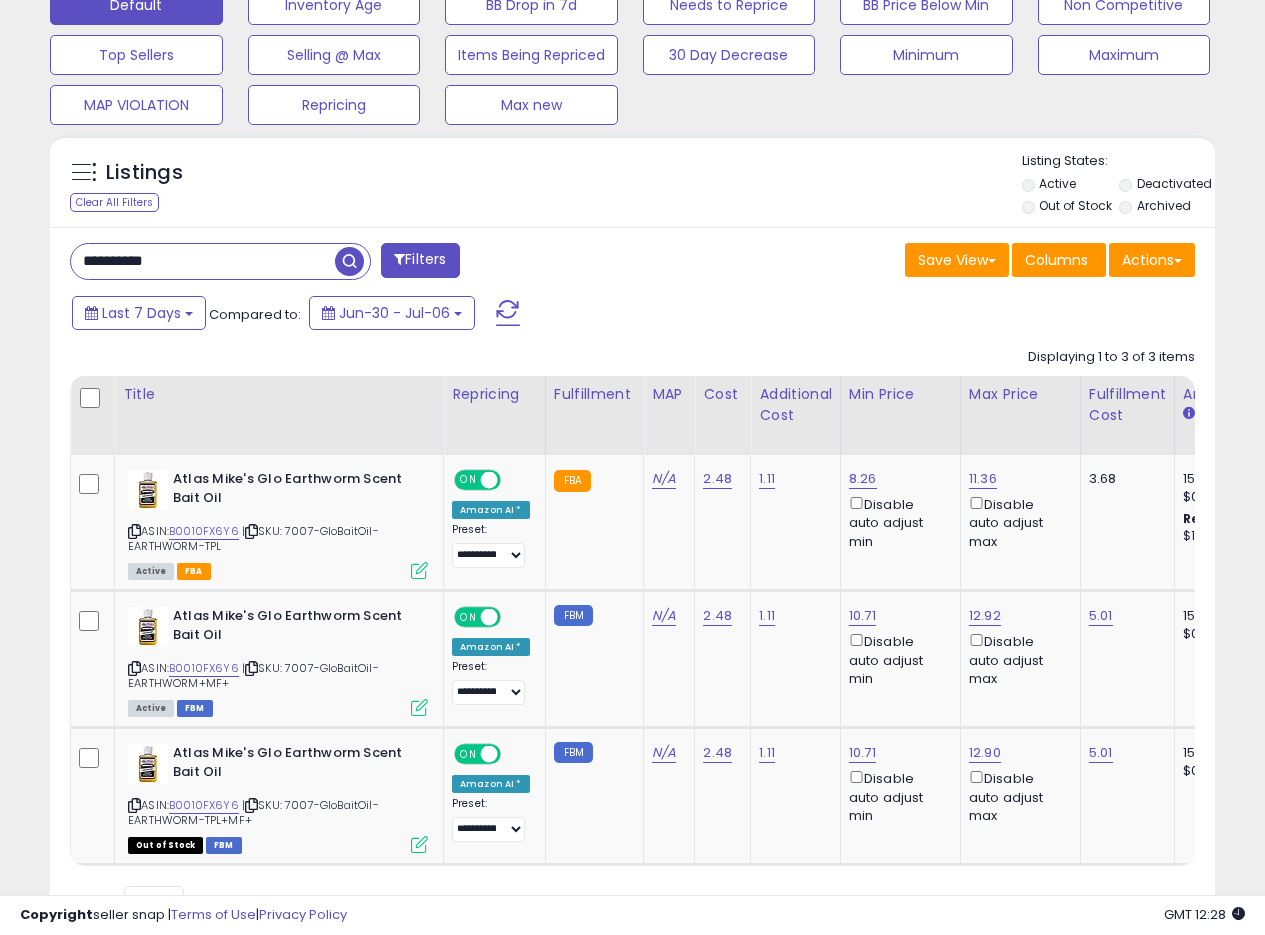 click on "Save View
Save As New View
Update Current View
Columns
Actions
Import  Export Visible Columns" at bounding box center (922, 262) 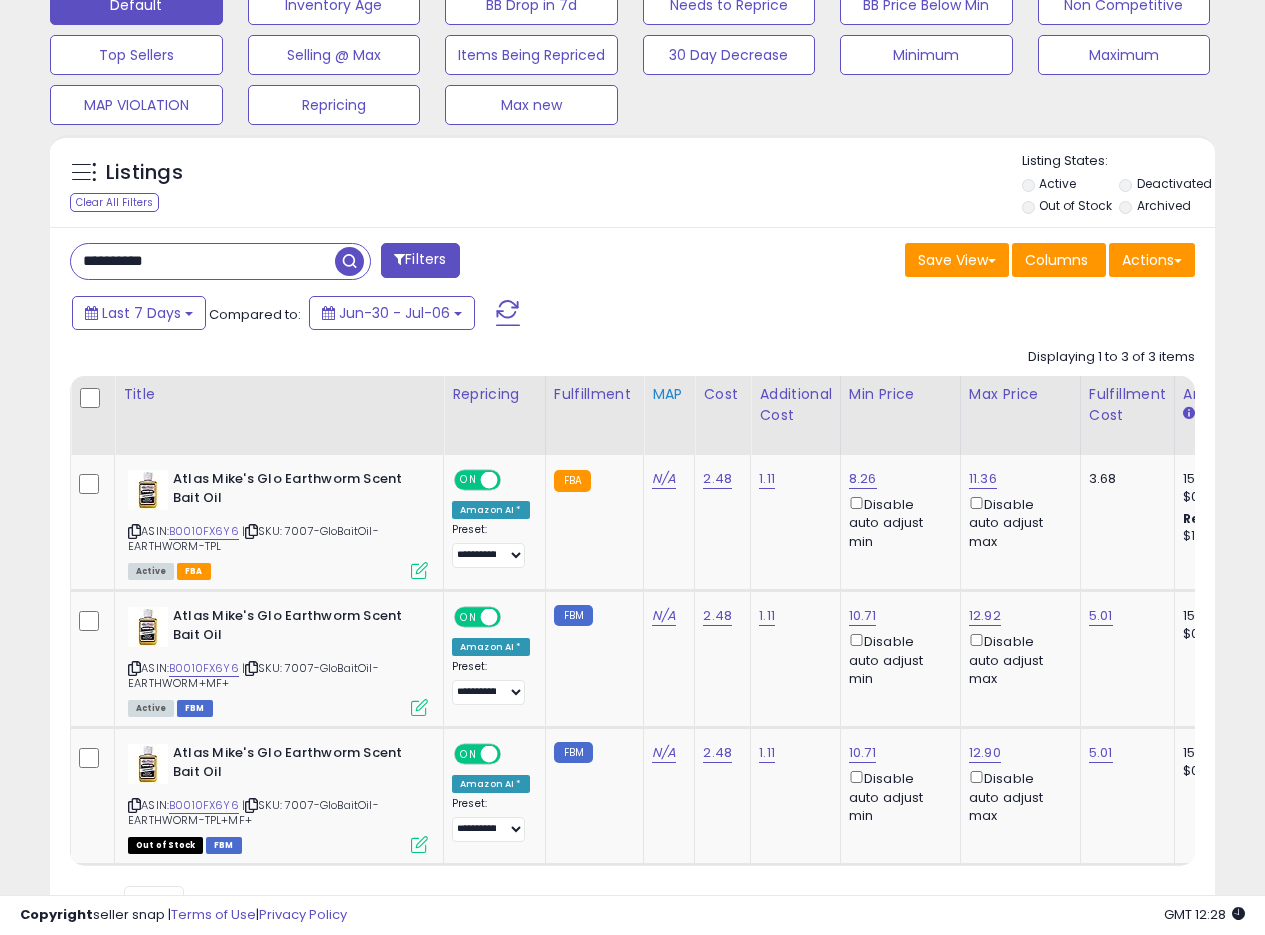 scroll, scrollTop: 745, scrollLeft: 0, axis: vertical 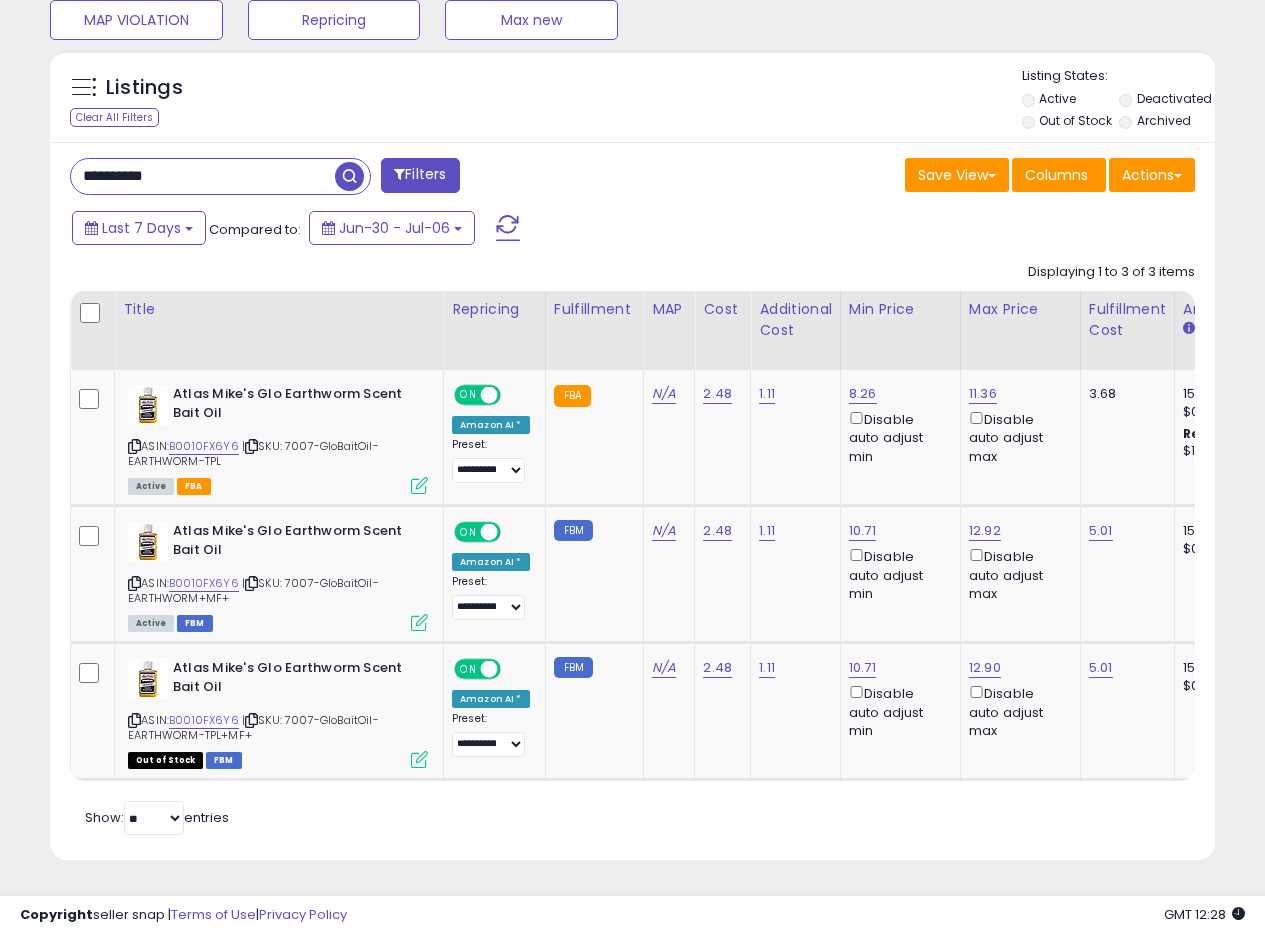 drag, startPoint x: 197, startPoint y: 154, endPoint x: 9, endPoint y: 126, distance: 190.07367 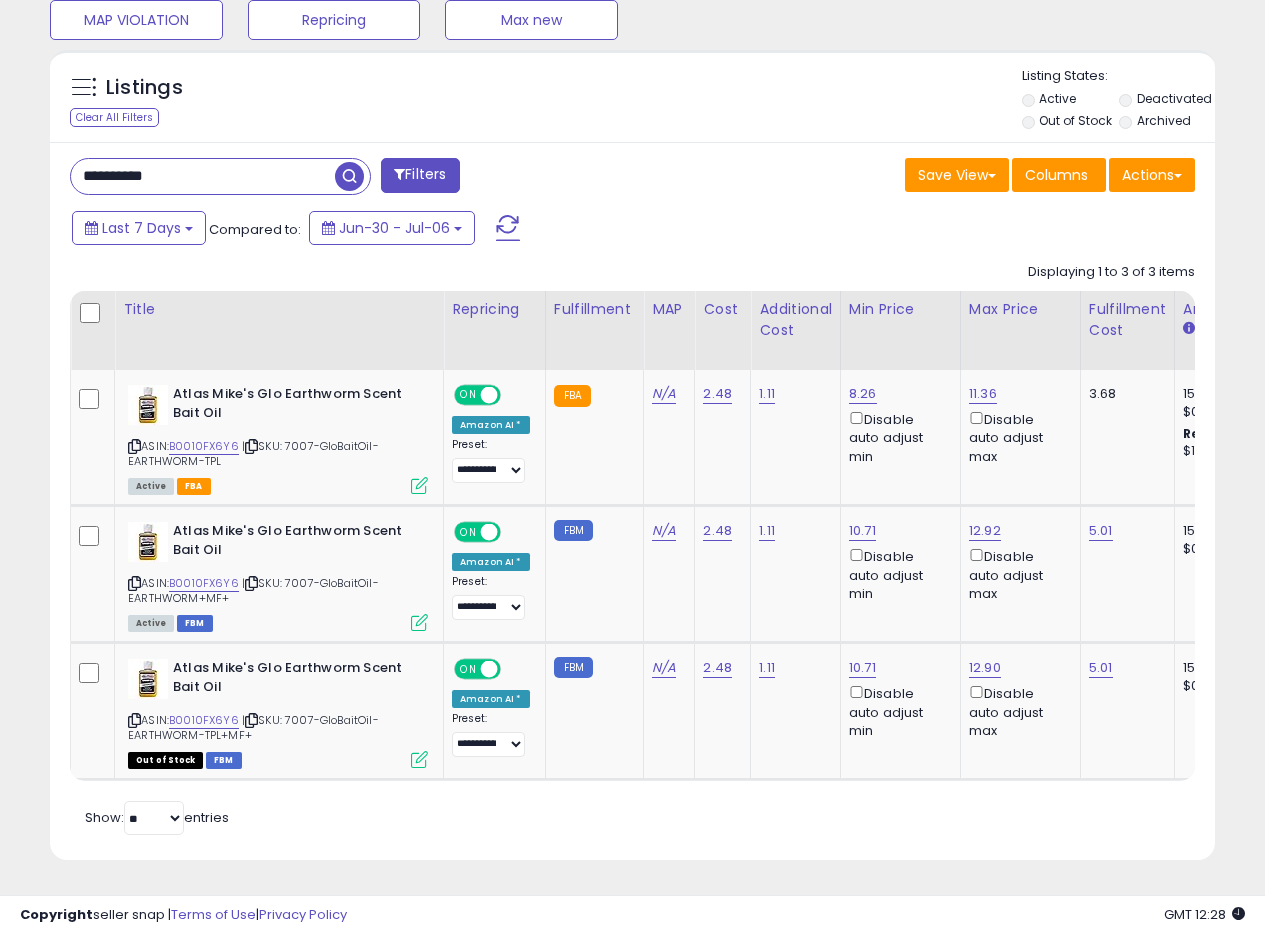 paste 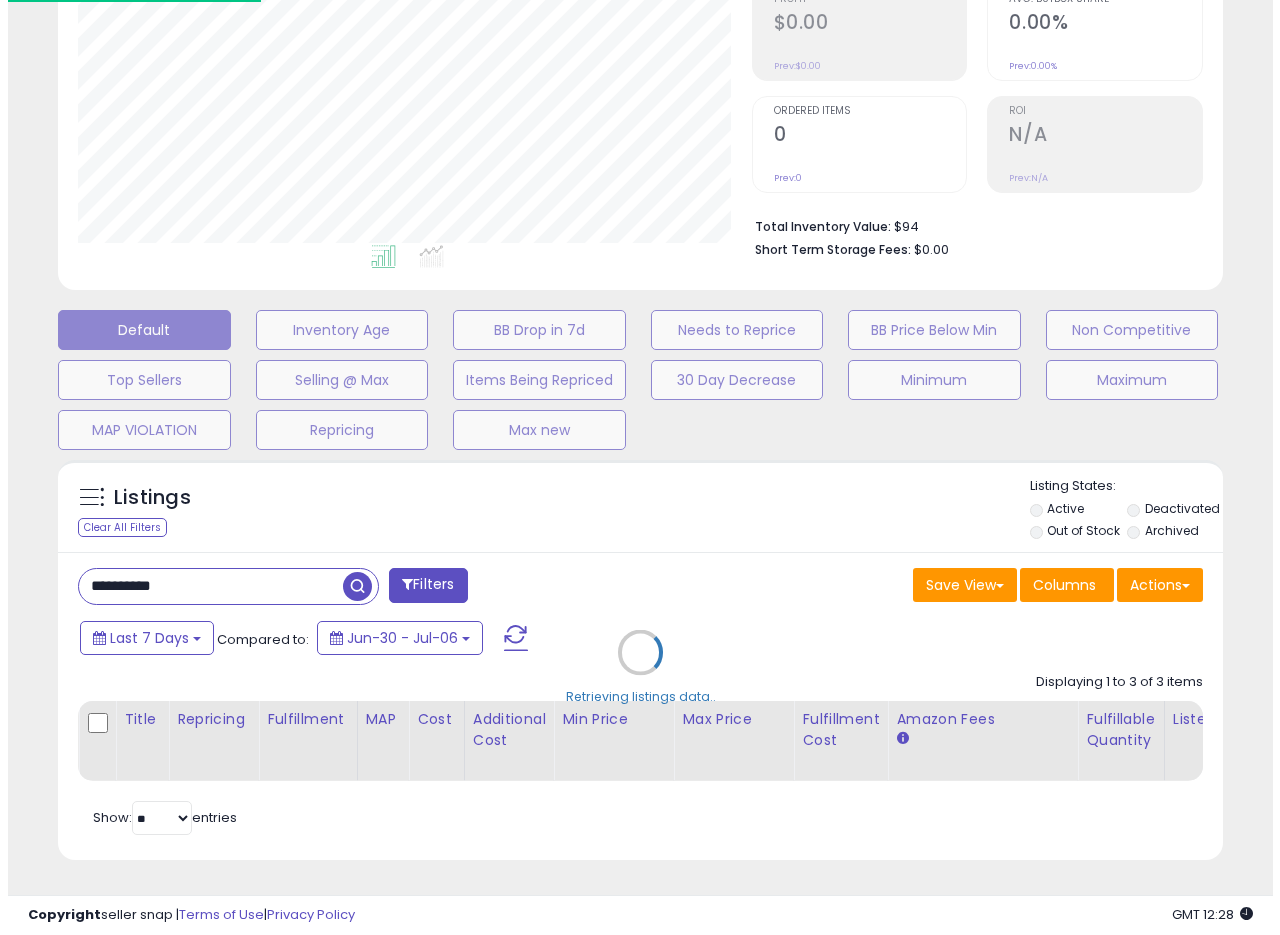 scroll, scrollTop: 335, scrollLeft: 0, axis: vertical 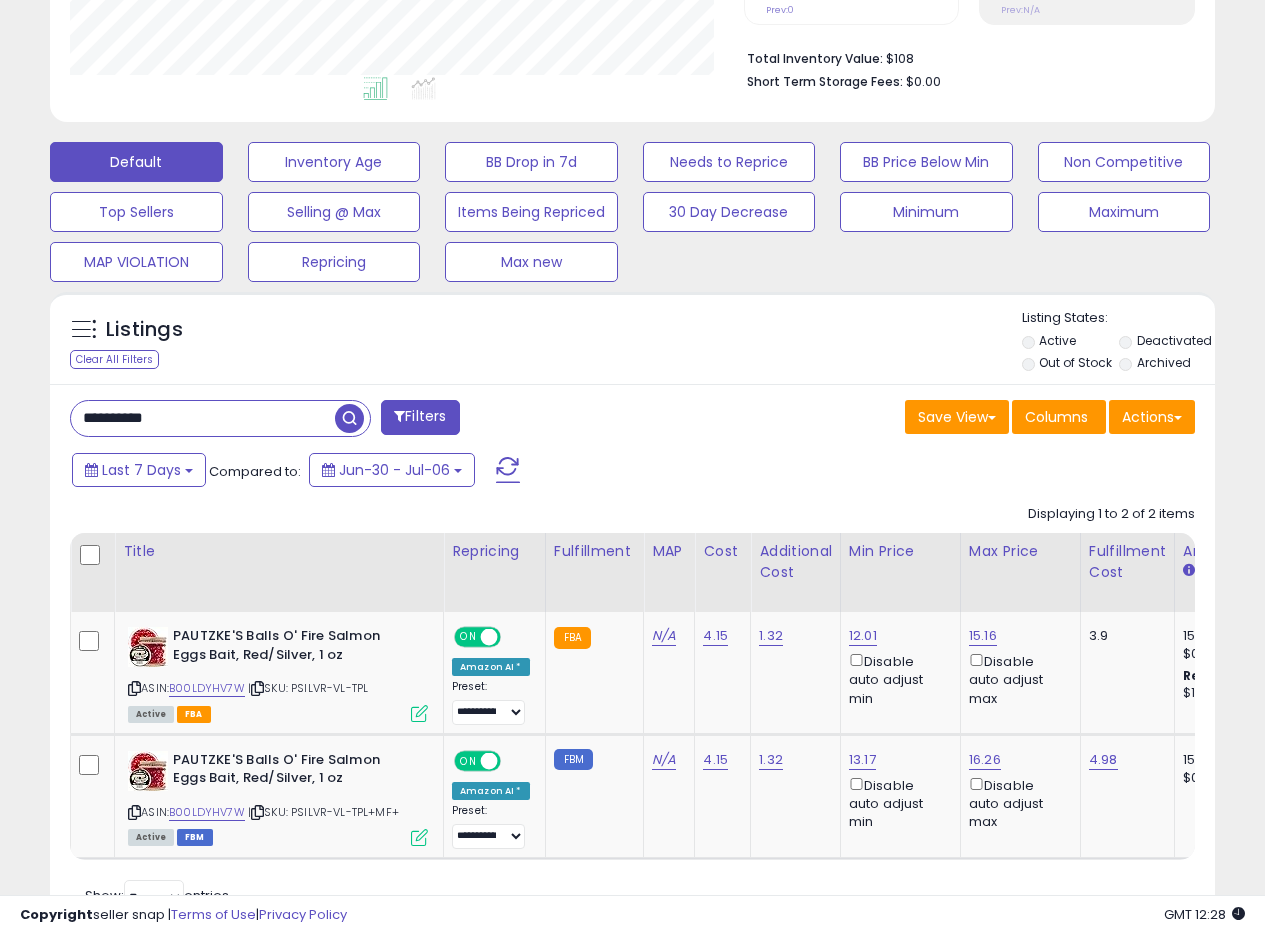 click on "Listings
Clear All Filters
Listing States:" at bounding box center (632, 343) 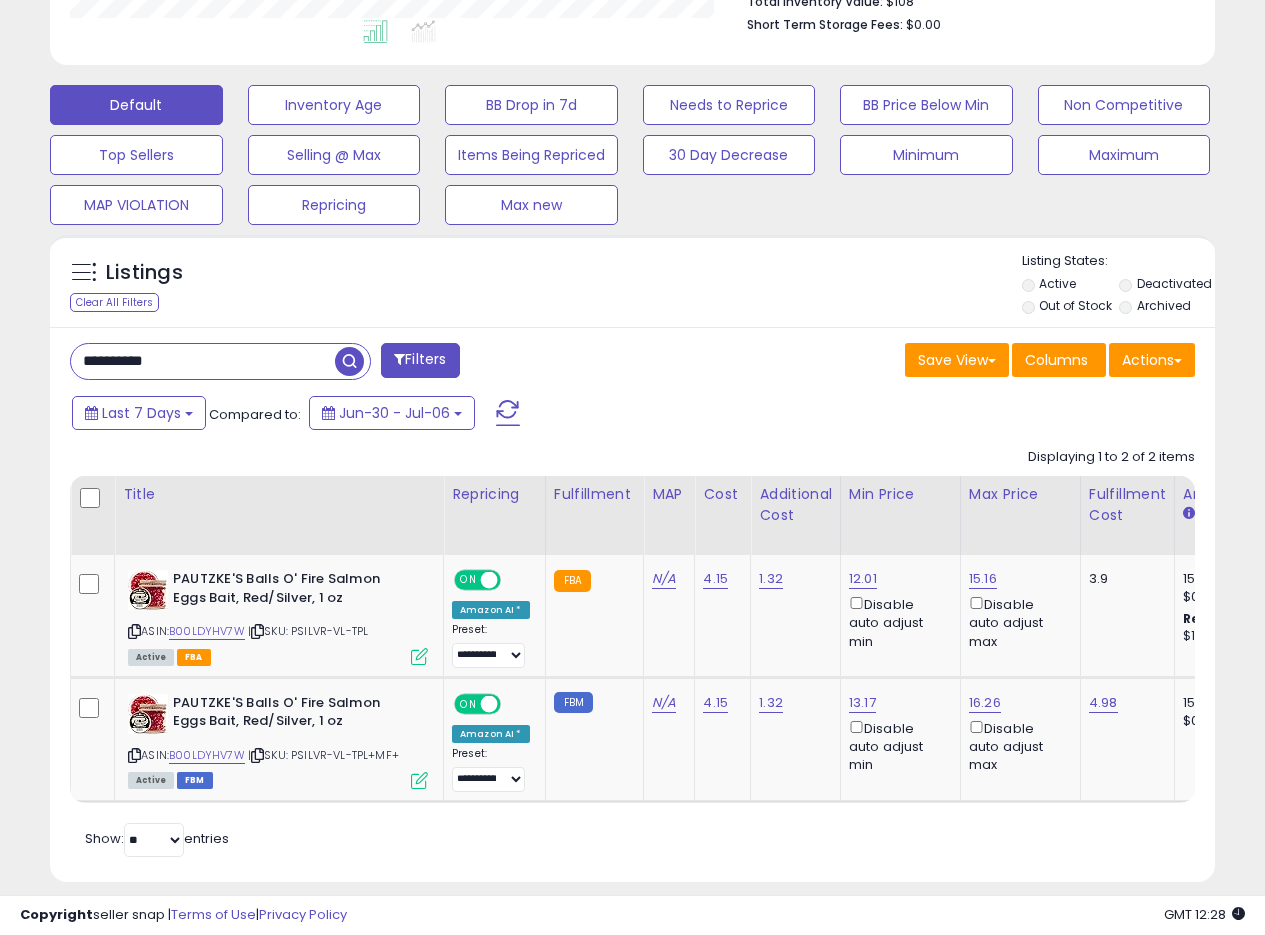 scroll, scrollTop: 482, scrollLeft: 0, axis: vertical 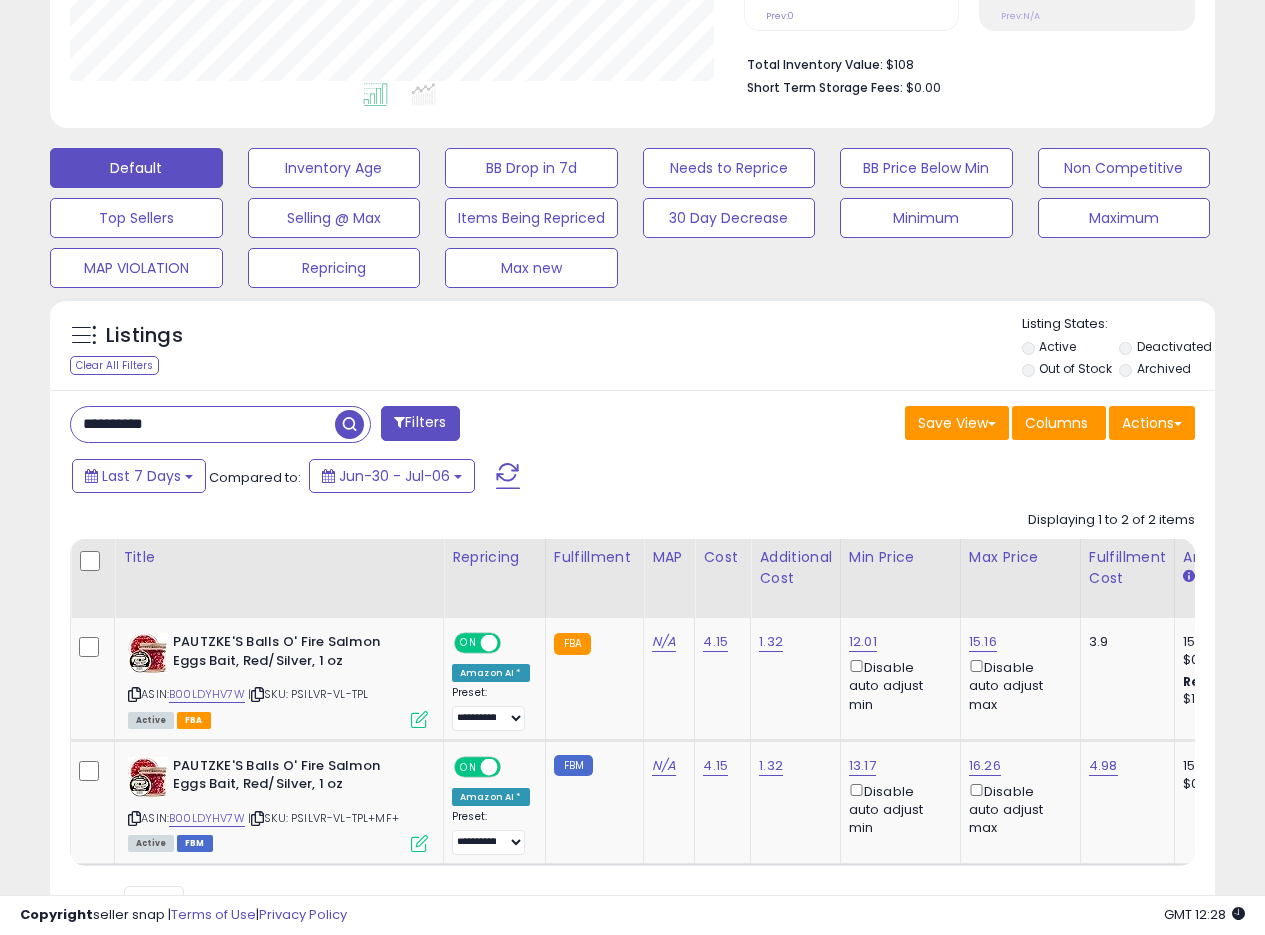 click on "**********" at bounding box center (632, 667) 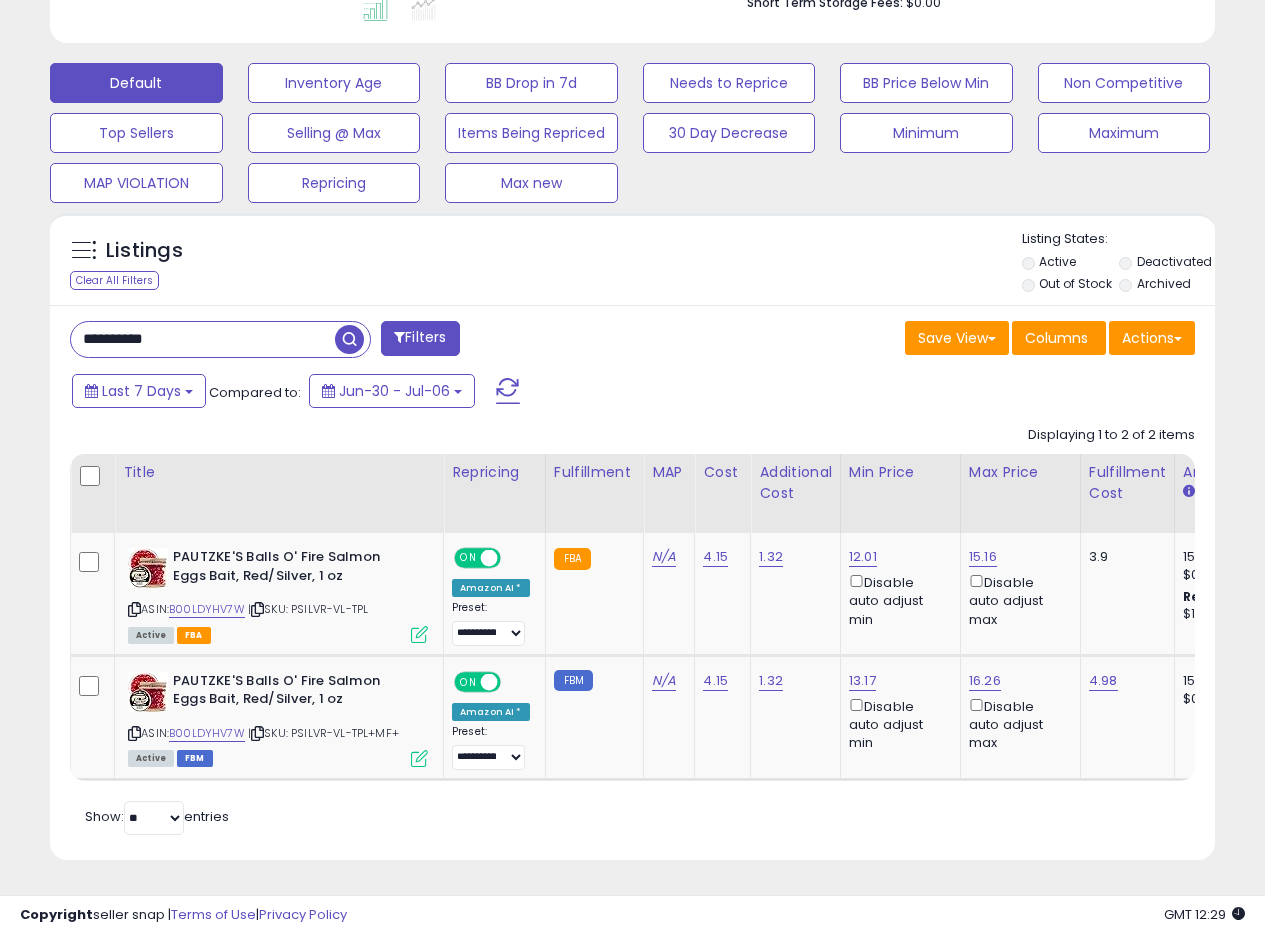 drag, startPoint x: 170, startPoint y: 326, endPoint x: 0, endPoint y: 320, distance: 170.10585 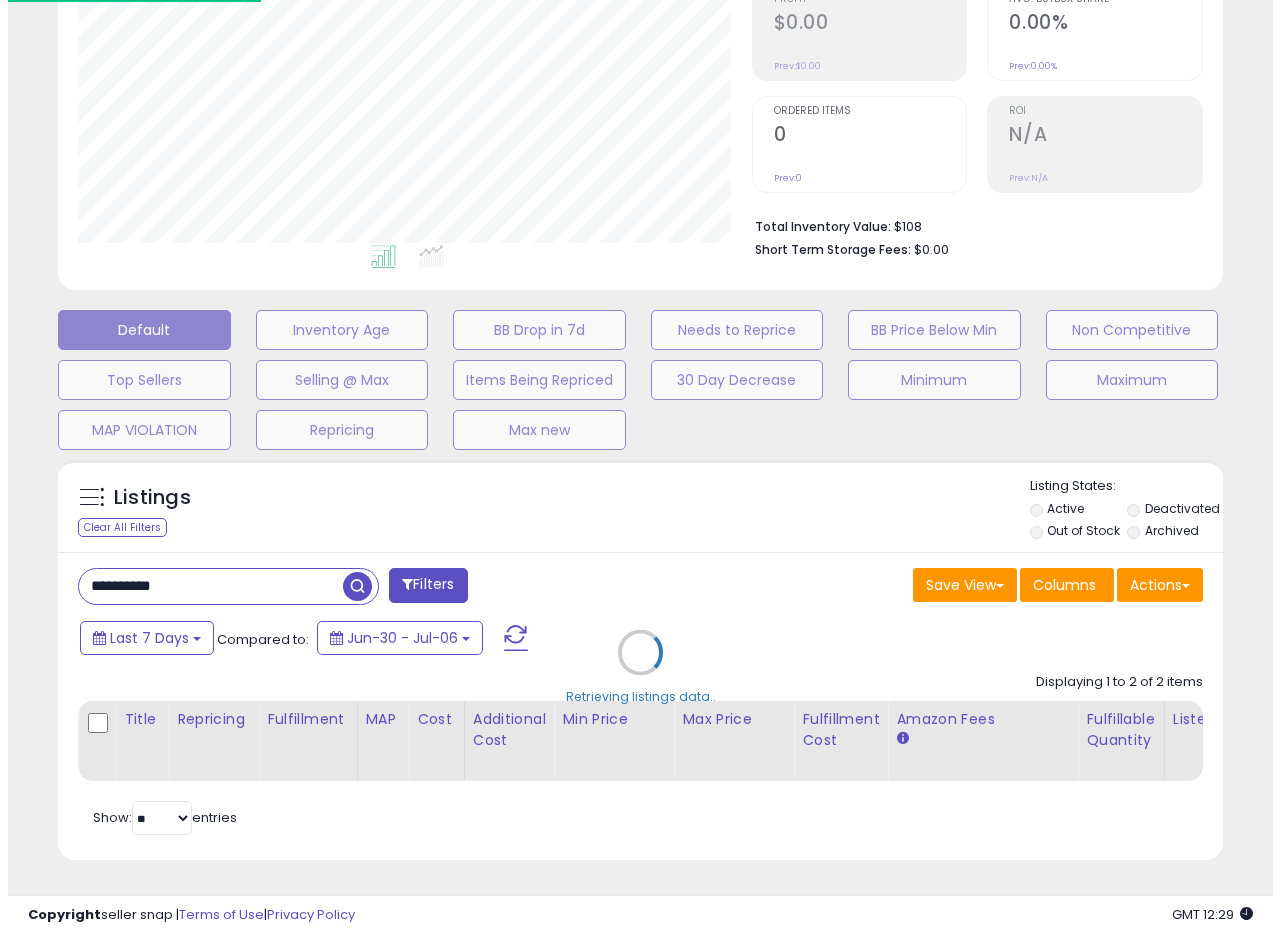 scroll, scrollTop: 335, scrollLeft: 0, axis: vertical 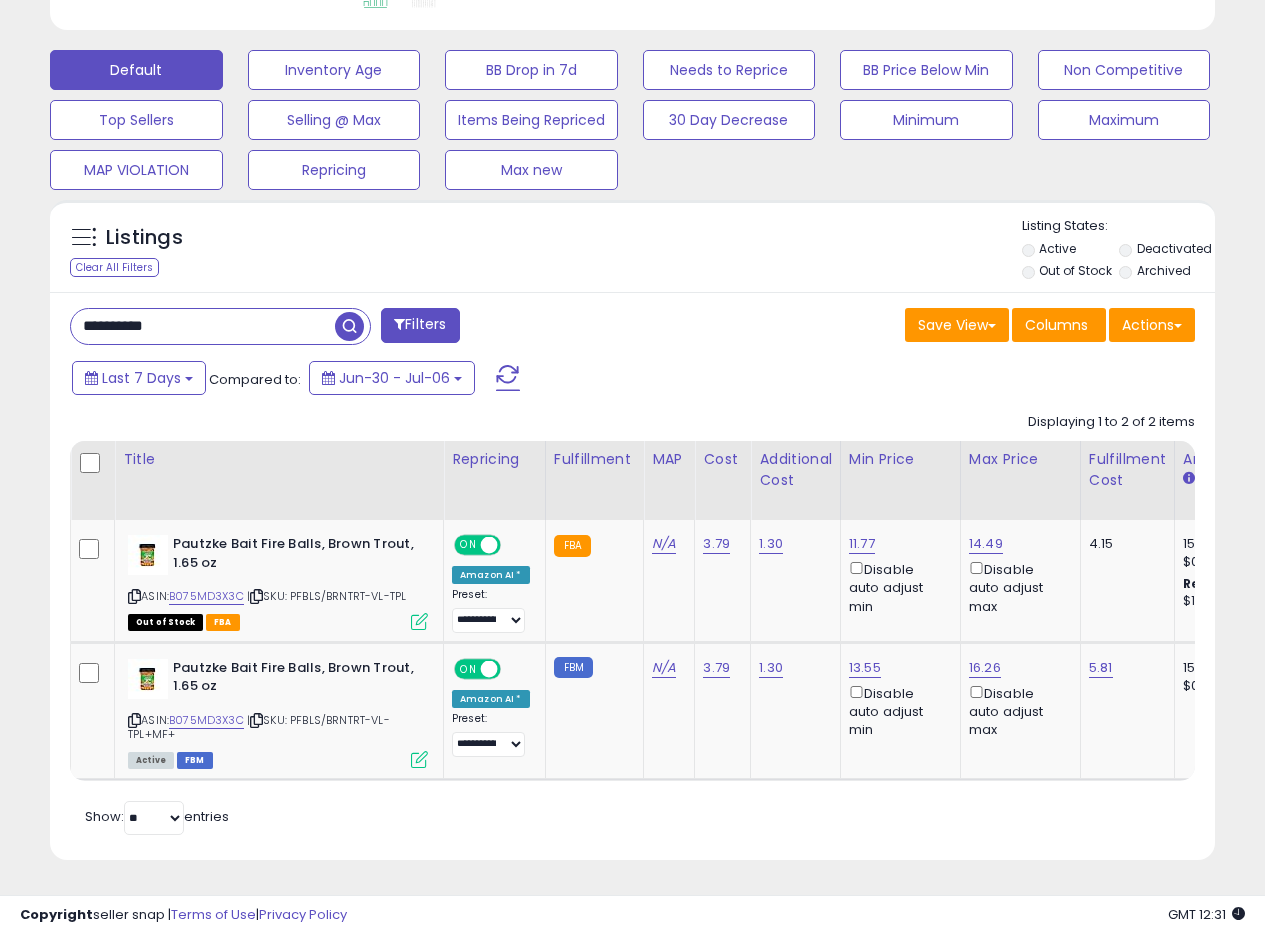 drag, startPoint x: 244, startPoint y: 307, endPoint x: 0, endPoint y: 283, distance: 245.17749 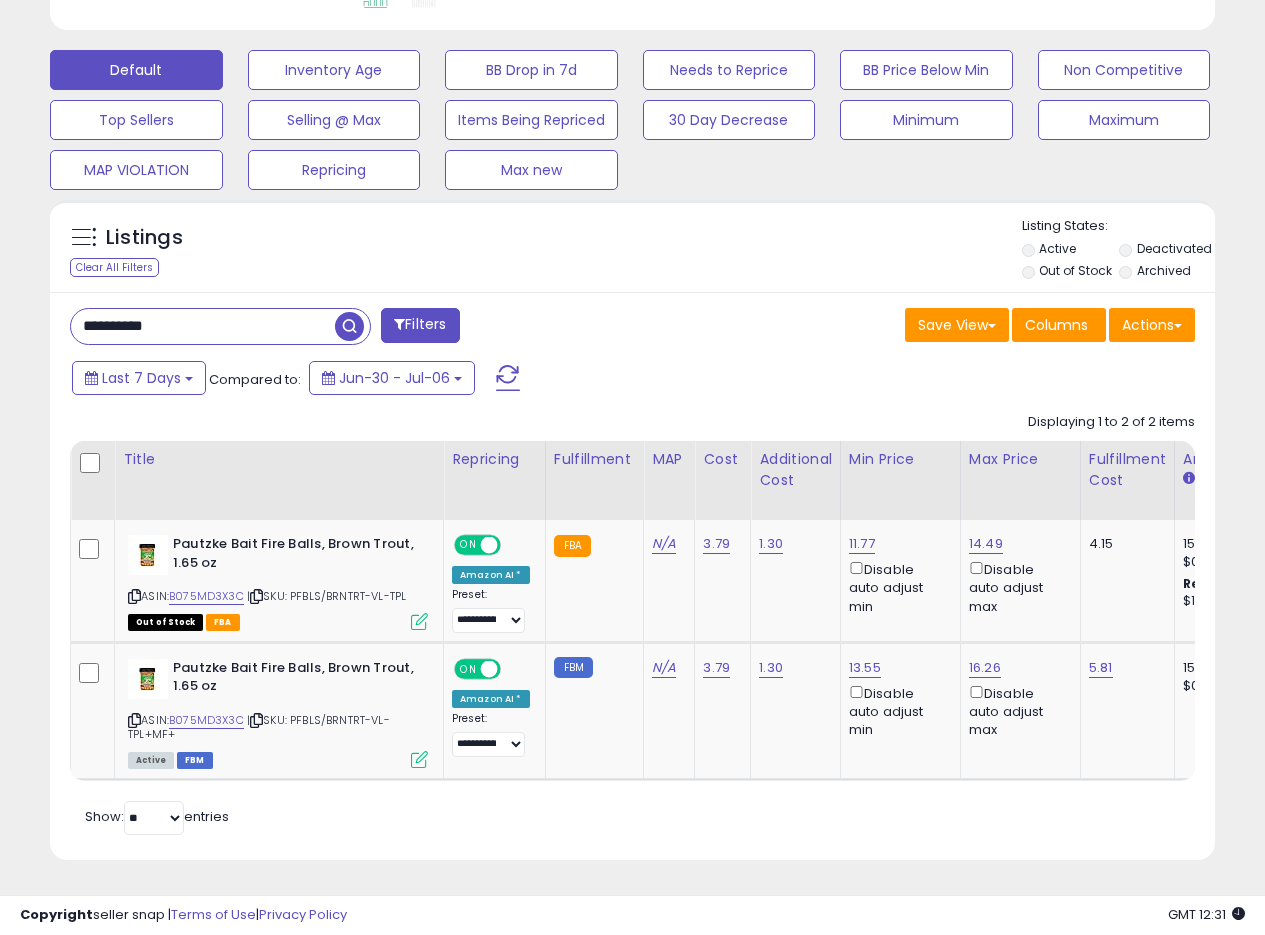 paste 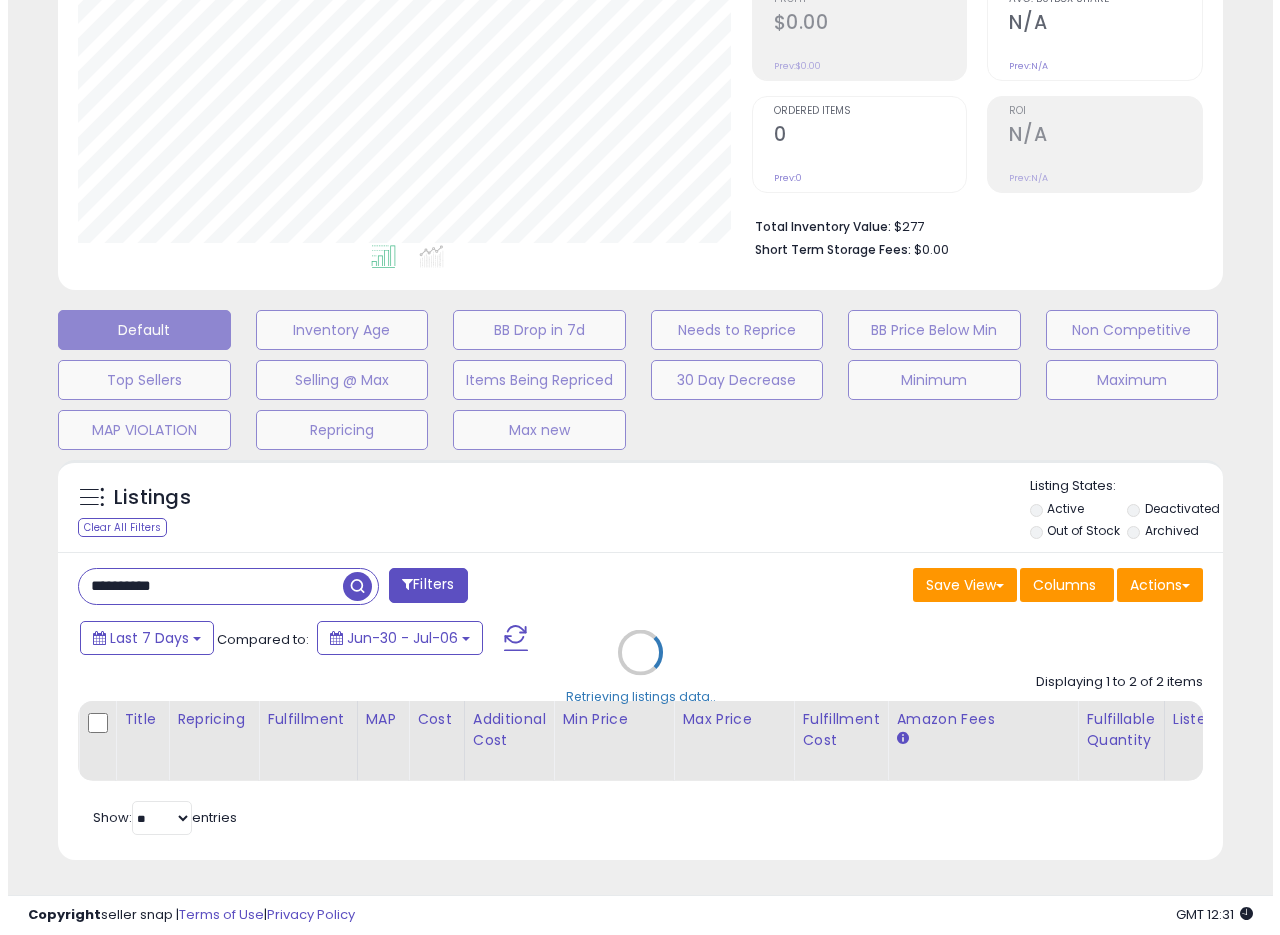scroll, scrollTop: 335, scrollLeft: 0, axis: vertical 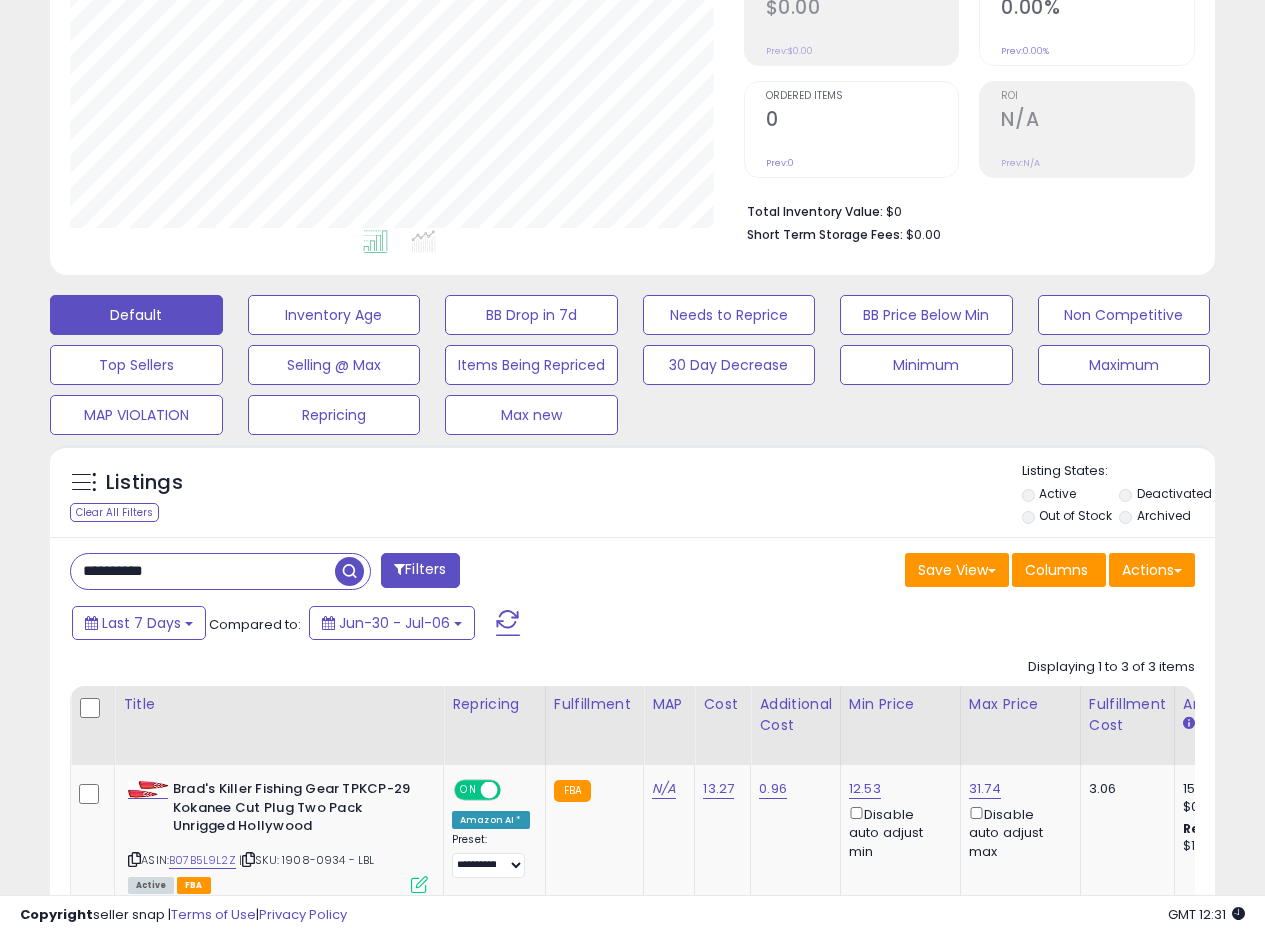drag, startPoint x: 195, startPoint y: 575, endPoint x: 0, endPoint y: 550, distance: 196.59604 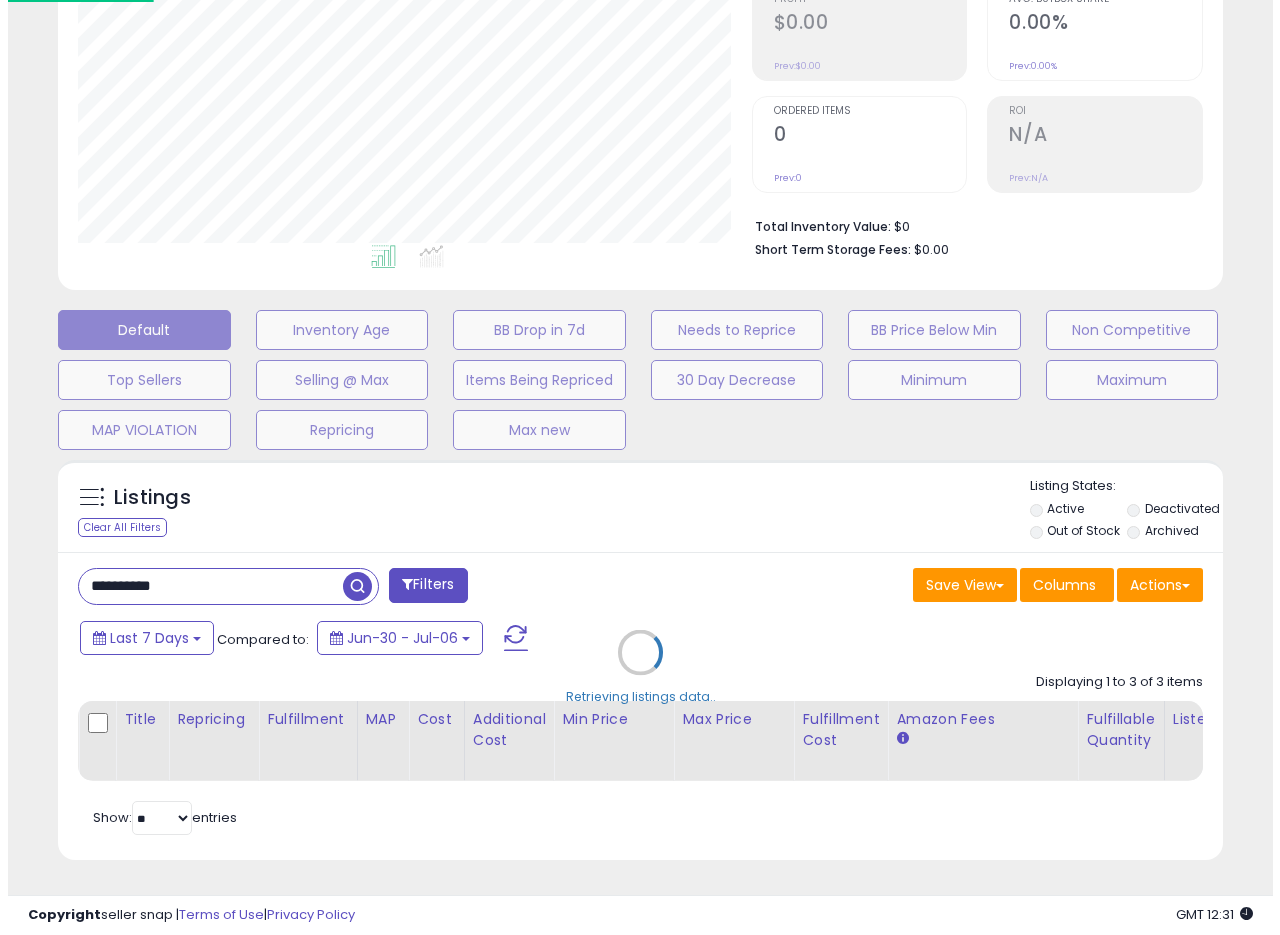 scroll, scrollTop: 999590, scrollLeft: 999317, axis: both 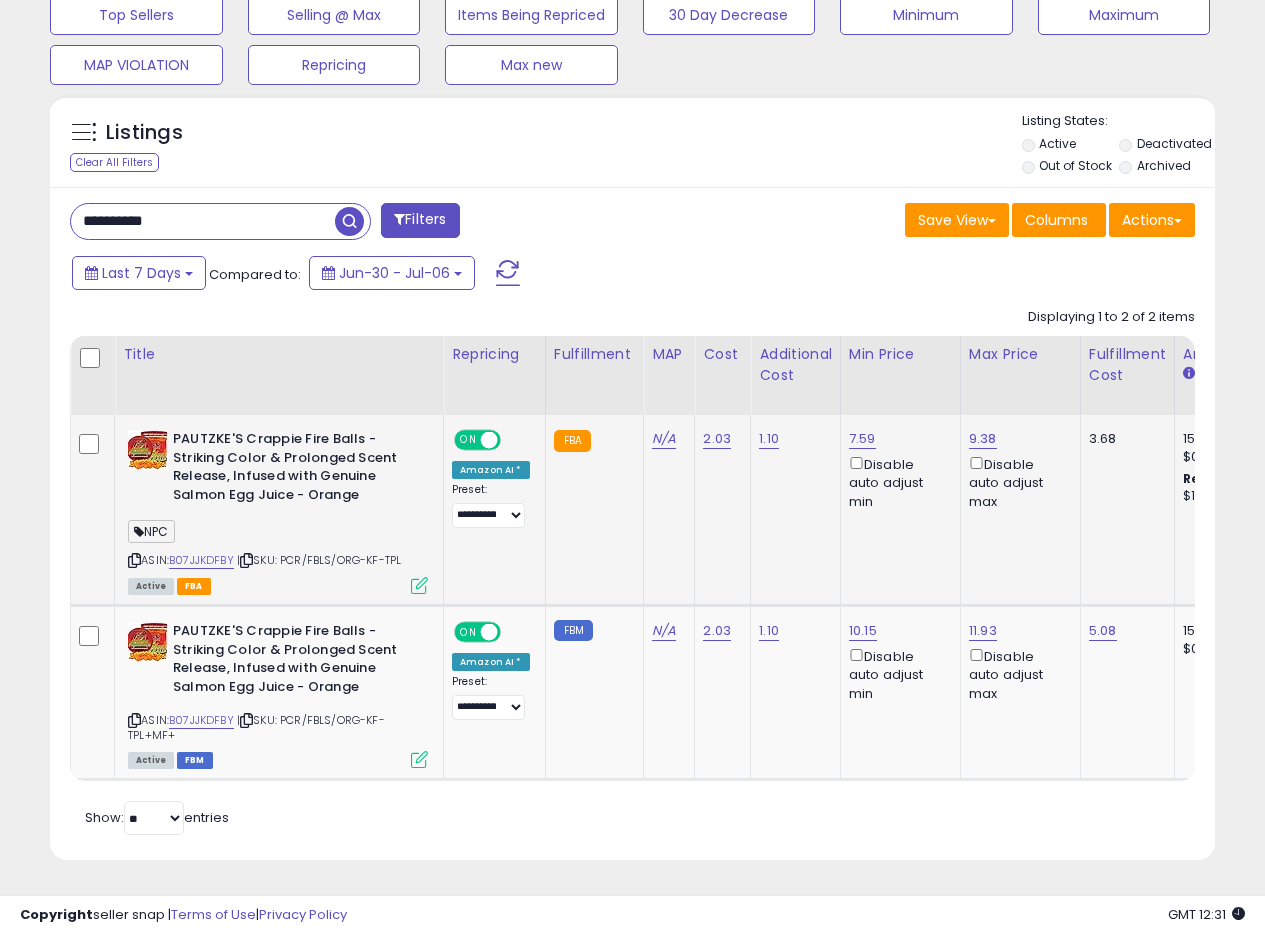 click at bounding box center [419, 585] 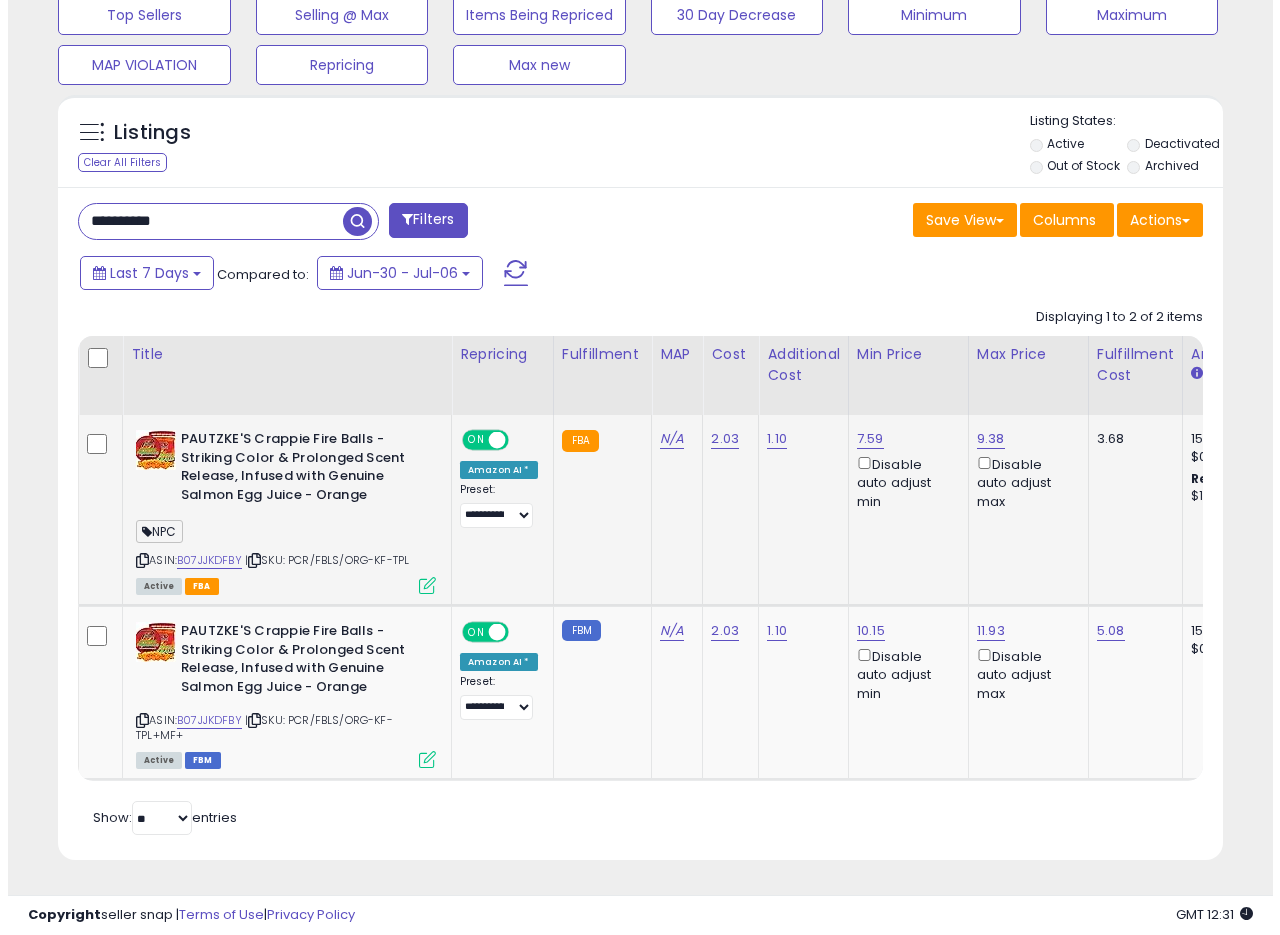 scroll, scrollTop: 999590, scrollLeft: 999317, axis: both 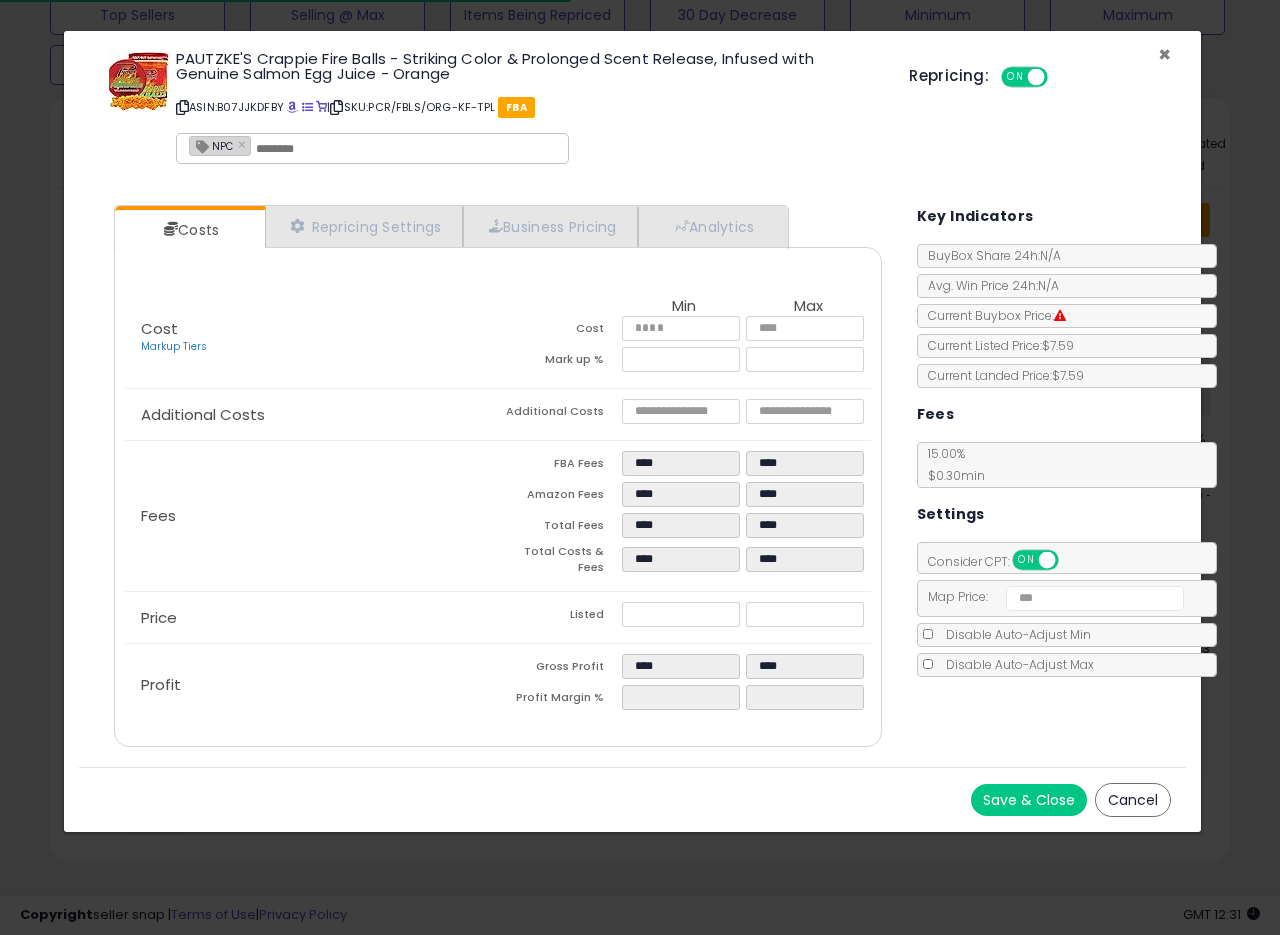 click on "×" at bounding box center (1164, 54) 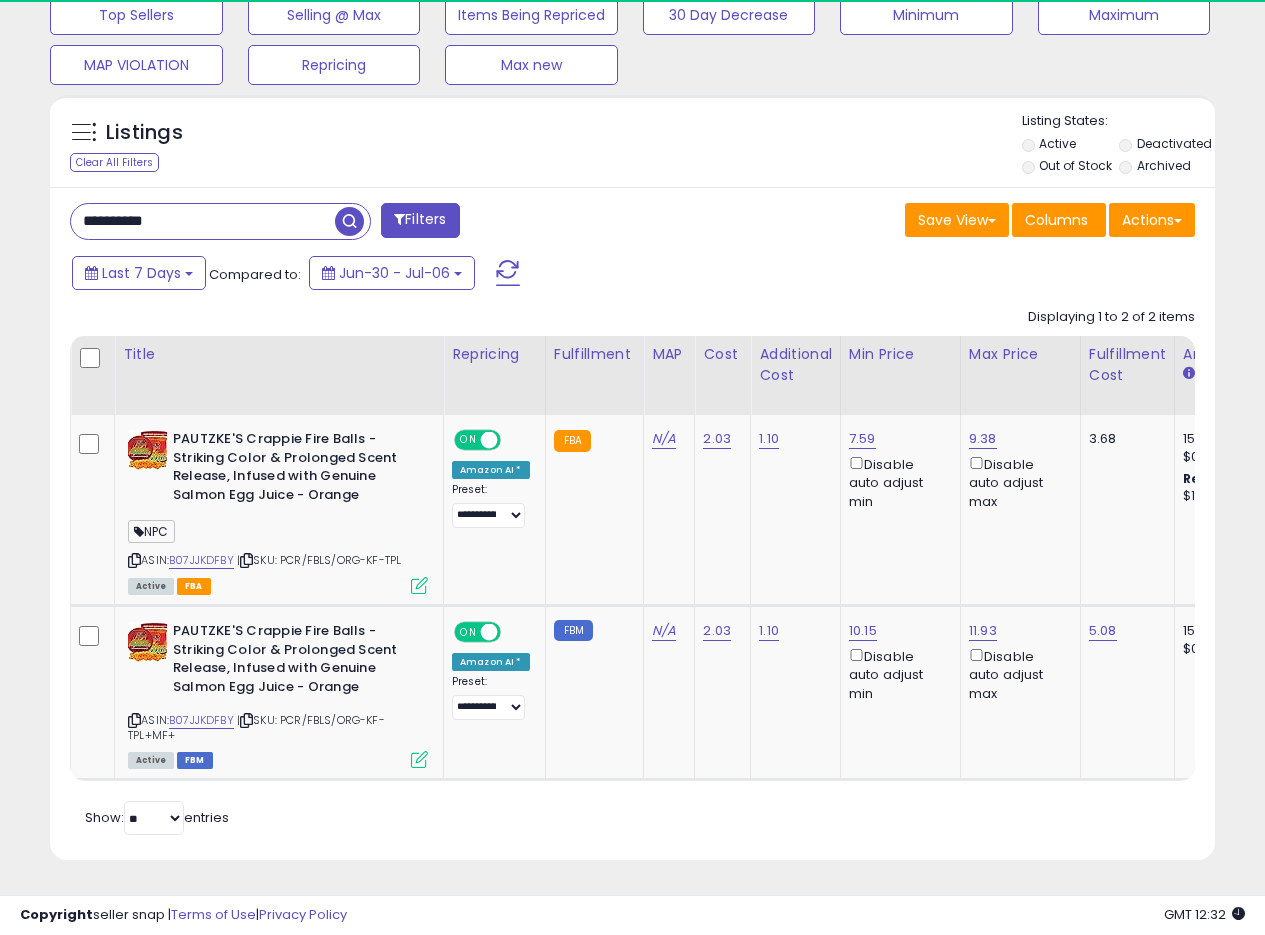 scroll, scrollTop: 410, scrollLeft: 674, axis: both 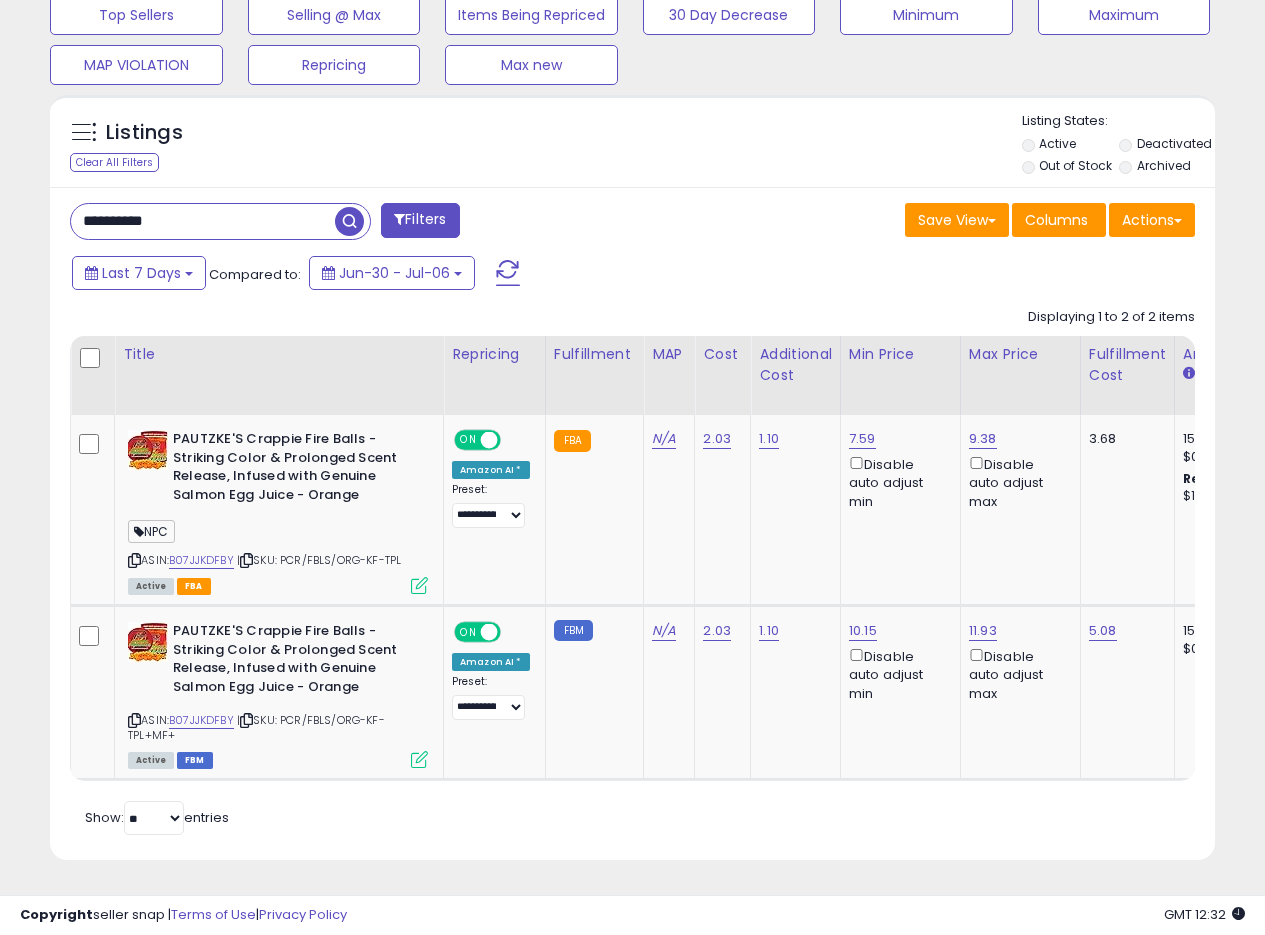 drag, startPoint x: 192, startPoint y: 206, endPoint x: 40, endPoint y: 188, distance: 153.06207 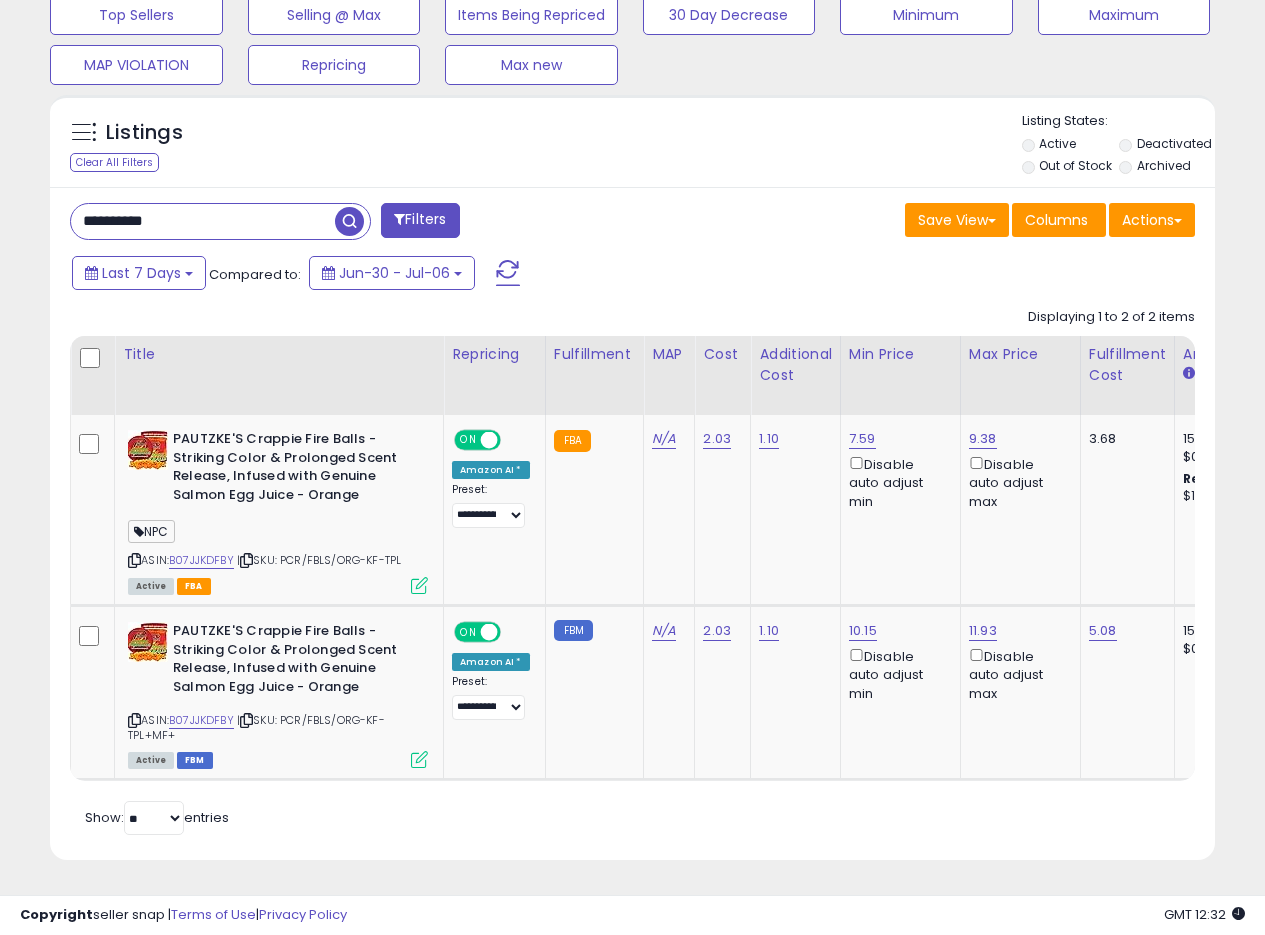 paste 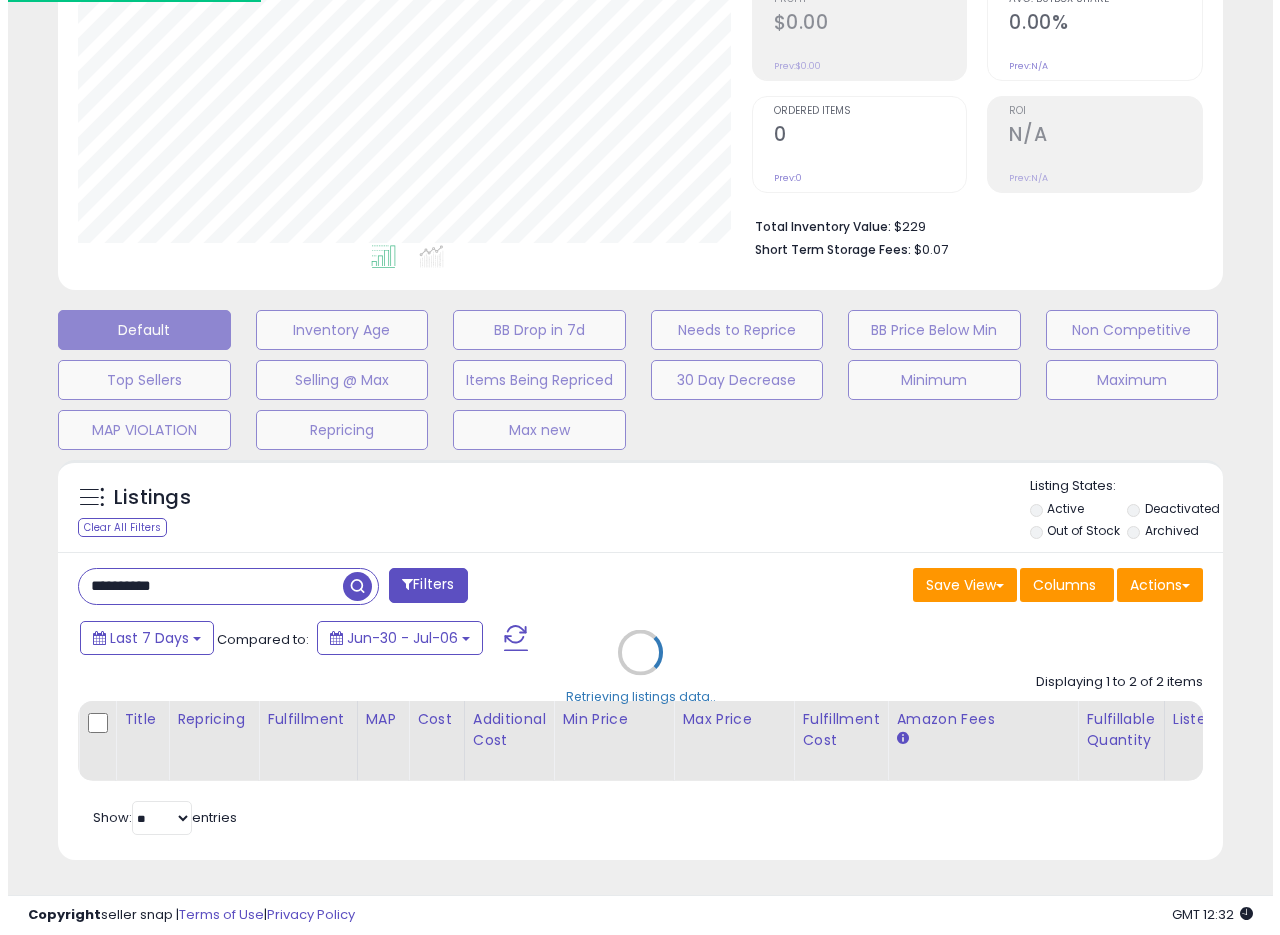 scroll, scrollTop: 335, scrollLeft: 0, axis: vertical 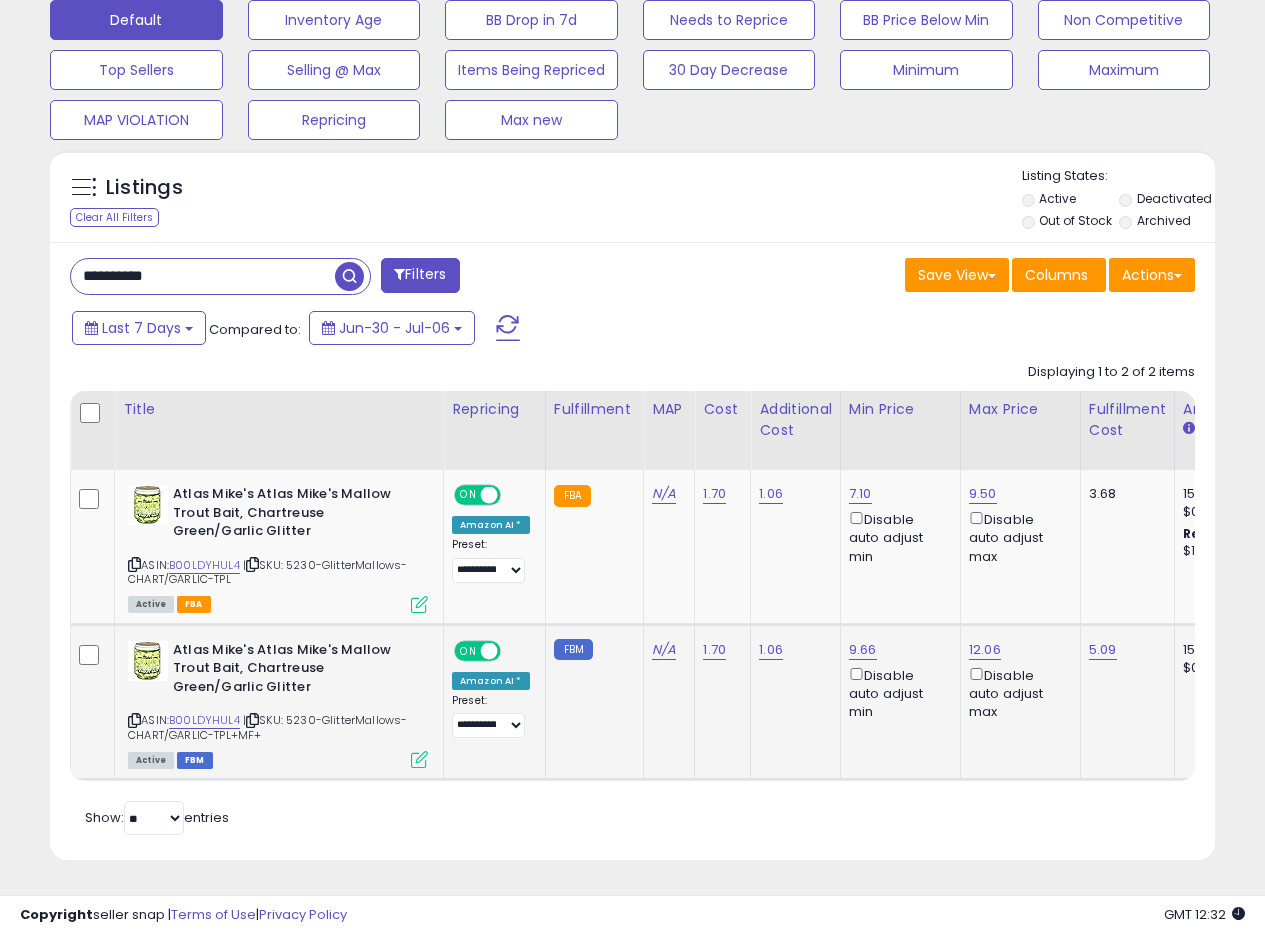 click at bounding box center [419, 759] 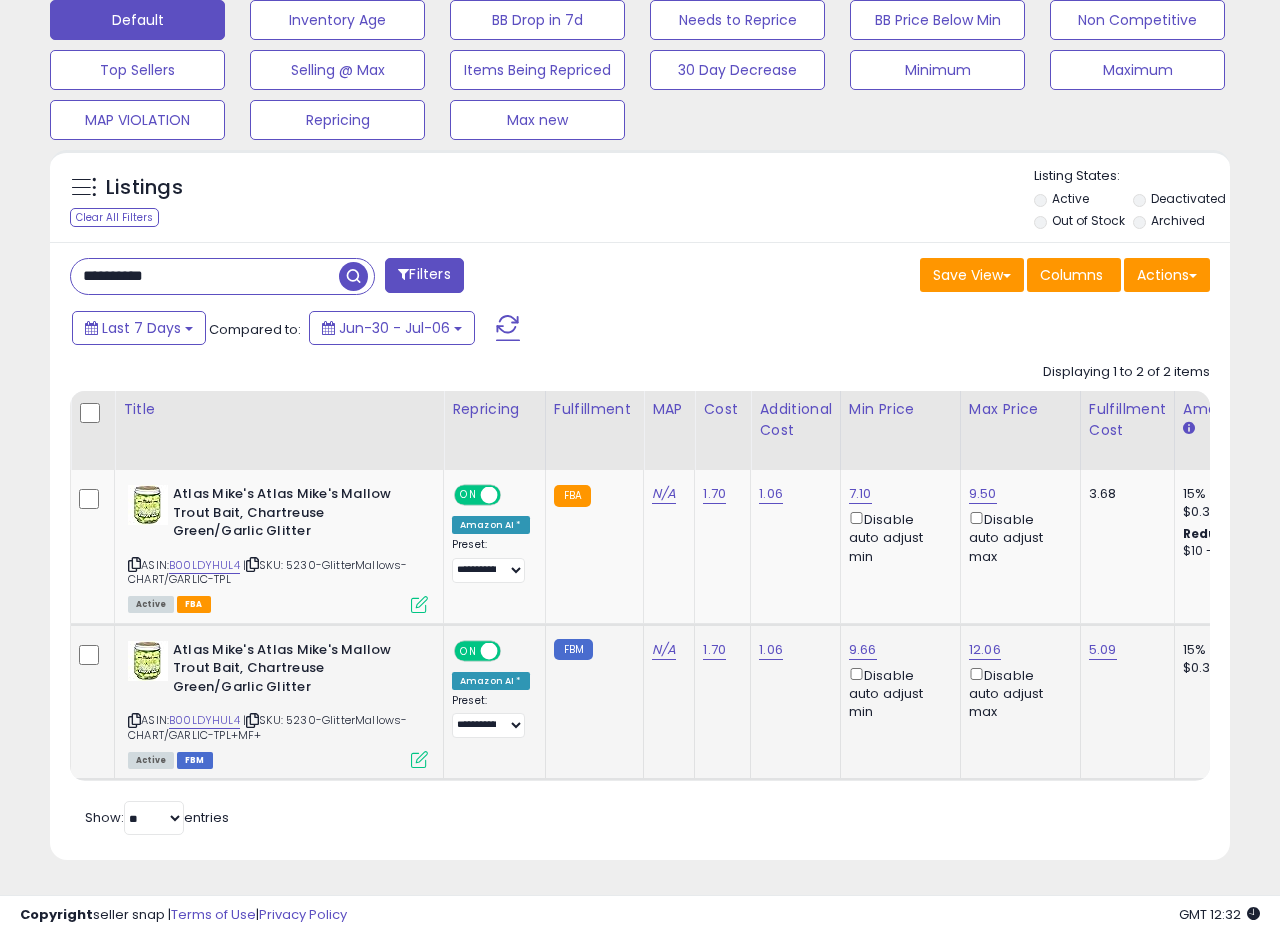 scroll, scrollTop: 999590, scrollLeft: 999317, axis: both 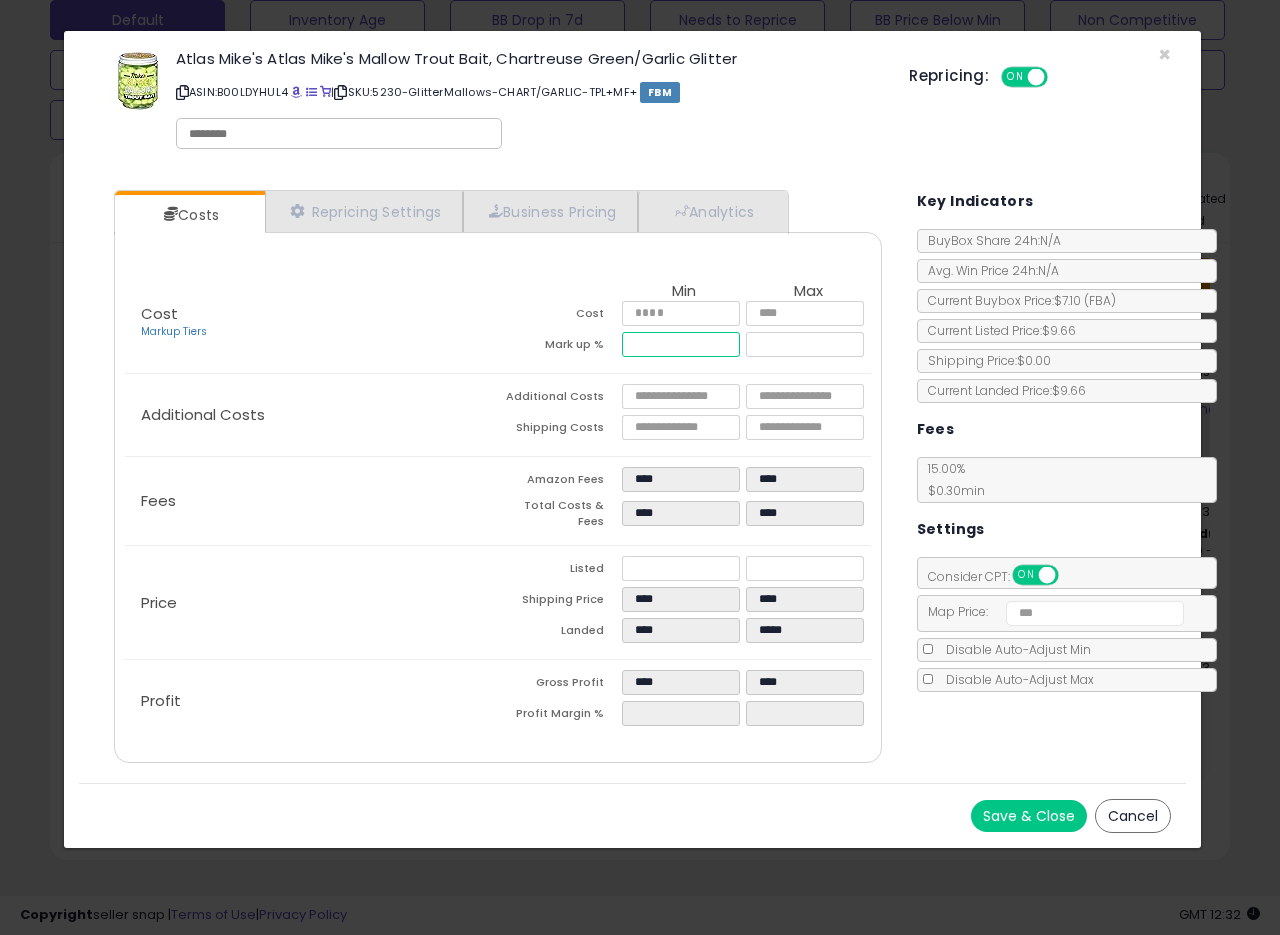 drag, startPoint x: 671, startPoint y: 346, endPoint x: 514, endPoint y: 335, distance: 157.38487 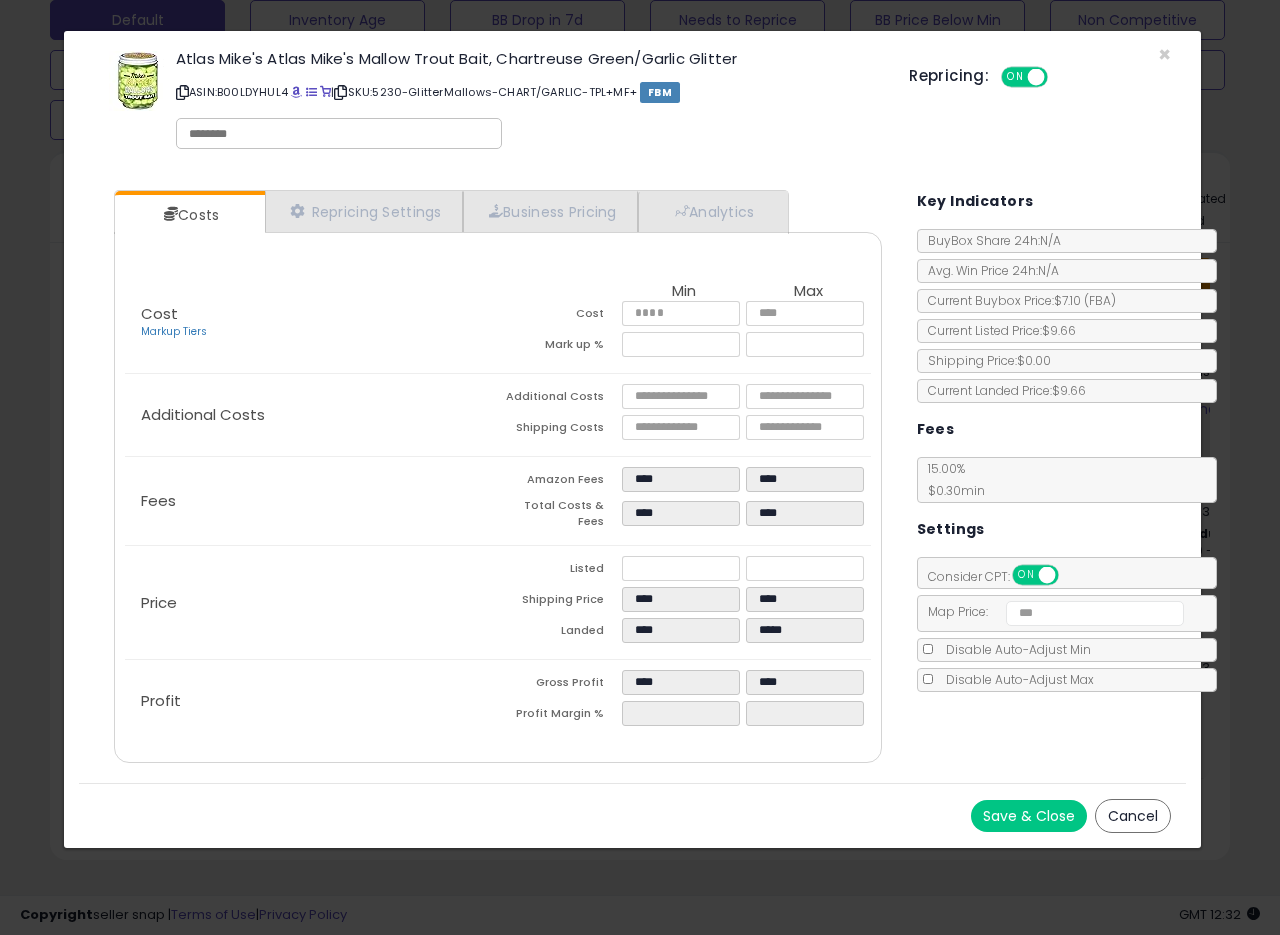 type on "*****" 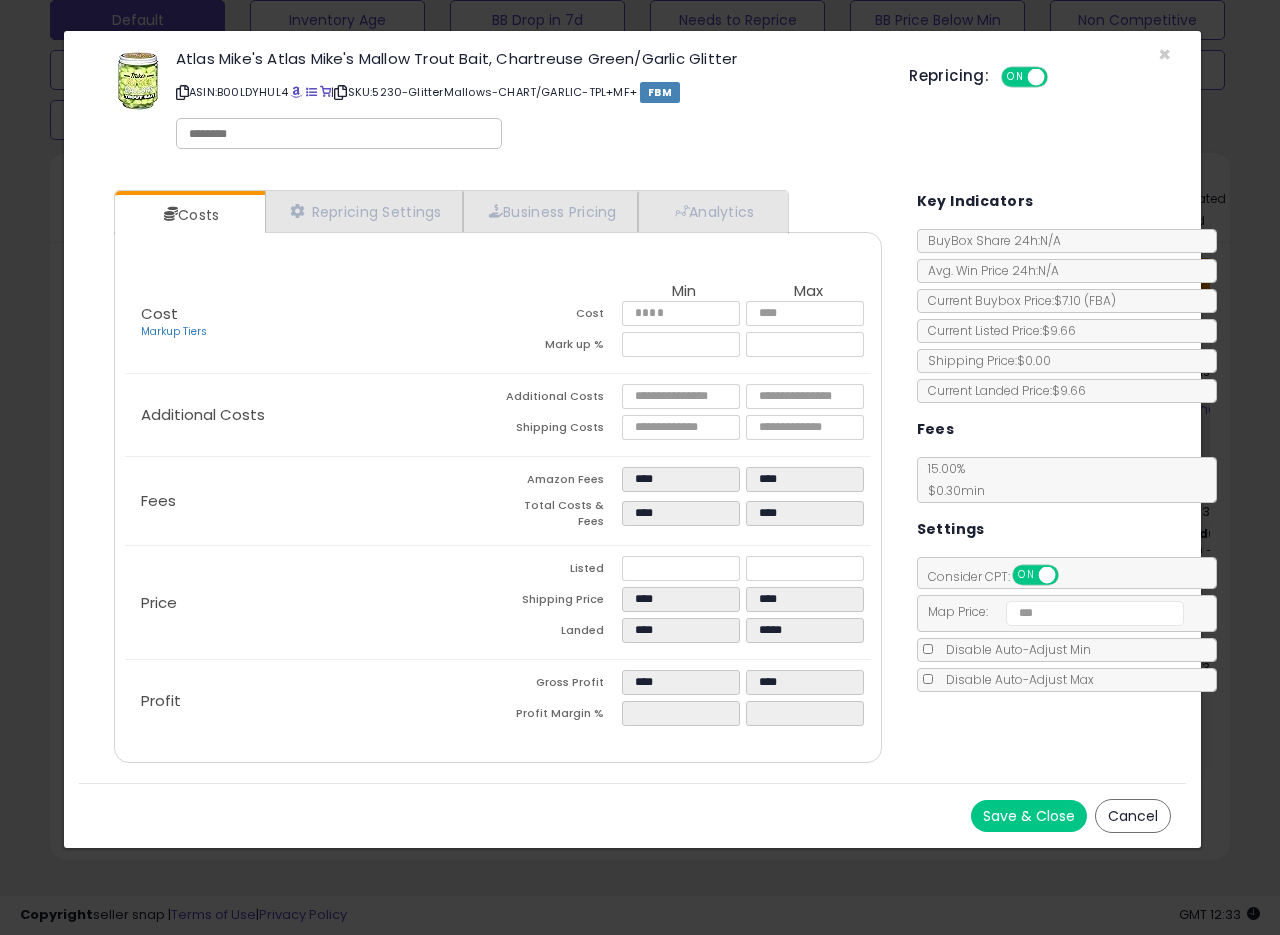 click on "Save & Close" at bounding box center [1029, 816] 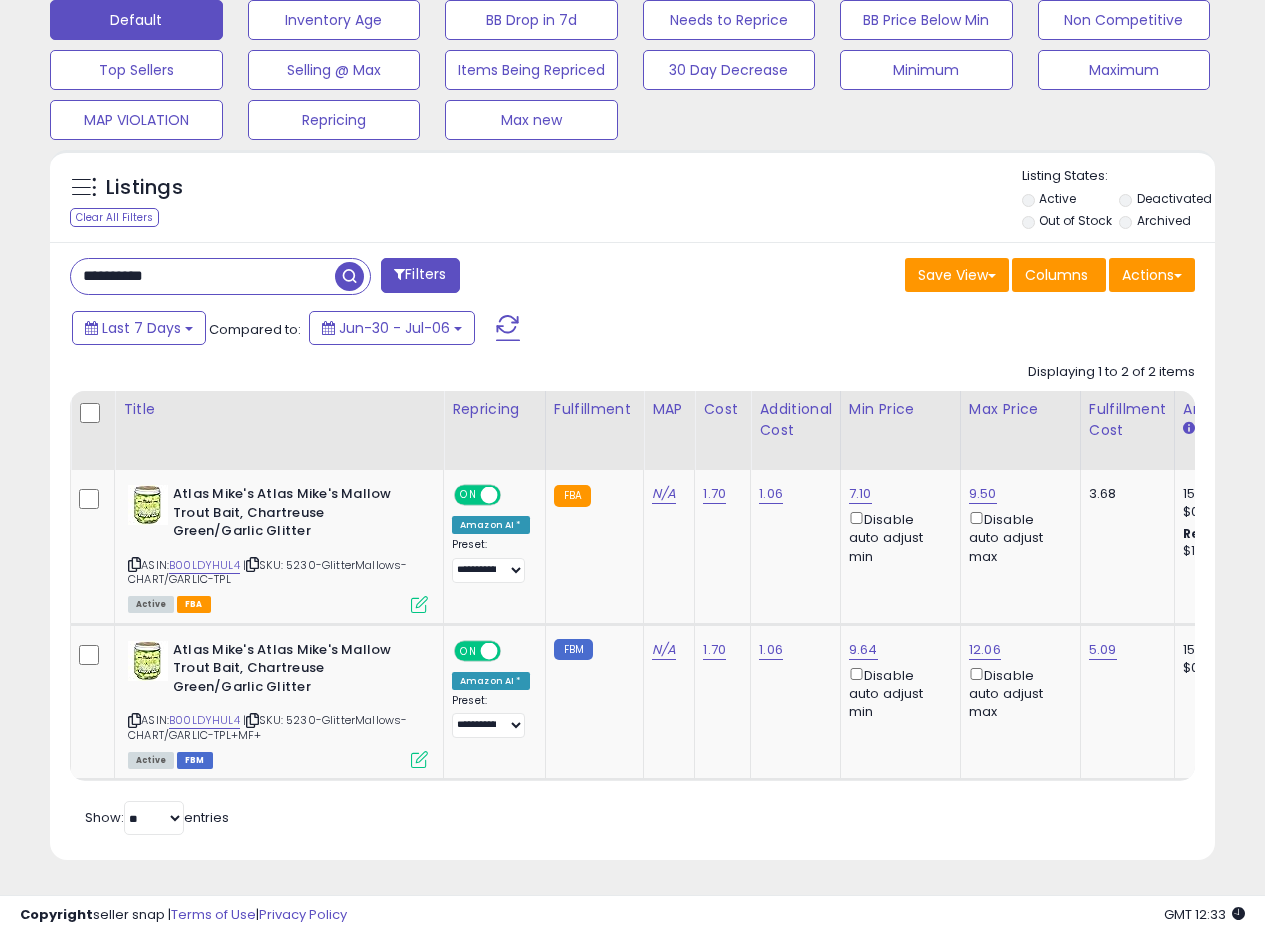 scroll, scrollTop: 410, scrollLeft: 674, axis: both 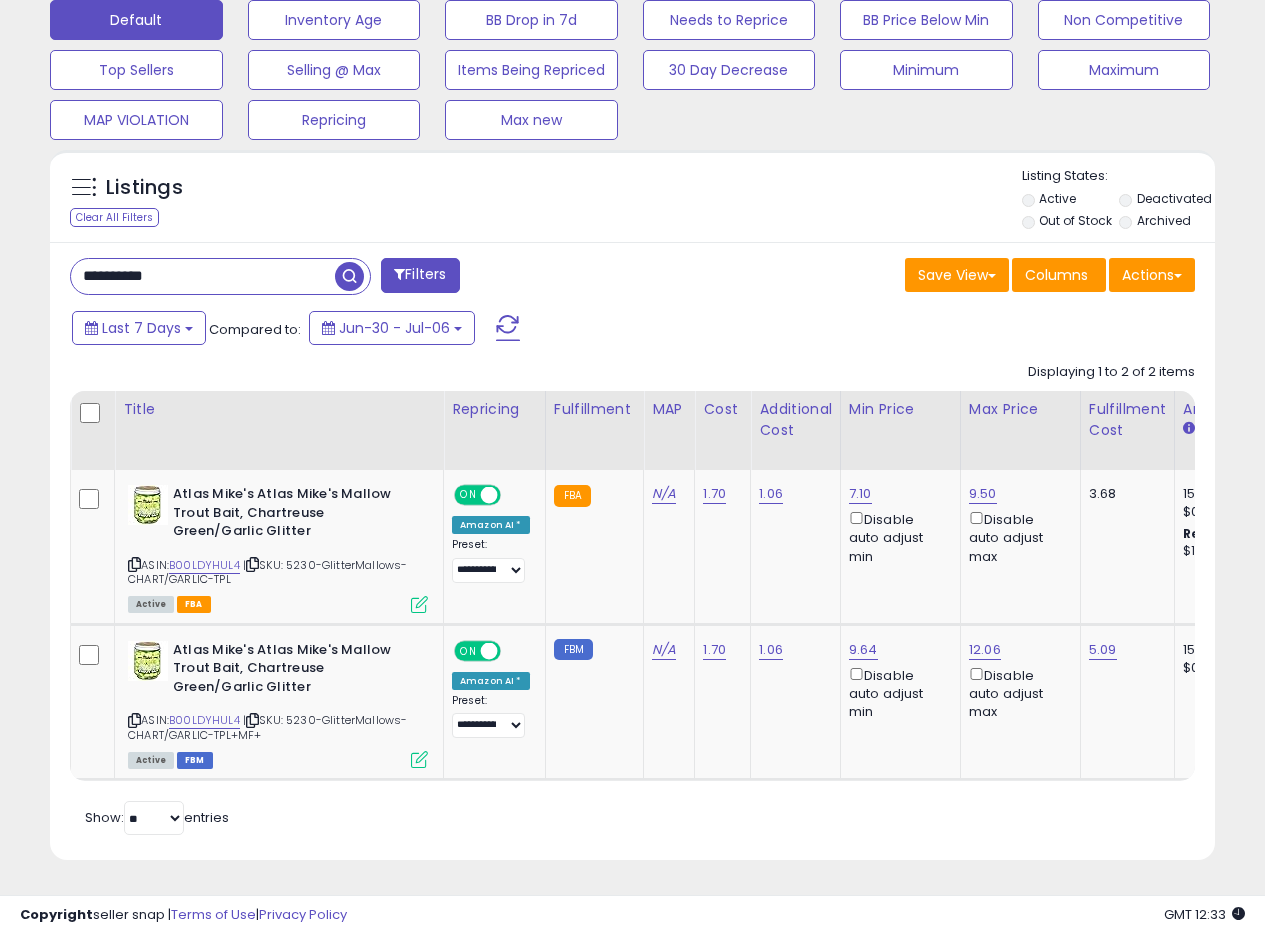 drag, startPoint x: 184, startPoint y: 272, endPoint x: 0, endPoint y: 245, distance: 185.97043 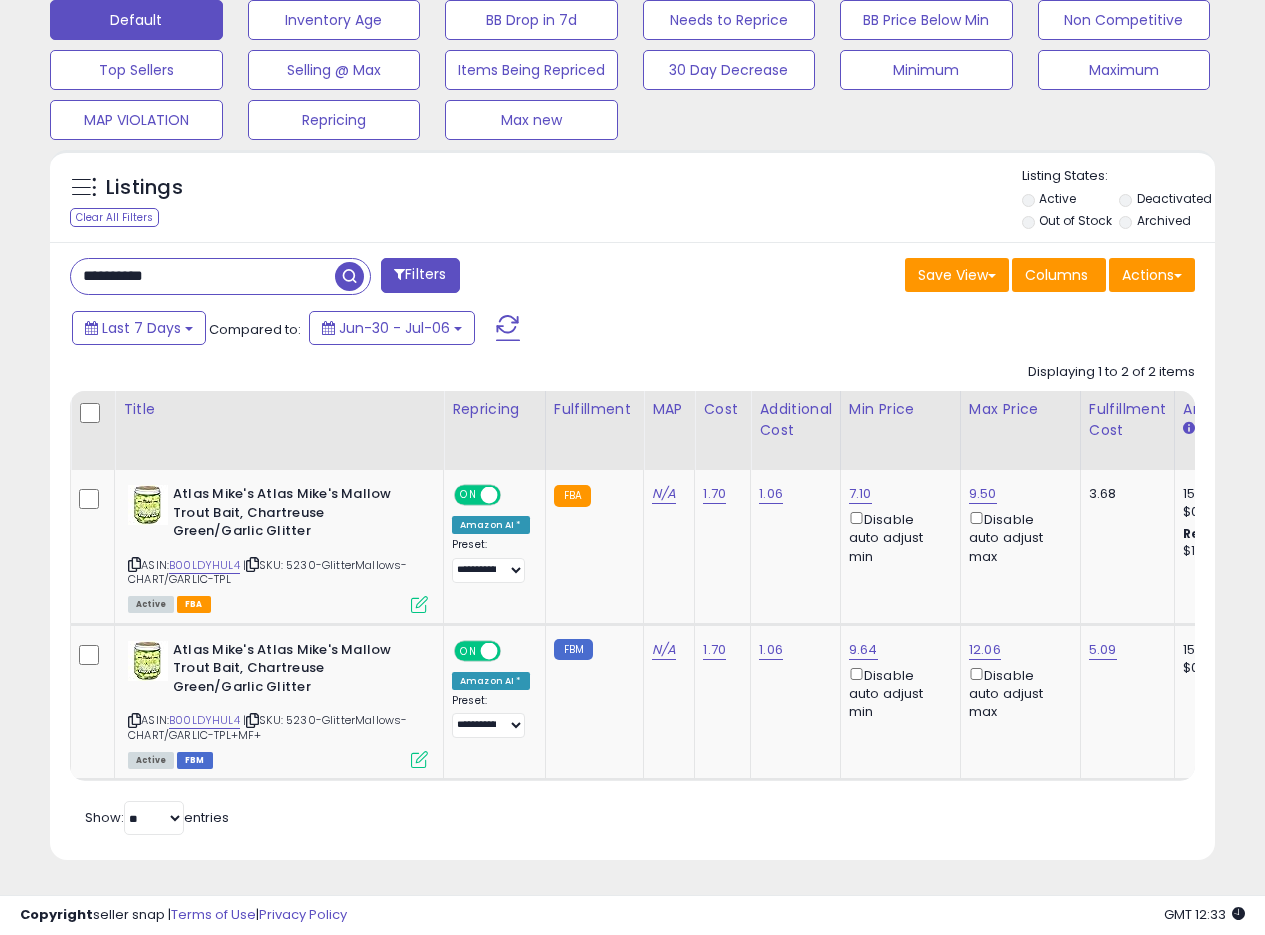 paste 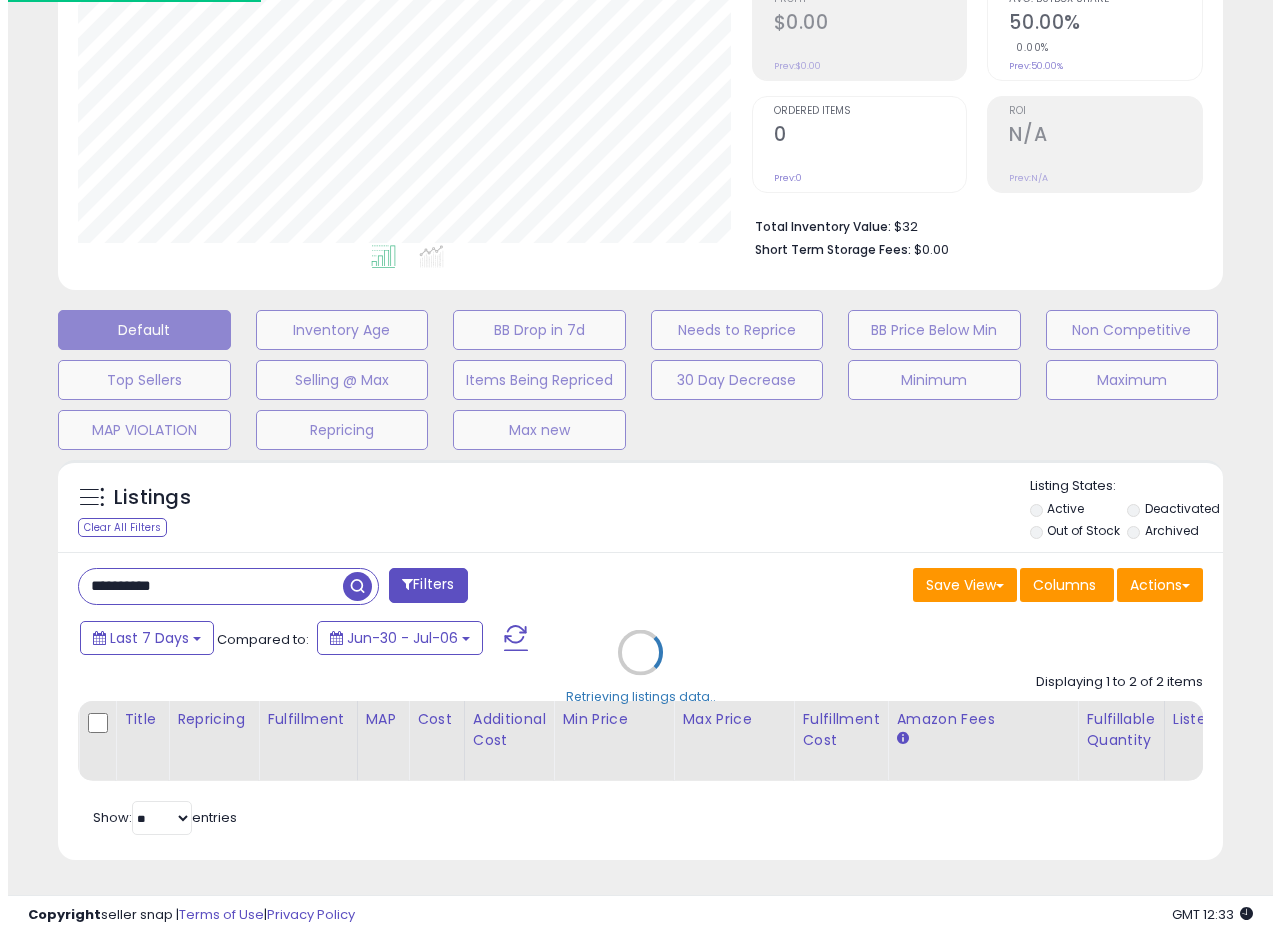 scroll, scrollTop: 335, scrollLeft: 0, axis: vertical 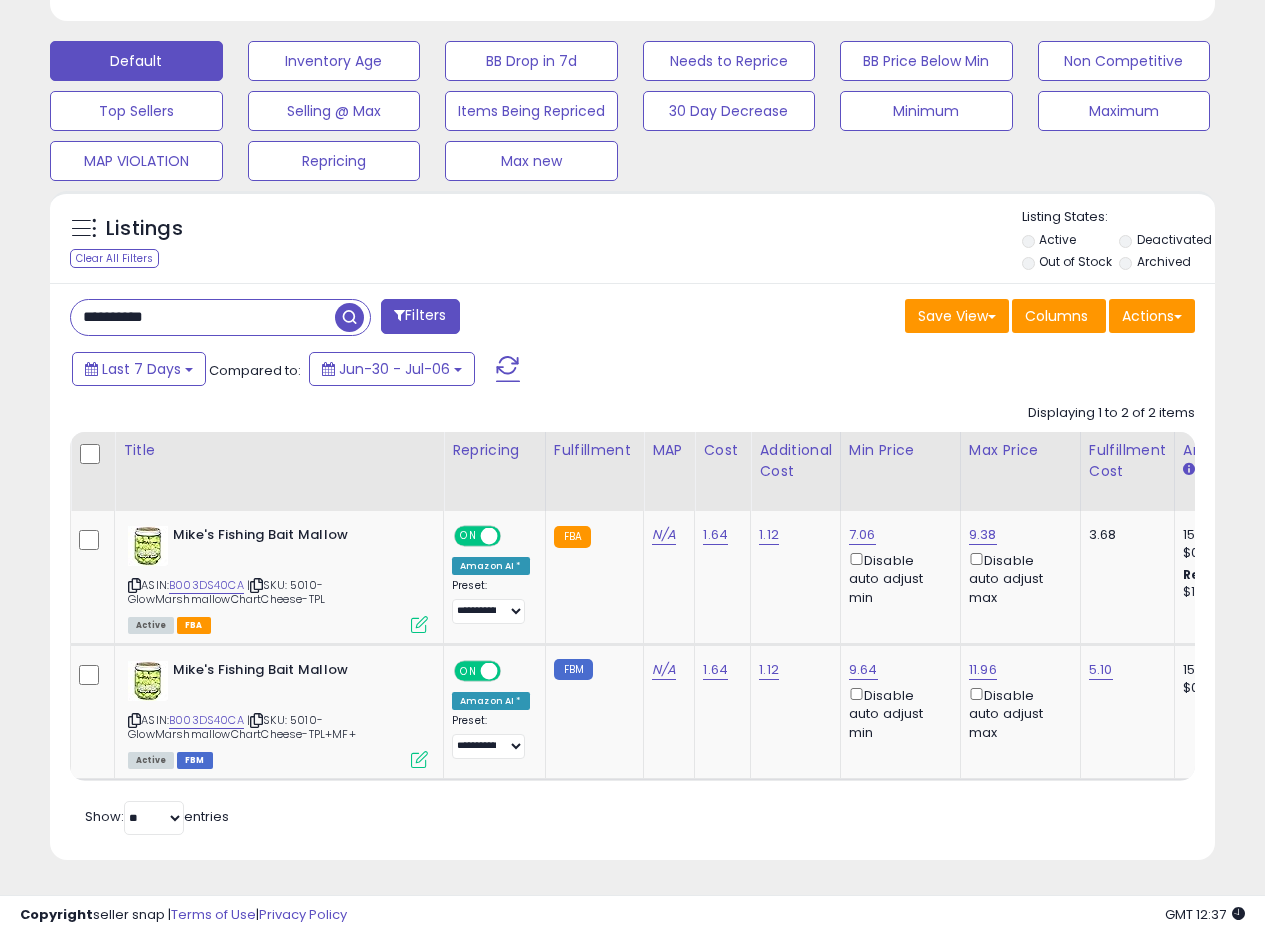 drag, startPoint x: 117, startPoint y: 316, endPoint x: 21, endPoint y: 295, distance: 98.270035 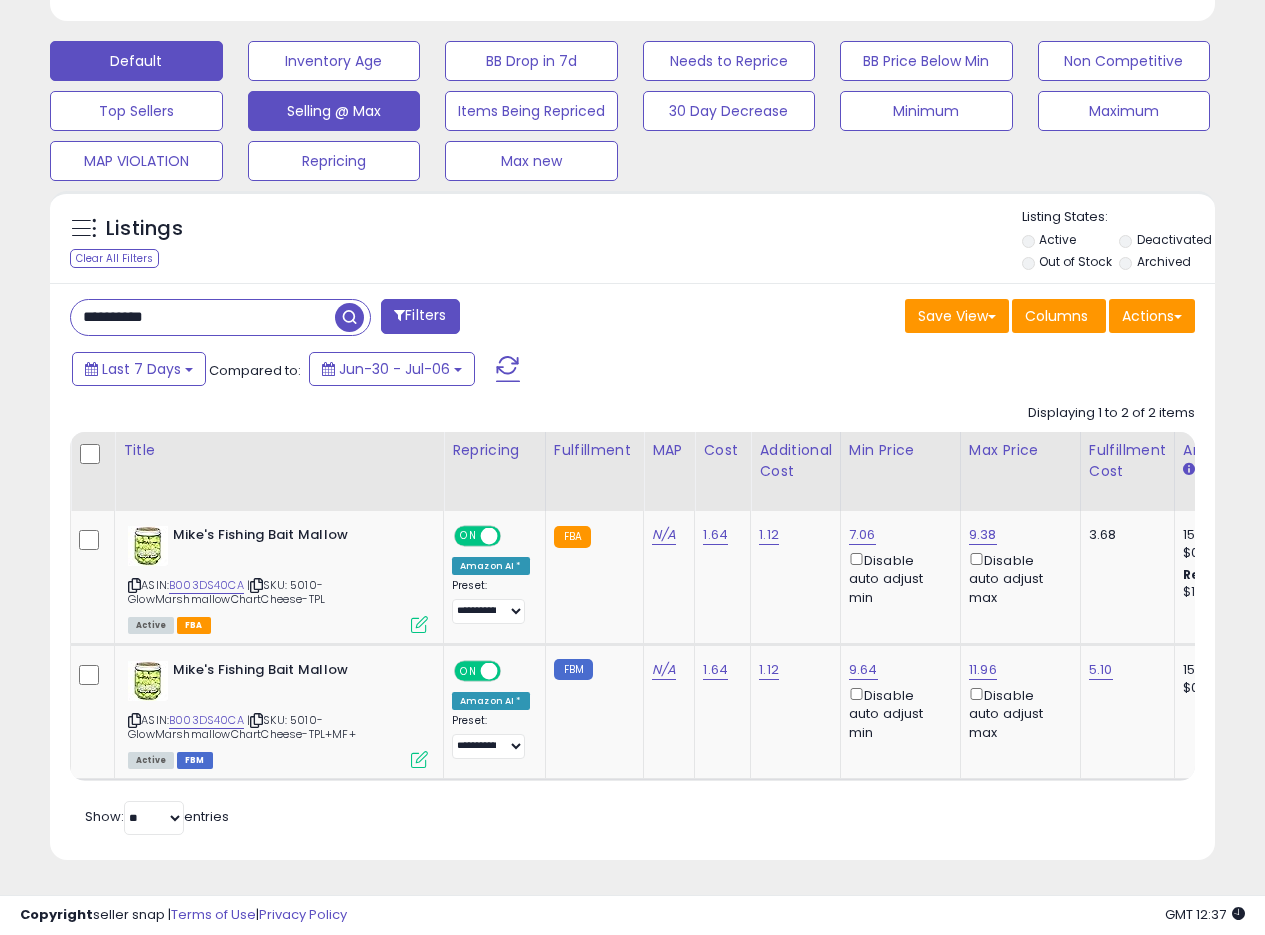 click at bounding box center [349, 317] 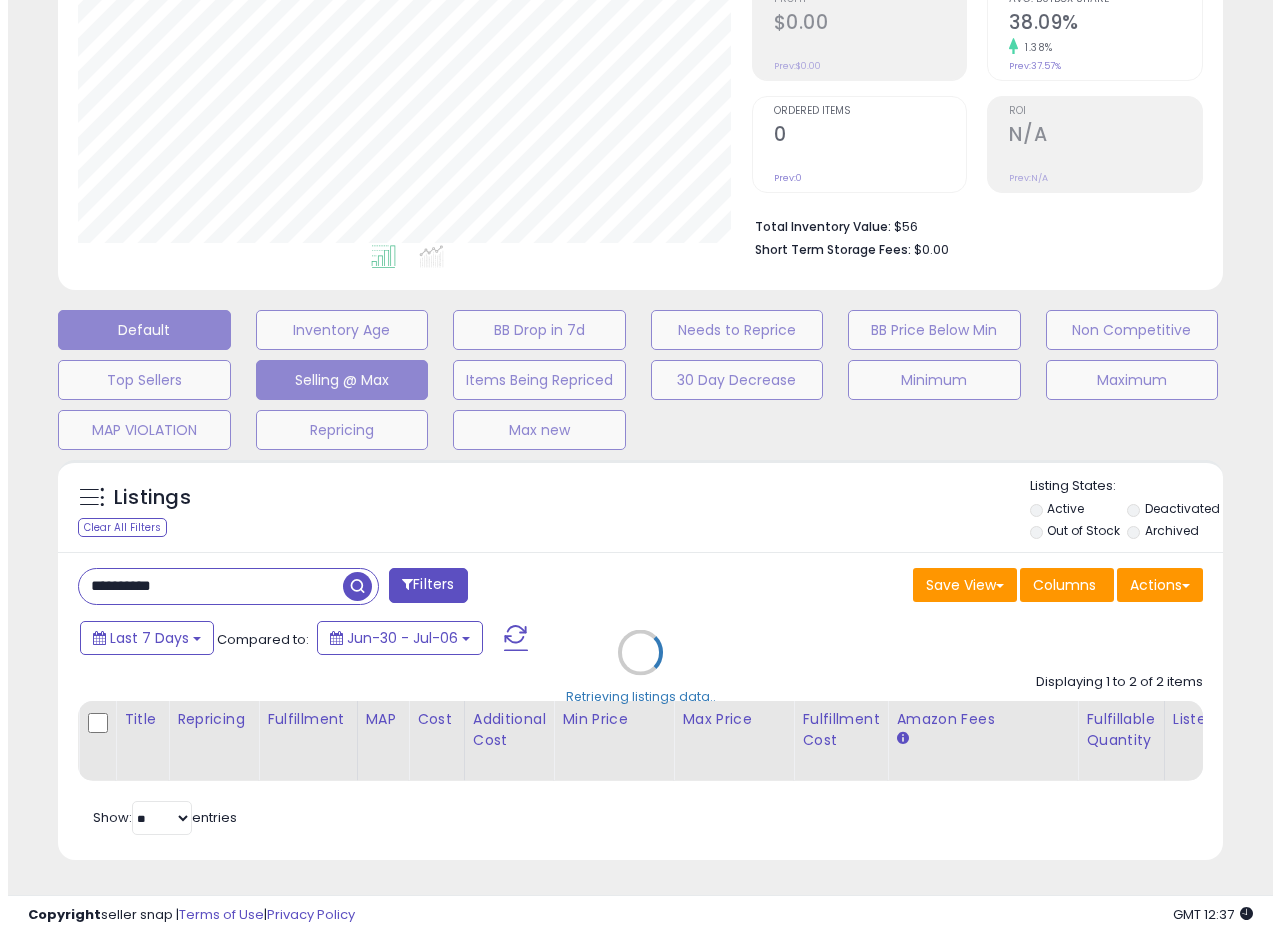 scroll, scrollTop: 335, scrollLeft: 0, axis: vertical 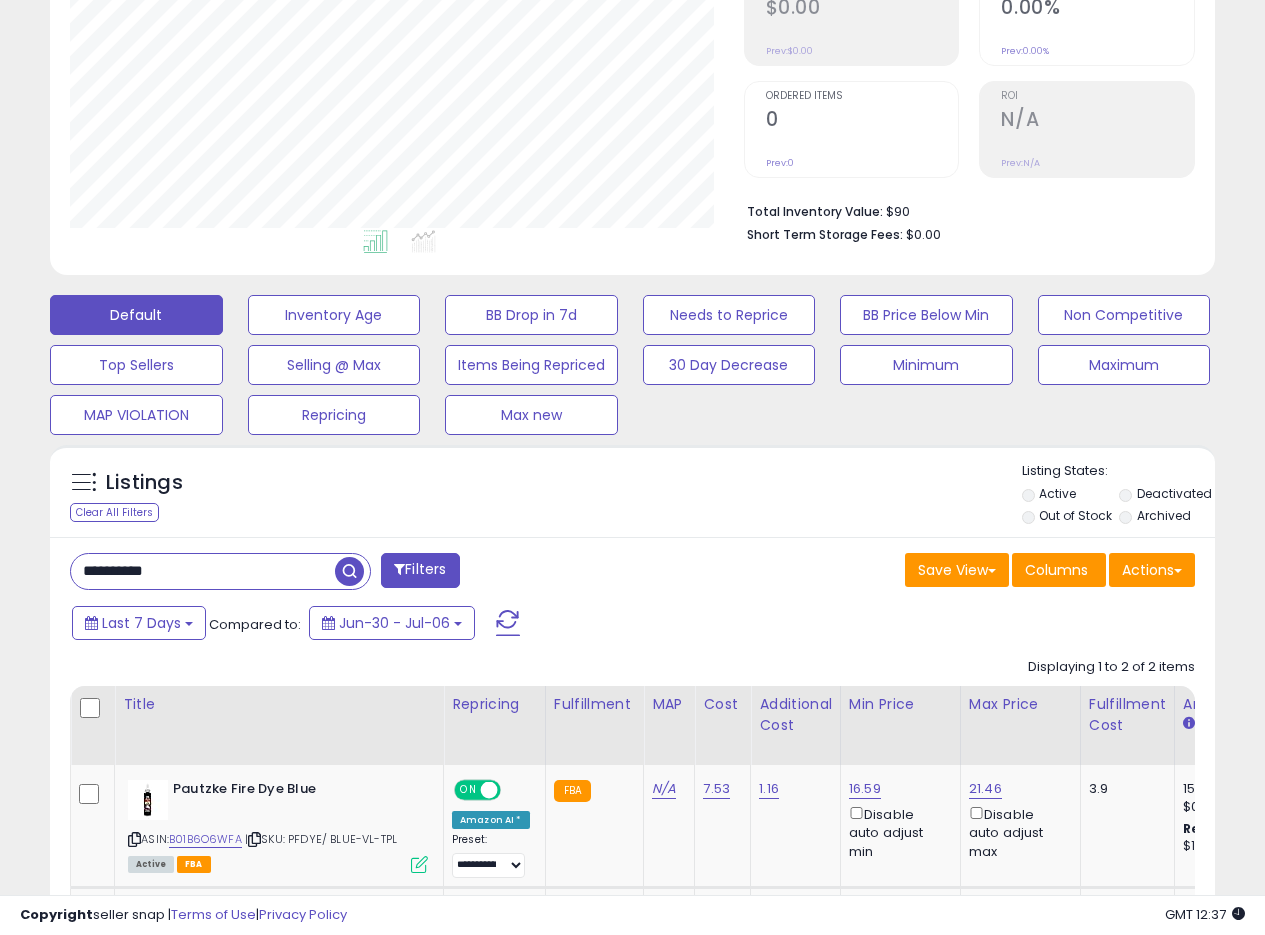 drag, startPoint x: 131, startPoint y: 571, endPoint x: 0, endPoint y: 534, distance: 136.12494 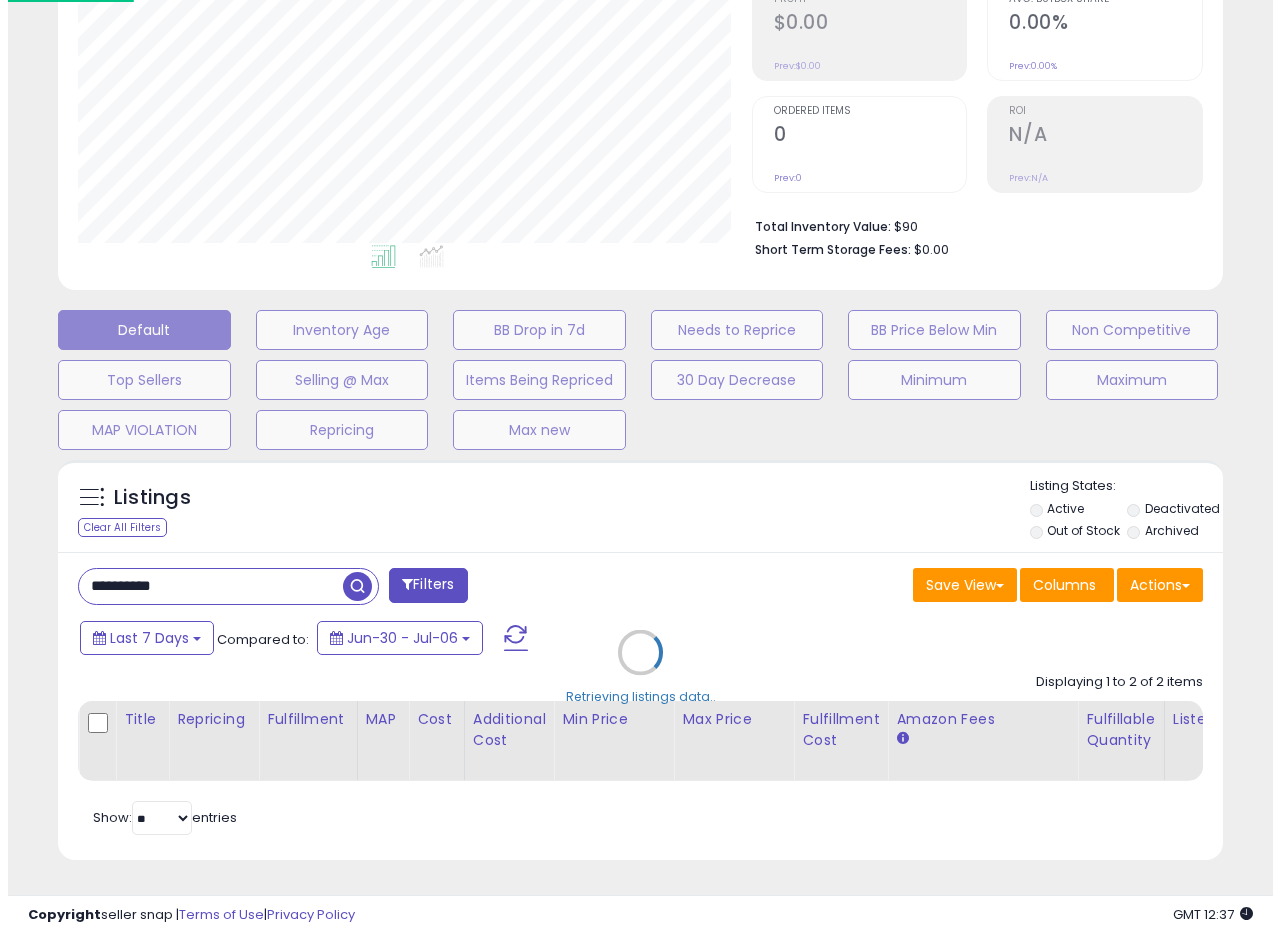 scroll, scrollTop: 999590, scrollLeft: 999317, axis: both 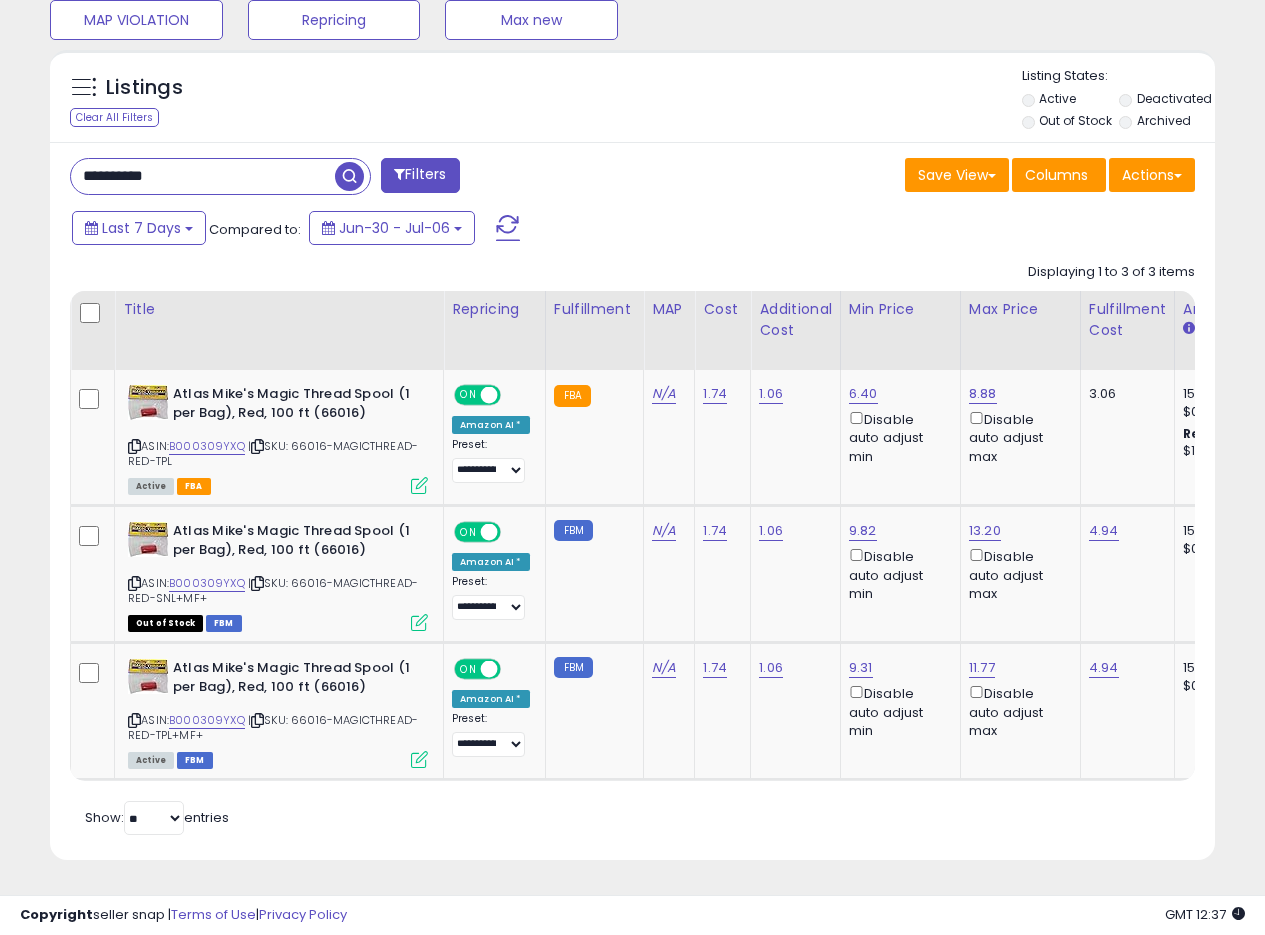 drag, startPoint x: 207, startPoint y: 168, endPoint x: 0, endPoint y: 141, distance: 208.75345 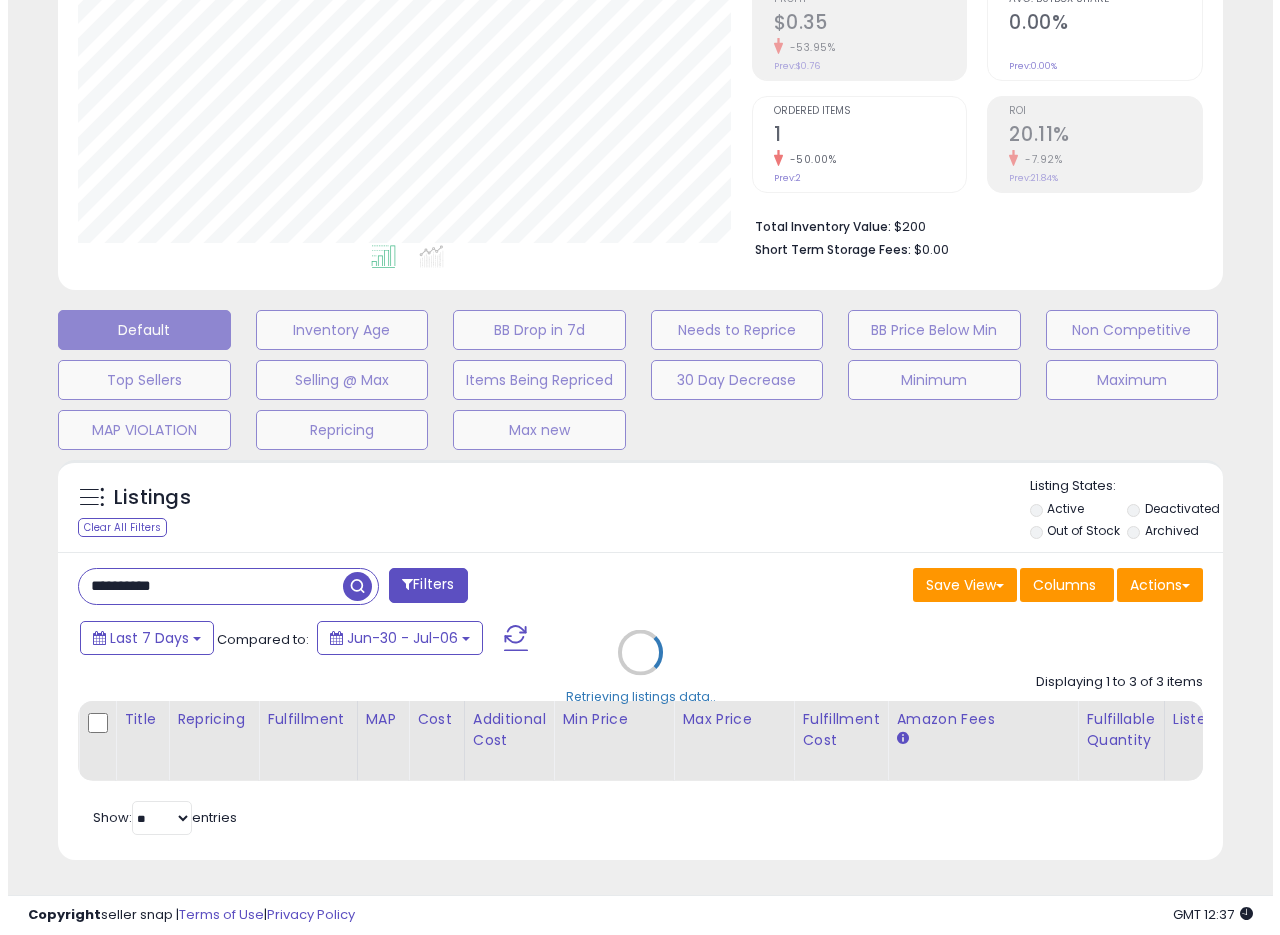 scroll, scrollTop: 335, scrollLeft: 0, axis: vertical 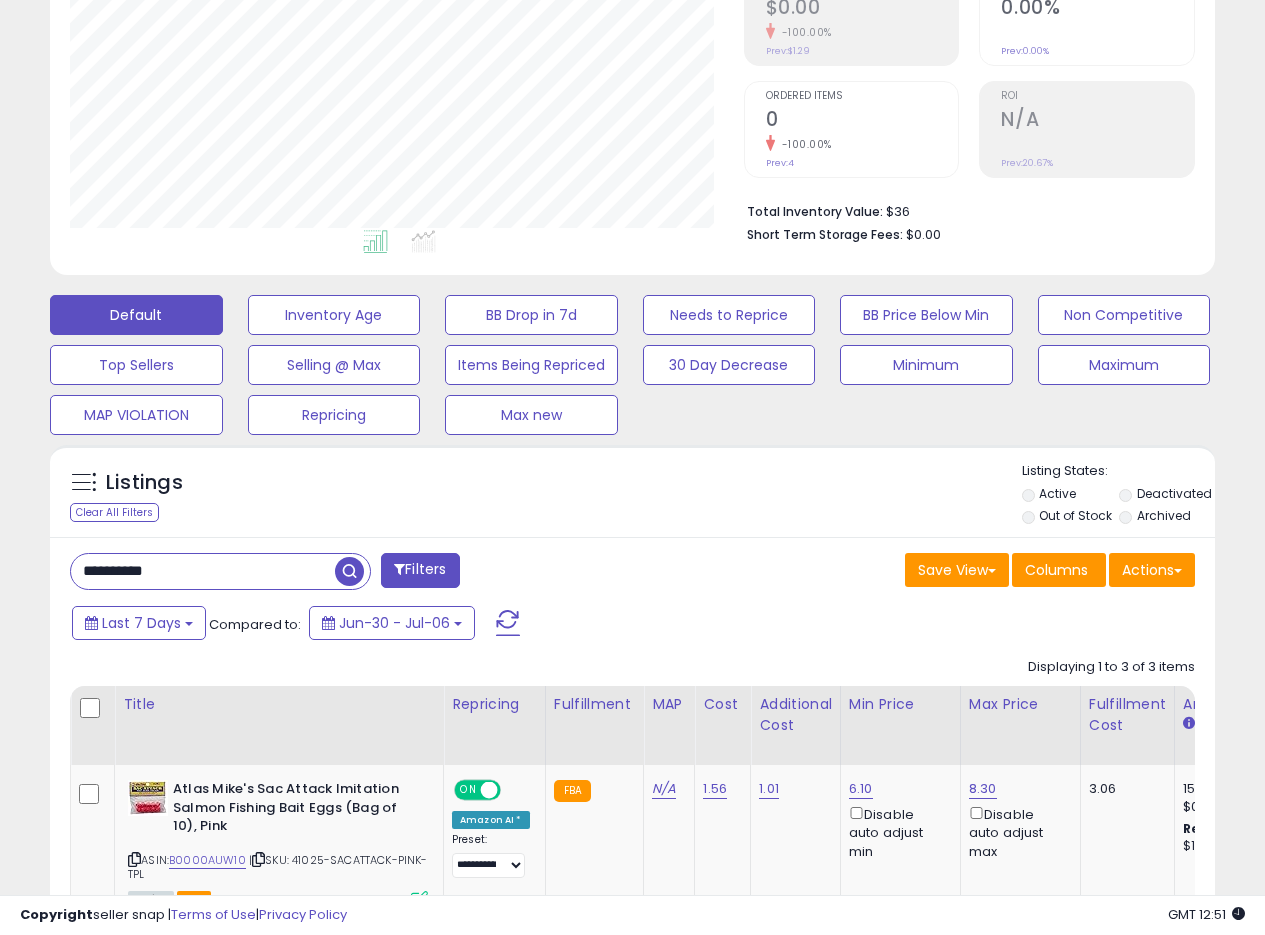 drag, startPoint x: 203, startPoint y: 573, endPoint x: 0, endPoint y: 532, distance: 207.09901 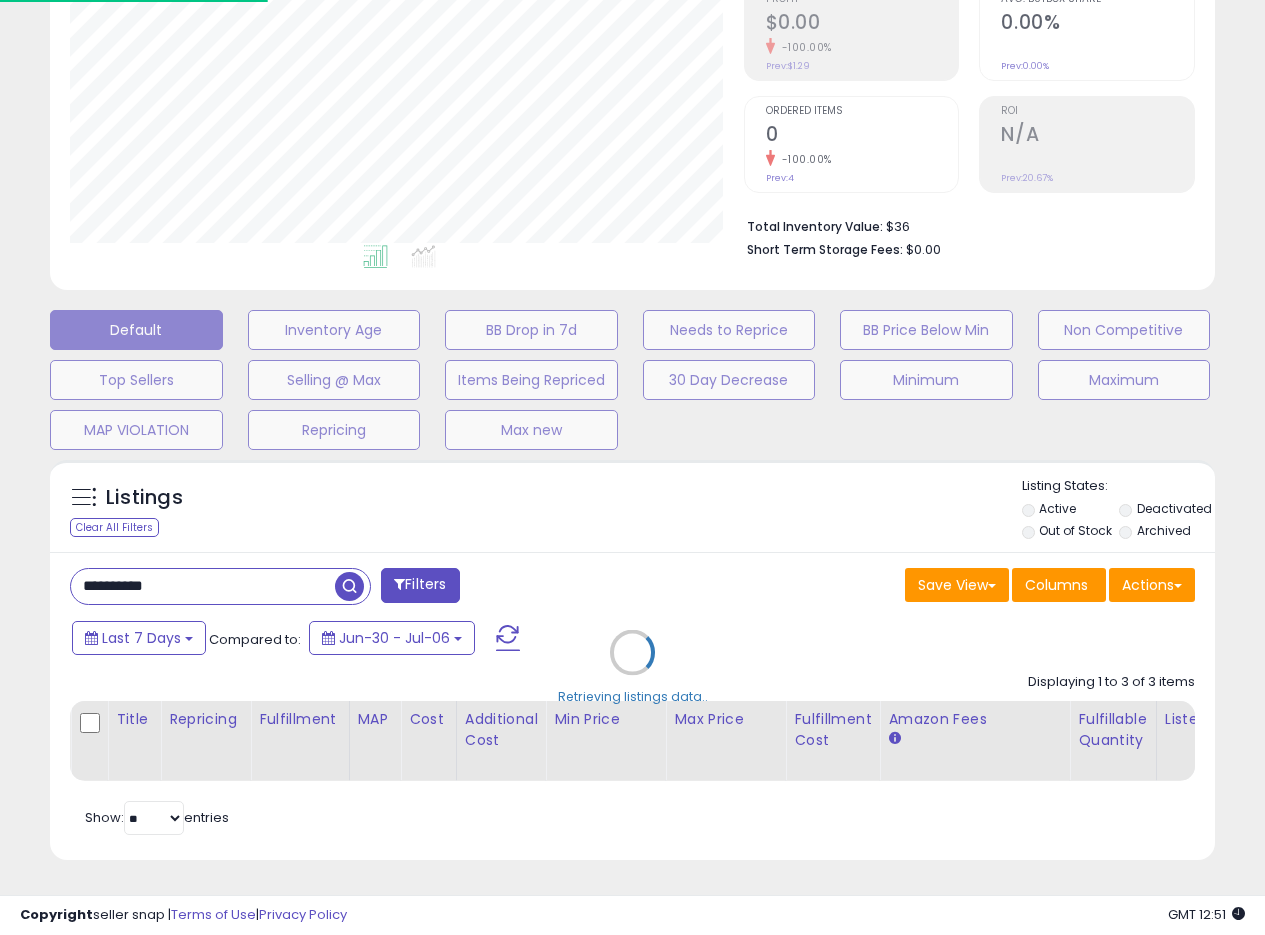 scroll, scrollTop: 999590, scrollLeft: 999317, axis: both 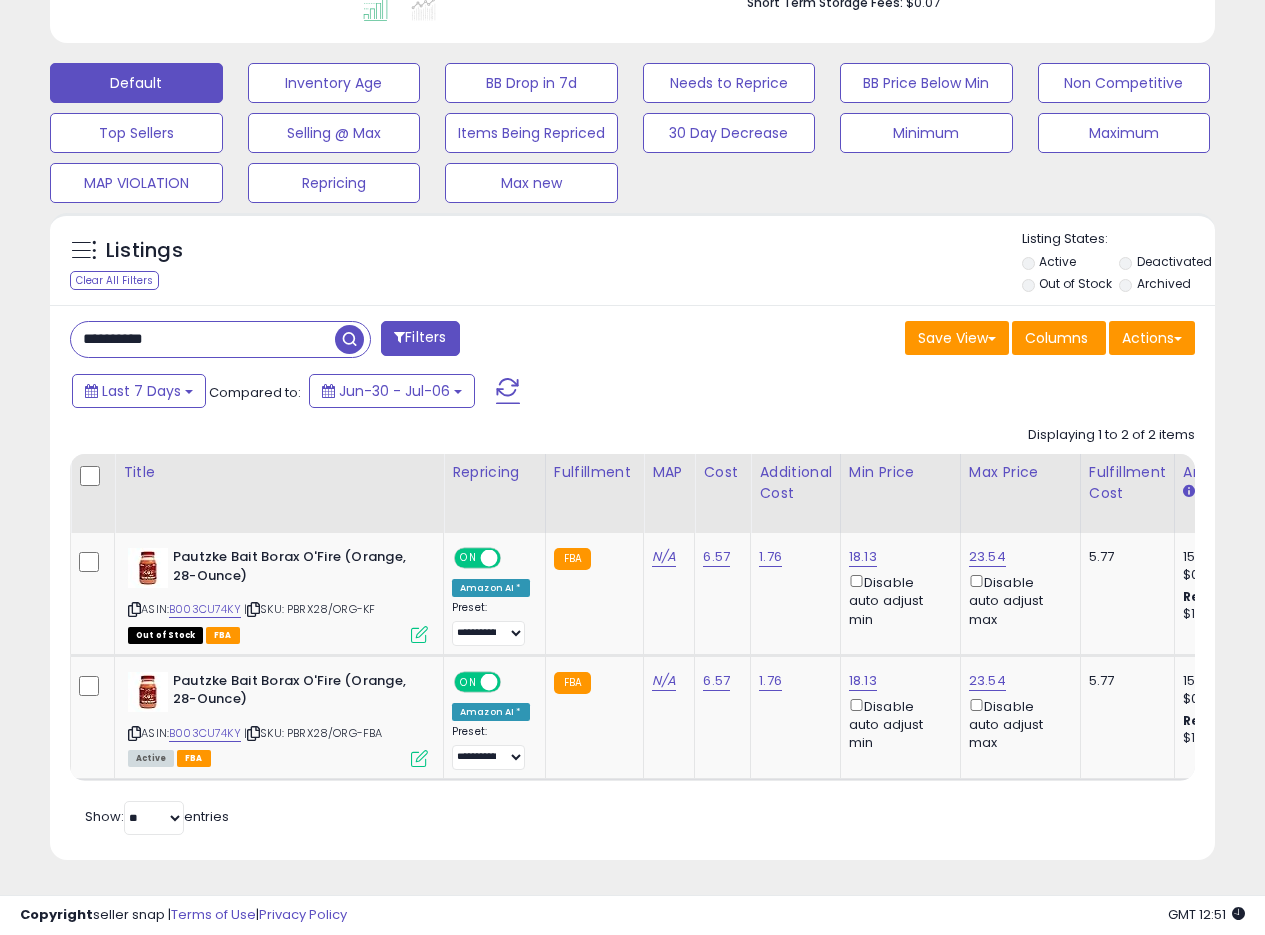 click on "Save View
Save As New View
Update Current View
Columns
Actions
Import  Export Visible Columns" at bounding box center (922, 340) 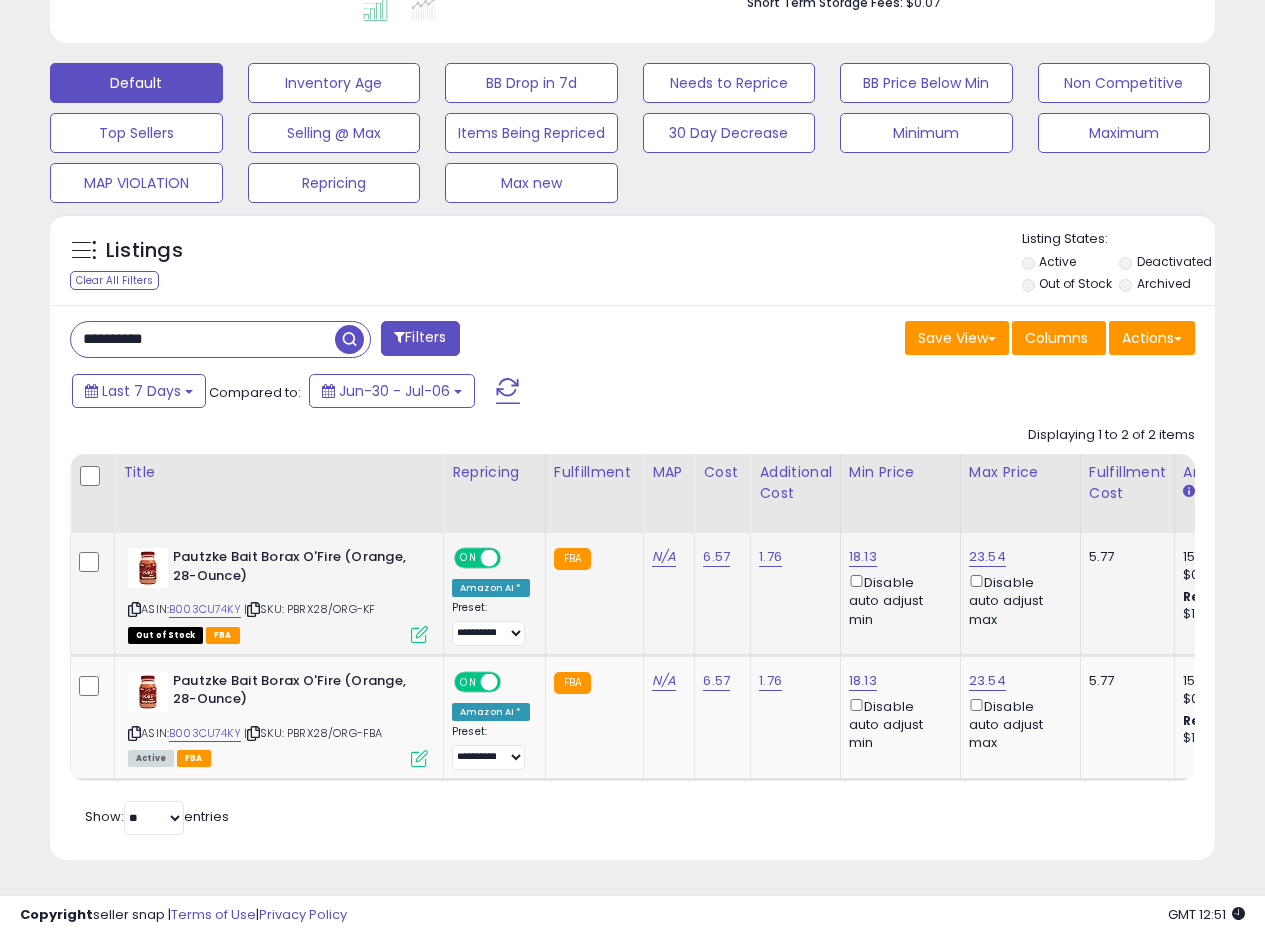click on "Pautzke Bait Borax O'Fire (Orange, 28-Ounce)  ASIN:  [ASIN]    |   SKU: [SKU] Out of Stock FBA" 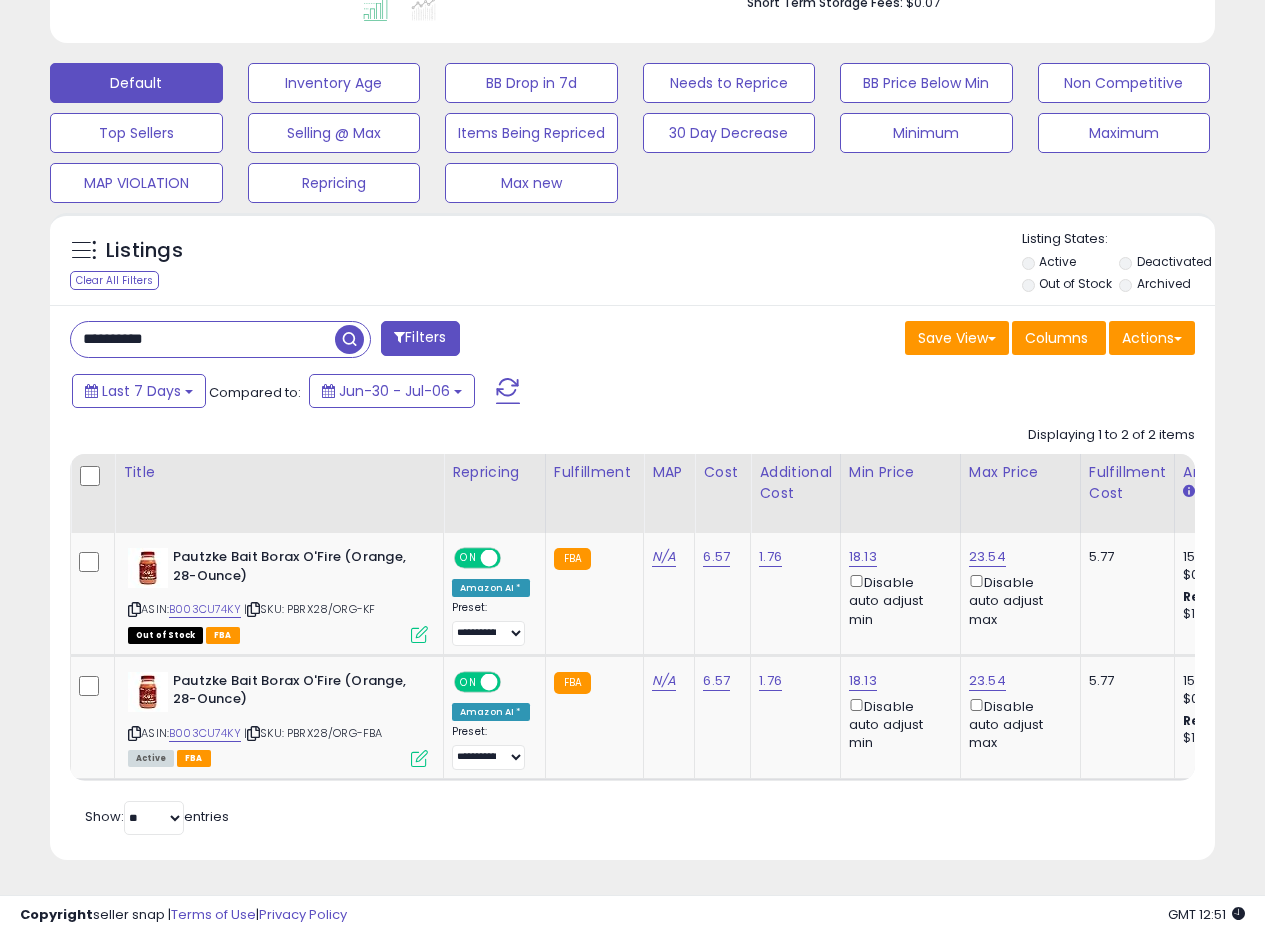 drag, startPoint x: 674, startPoint y: 333, endPoint x: 1279, endPoint y: 389, distance: 607.5862 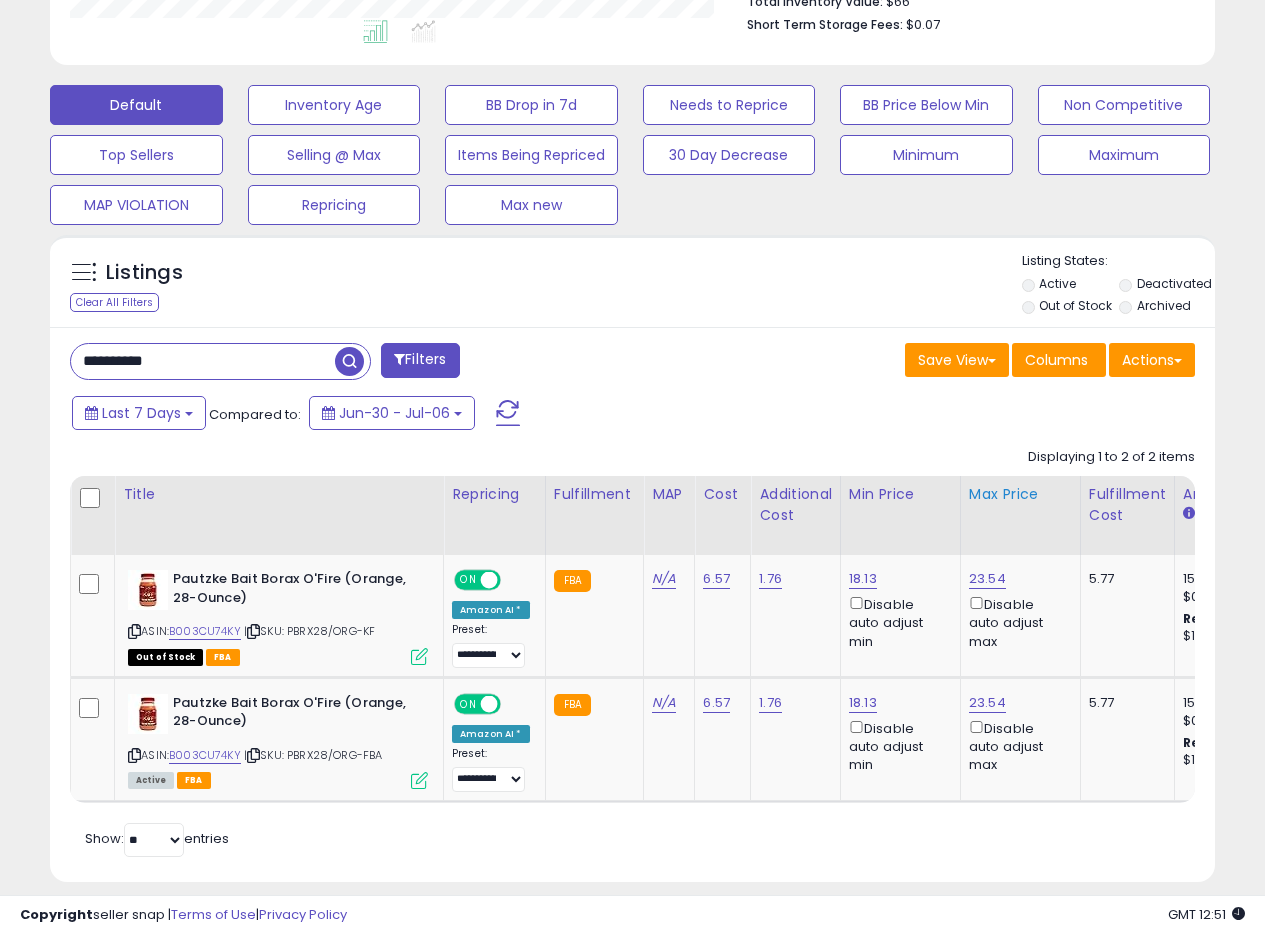 scroll, scrollTop: 542, scrollLeft: 0, axis: vertical 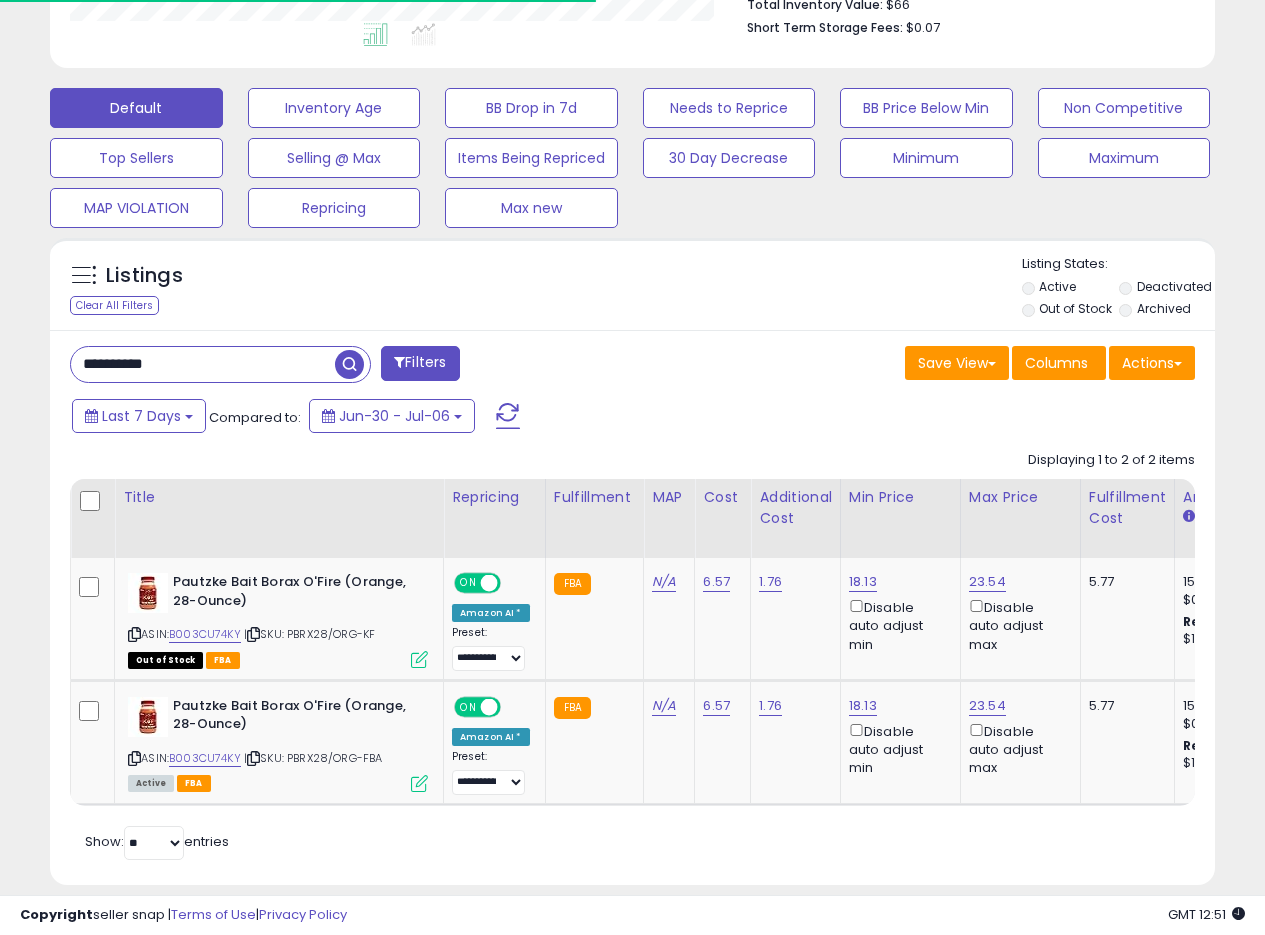 click on "**********" at bounding box center [632, 607] 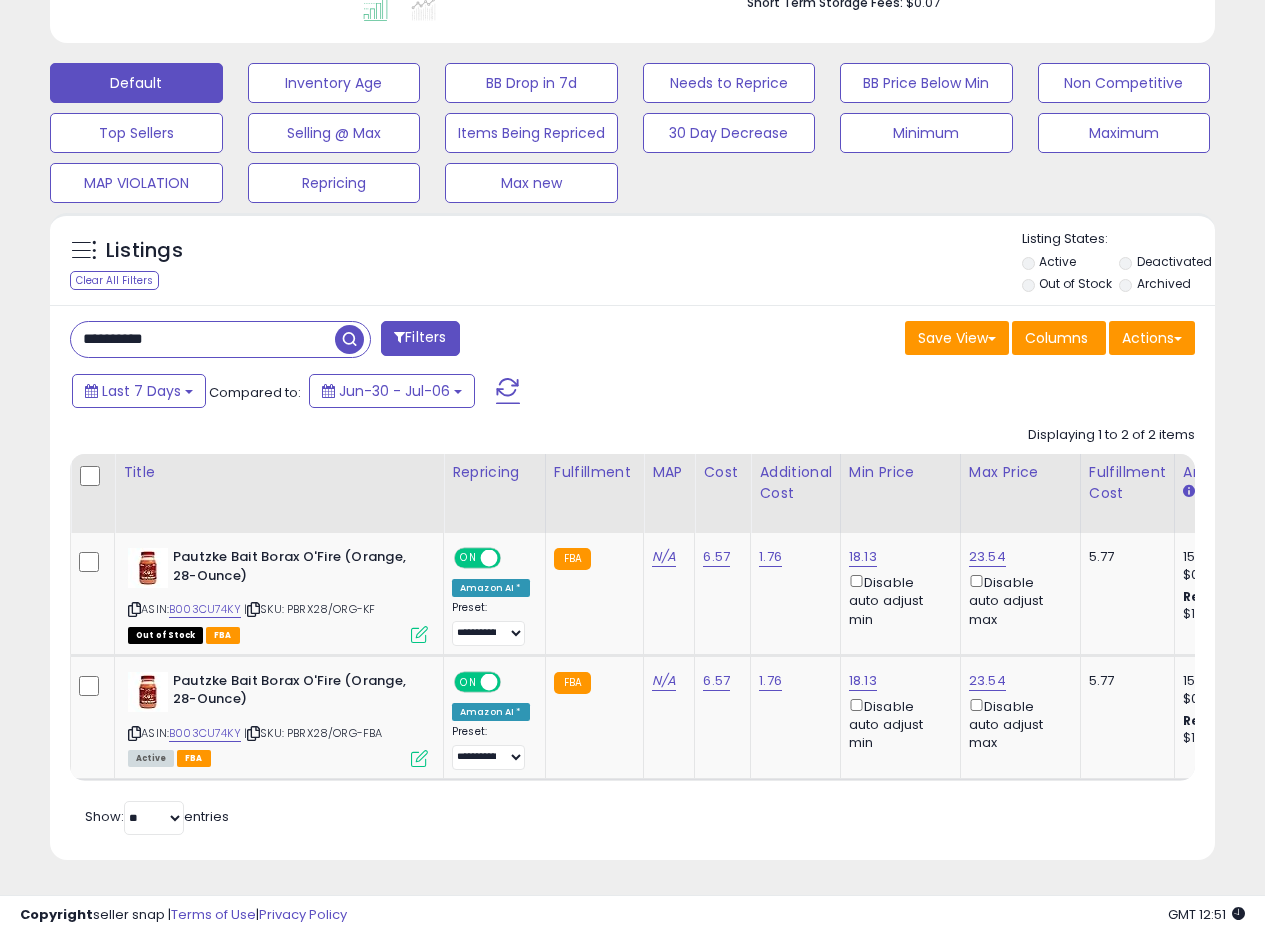 scroll, scrollTop: 542, scrollLeft: 0, axis: vertical 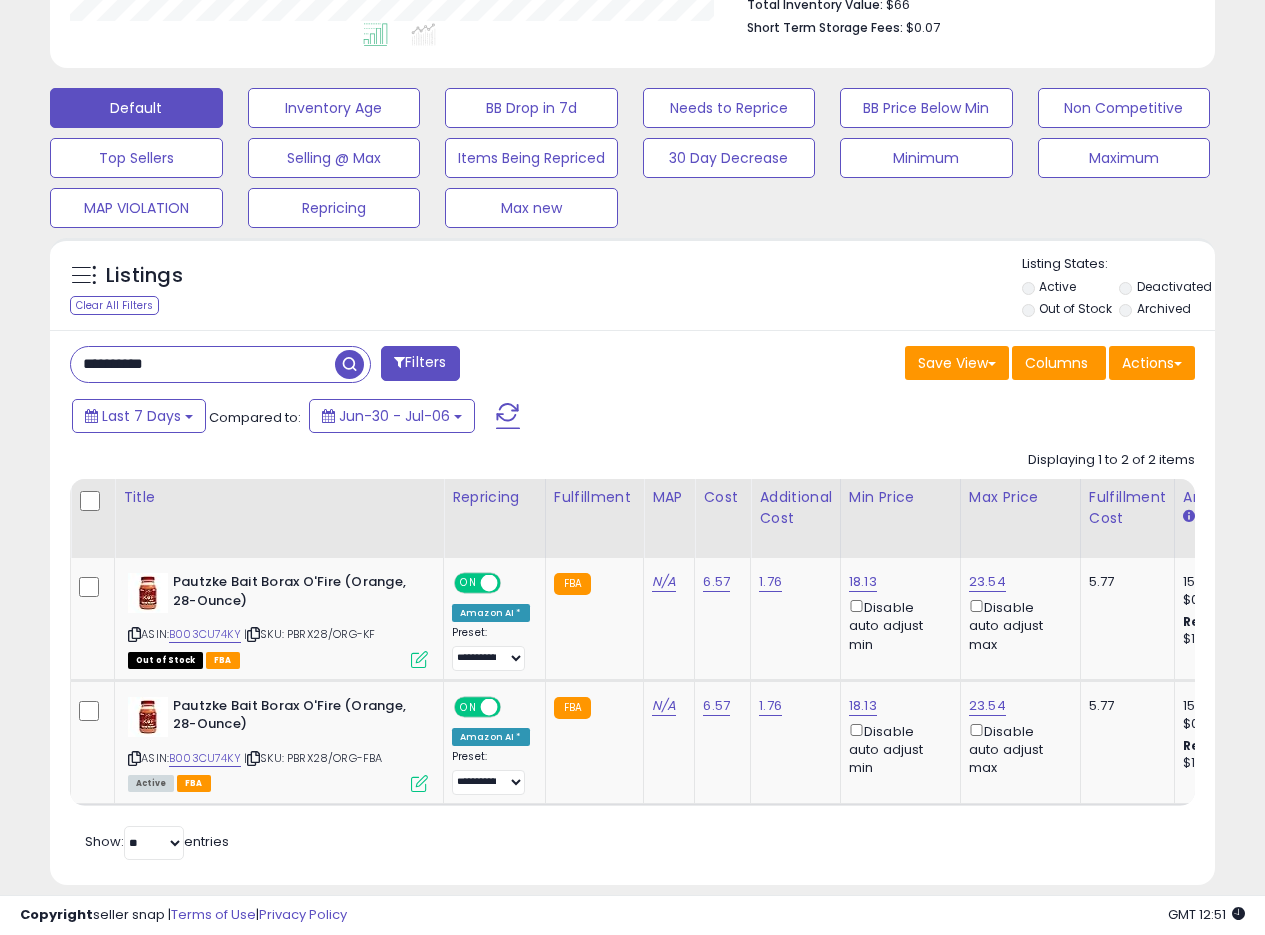 drag, startPoint x: 808, startPoint y: 318, endPoint x: 951, endPoint y: 344, distance: 145.34442 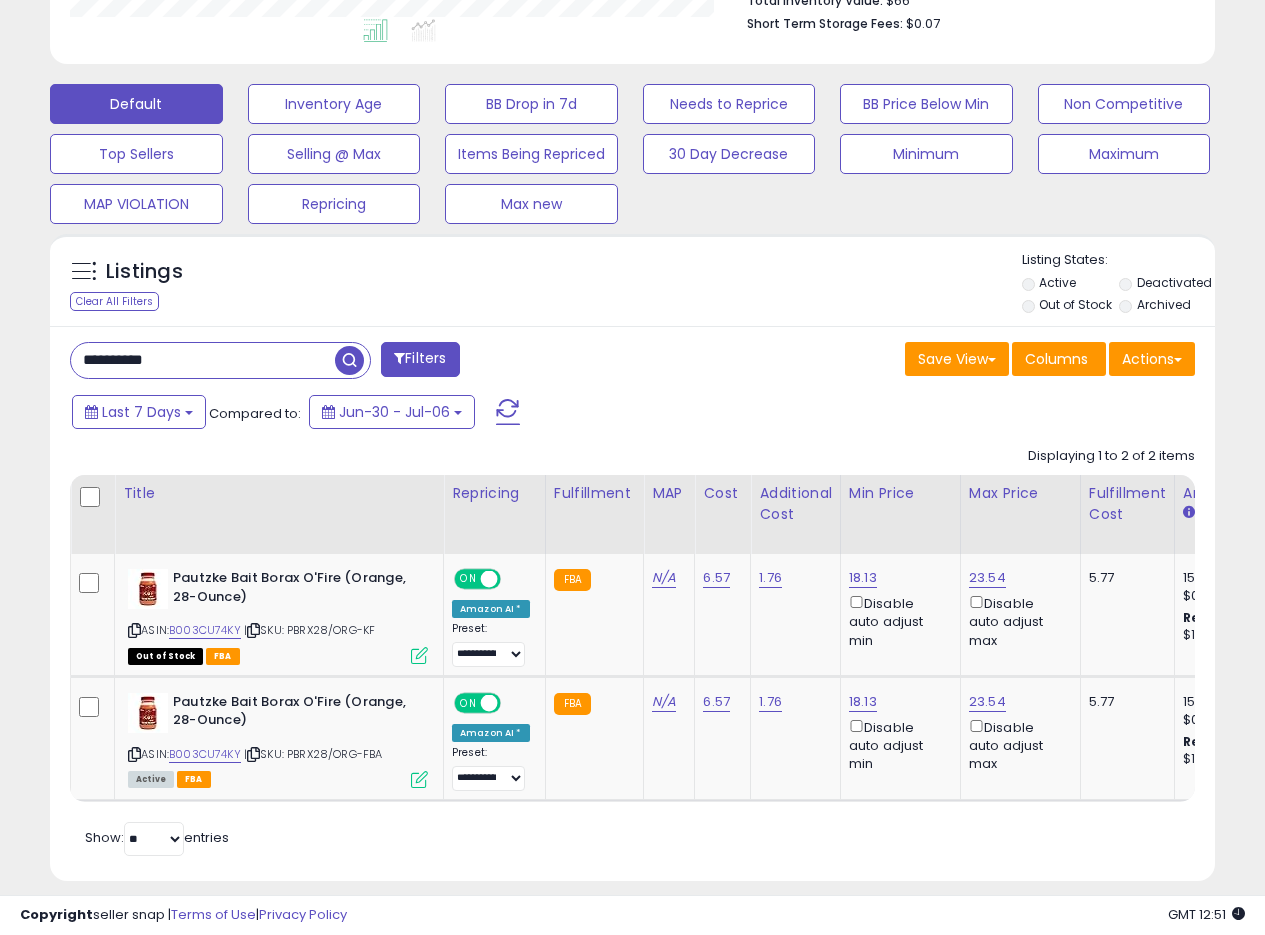 scroll, scrollTop: 582, scrollLeft: 0, axis: vertical 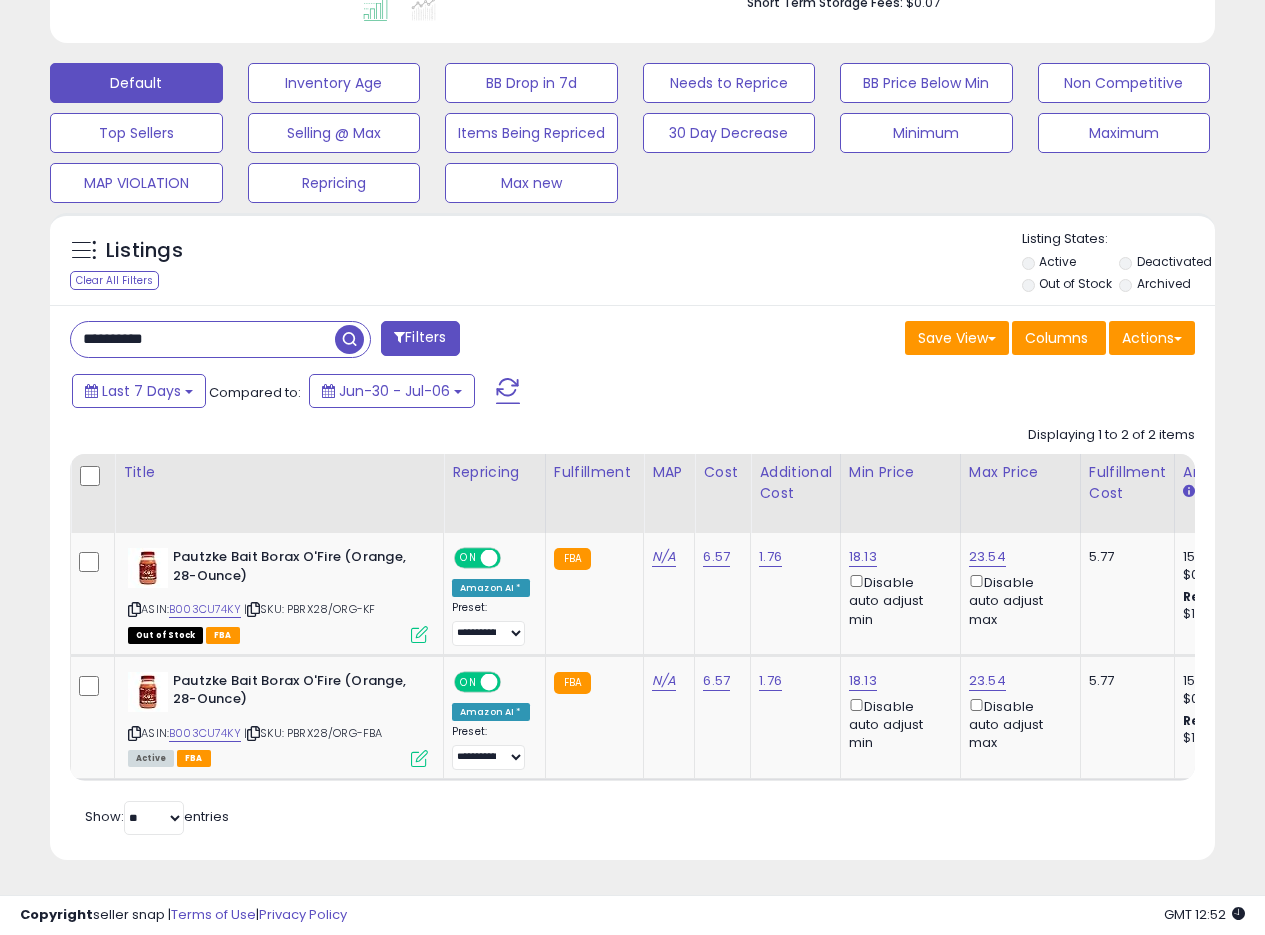click on "Save View
Save As New View
Update Current View
Columns
Actions
Import  Export Visible Columns" at bounding box center [922, 340] 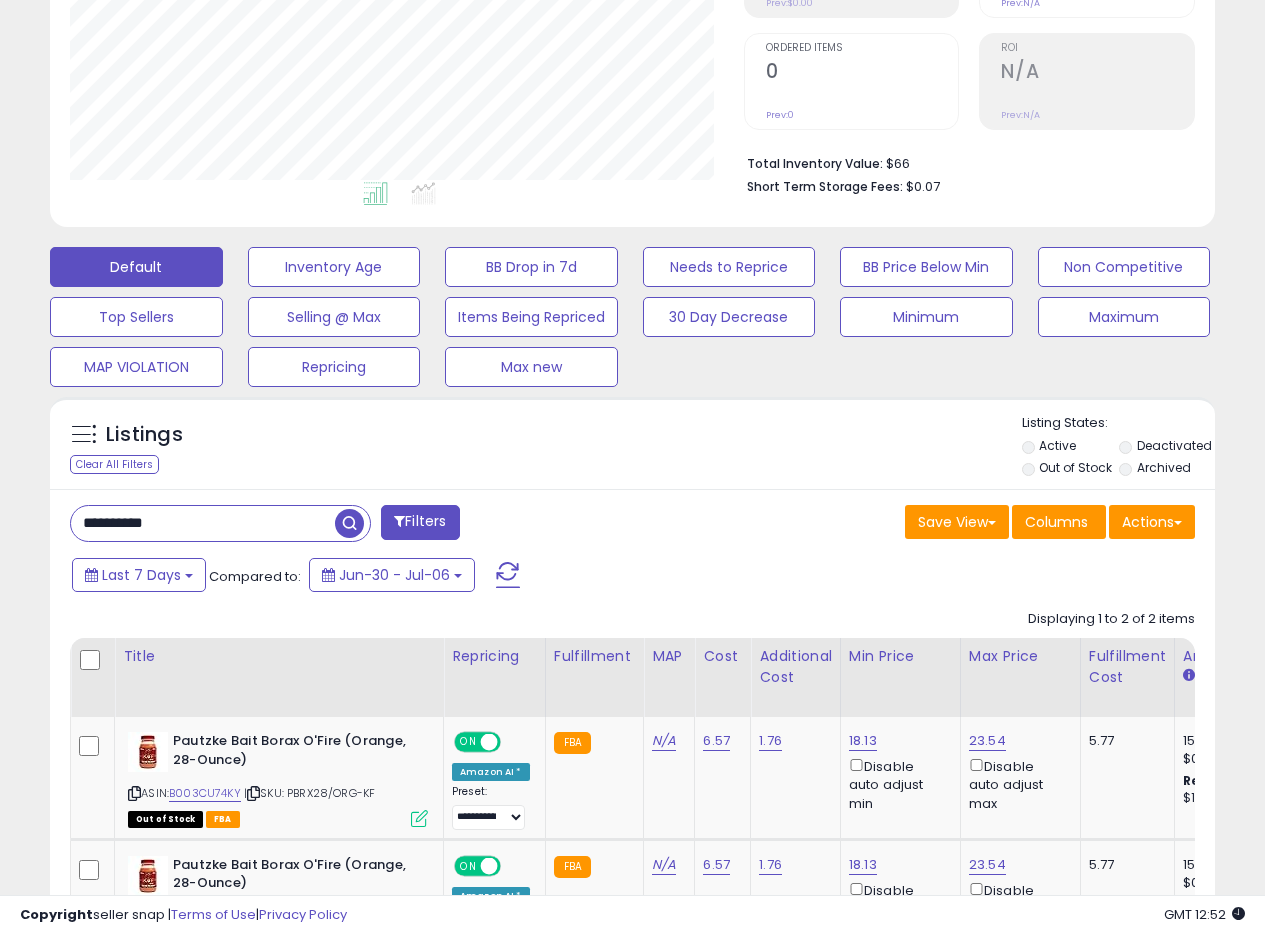 scroll, scrollTop: 386, scrollLeft: 0, axis: vertical 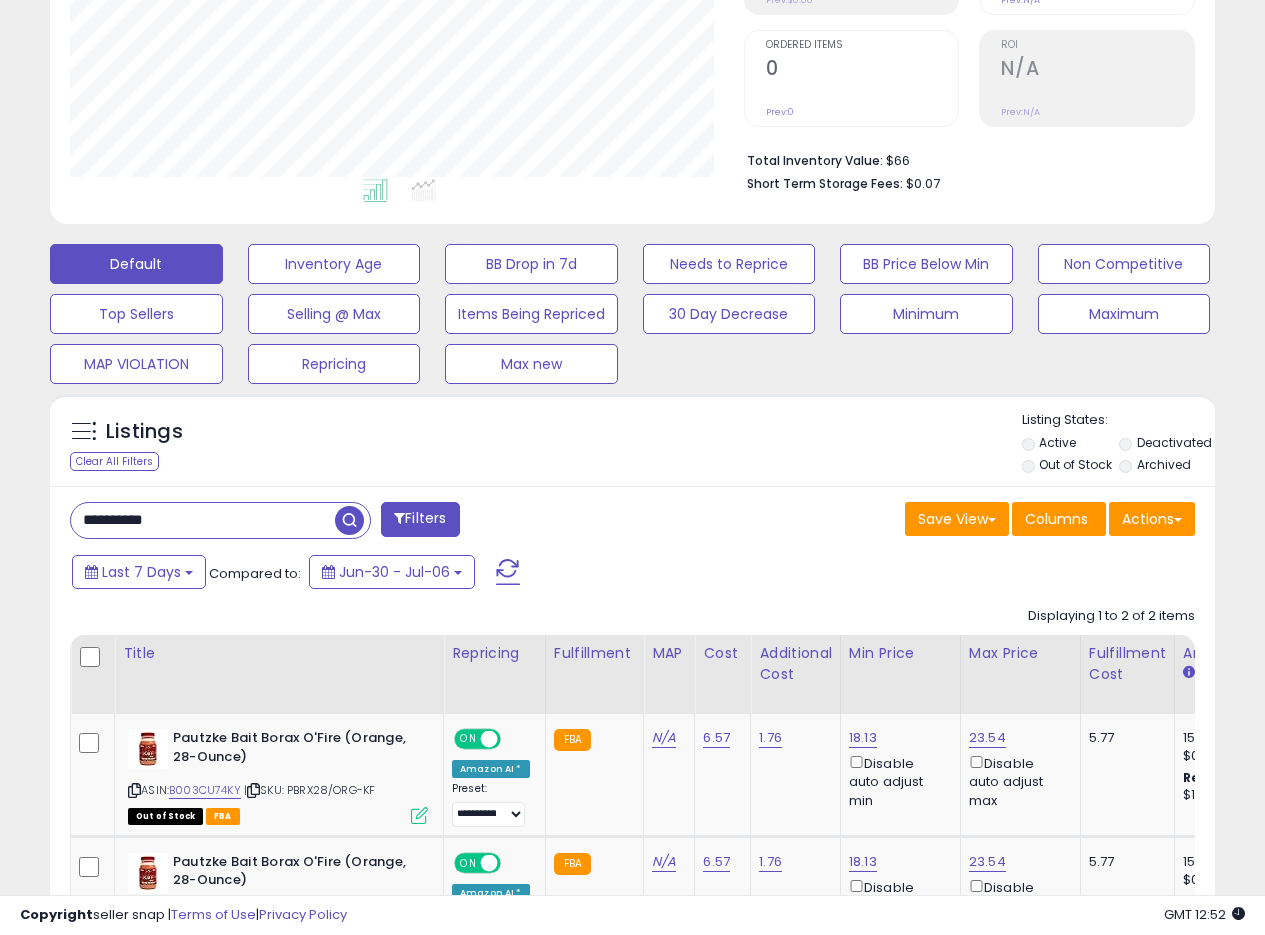 click at bounding box center (634, 411) 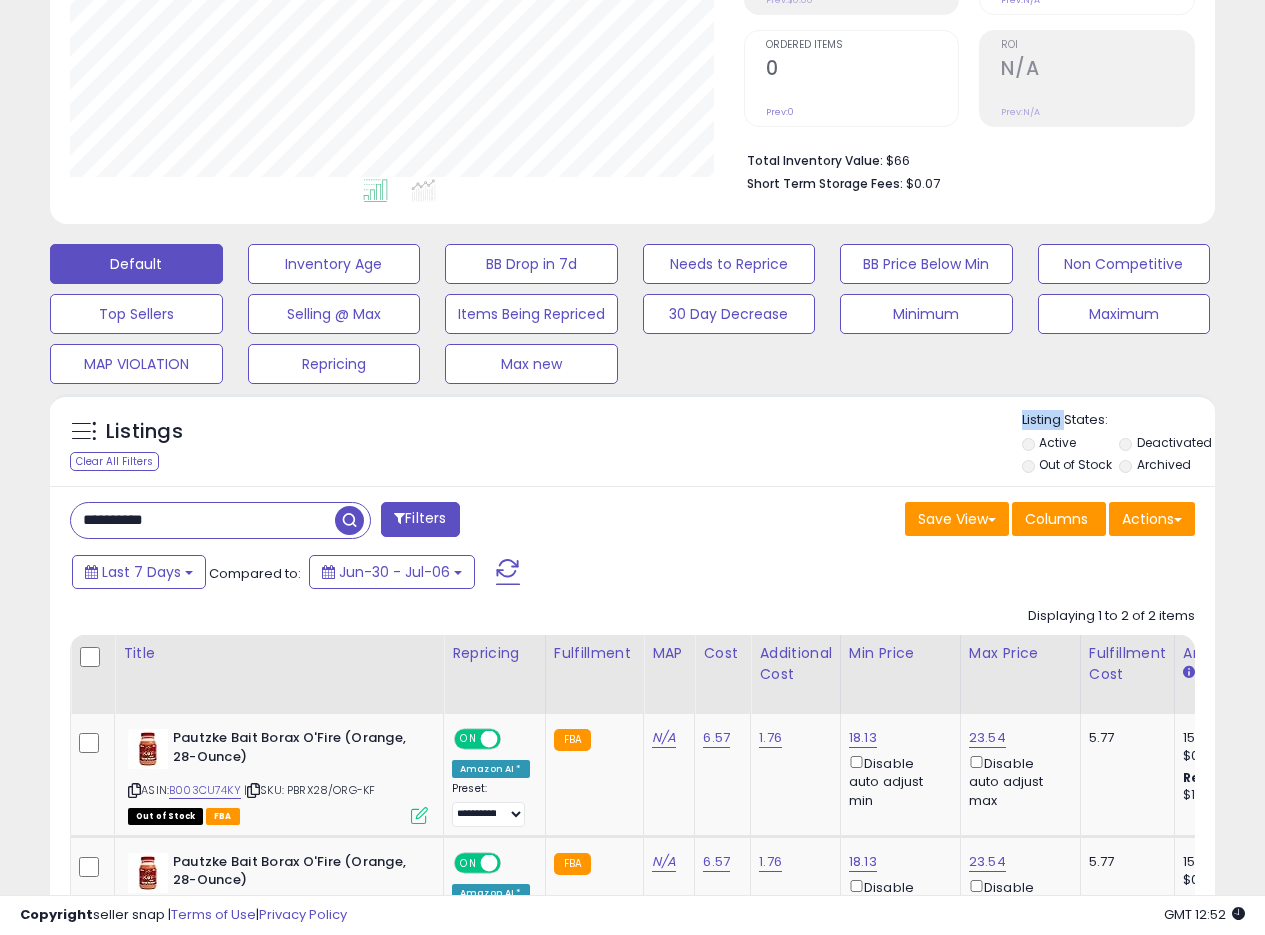 click on "Listings
Clear All Filters
Listing States:" at bounding box center [632, 445] 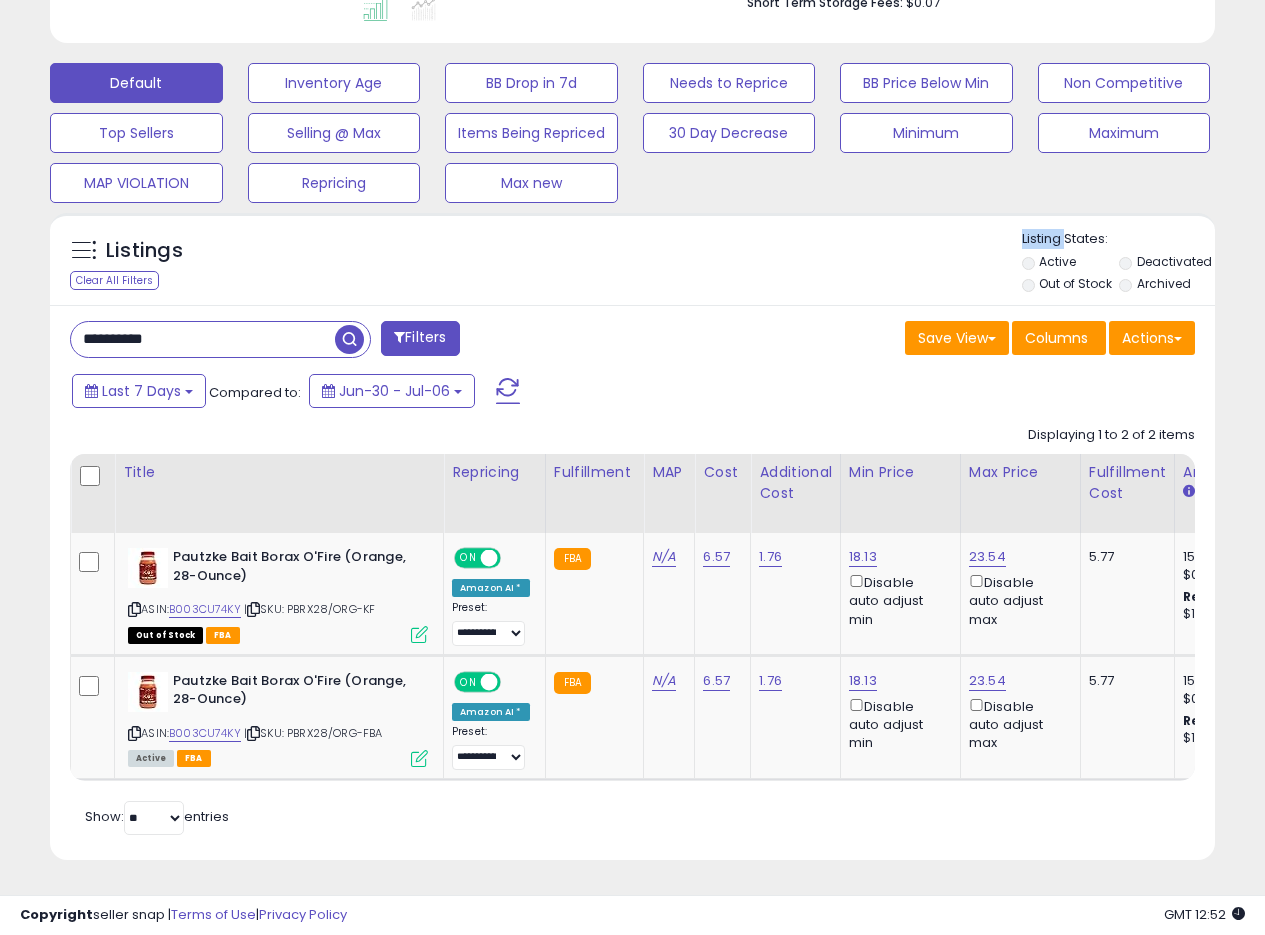 scroll, scrollTop: 570, scrollLeft: 0, axis: vertical 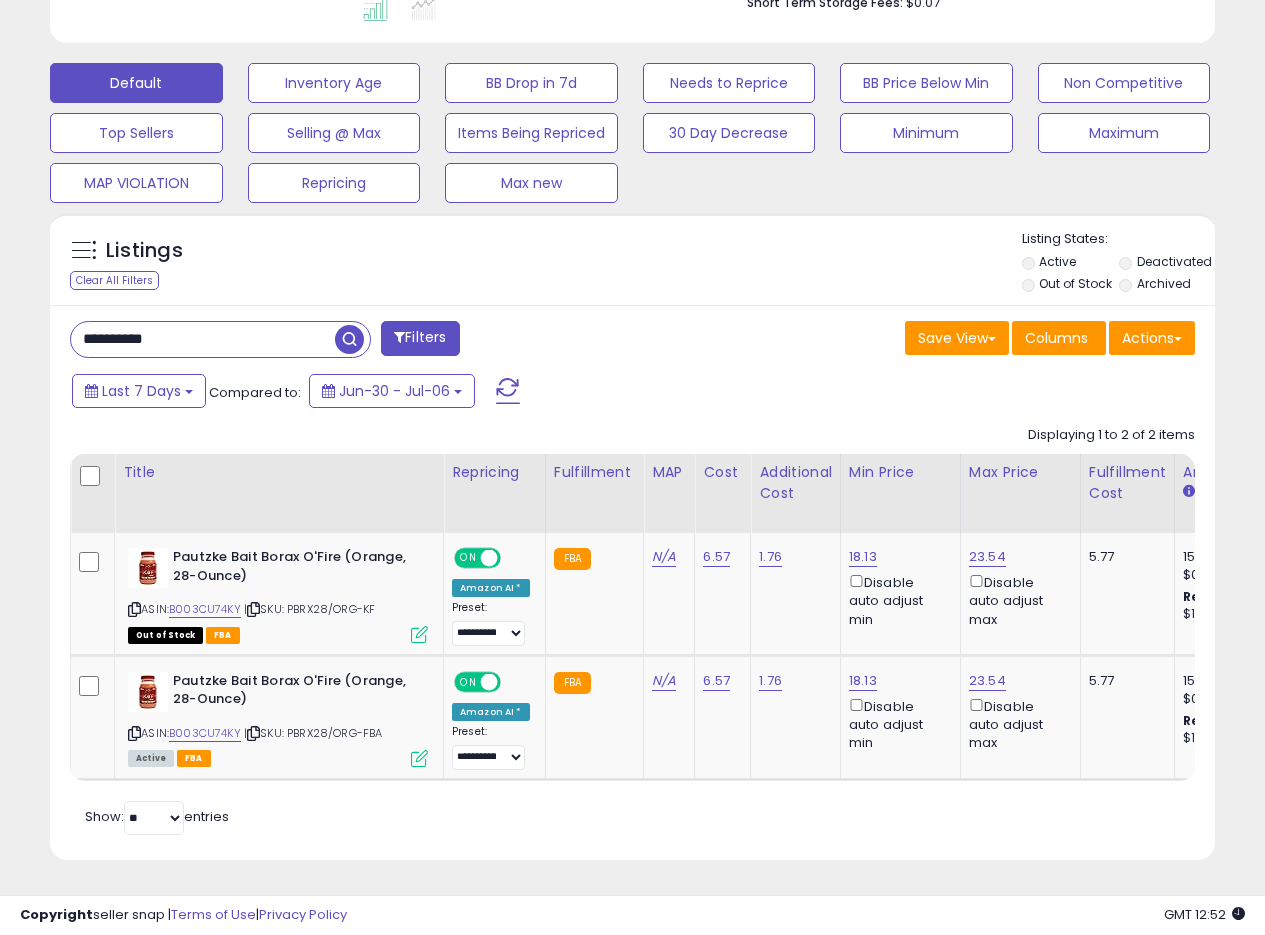 drag, startPoint x: 204, startPoint y: 341, endPoint x: 0, endPoint y: 341, distance: 204 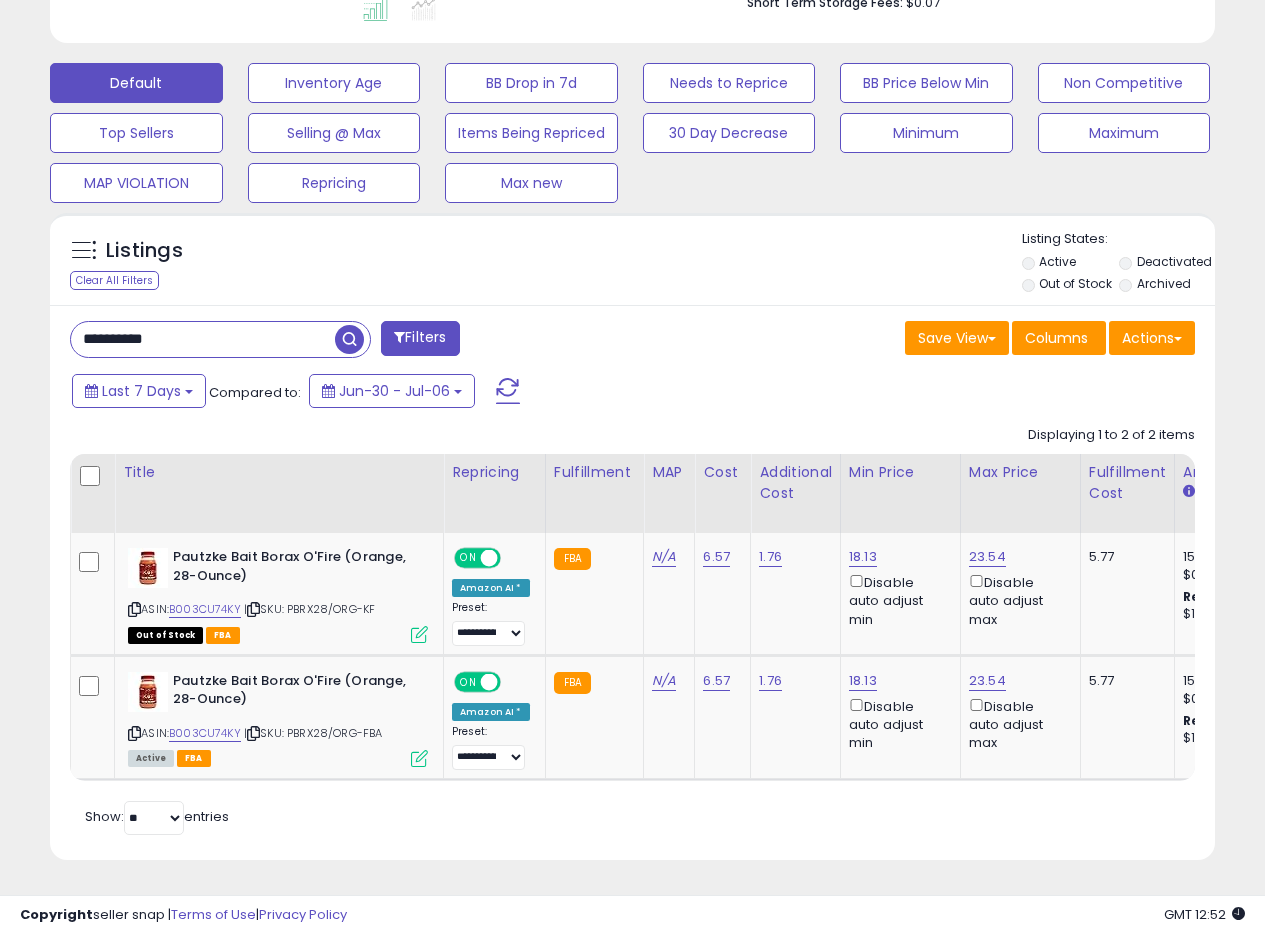 paste 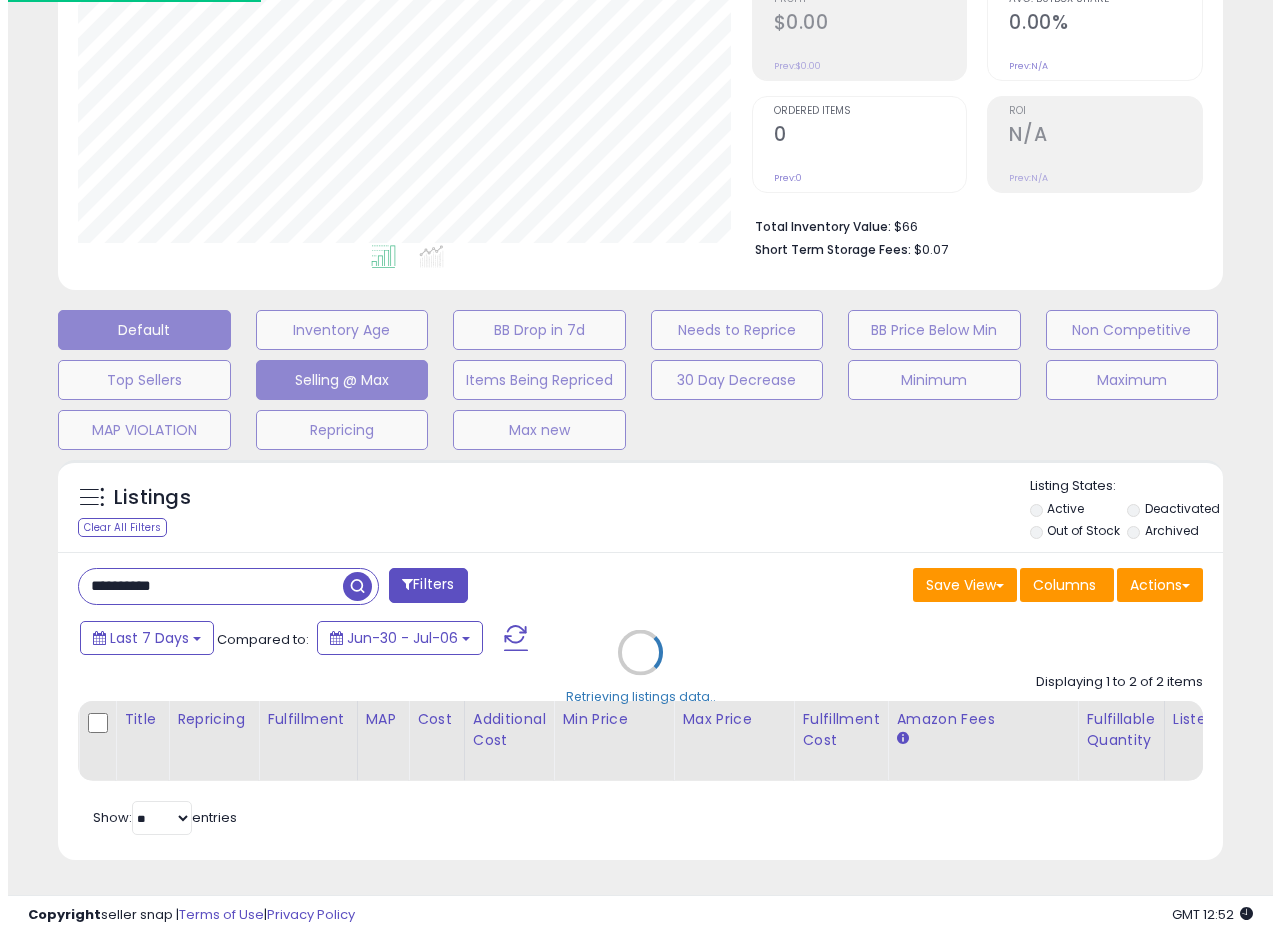 scroll, scrollTop: 335, scrollLeft: 0, axis: vertical 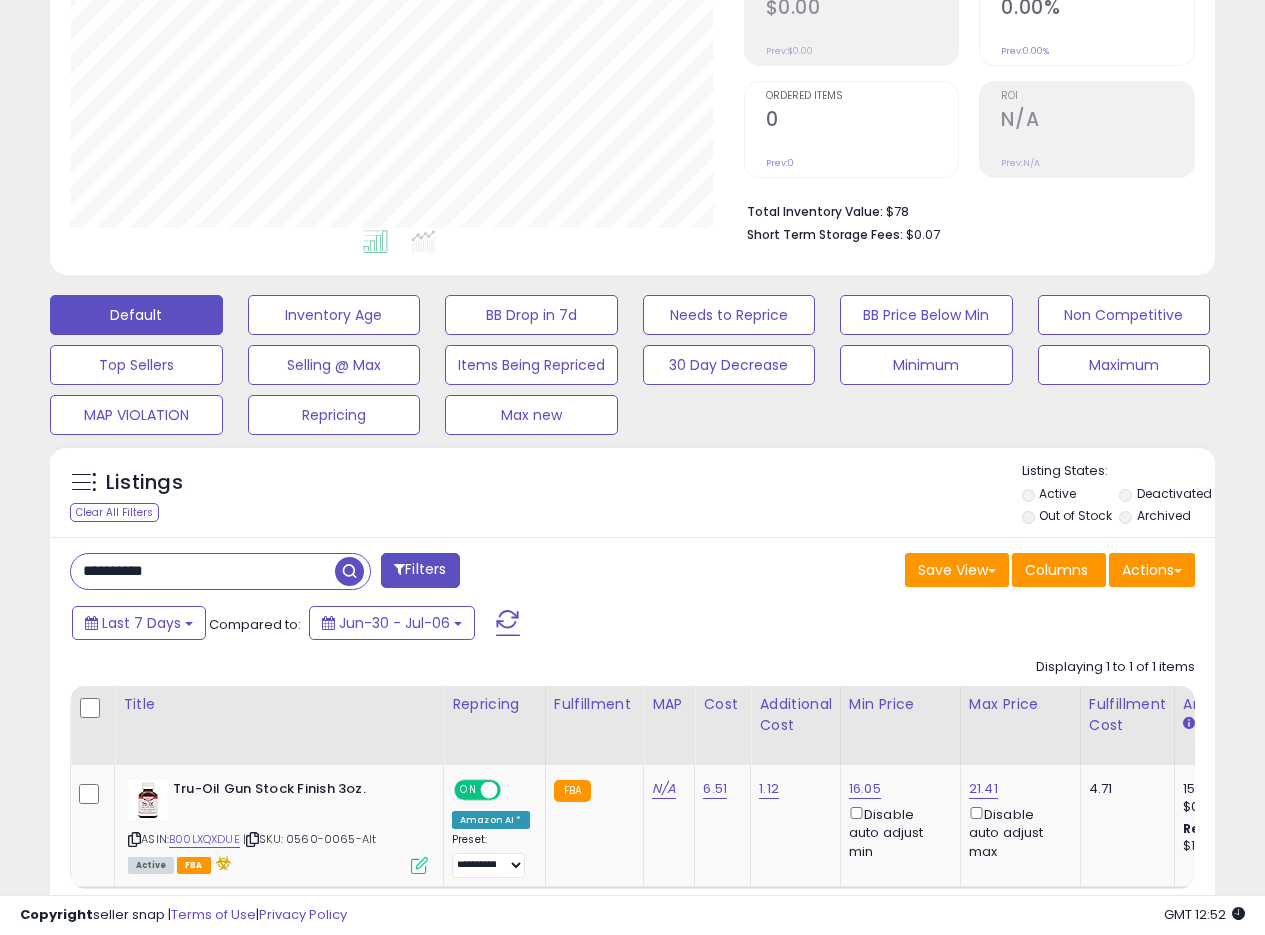 drag, startPoint x: 203, startPoint y: 569, endPoint x: 0, endPoint y: 548, distance: 204.08331 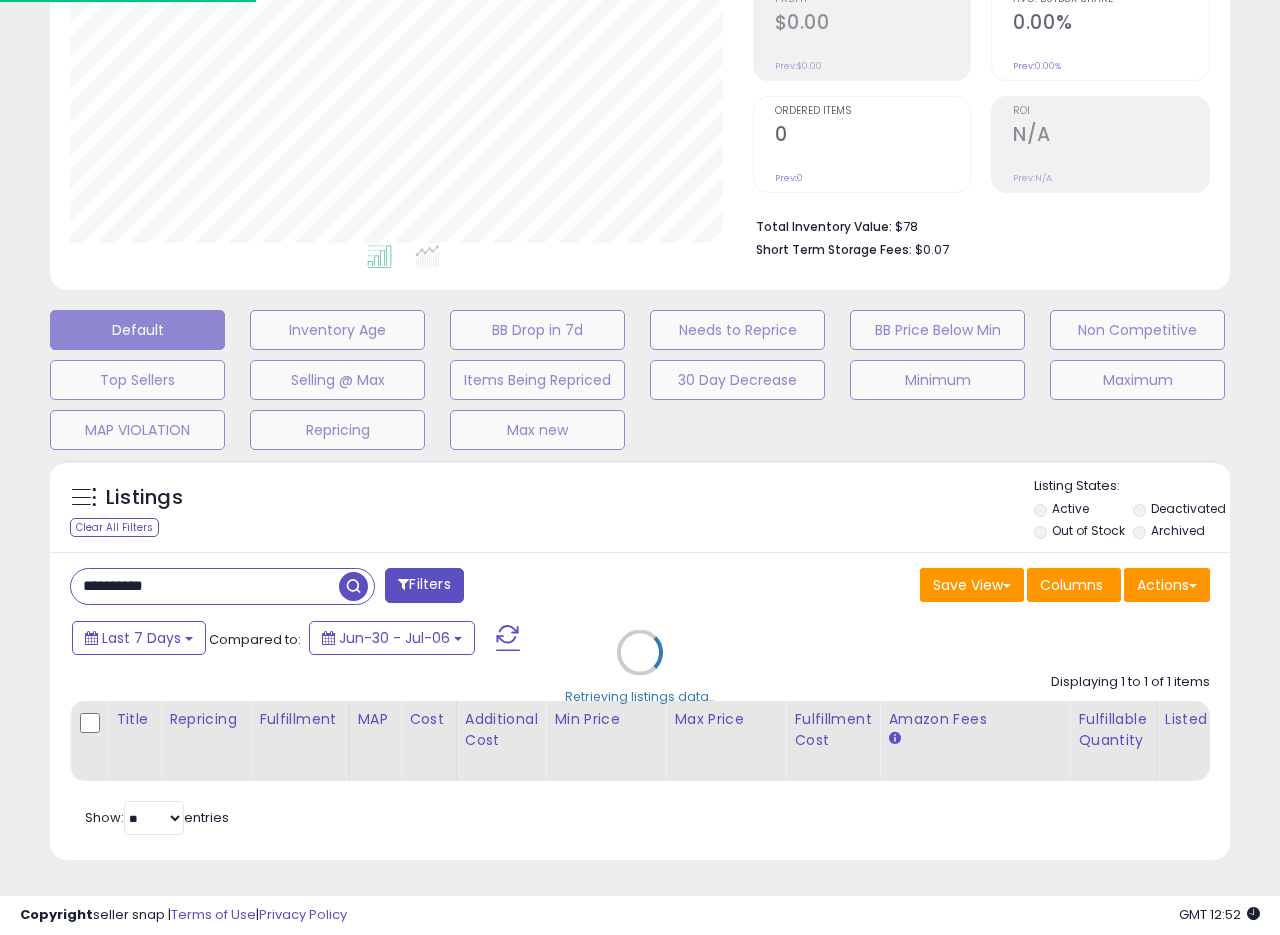 scroll, scrollTop: 999590, scrollLeft: 999317, axis: both 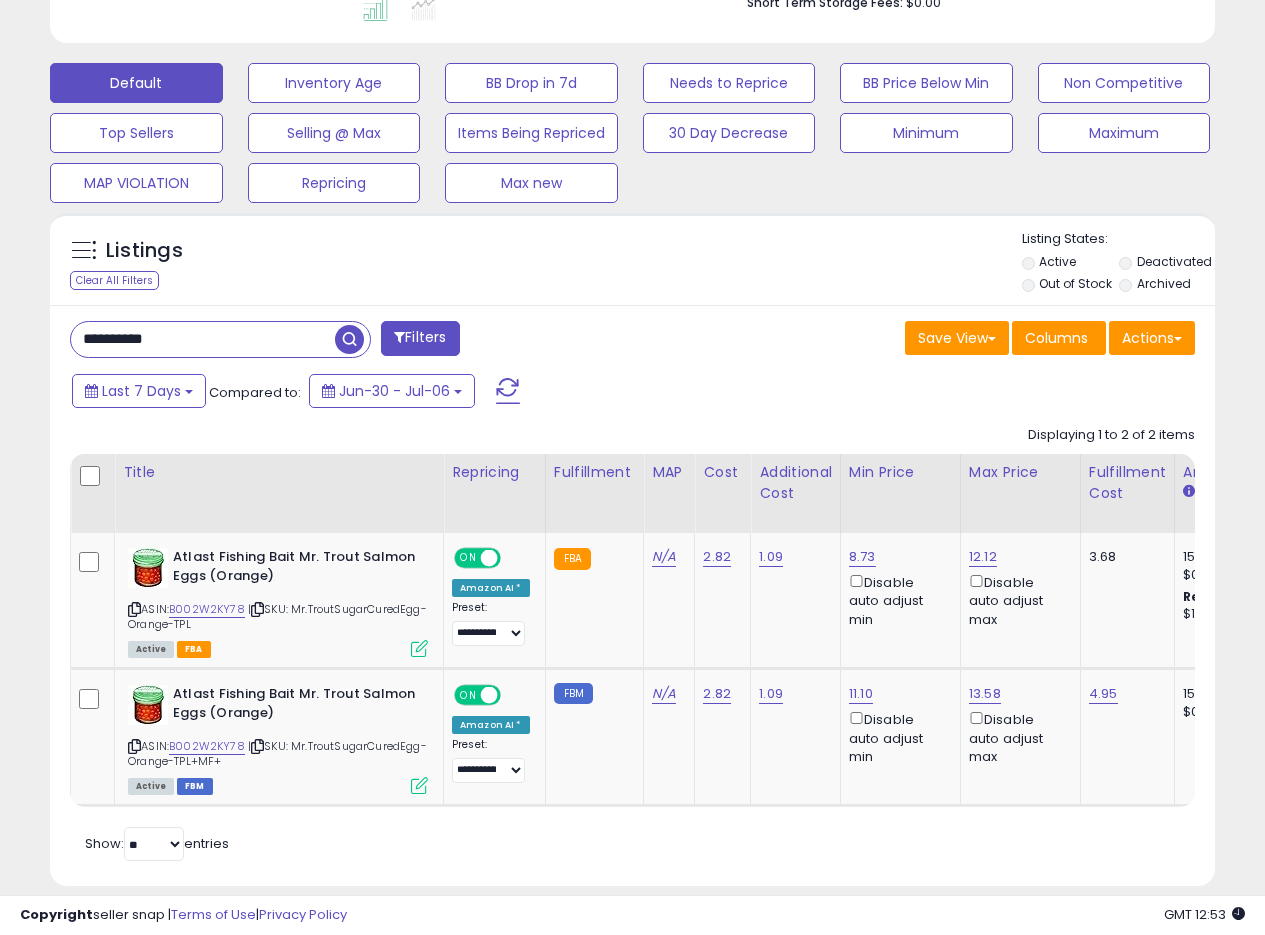 click on "Save View
Save As New View
Update Current View
Columns
Actions
Import  Export Visible Columns" at bounding box center [922, 340] 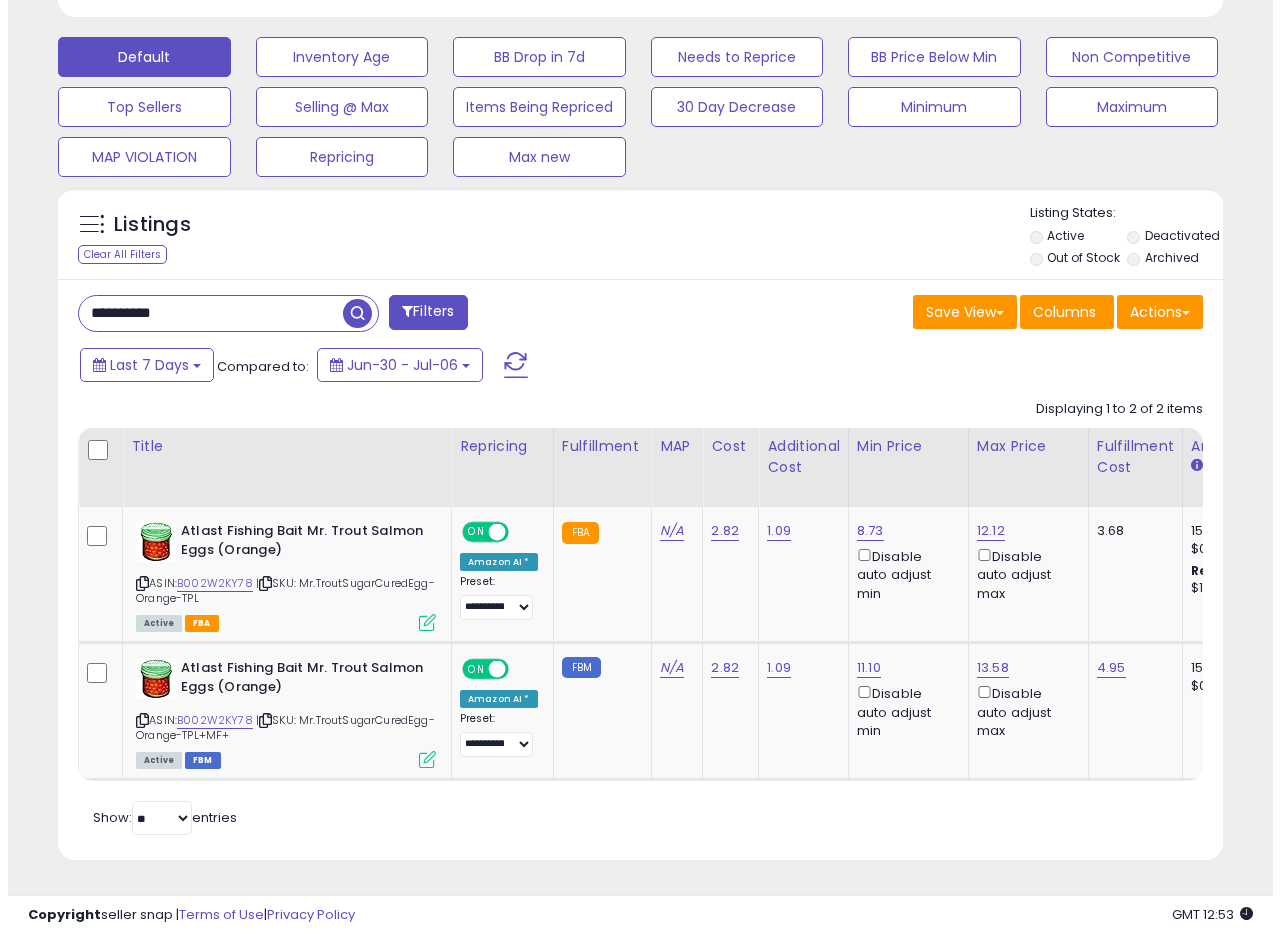 scroll, scrollTop: 608, scrollLeft: 0, axis: vertical 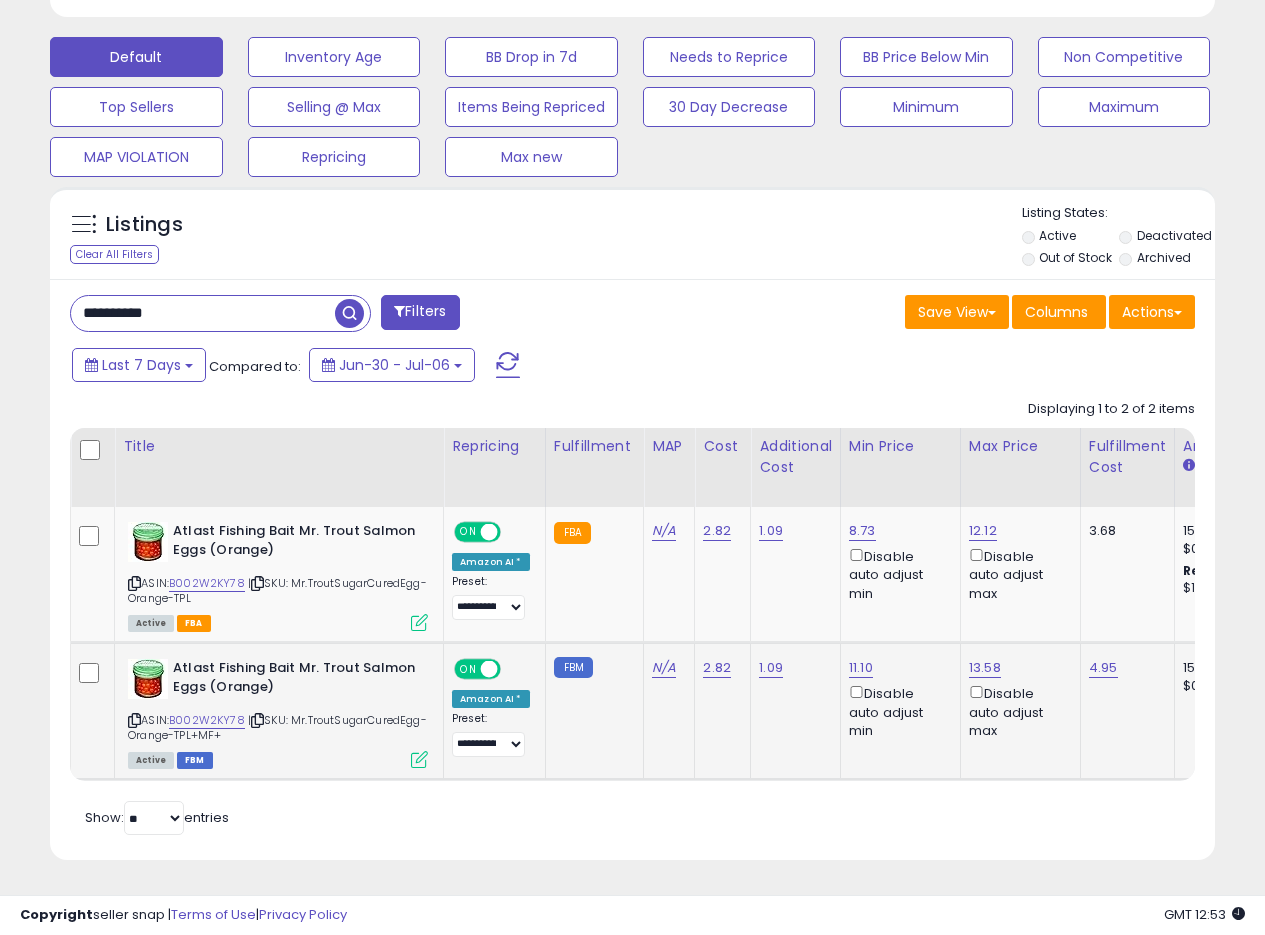 click at bounding box center (419, 759) 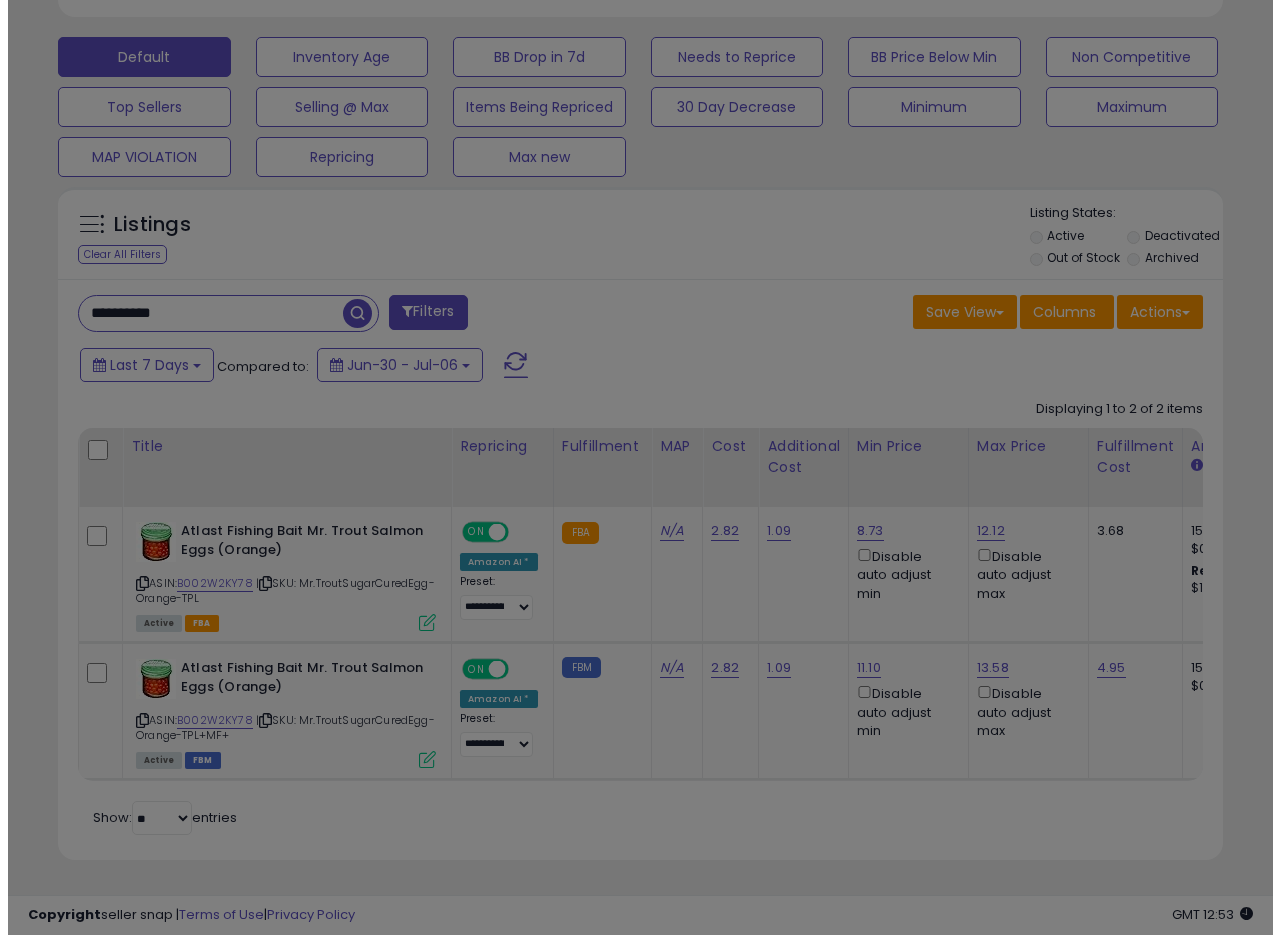 scroll, scrollTop: 999590, scrollLeft: 999317, axis: both 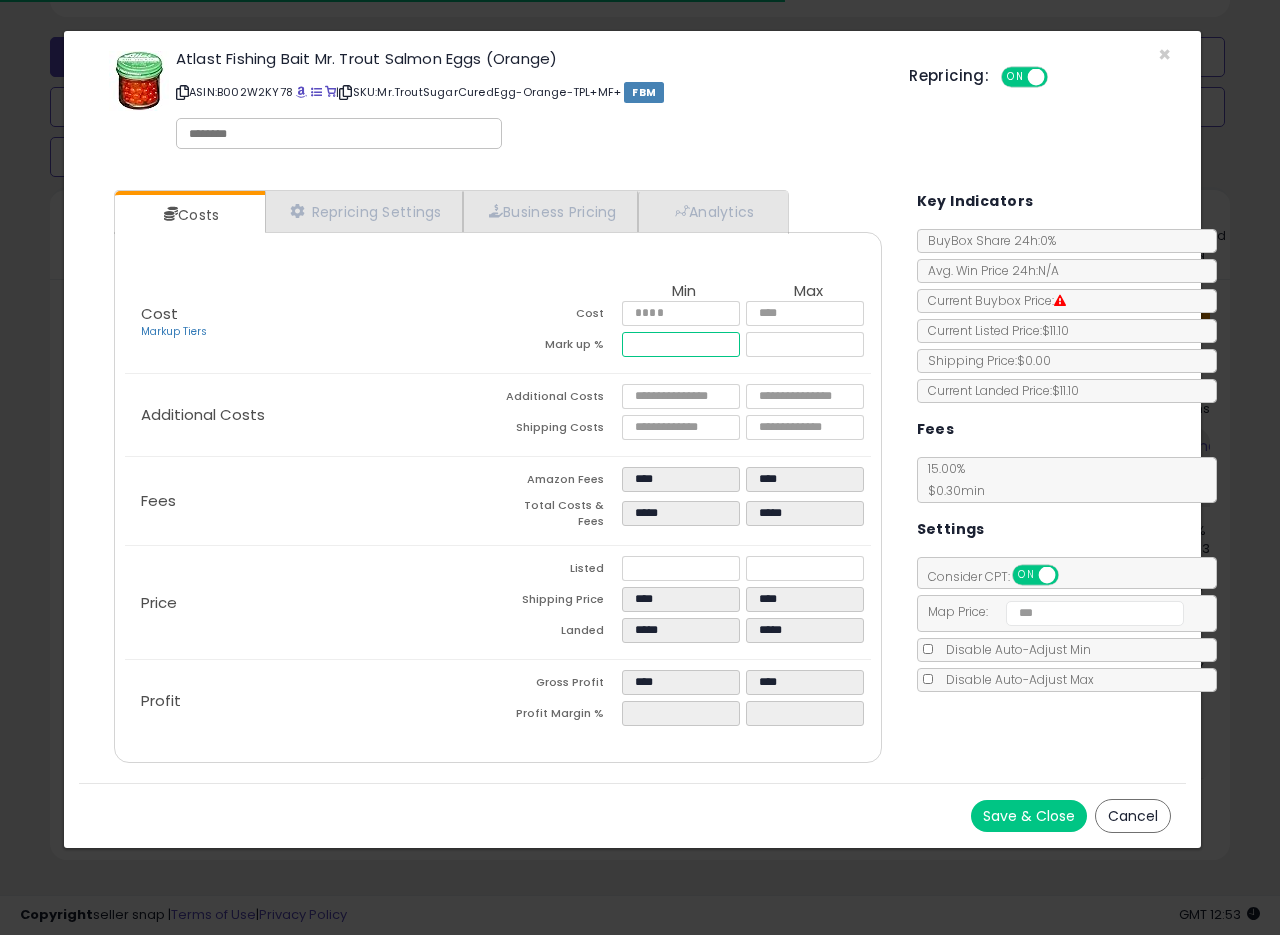 drag, startPoint x: 648, startPoint y: 342, endPoint x: 716, endPoint y: 349, distance: 68.359344 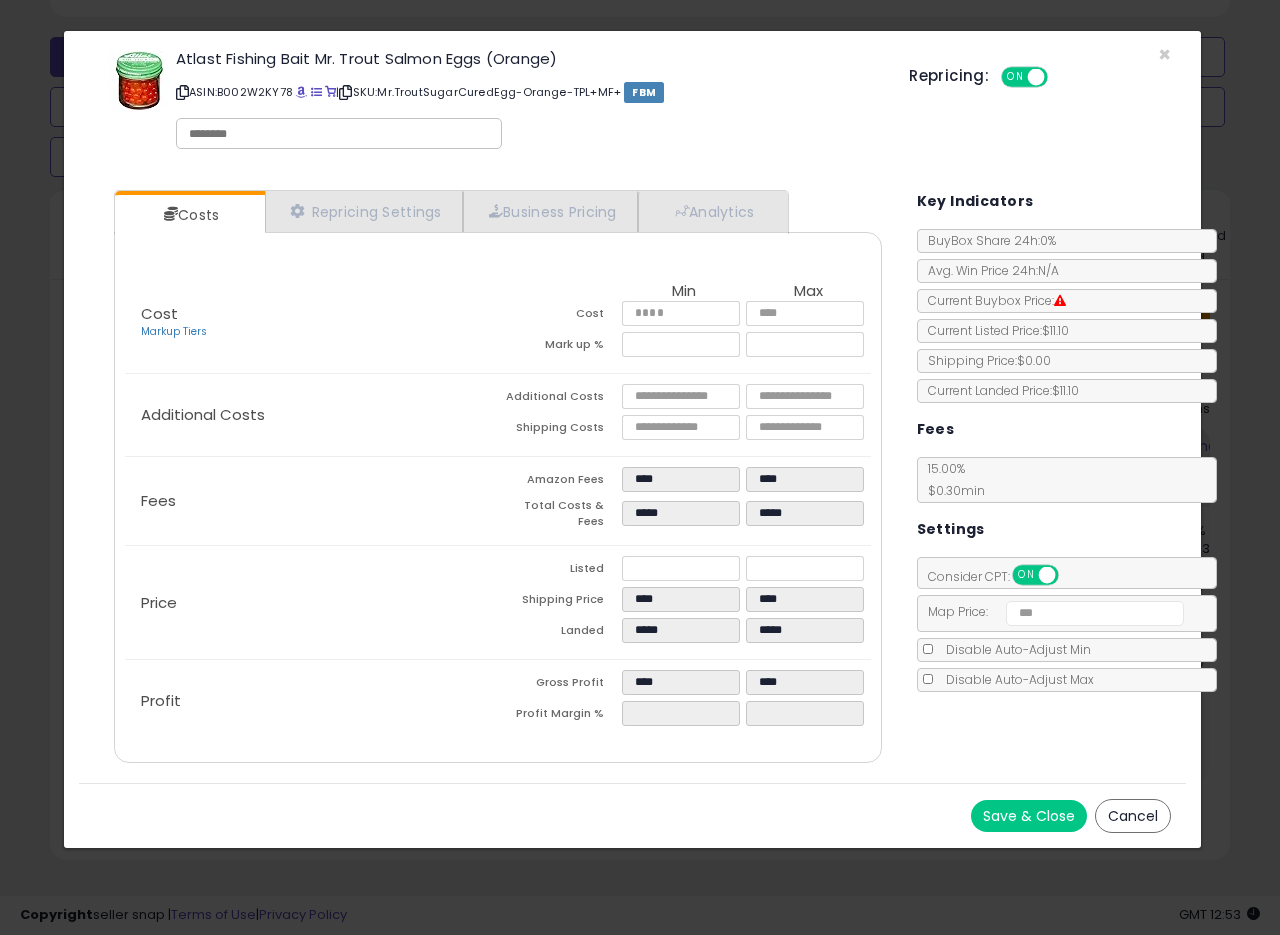 type on "*****" 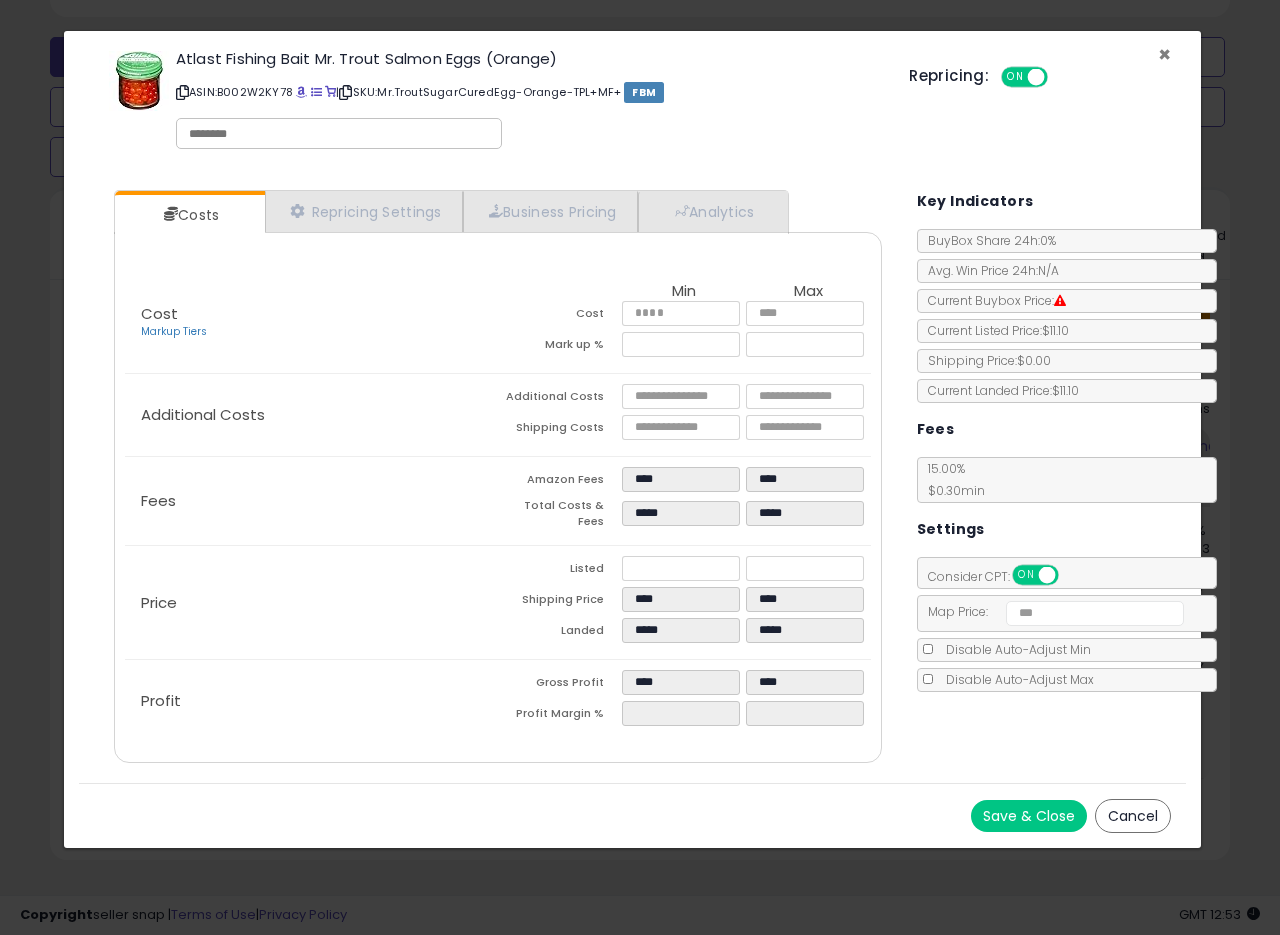 click on "×" at bounding box center [1164, 54] 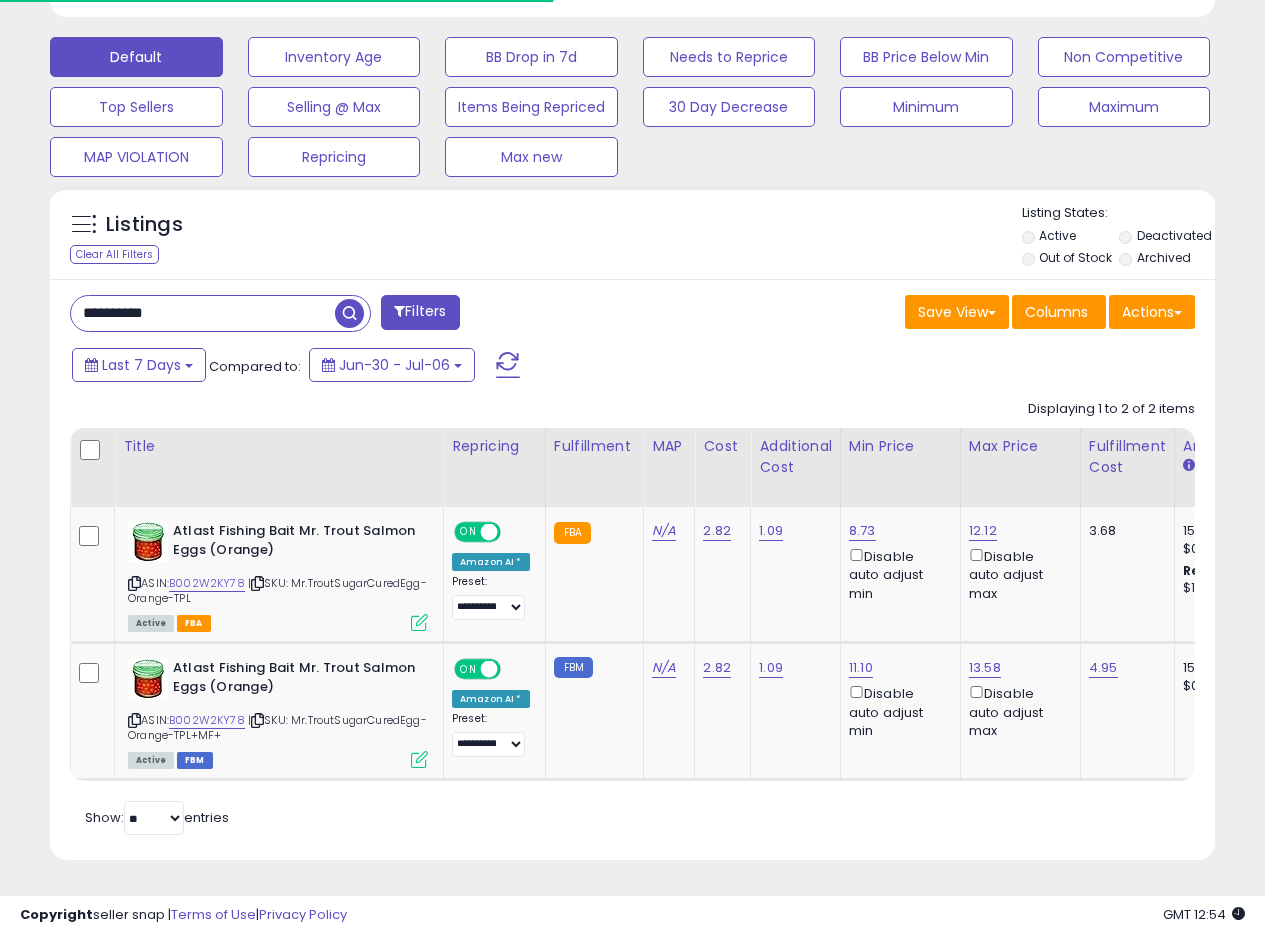 scroll, scrollTop: 410, scrollLeft: 674, axis: both 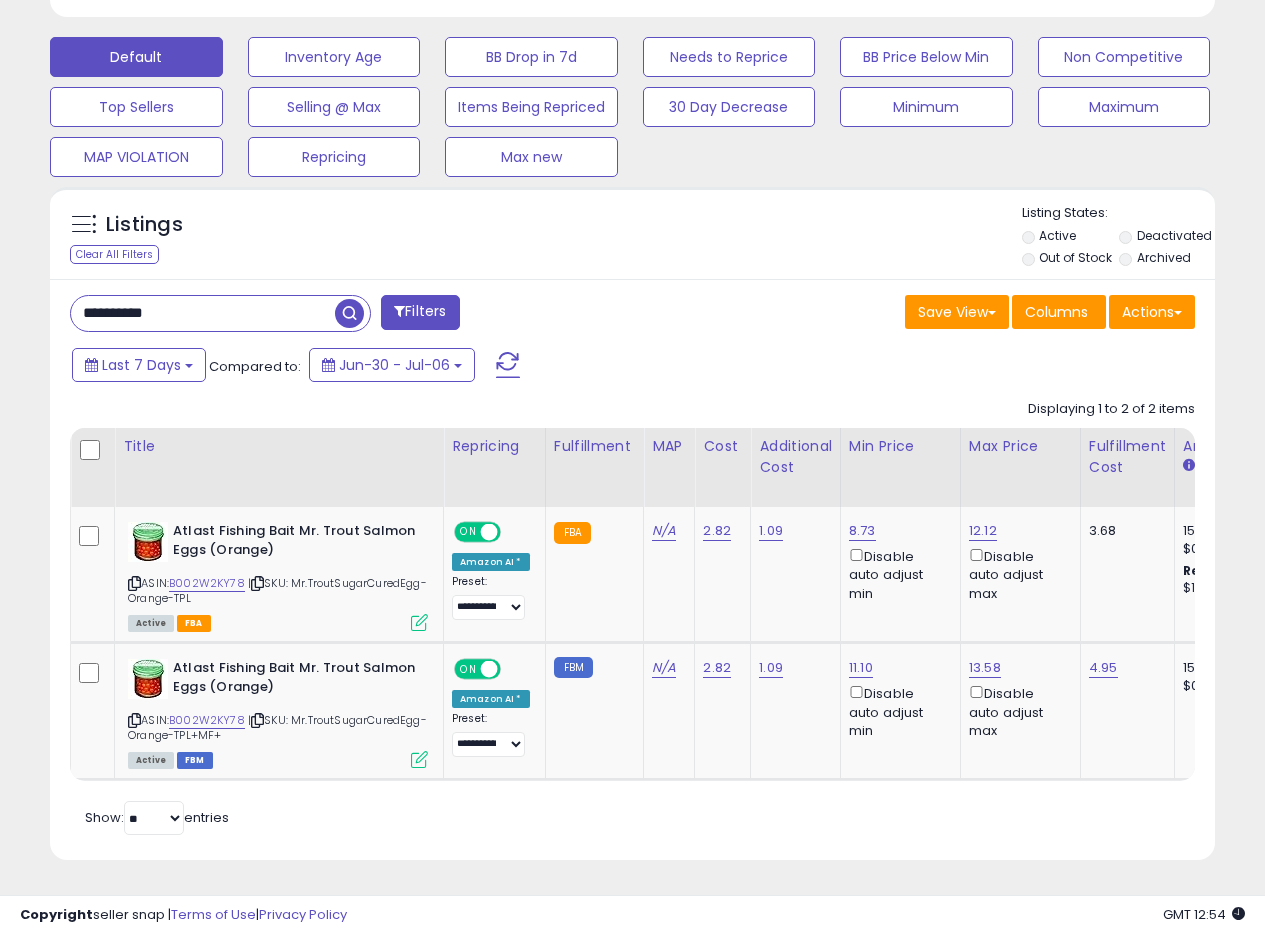 drag, startPoint x: 31, startPoint y: 300, endPoint x: 101, endPoint y: 288, distance: 71.021126 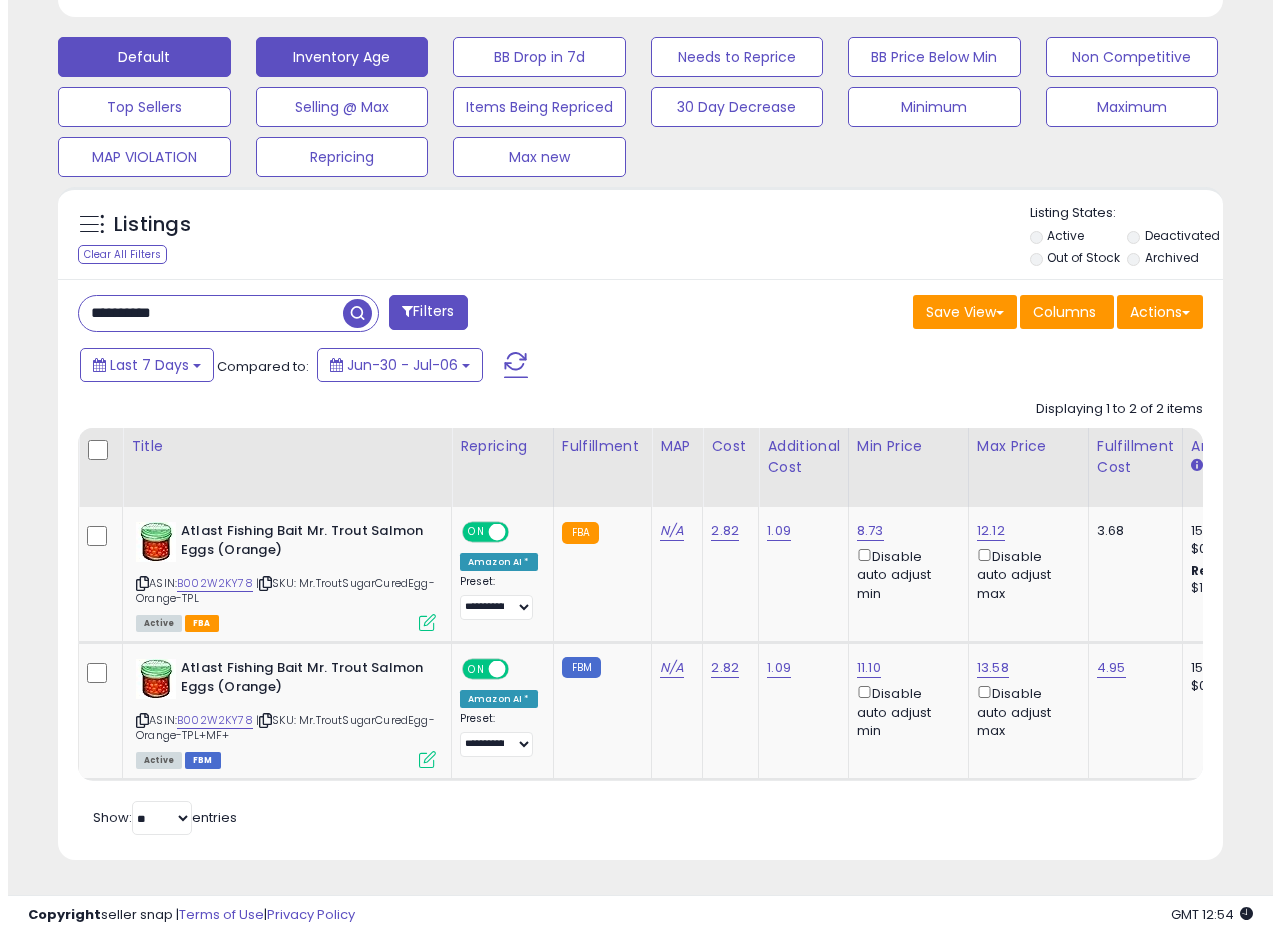 scroll, scrollTop: 335, scrollLeft: 0, axis: vertical 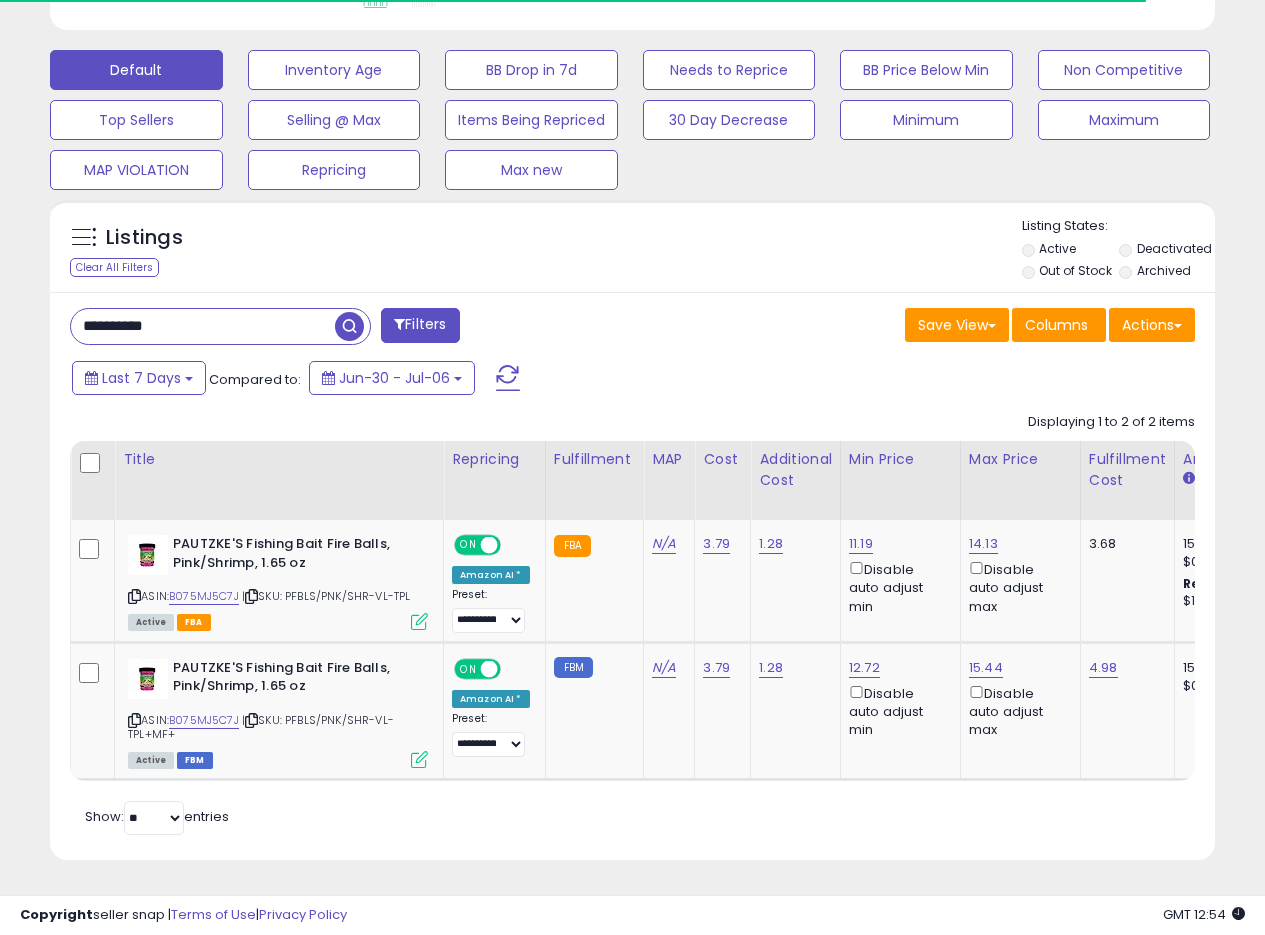 click on "Last 7 Days
Compared to:
Jun-30 - Jul-06" at bounding box center [489, 380] 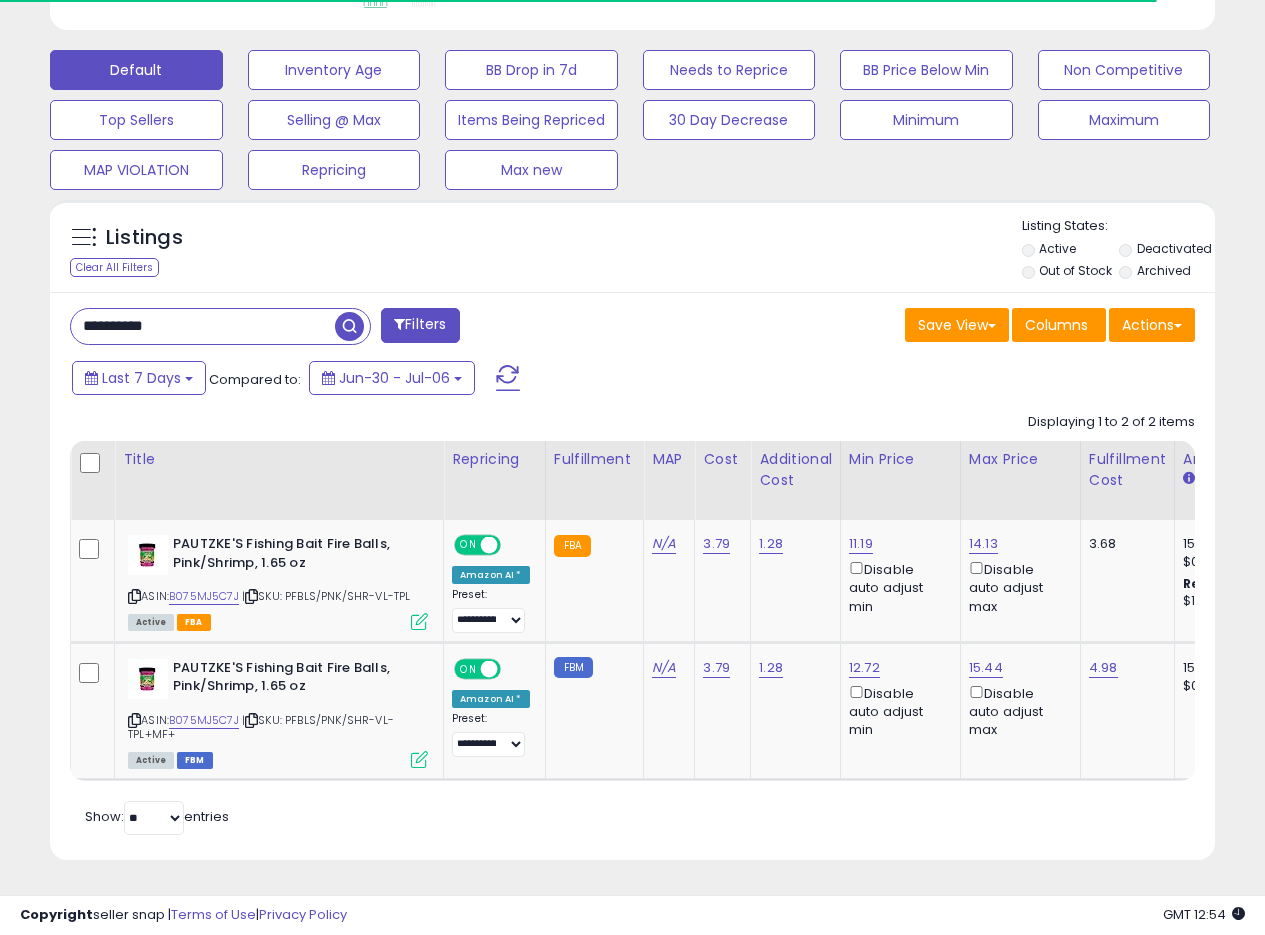 click on "**********" at bounding box center (632, 328) 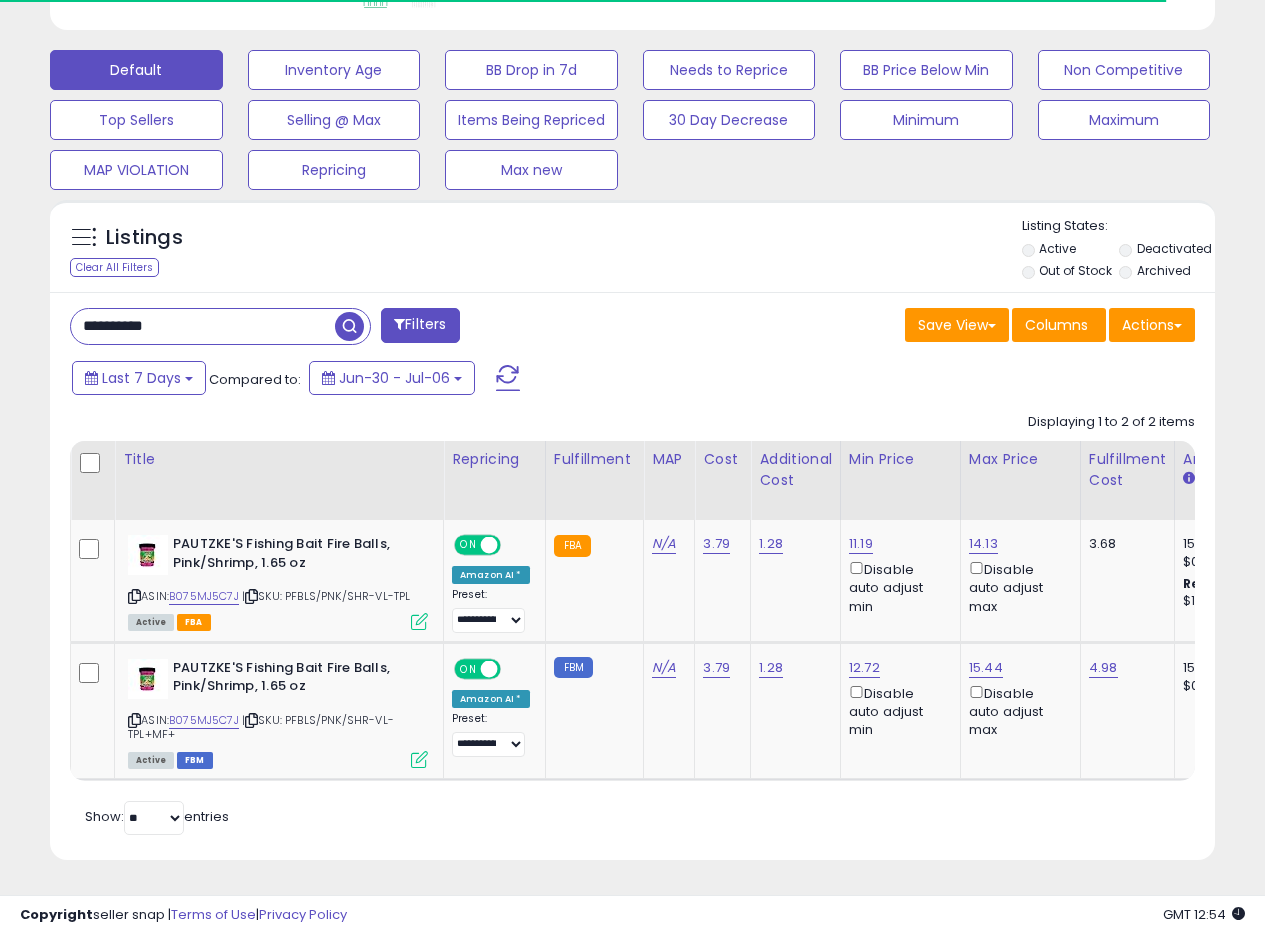 click on "**********" at bounding box center (632, 328) 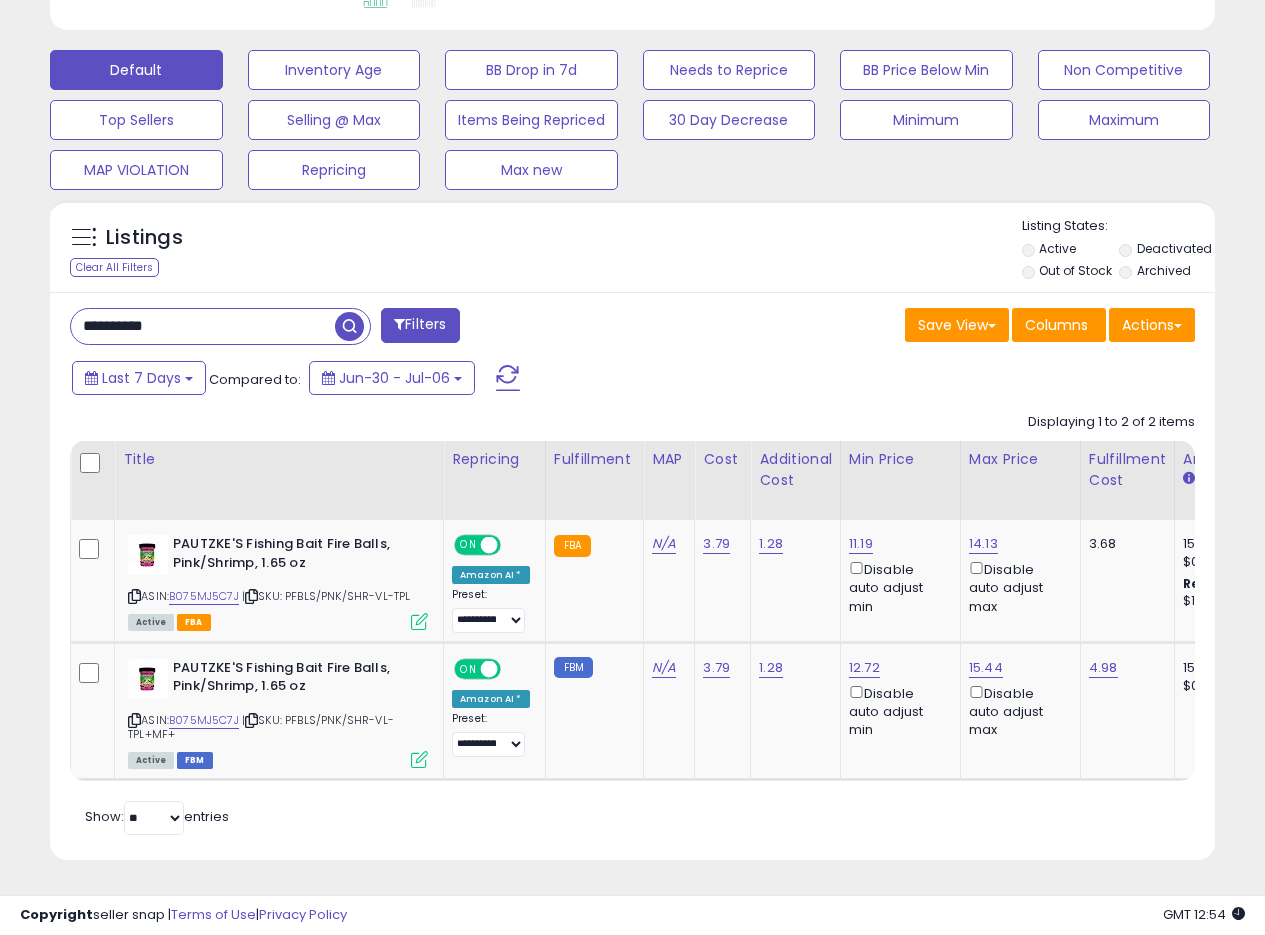 scroll, scrollTop: 999590, scrollLeft: 999326, axis: both 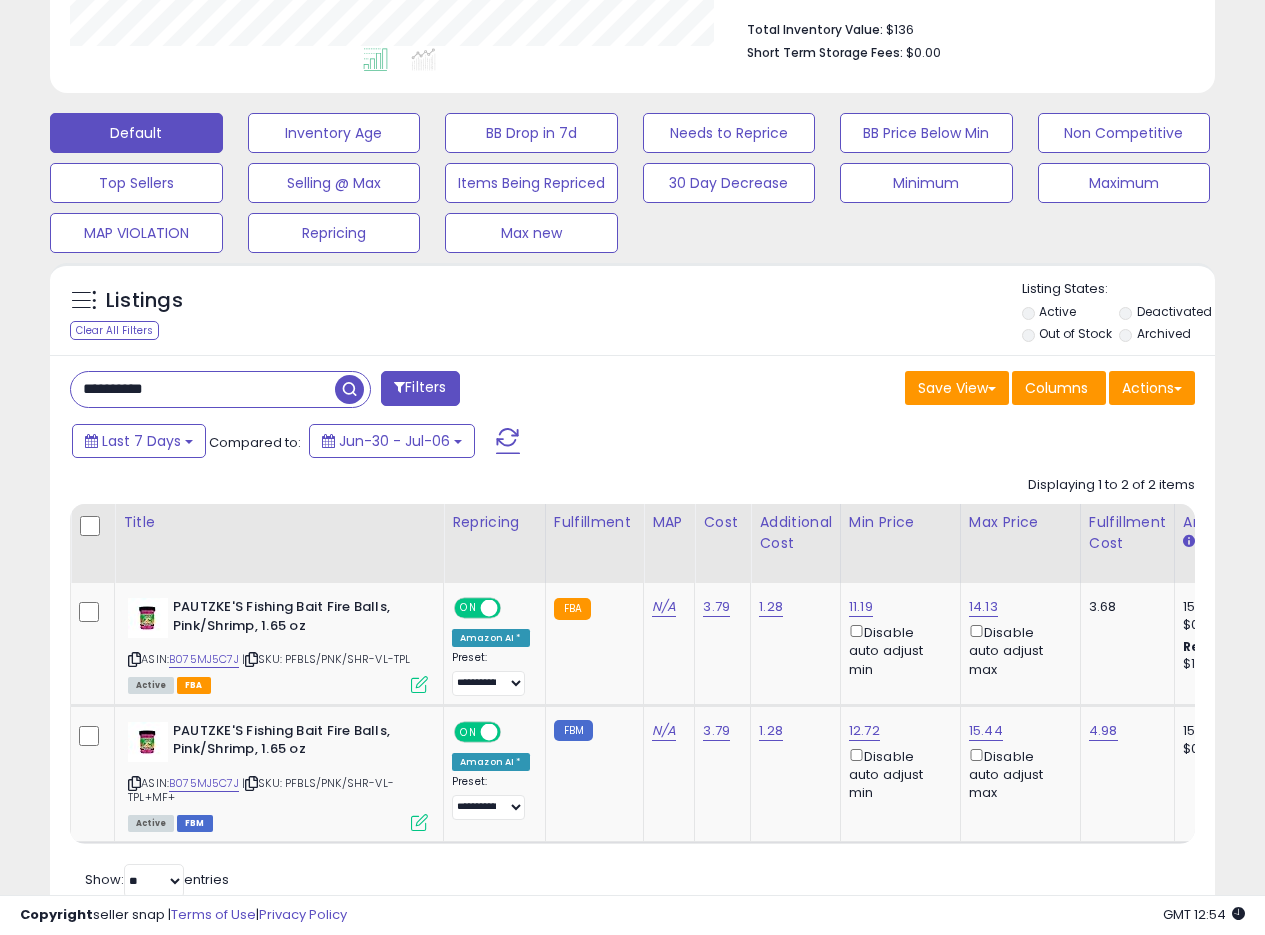 click on "Save View
Save As New View
Update Current View
Columns
Actions
Import  Export Visible Columns" at bounding box center (922, 390) 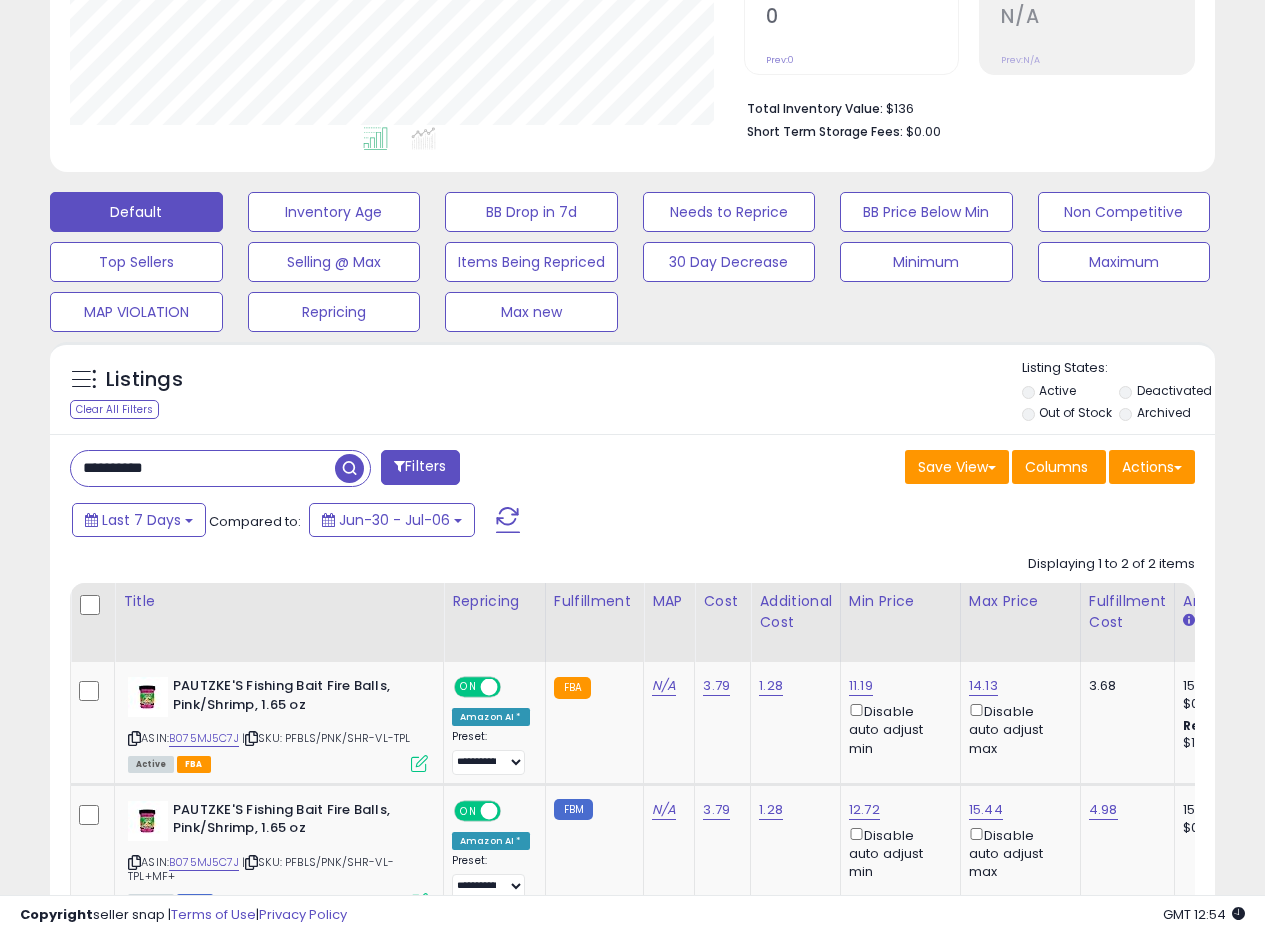 scroll, scrollTop: 437, scrollLeft: 0, axis: vertical 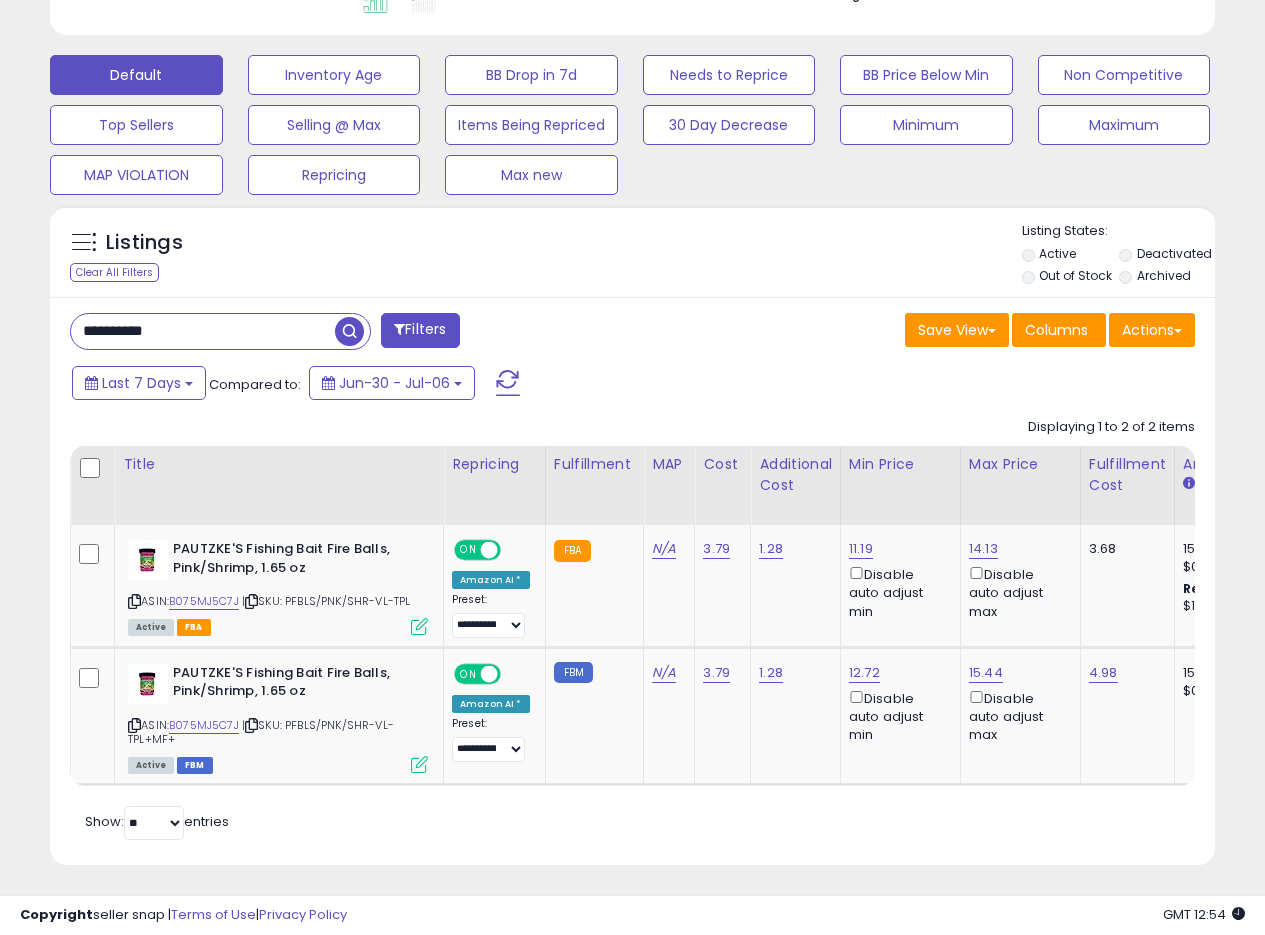click on "Last 7 Days
Compared to:
Jun-30 - Jul-06" at bounding box center [489, 385] 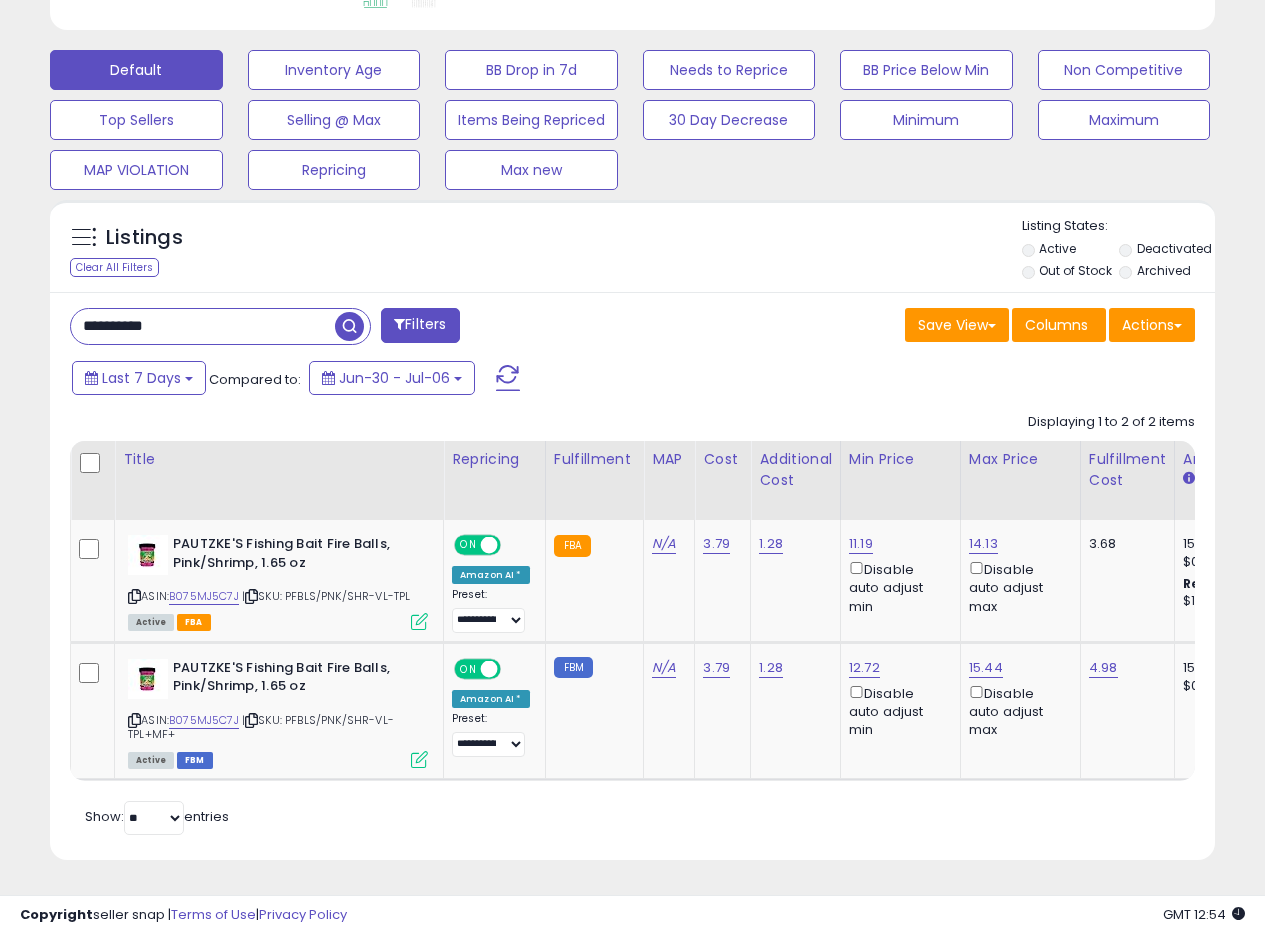 scroll, scrollTop: 595, scrollLeft: 0, axis: vertical 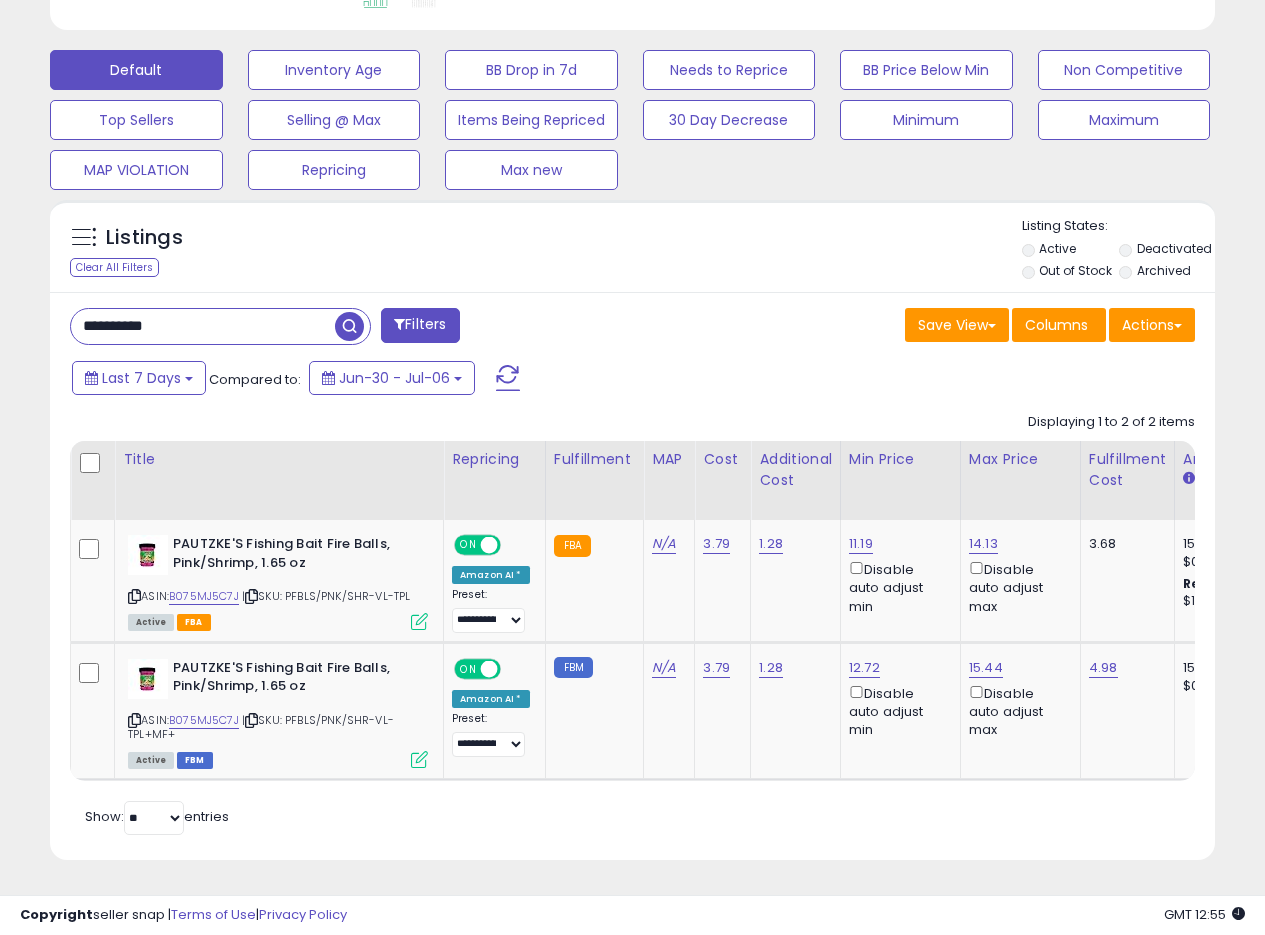 click at bounding box center [349, 326] 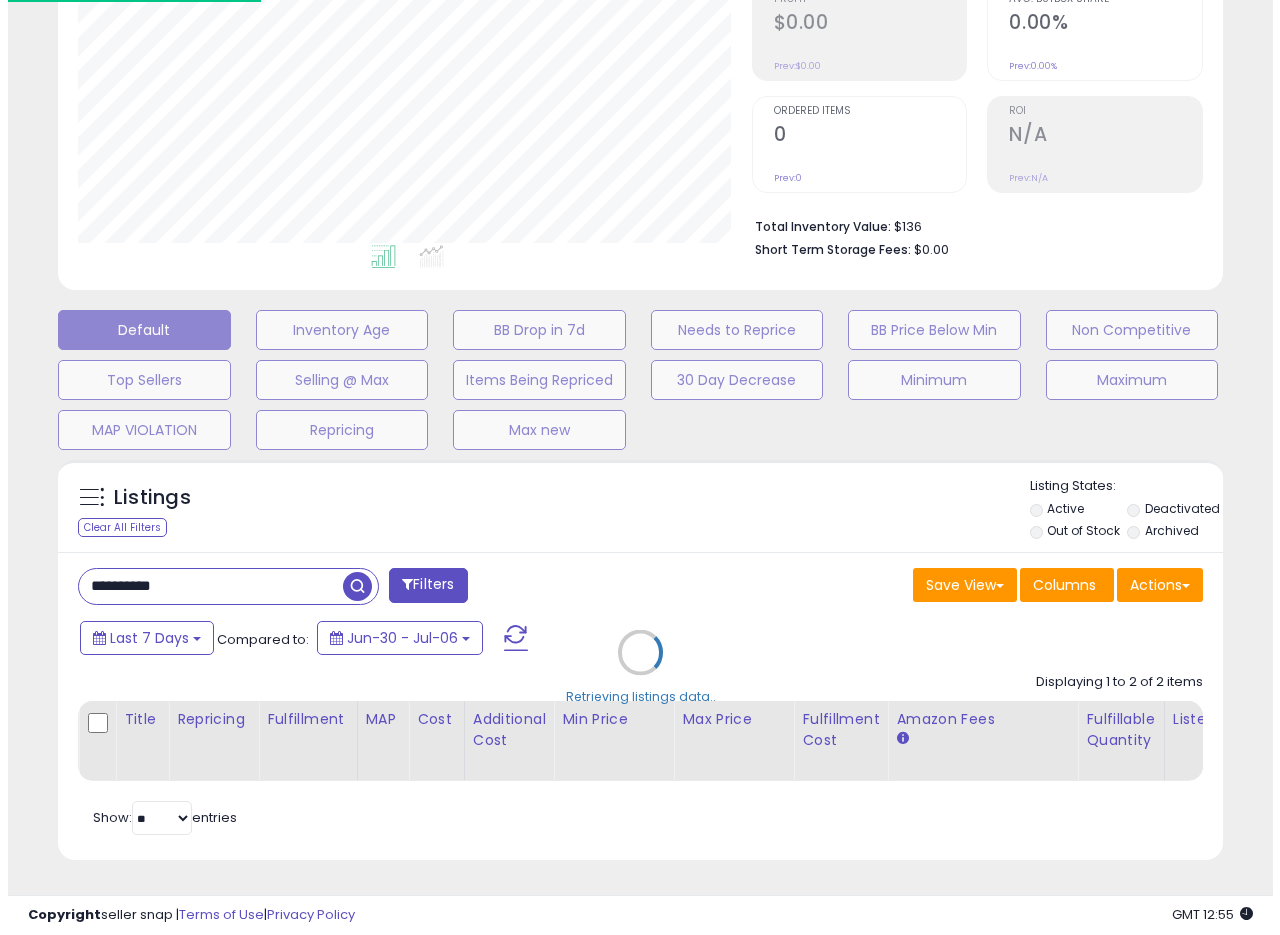 scroll, scrollTop: 335, scrollLeft: 0, axis: vertical 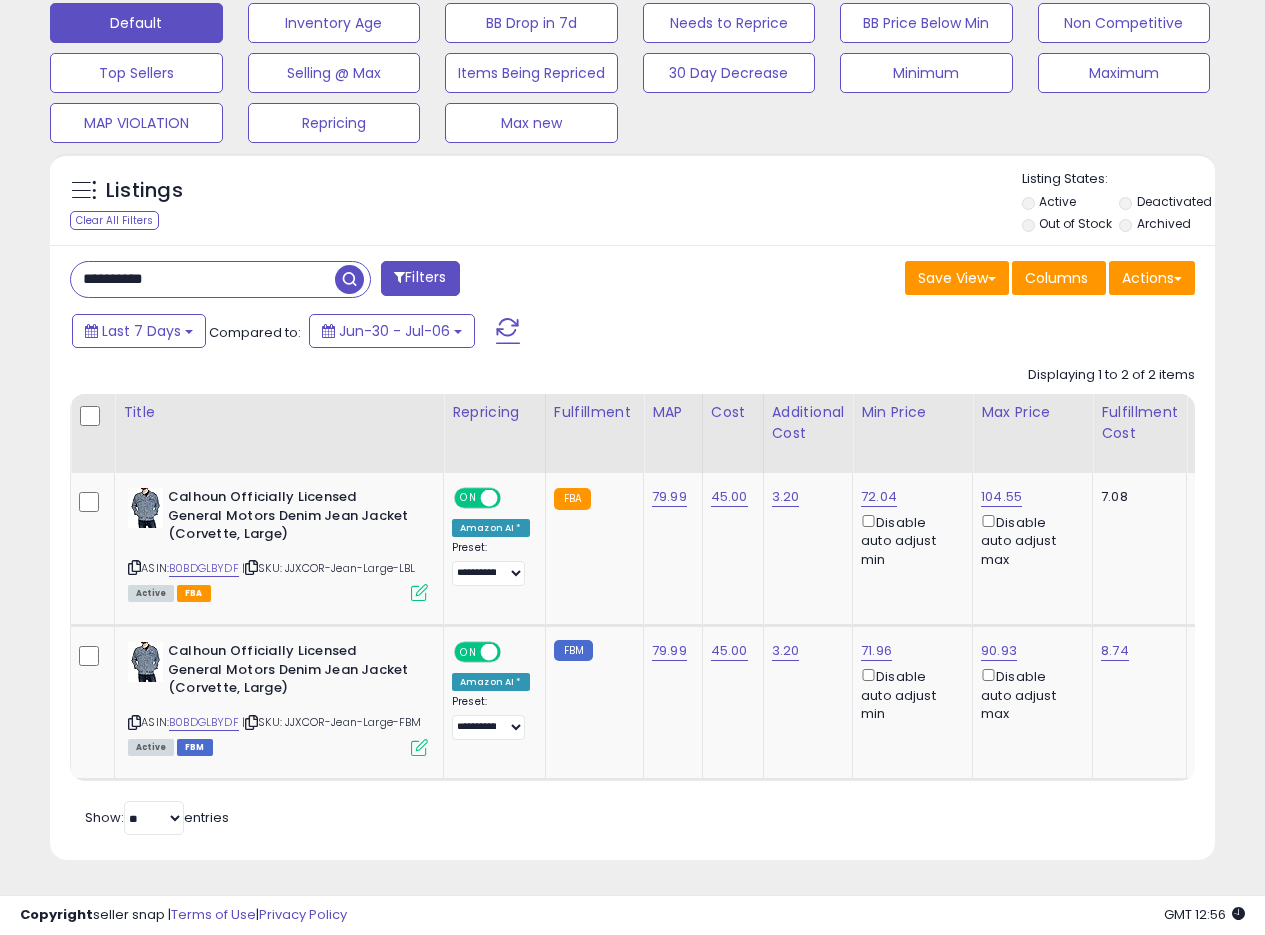 drag, startPoint x: 202, startPoint y: 259, endPoint x: 0, endPoint y: 241, distance: 202.8004 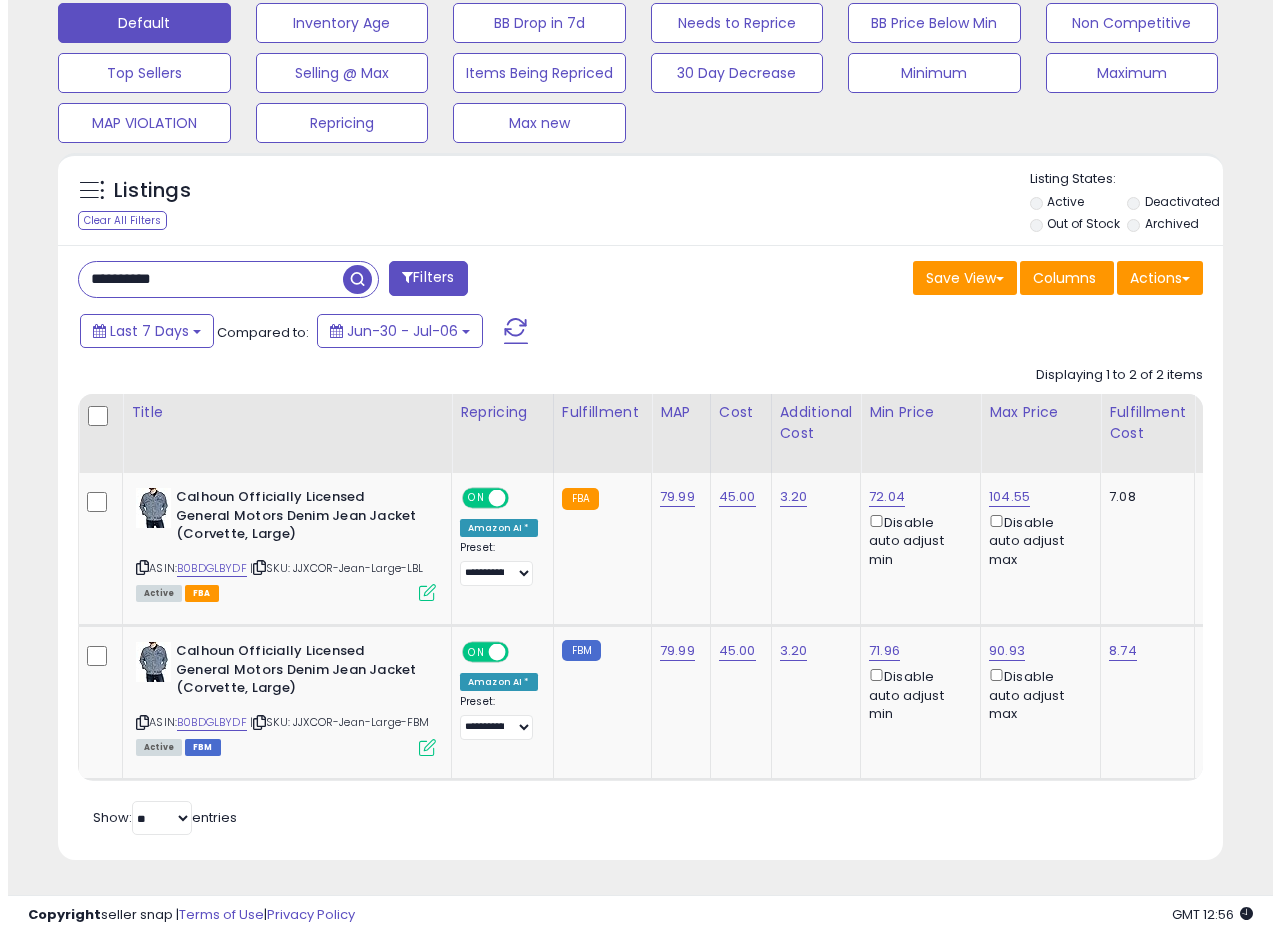 scroll, scrollTop: 335, scrollLeft: 0, axis: vertical 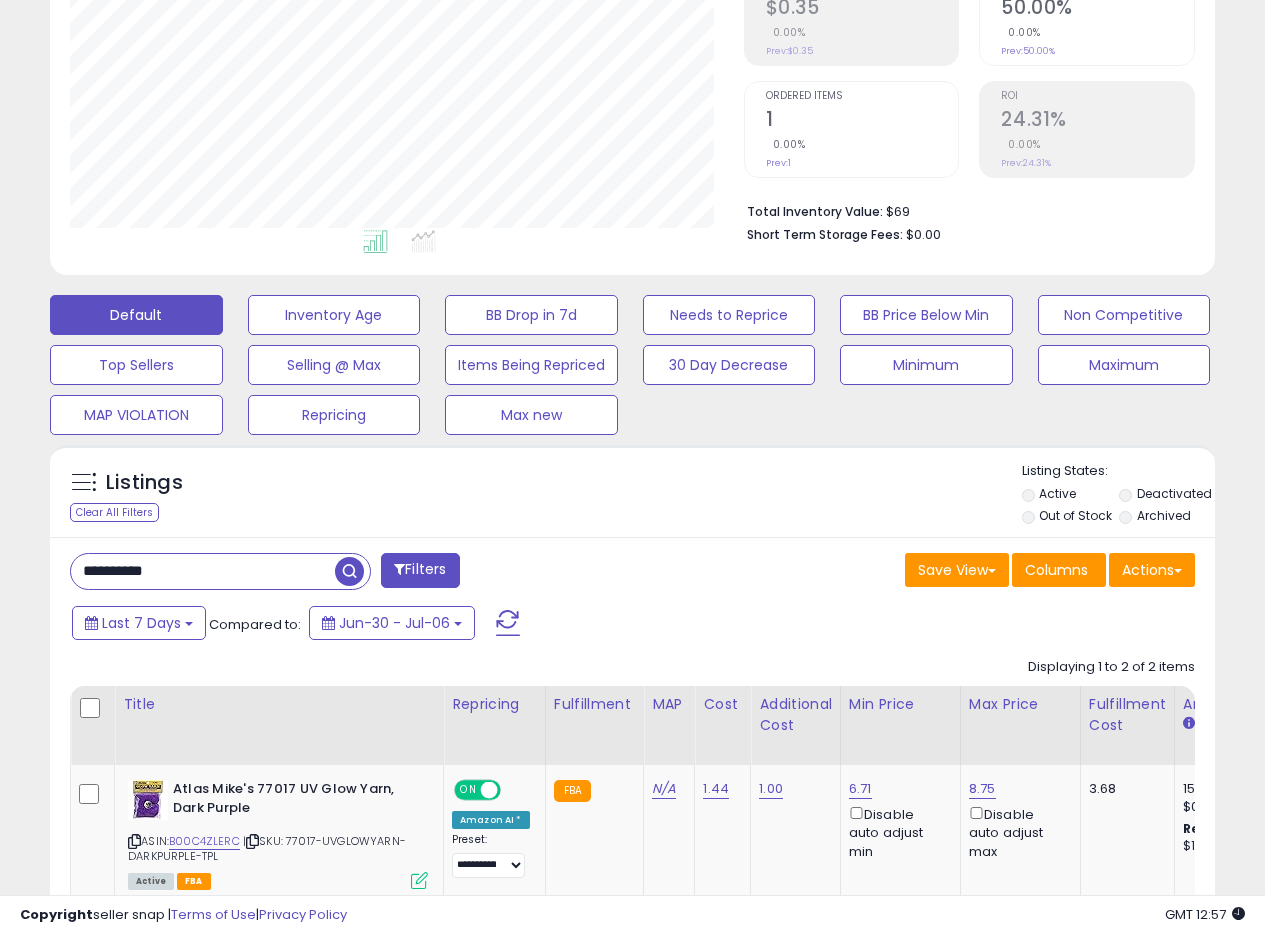 drag, startPoint x: 210, startPoint y: 587, endPoint x: 8, endPoint y: 563, distance: 203.42075 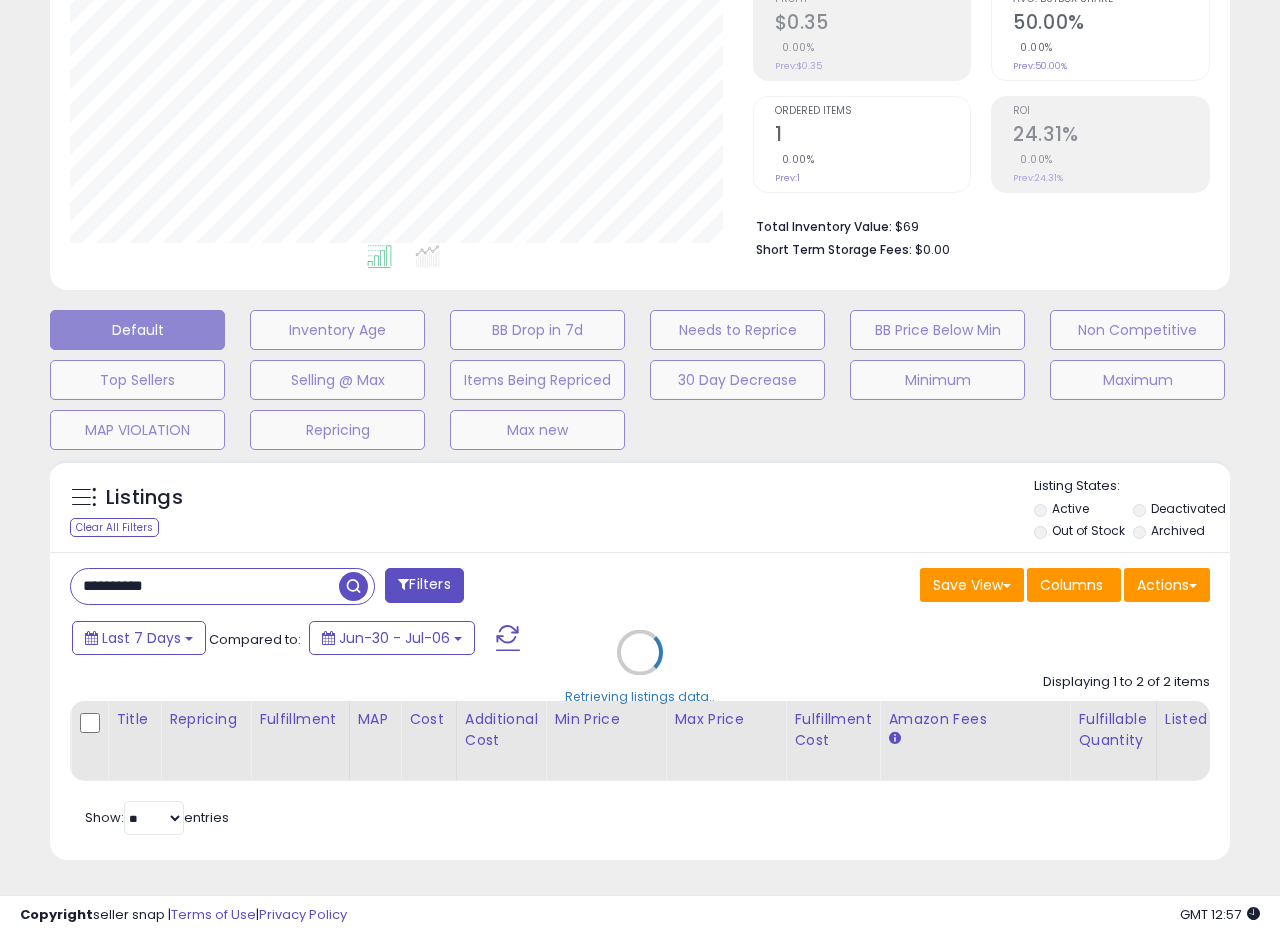 scroll, scrollTop: 999590, scrollLeft: 999317, axis: both 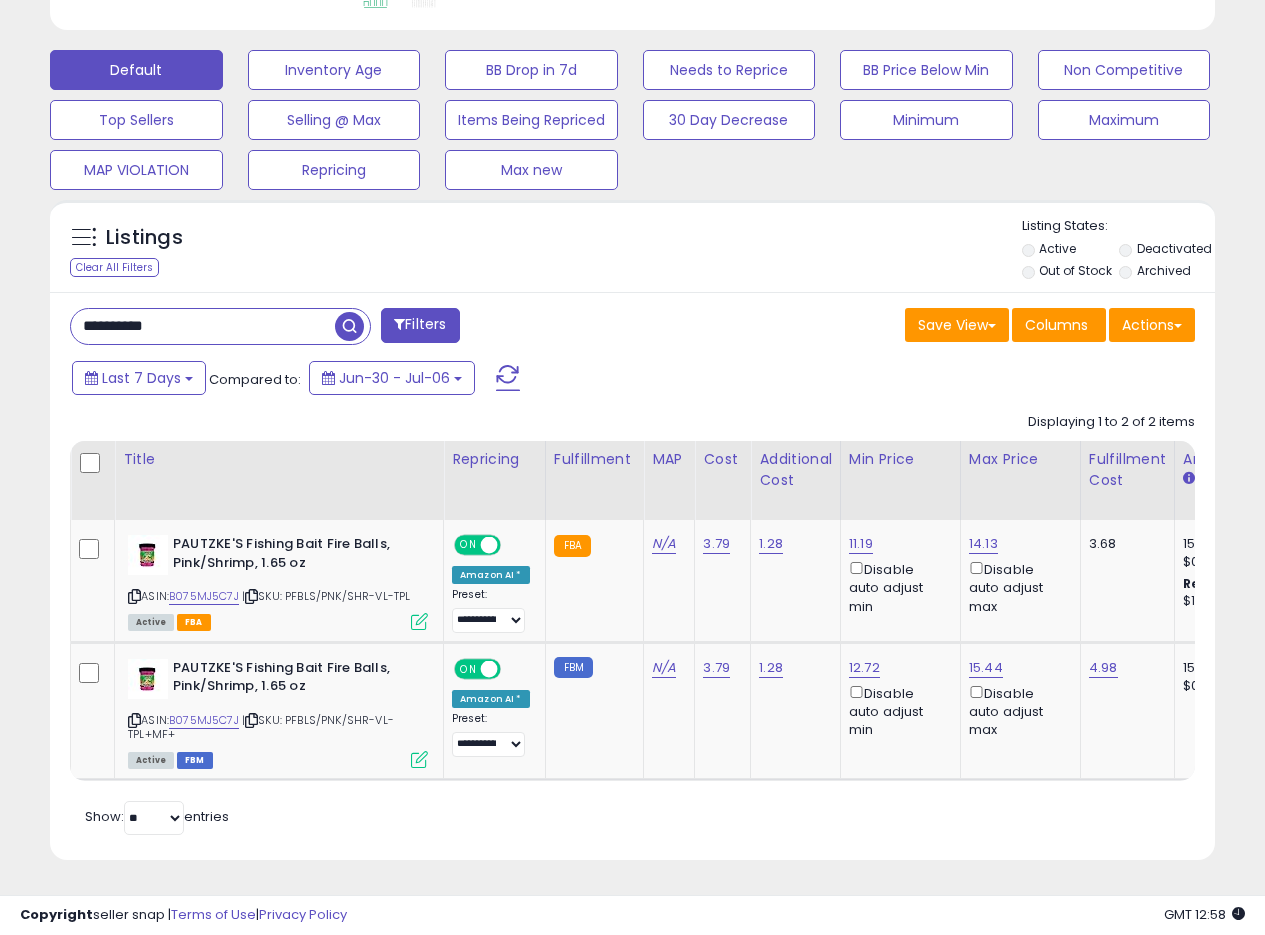 drag, startPoint x: 217, startPoint y: 317, endPoint x: 0, endPoint y: 290, distance: 218.67328 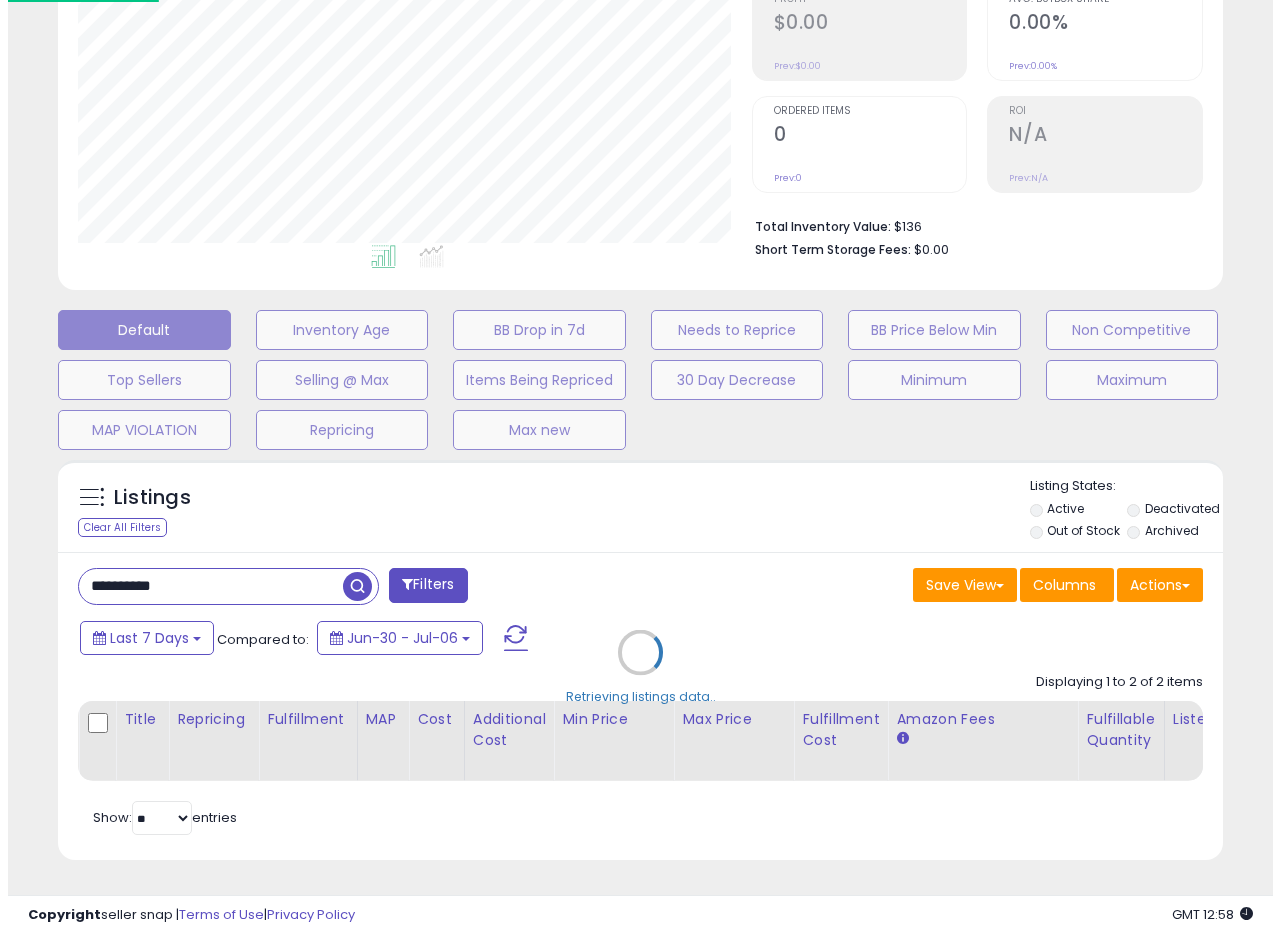scroll, scrollTop: 335, scrollLeft: 0, axis: vertical 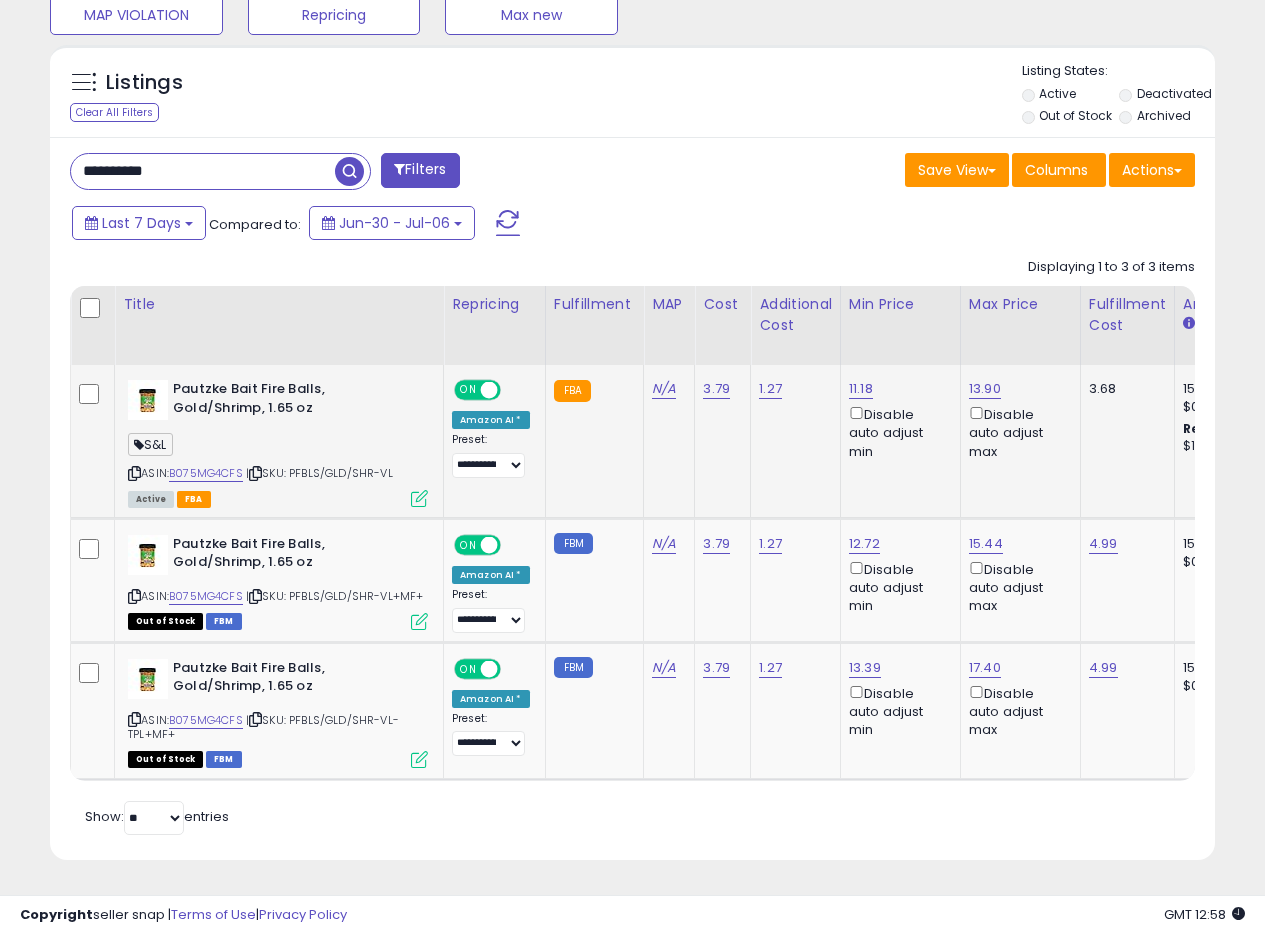 click on "N/A" 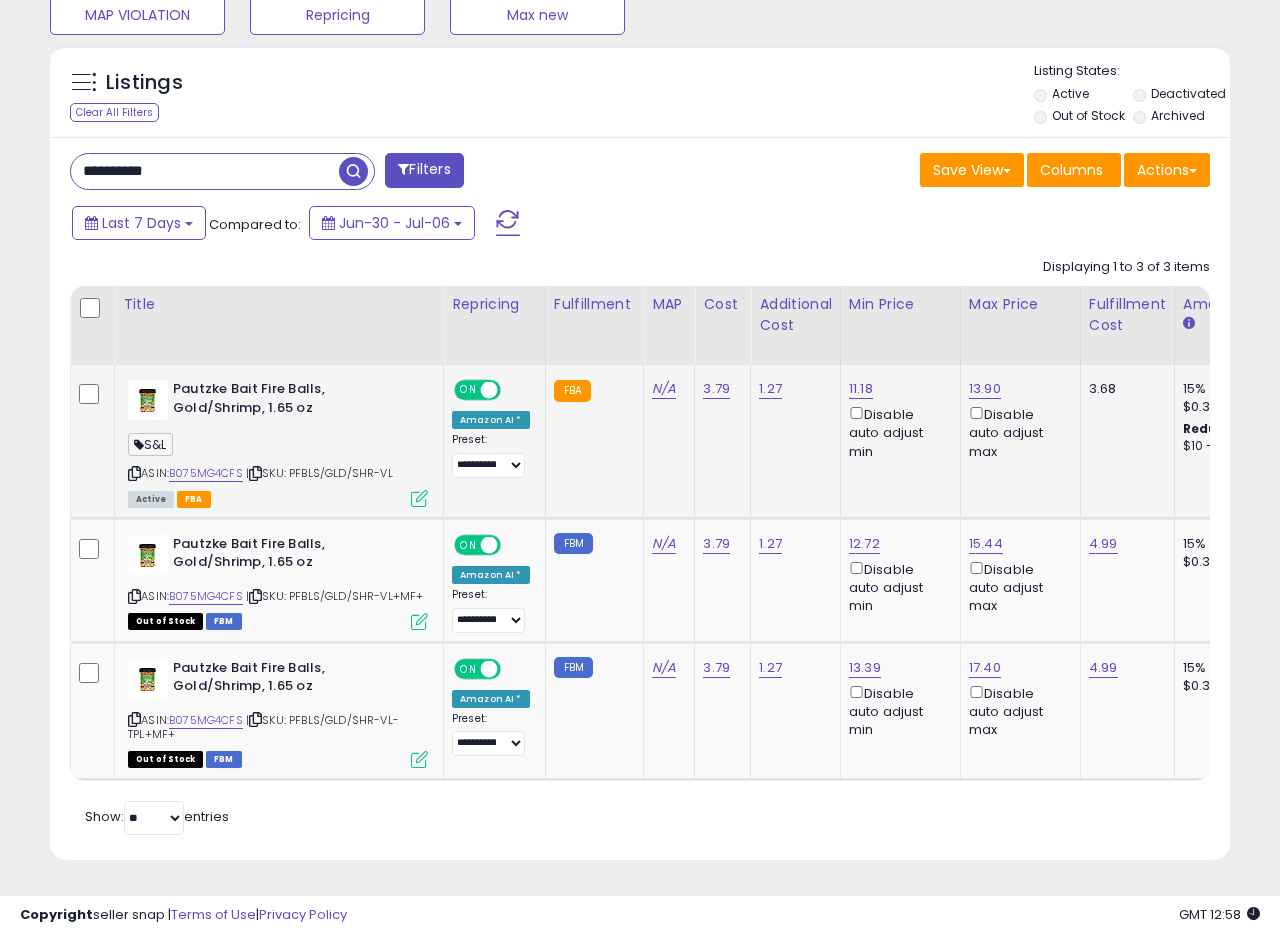 scroll, scrollTop: 999590, scrollLeft: 999317, axis: both 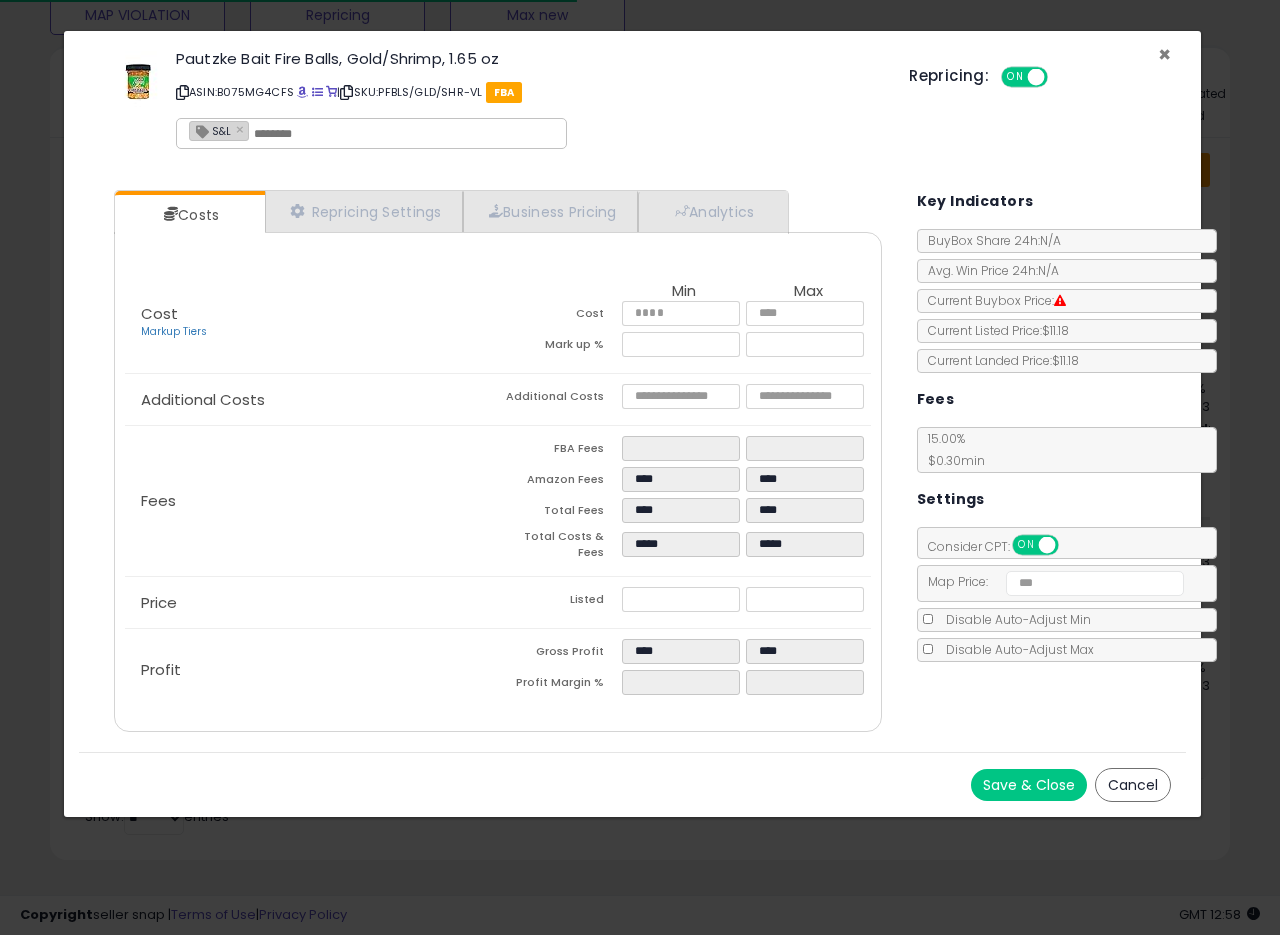 click on "×" at bounding box center [1164, 54] 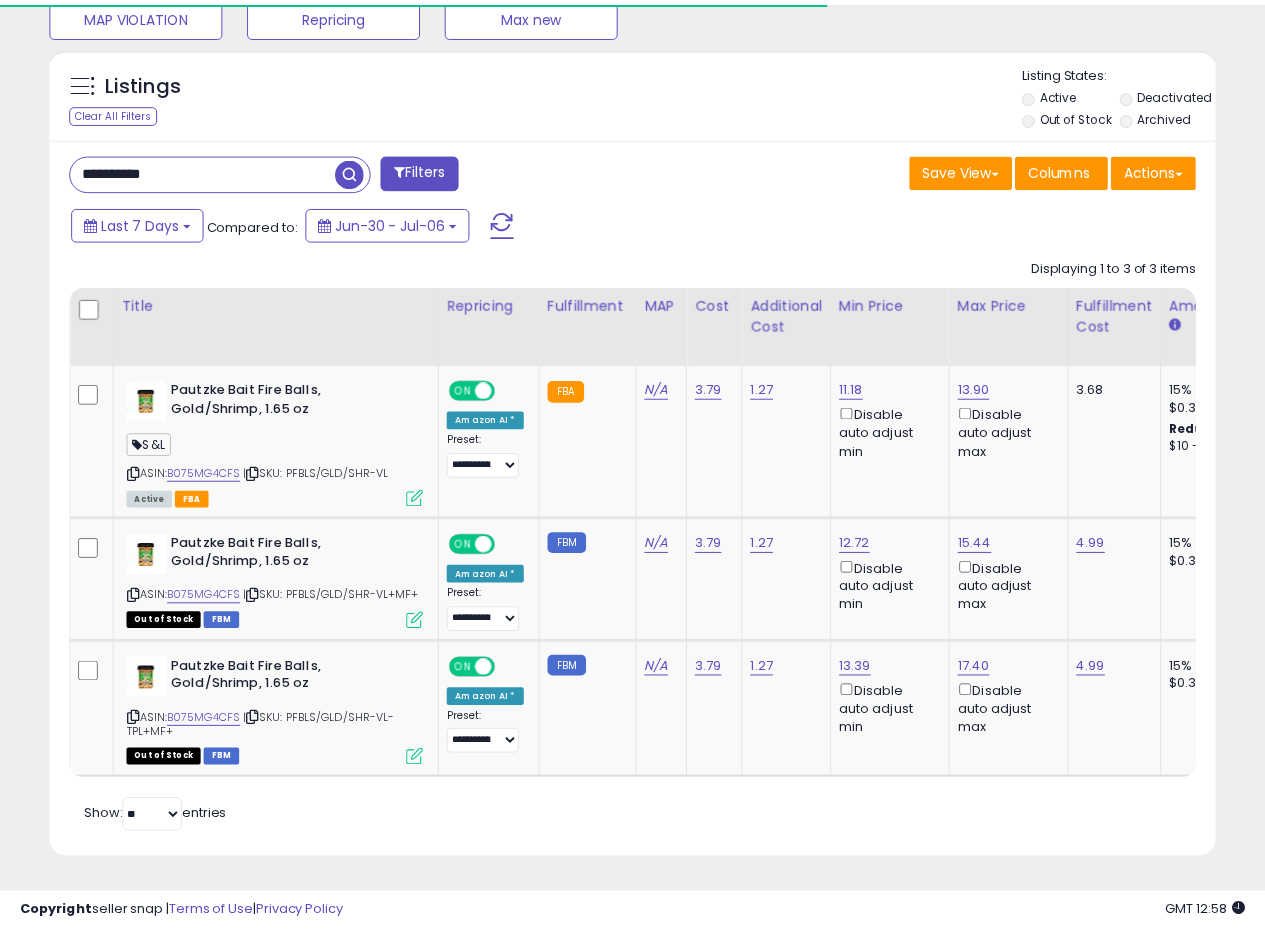 scroll, scrollTop: 410, scrollLeft: 674, axis: both 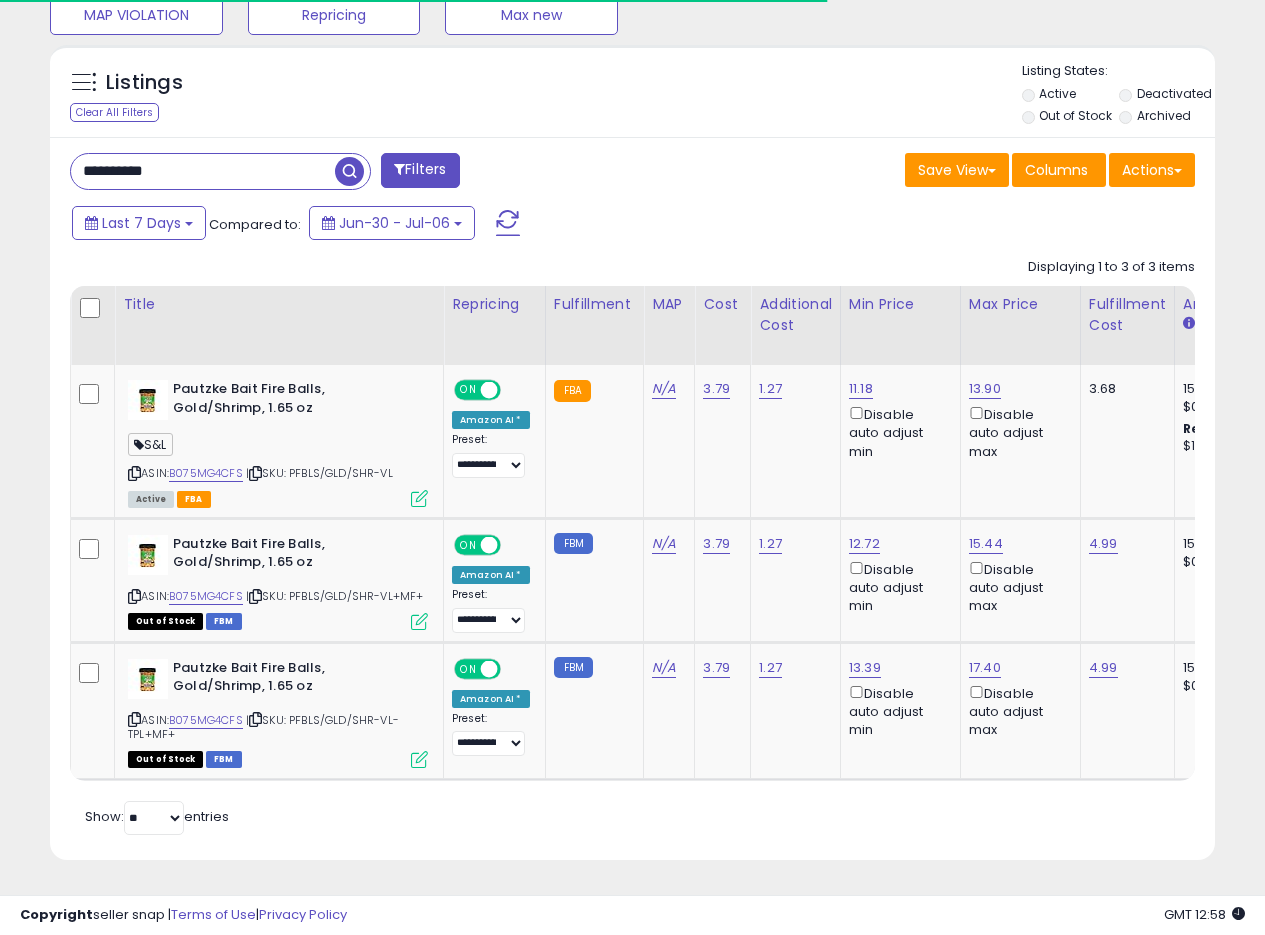 click on "Last 7 Days
Compared to:
Jun-30 - Jul-06" at bounding box center [489, 225] 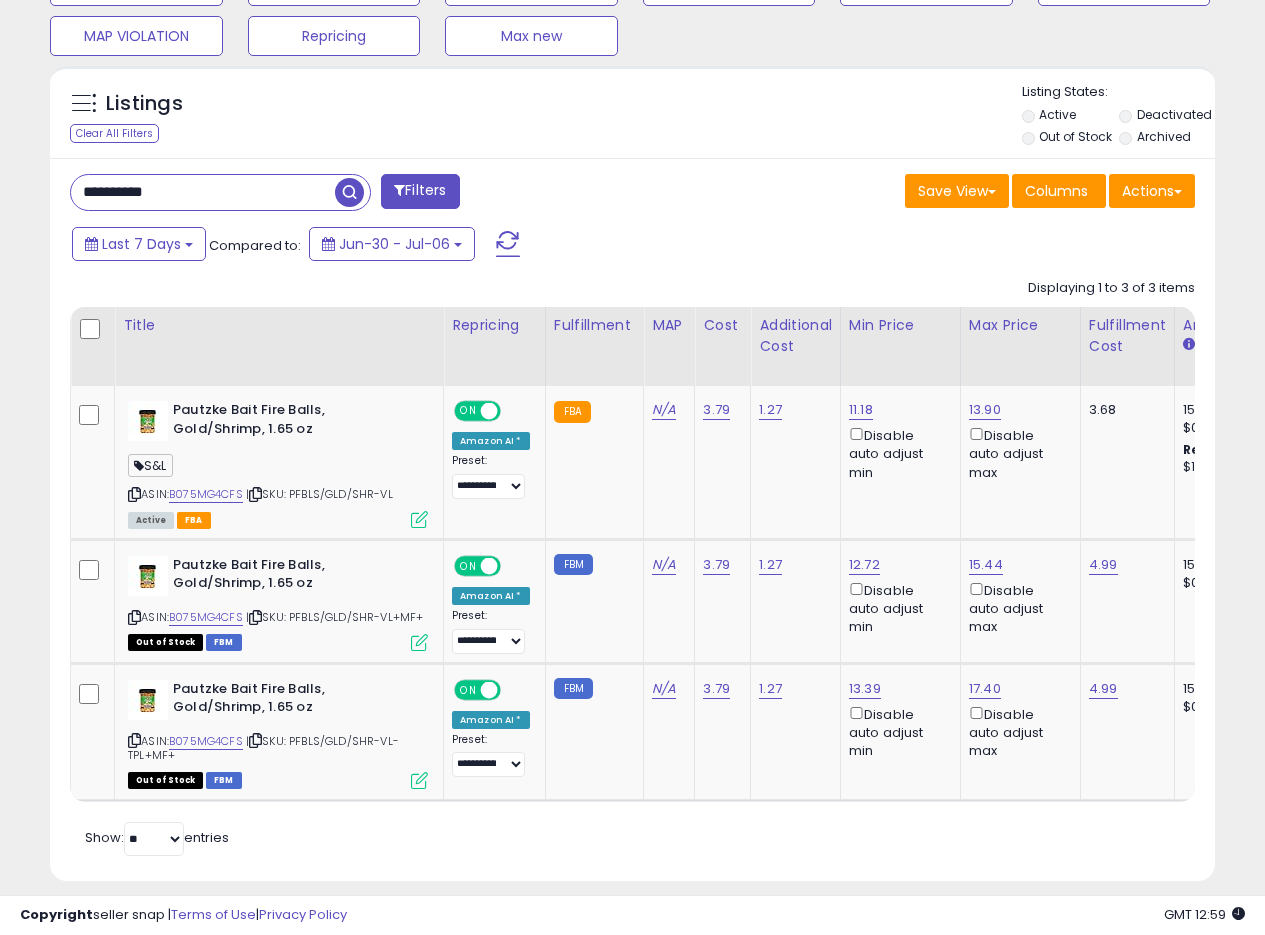 scroll, scrollTop: 750, scrollLeft: 0, axis: vertical 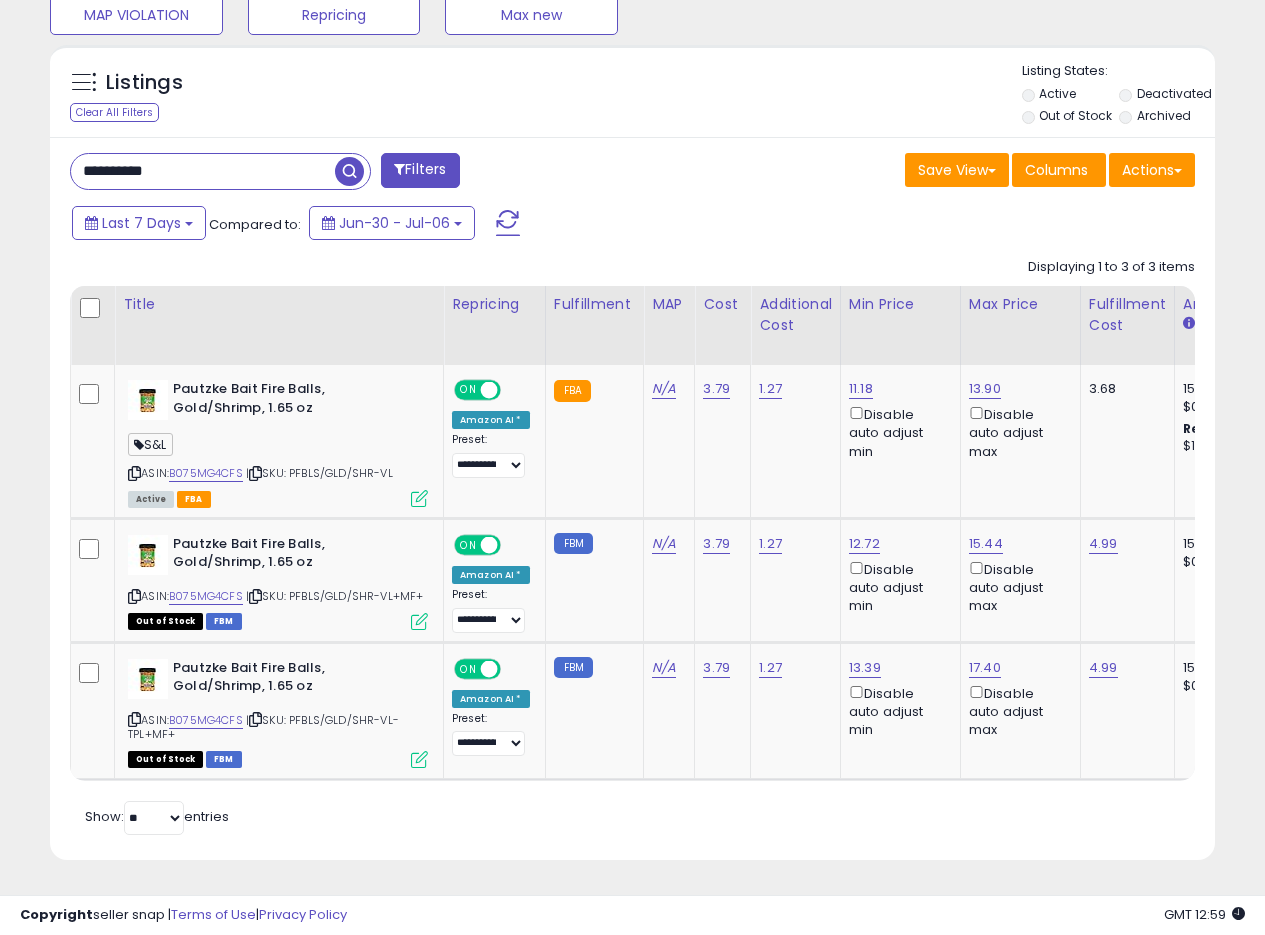 click on "Save View
Save As New View
Update Current View
Columns
Actions
Import  Export Visible Columns" at bounding box center (922, 172) 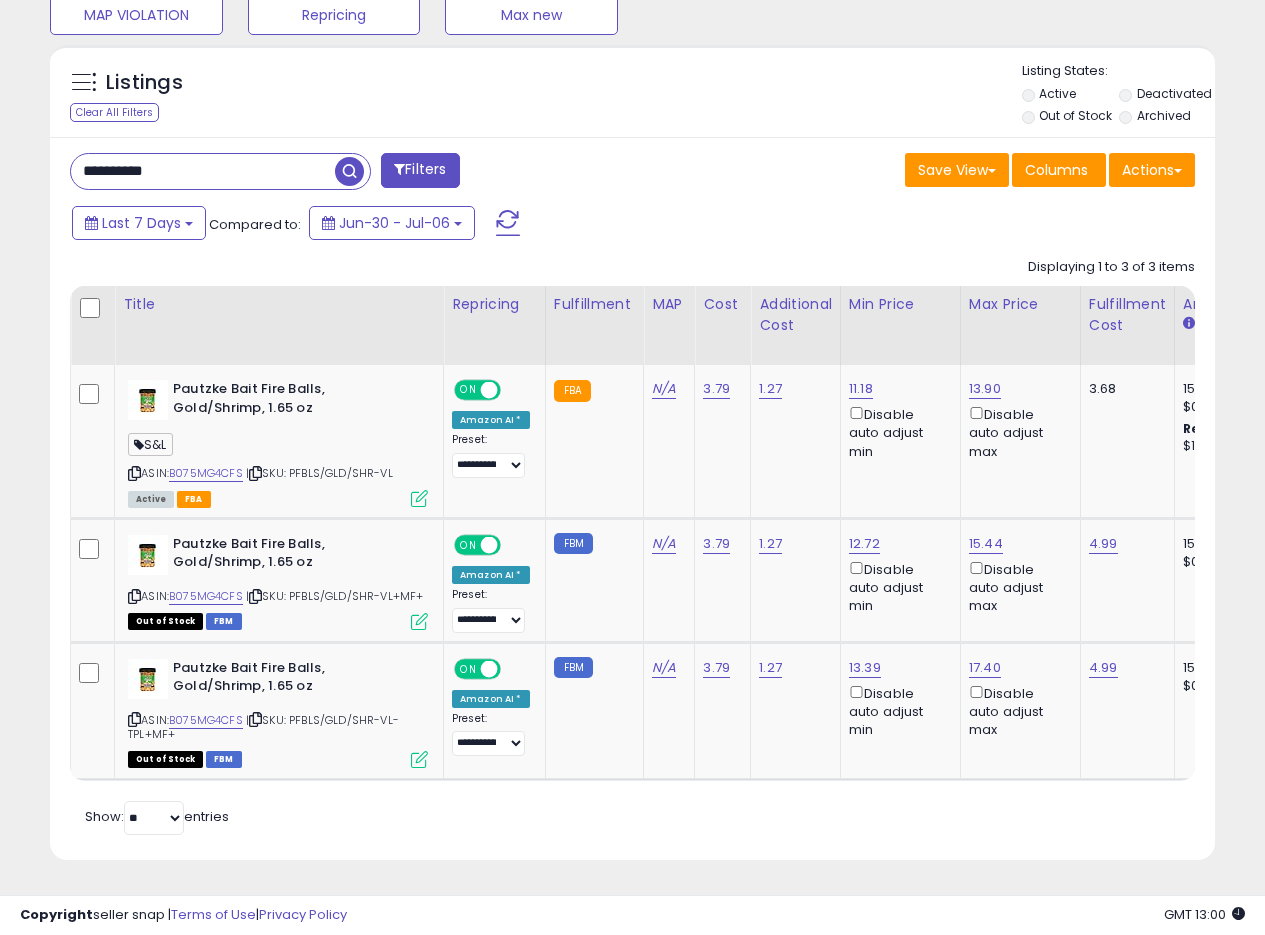 drag, startPoint x: 200, startPoint y: 171, endPoint x: 0, endPoint y: 148, distance: 201.31816 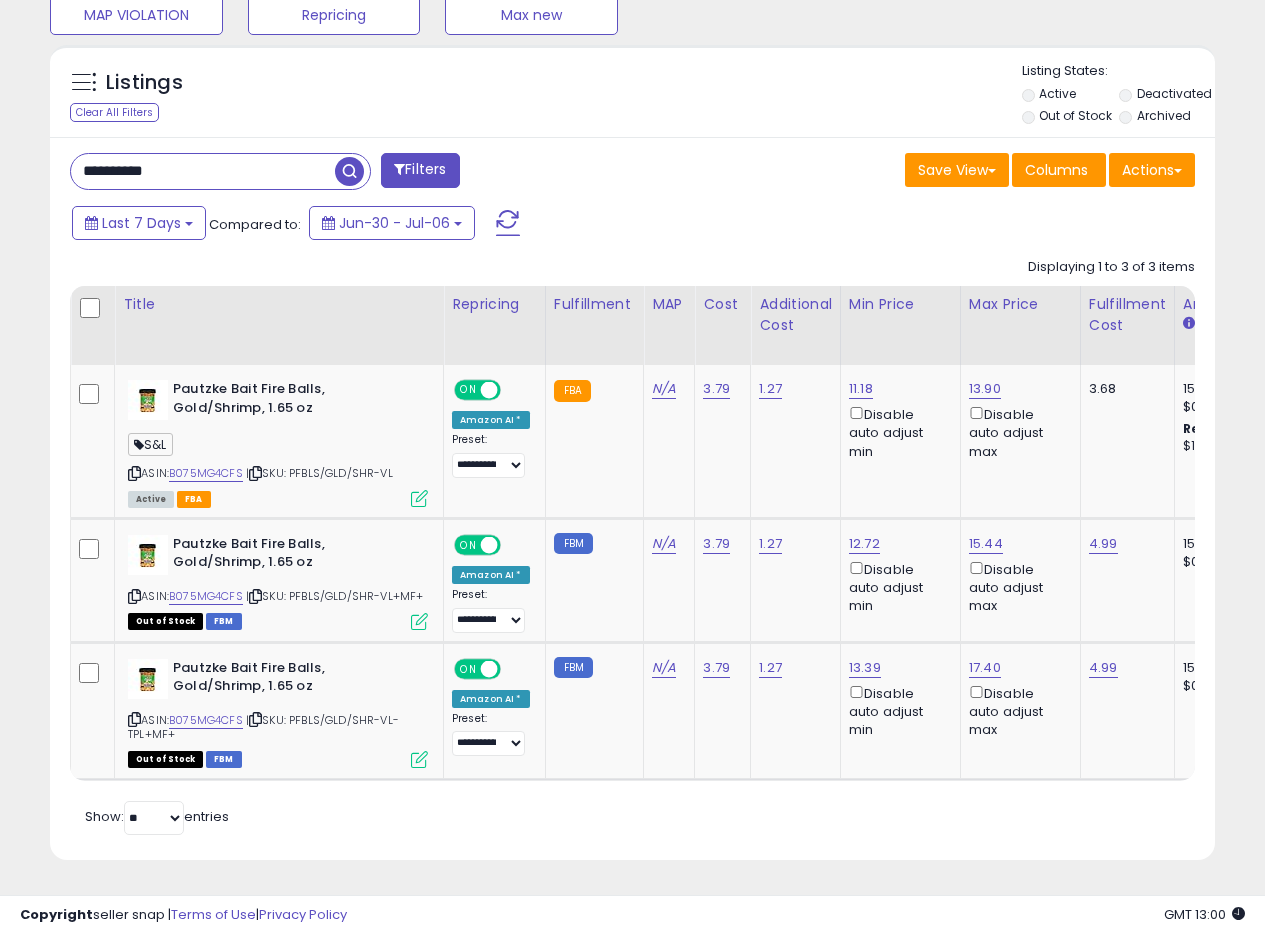 paste 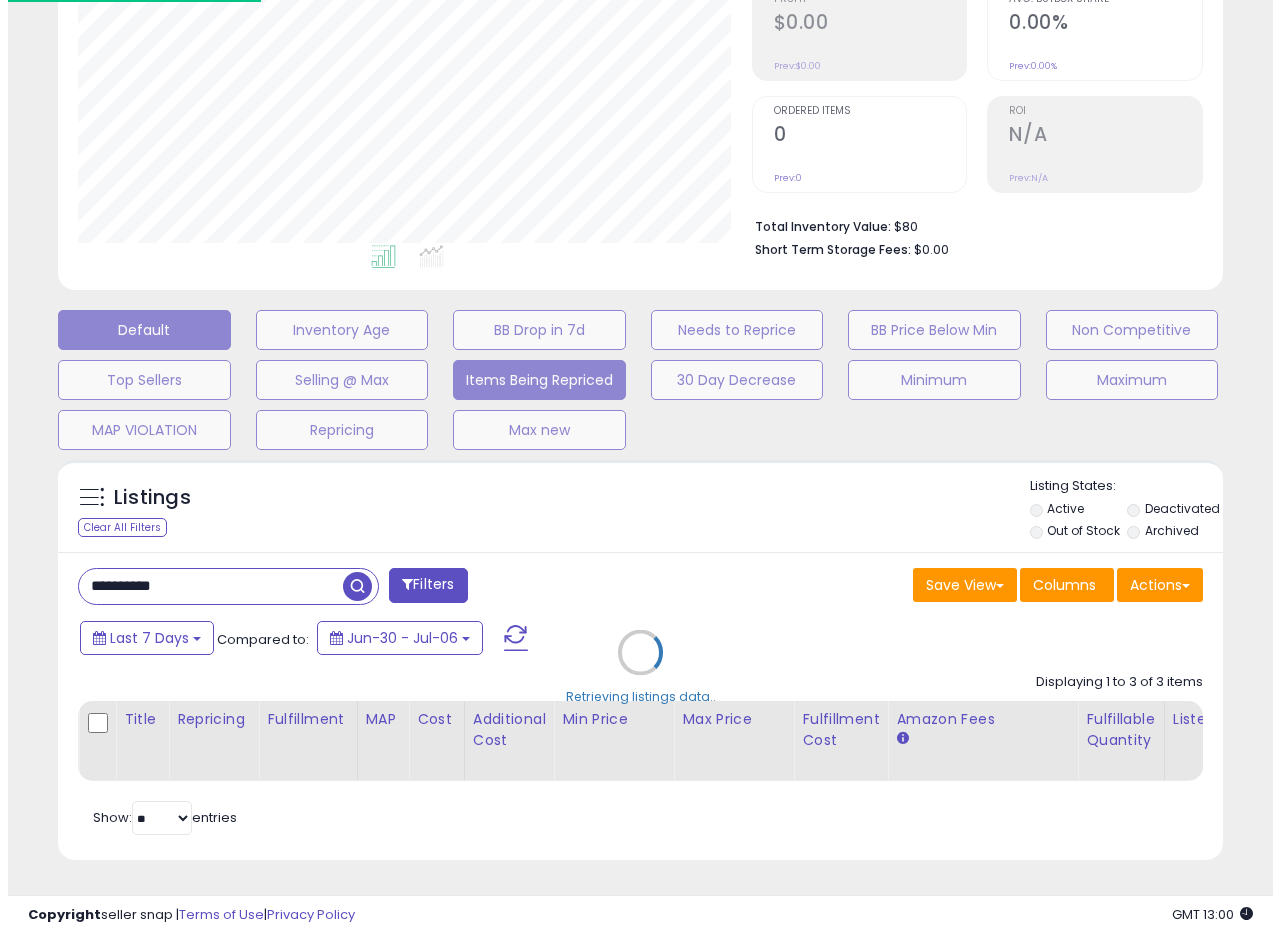 scroll, scrollTop: 335, scrollLeft: 0, axis: vertical 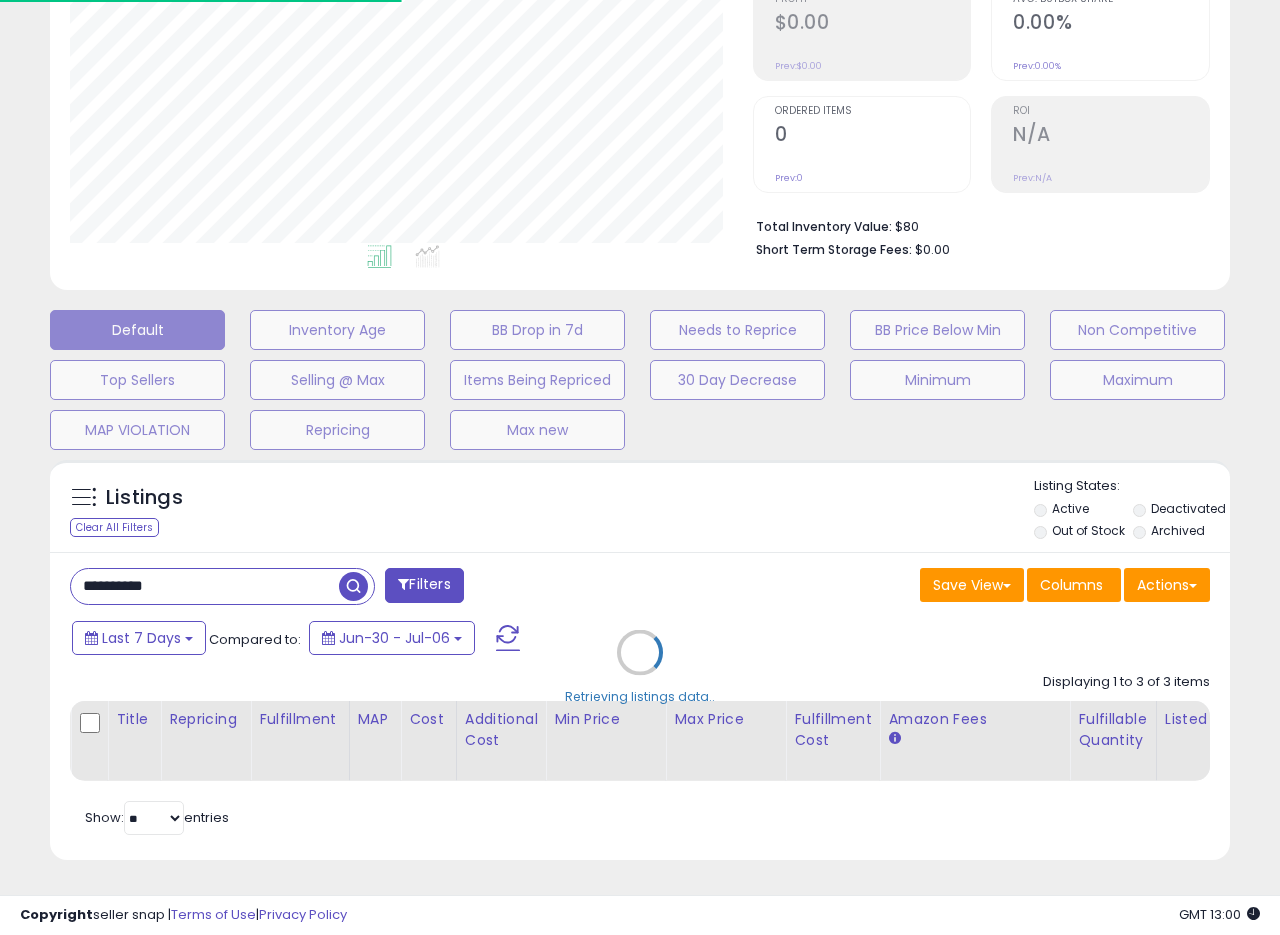 click on "Retrieving listings data.." at bounding box center (640, 667) 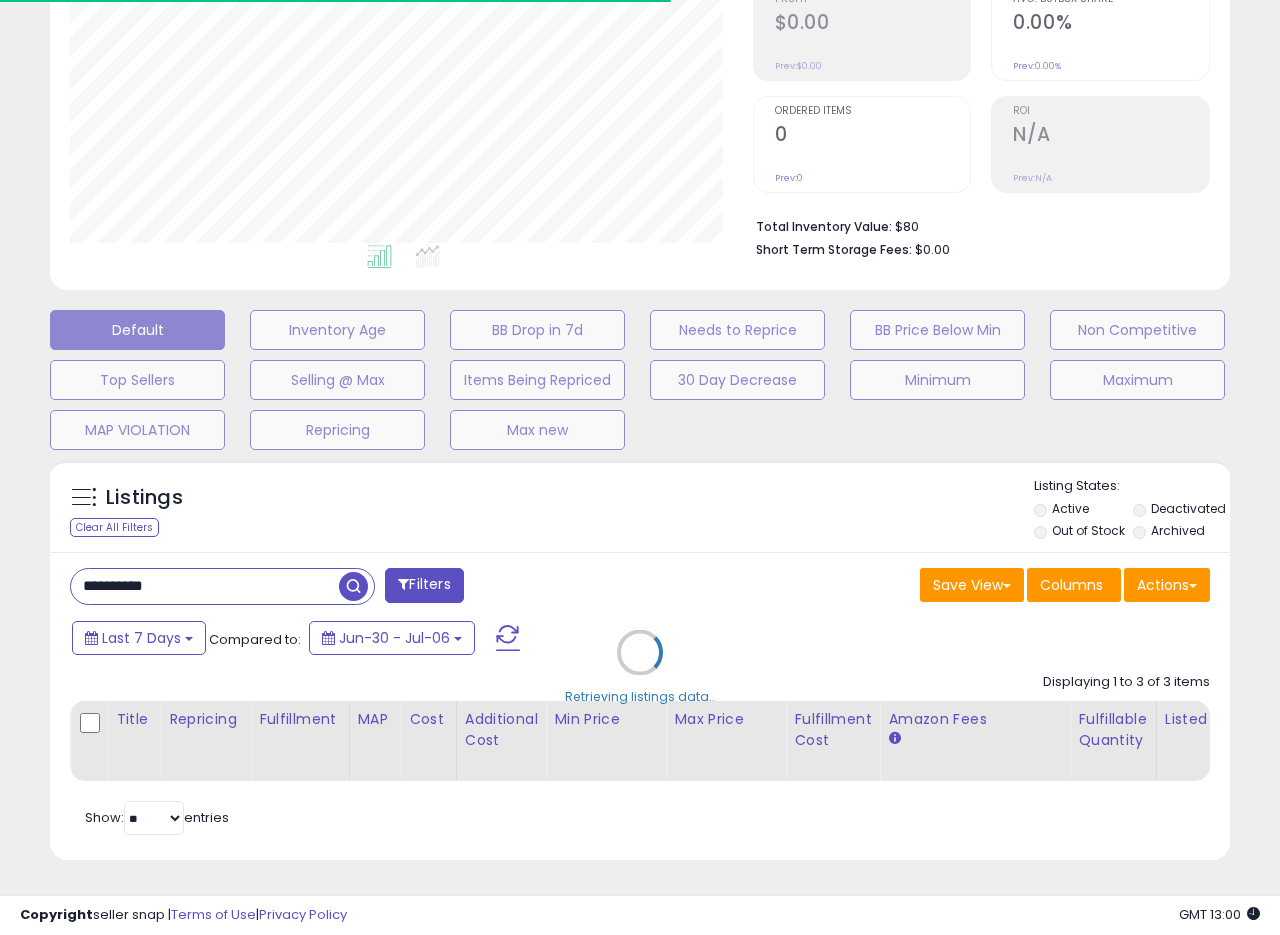 click on "Retrieving listings data.." at bounding box center [640, 667] 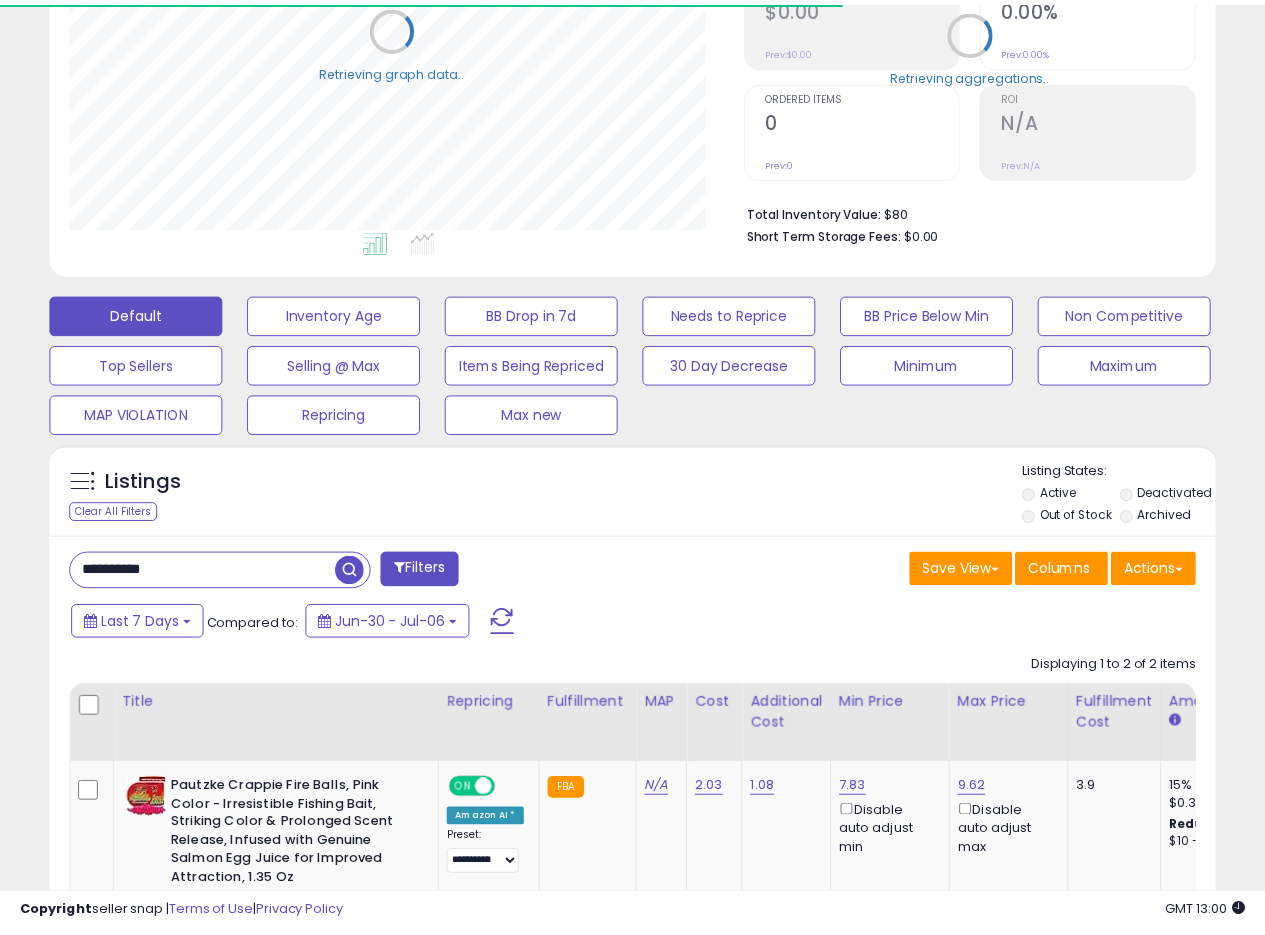 scroll, scrollTop: 358, scrollLeft: 0, axis: vertical 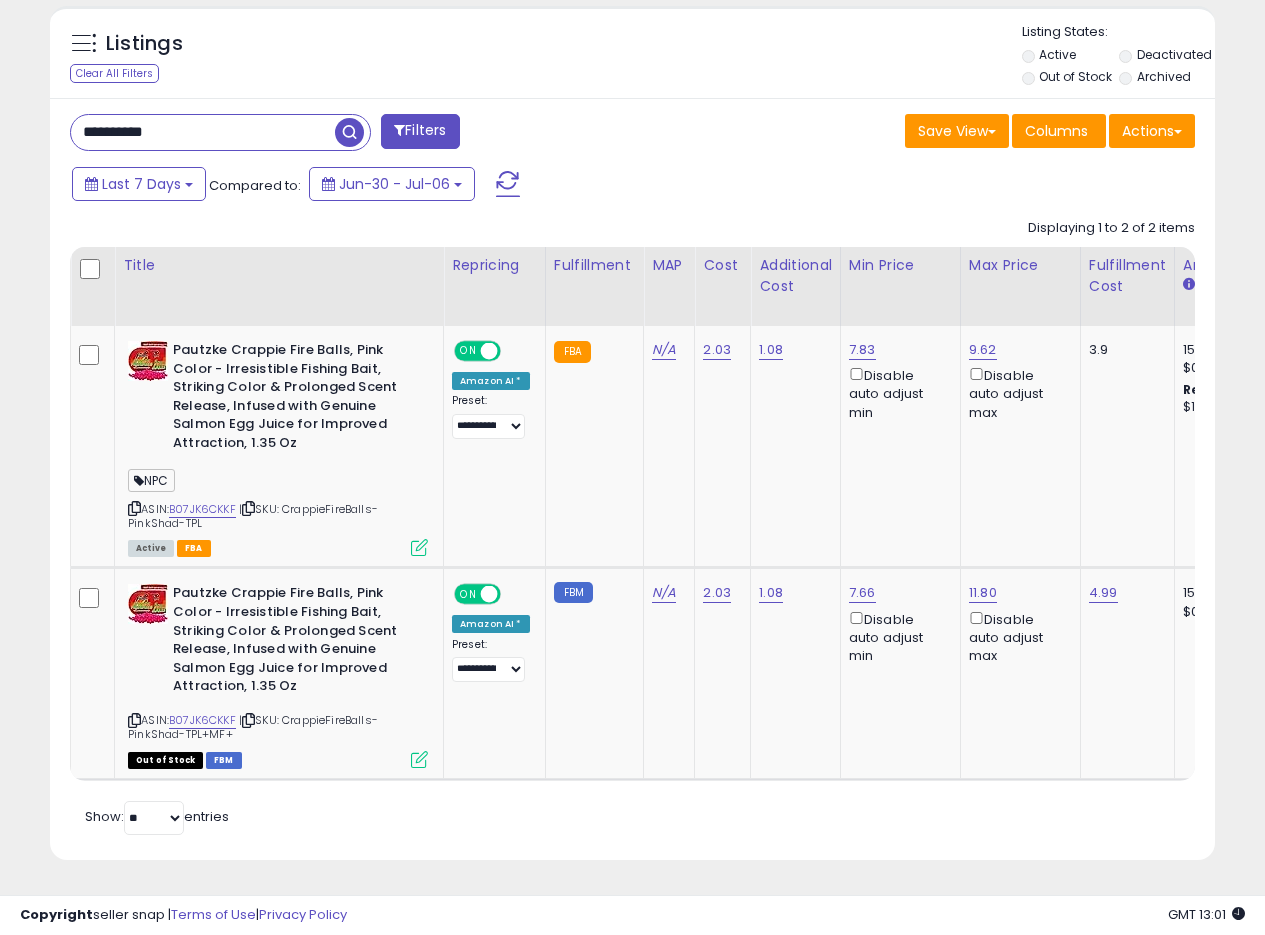 drag, startPoint x: 204, startPoint y: 122, endPoint x: 41, endPoint y: 87, distance: 166.71533 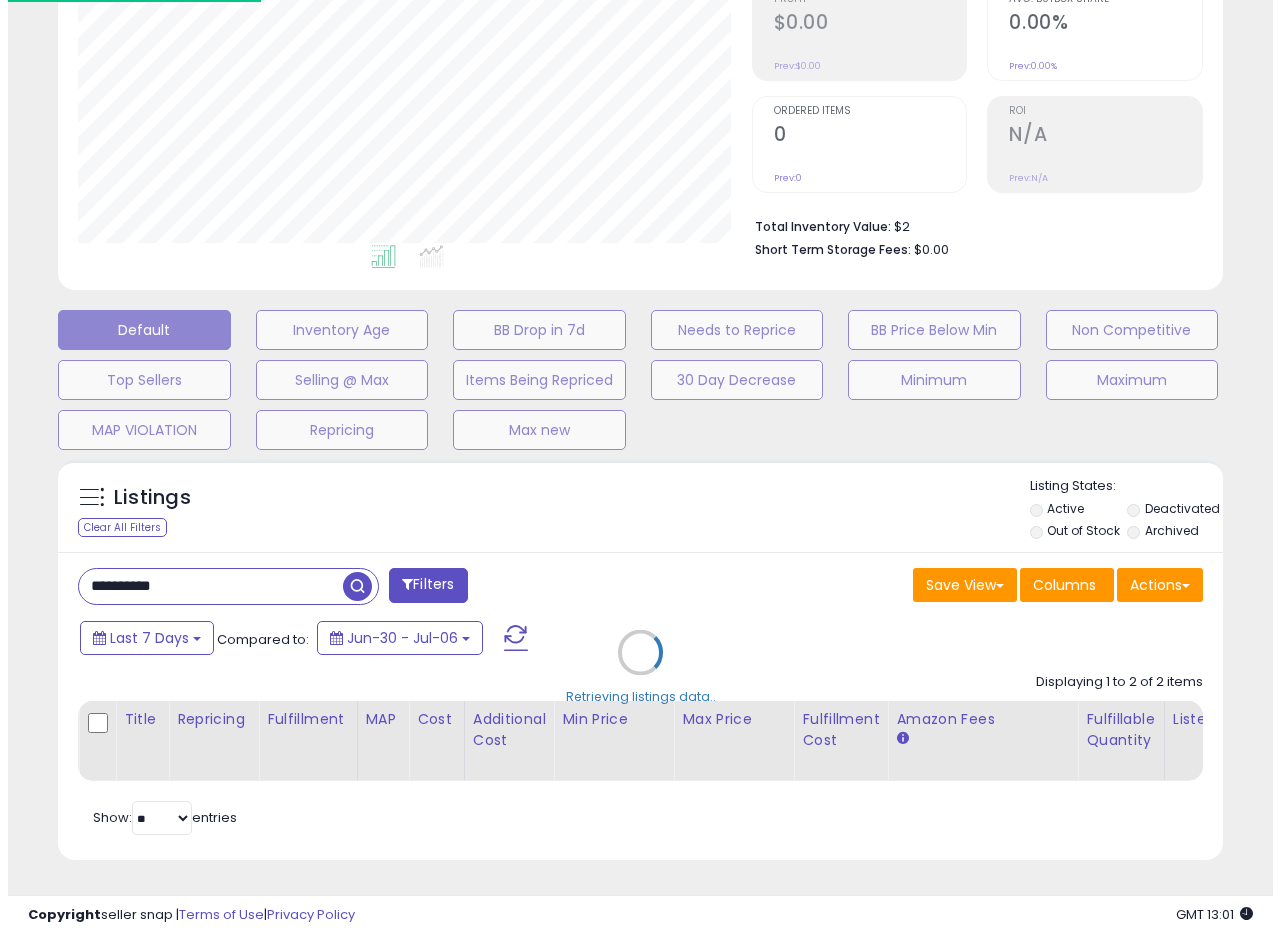 scroll, scrollTop: 335, scrollLeft: 0, axis: vertical 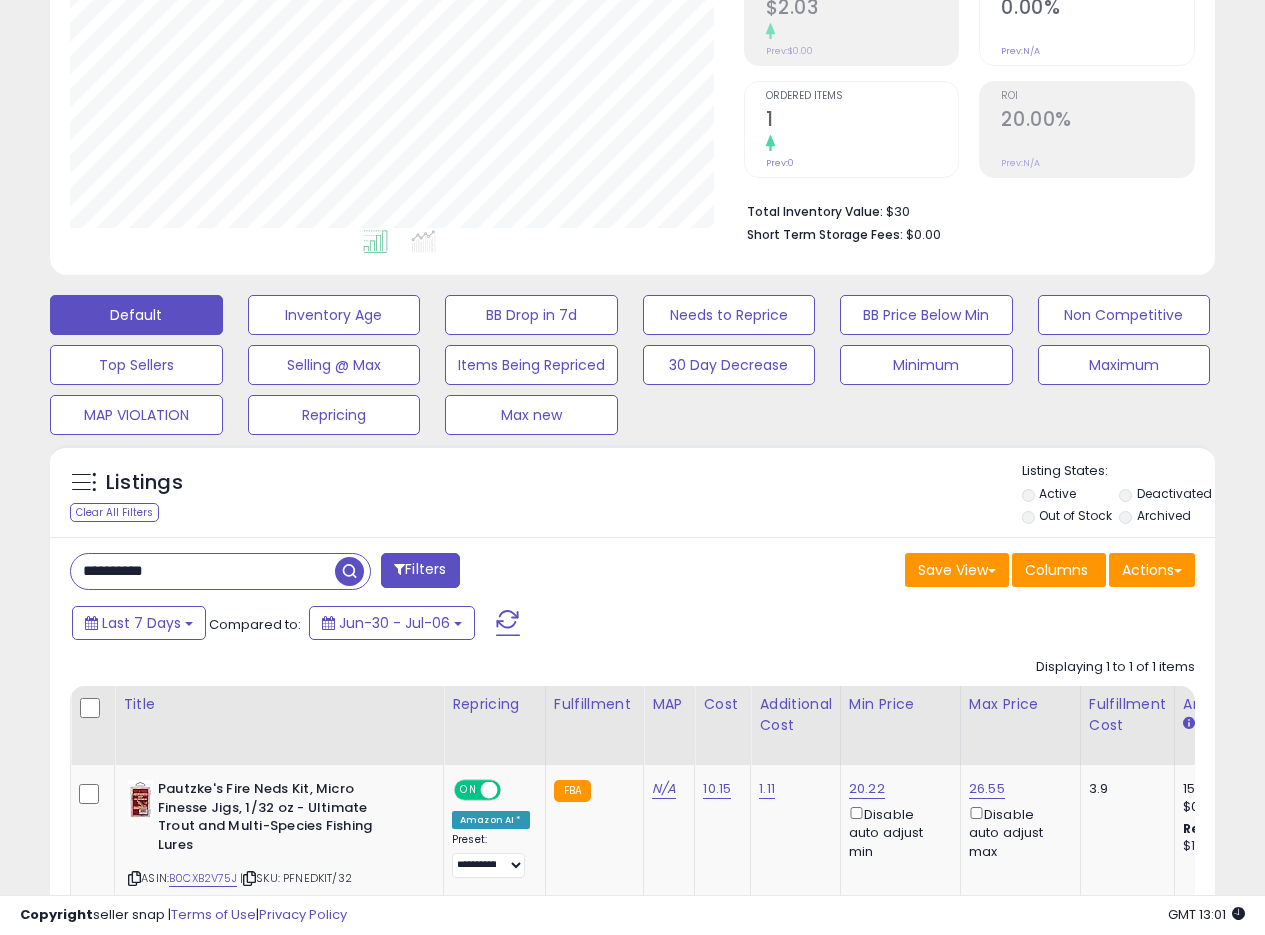 drag, startPoint x: 200, startPoint y: 564, endPoint x: 24, endPoint y: 526, distance: 180.05554 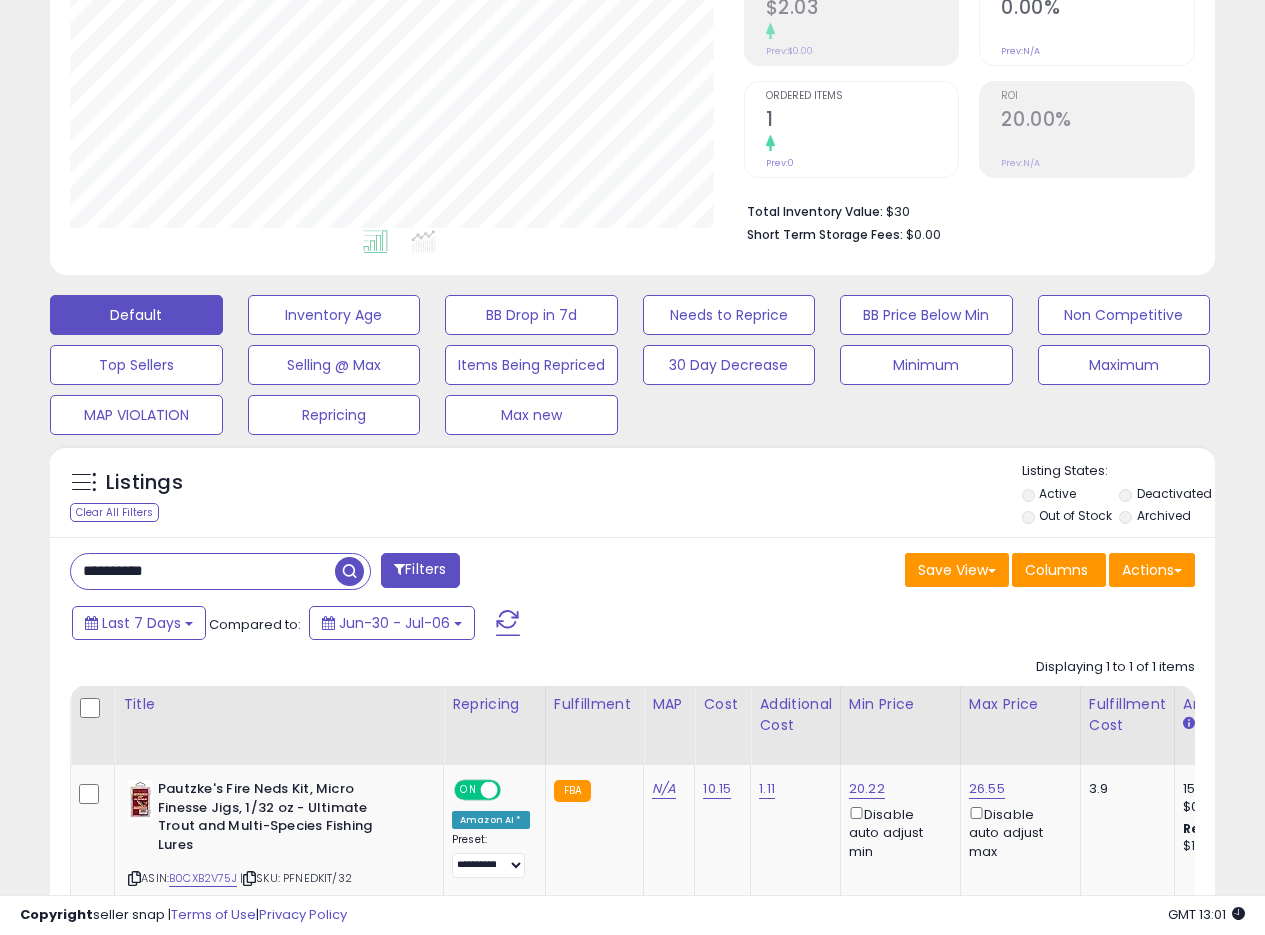 paste 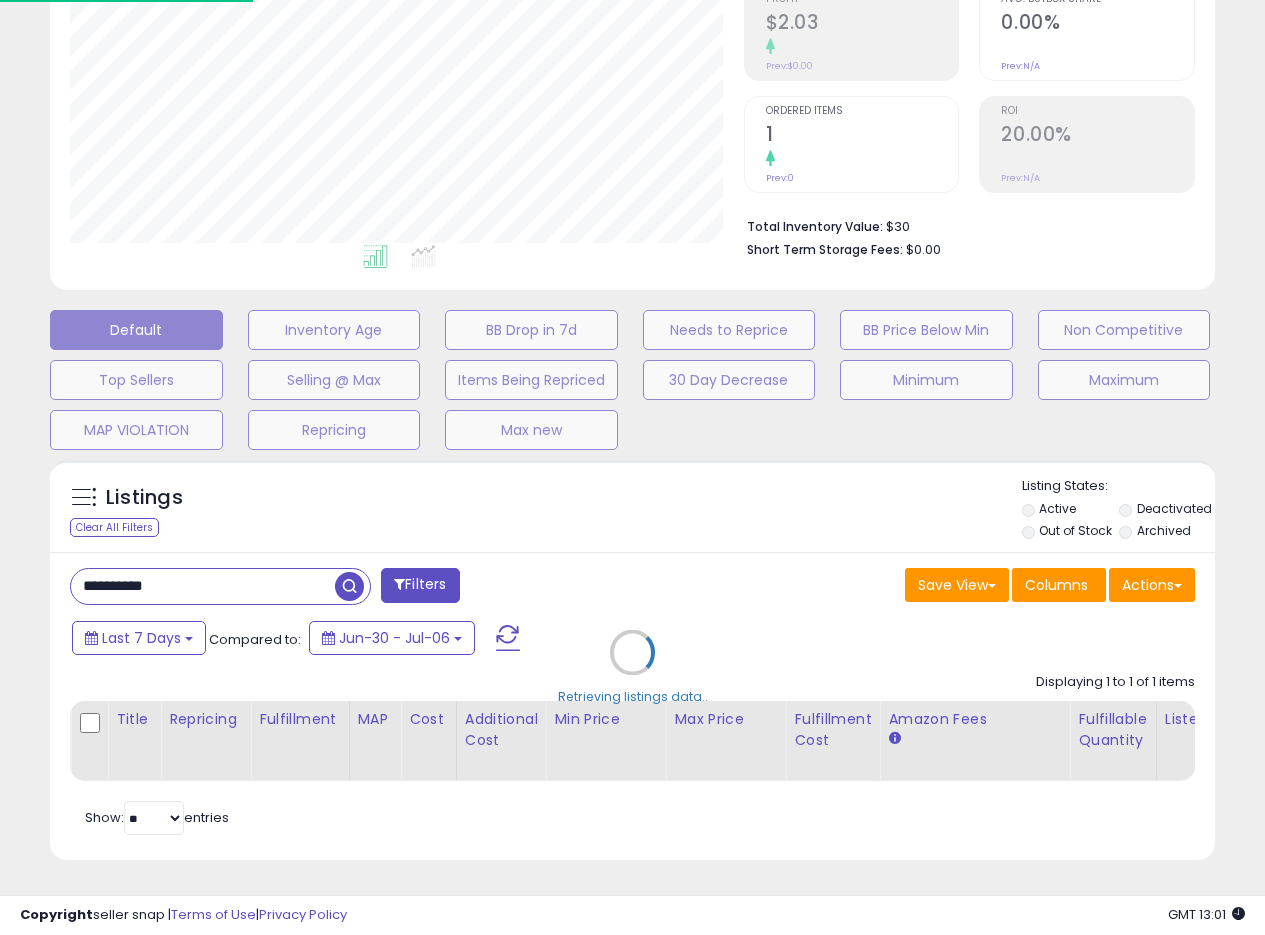 scroll, scrollTop: 999590, scrollLeft: 999317, axis: both 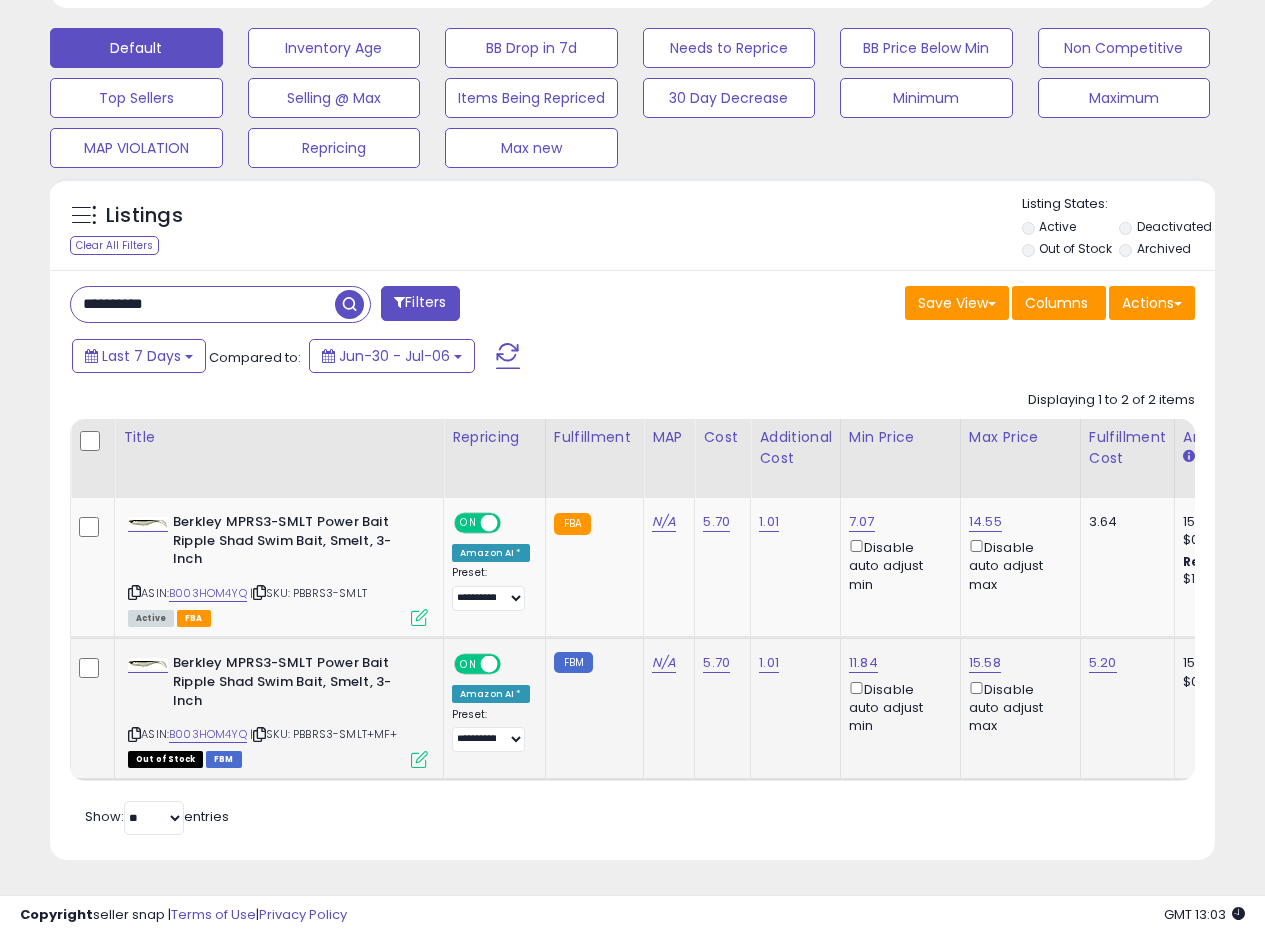 click at bounding box center [419, 759] 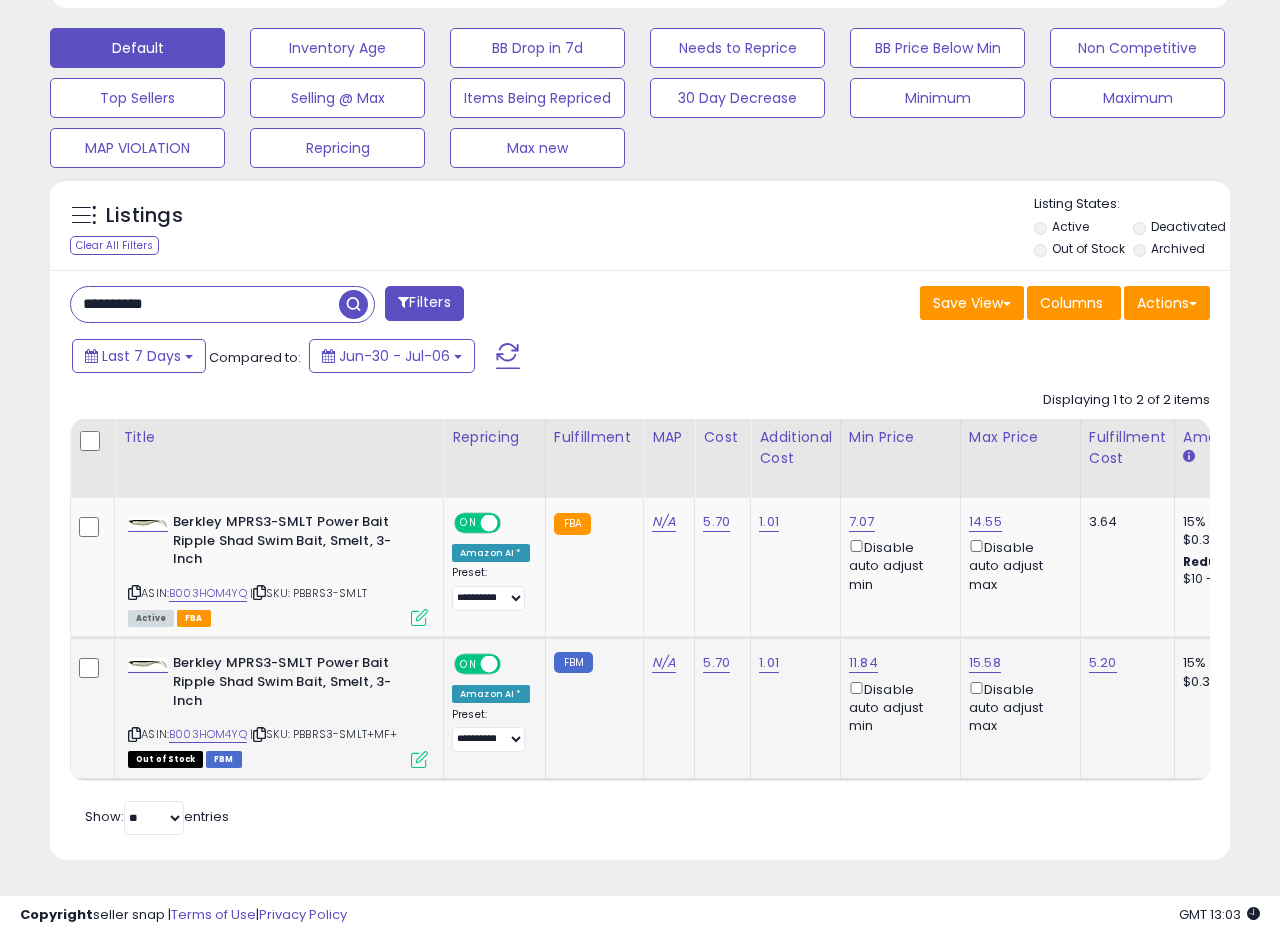 scroll, scrollTop: 999590, scrollLeft: 999317, axis: both 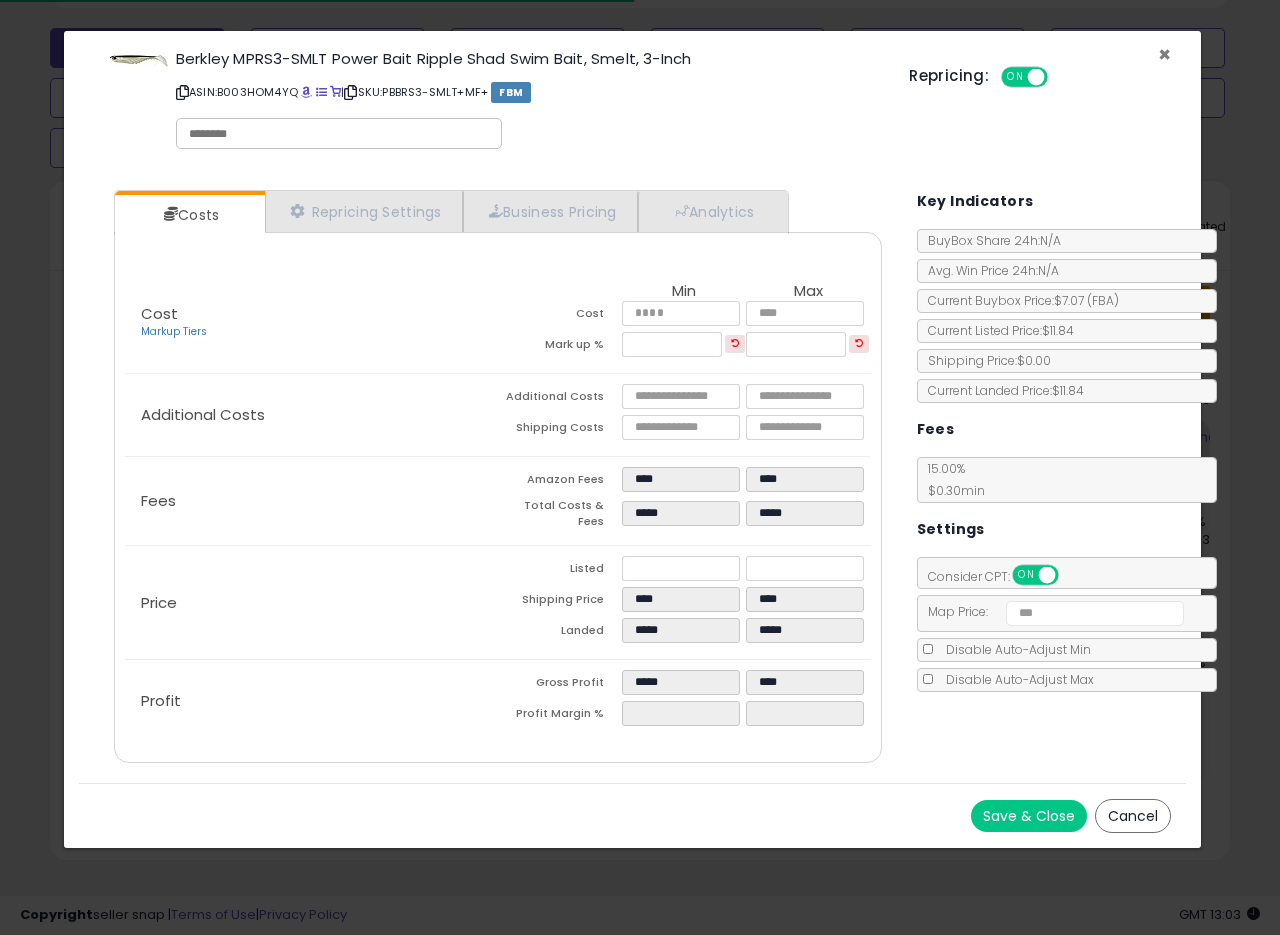 click on "×" at bounding box center [1164, 54] 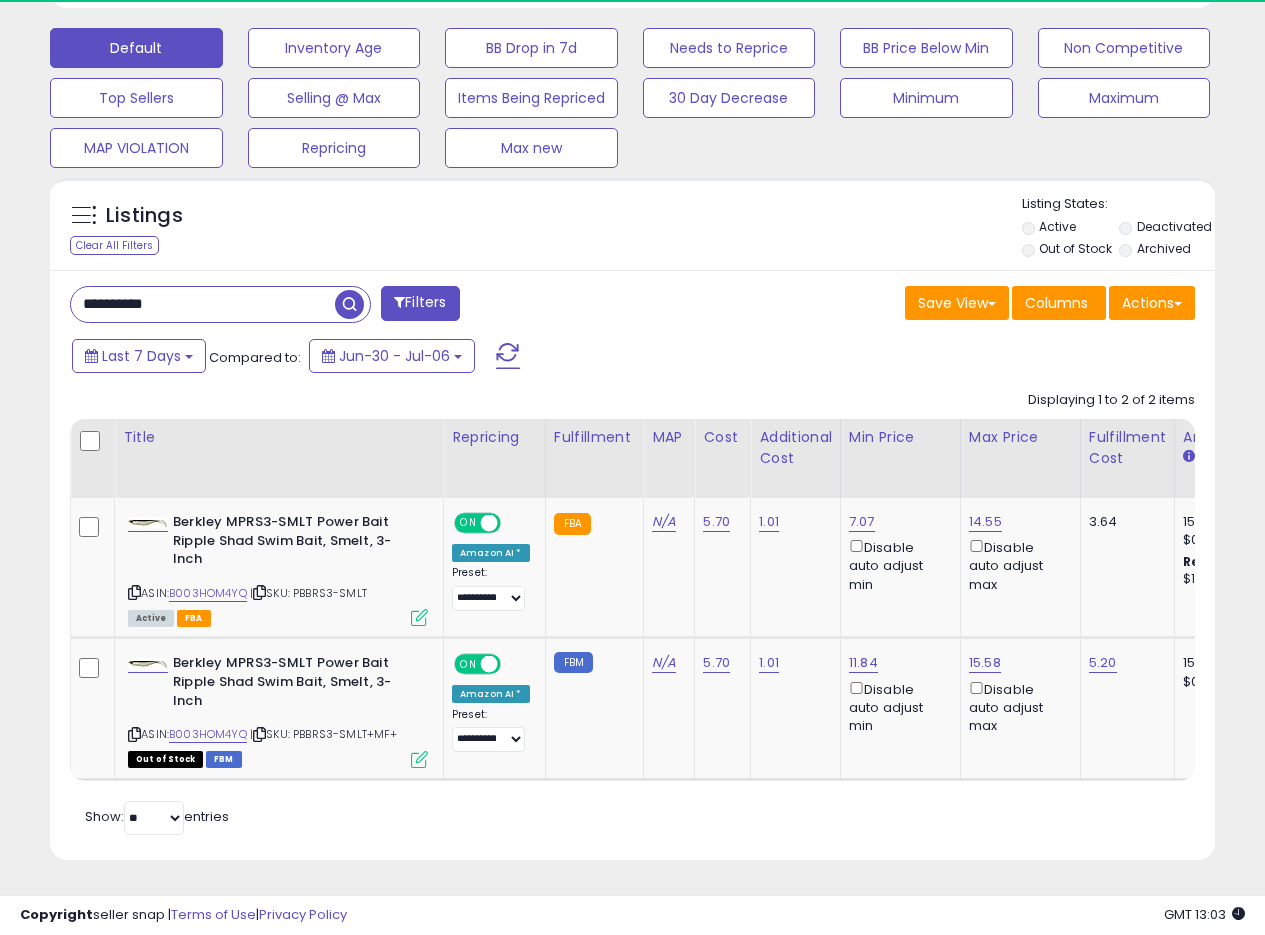 scroll, scrollTop: 410, scrollLeft: 674, axis: both 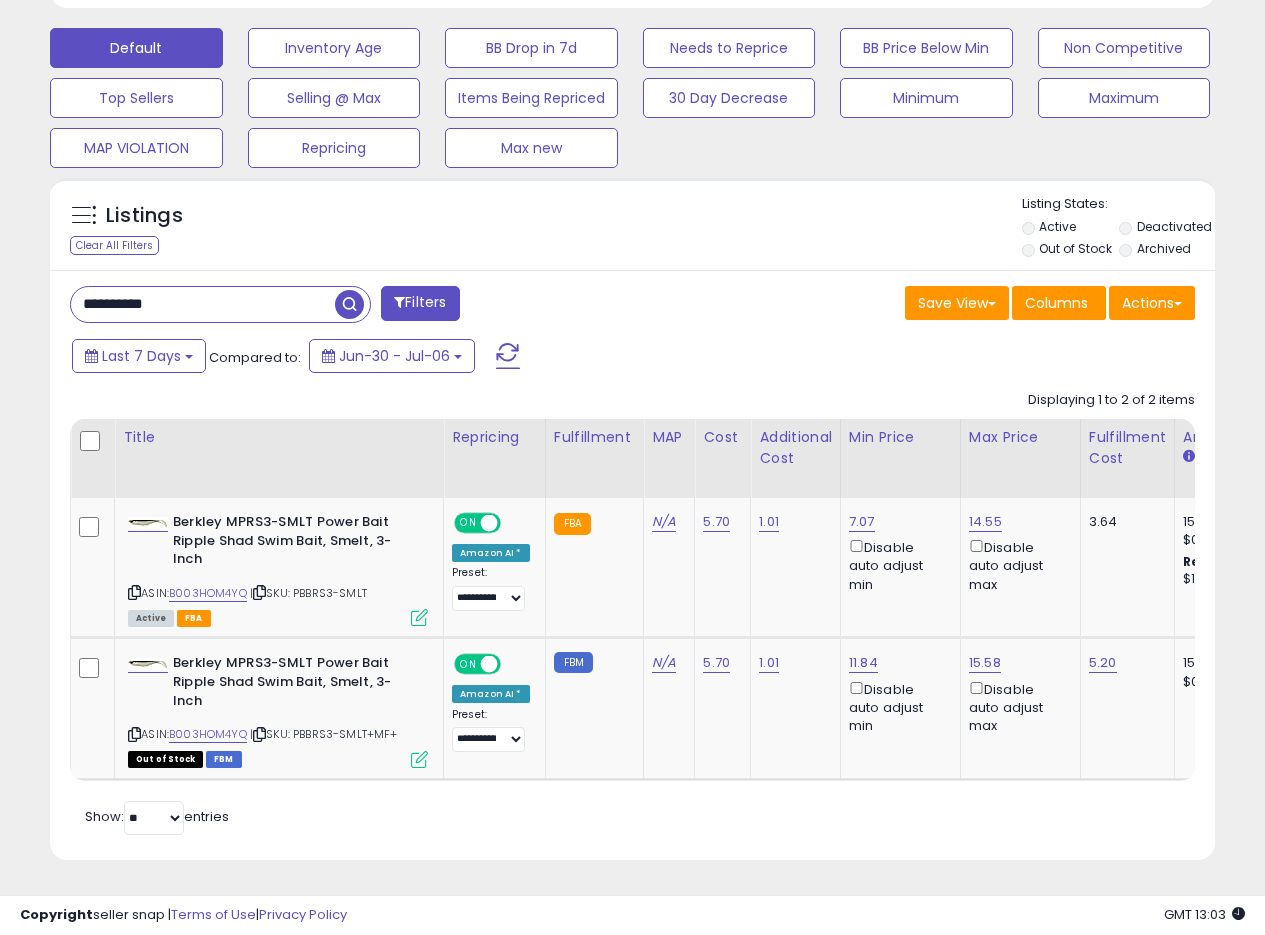 drag, startPoint x: 105, startPoint y: 297, endPoint x: 0, endPoint y: 291, distance: 105.17129 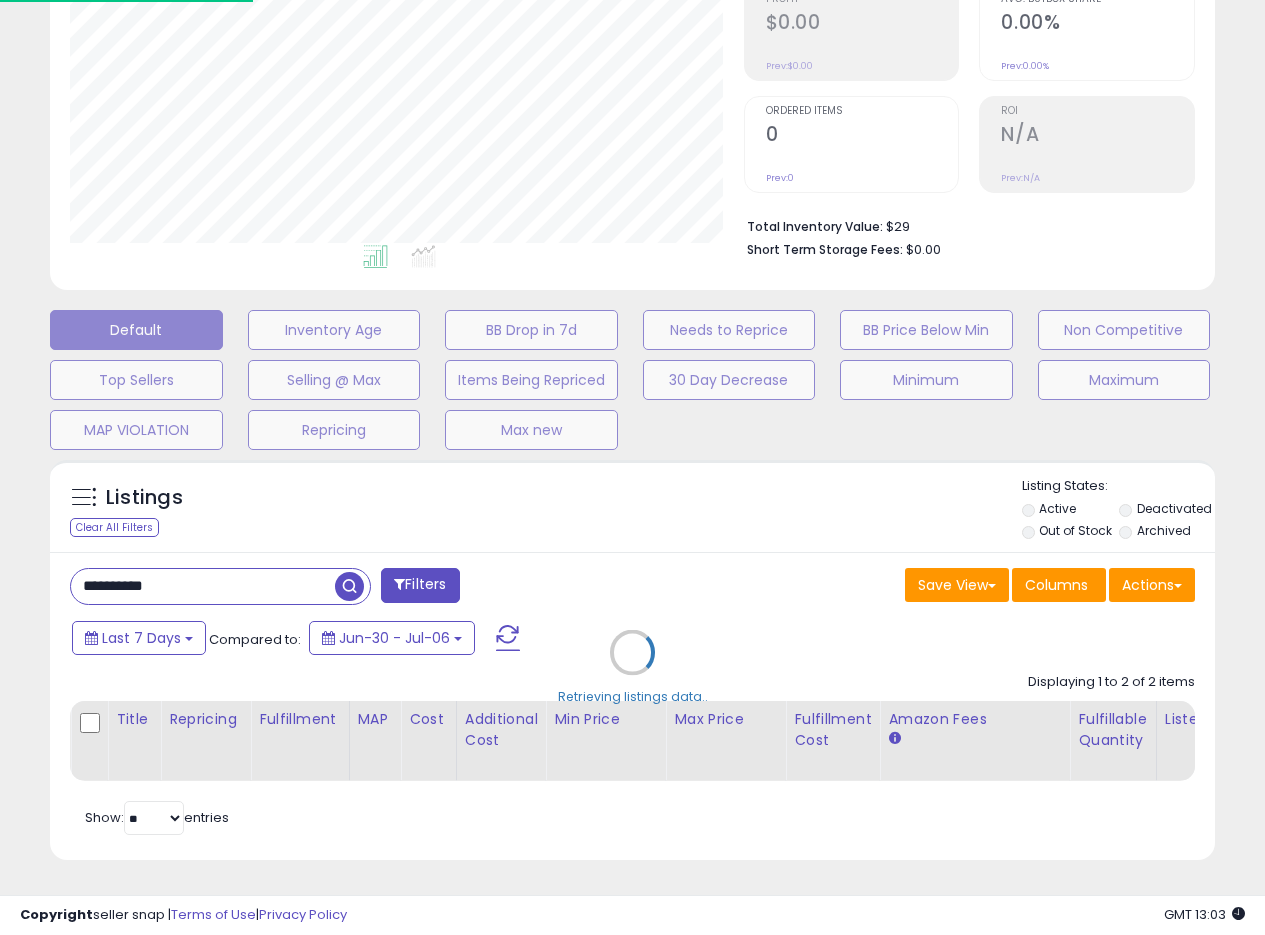 scroll, scrollTop: 999590, scrollLeft: 999317, axis: both 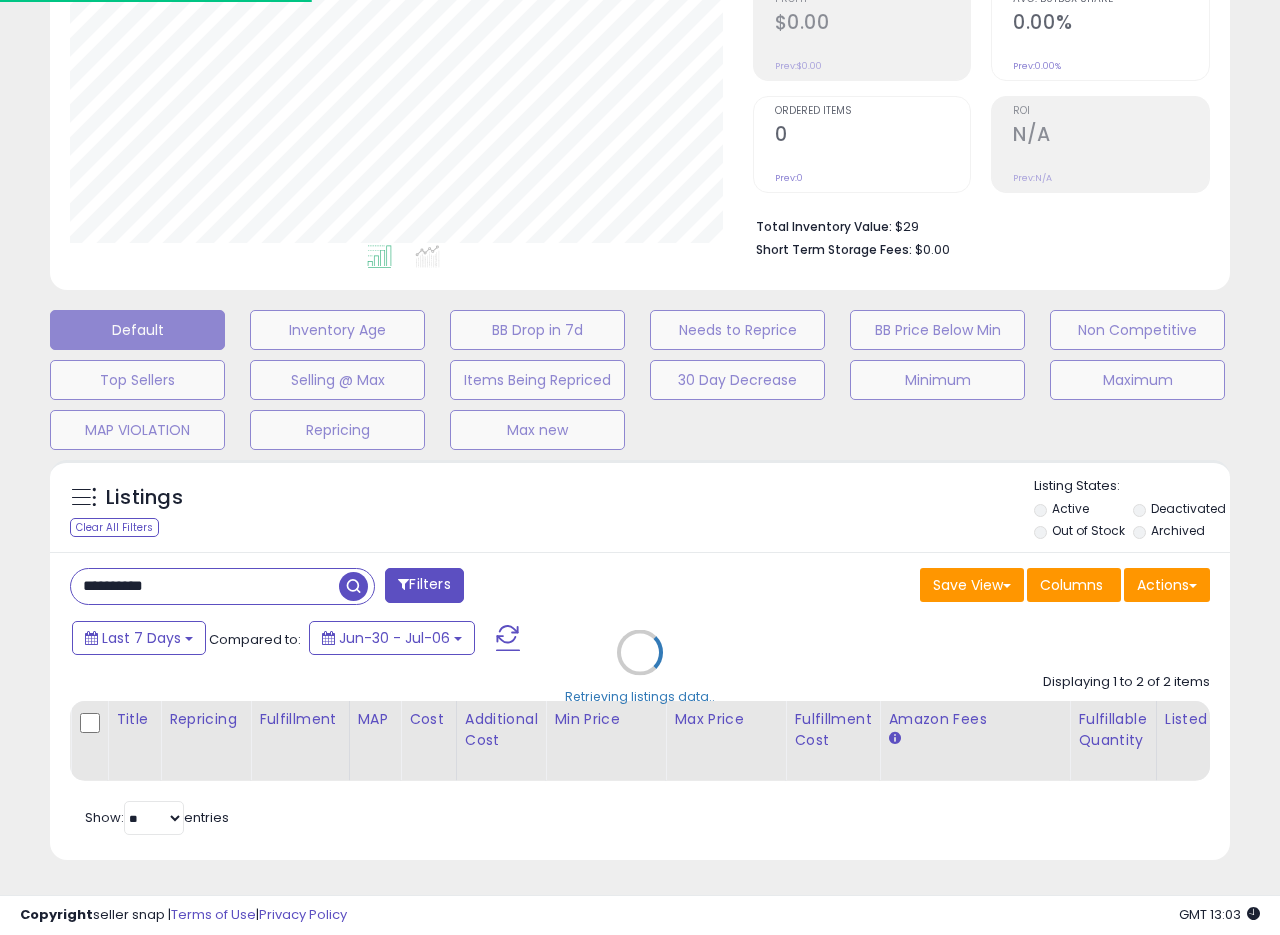 click on "Retrieving listings data.." at bounding box center (640, 667) 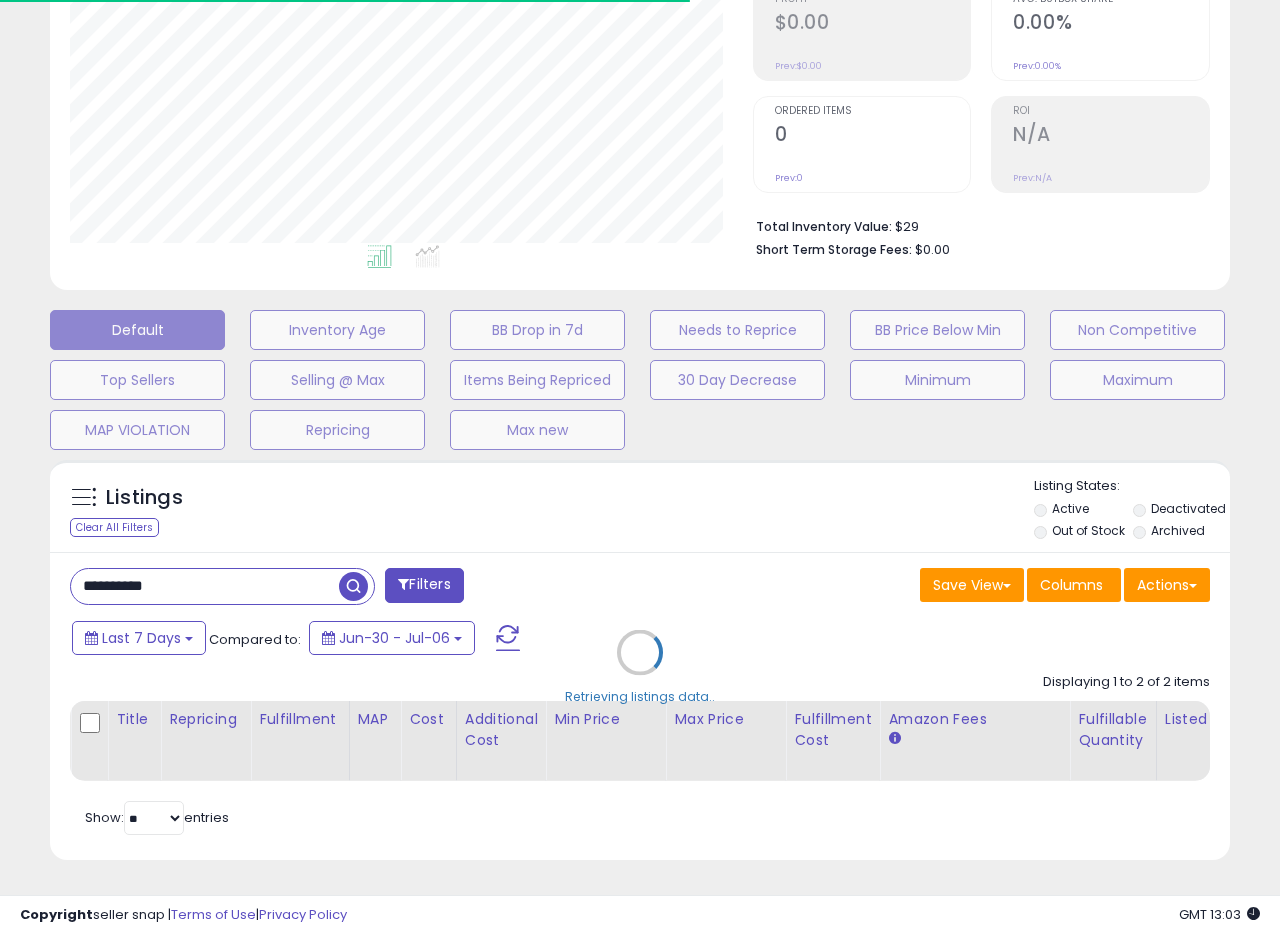 click on "Retrieving listings data.." at bounding box center (640, 667) 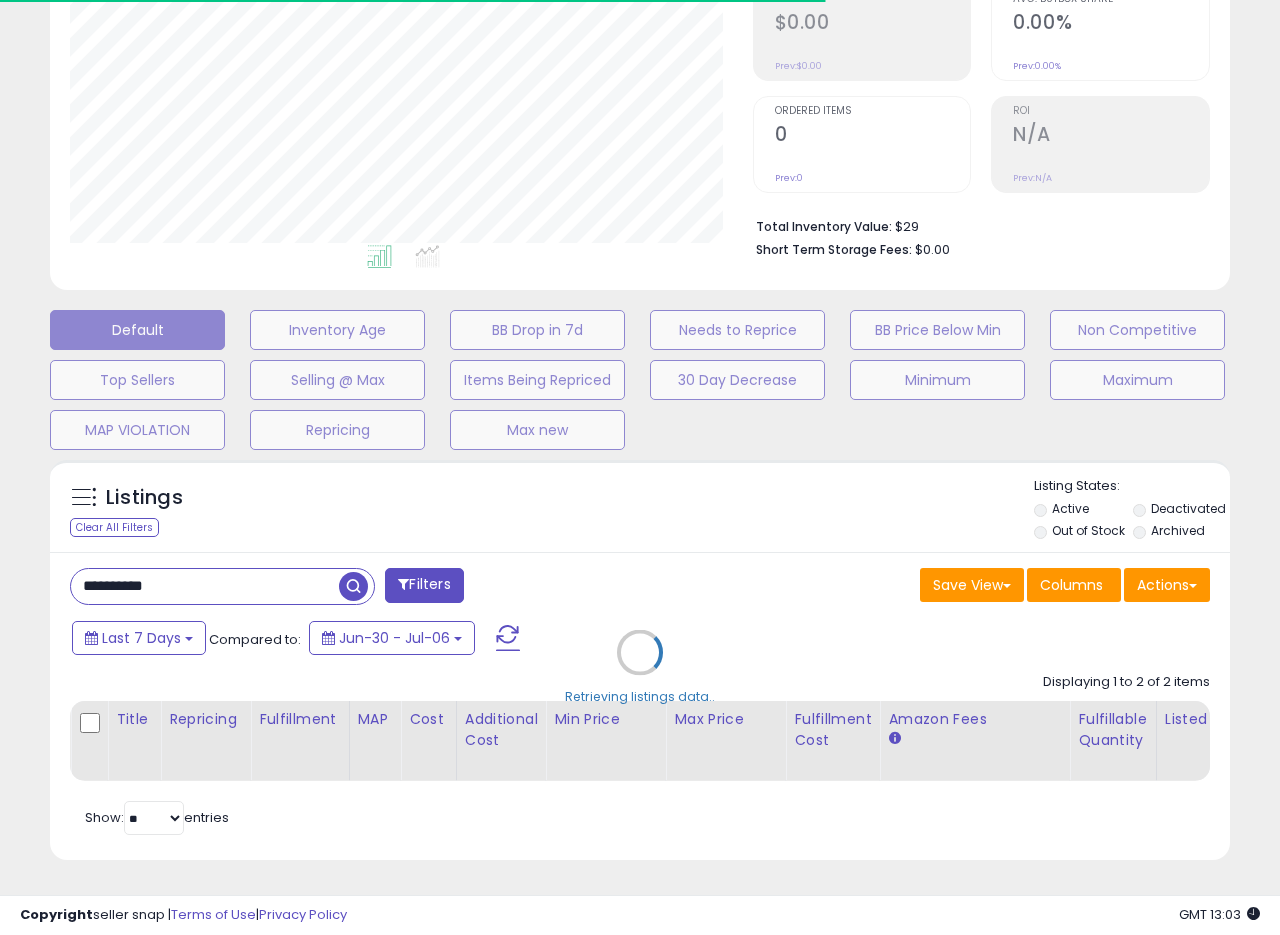click on "Retrieving listings data.." at bounding box center [640, 667] 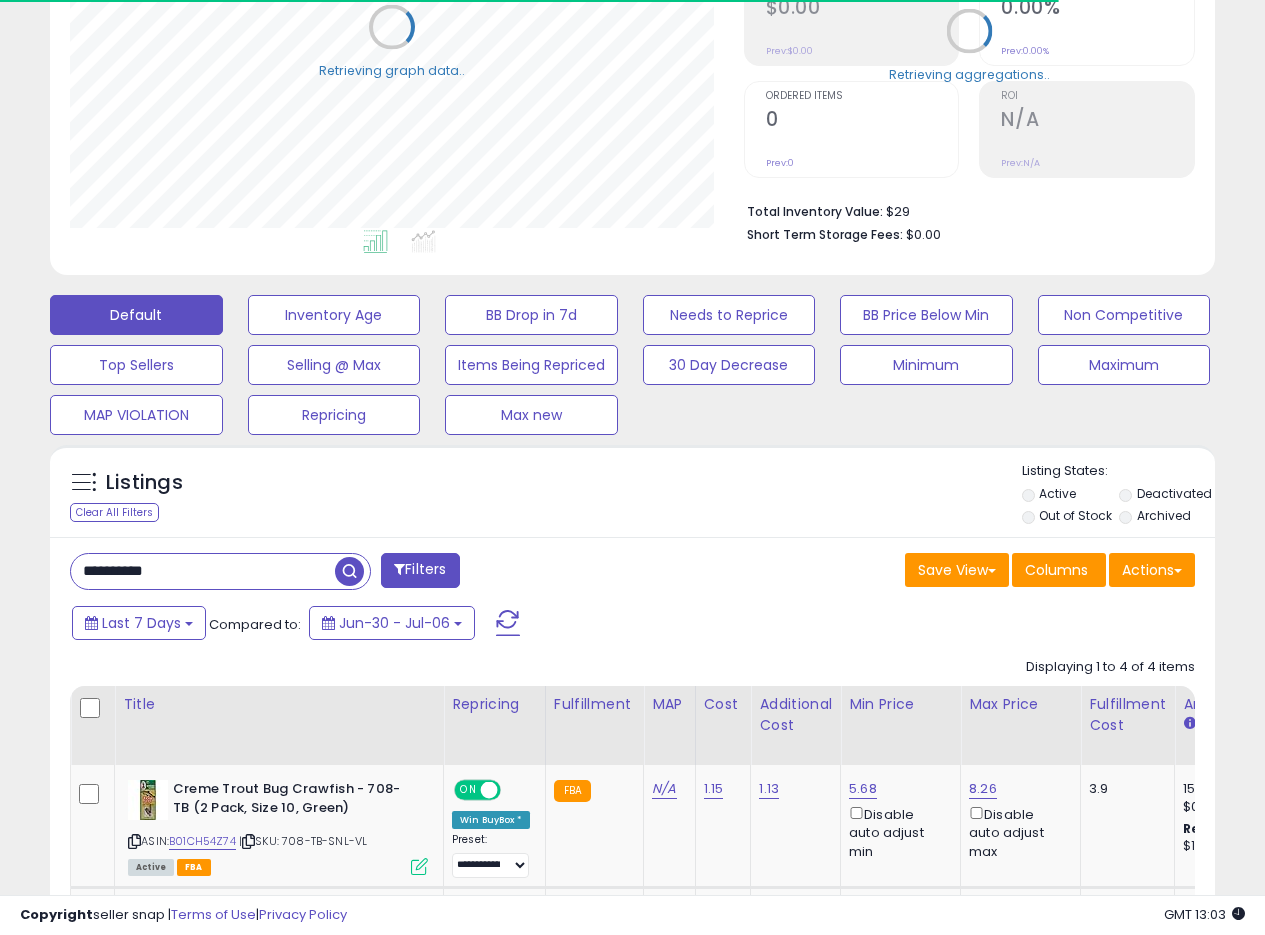 scroll, scrollTop: 410, scrollLeft: 674, axis: both 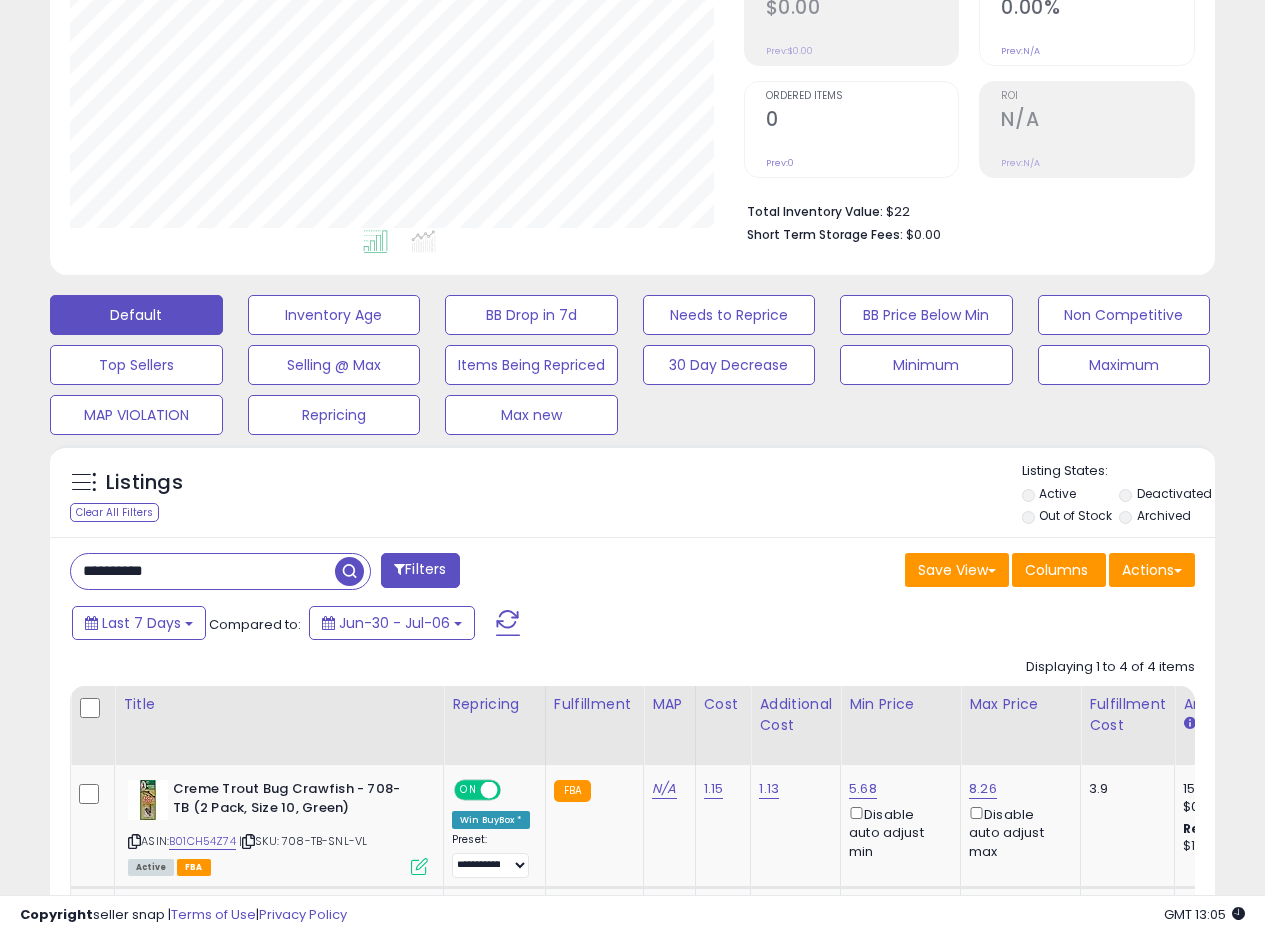 drag, startPoint x: 181, startPoint y: 562, endPoint x: 61, endPoint y: 569, distance: 120.203995 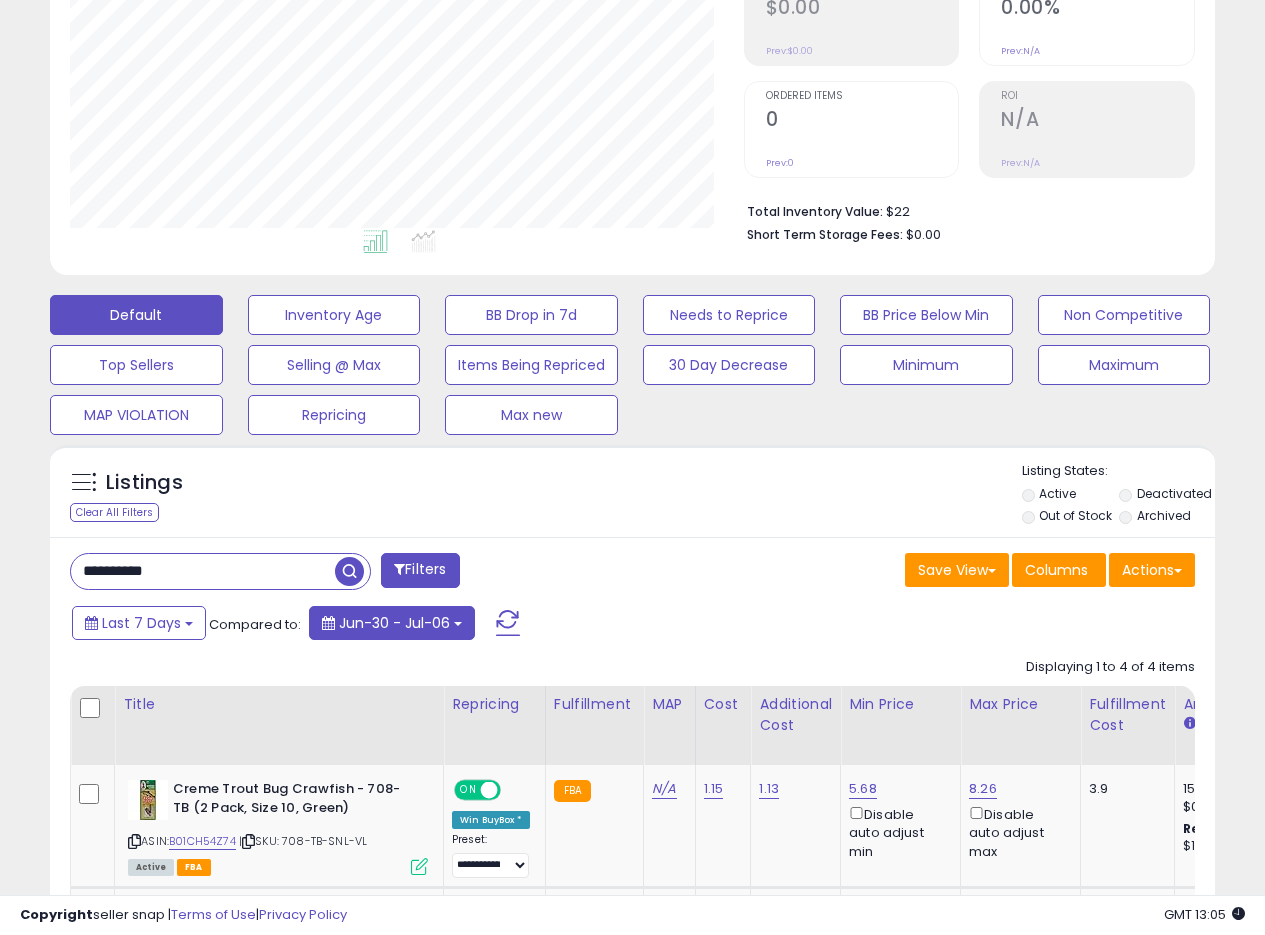 paste 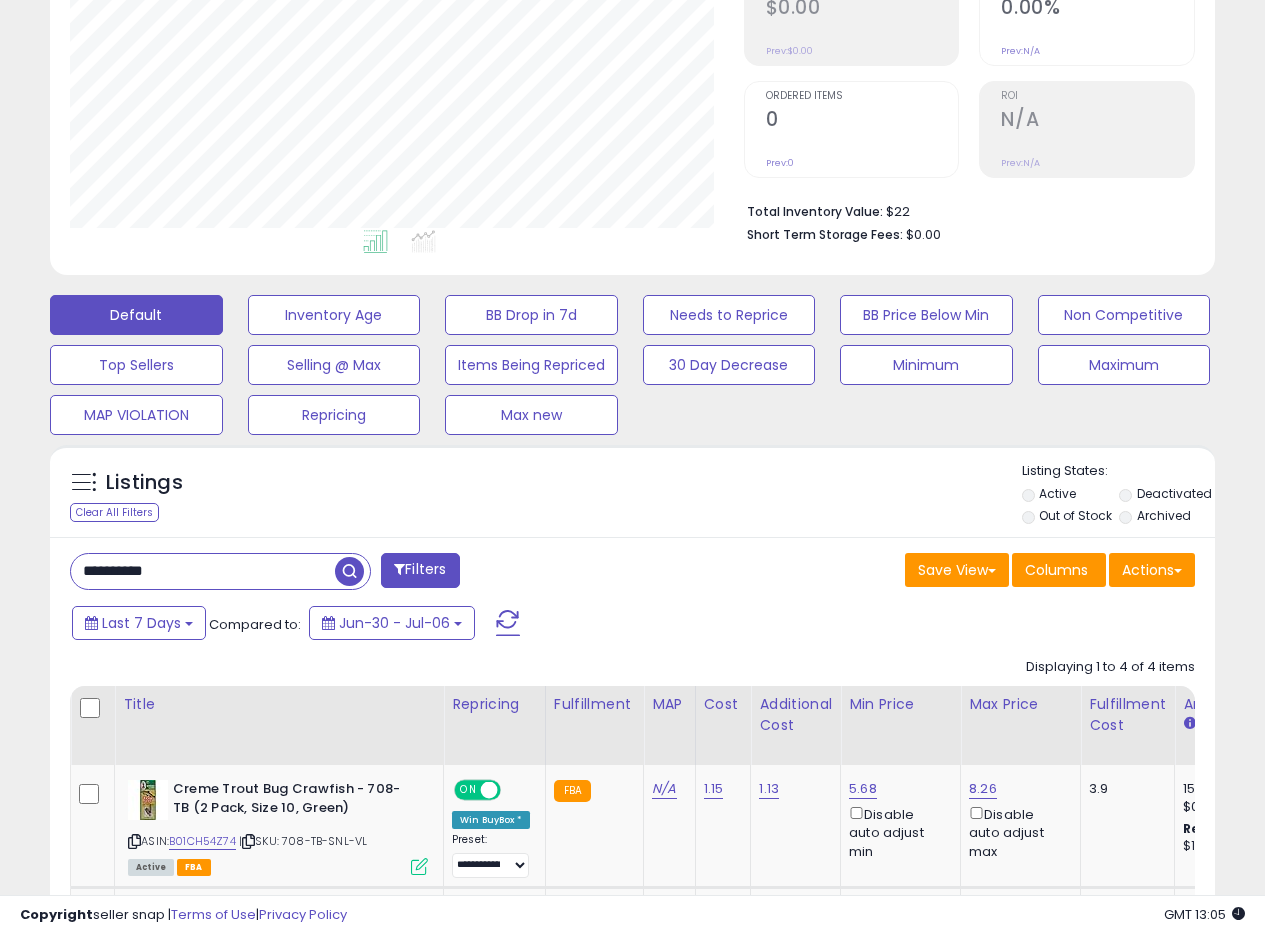 click at bounding box center (349, 571) 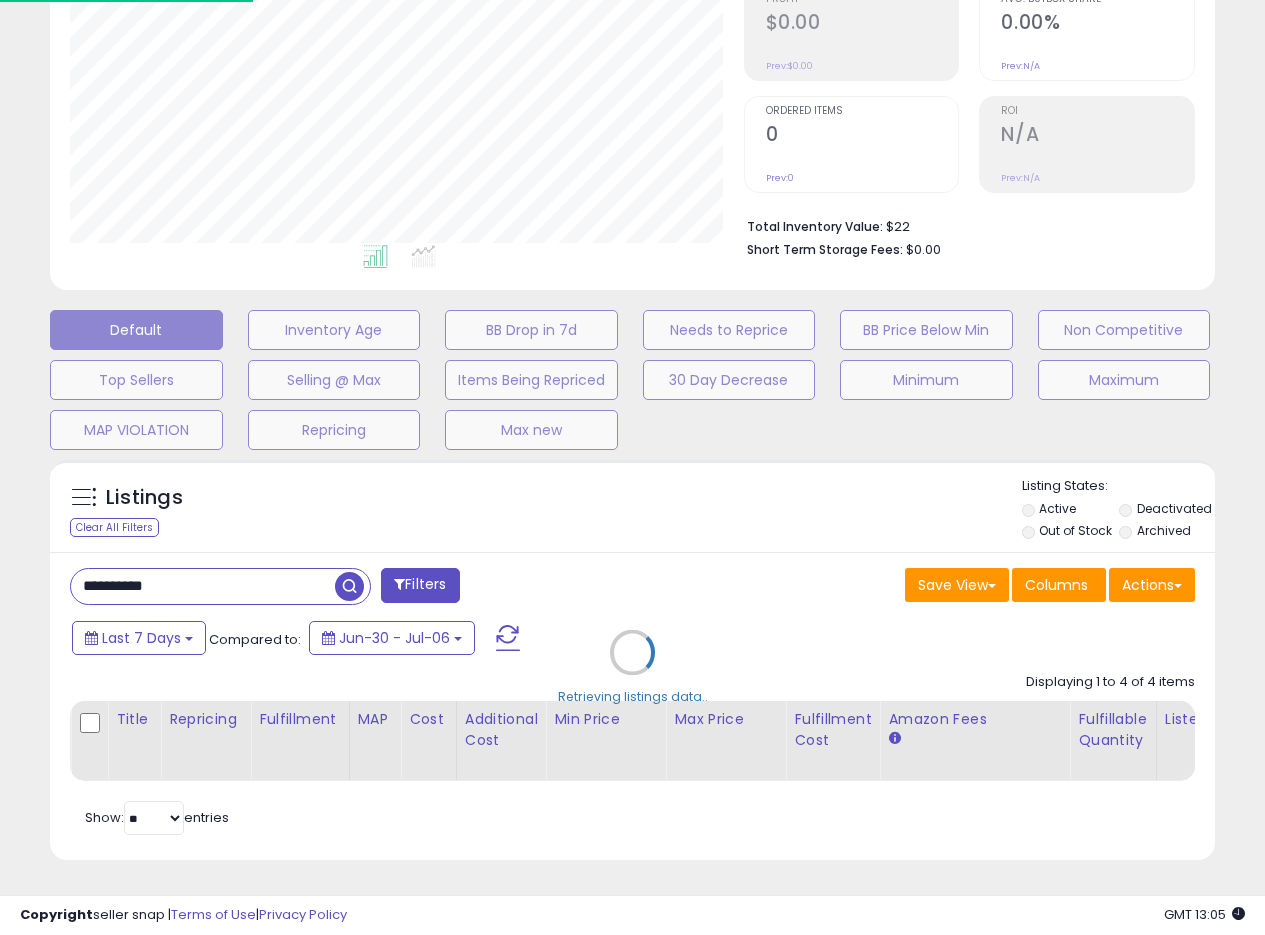 scroll, scrollTop: 999590, scrollLeft: 999317, axis: both 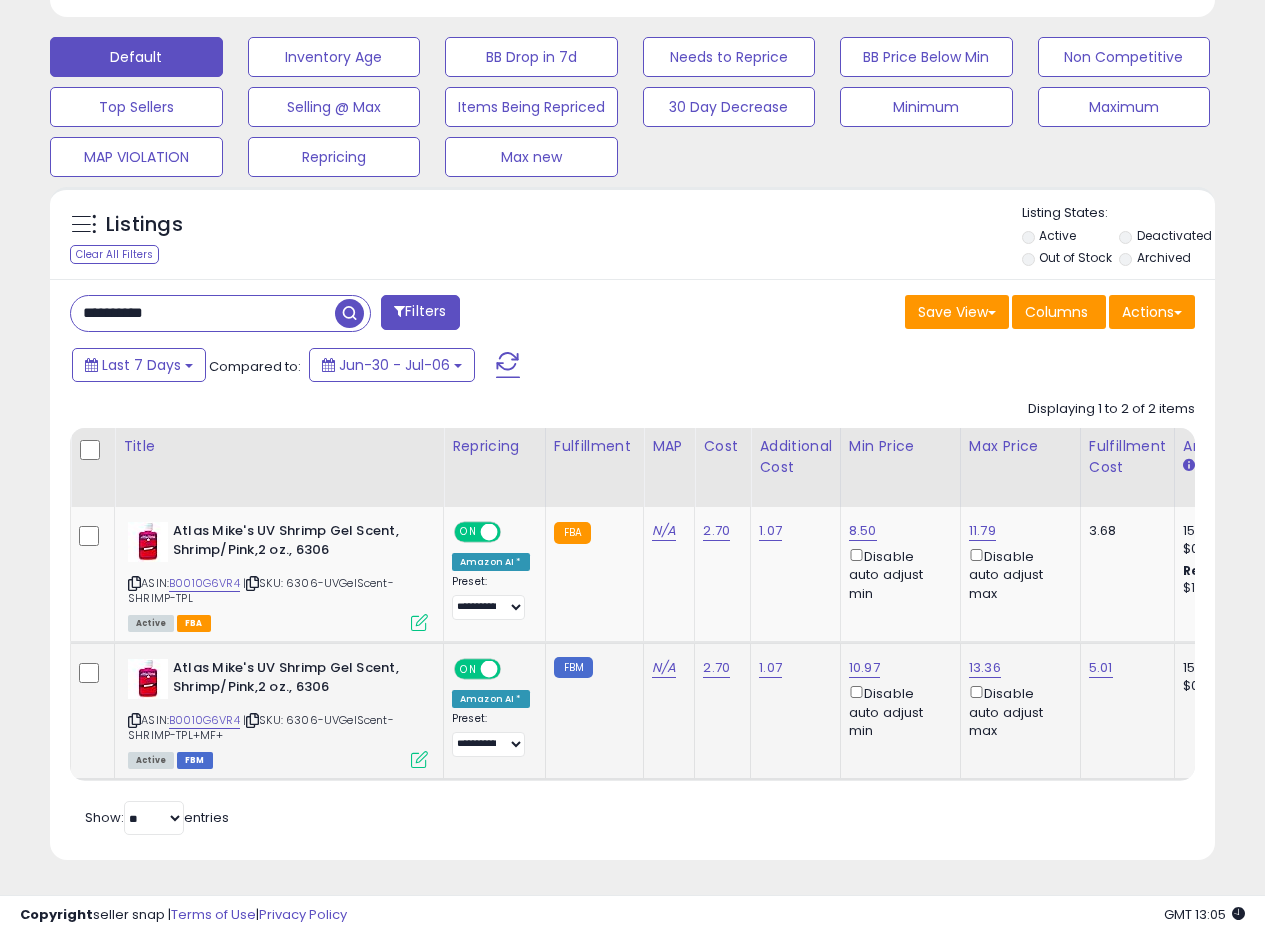 click at bounding box center (419, 759) 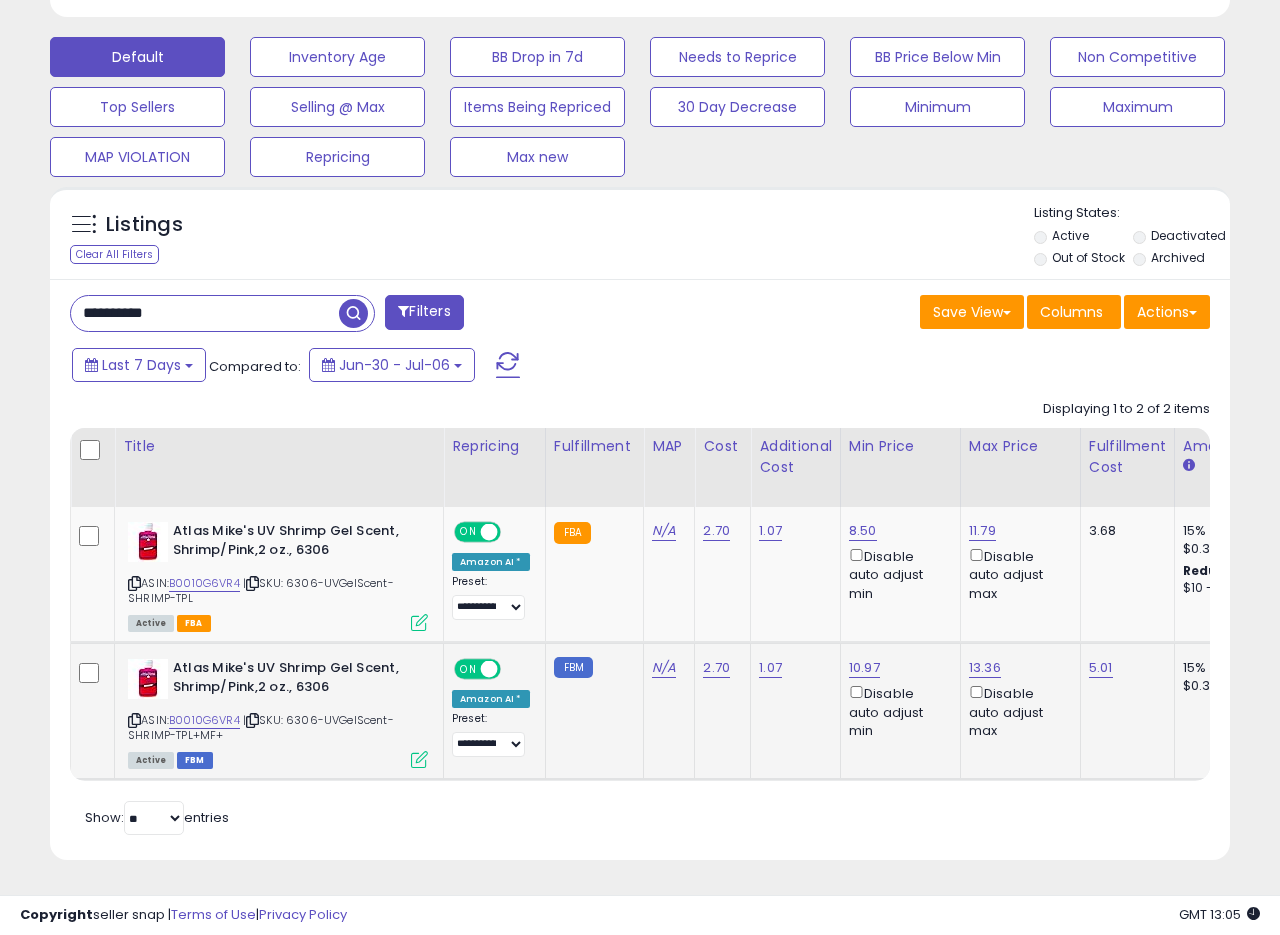 scroll, scrollTop: 999590, scrollLeft: 999317, axis: both 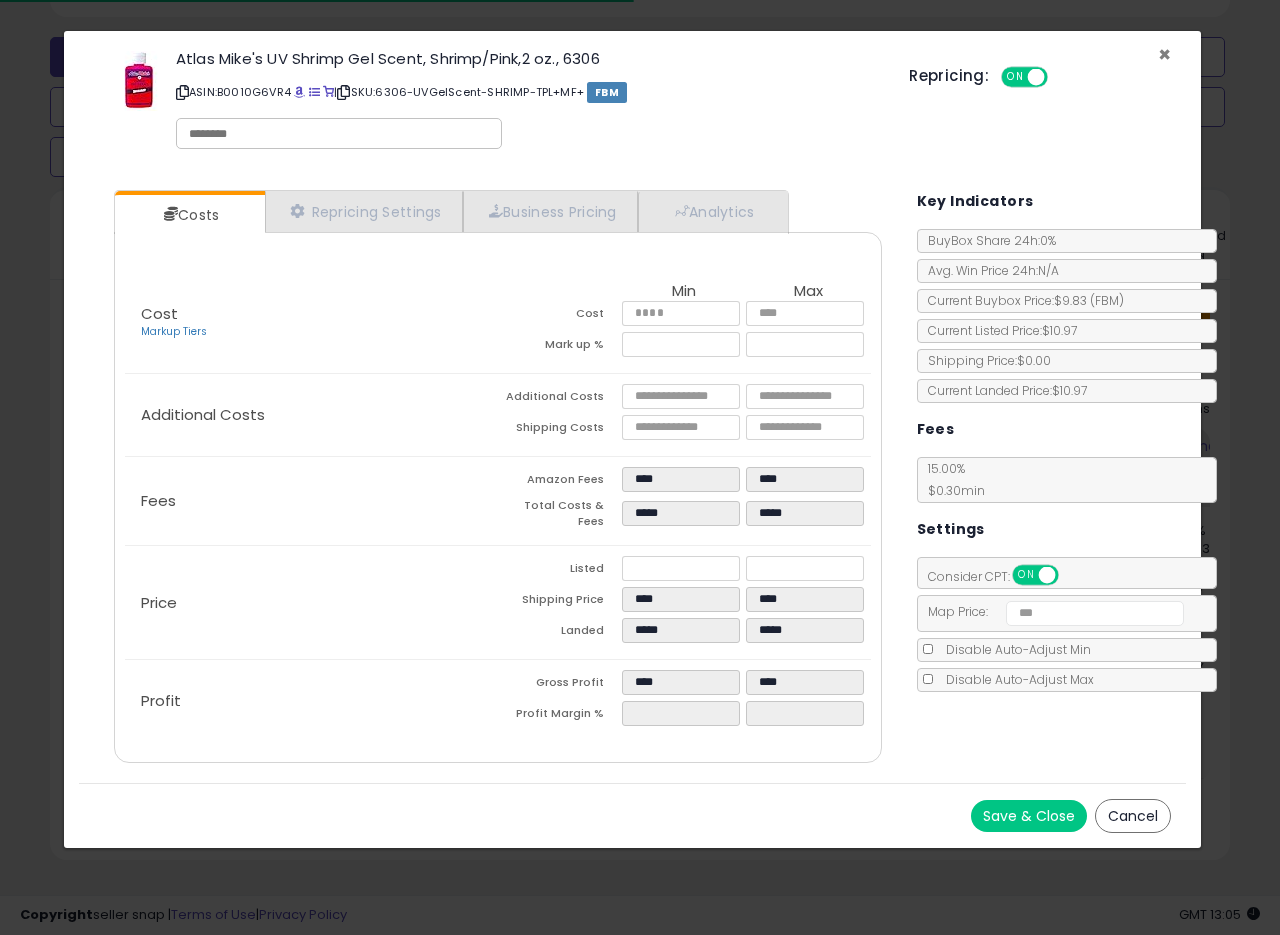 click on "×" at bounding box center (1164, 54) 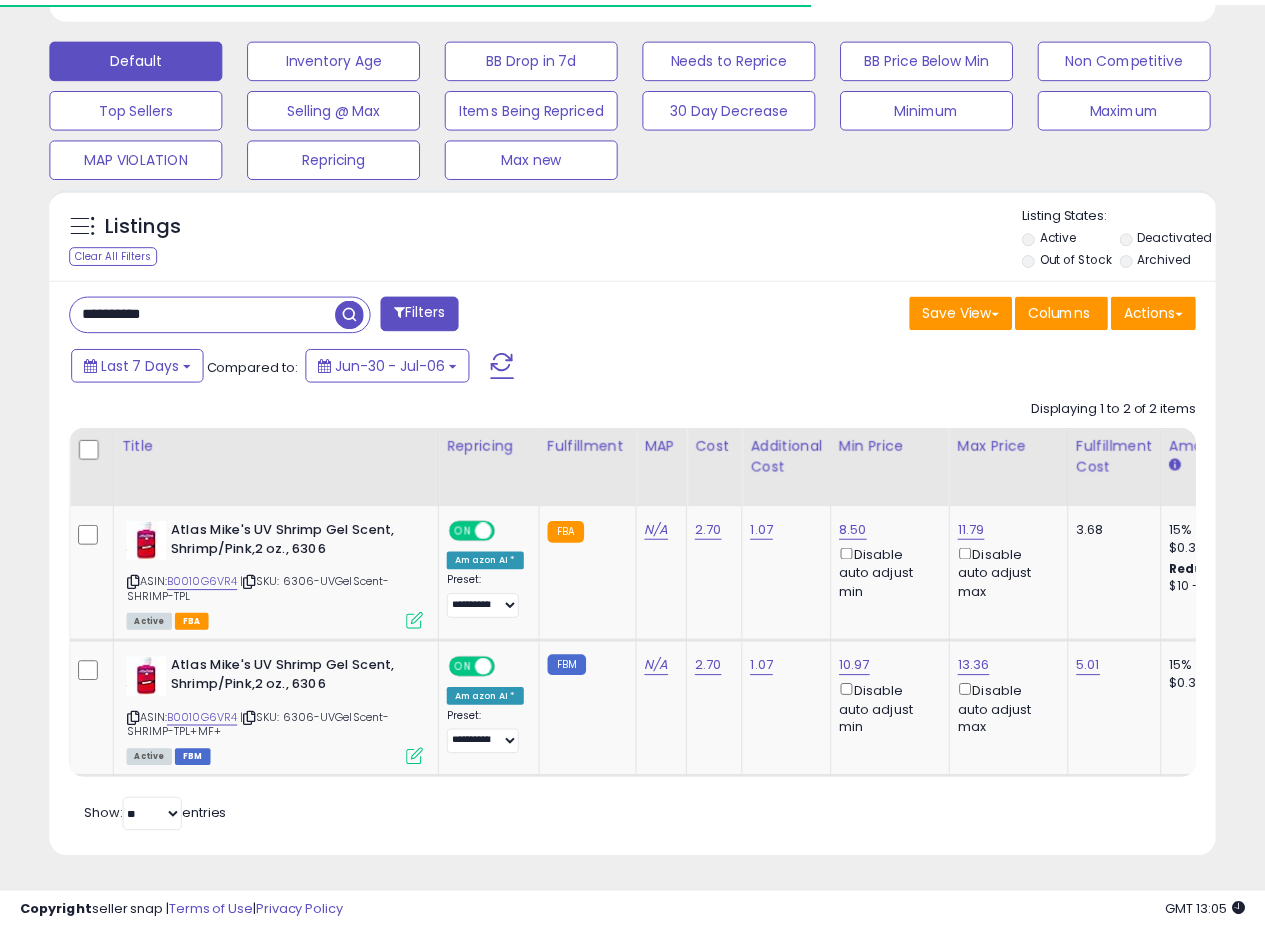scroll, scrollTop: 410, scrollLeft: 674, axis: both 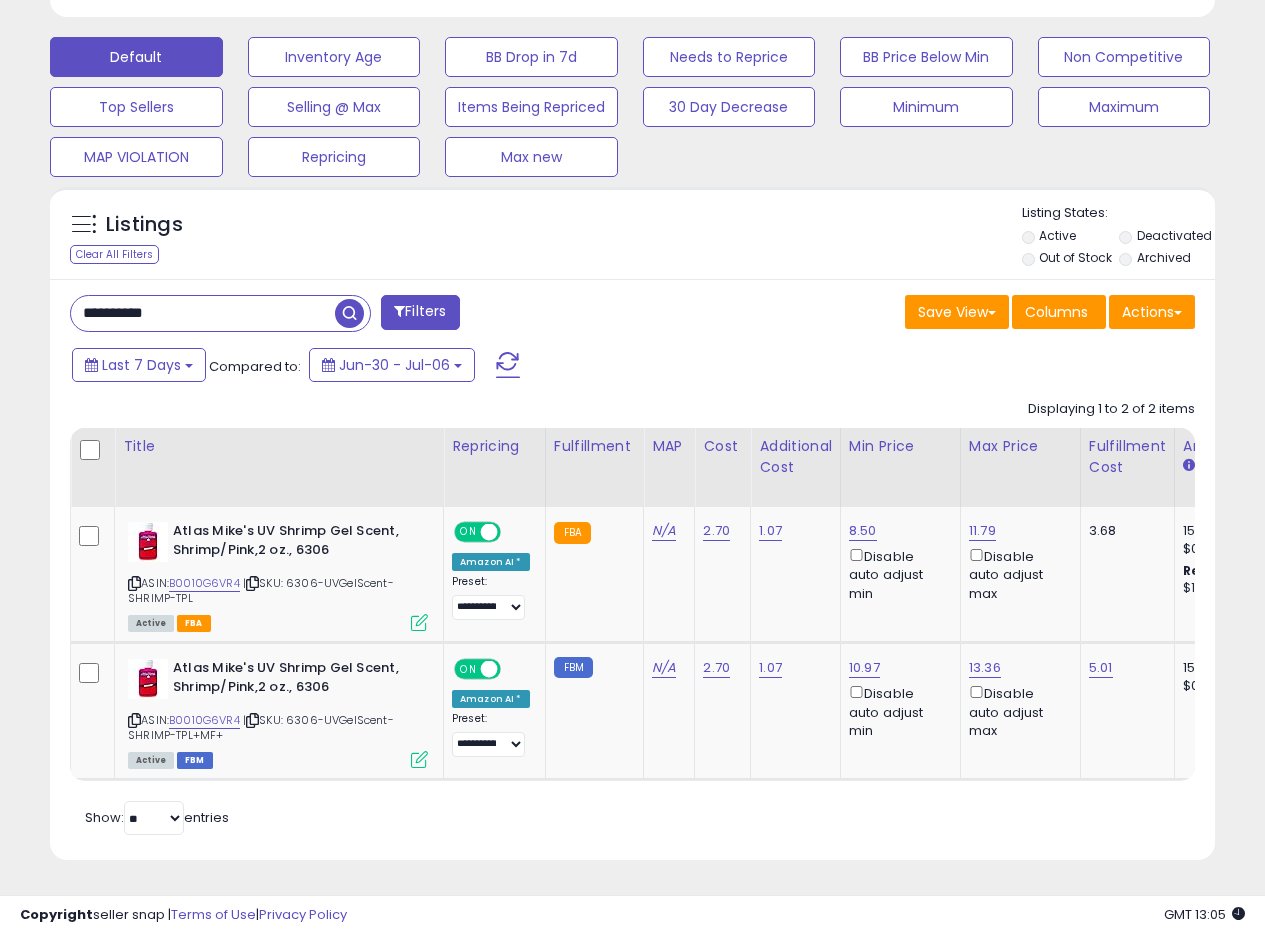 drag, startPoint x: 0, startPoint y: 304, endPoint x: 40, endPoint y: 298, distance: 40.4475 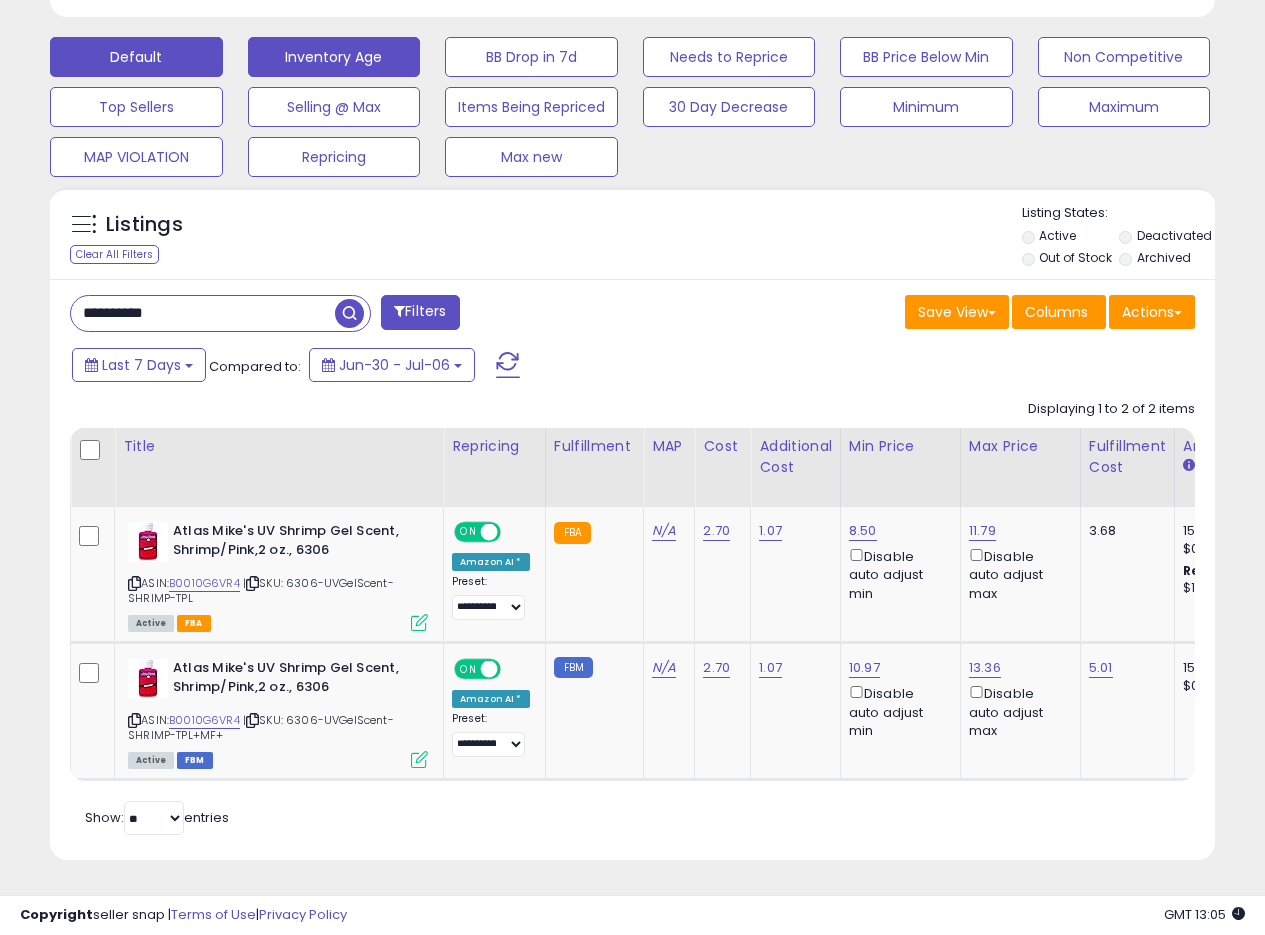 drag, startPoint x: 354, startPoint y: 297, endPoint x: 313, endPoint y: 313, distance: 44.011364 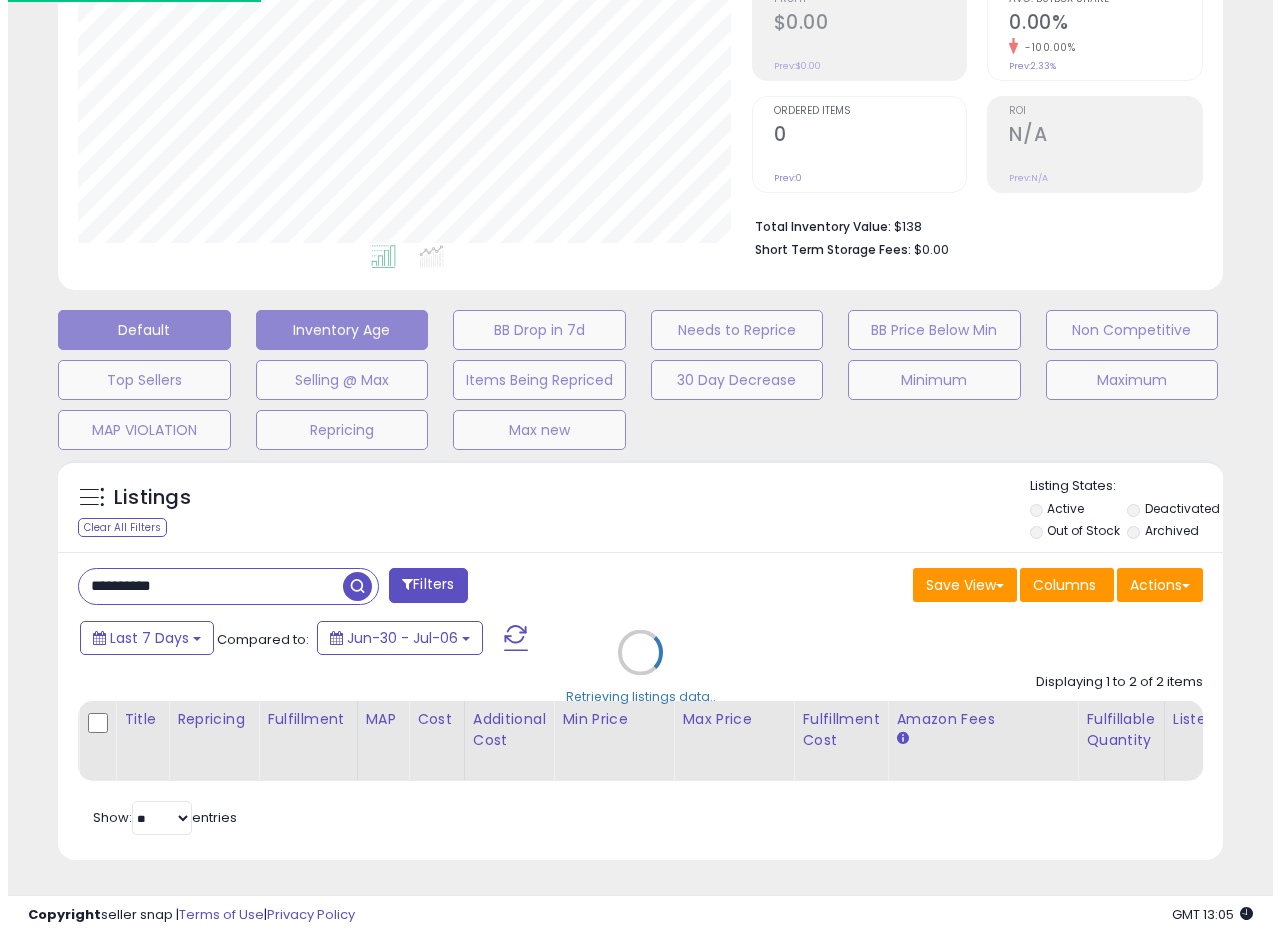 scroll, scrollTop: 335, scrollLeft: 0, axis: vertical 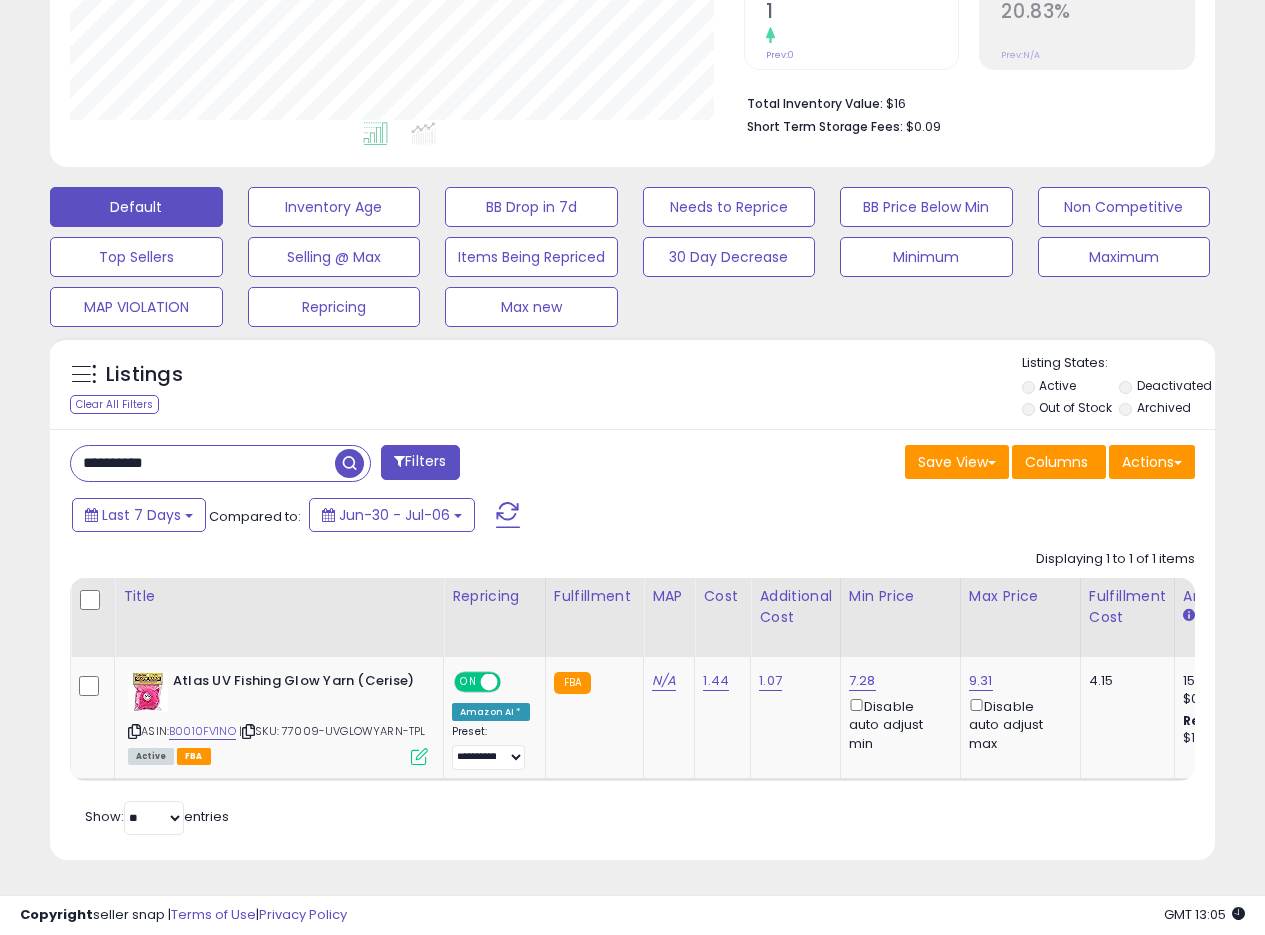 drag, startPoint x: 686, startPoint y: 417, endPoint x: 1008, endPoint y: 10, distance: 518.973 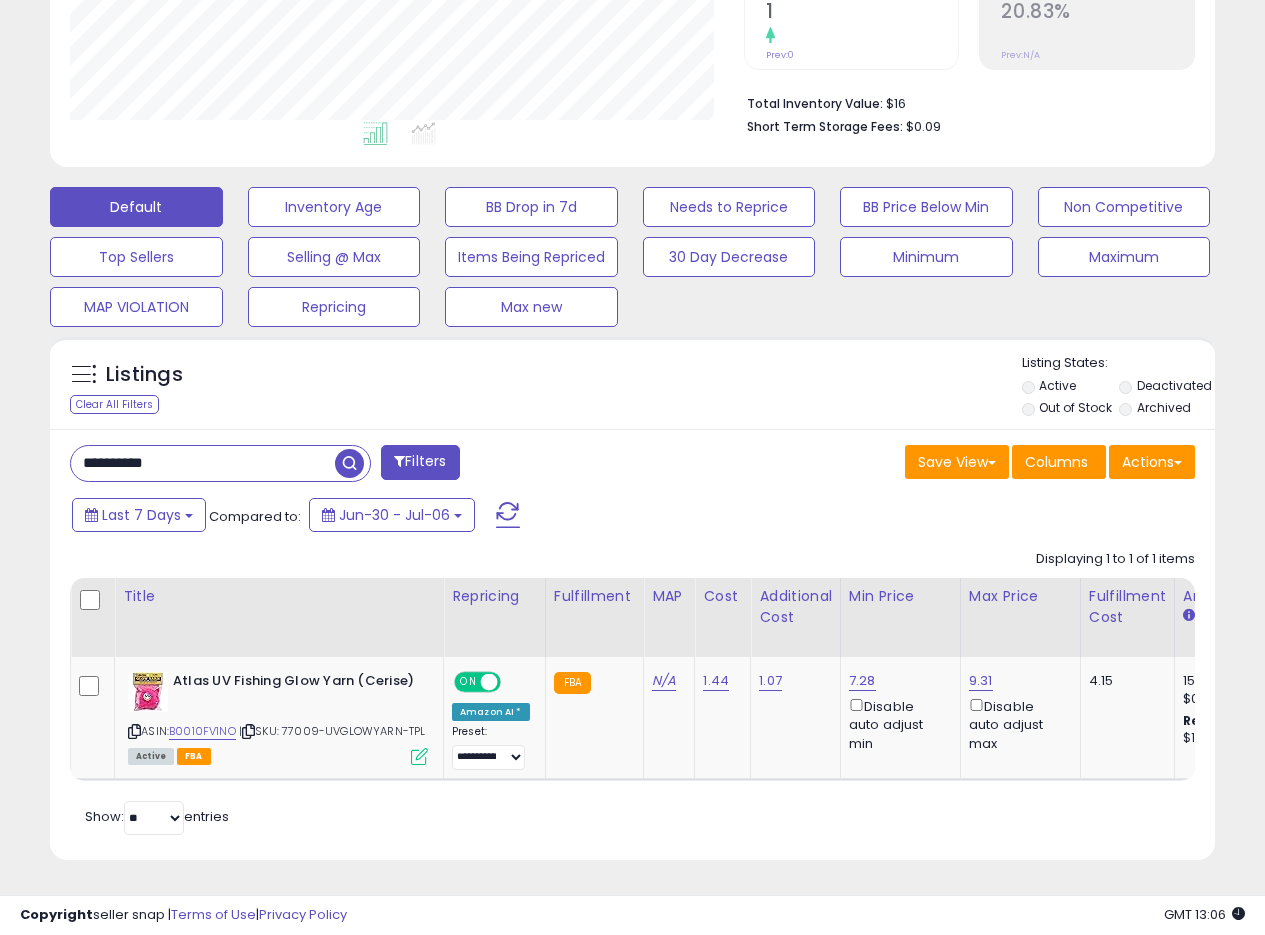 click on "**********" at bounding box center (632, 644) 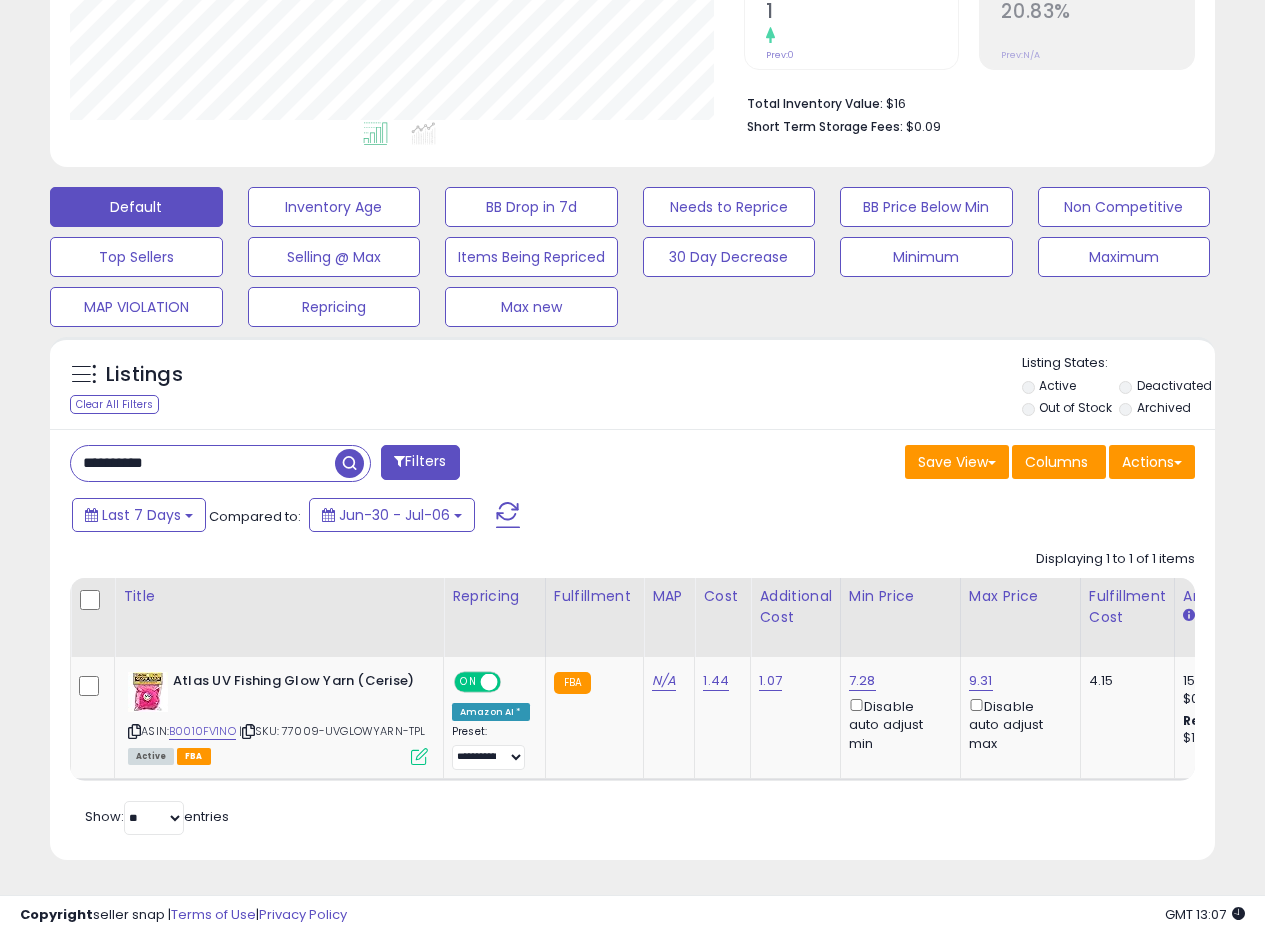 drag, startPoint x: 191, startPoint y: 445, endPoint x: 4, endPoint y: 445, distance: 187 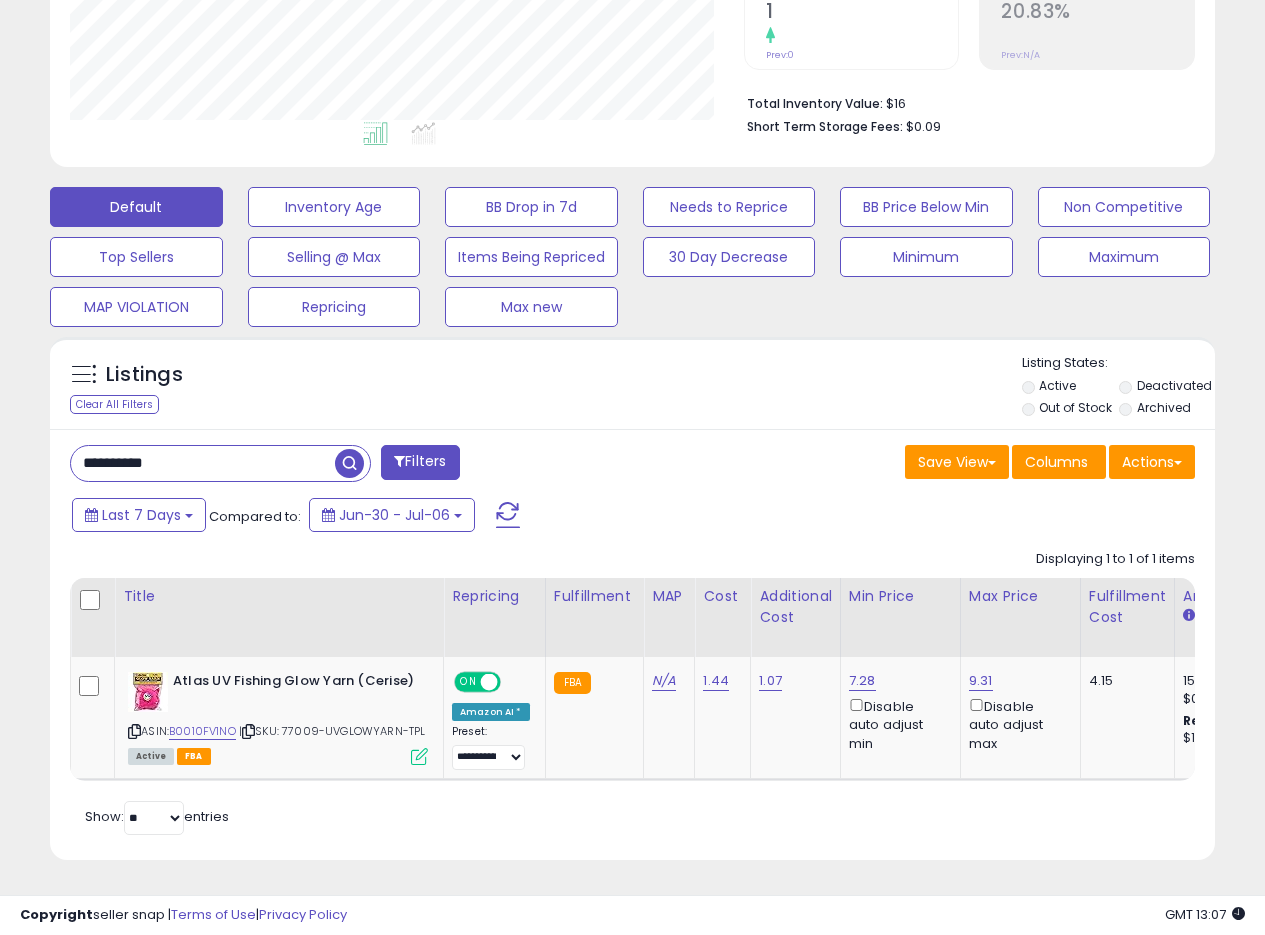 paste 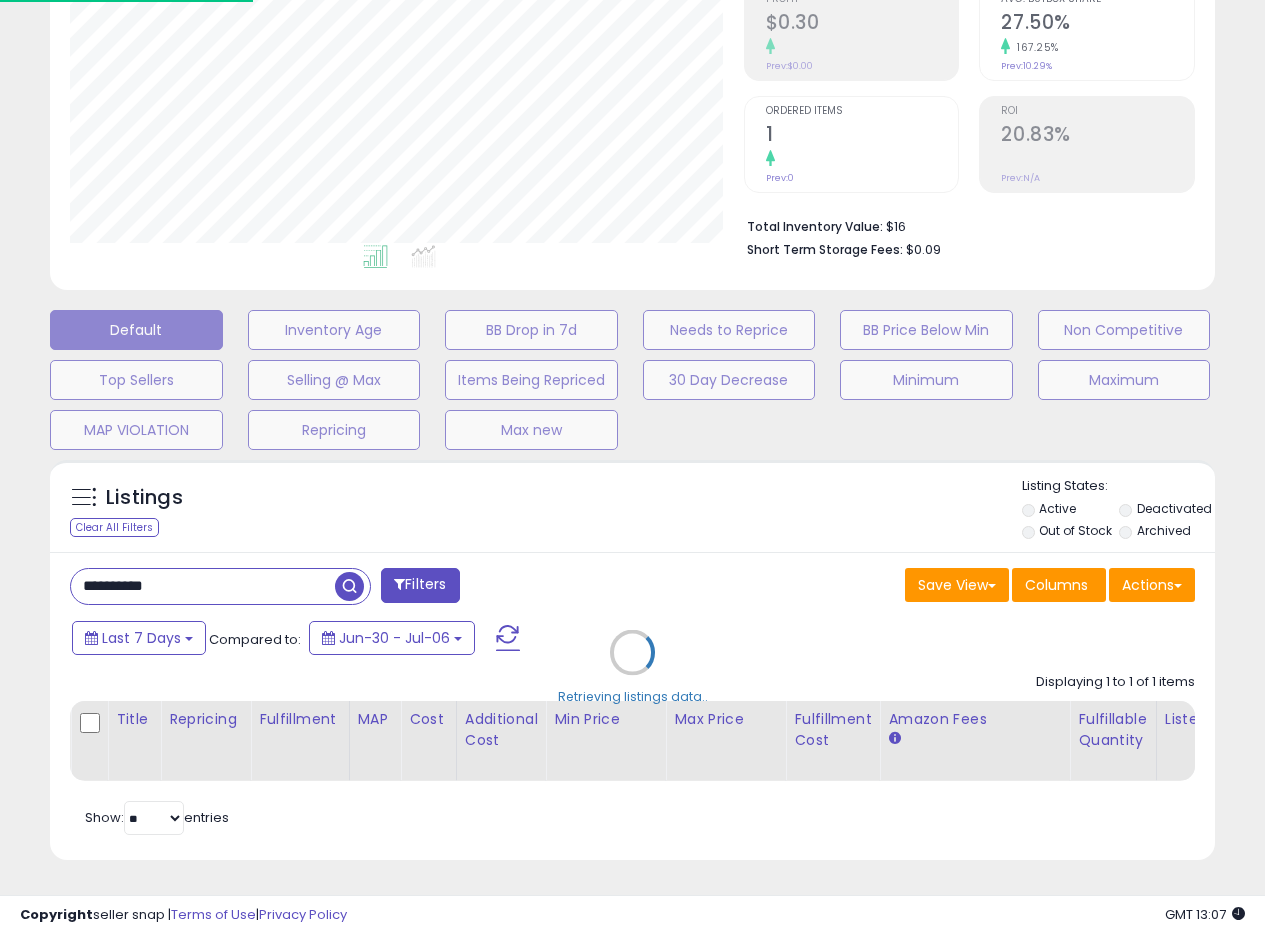 scroll, scrollTop: 999590, scrollLeft: 999317, axis: both 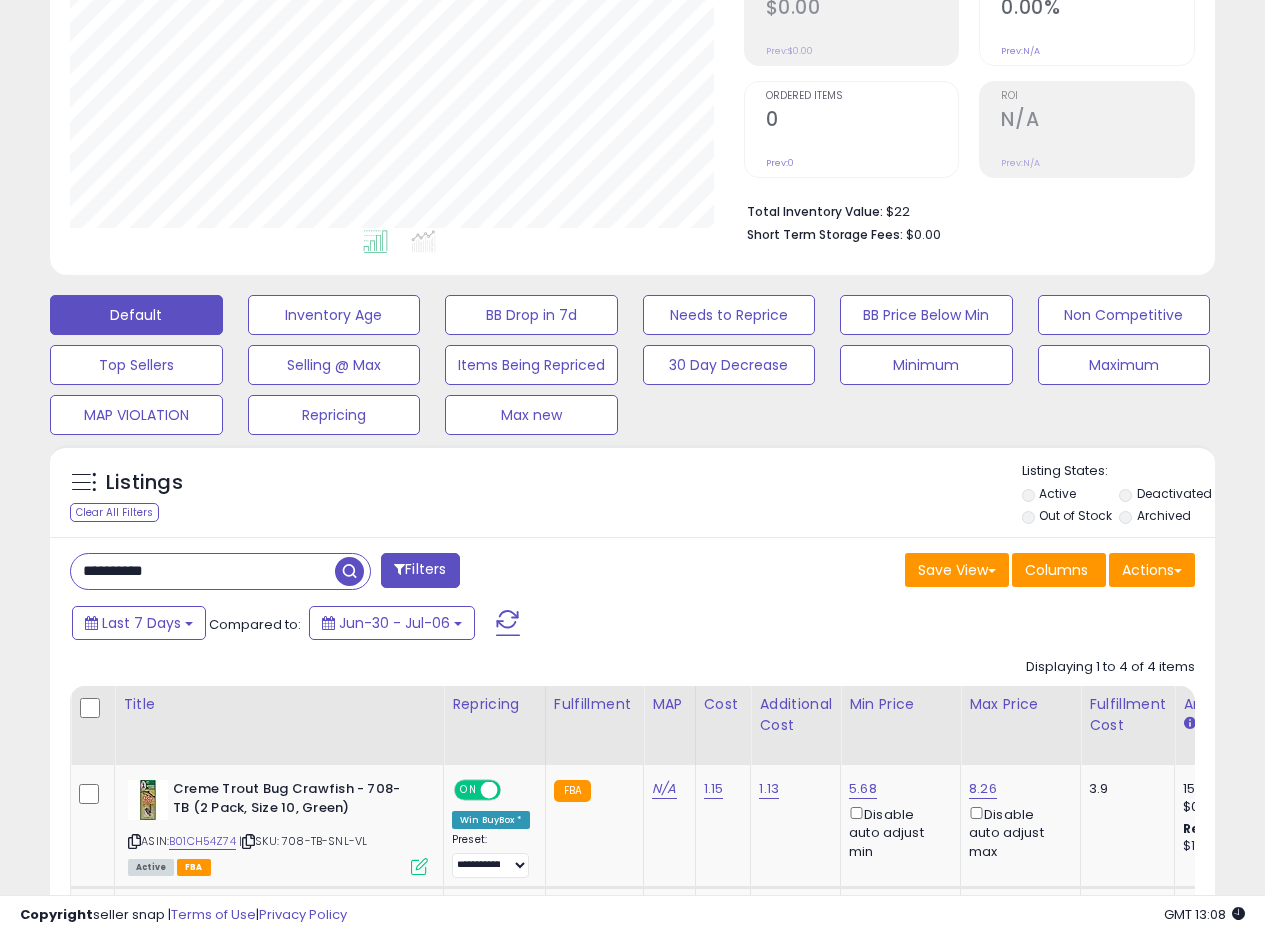 drag, startPoint x: 198, startPoint y: 559, endPoint x: 0, endPoint y: 555, distance: 198.0404 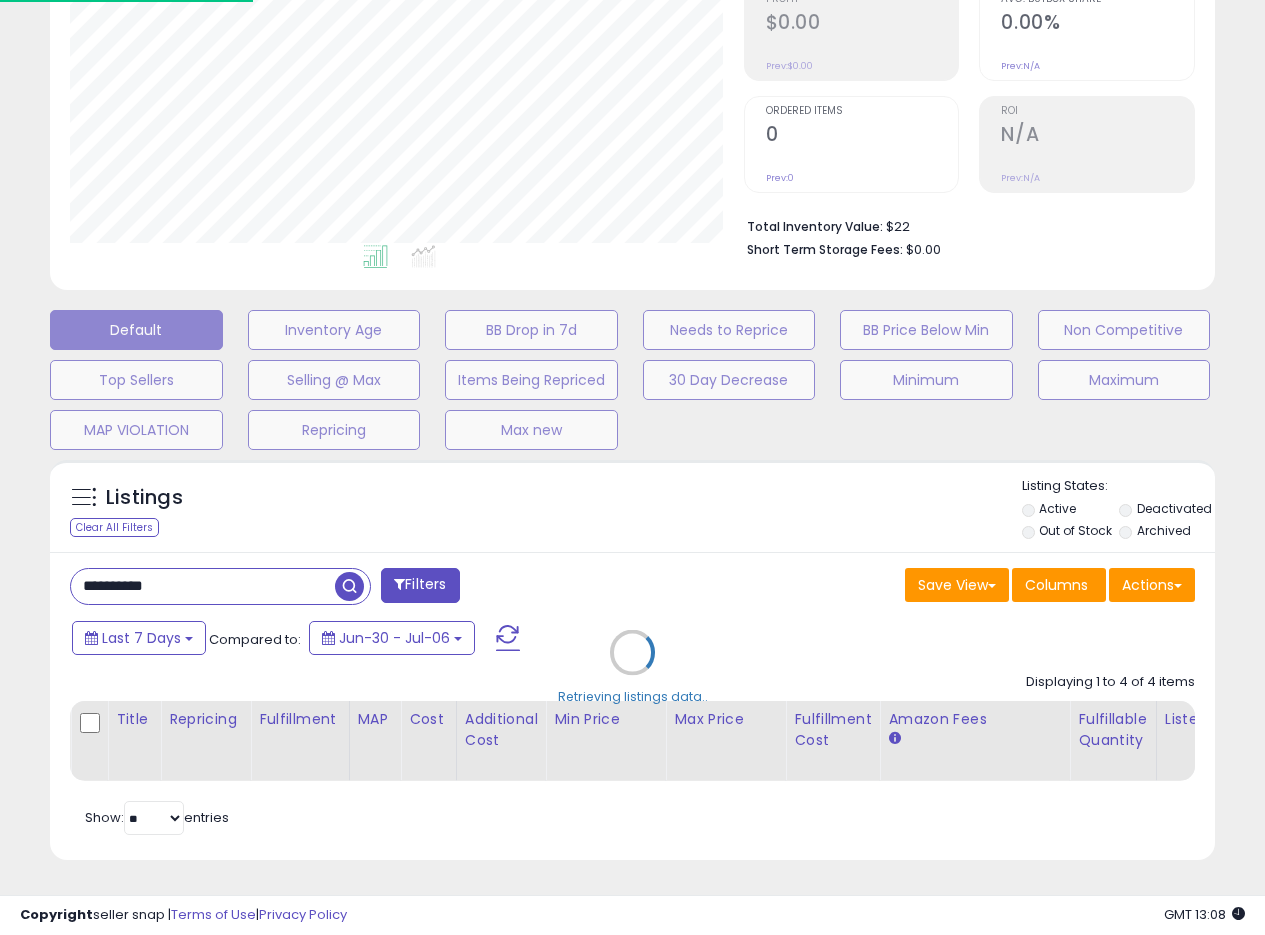 scroll, scrollTop: 999590, scrollLeft: 999317, axis: both 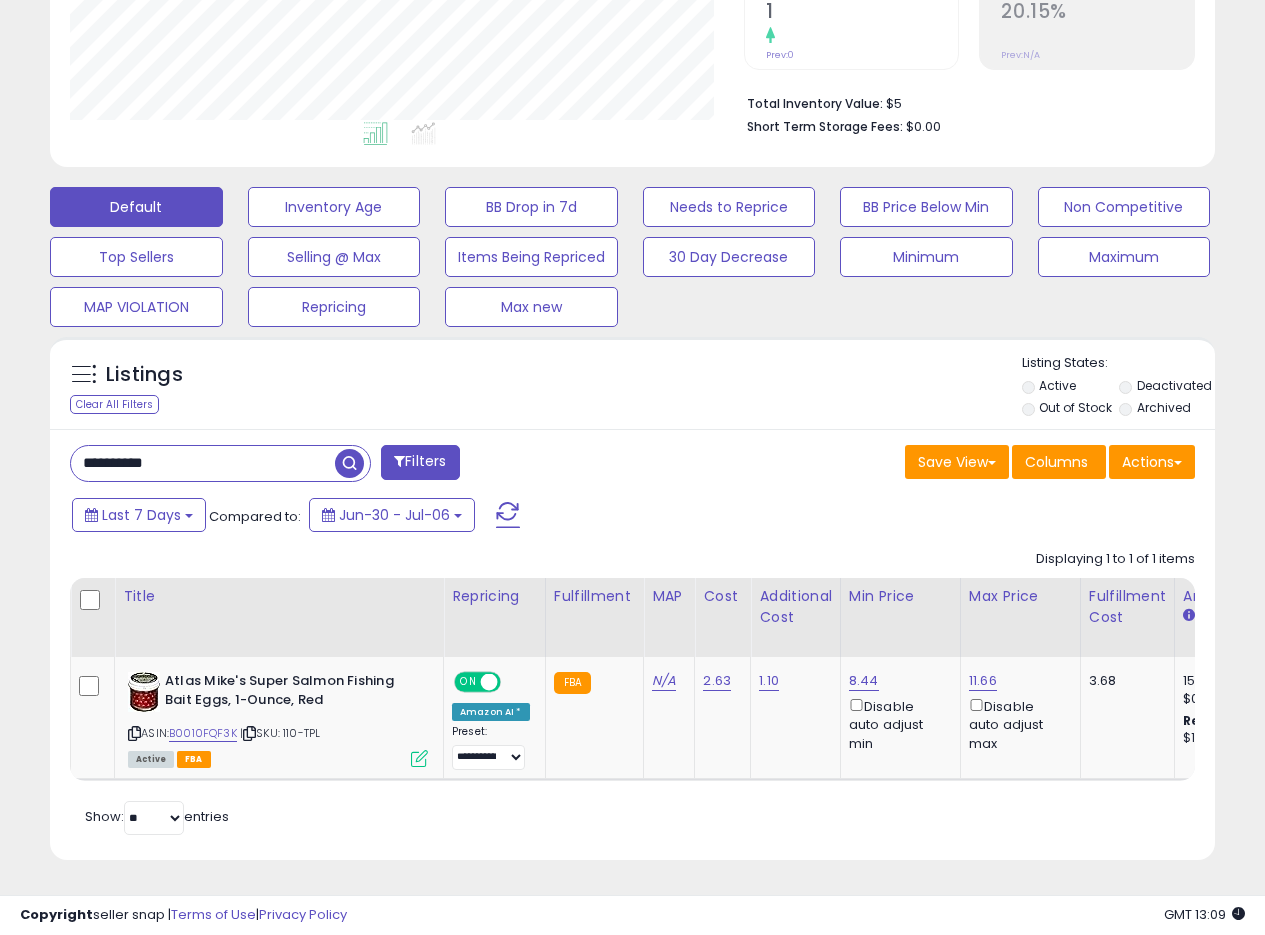 drag, startPoint x: 197, startPoint y: 457, endPoint x: 11, endPoint y: 440, distance: 186.77527 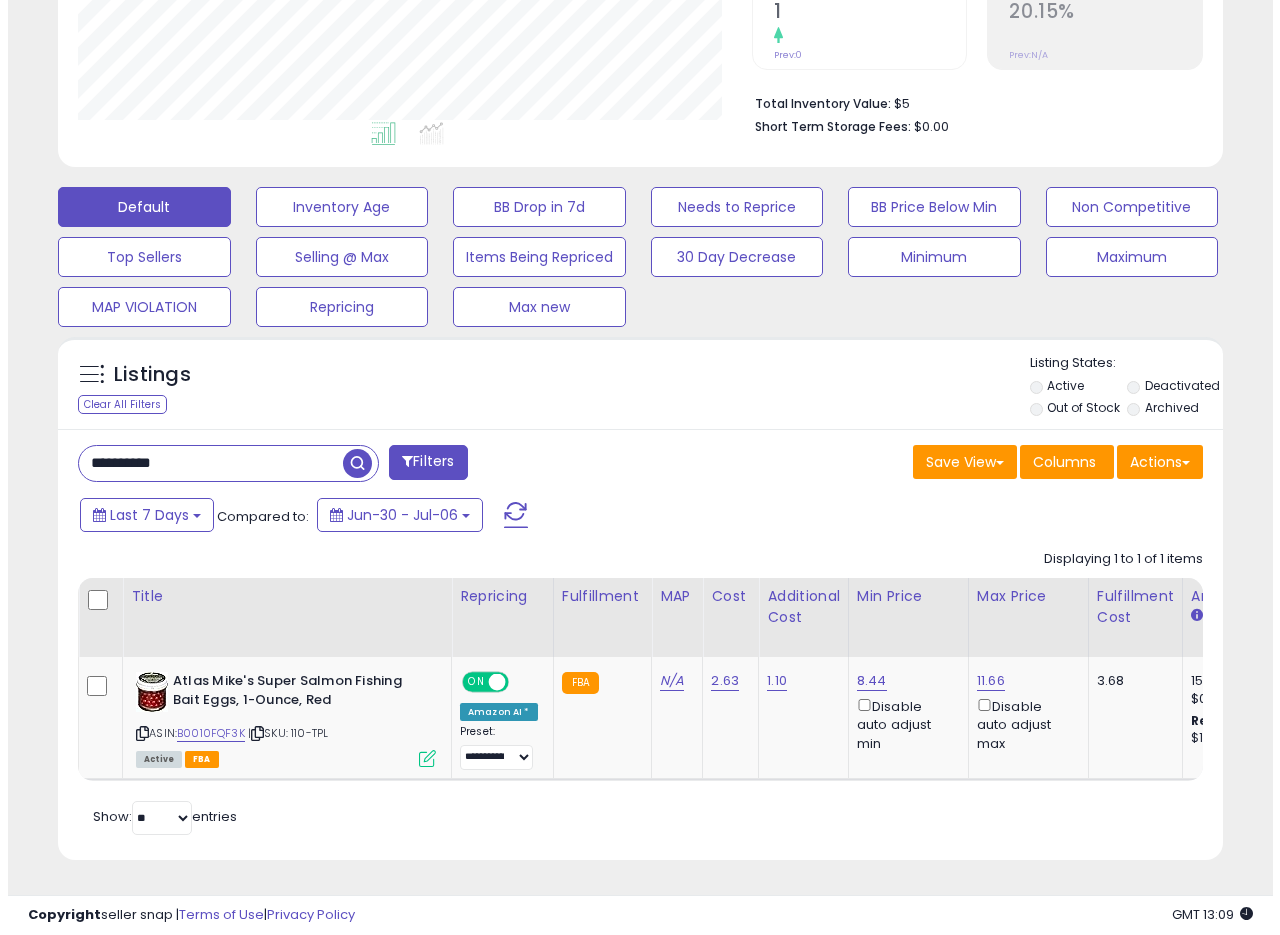 scroll, scrollTop: 335, scrollLeft: 0, axis: vertical 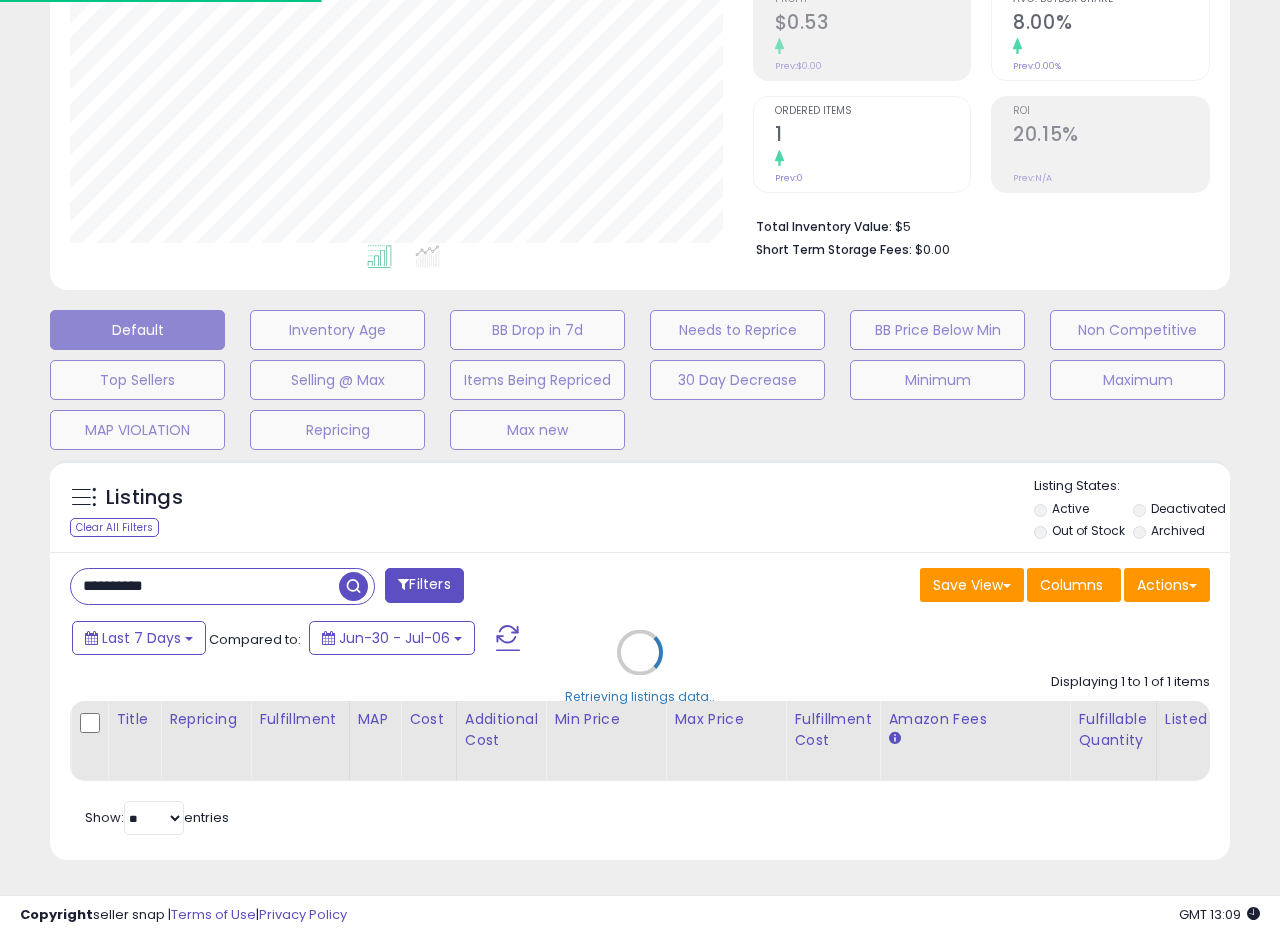 click on "Retrieving listings data.." at bounding box center [640, 667] 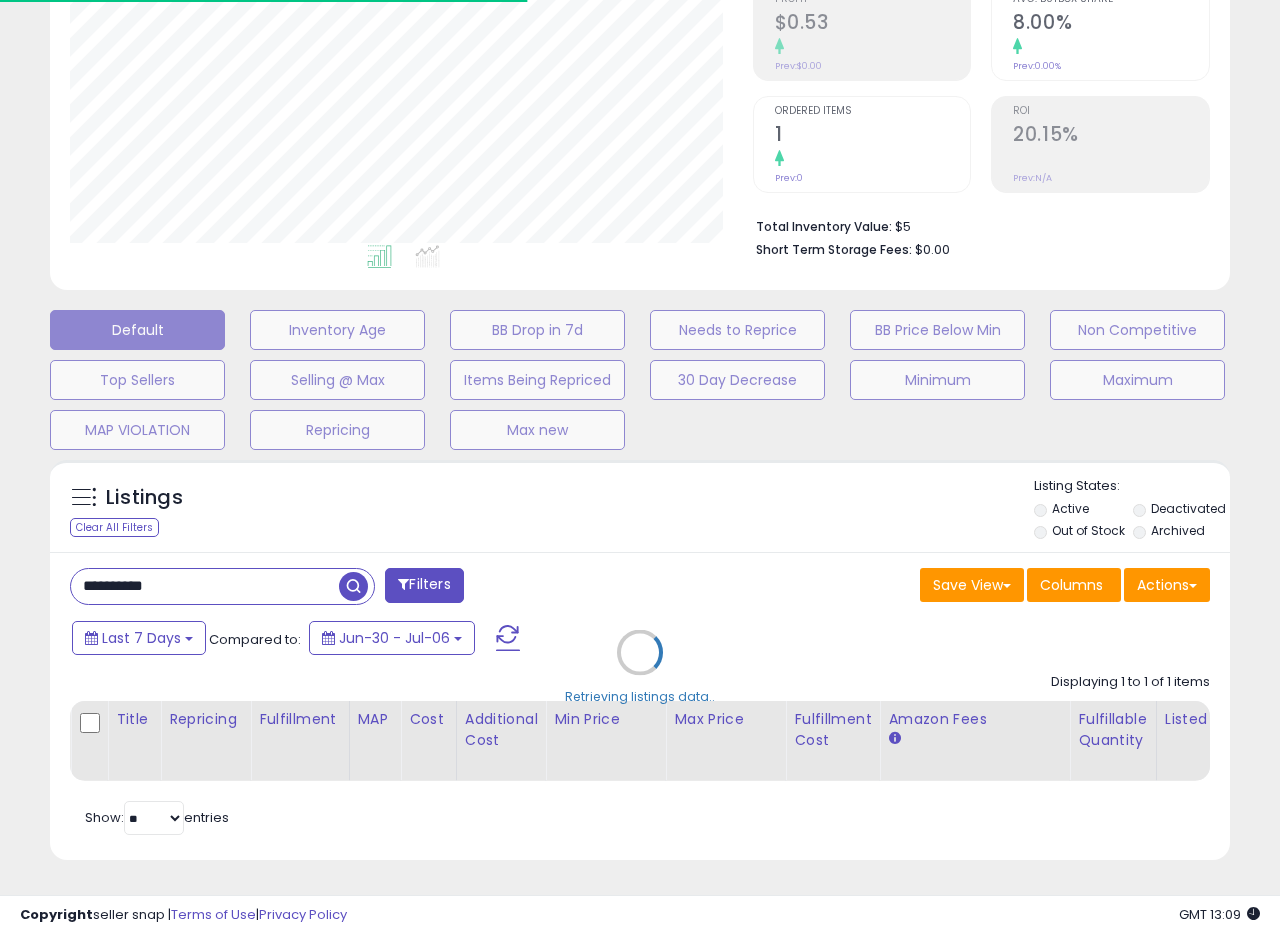 click on "Retrieving listings data.." at bounding box center (640, 667) 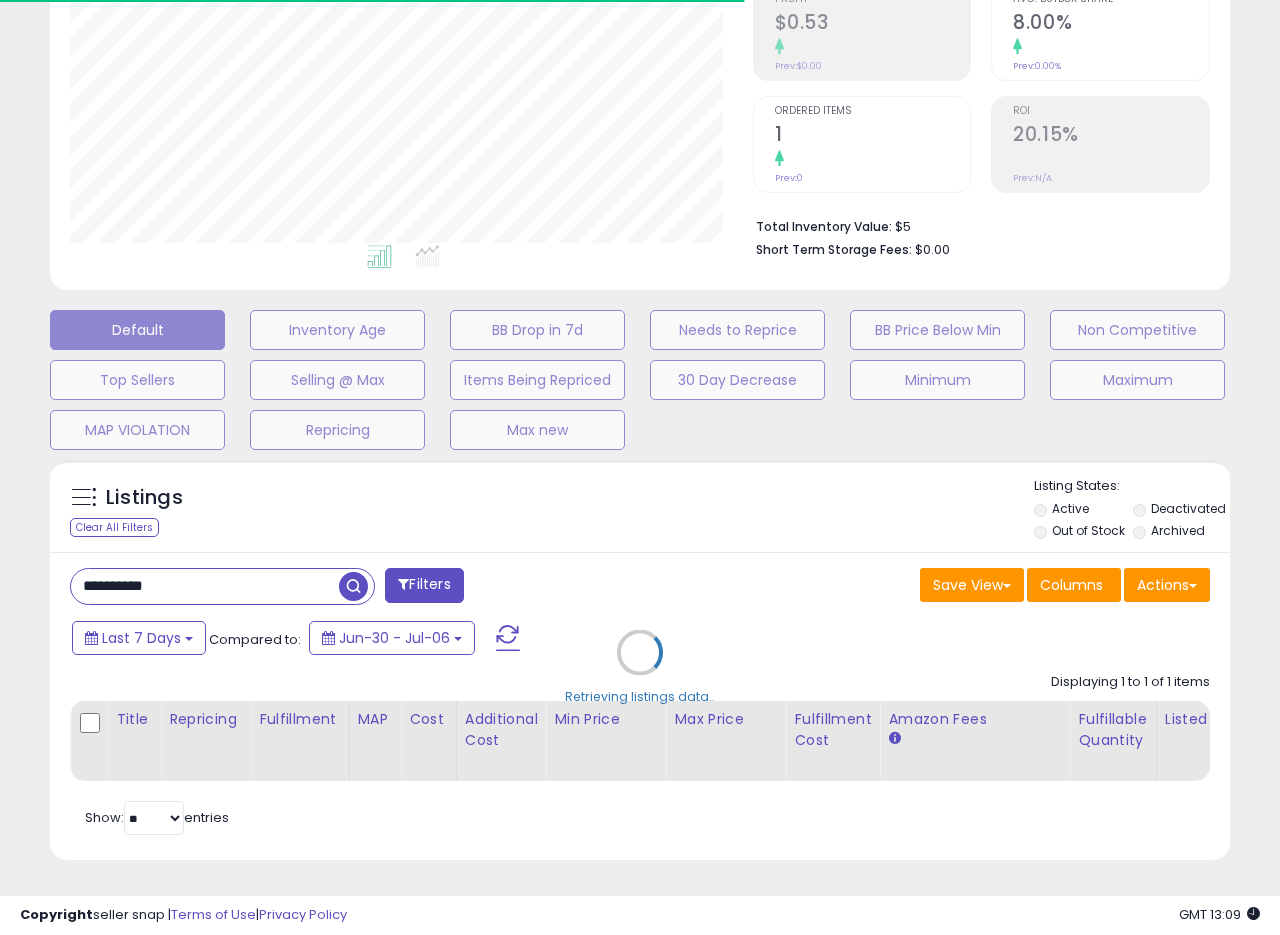 click on "Retrieving listings data.." at bounding box center (640, 667) 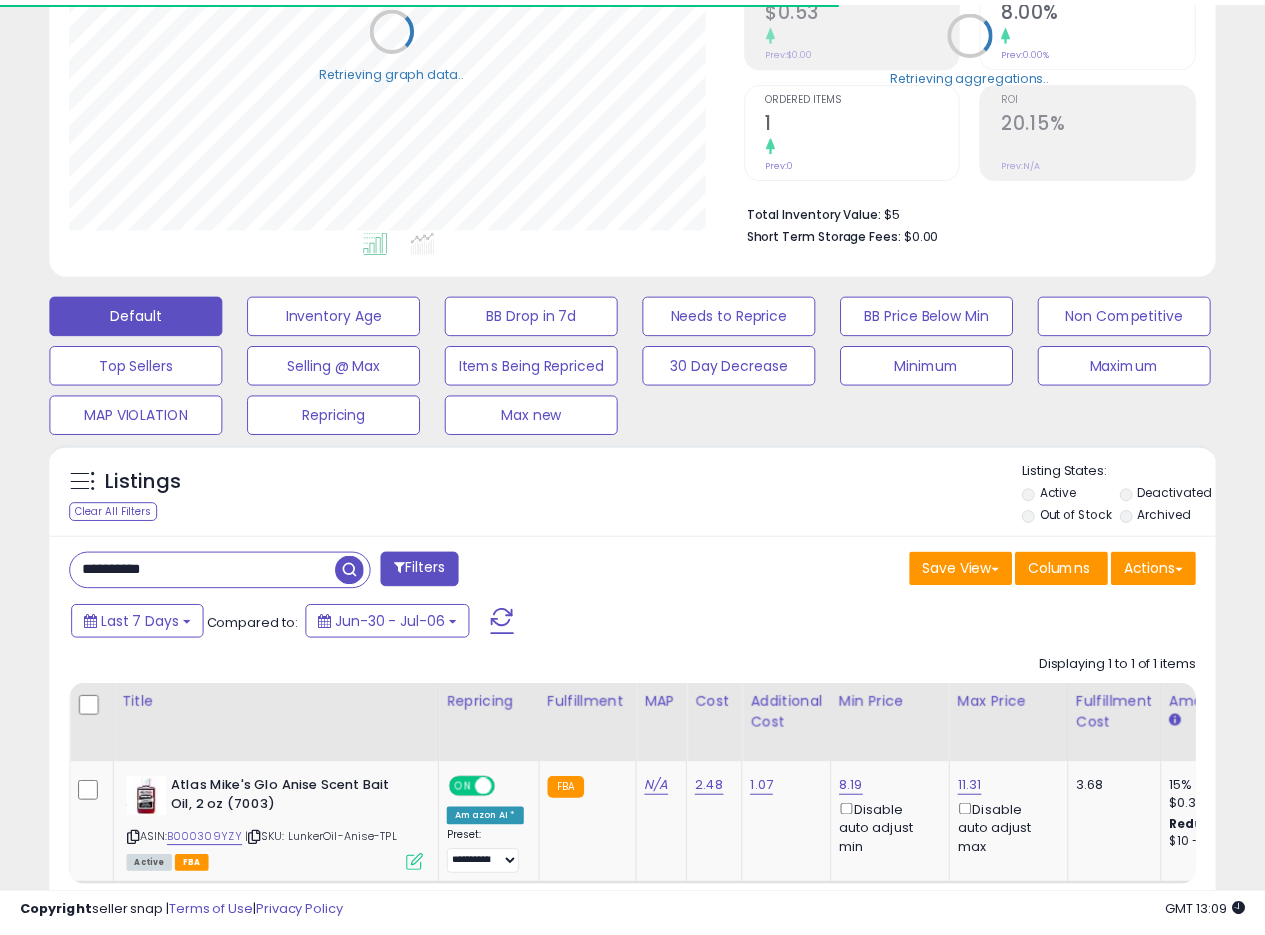 scroll, scrollTop: 410, scrollLeft: 674, axis: both 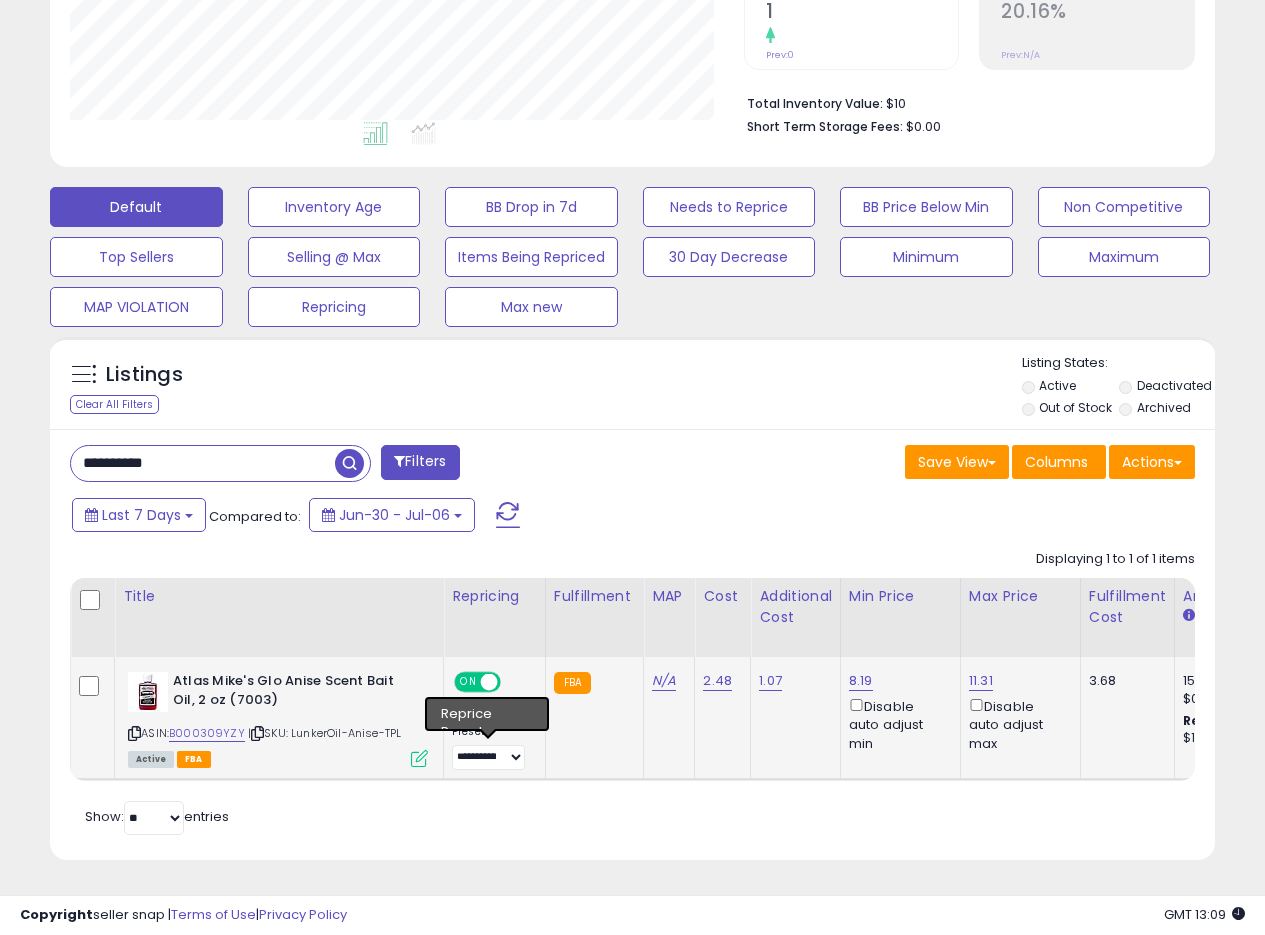click on "Active FBA" at bounding box center [278, 758] 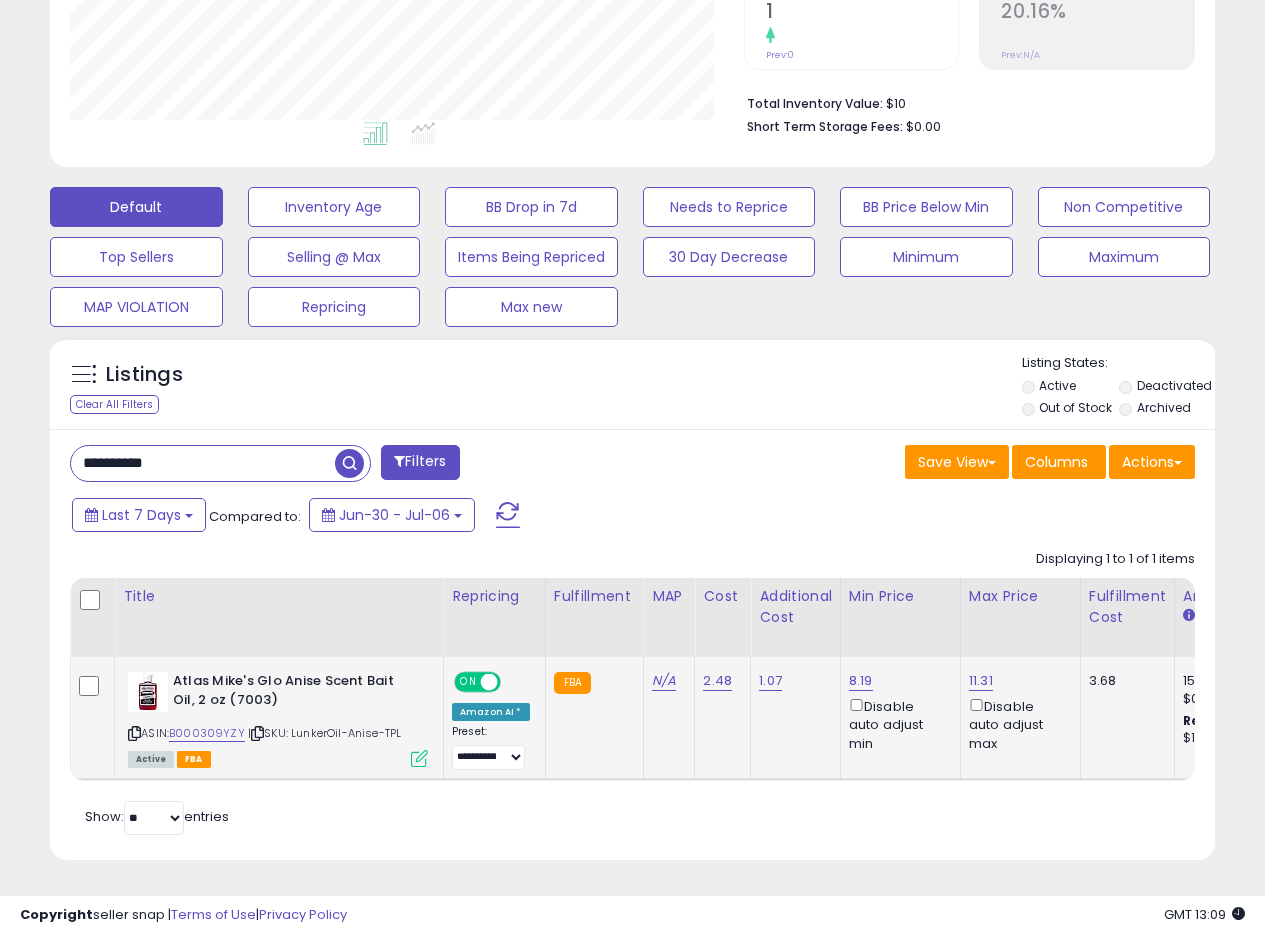 click at bounding box center (419, 758) 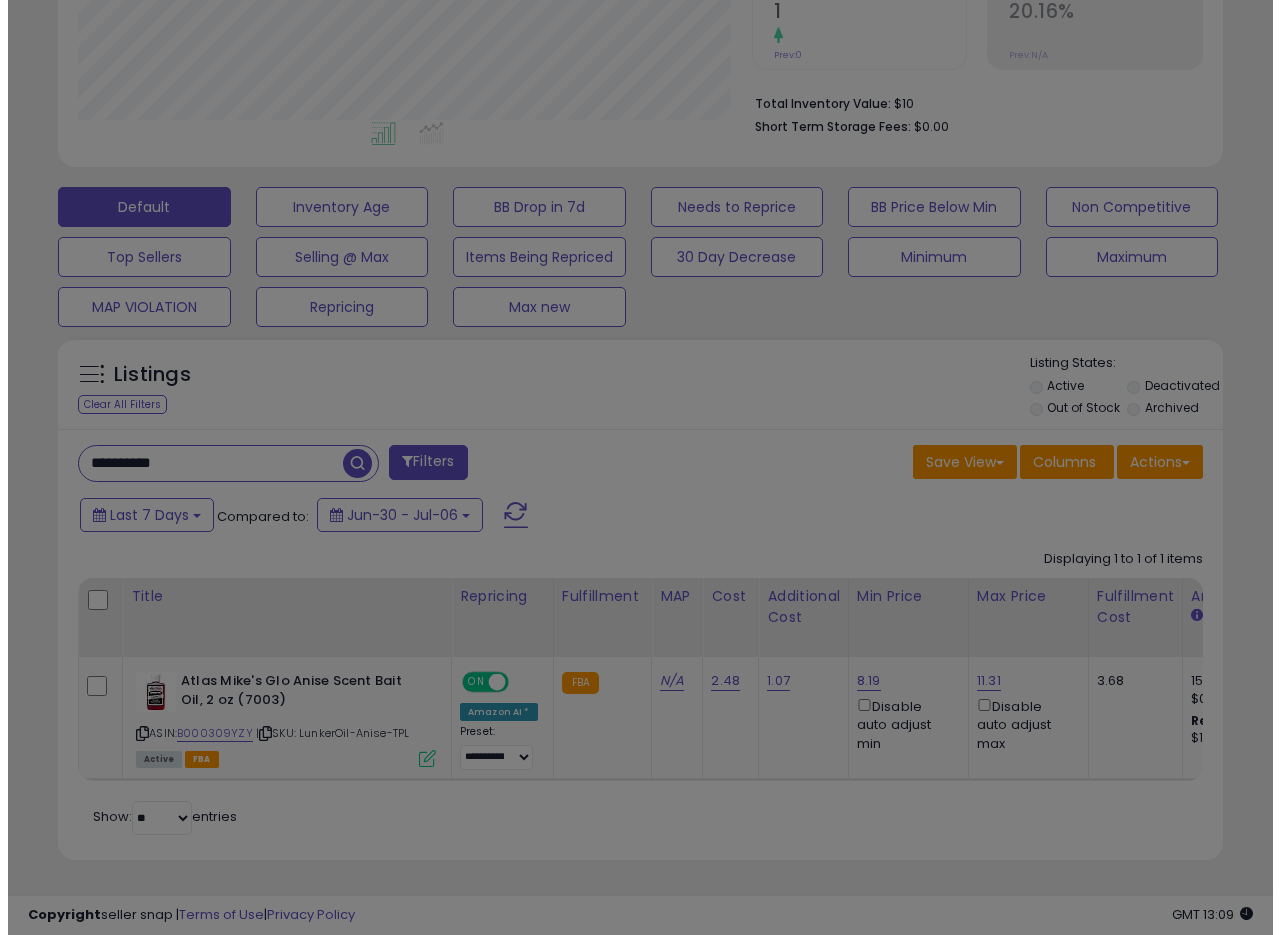 scroll, scrollTop: 999590, scrollLeft: 999317, axis: both 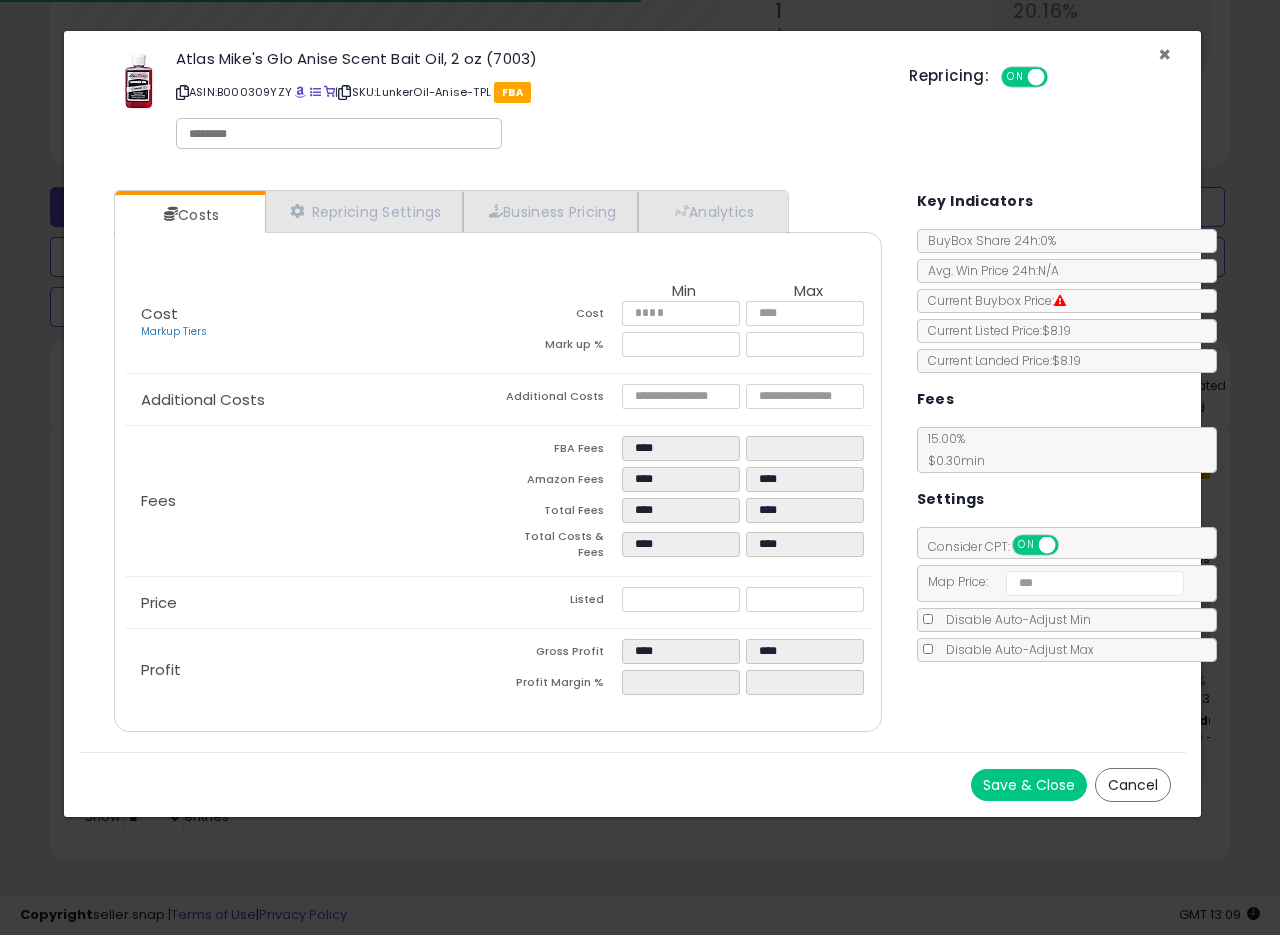 click on "×" at bounding box center (1164, 54) 